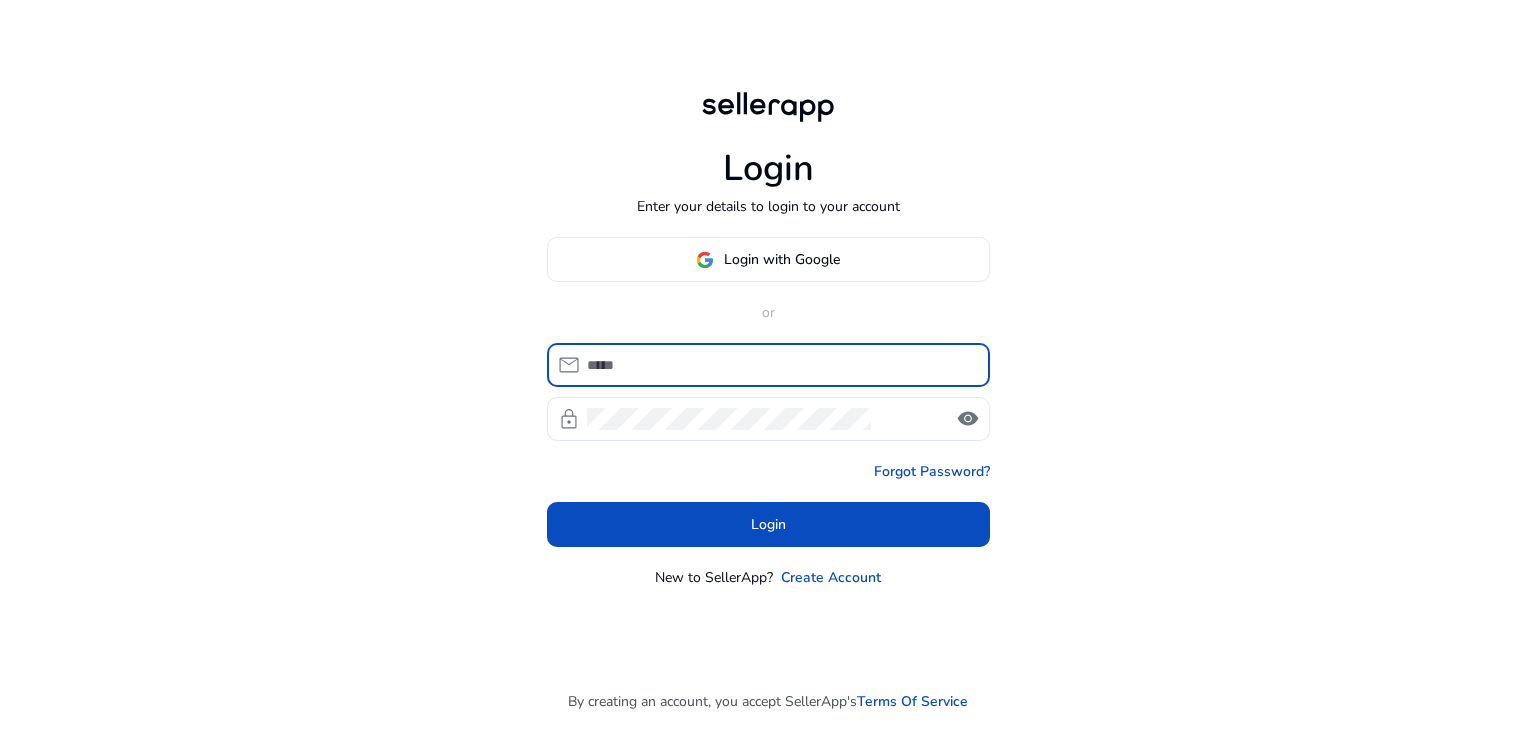 scroll, scrollTop: 0, scrollLeft: 0, axis: both 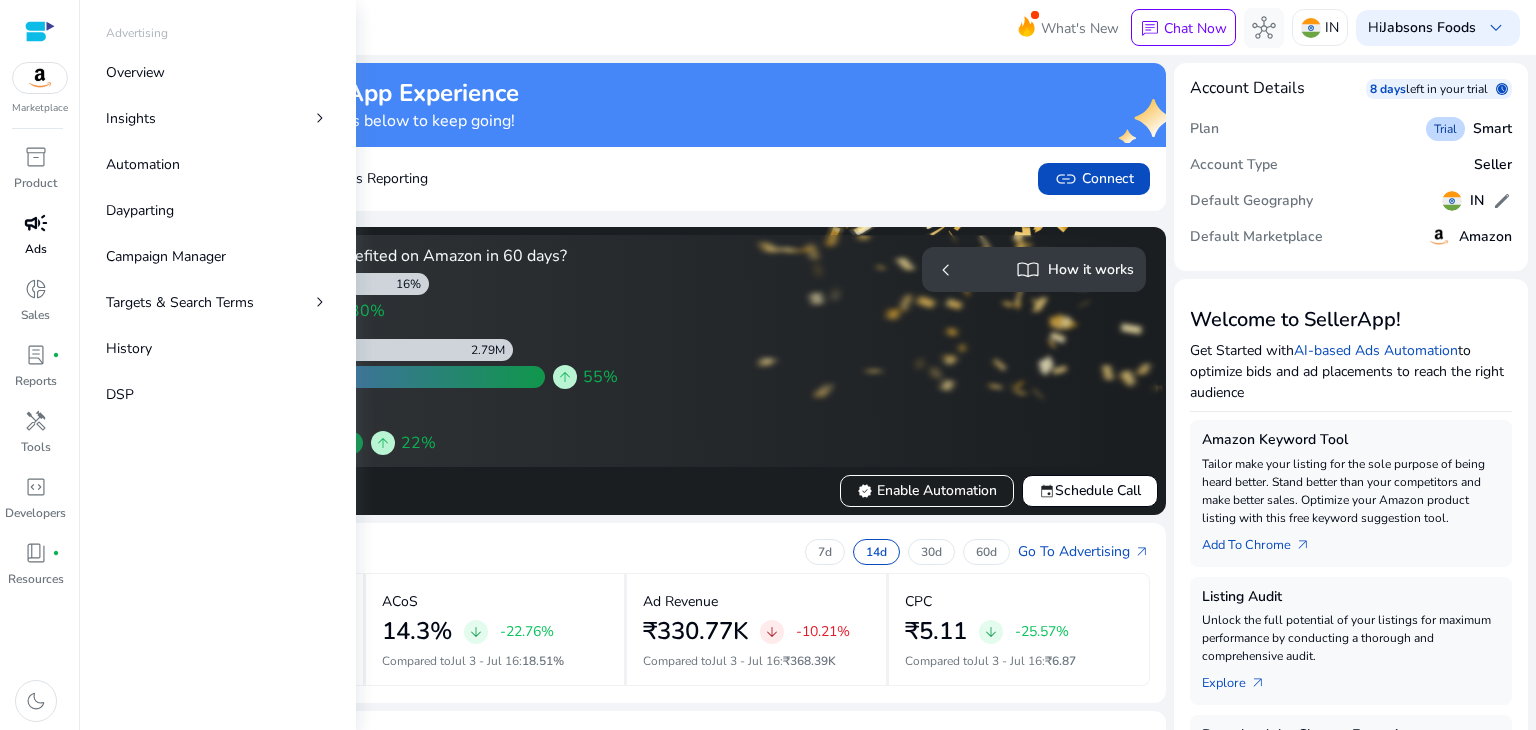 click on "Ads" at bounding box center (36, 249) 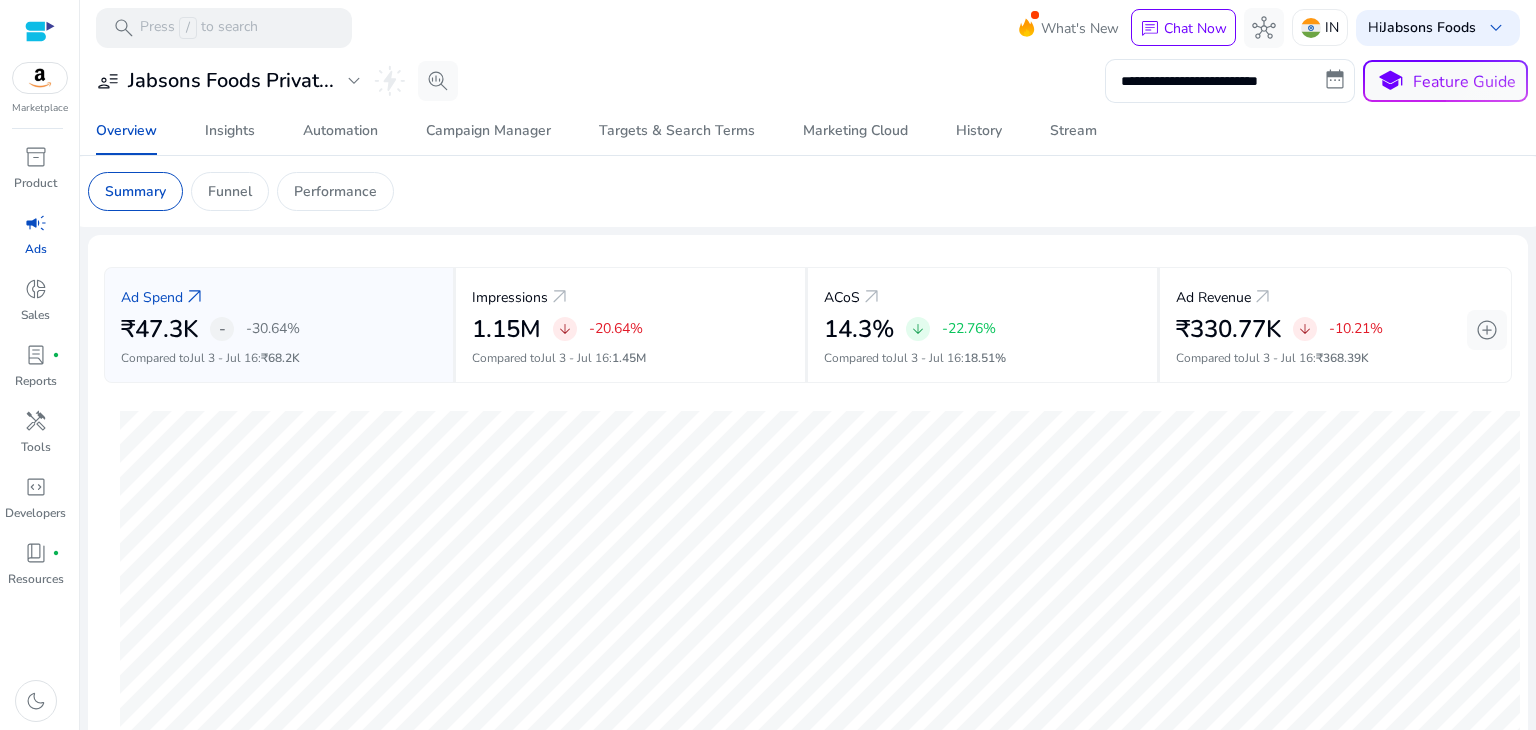 click on "Summary   Funnel   Performance" 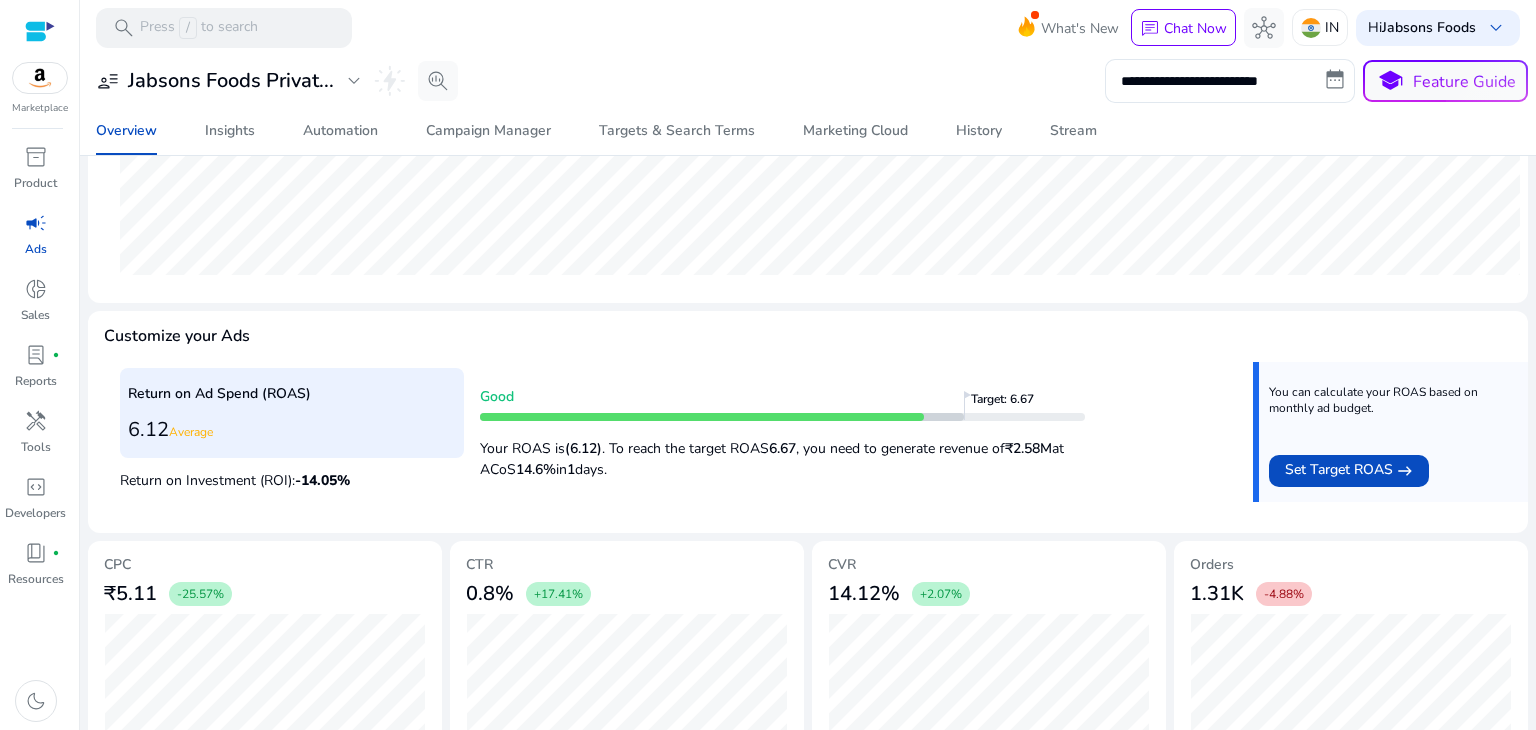 scroll, scrollTop: 588, scrollLeft: 0, axis: vertical 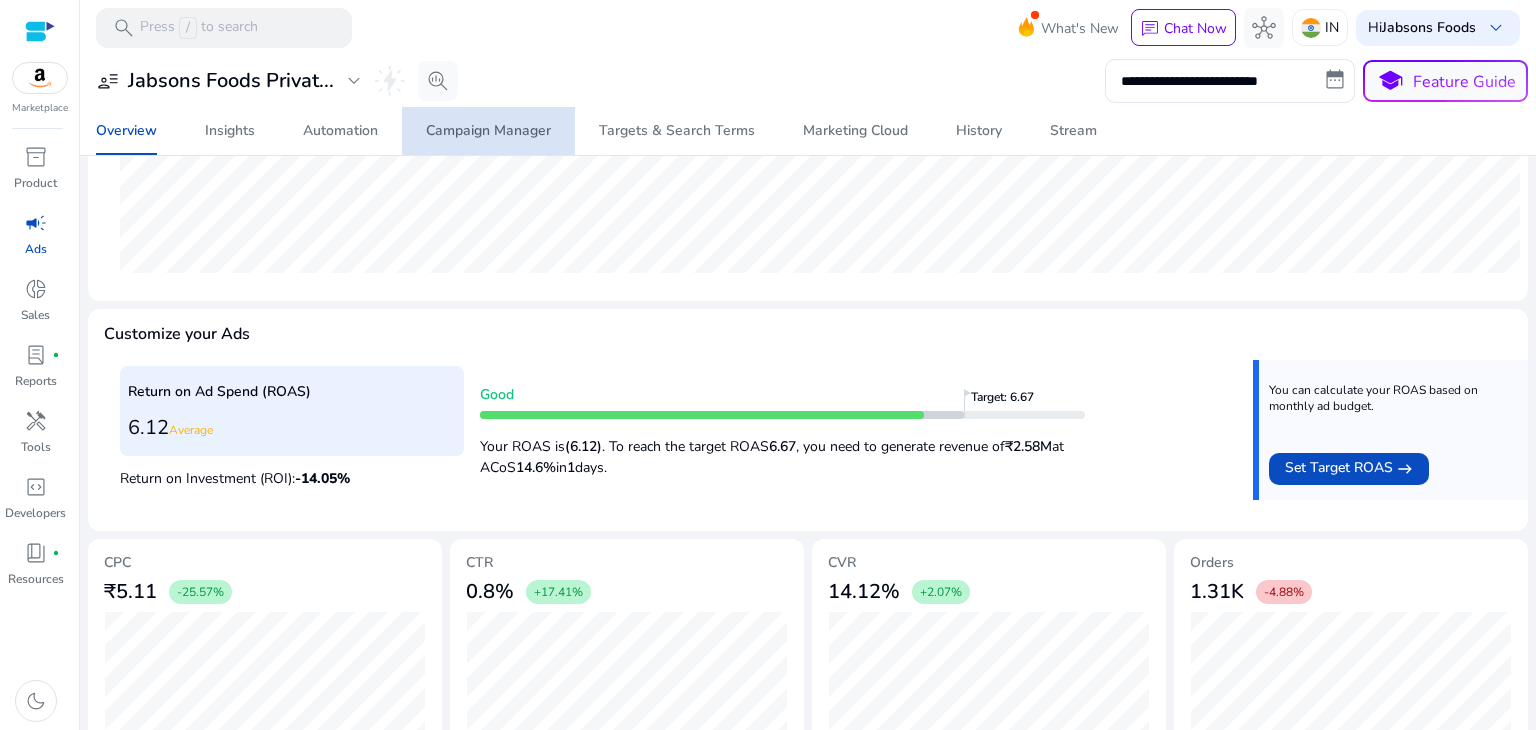 click on "Campaign Manager" at bounding box center [488, 131] 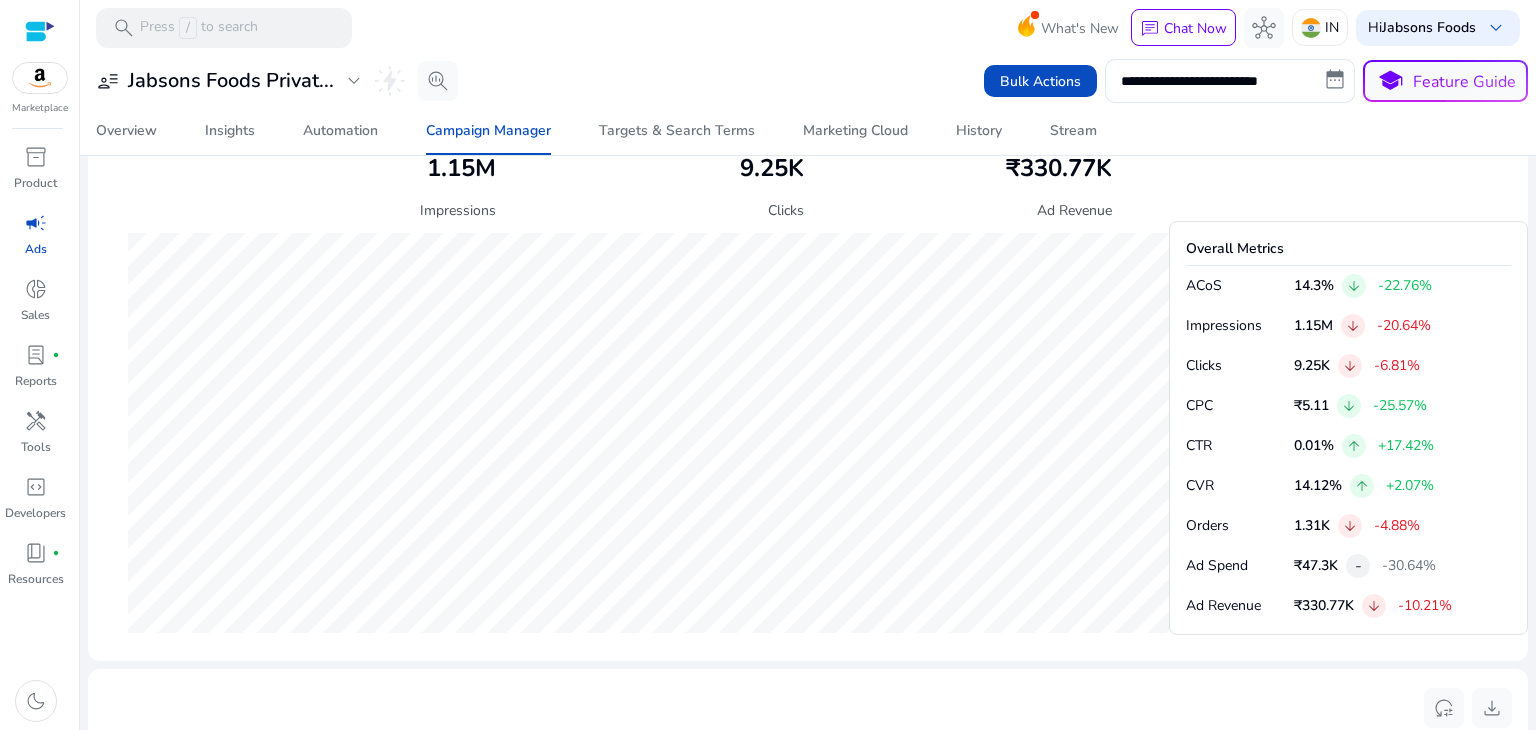 scroll, scrollTop: 1352, scrollLeft: 0, axis: vertical 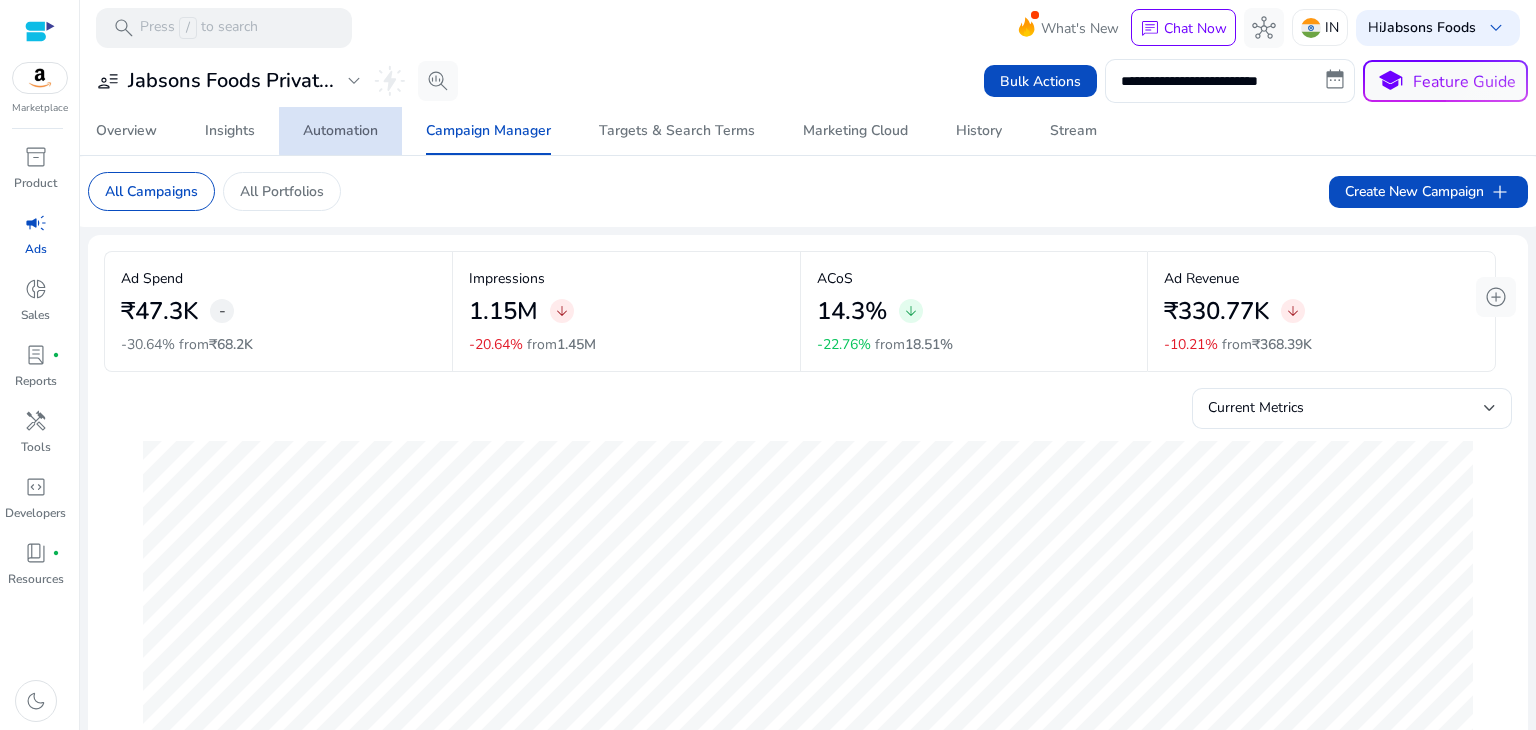 click on "Automation" at bounding box center (340, 131) 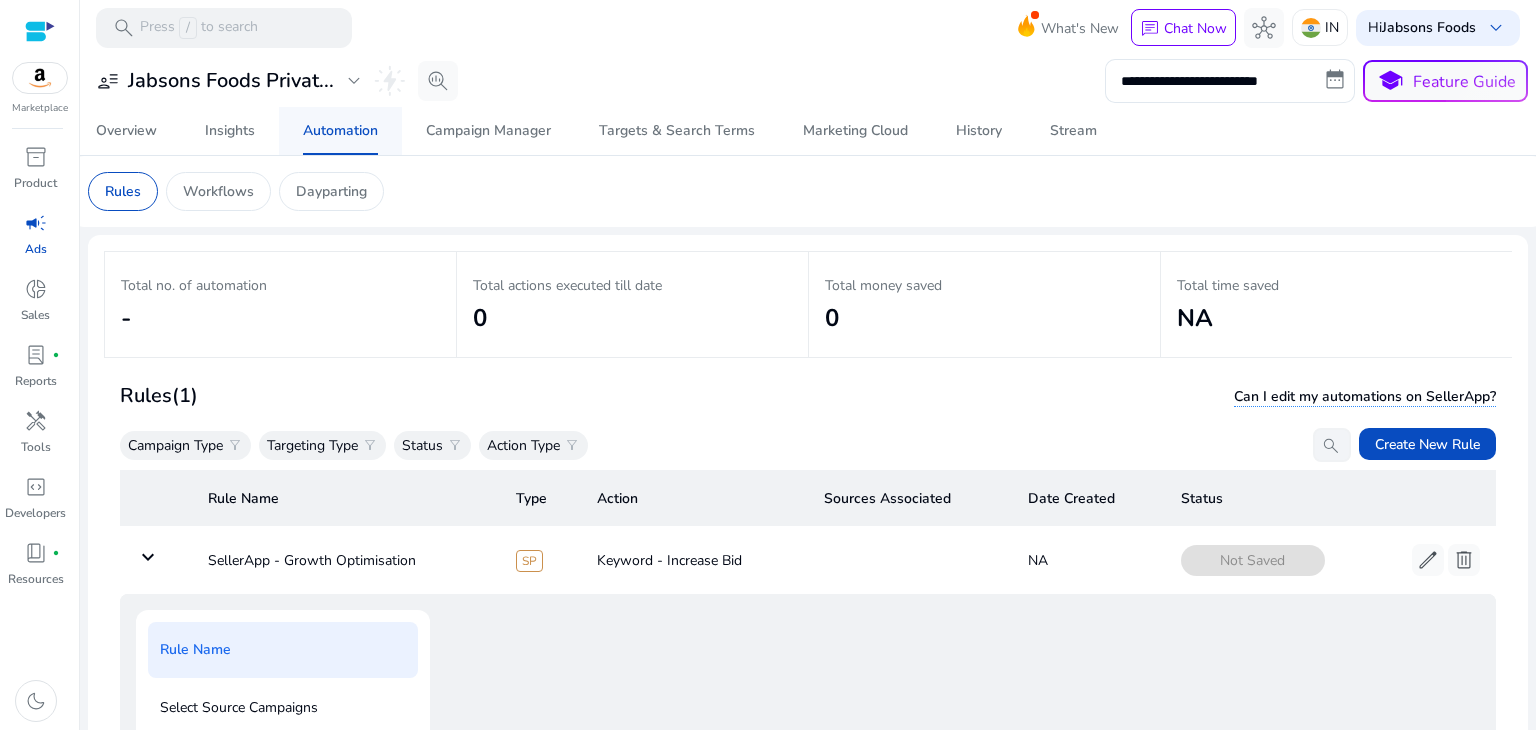 scroll, scrollTop: 39, scrollLeft: 0, axis: vertical 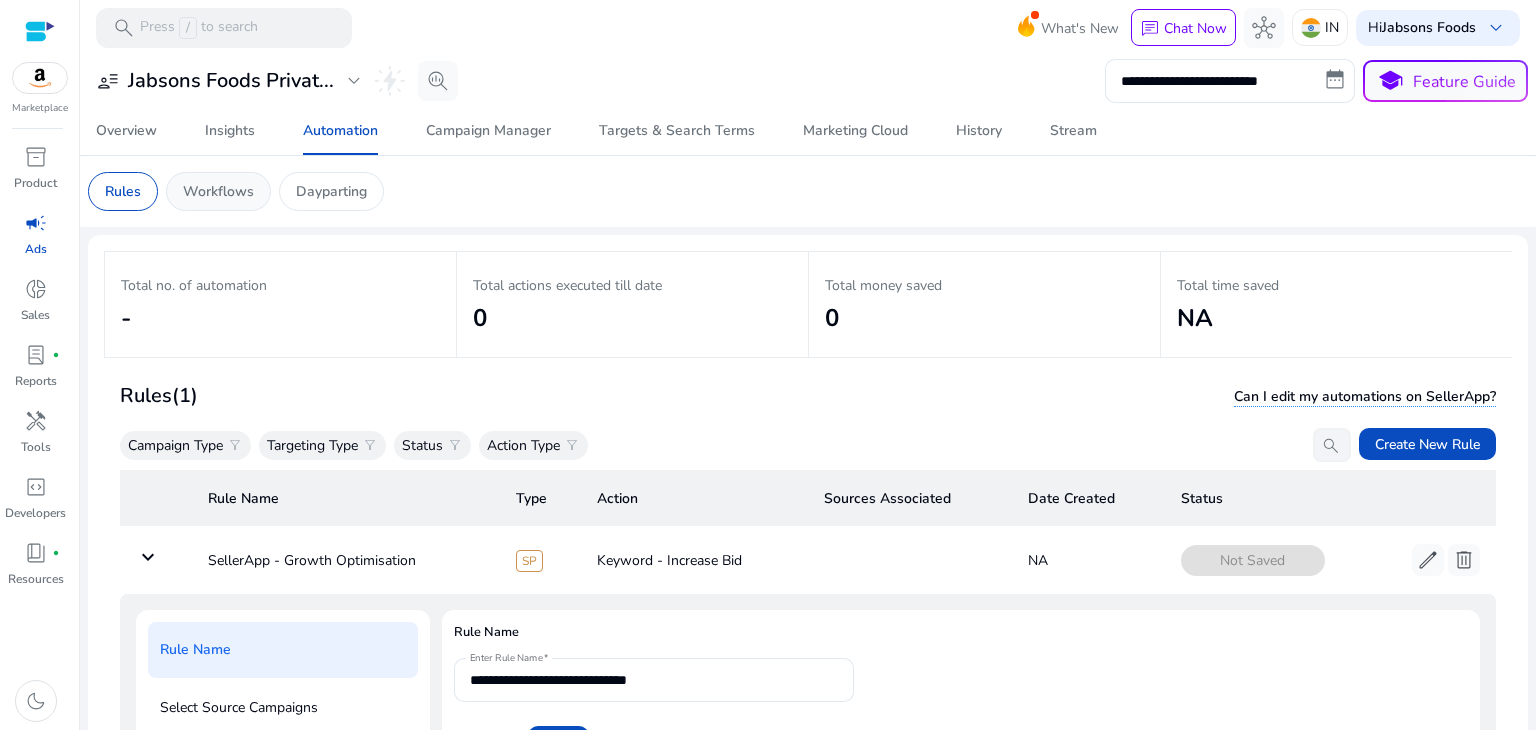 click on "Workflows" 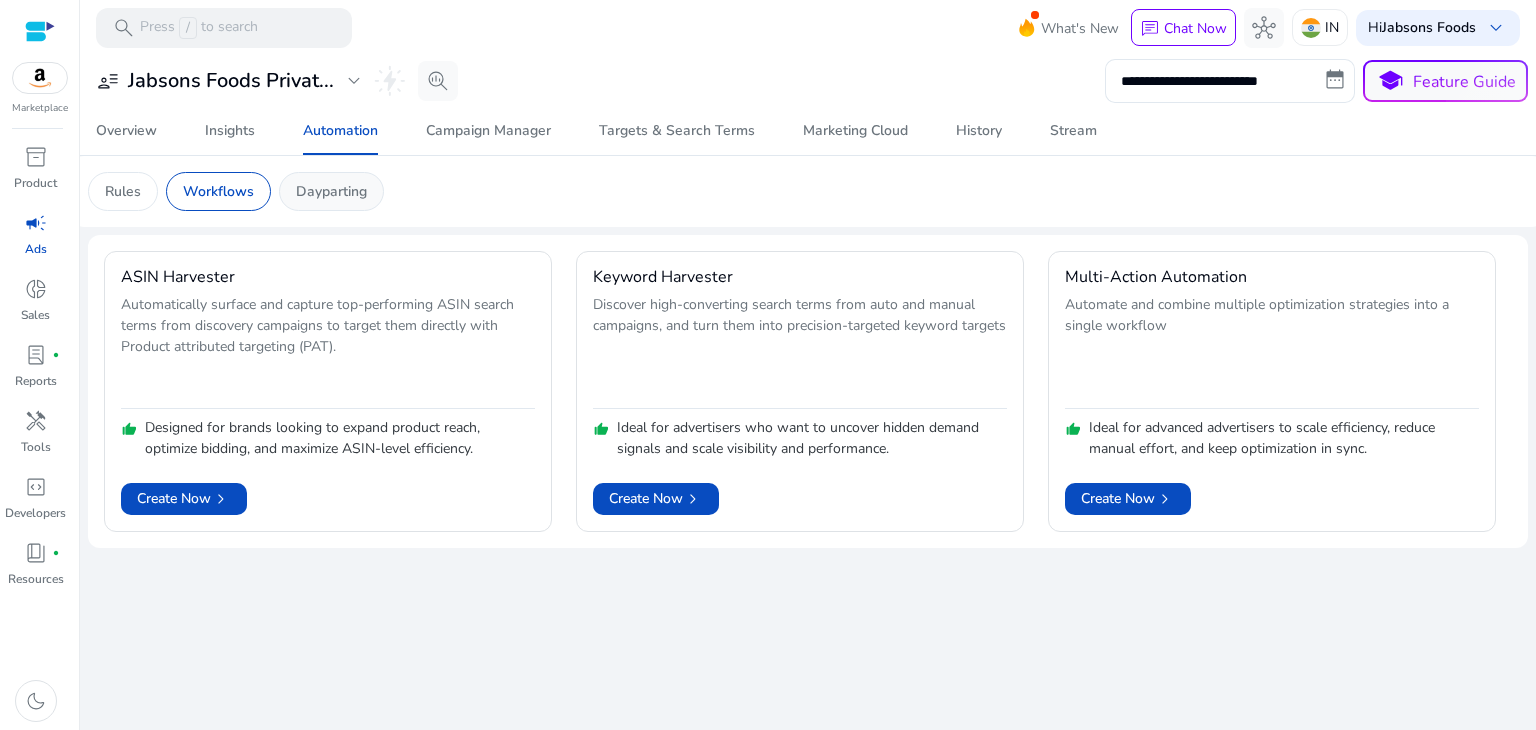 click on "Dayparting" 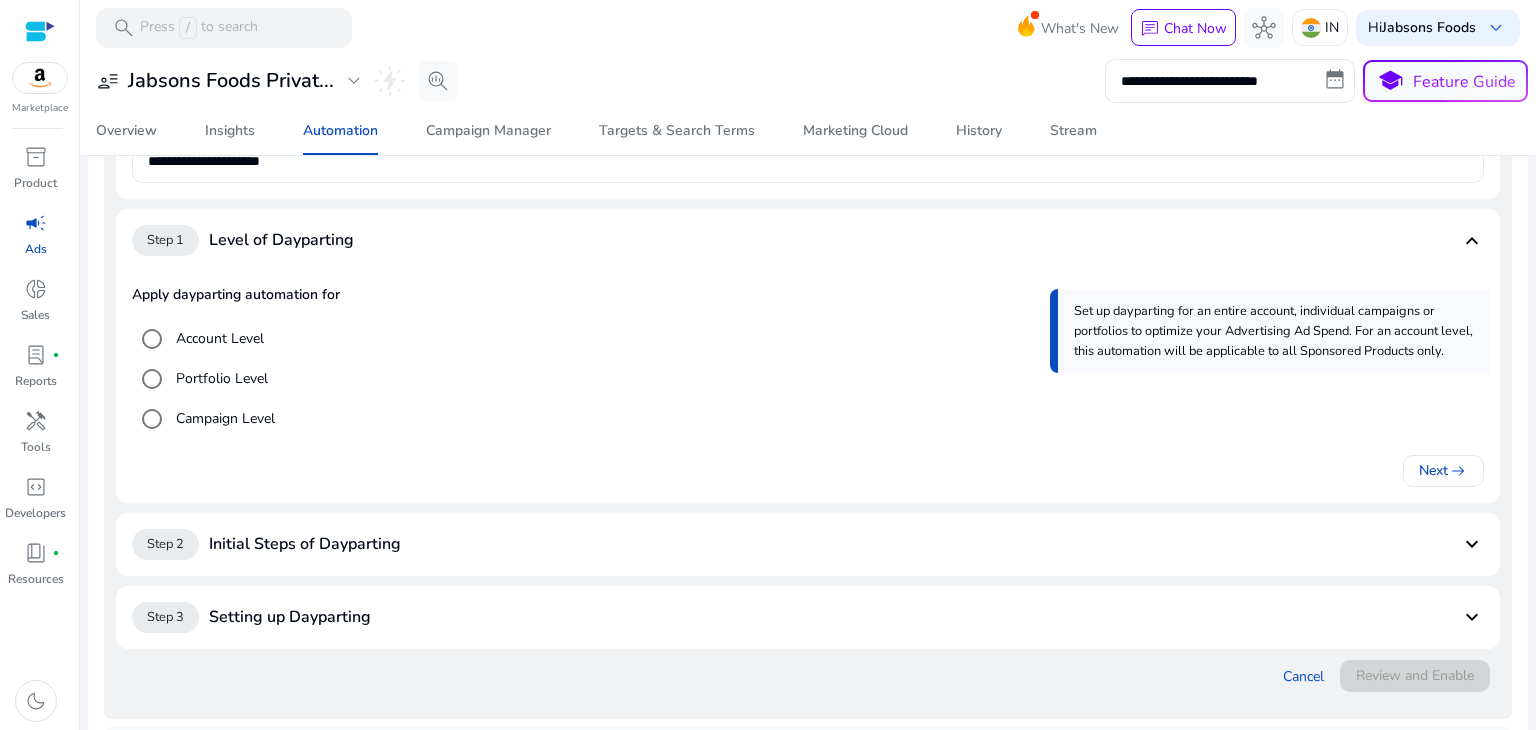 scroll, scrollTop: 276, scrollLeft: 0, axis: vertical 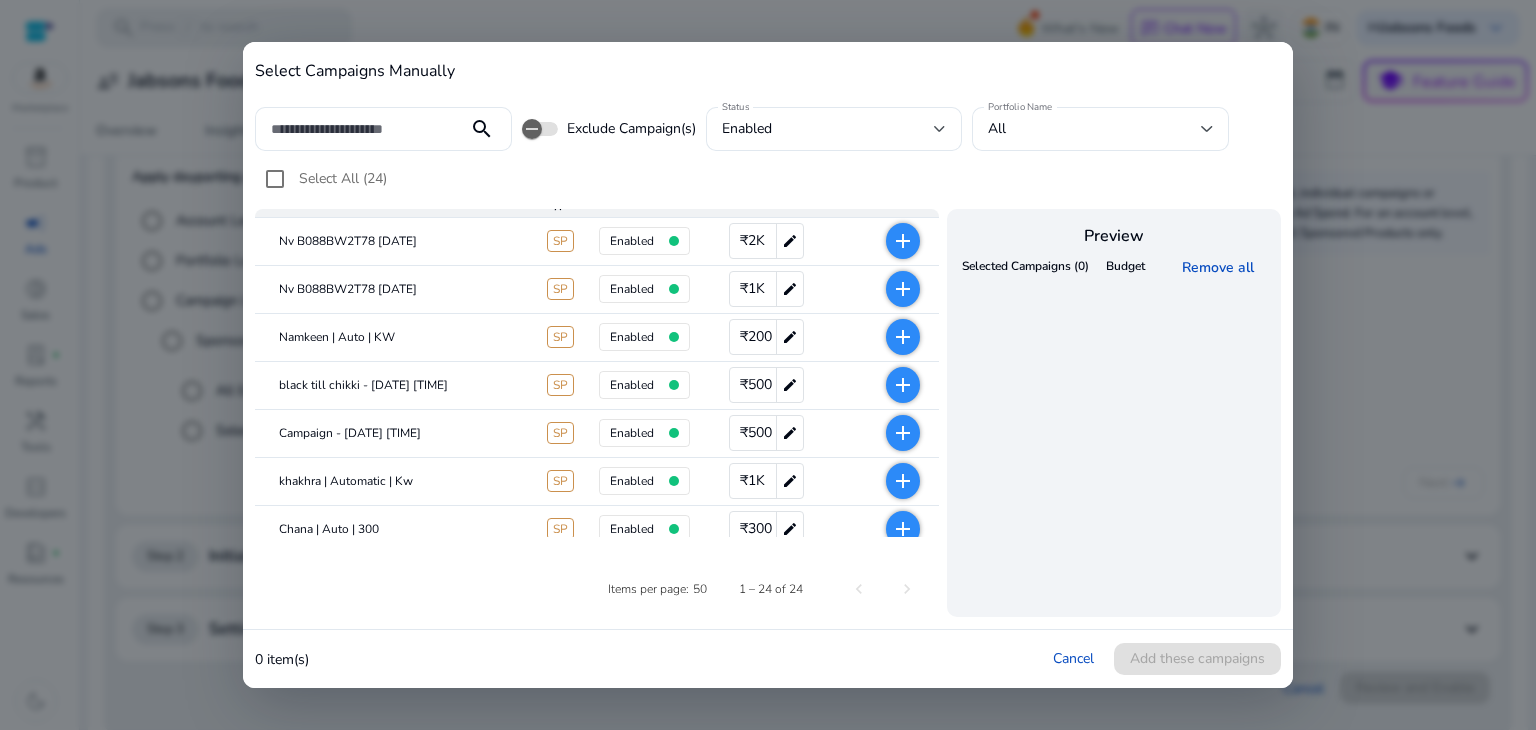 click on "add" at bounding box center (903, 337) 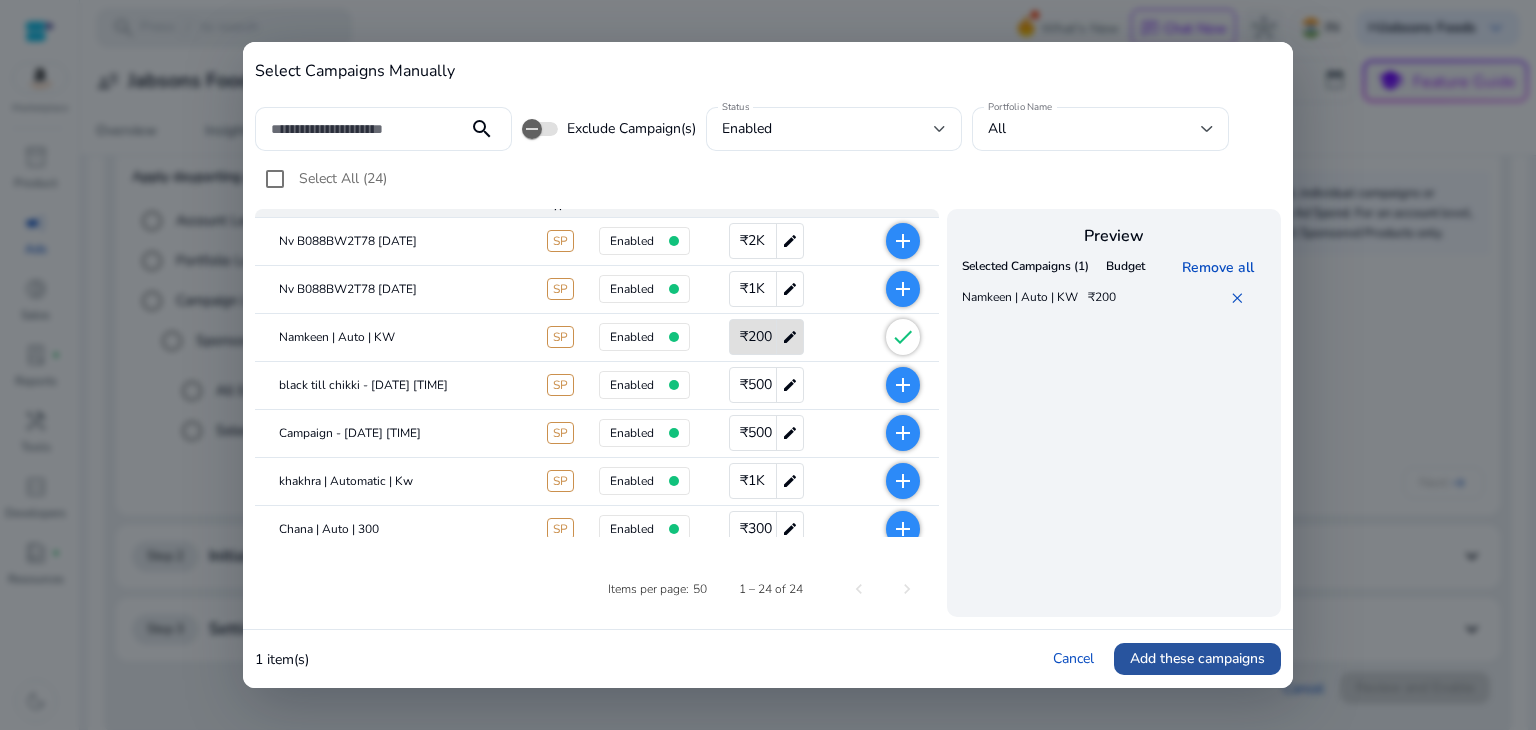 click on "Add these campaigns" at bounding box center [1197, 658] 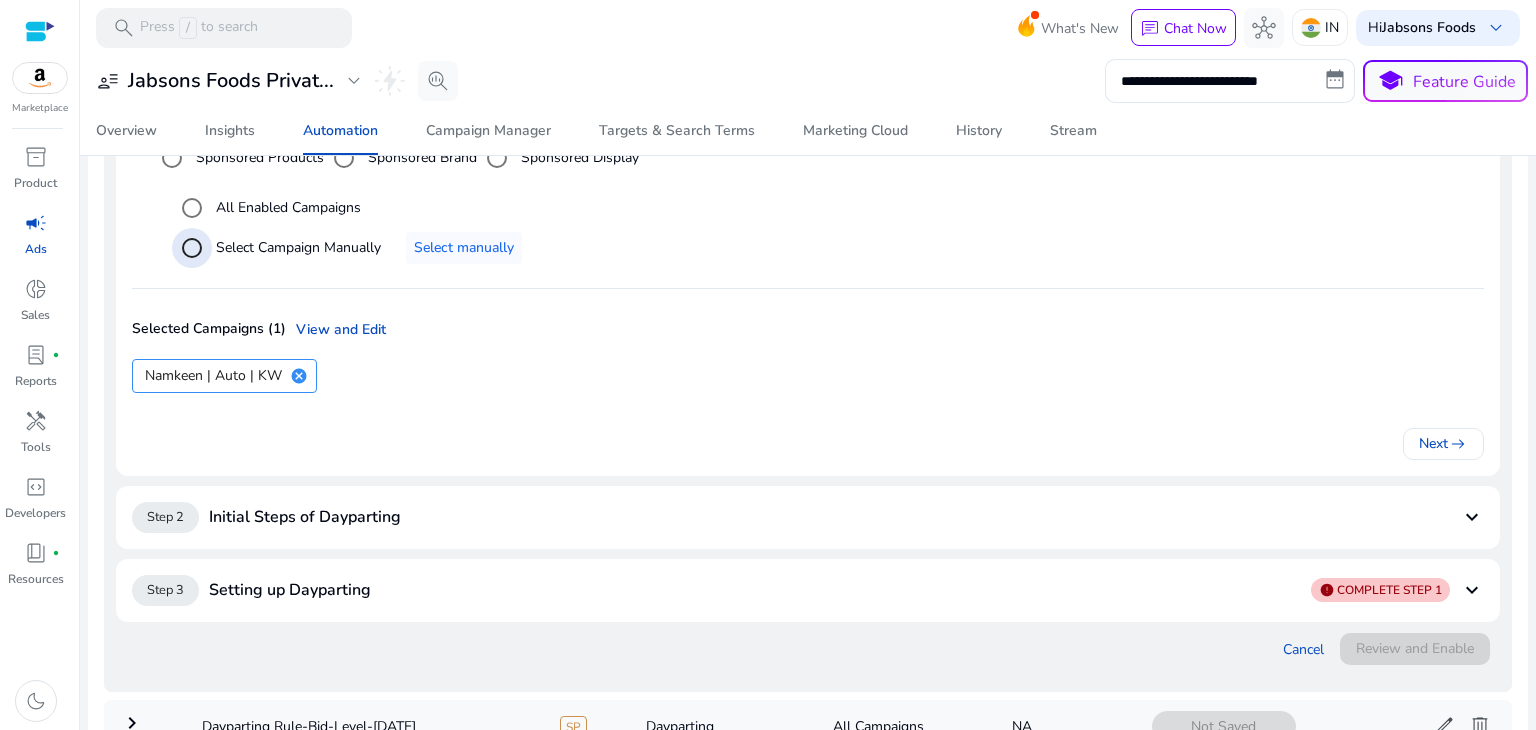 scroll, scrollTop: 644, scrollLeft: 0, axis: vertical 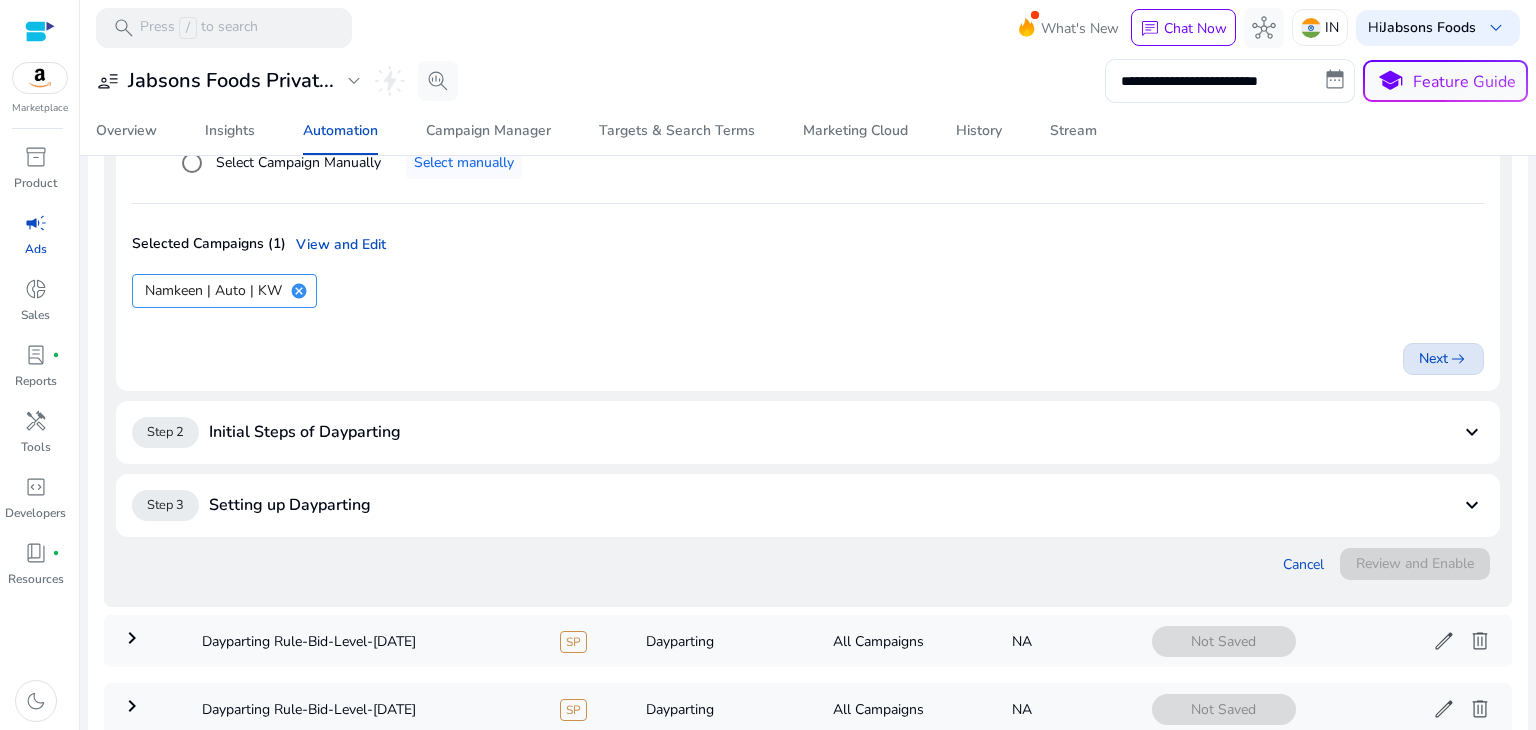 click on "Next   arrow_right_alt" at bounding box center (1443, 358) 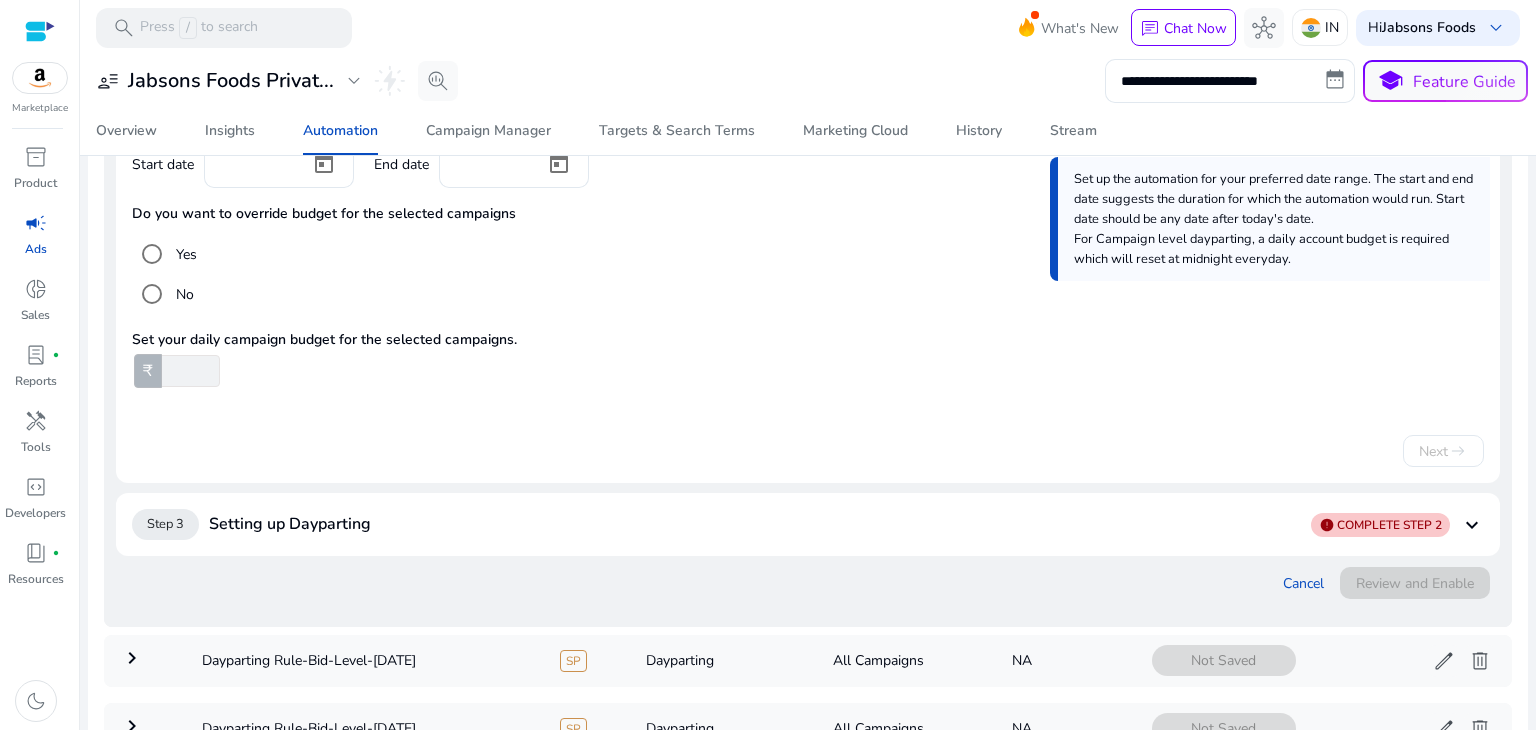 scroll, scrollTop: 452, scrollLeft: 0, axis: vertical 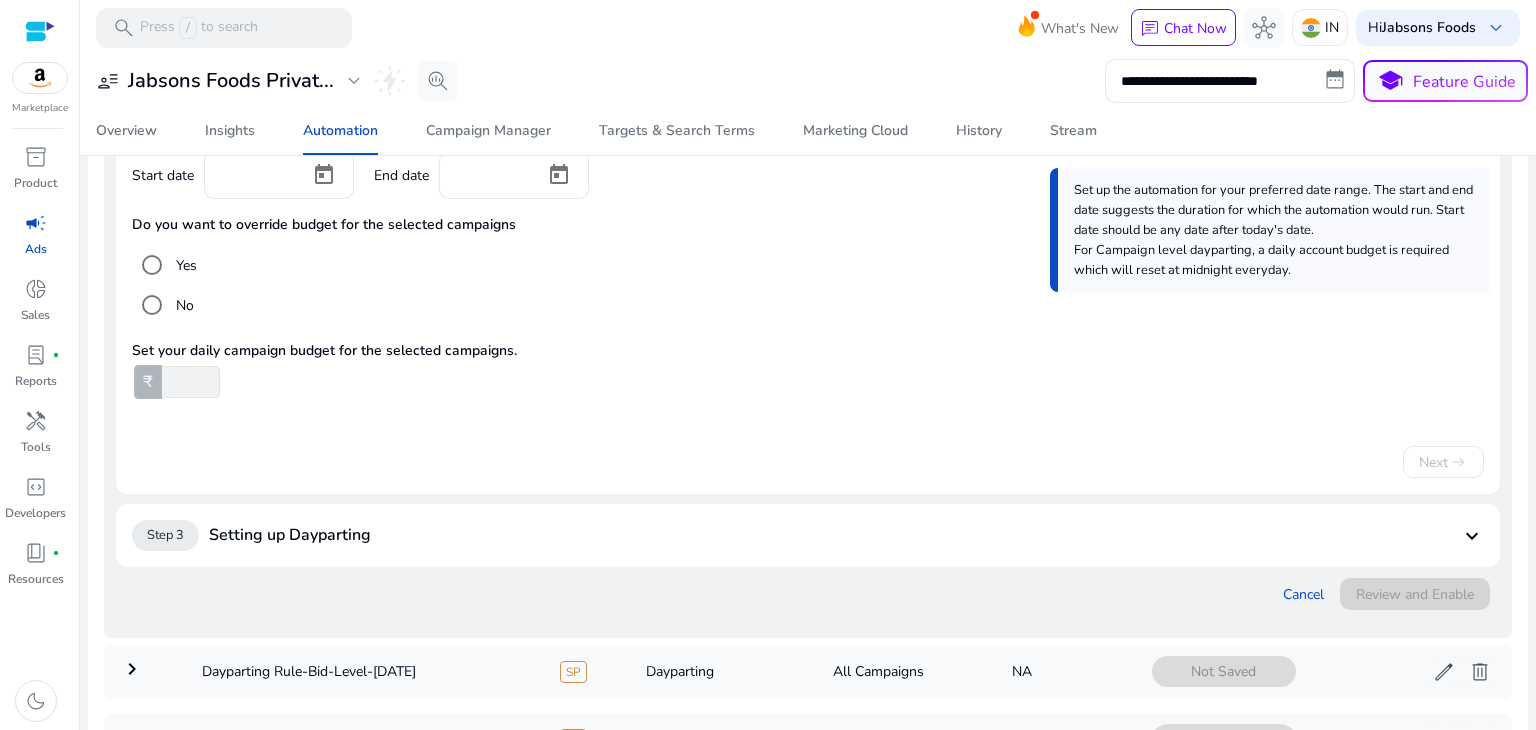 click at bounding box center [189, 382] 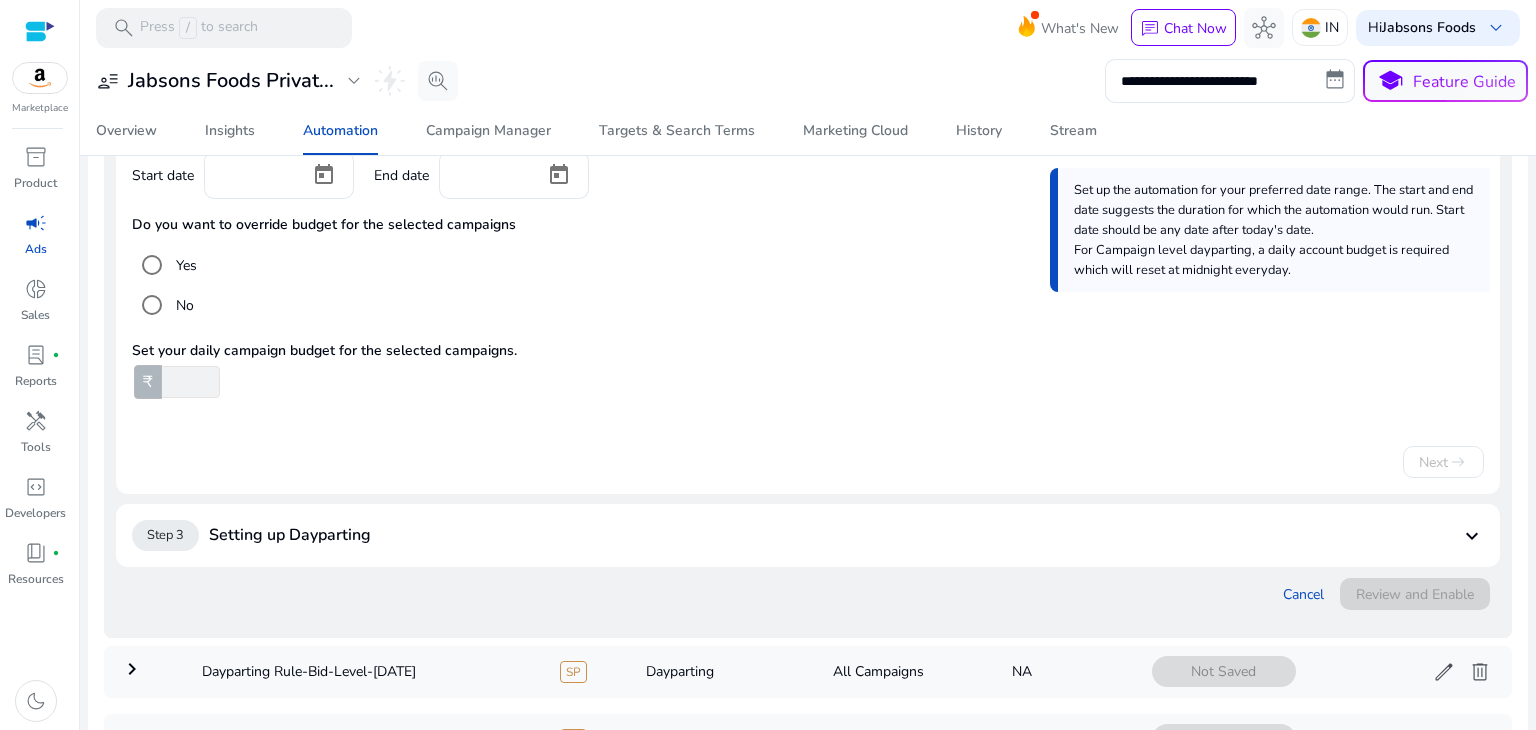 type on "***" 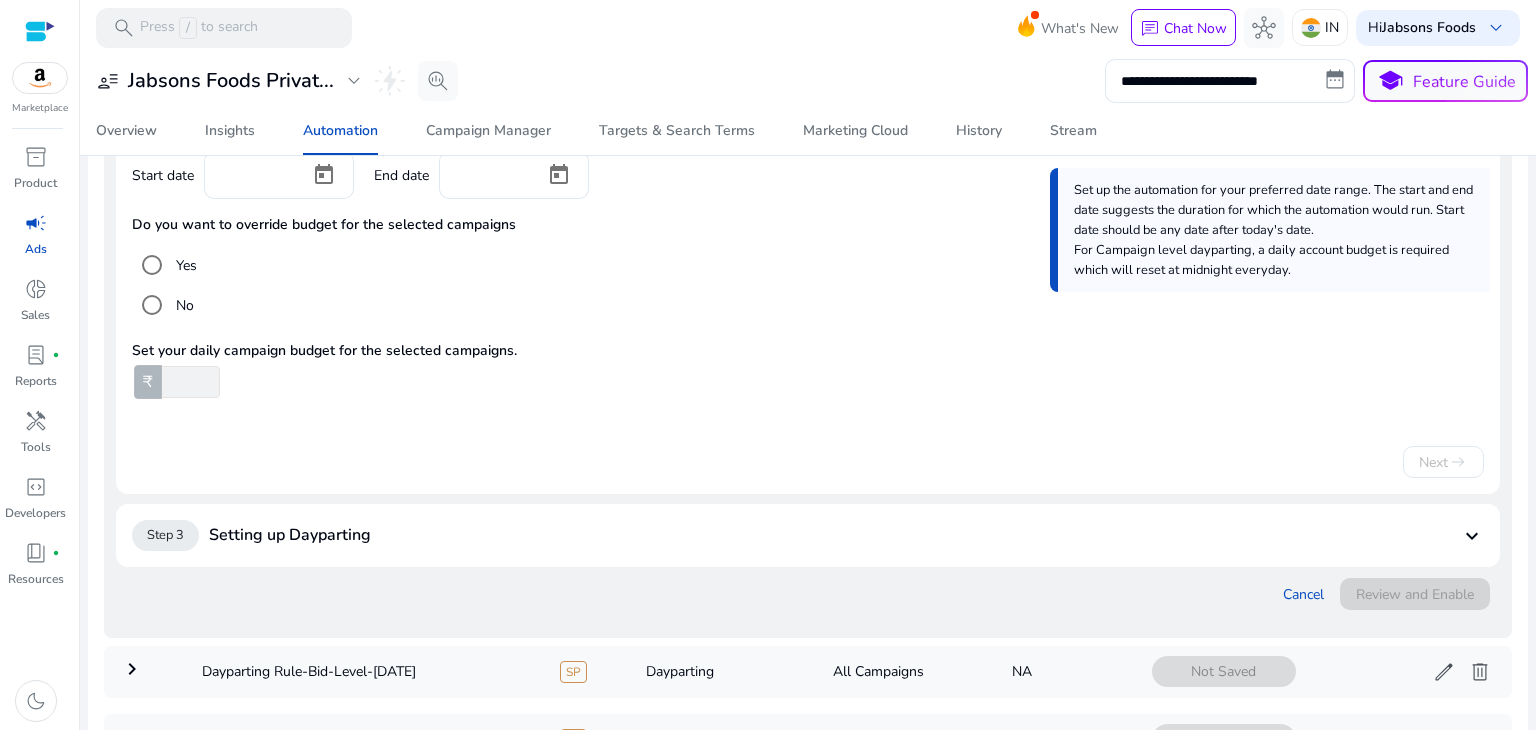 click on "Start date End date  Do you want to override budget for the selected campaigns  Yes No  Set your daily campaign budget for the selected campaigns.  ₹ ***  Set up the automation for your preferred date range. The start and end date suggests the duration for which the automation would run. Start date should be any date after today's date.   For Campaign level dayparting, a daily account budget is required which will reset at midnight everyday.   Next   arrow_right_alt" at bounding box center [808, 306] 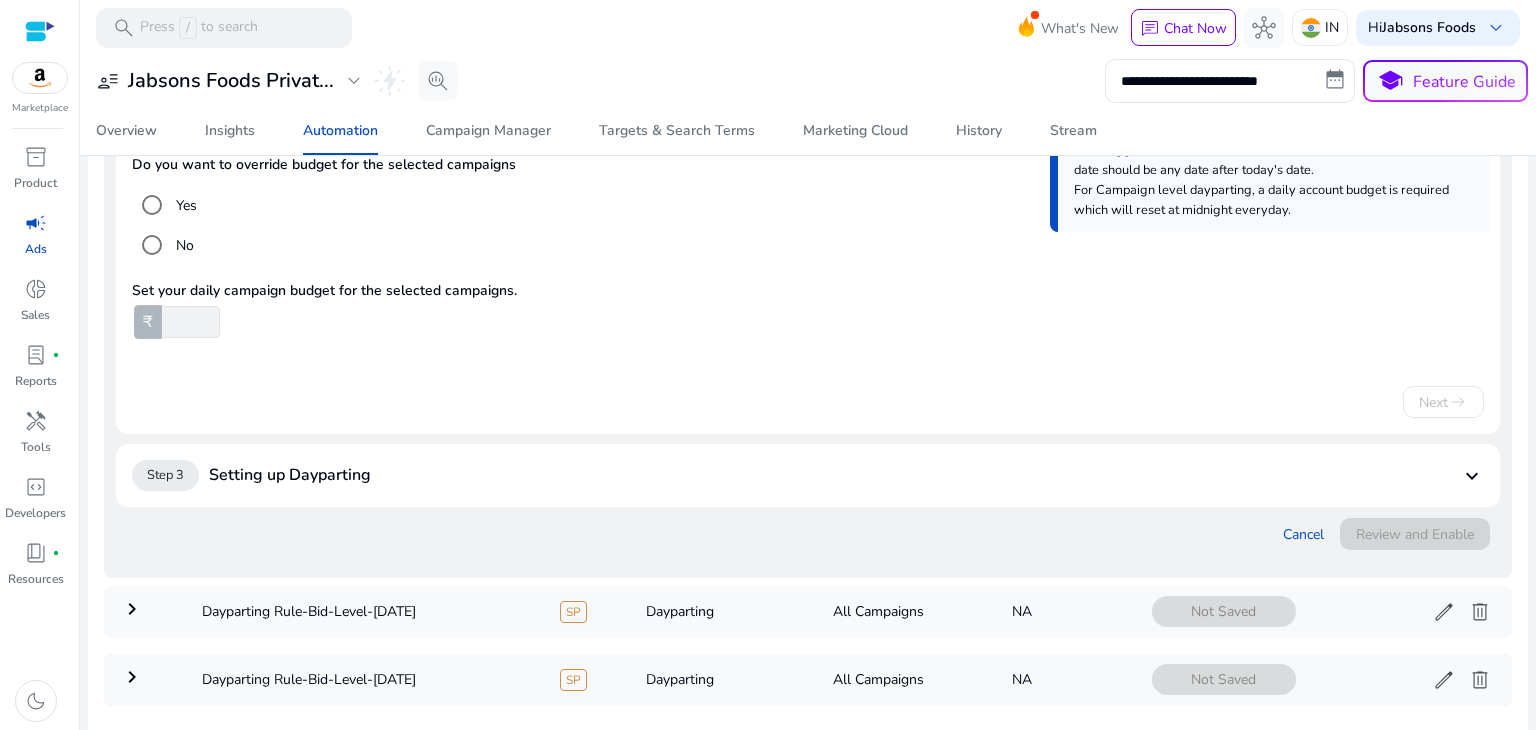 scroll, scrollTop: 516, scrollLeft: 0, axis: vertical 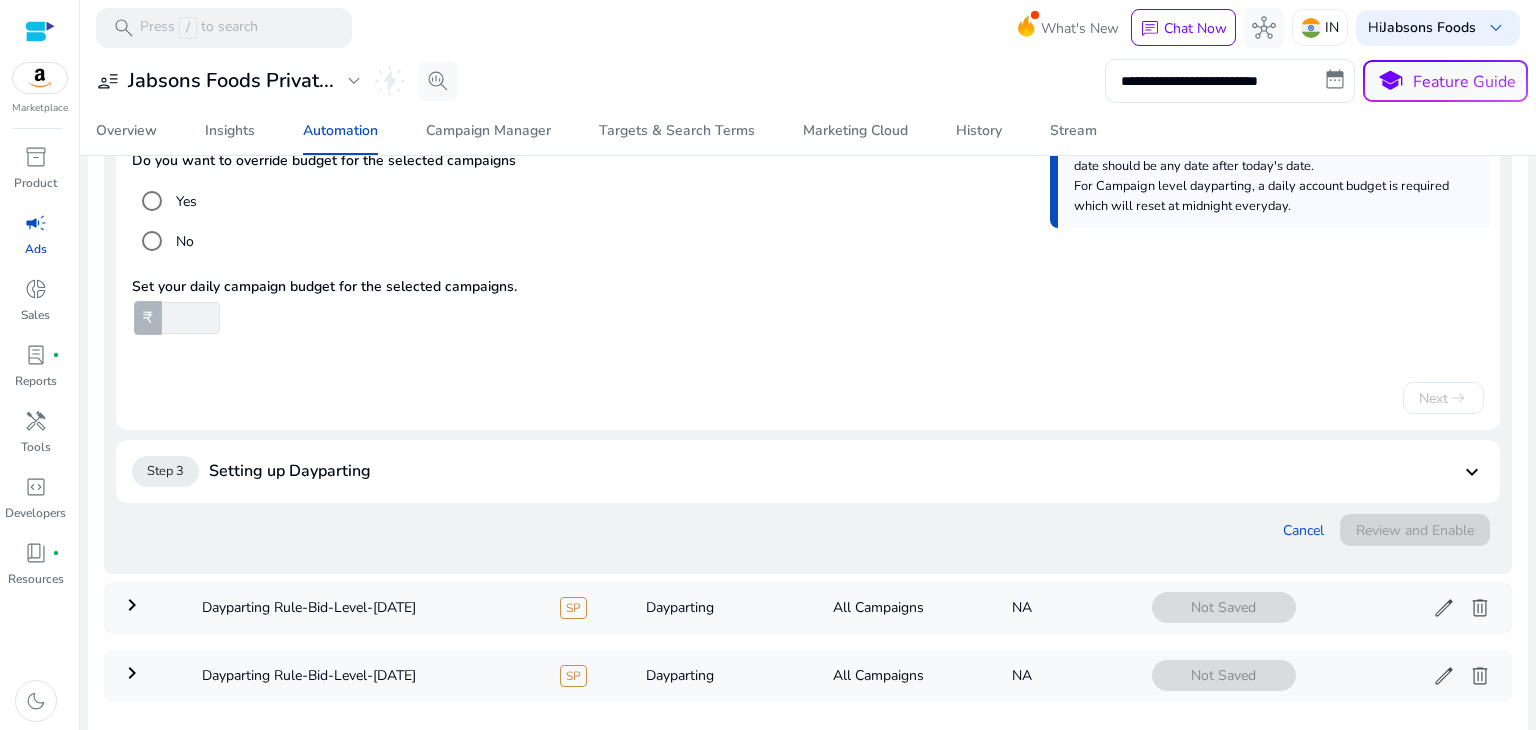 click on "Next   arrow_right_alt" at bounding box center [808, 390] 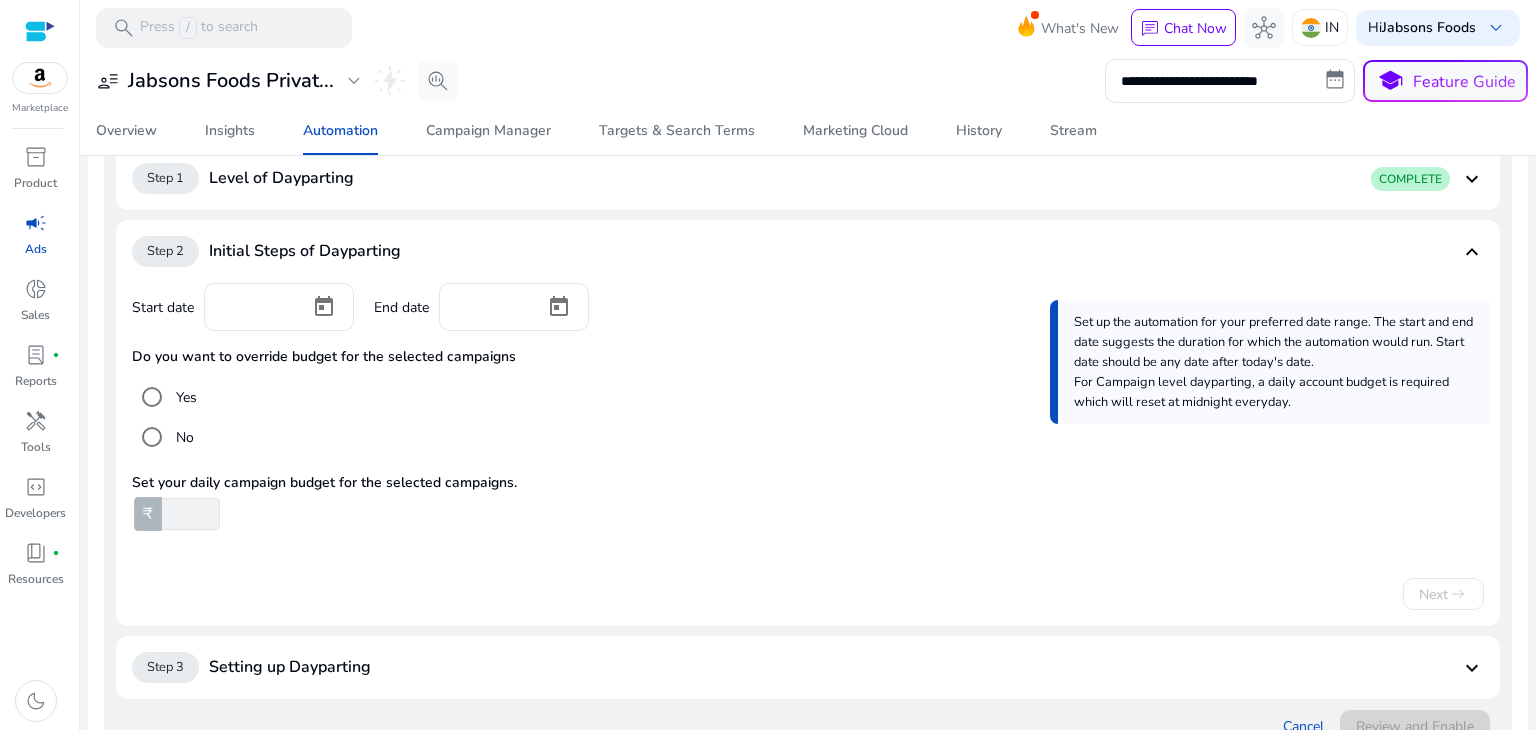 scroll, scrollTop: 225, scrollLeft: 0, axis: vertical 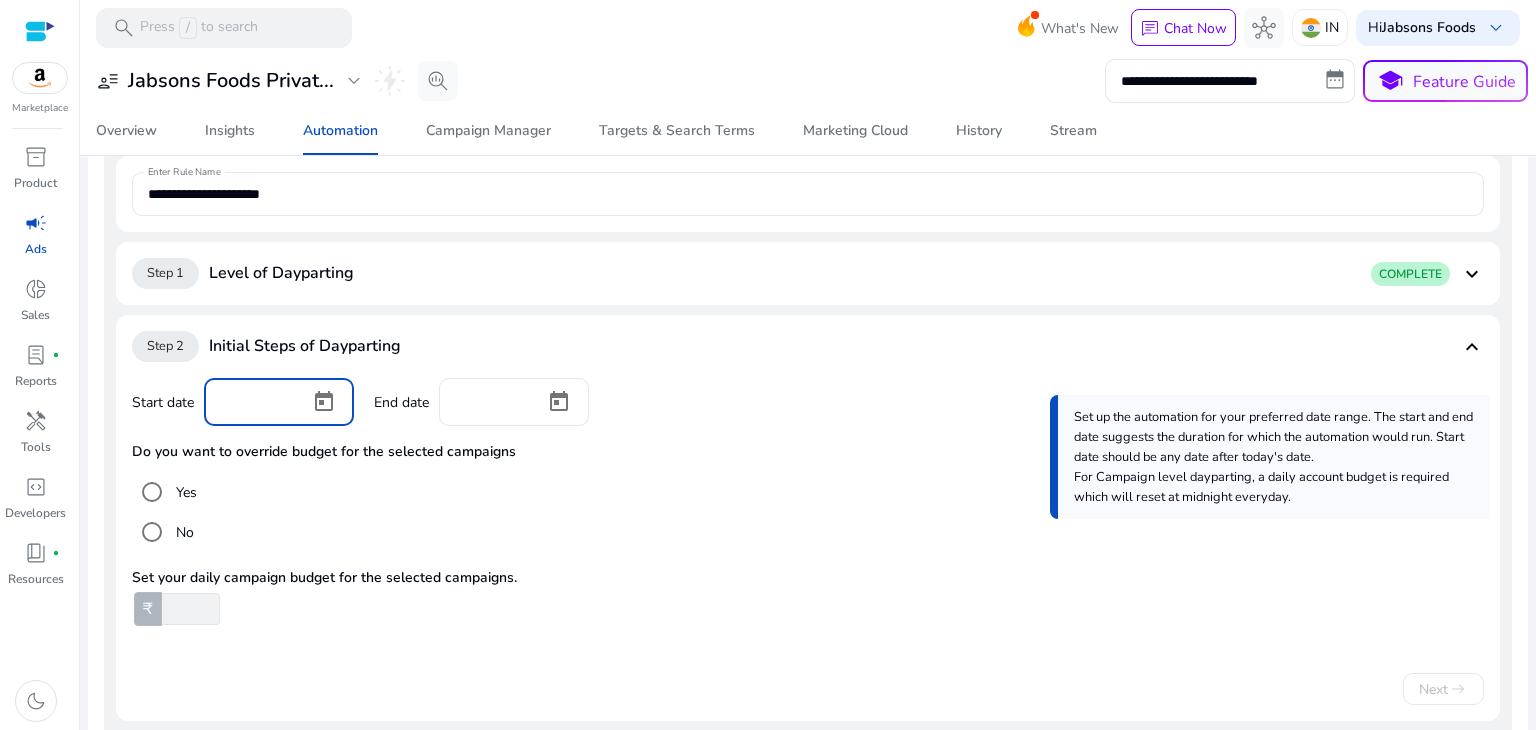 click at bounding box center [257, 400] 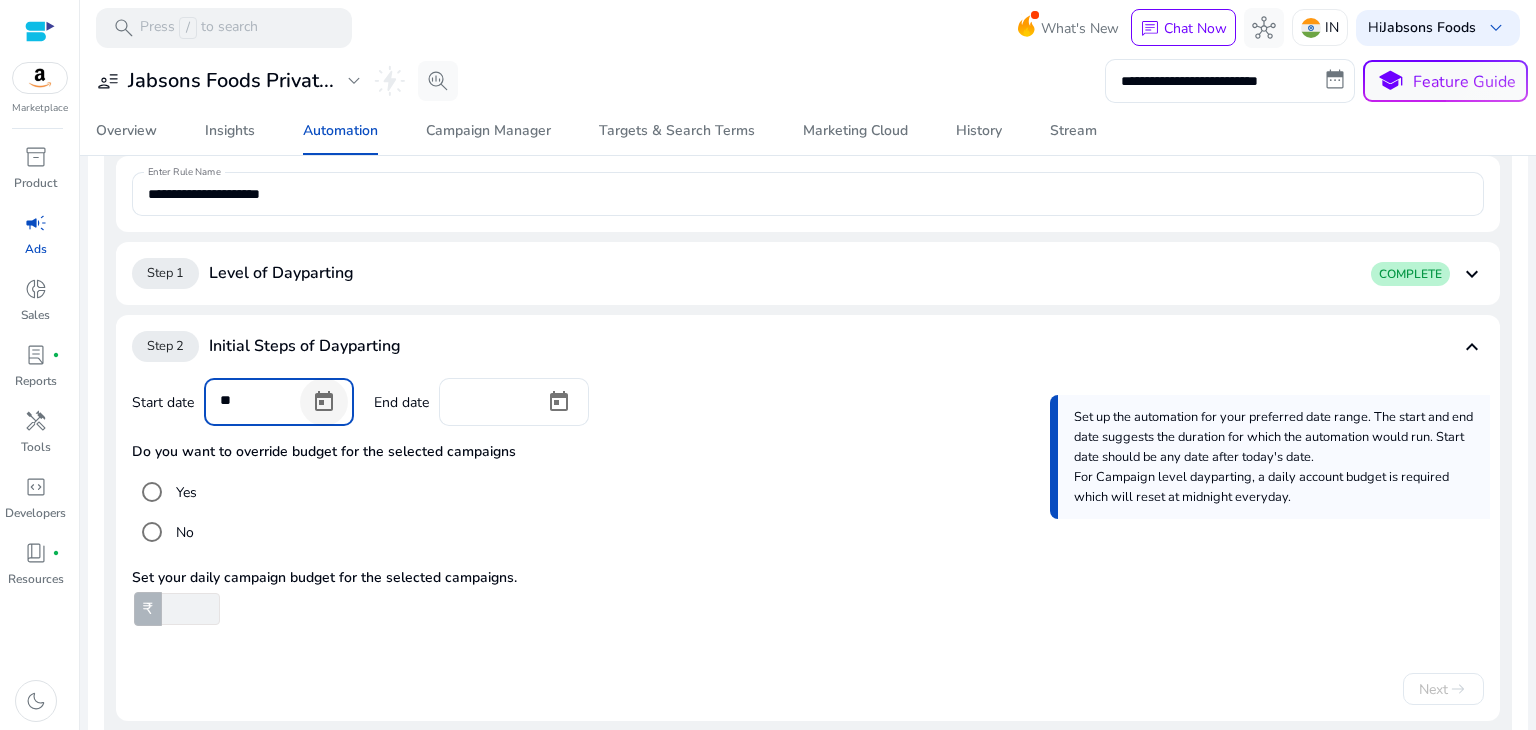 type on "********" 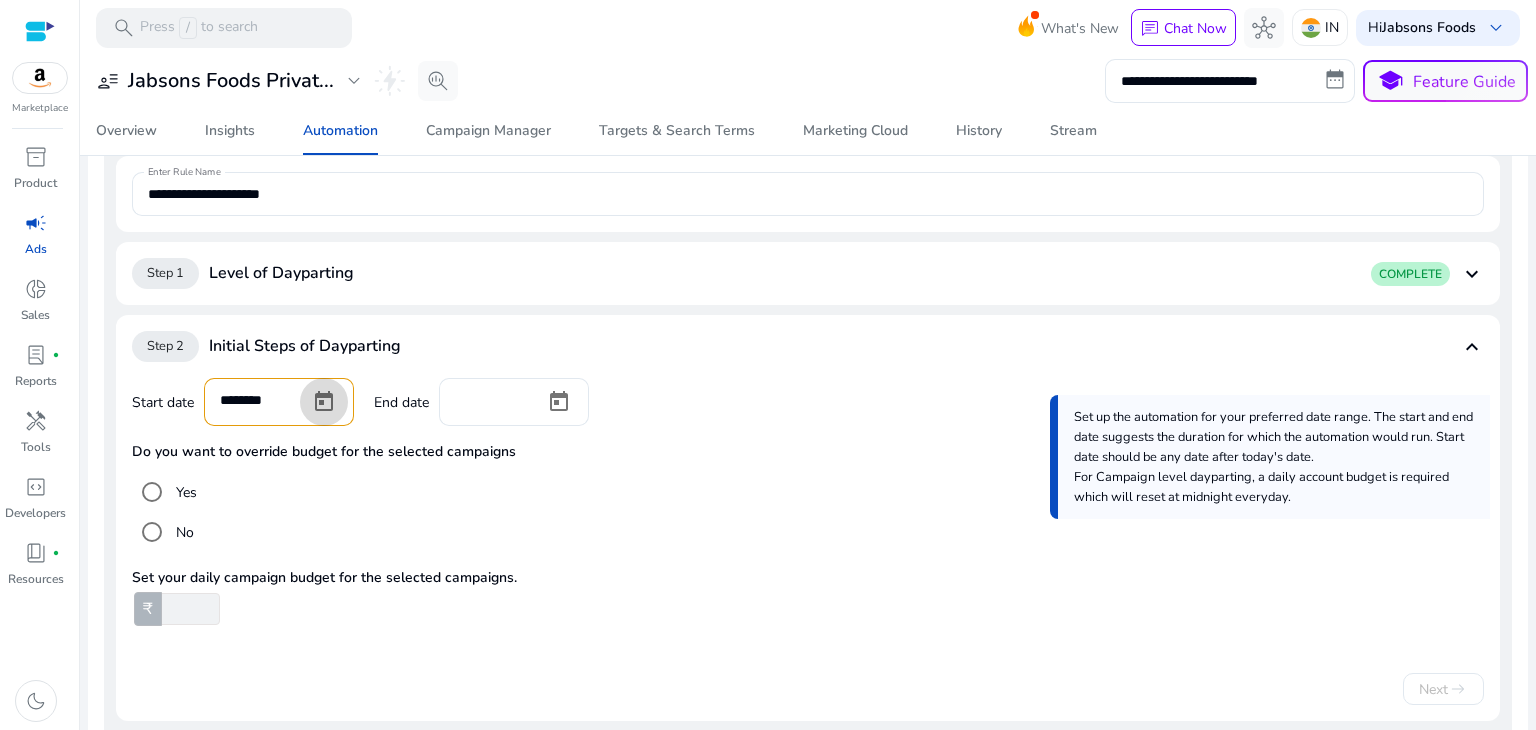 click at bounding box center [324, 402] 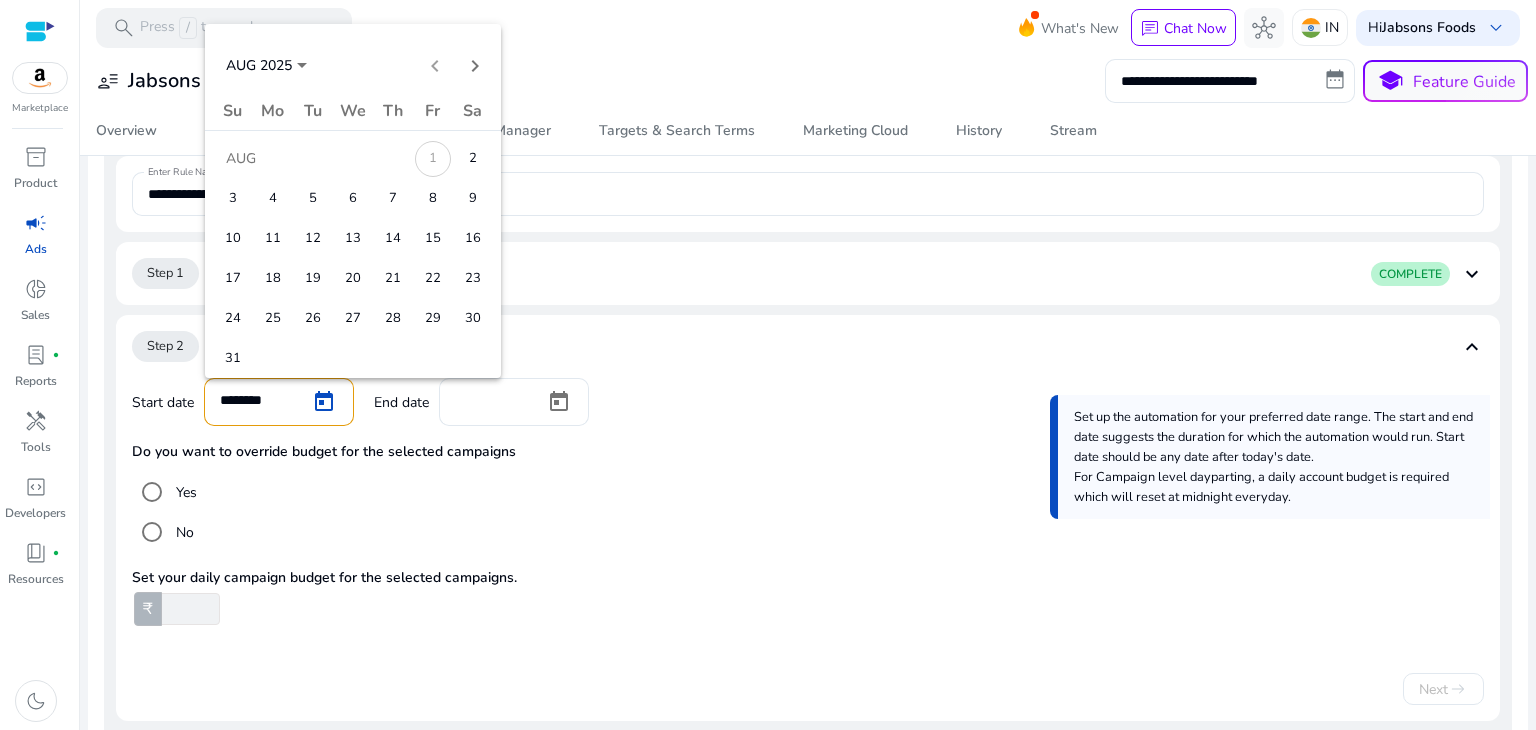 click on "1" at bounding box center (433, 159) 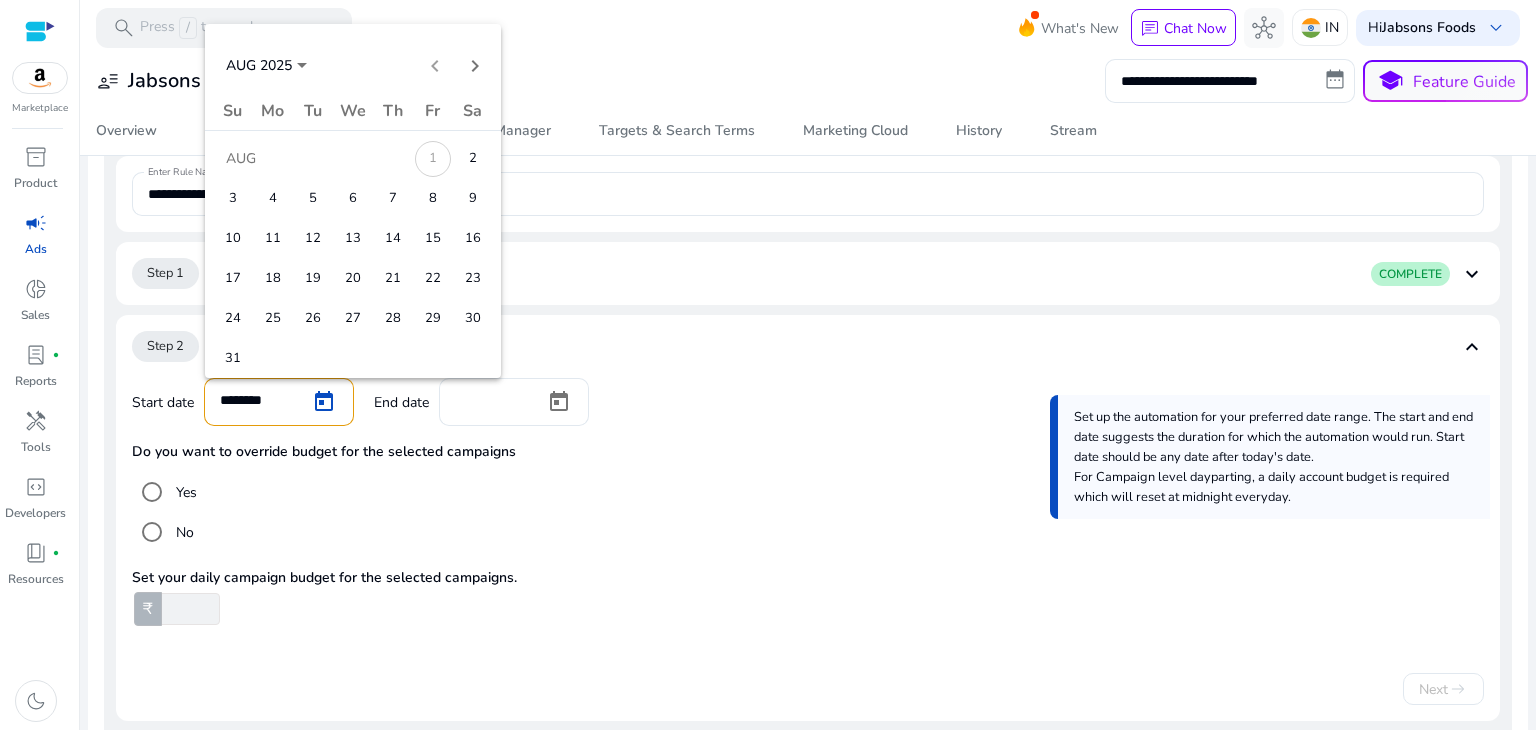 click at bounding box center (768, 365) 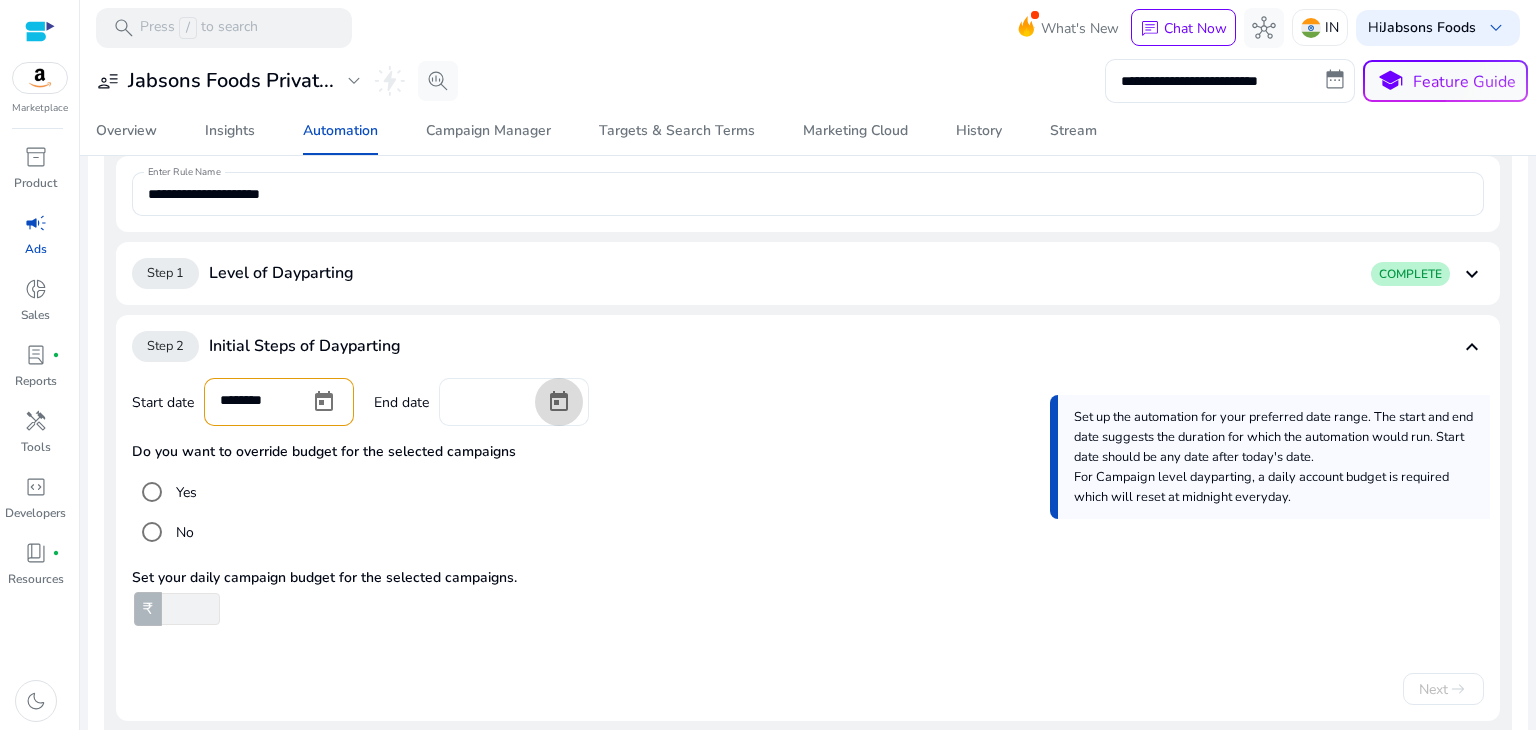 click at bounding box center [559, 402] 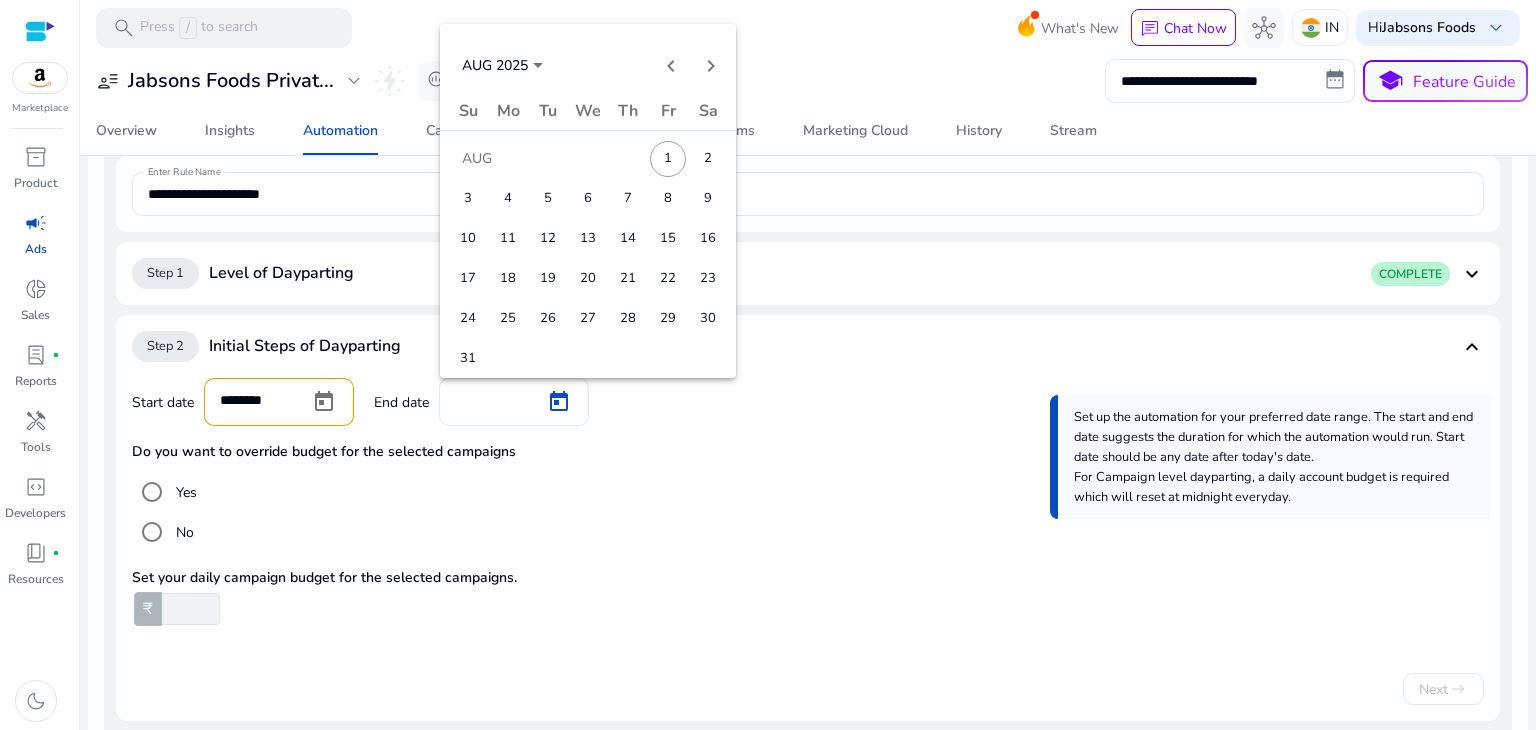 click on "31" at bounding box center (468, 359) 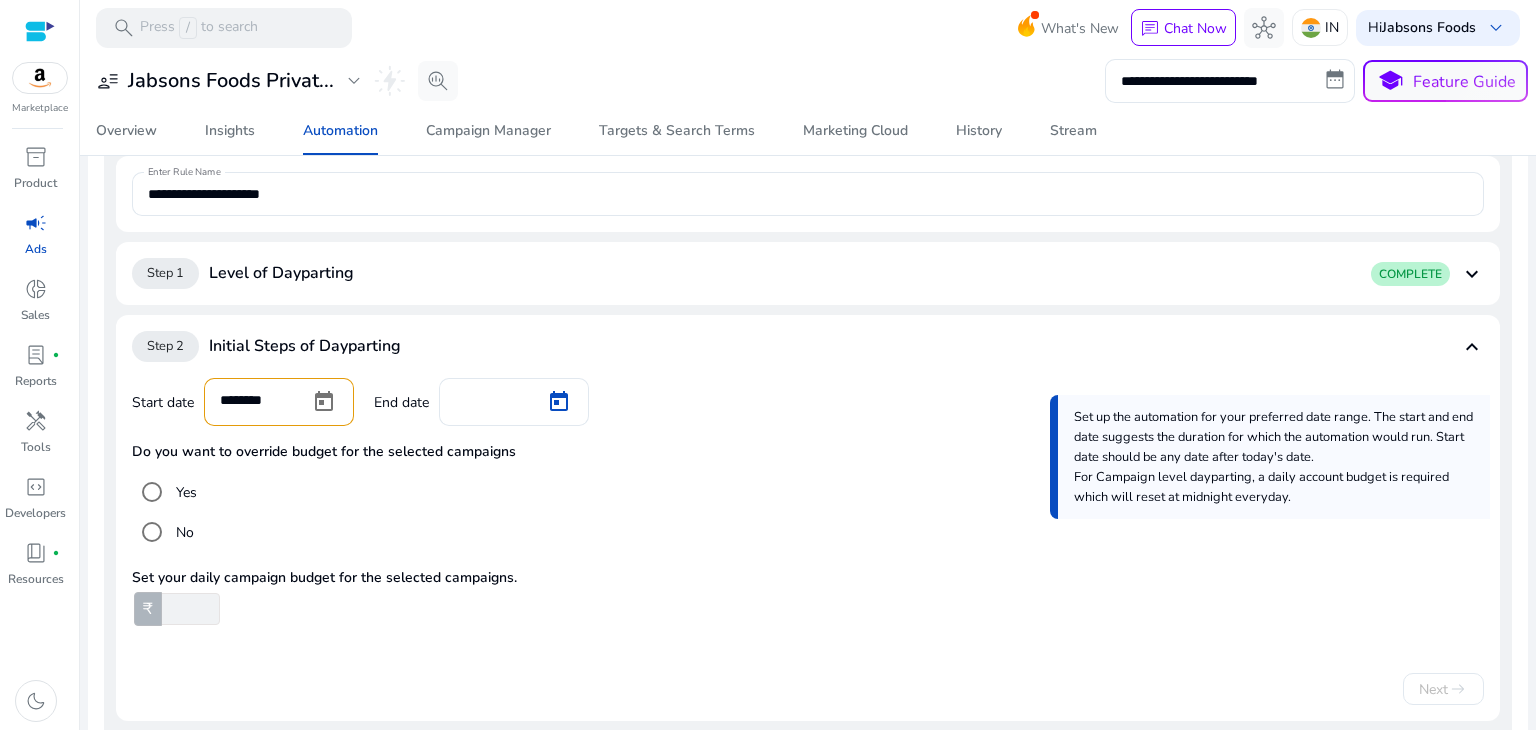 type on "*********" 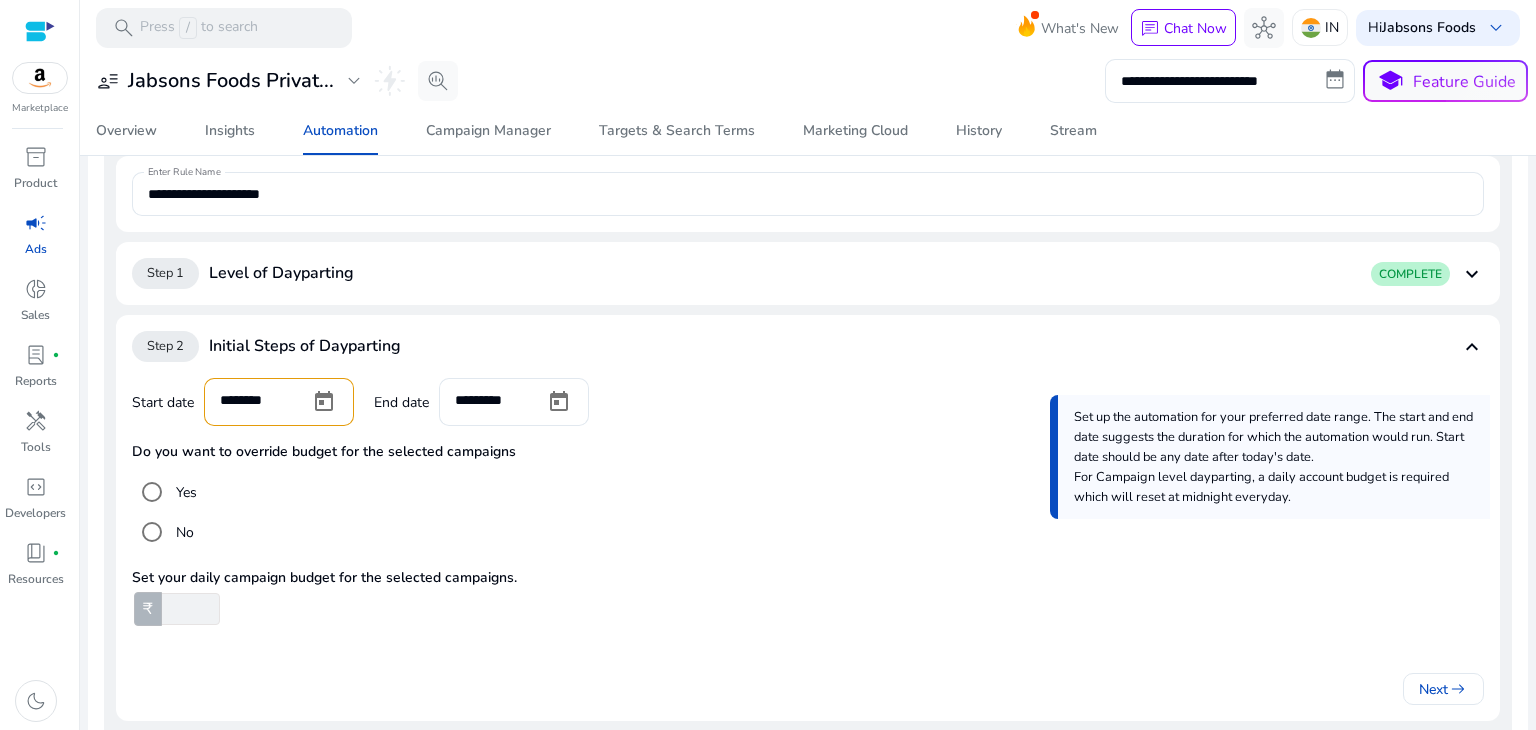 click on "Start date ******** End date *********" at bounding box center (808, 402) 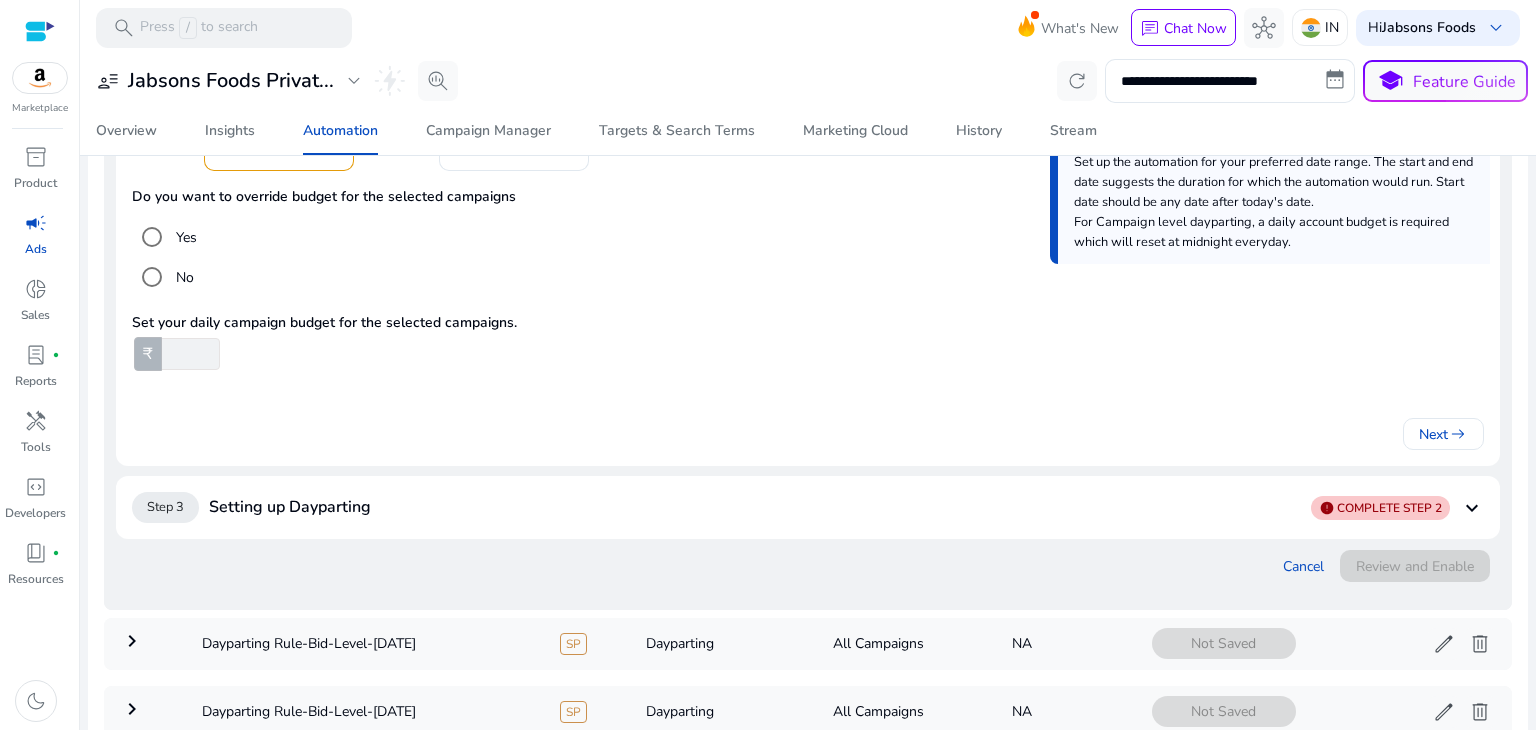 scroll, scrollTop: 544, scrollLeft: 0, axis: vertical 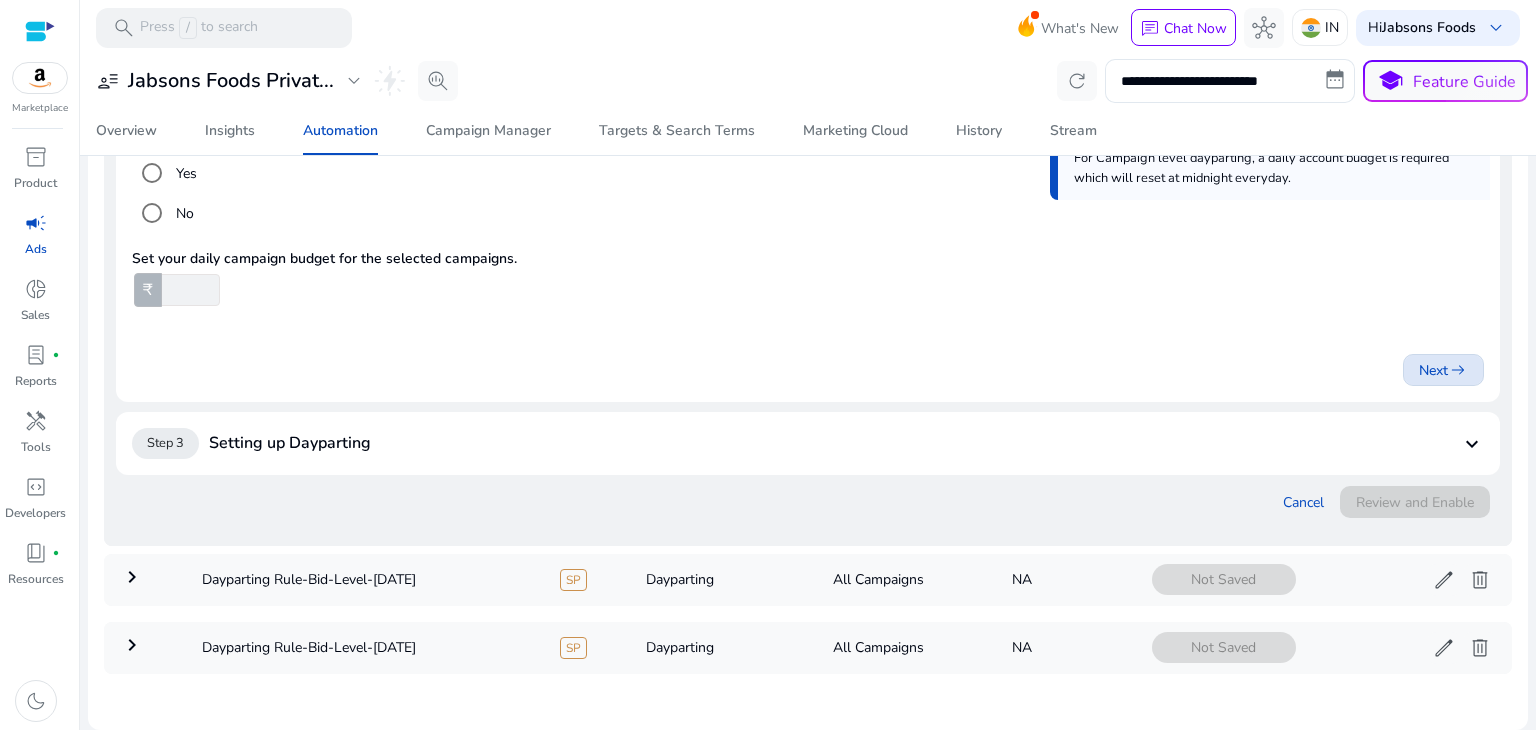 click on "arrow_right_alt" at bounding box center [1458, 370] 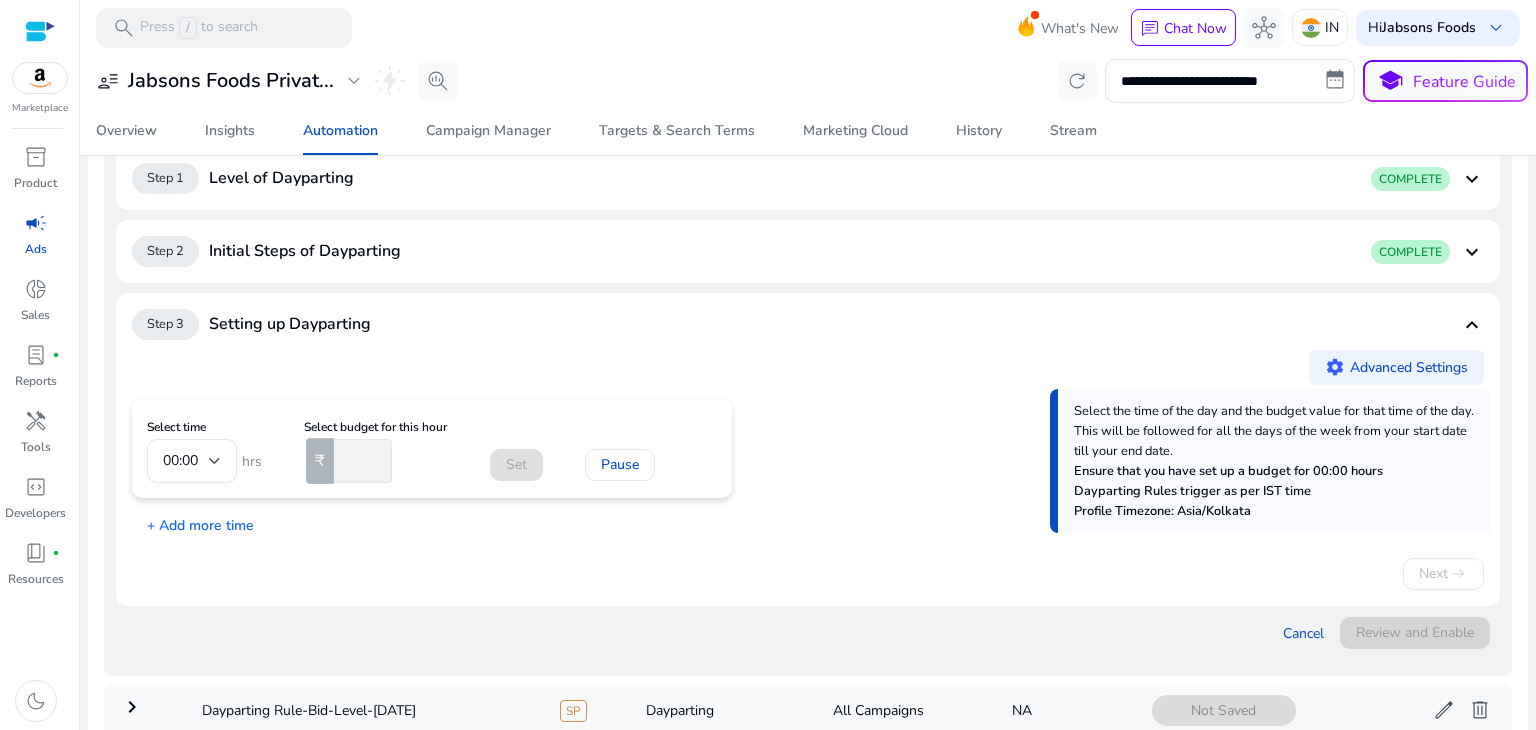 scroll, scrollTop: 320, scrollLeft: 0, axis: vertical 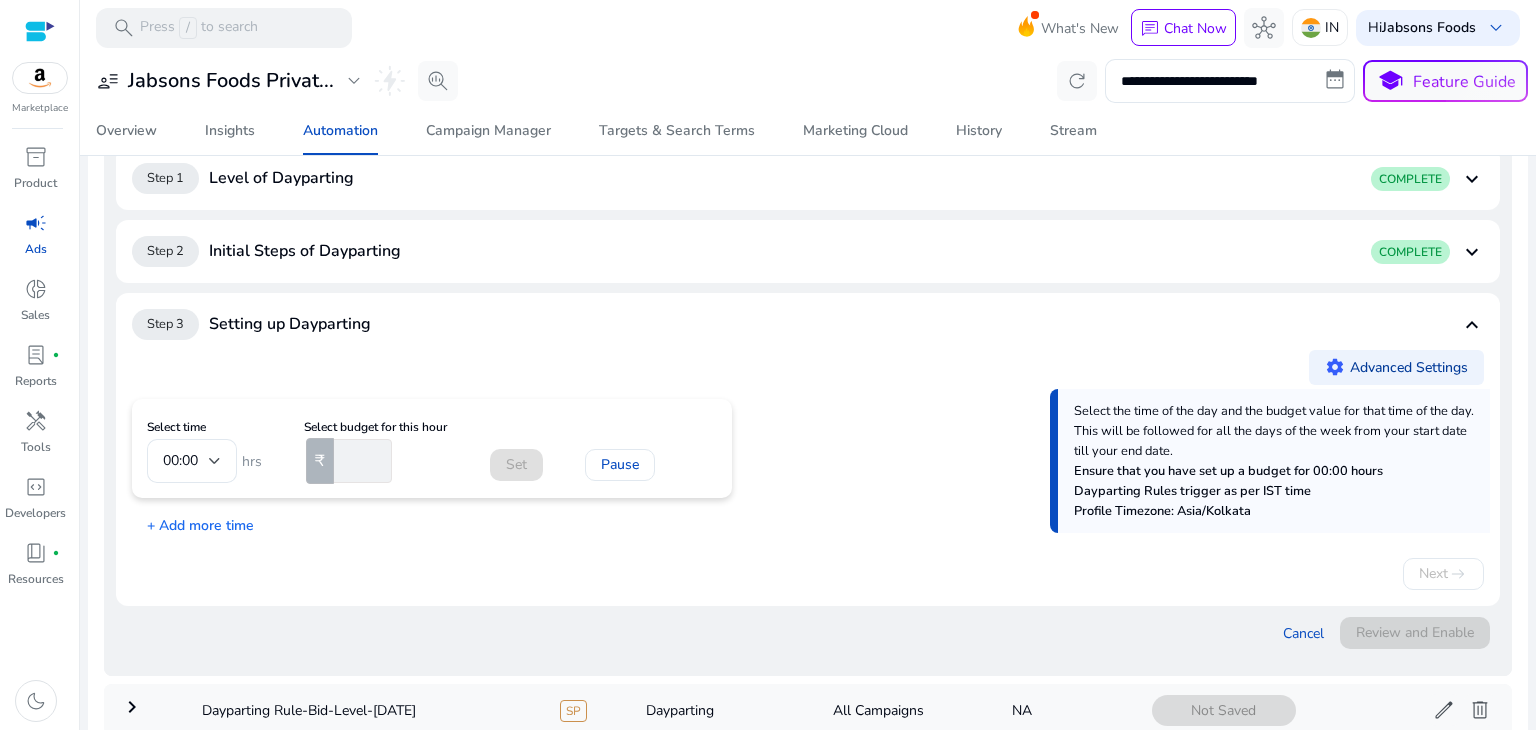 click on "settings Advanced Settings" at bounding box center [1396, 367] 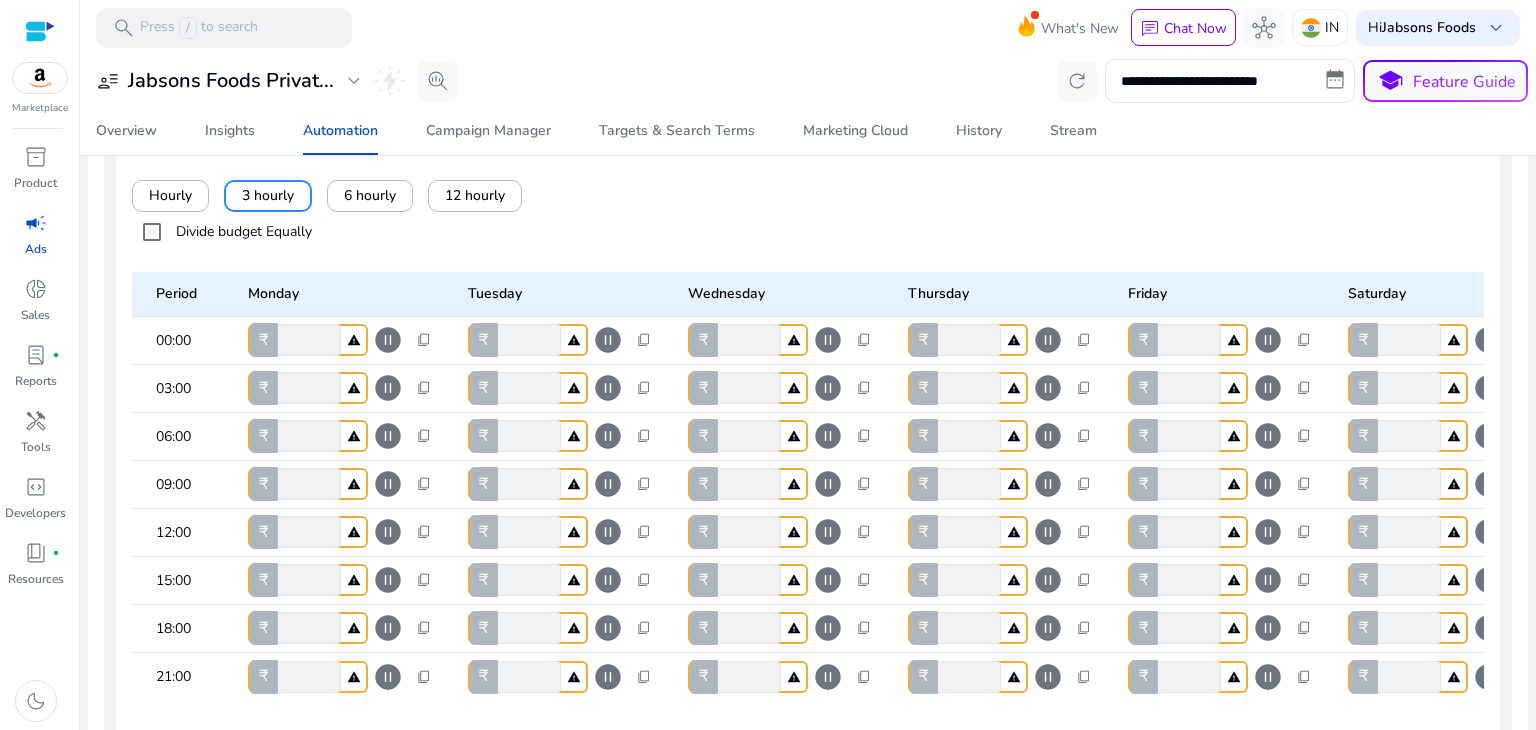 scroll, scrollTop: 737, scrollLeft: 0, axis: vertical 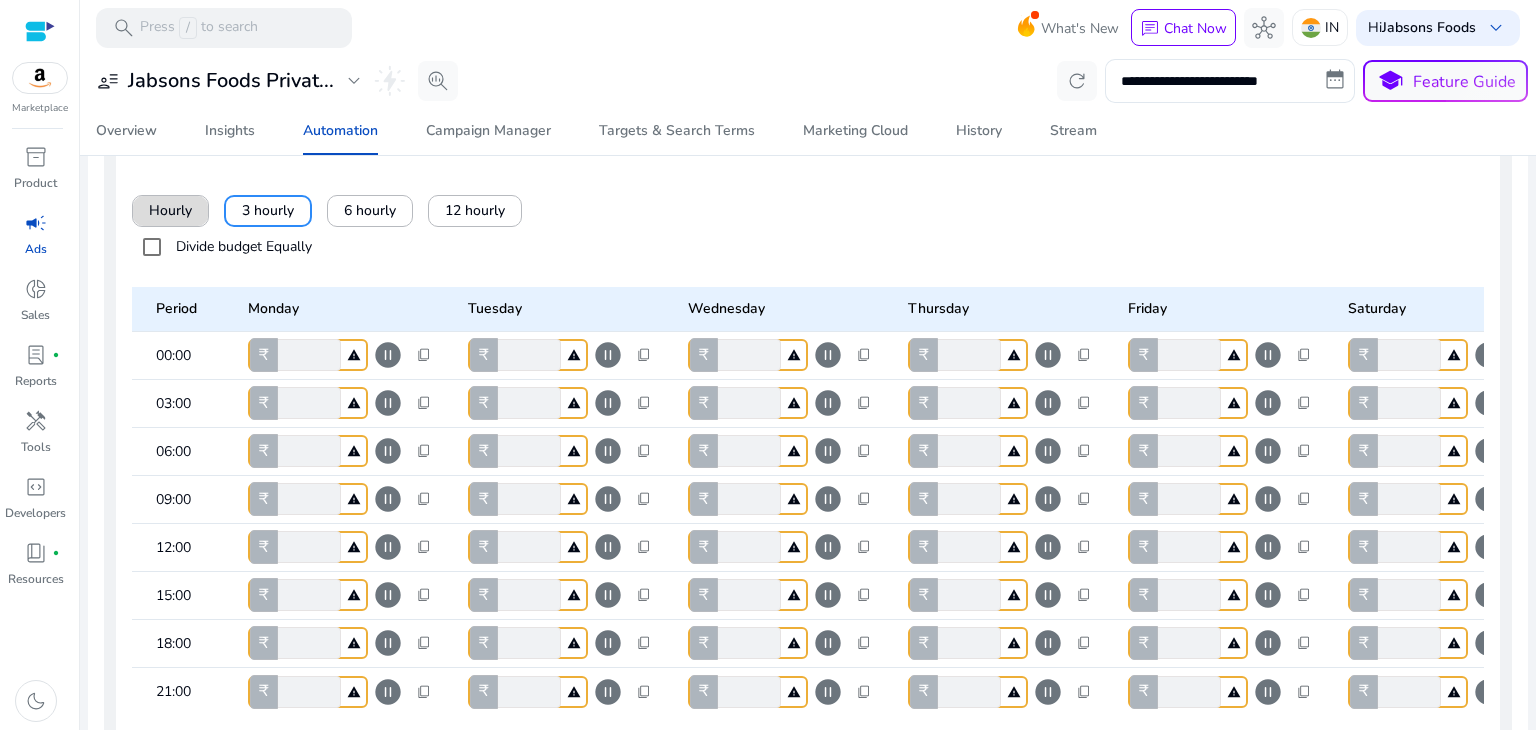 click on "Hourly" at bounding box center (170, 210) 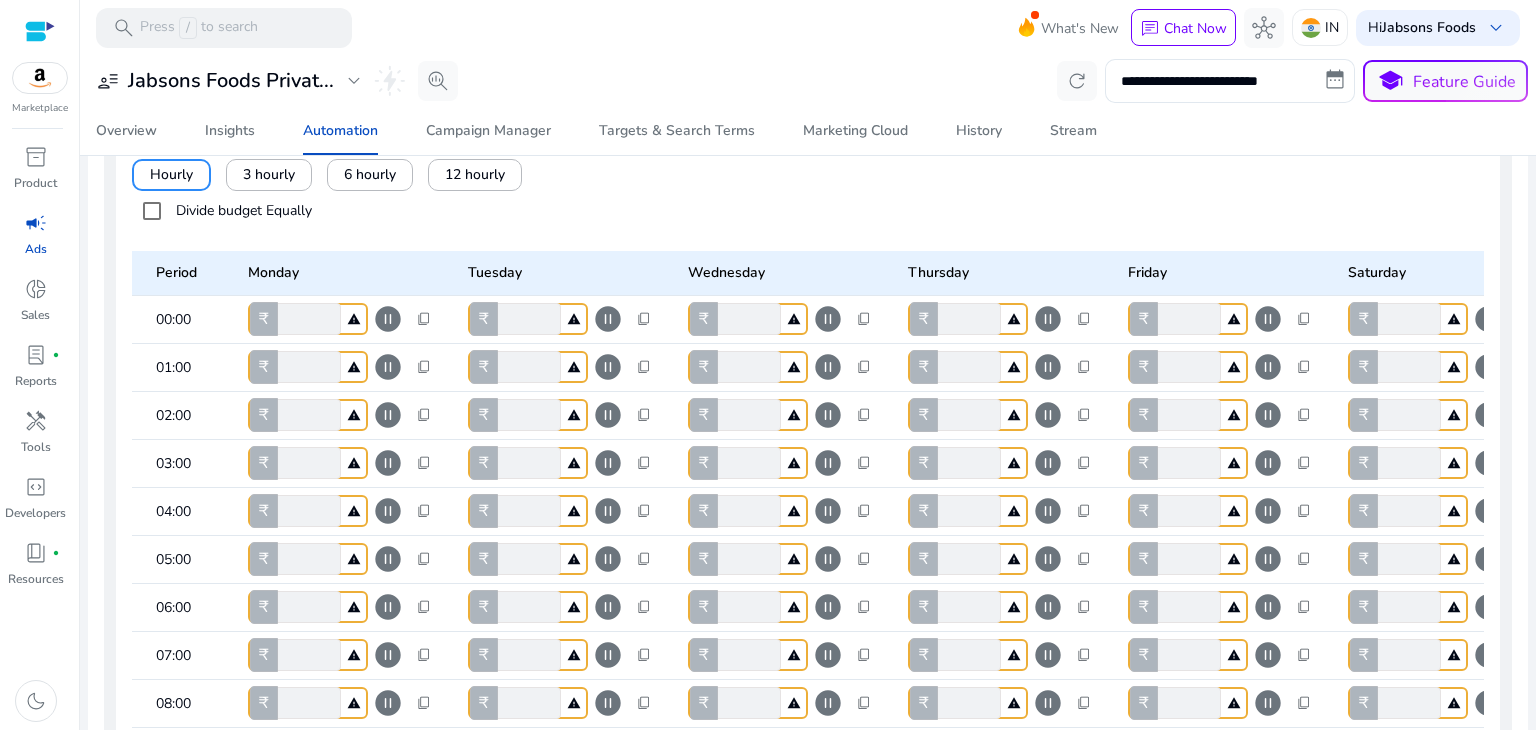 scroll, scrollTop: 780, scrollLeft: 0, axis: vertical 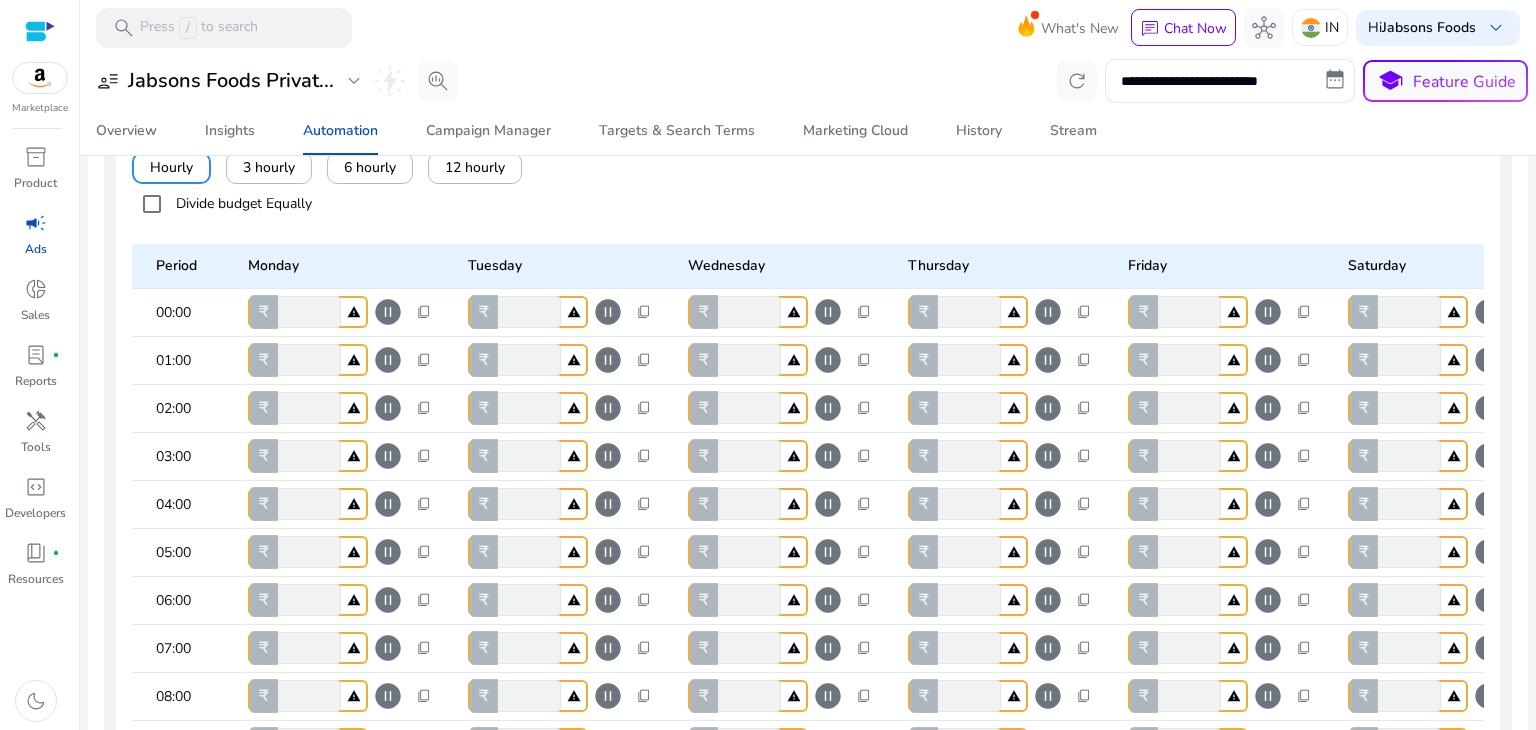 click on "*" at bounding box center [307, 360] 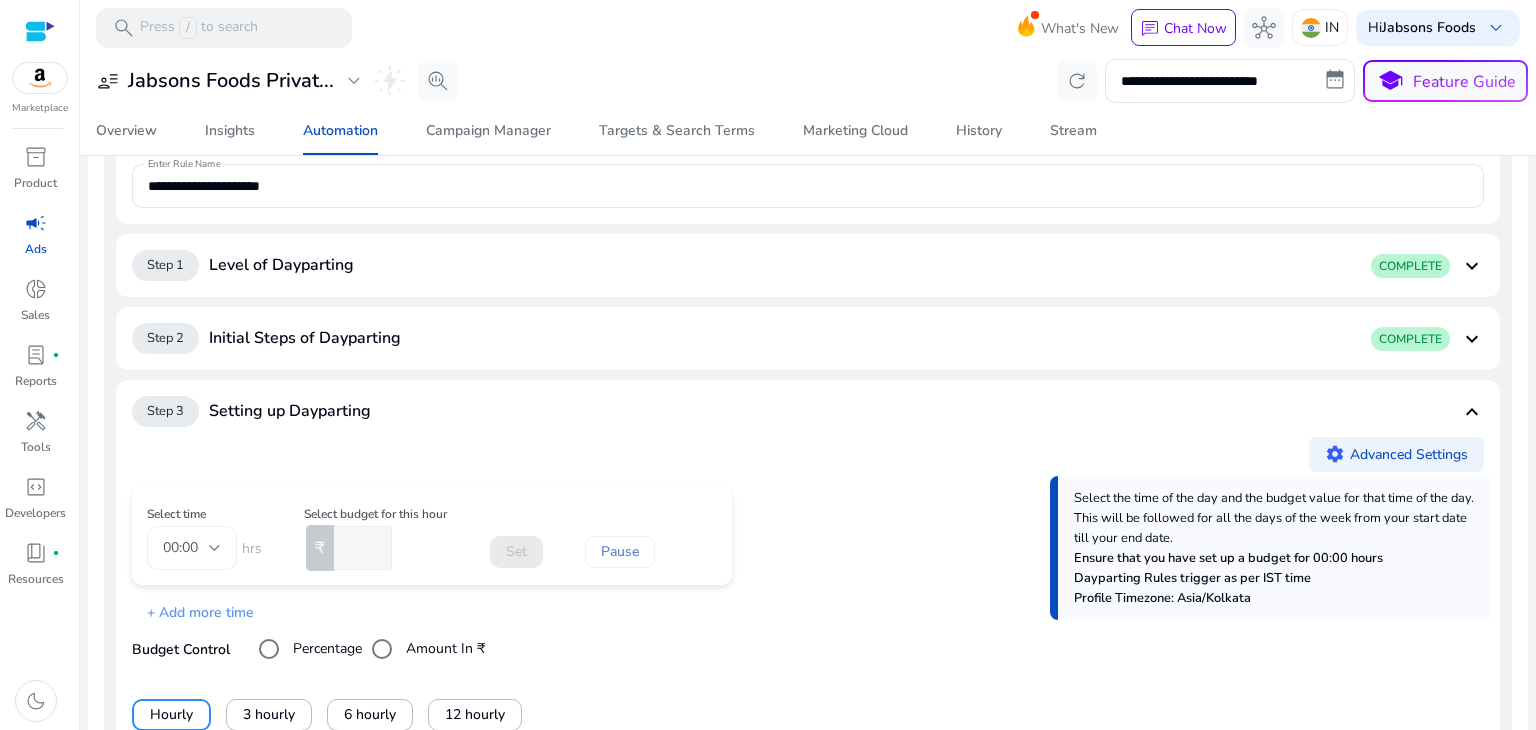 scroll, scrollTop: 0, scrollLeft: 0, axis: both 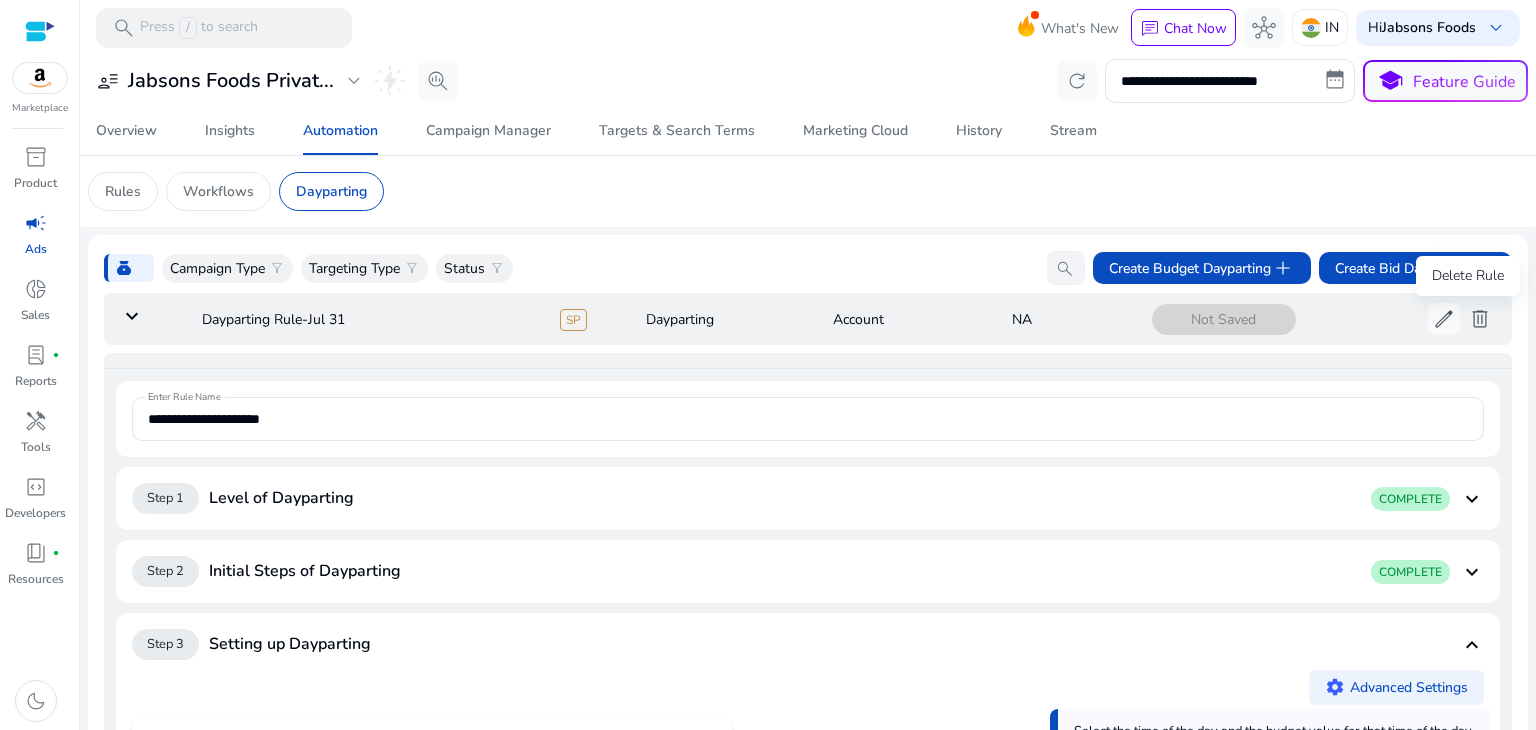 click on "delete" at bounding box center (1480, 319) 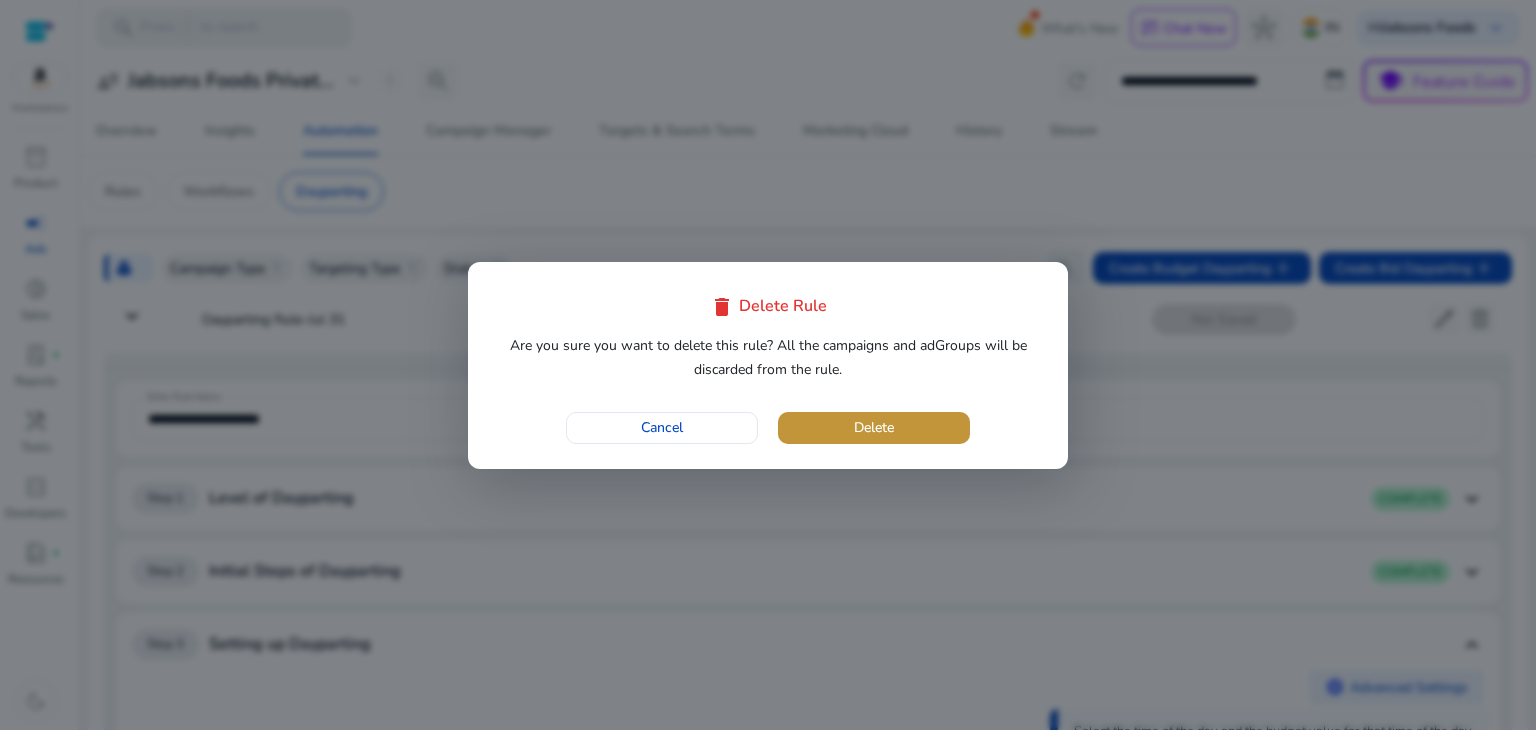click on "Delete" at bounding box center [874, 427] 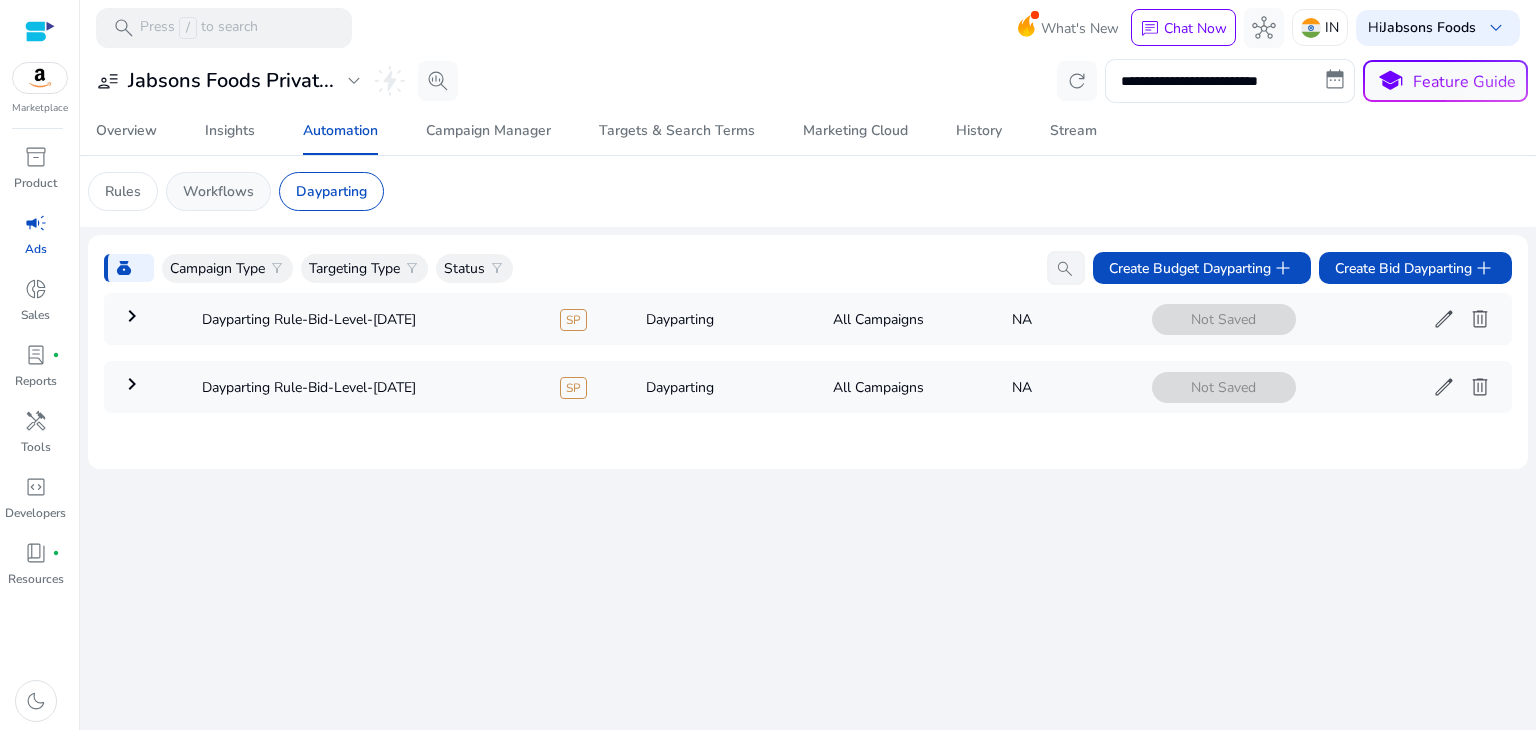 click on "Workflows" 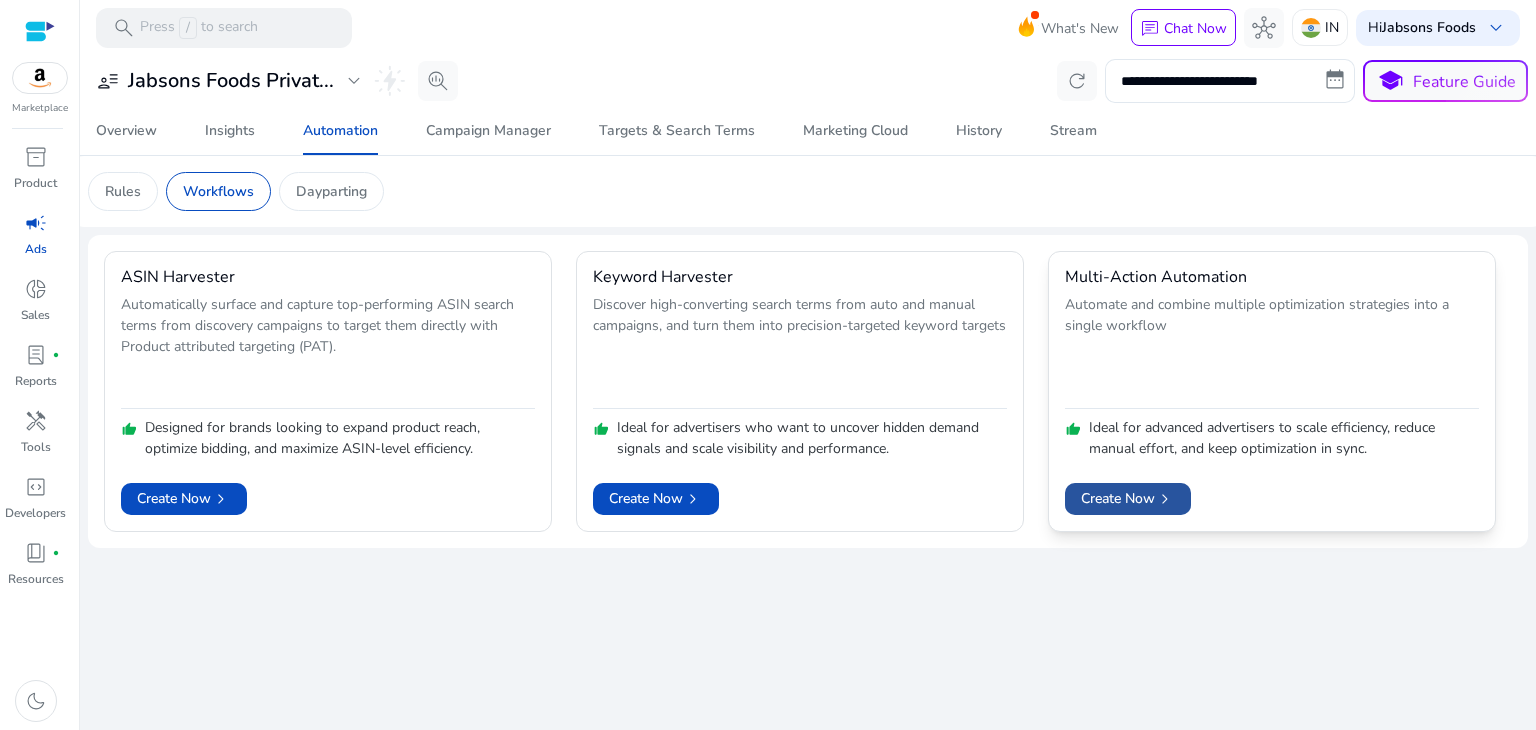 click on "Create Now   chevron_right" 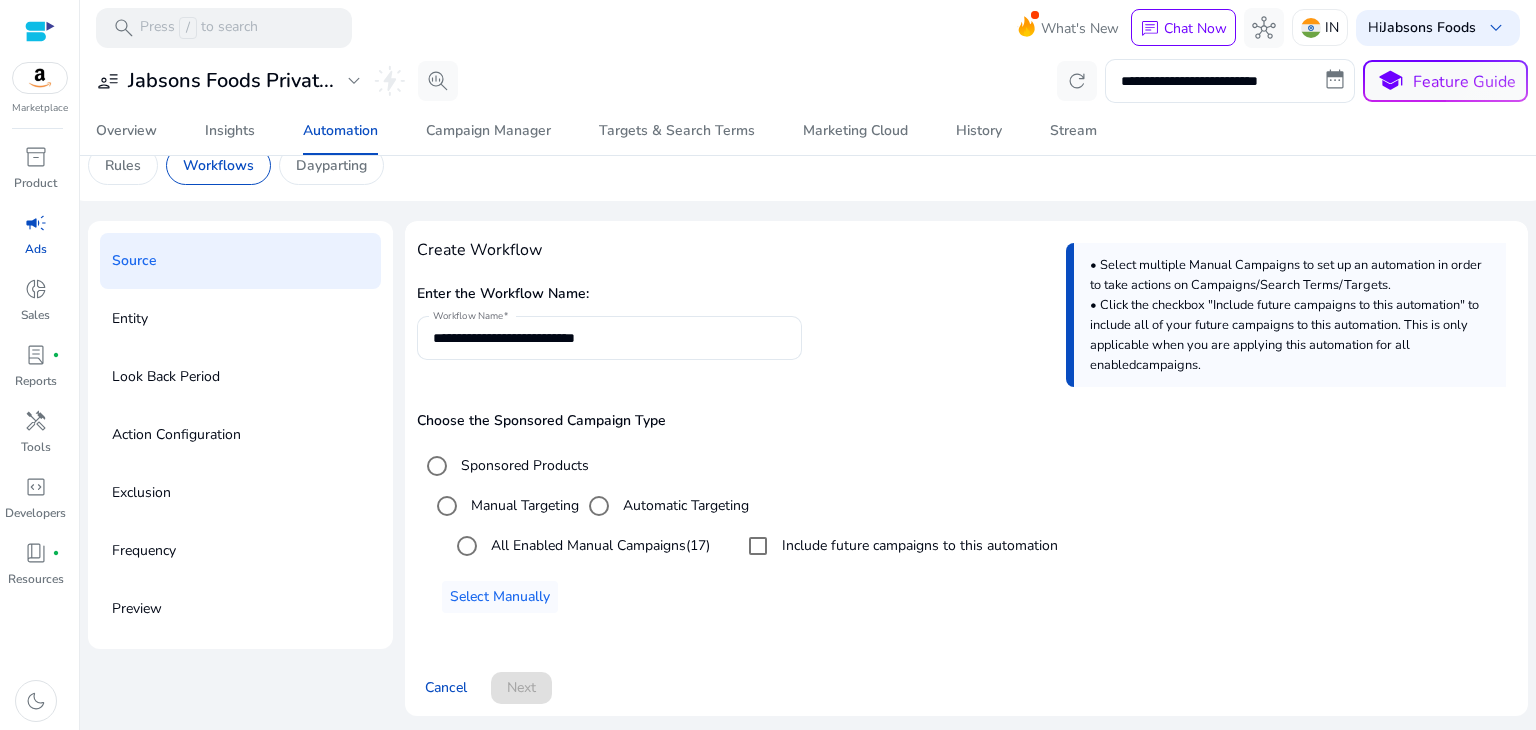 scroll, scrollTop: 28, scrollLeft: 0, axis: vertical 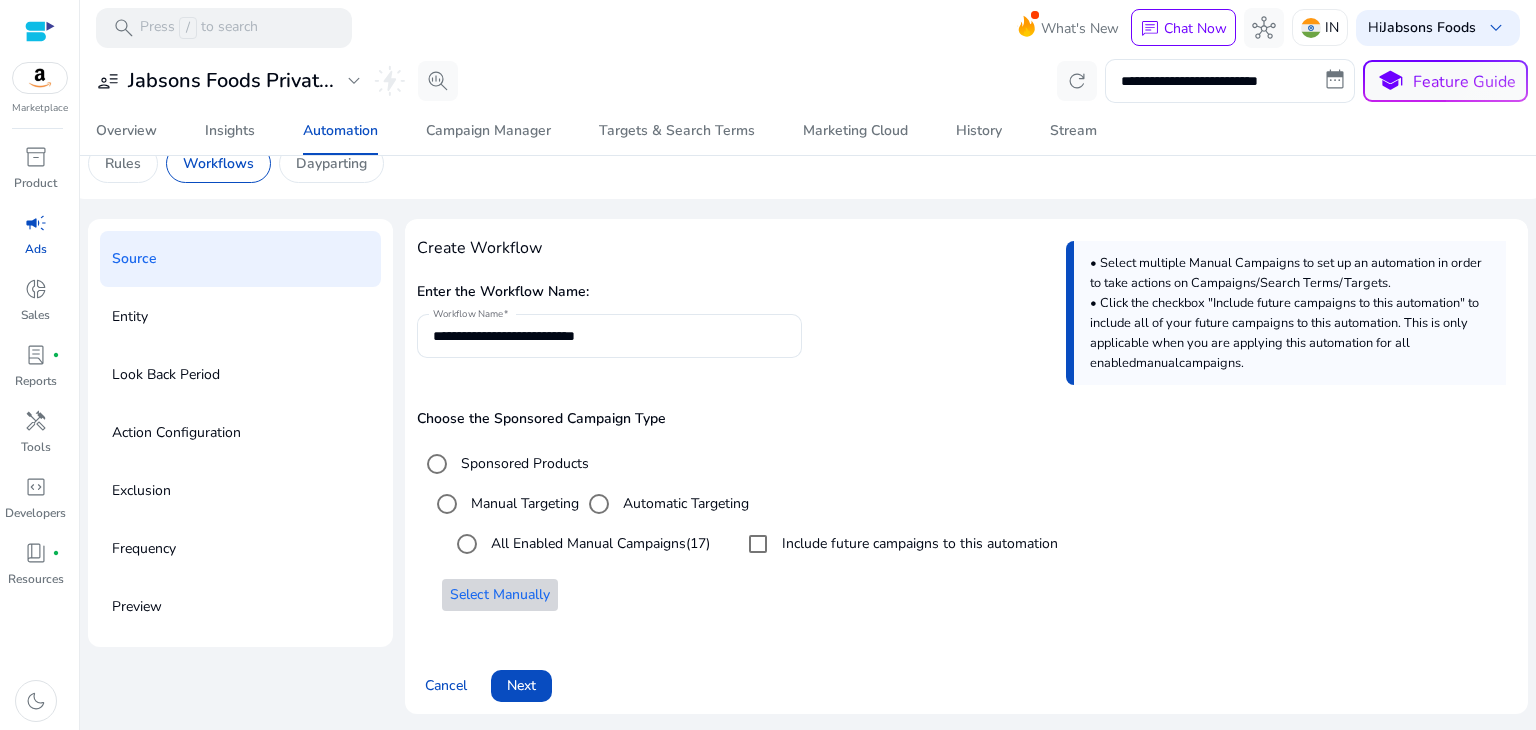 click on "Select Manually" at bounding box center [500, 594] 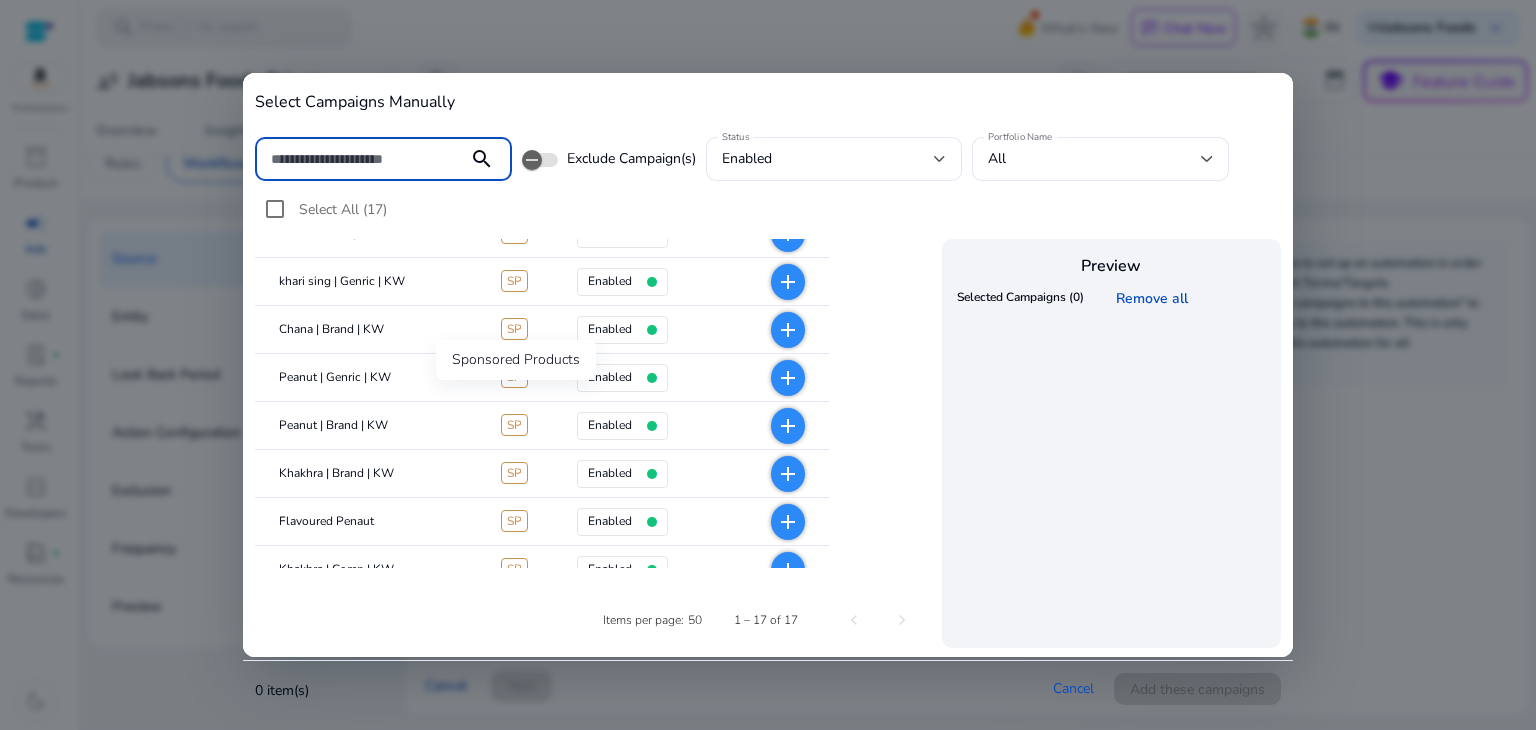 scroll, scrollTop: 532, scrollLeft: 0, axis: vertical 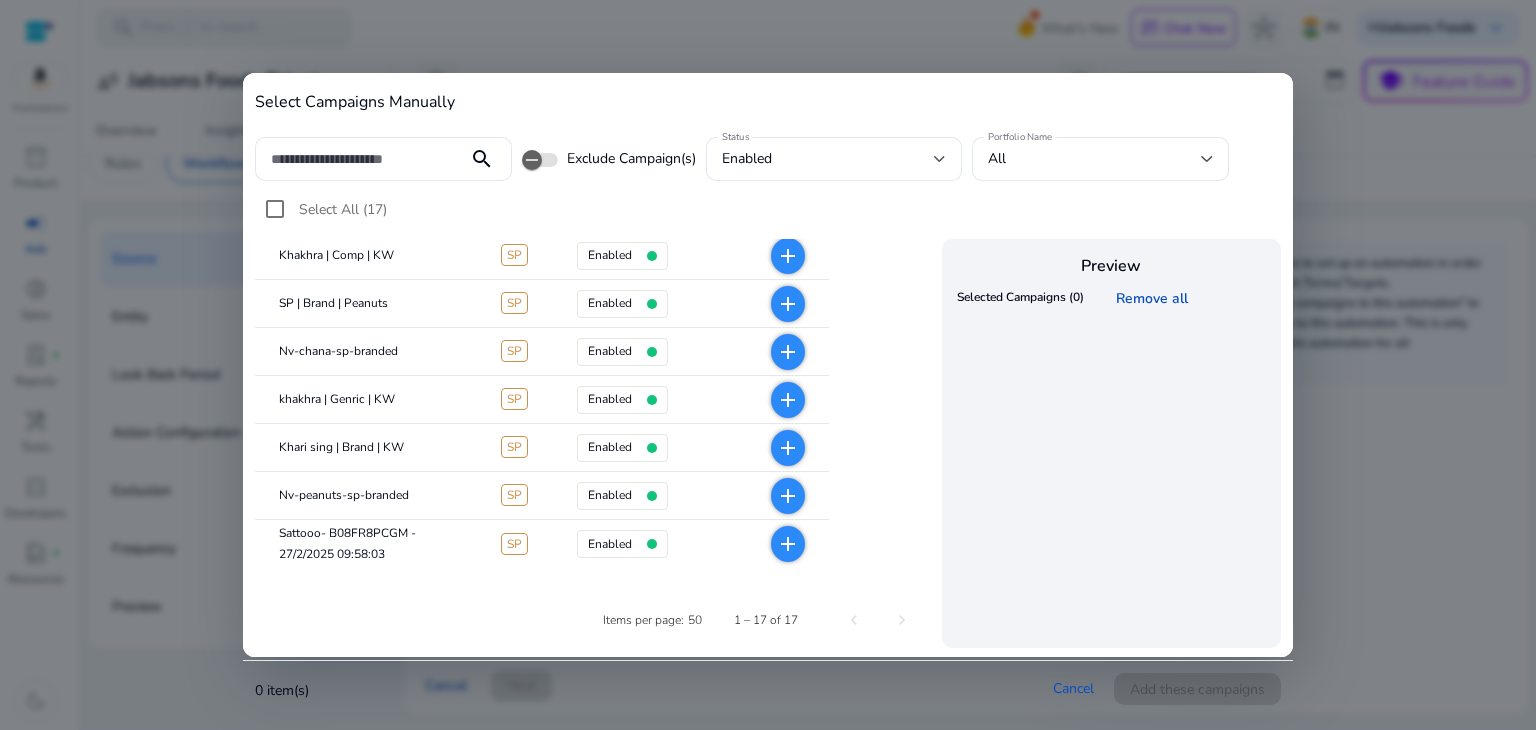 click at bounding box center [768, 365] 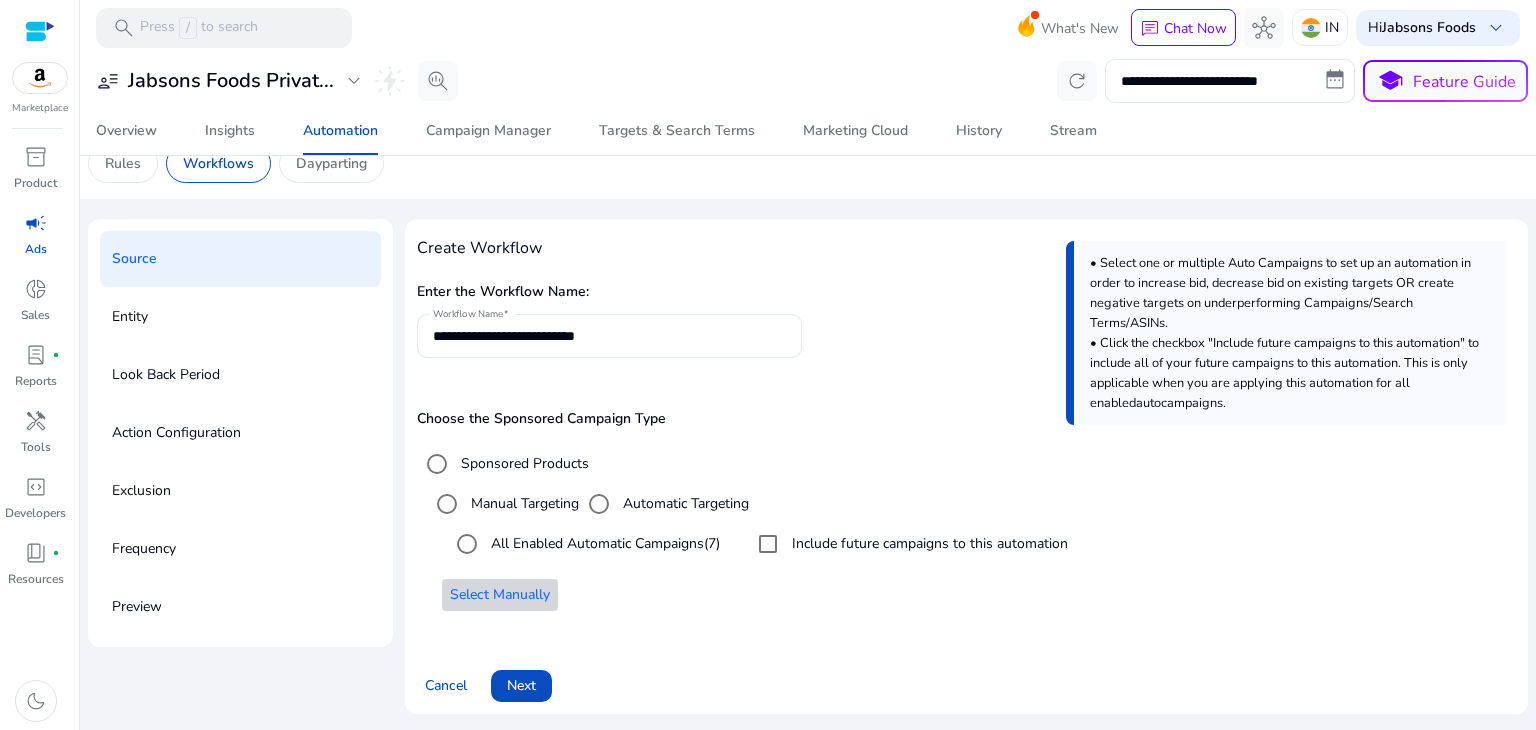 click on "Select Manually" at bounding box center (500, 594) 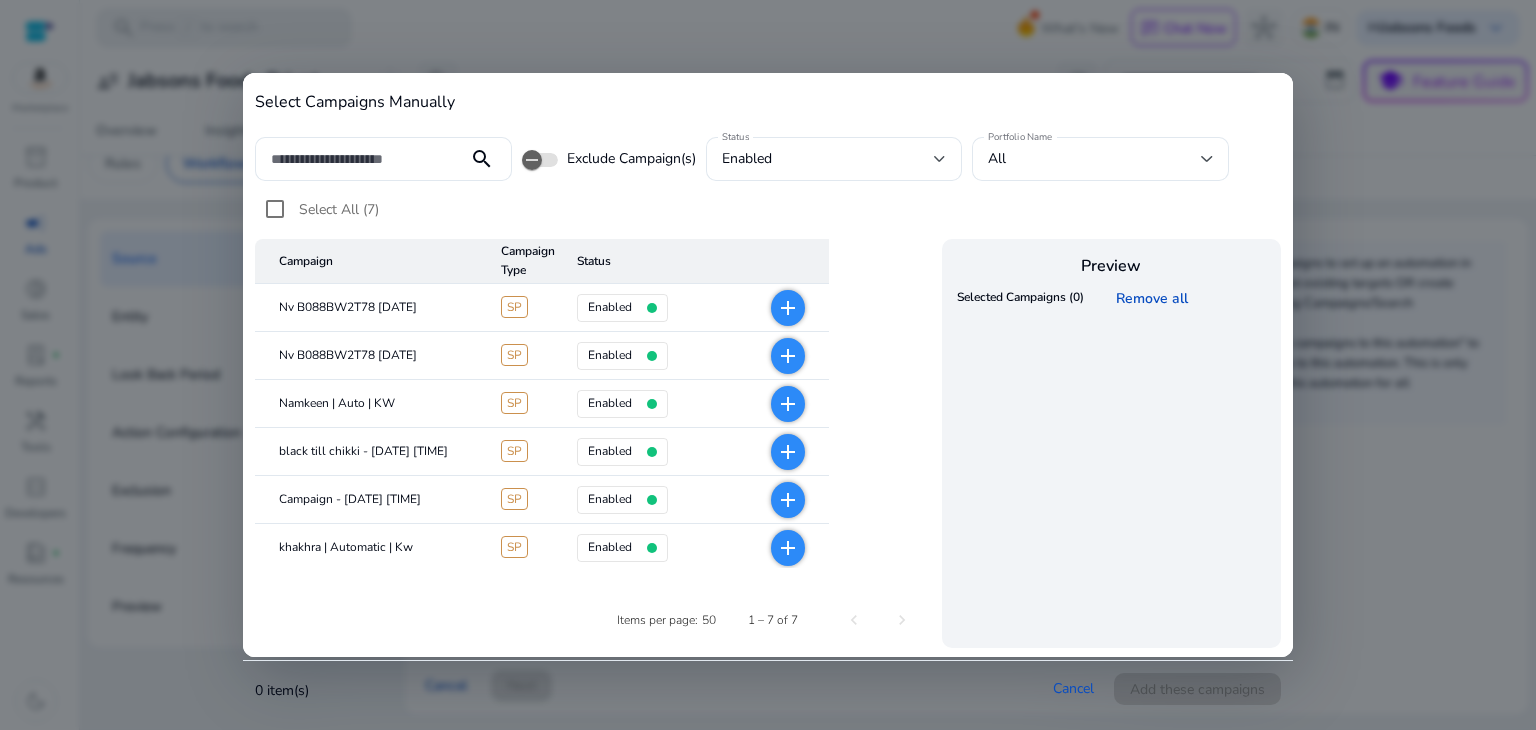 click on "add" at bounding box center (788, 404) 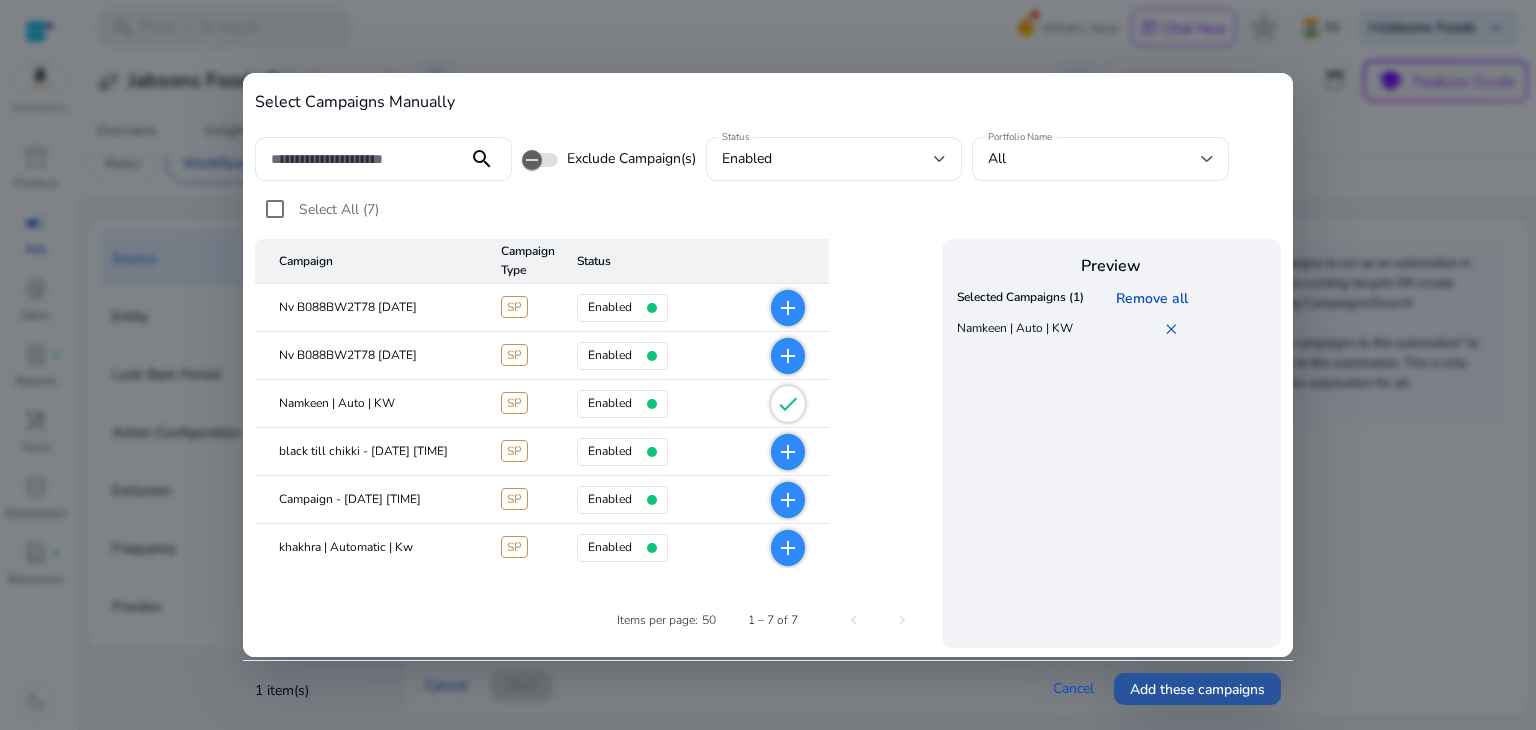 click on "Add these campaigns" at bounding box center [1197, 689] 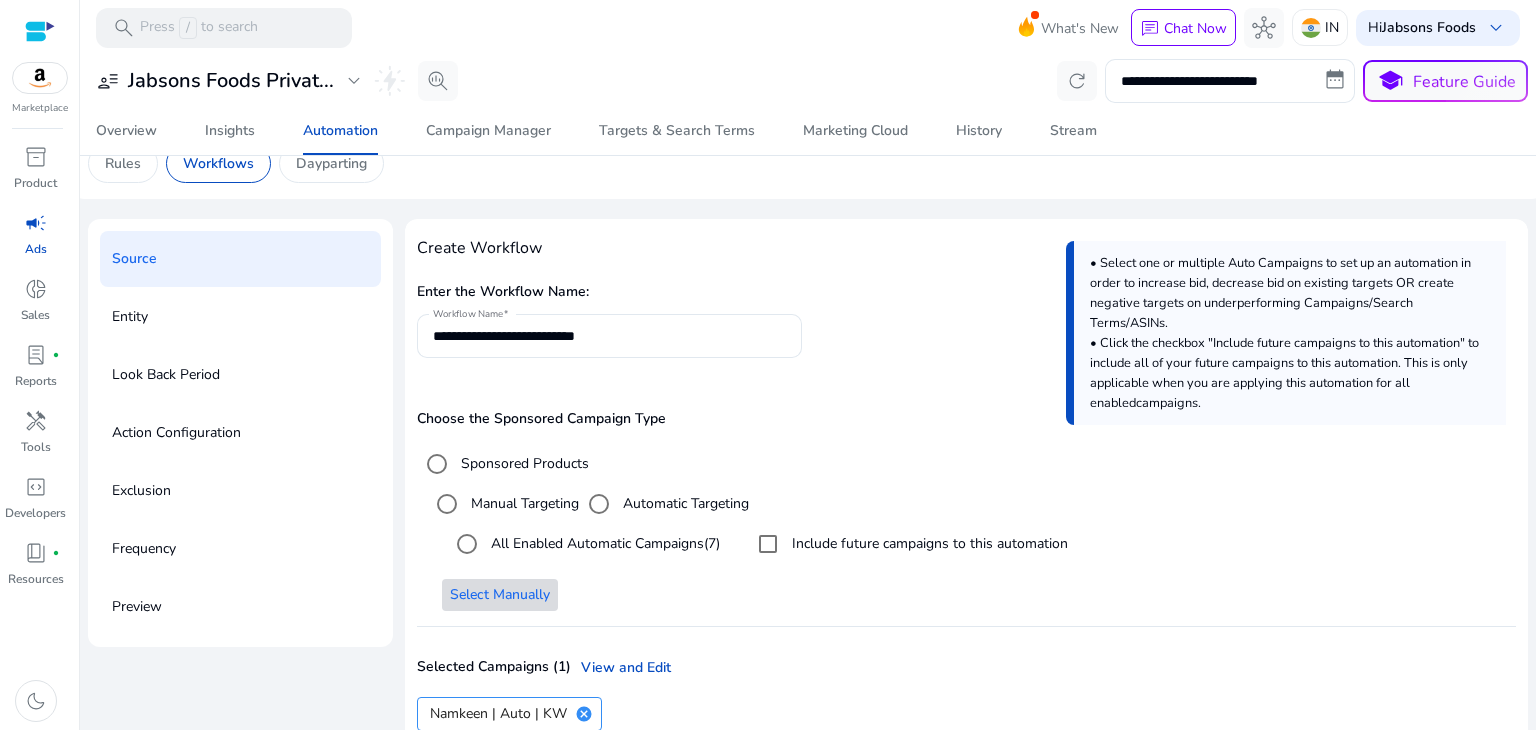scroll, scrollTop: 88, scrollLeft: 0, axis: vertical 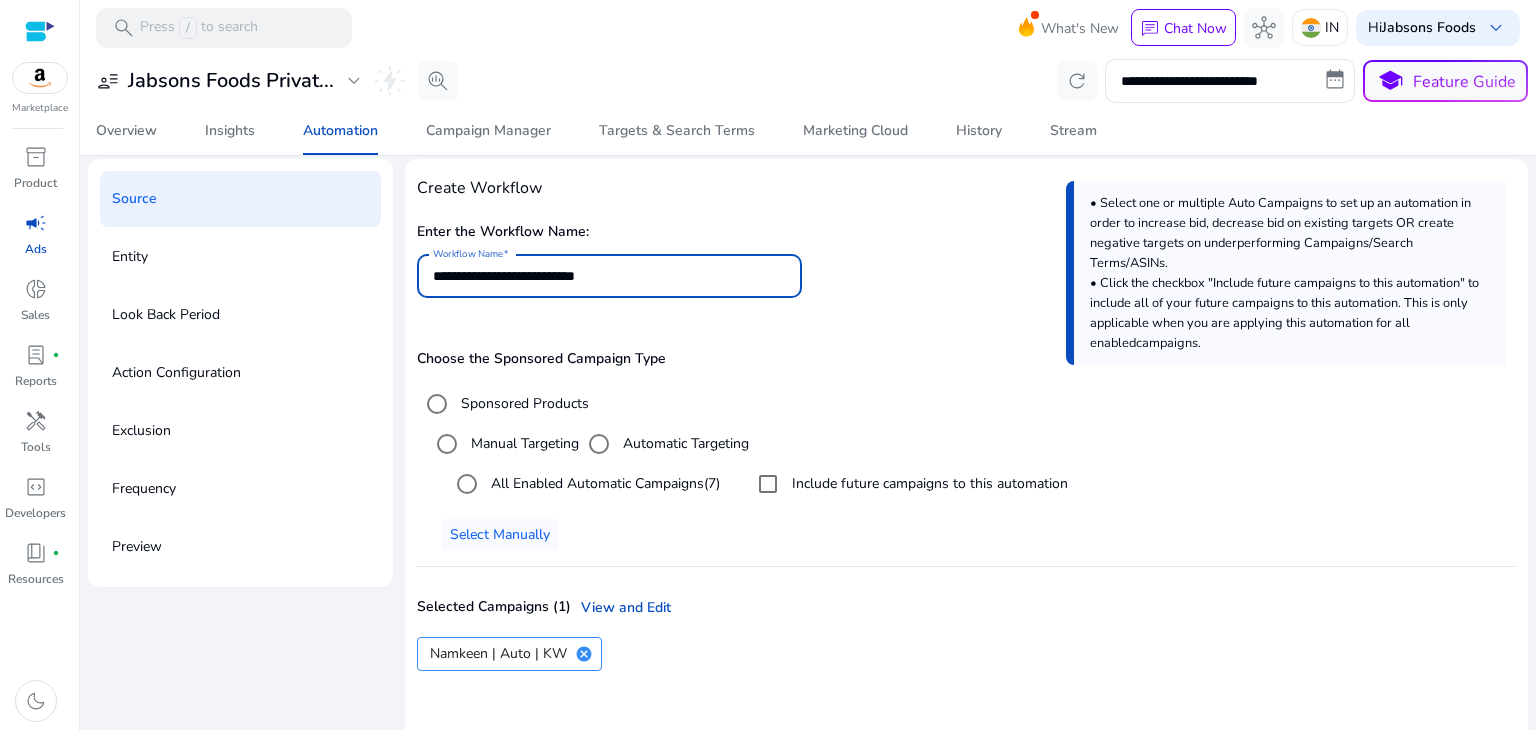click on "**********" at bounding box center (609, 276) 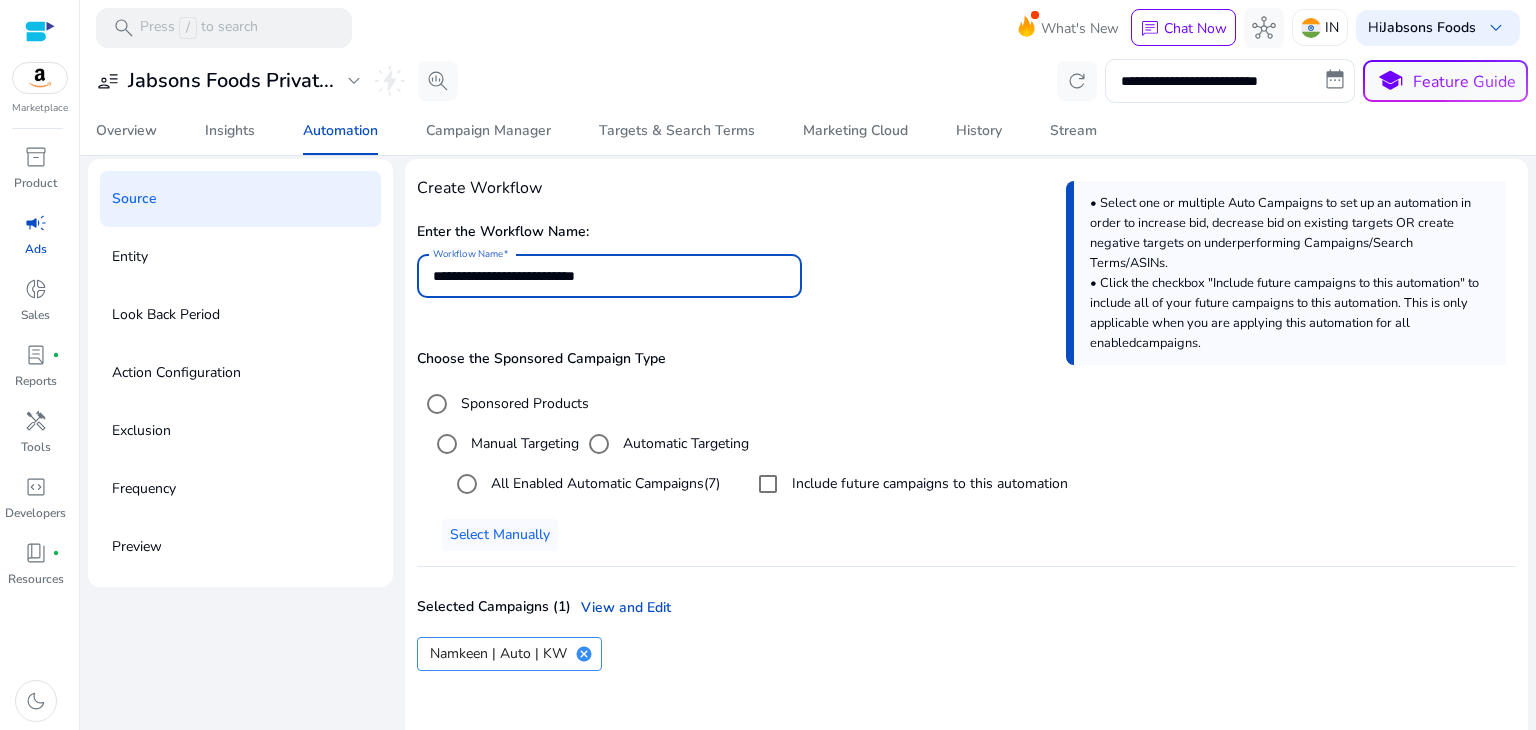 click on "**********" at bounding box center [609, 276] 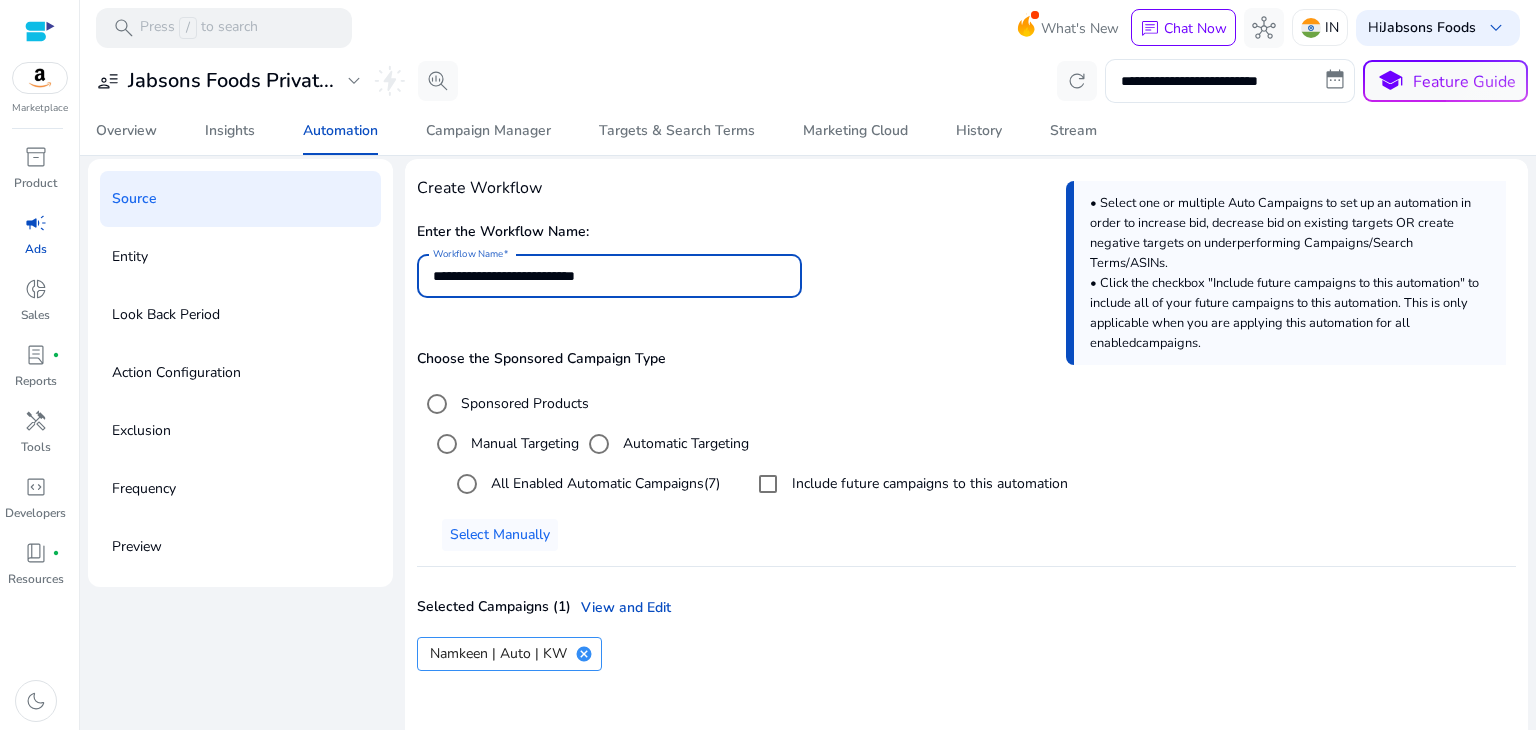 click on "**********" at bounding box center (609, 276) 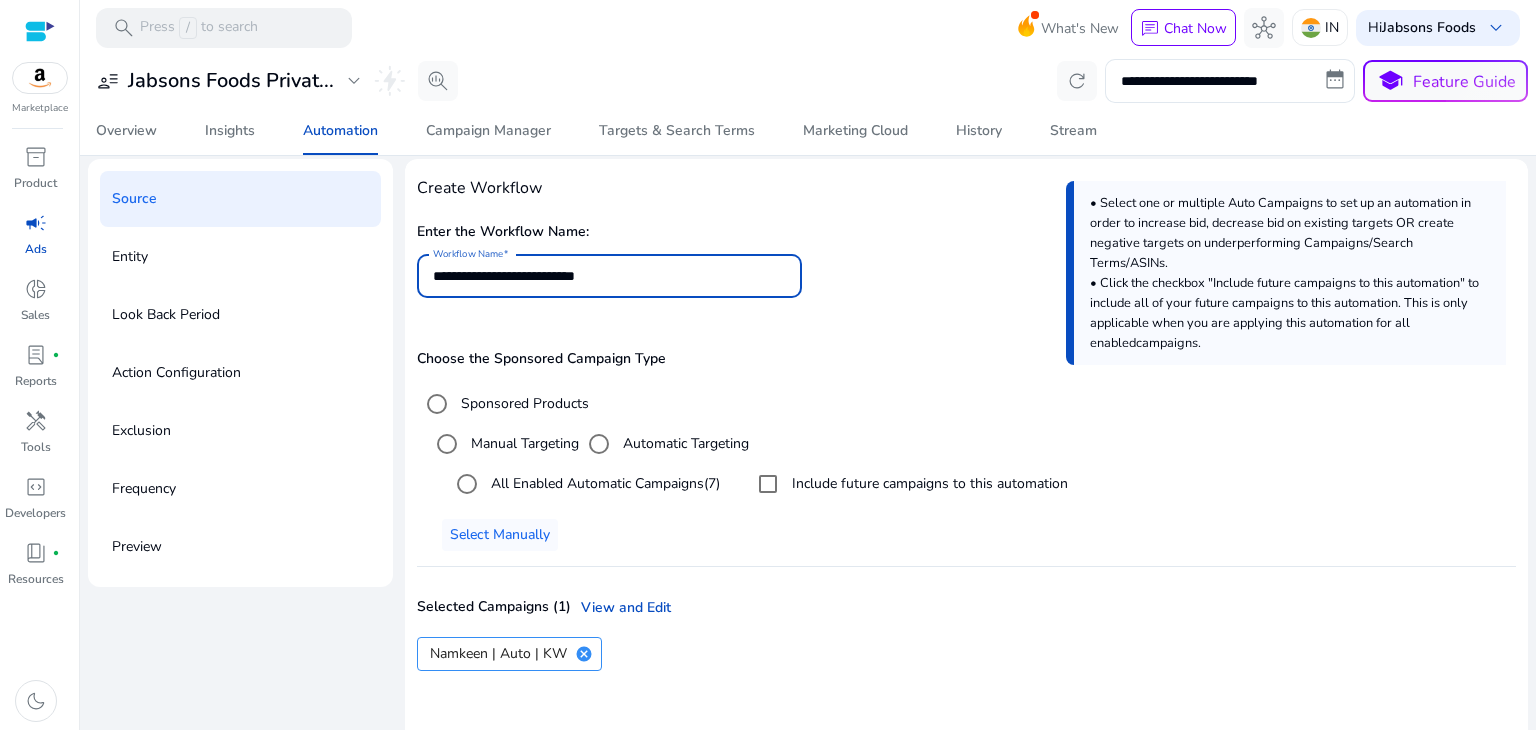 click on "**********" at bounding box center [609, 276] 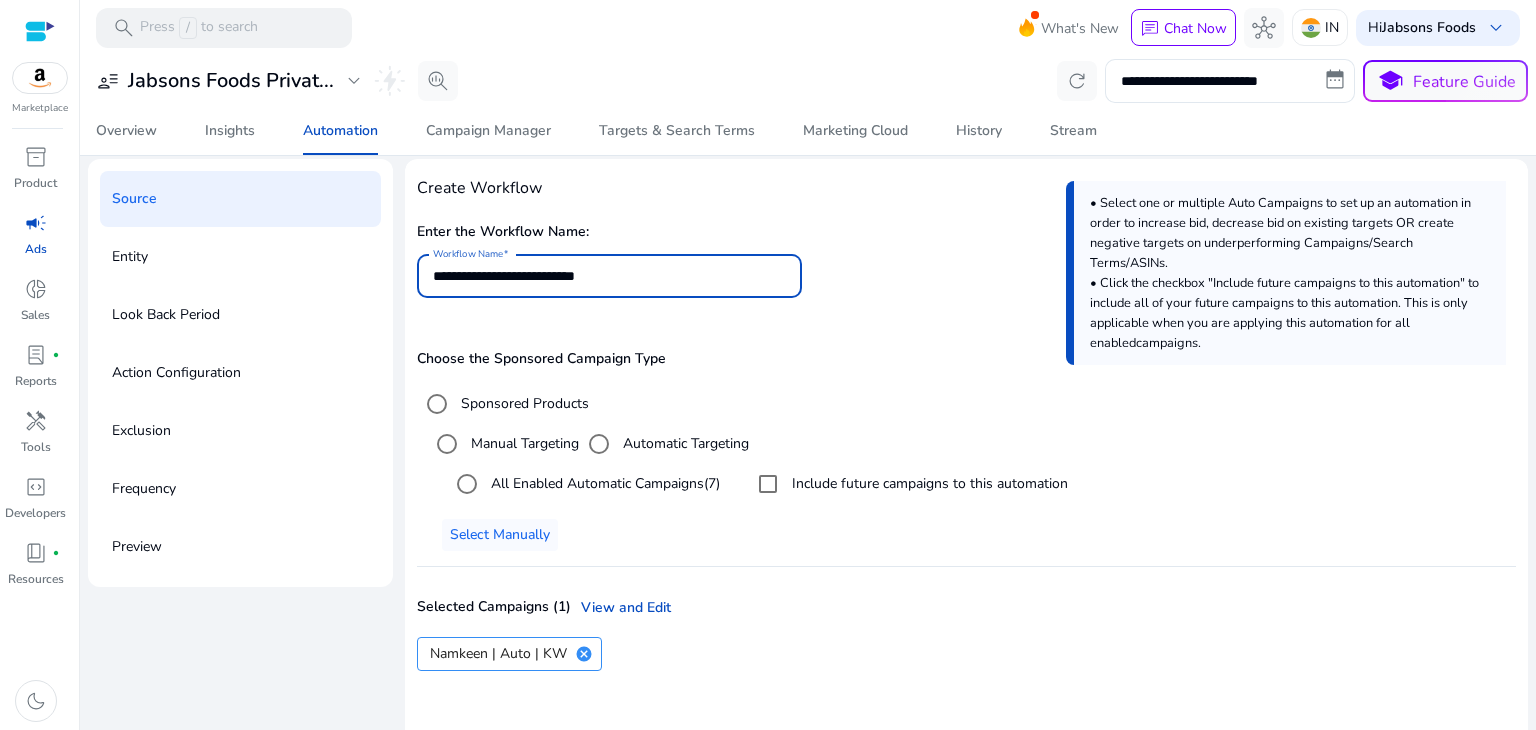 click on "**********" at bounding box center [609, 276] 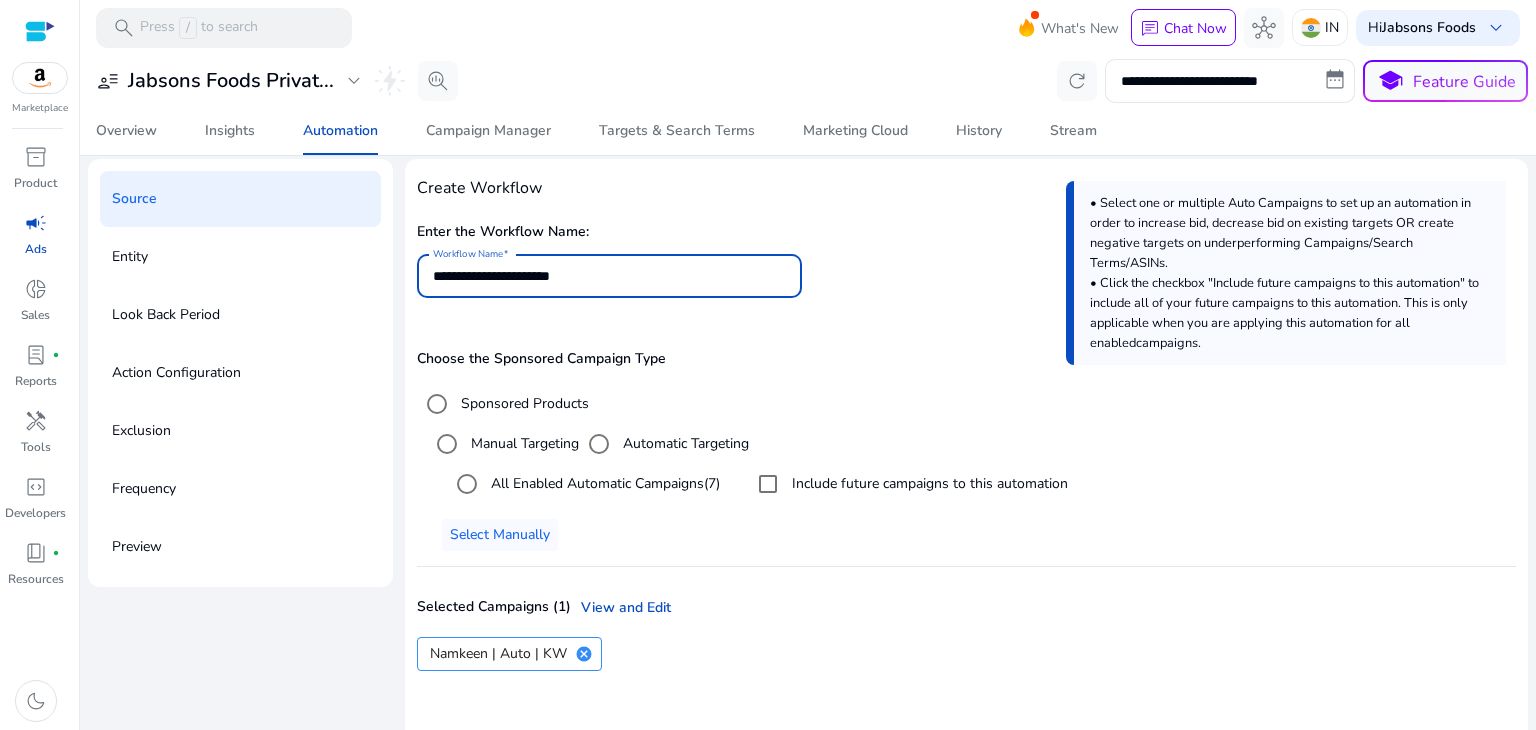 type on "**********" 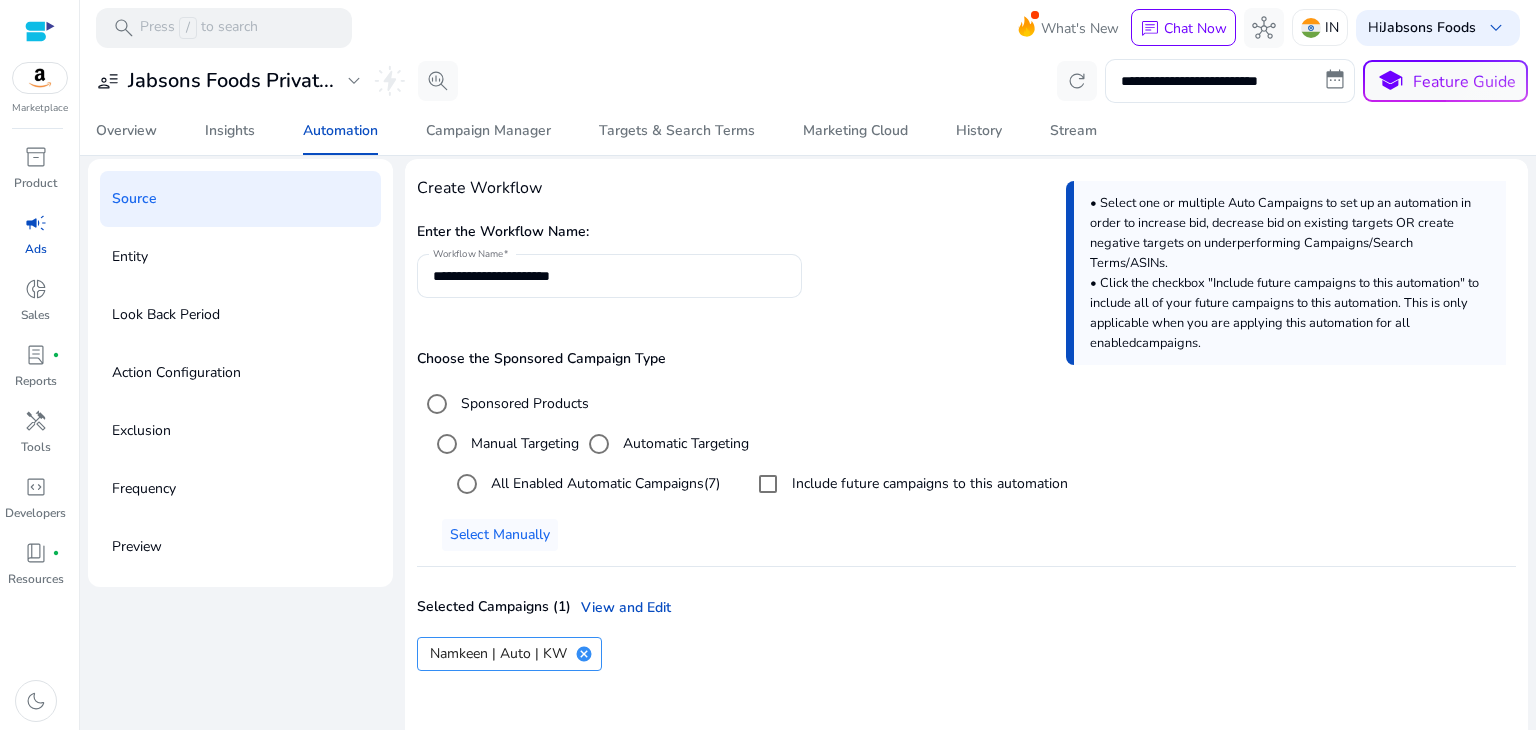 click on "**********" at bounding box center (966, 268) 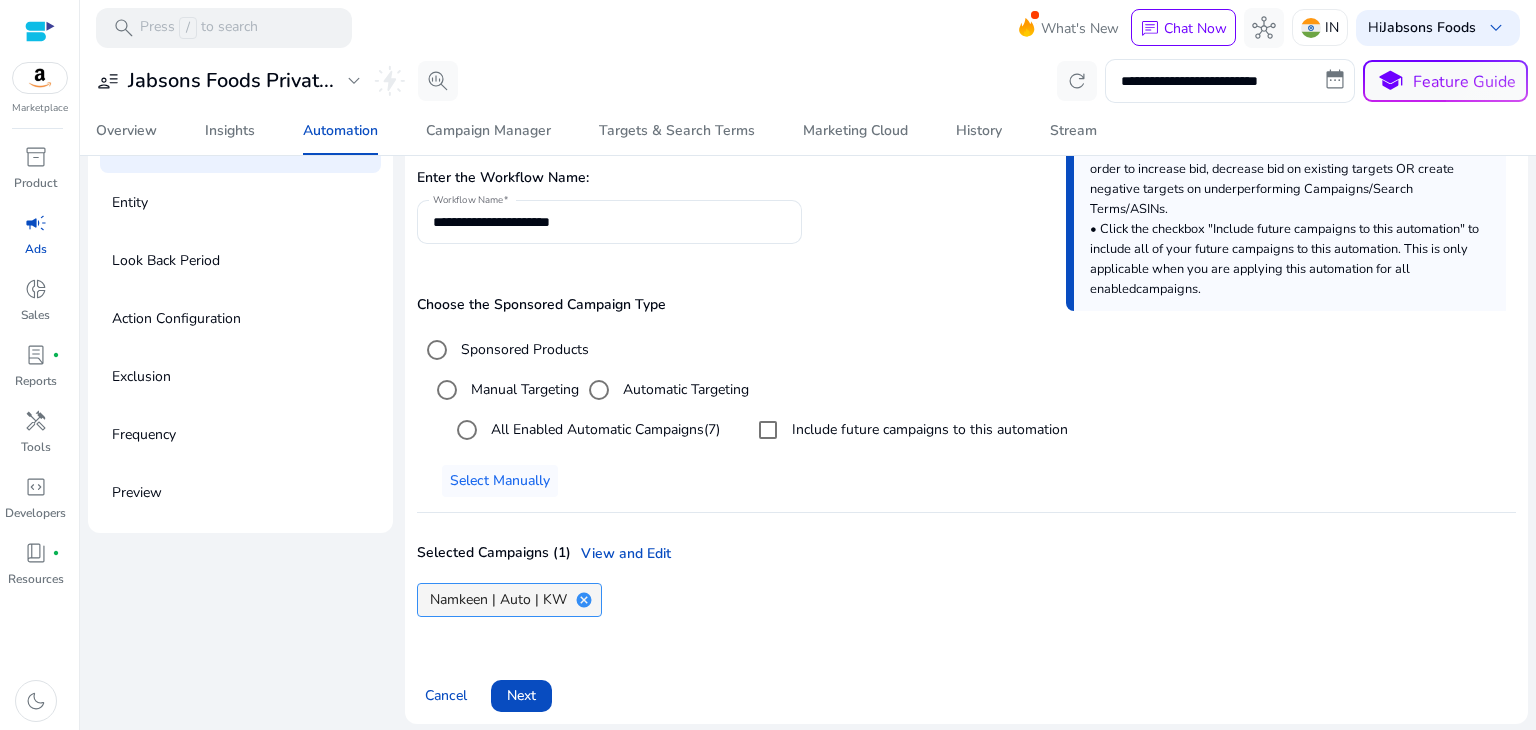 scroll, scrollTop: 151, scrollLeft: 0, axis: vertical 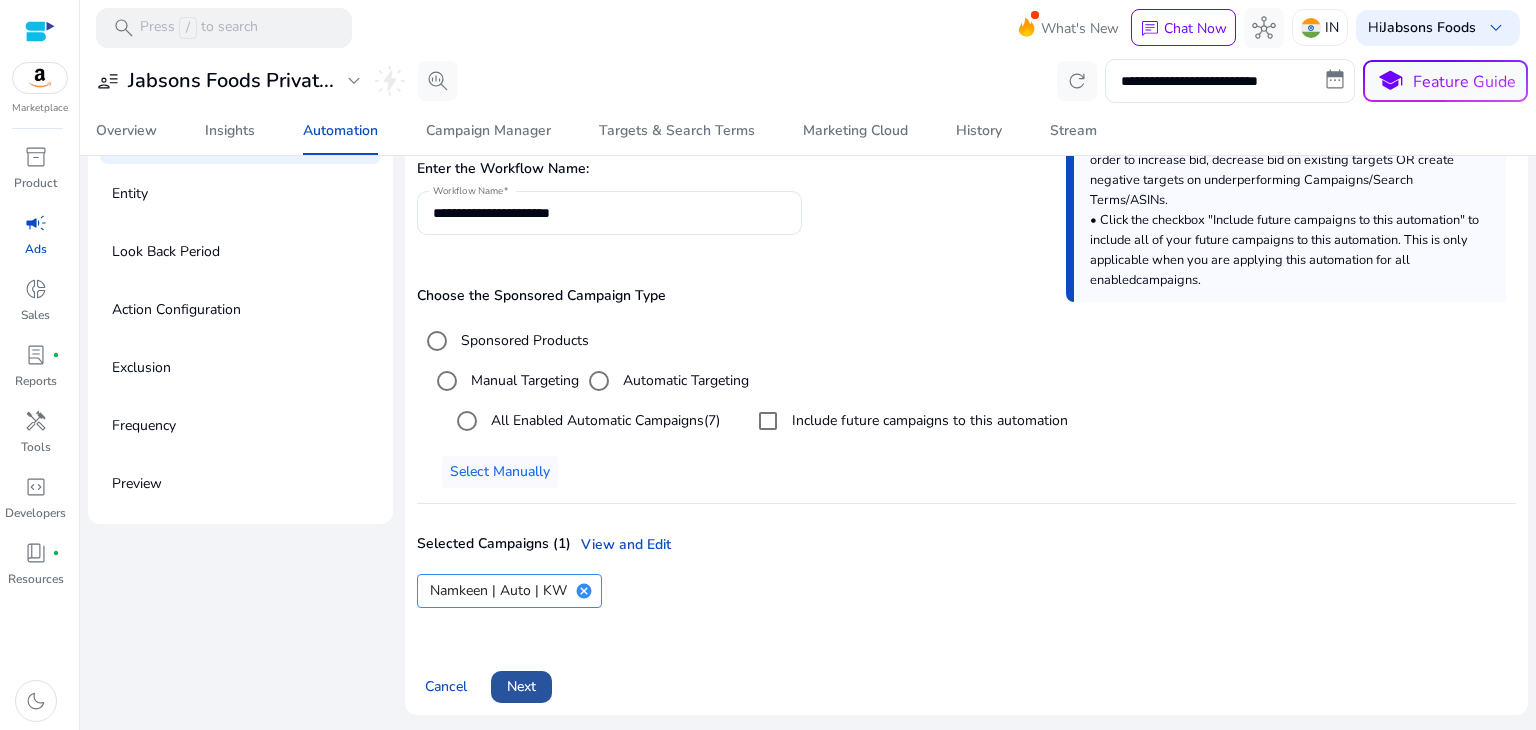 click on "Next" at bounding box center [521, 686] 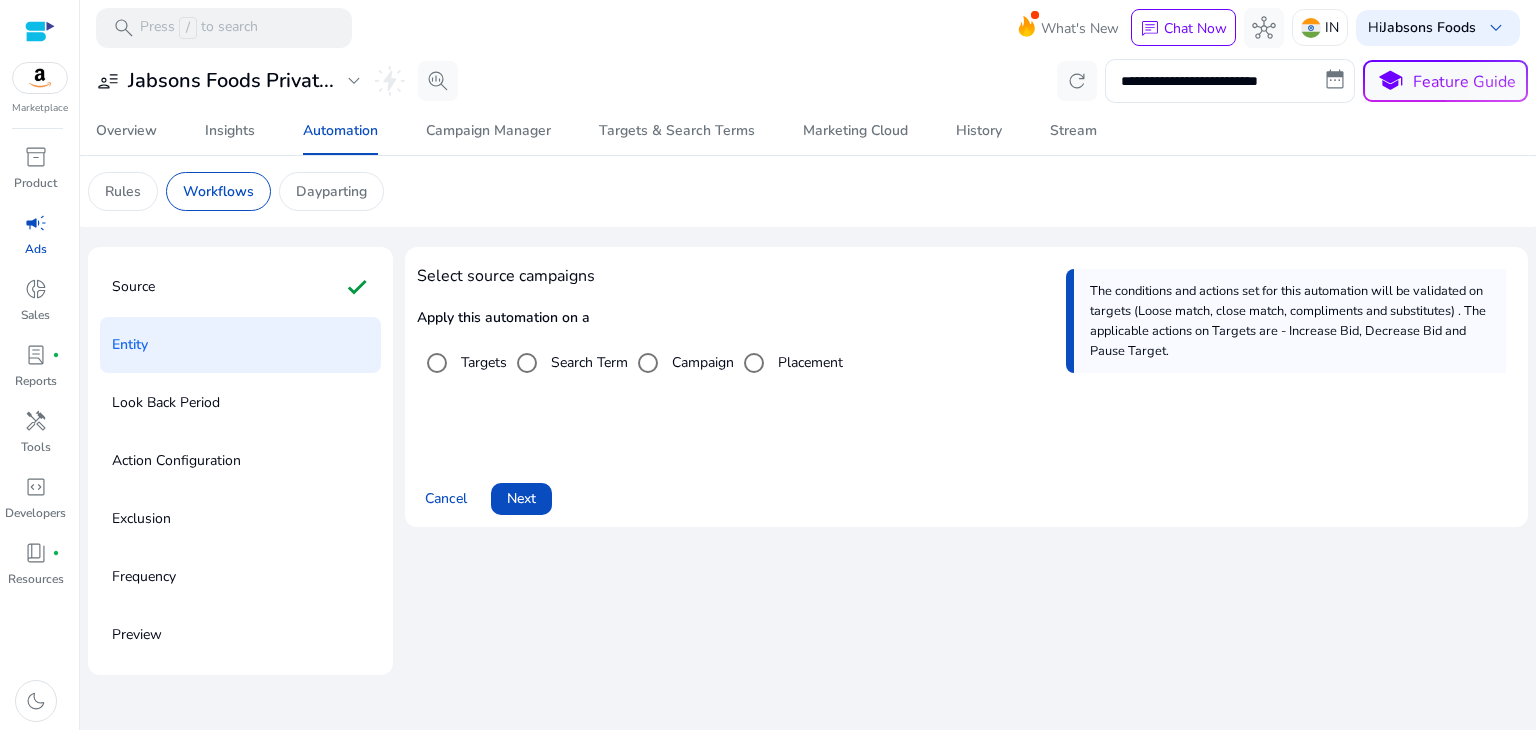 scroll, scrollTop: 0, scrollLeft: 0, axis: both 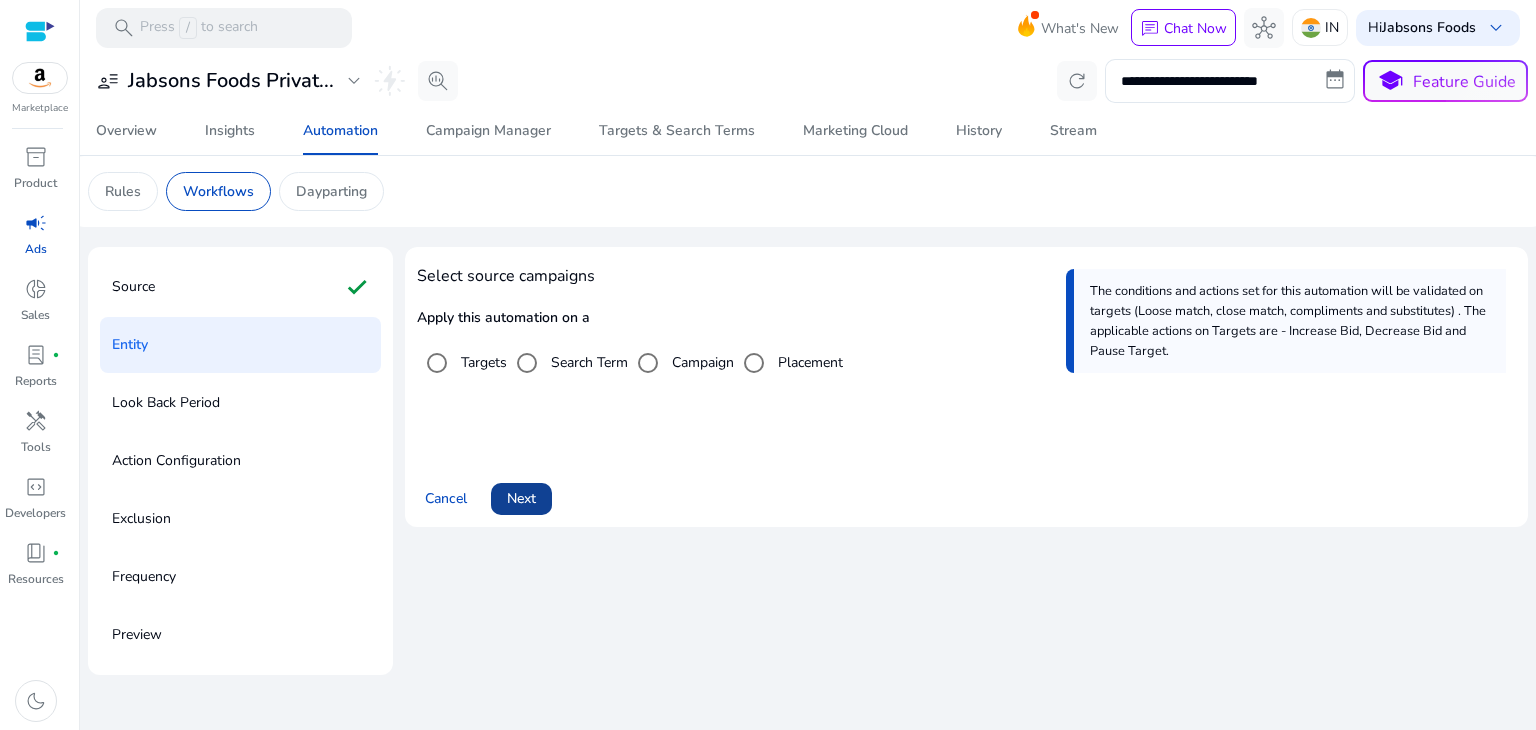 click on "Next" at bounding box center (521, 498) 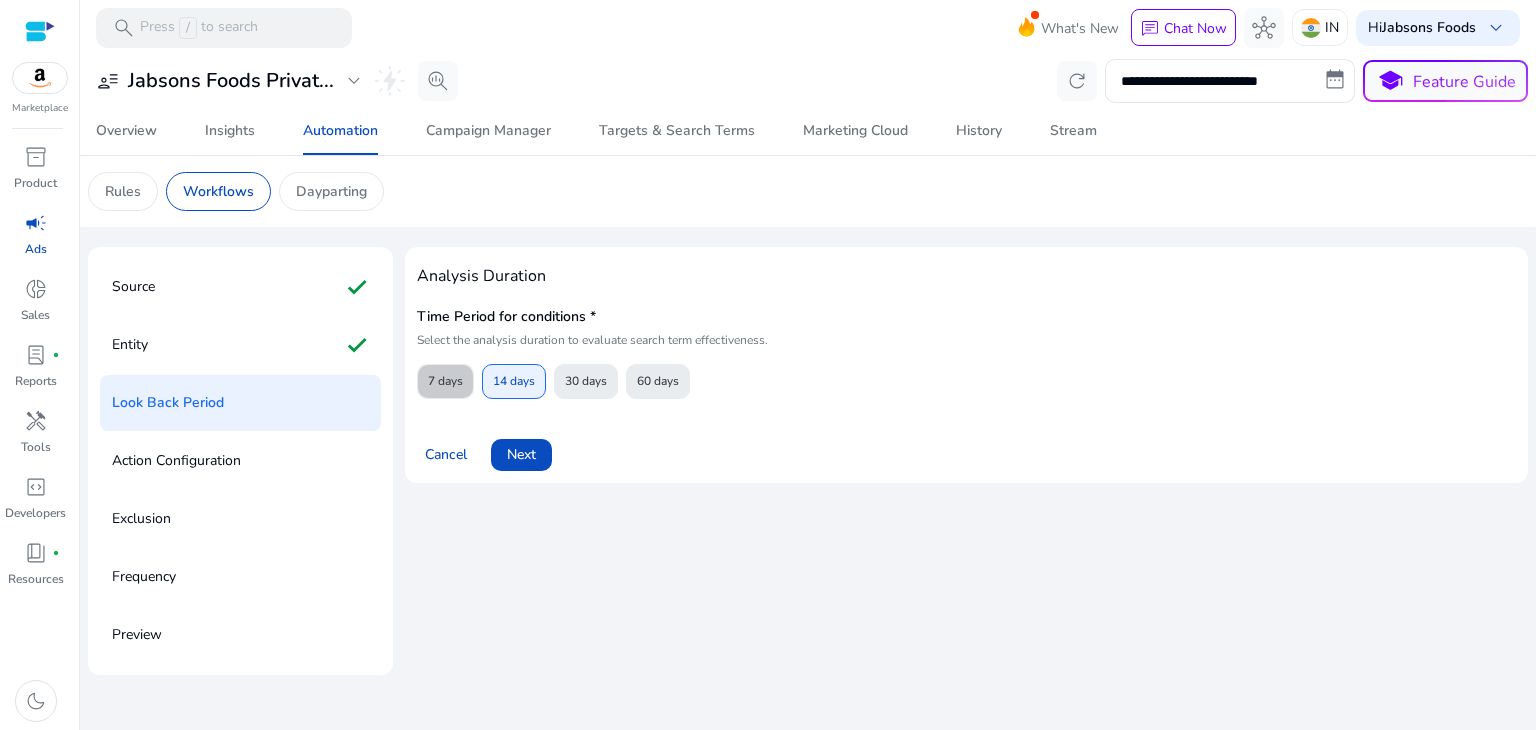 click on "7 days" at bounding box center (445, 381) 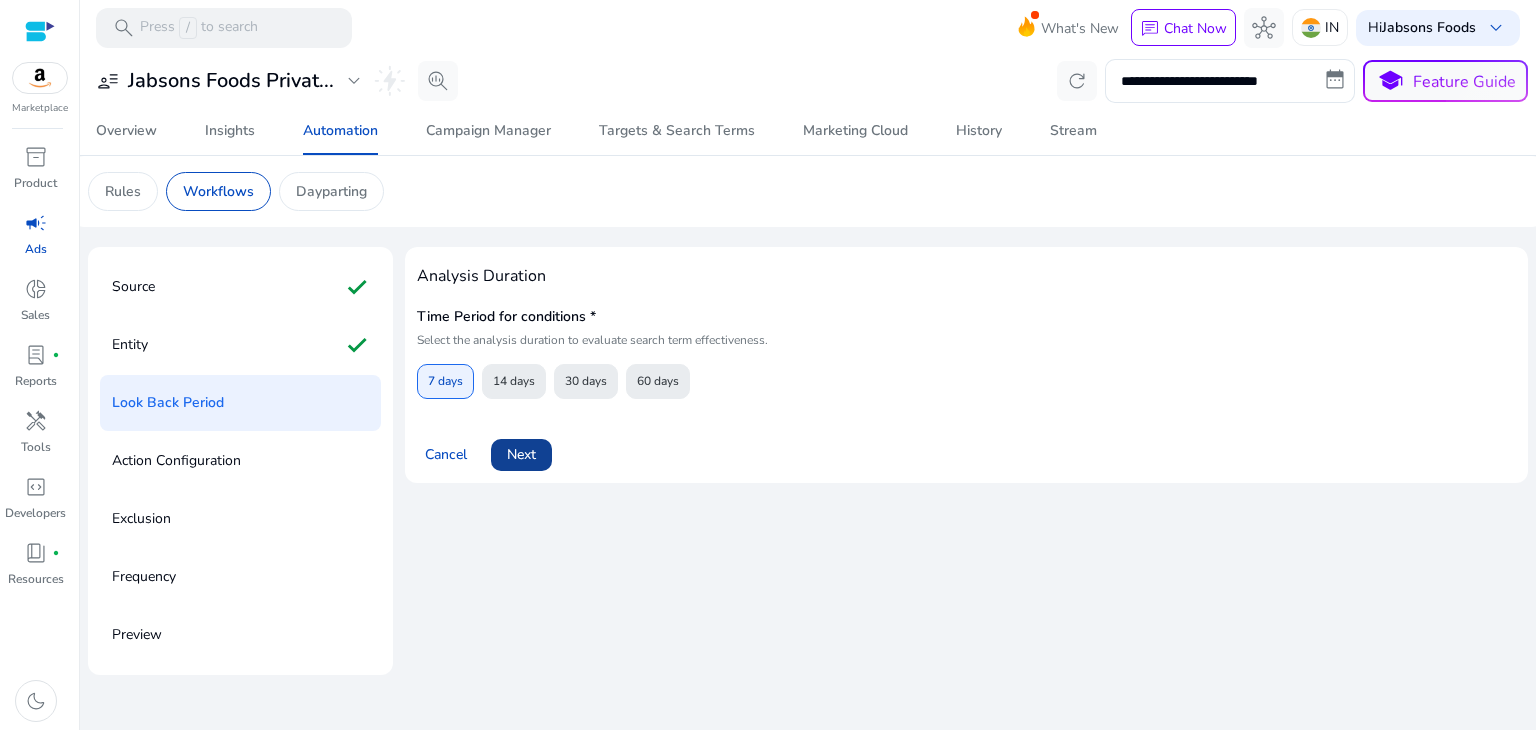 click on "Next" at bounding box center (521, 454) 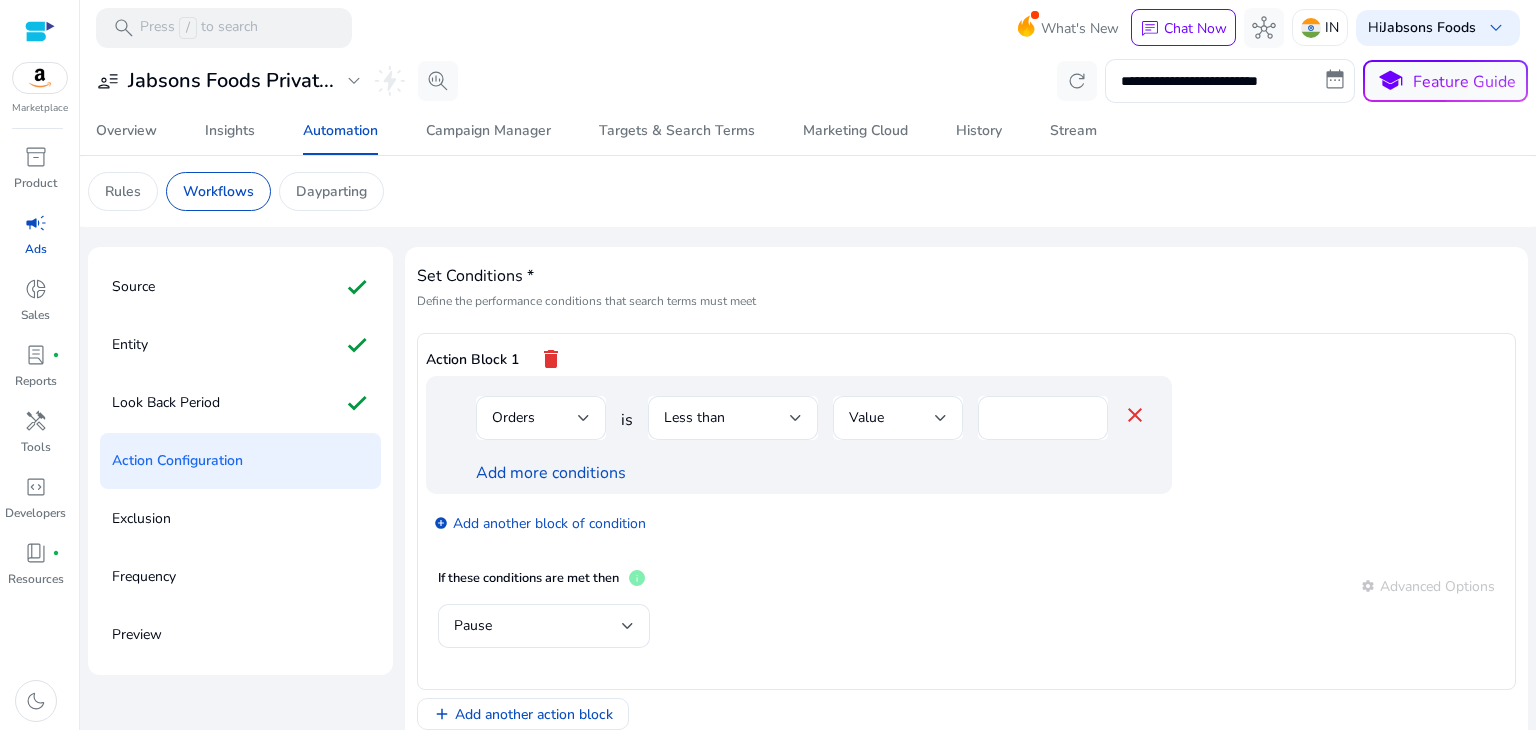 scroll, scrollTop: 100, scrollLeft: 0, axis: vertical 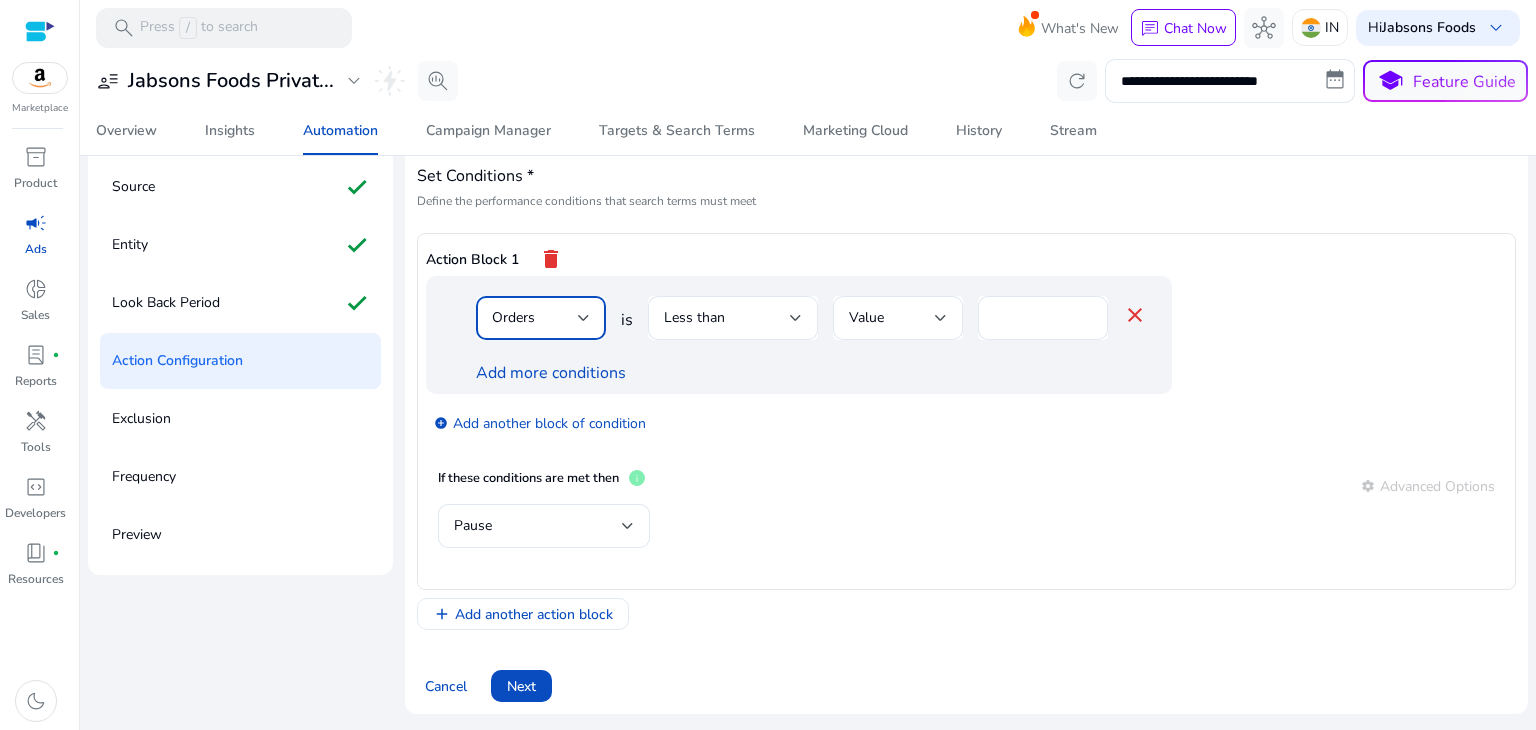 click at bounding box center (584, 318) 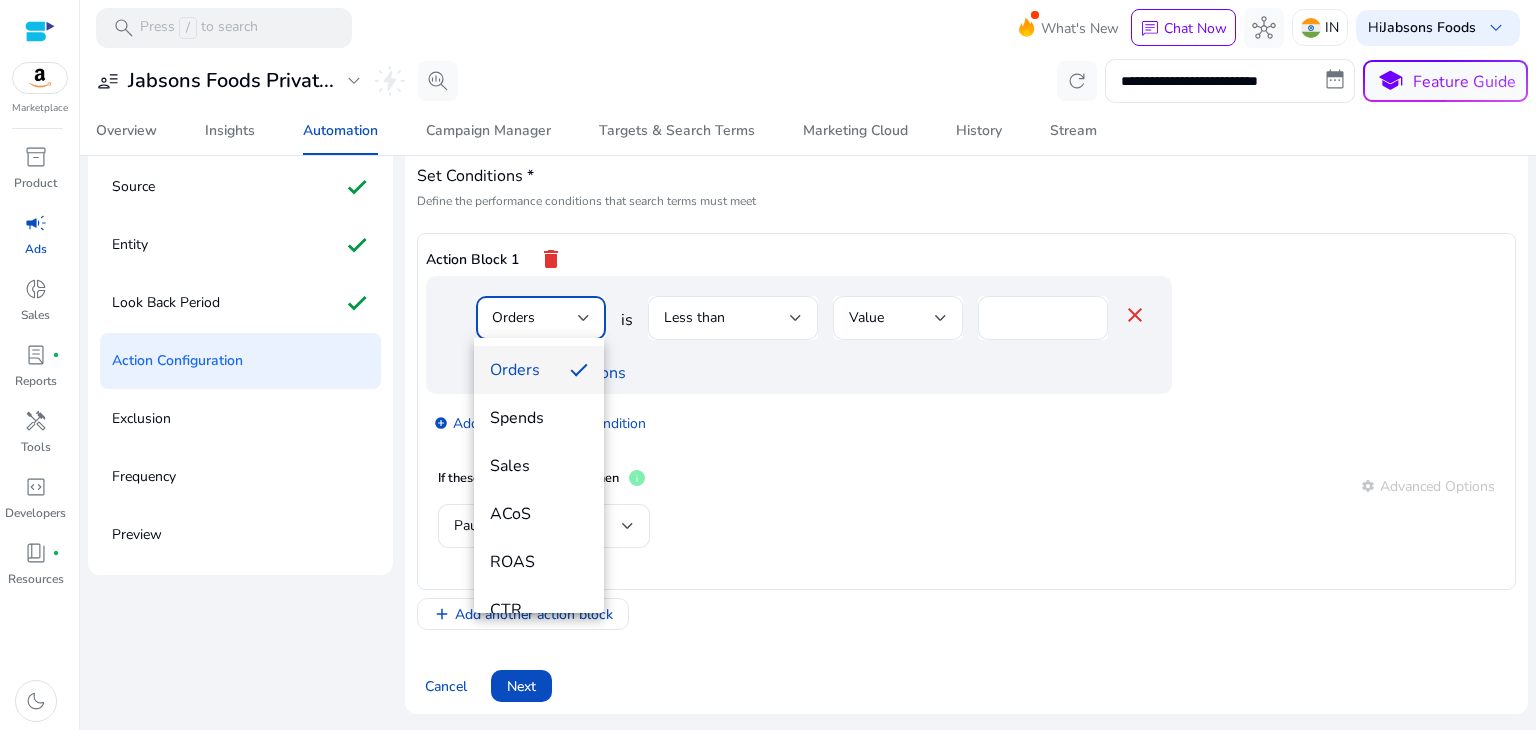 scroll, scrollTop: 147, scrollLeft: 0, axis: vertical 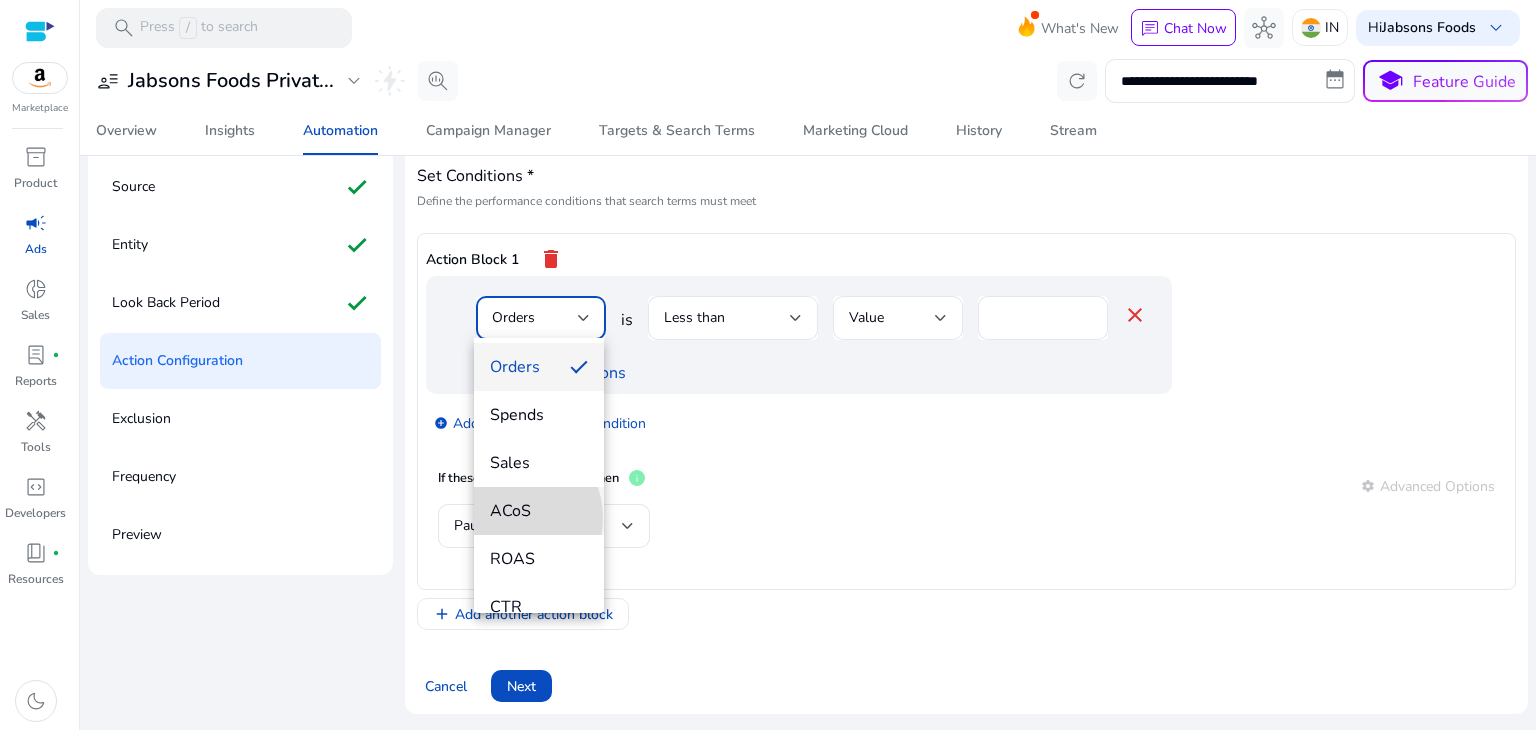 click on "ACoS" at bounding box center (539, 511) 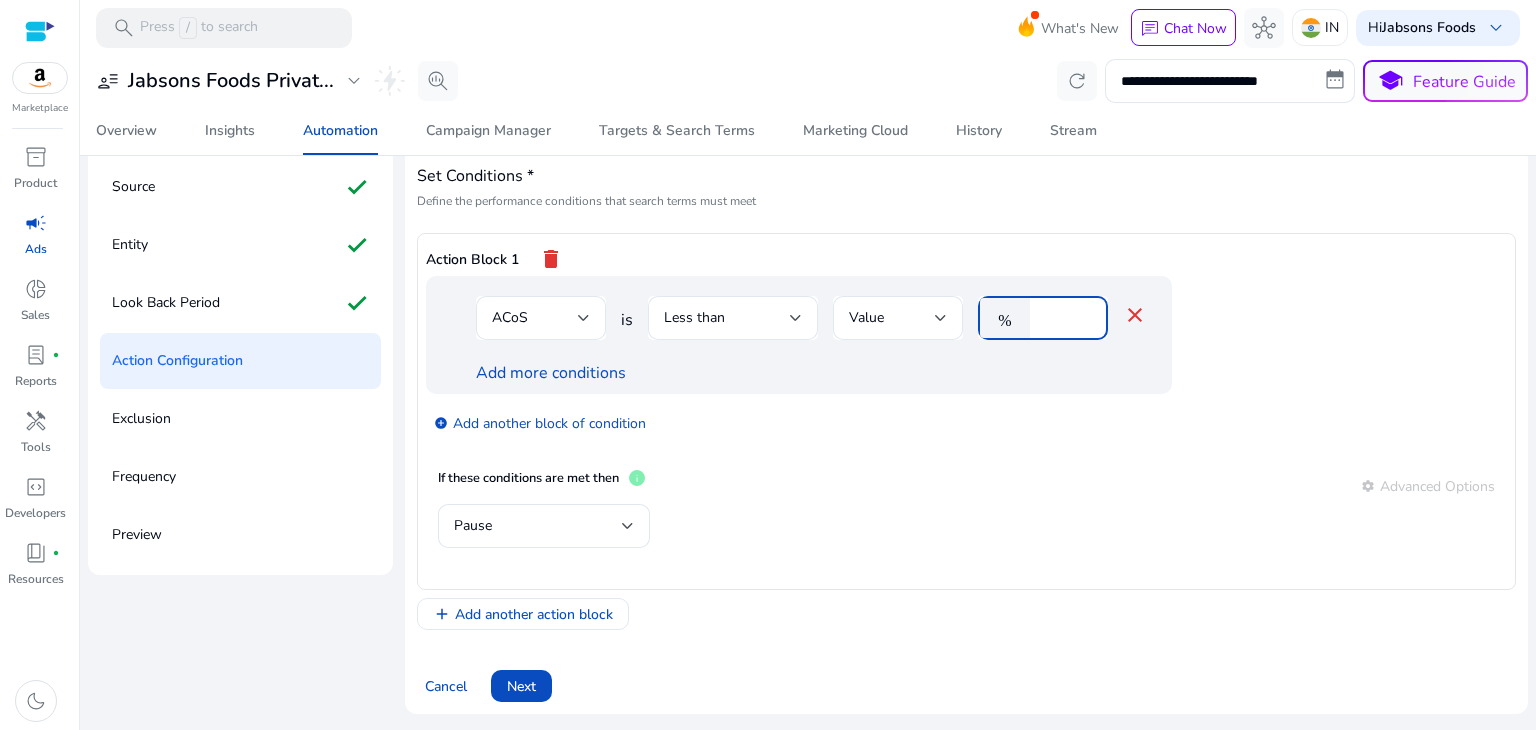 click on "*" at bounding box center [1066, 318] 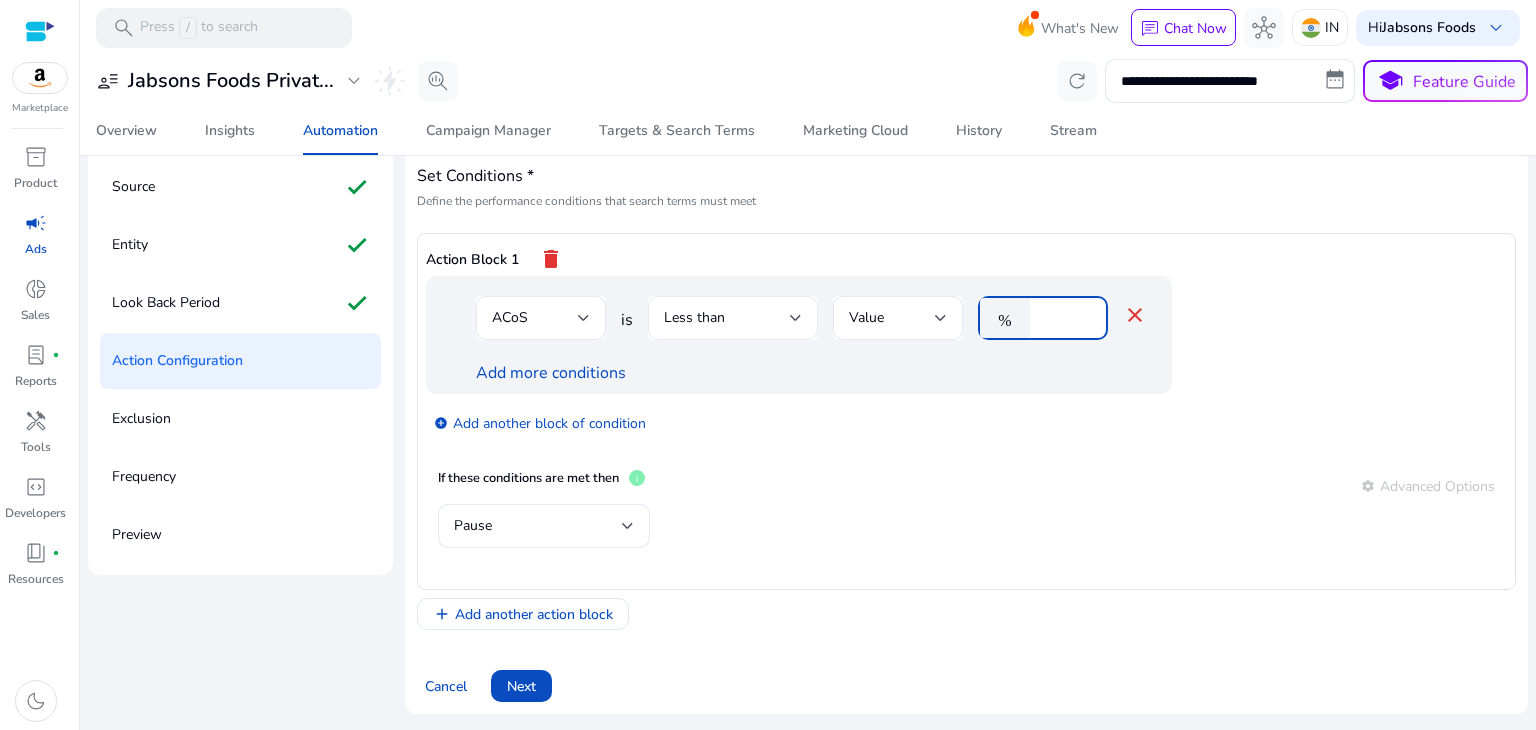 click on "Less than" at bounding box center (733, 318) 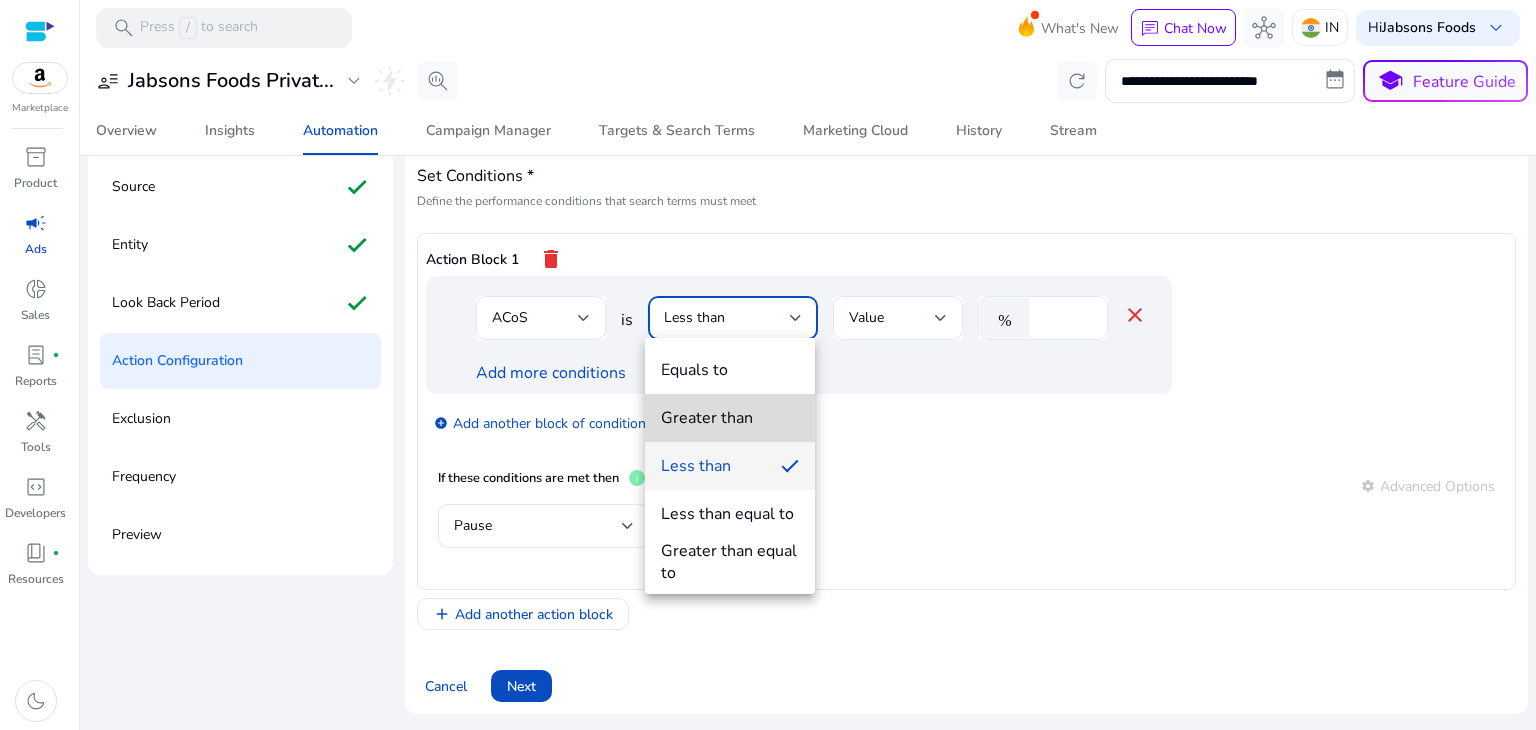 click on "Greater than" at bounding box center [707, 418] 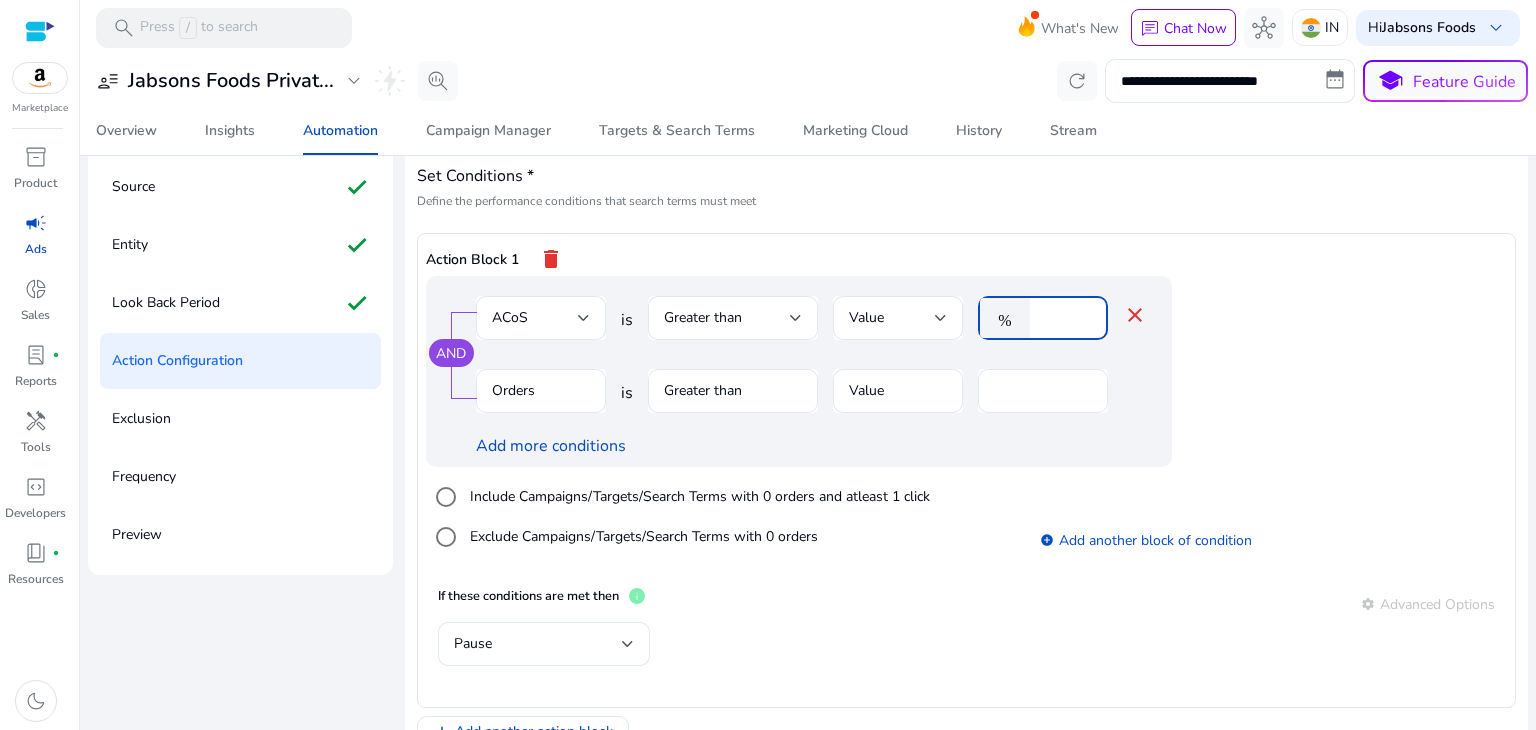 click on "*" at bounding box center (1066, 318) 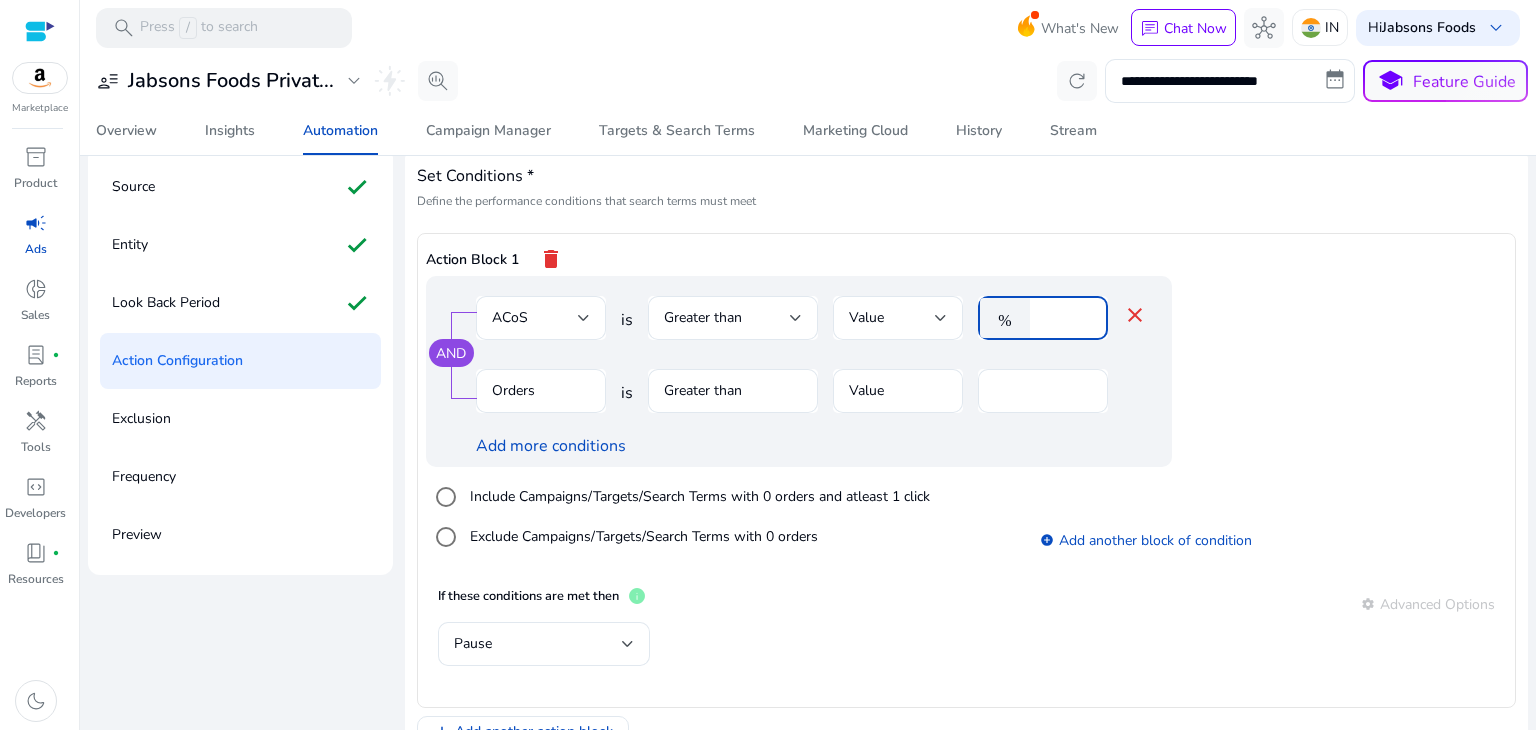 click on "*" at bounding box center [1066, 318] 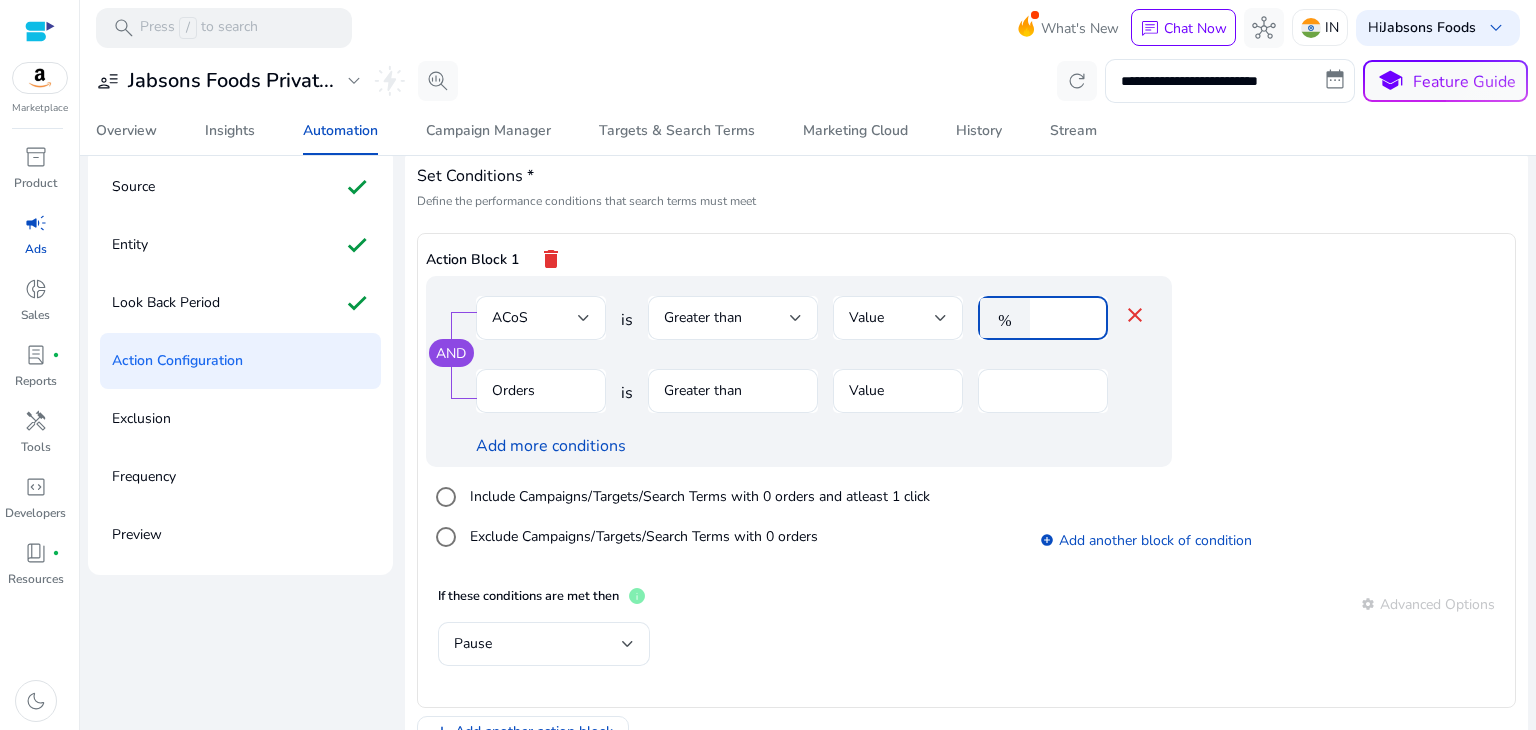 click on "*" at bounding box center (1066, 318) 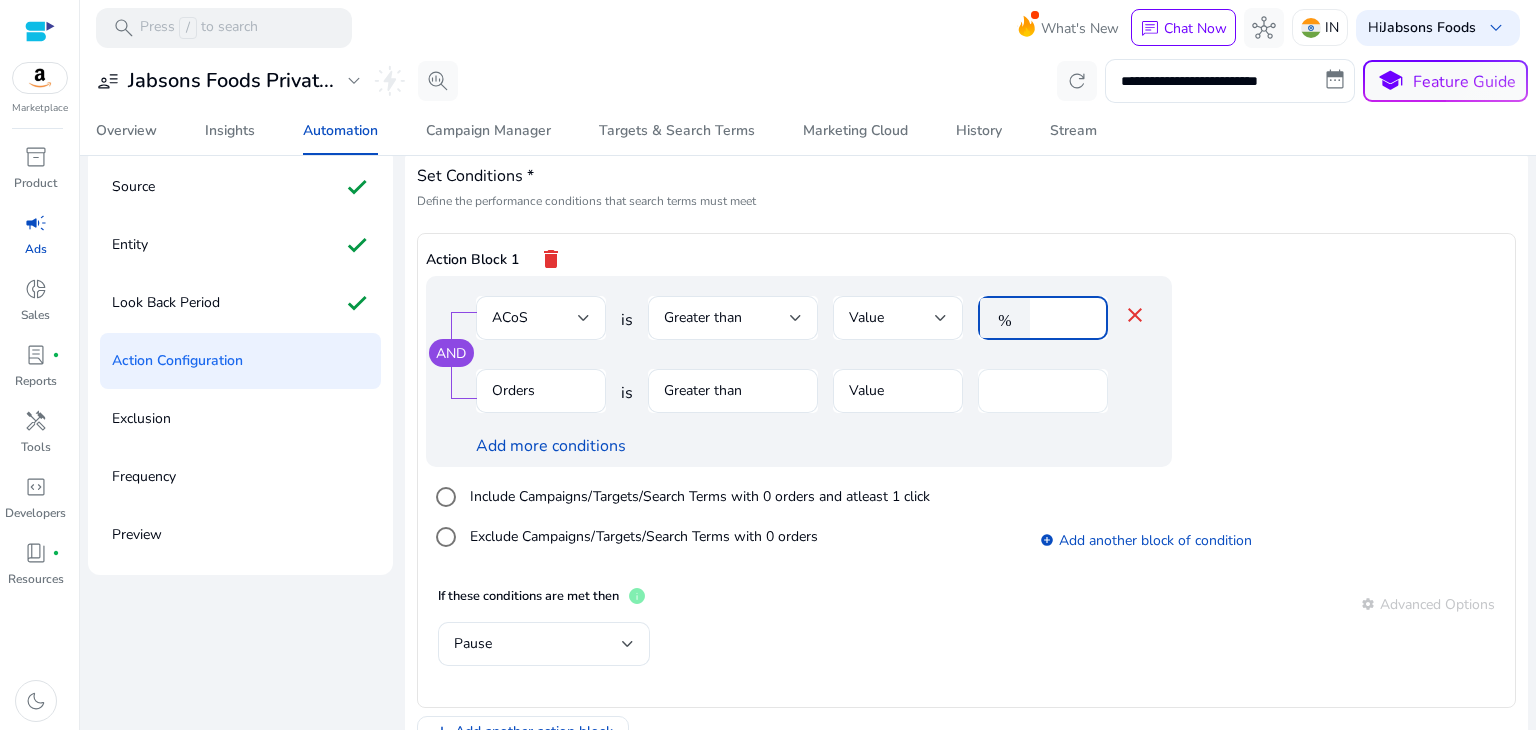 type on "**" 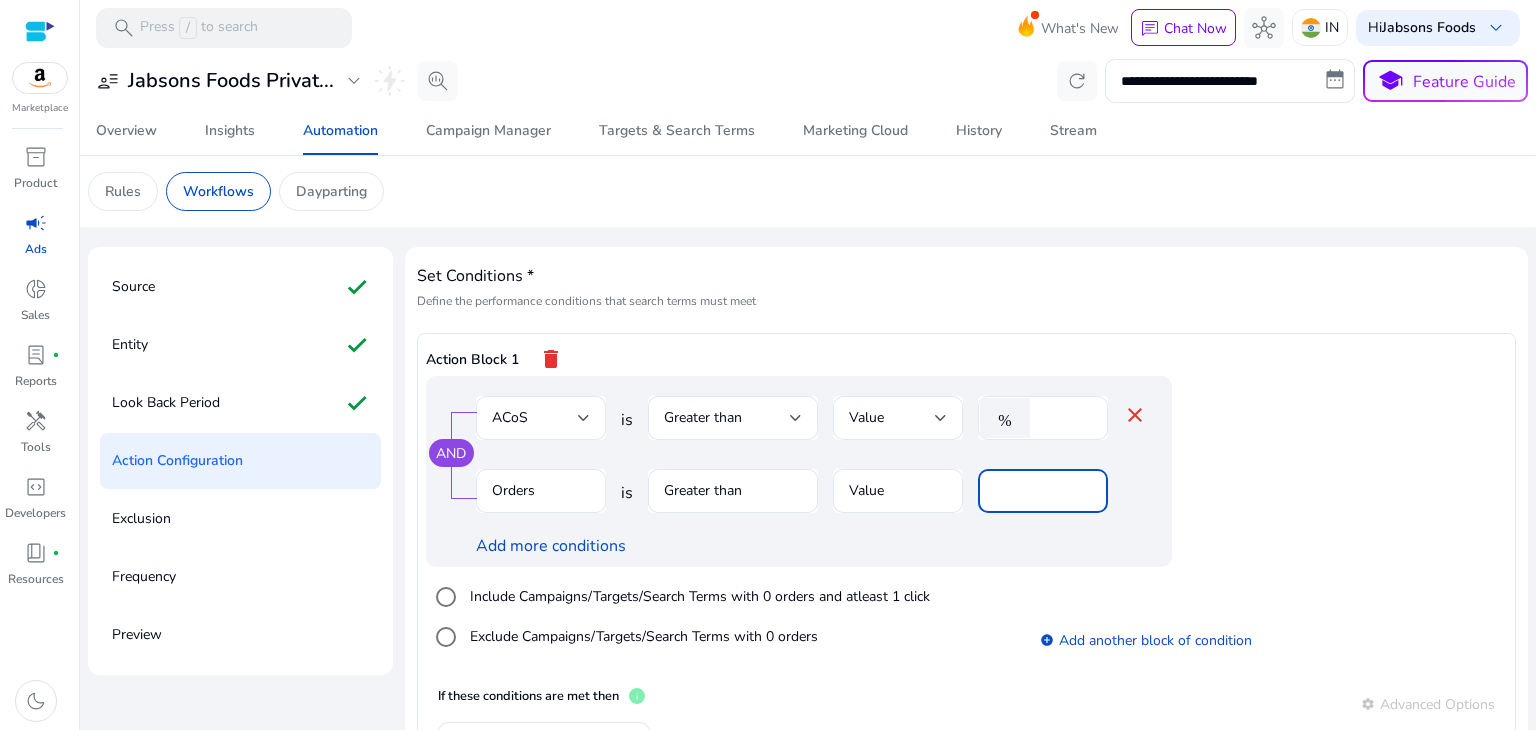 scroll, scrollTop: 0, scrollLeft: 0, axis: both 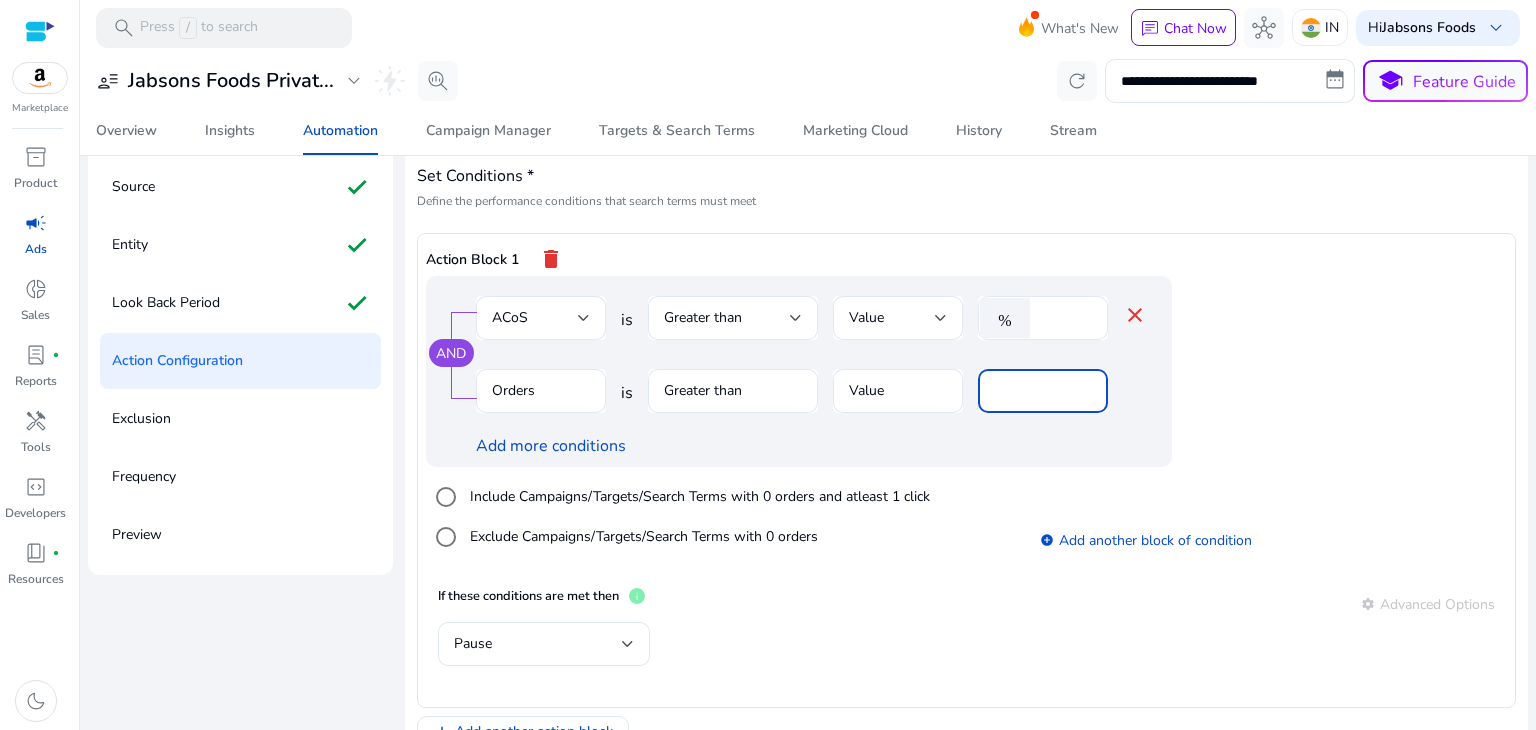 type on "**" 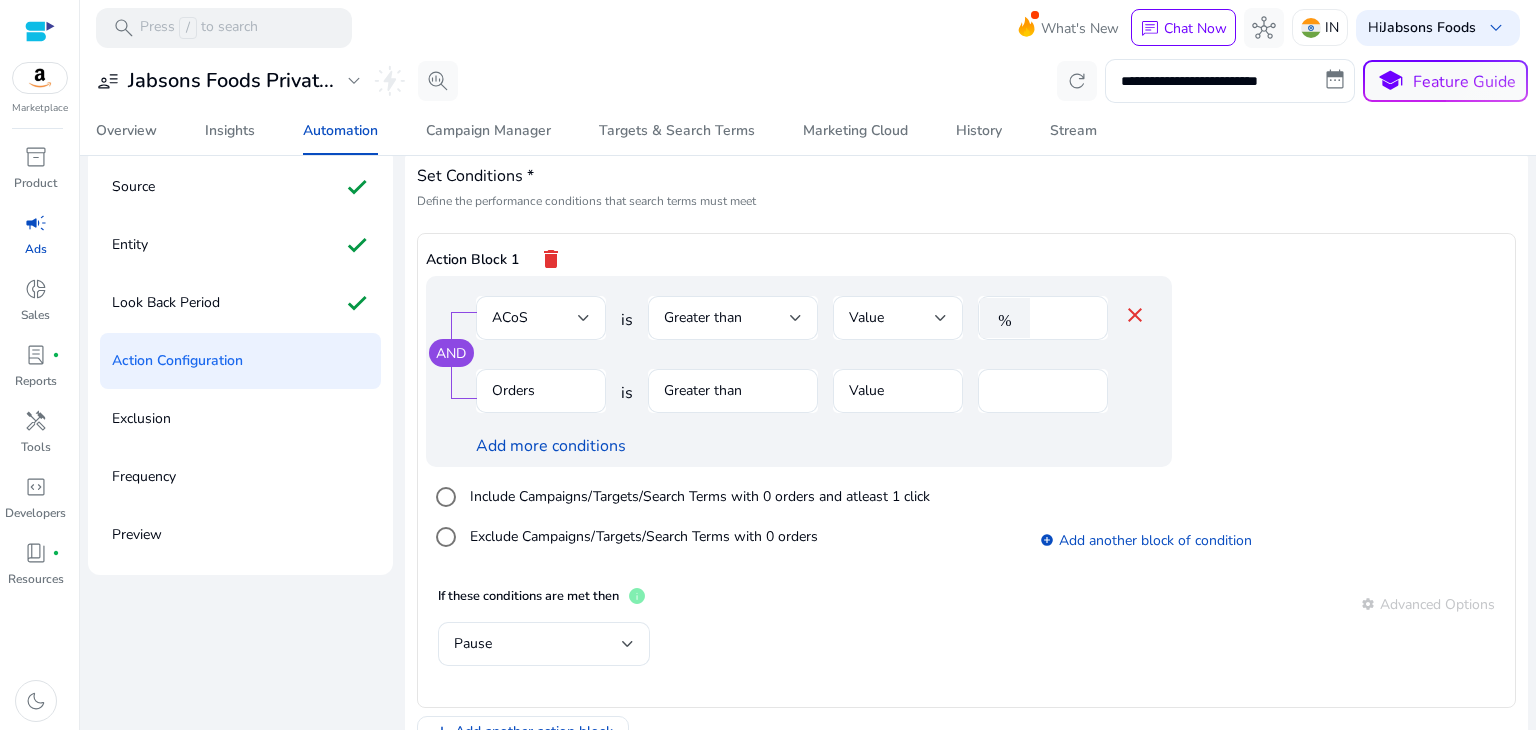 click on "AND  ACoS is Greater than Value  %  ** close Orders is Greater than Value ** Add more conditions  Include Campaigns/Targets/Search Terms with 0 orders and atleast 1 click   Exclude Campaigns/Targets/Search Terms with 0 orders   add_circle Add another block of condition" at bounding box center (966, 425) 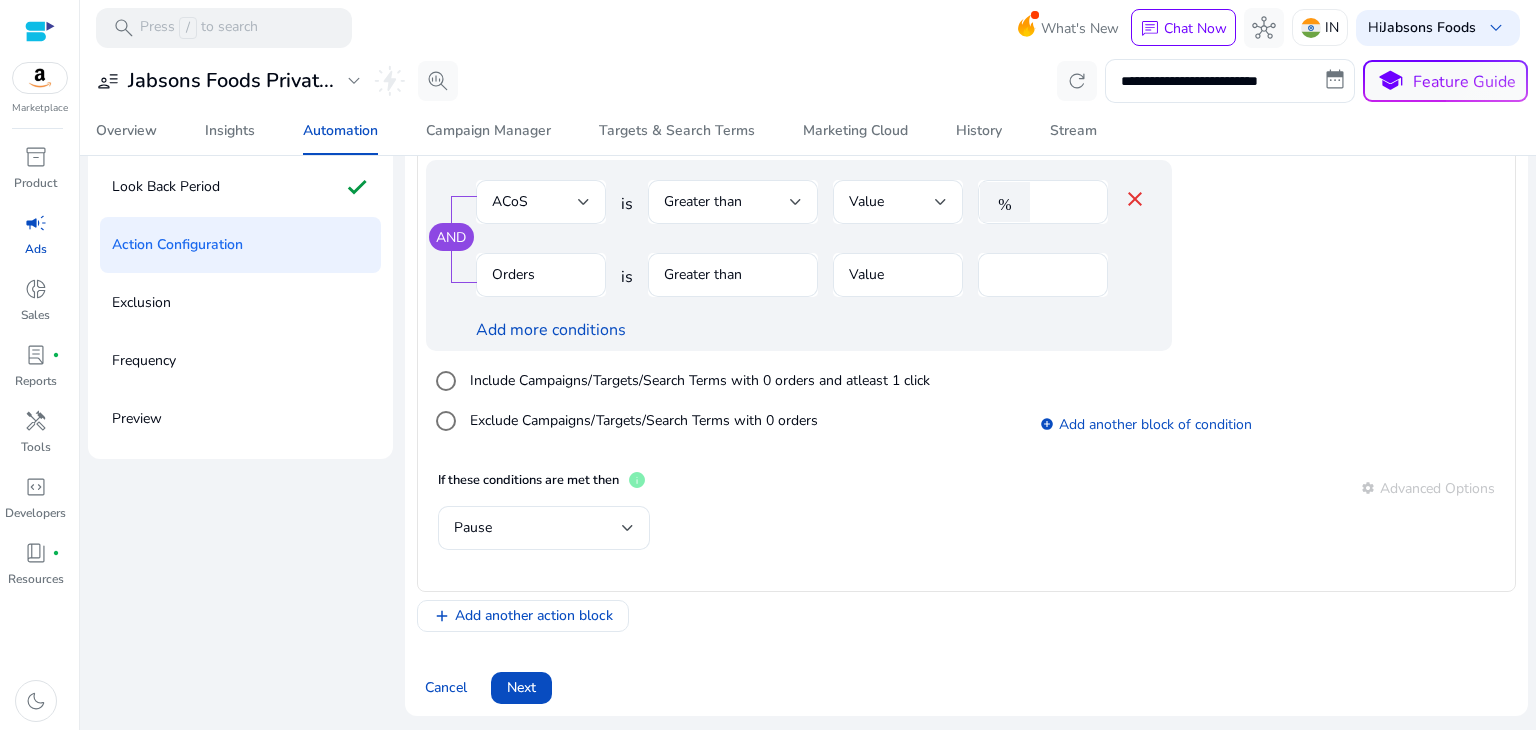 scroll, scrollTop: 217, scrollLeft: 0, axis: vertical 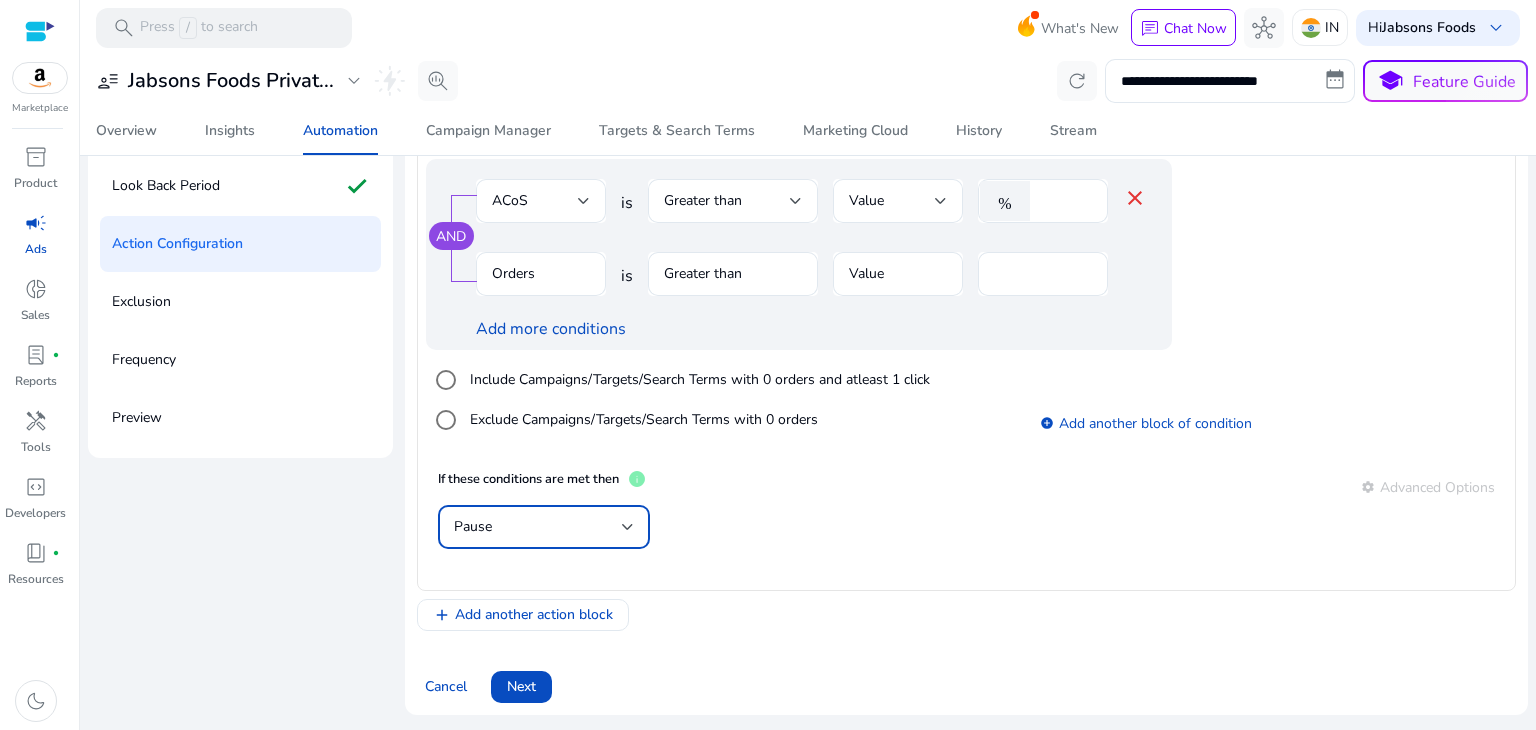 click on "Pause" at bounding box center (538, 527) 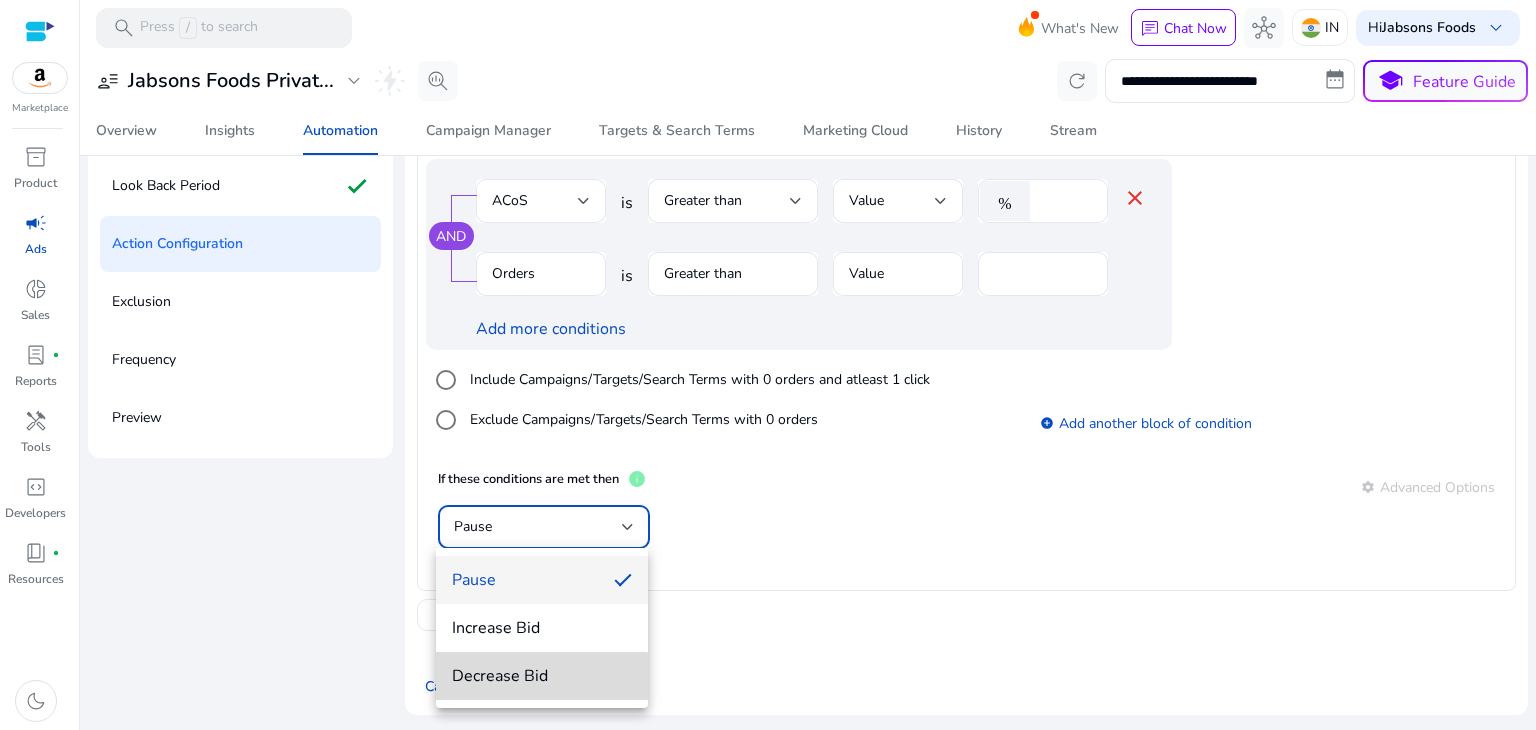 click on "Decrease Bid" at bounding box center [542, 676] 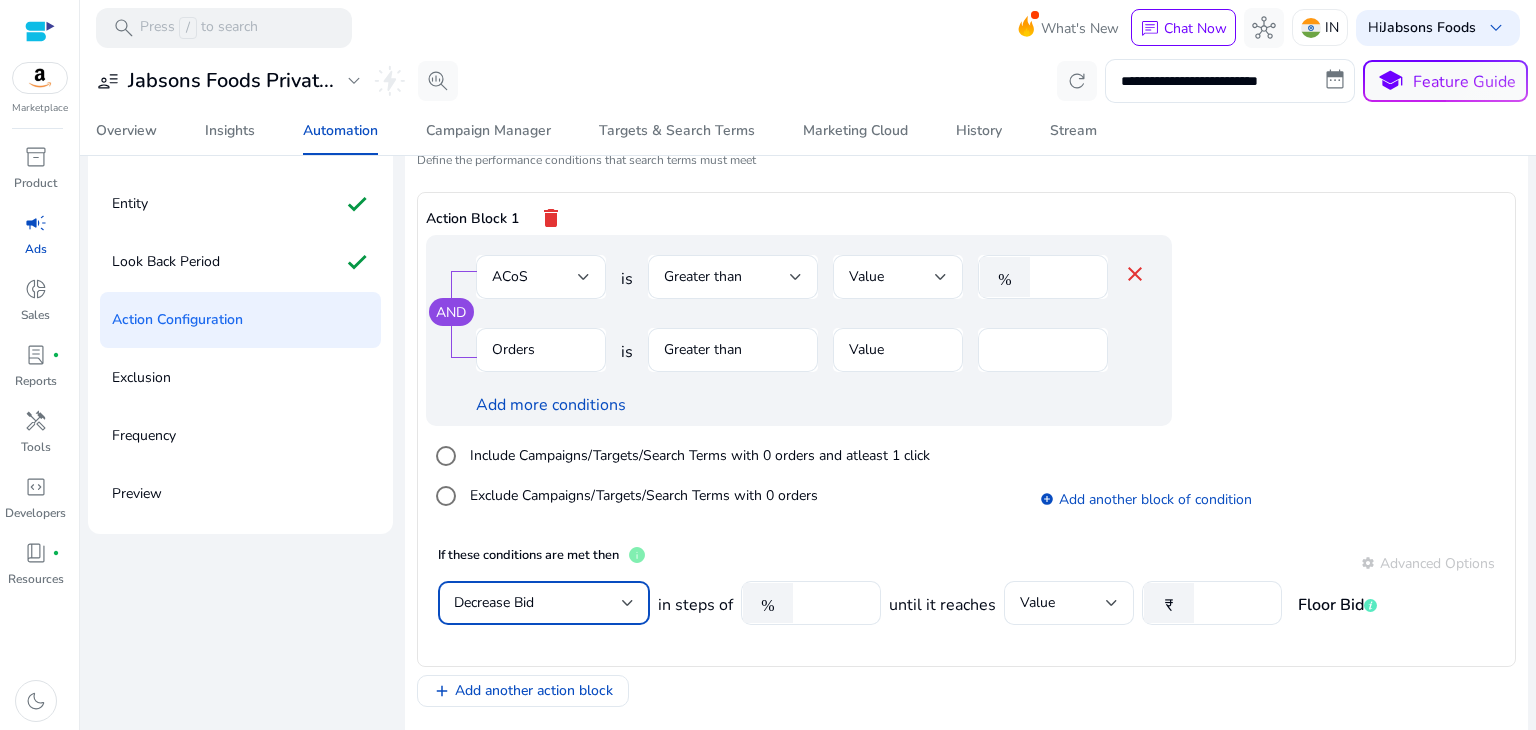 scroll, scrollTop: 217, scrollLeft: 0, axis: vertical 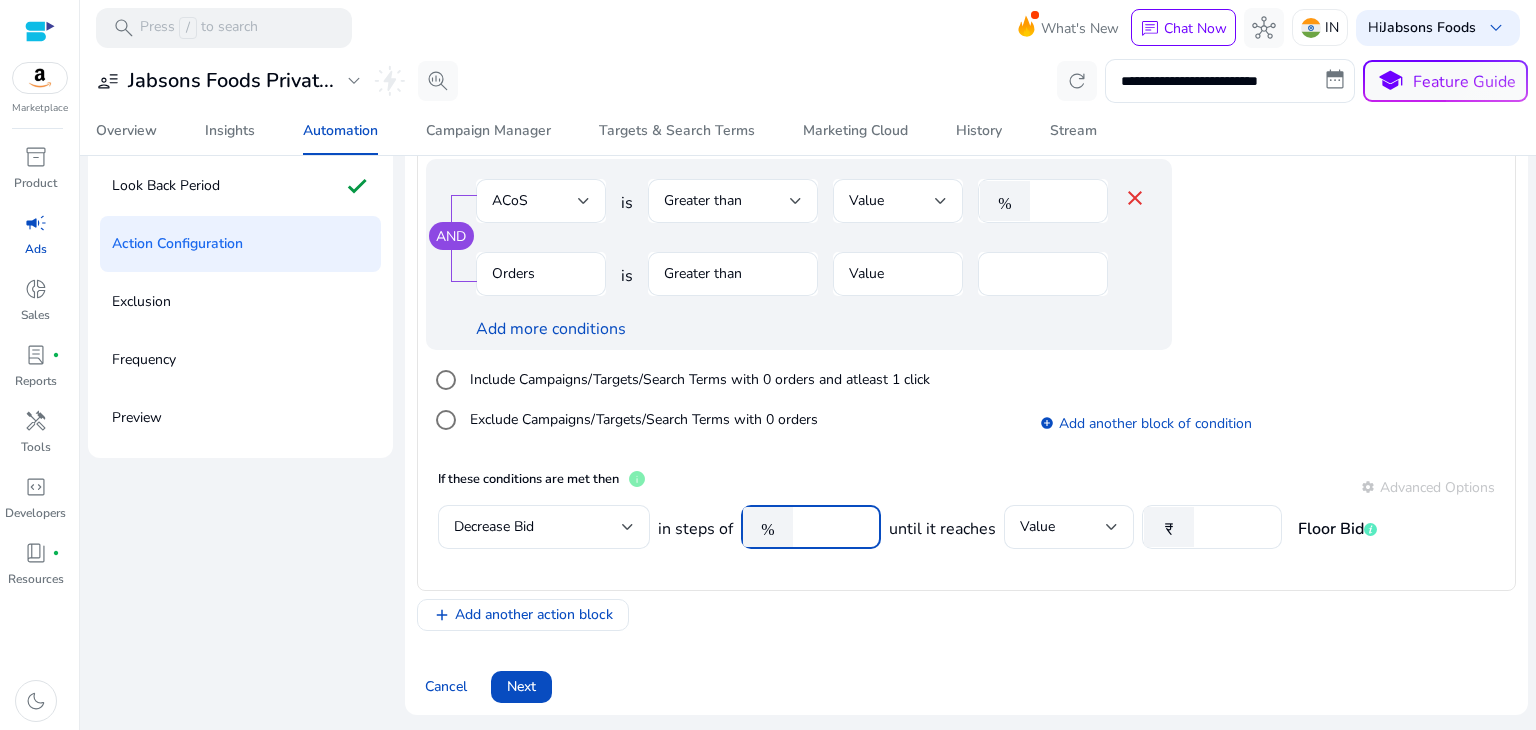 click on "****" at bounding box center (834, 527) 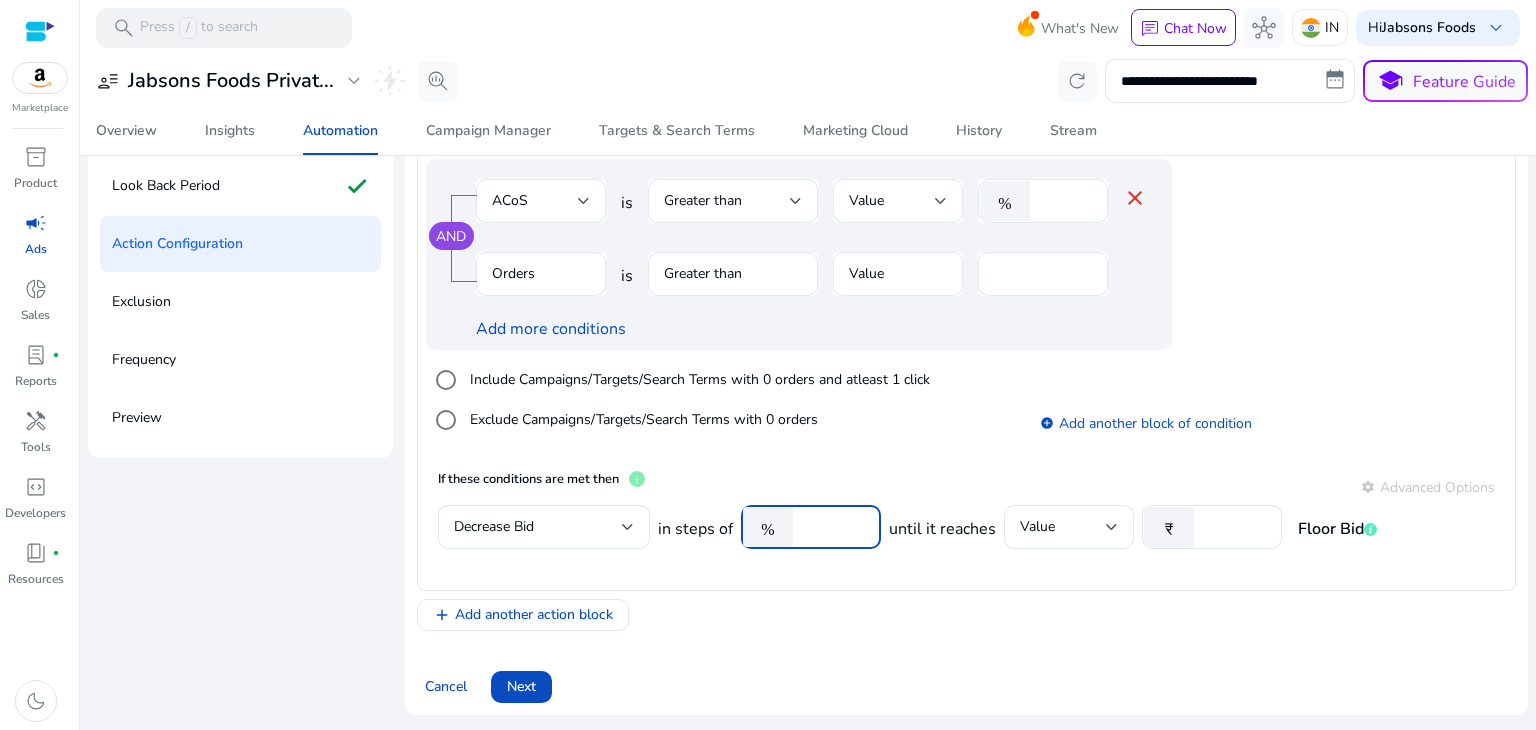 type on "*" 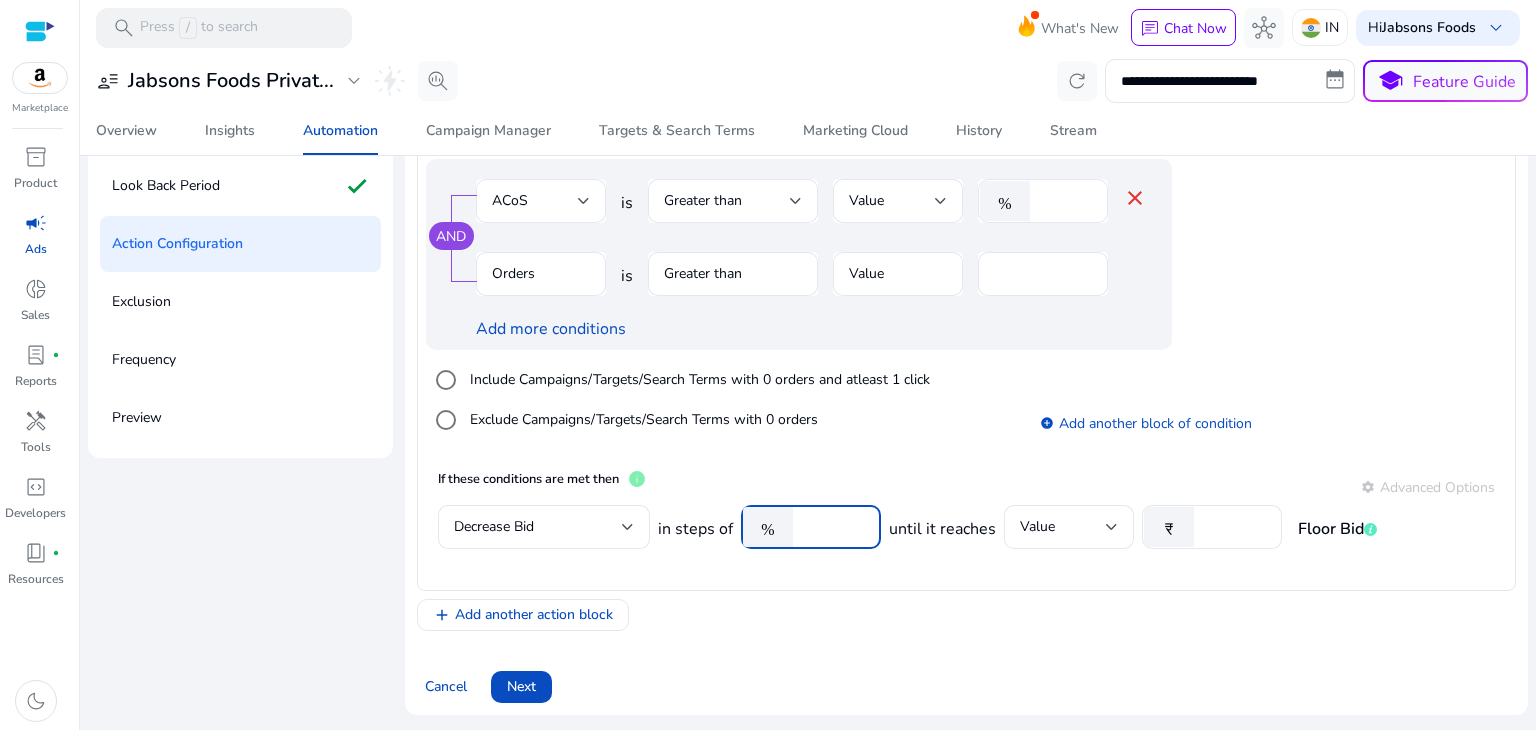 type on "*" 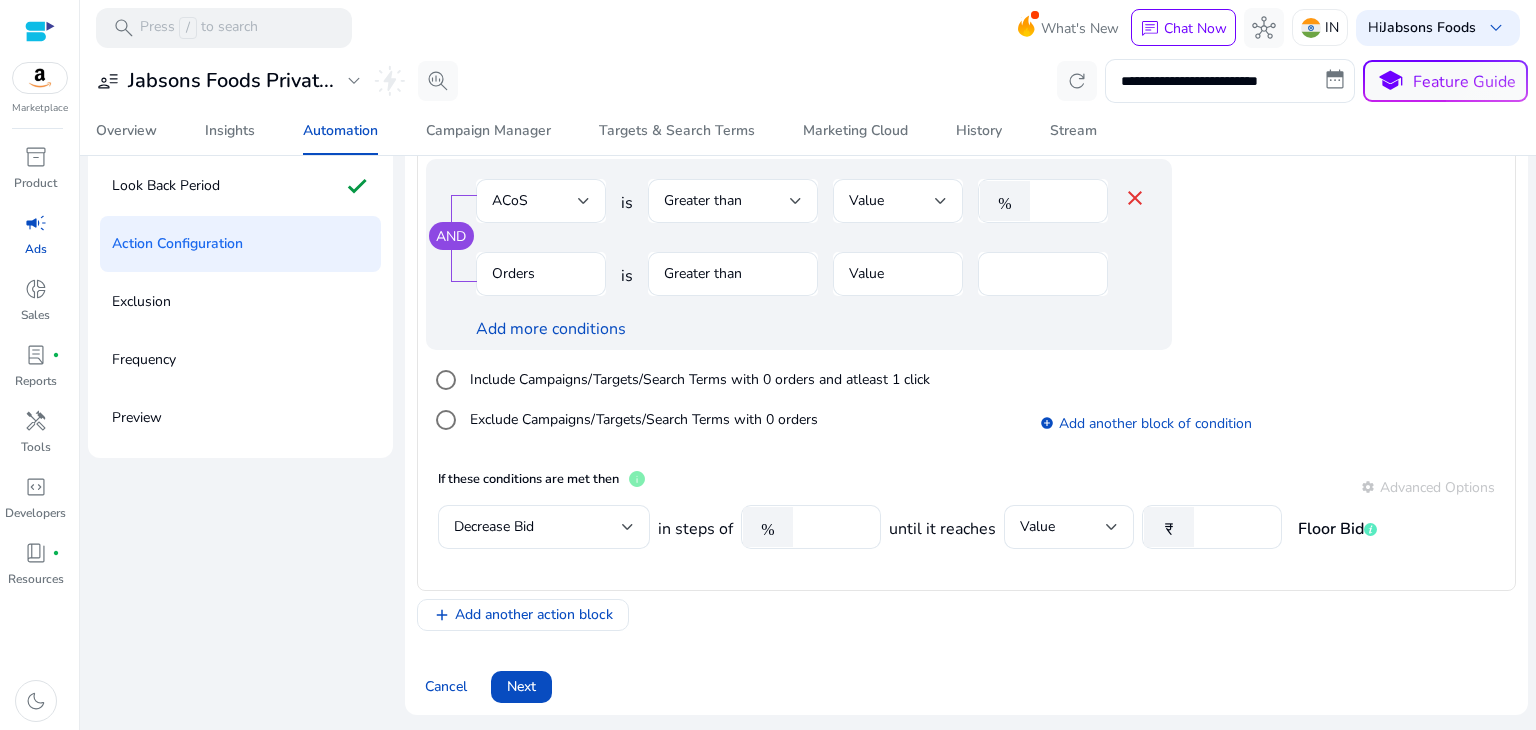 click 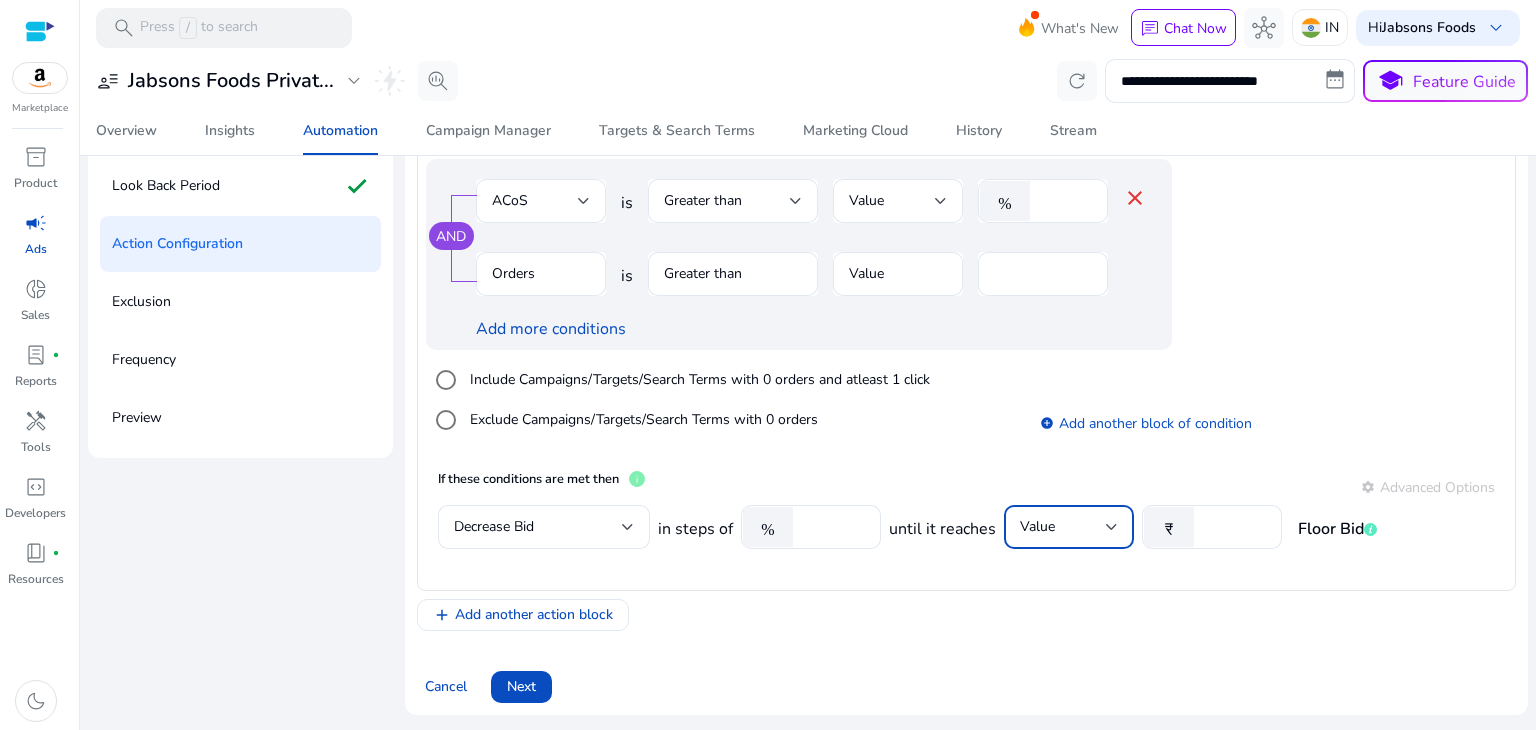 click on "Value" at bounding box center [1063, 527] 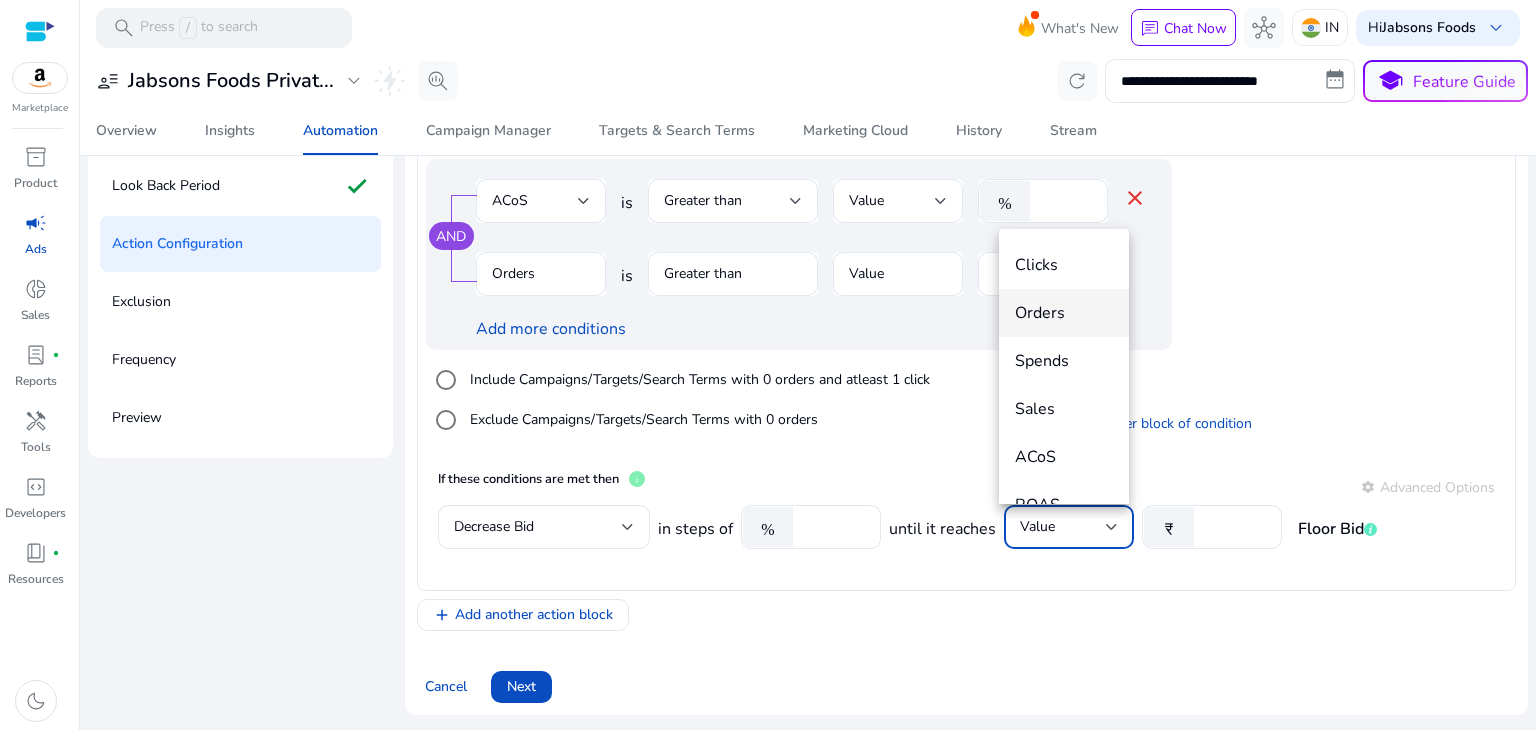 scroll, scrollTop: 184, scrollLeft: 0, axis: vertical 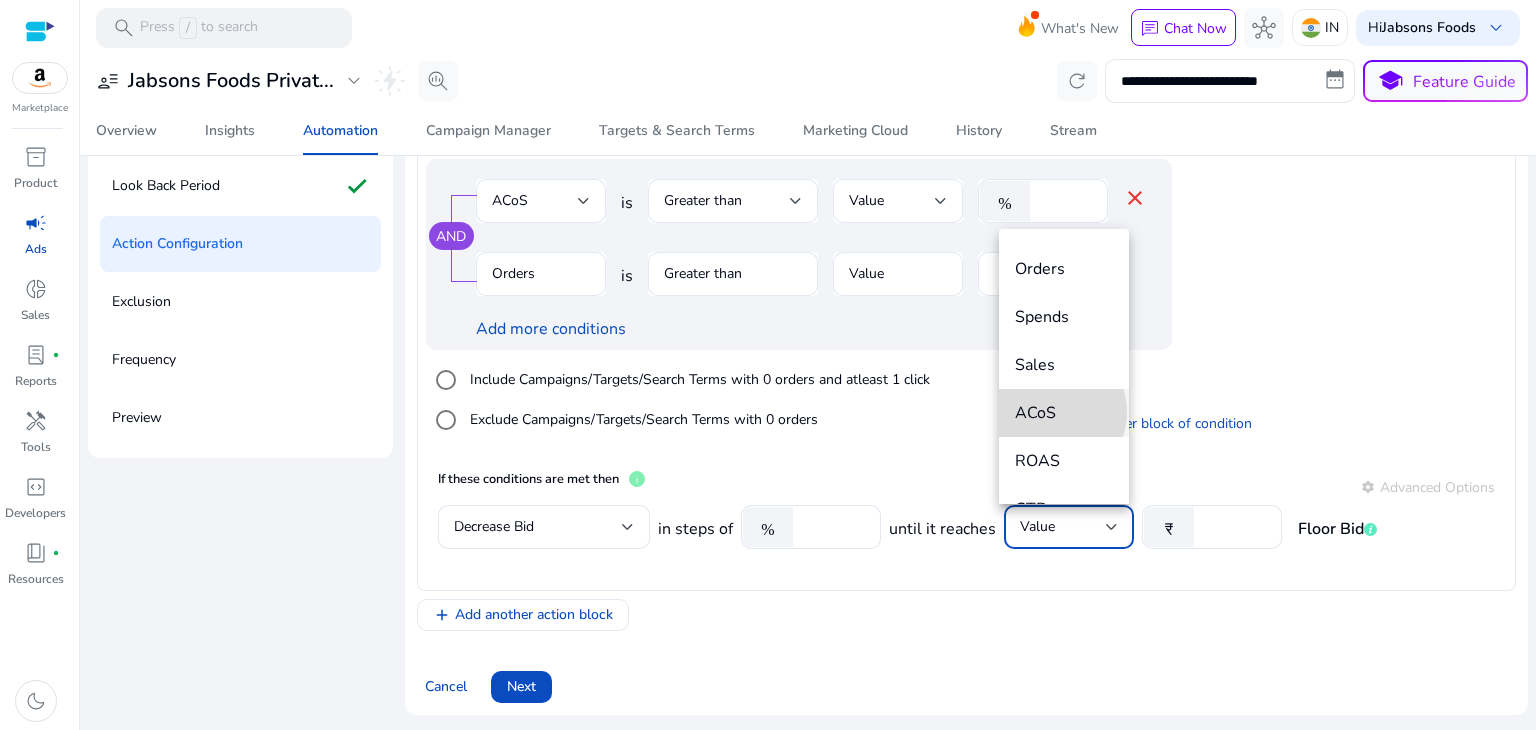 click on "ACoS" at bounding box center (1064, 413) 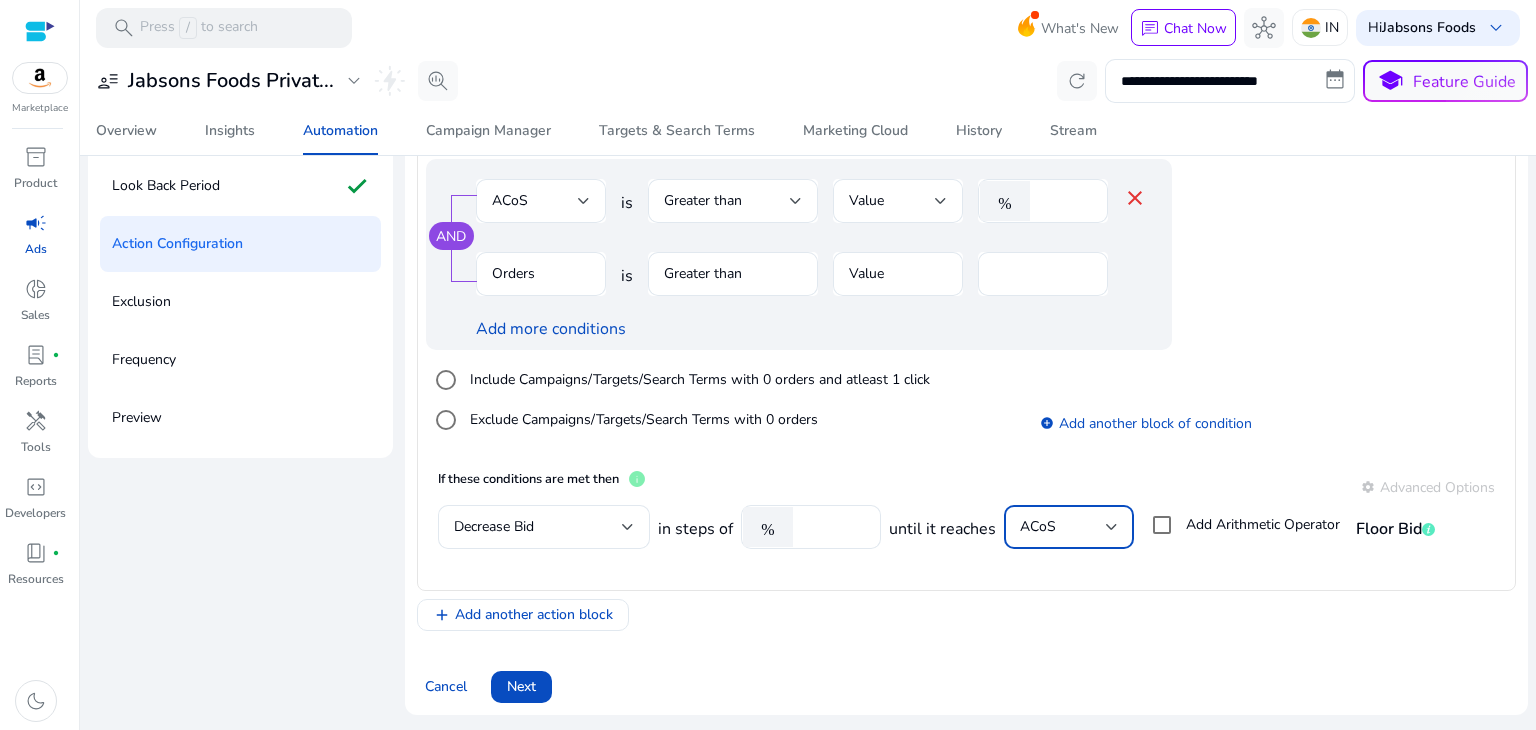 click 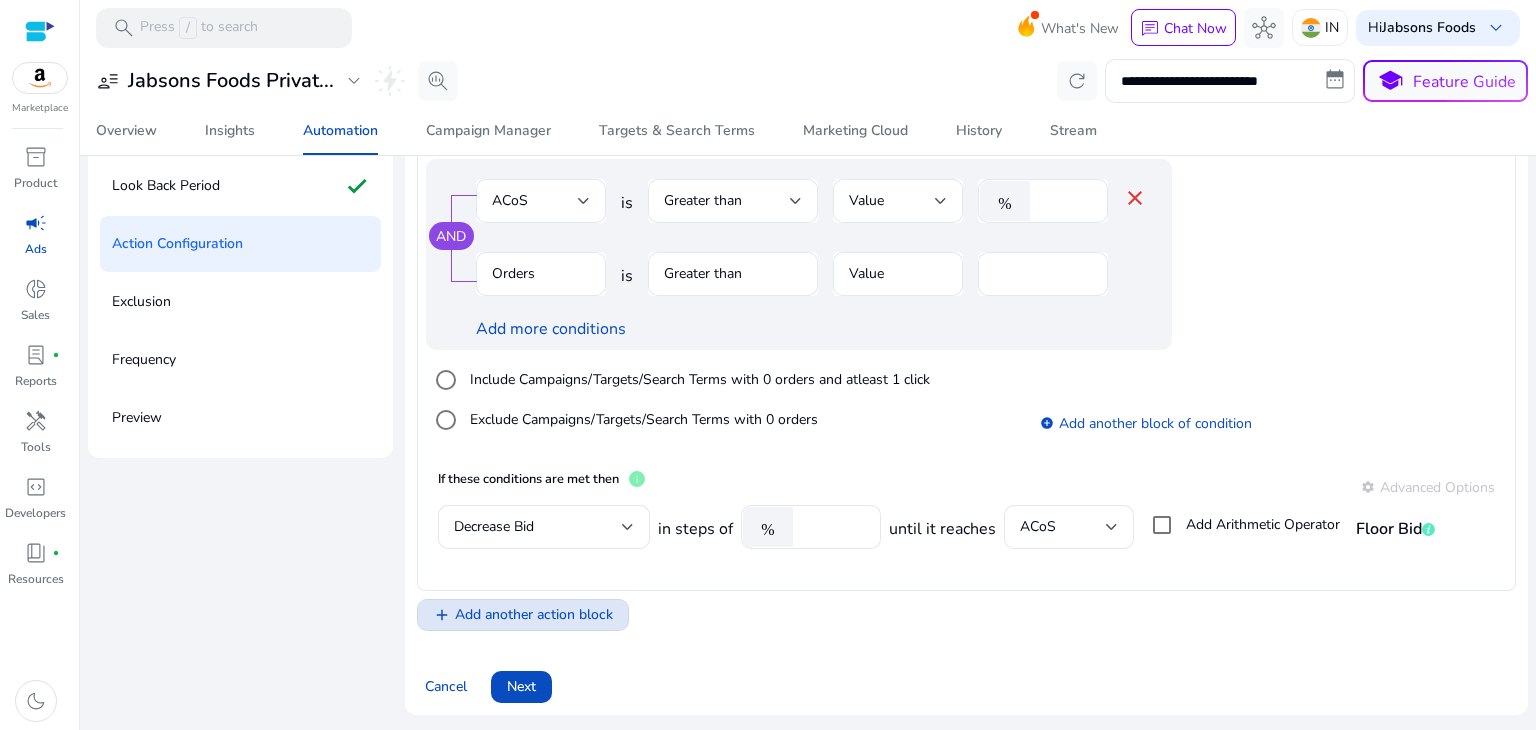 click on "Add another action block" at bounding box center (534, 614) 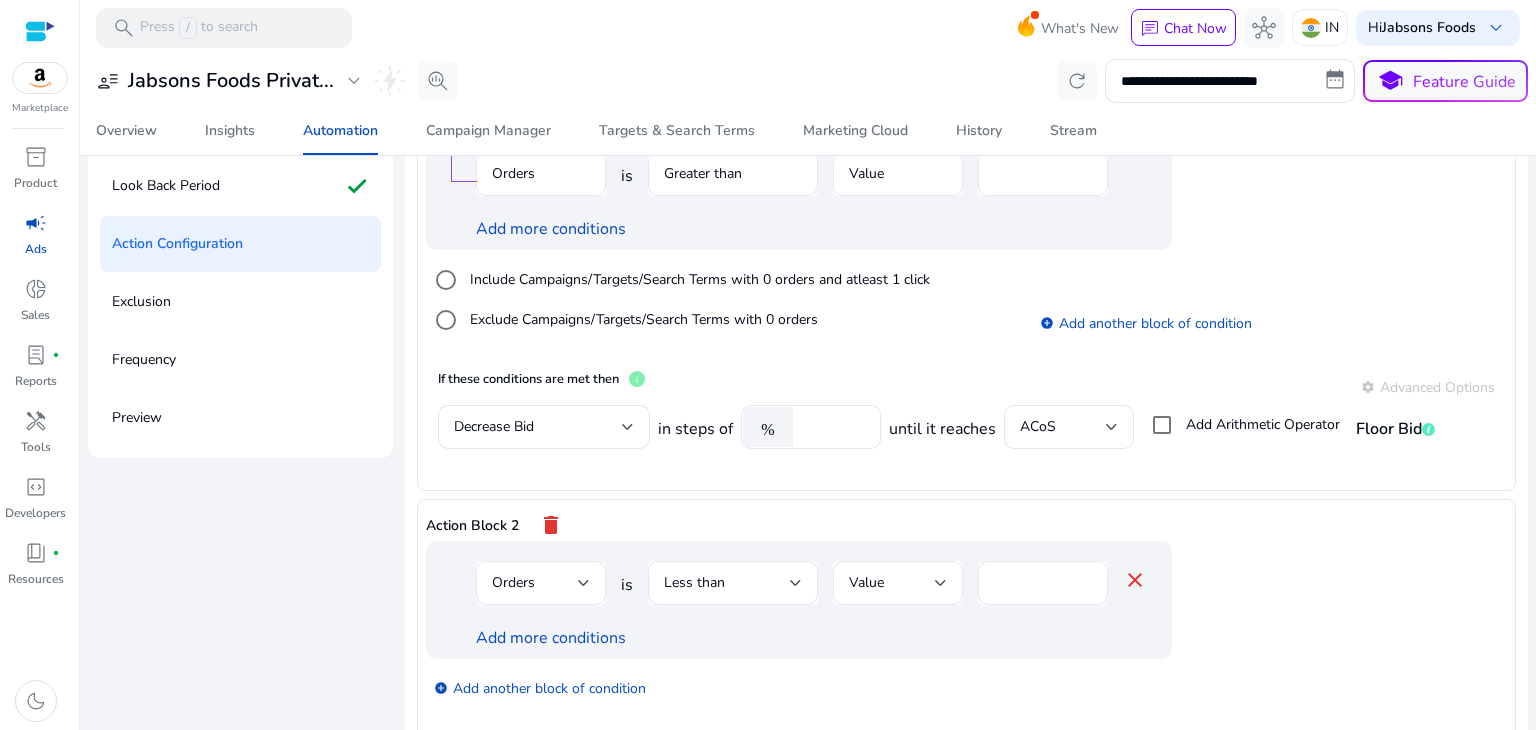 scroll, scrollTop: 159, scrollLeft: 0, axis: vertical 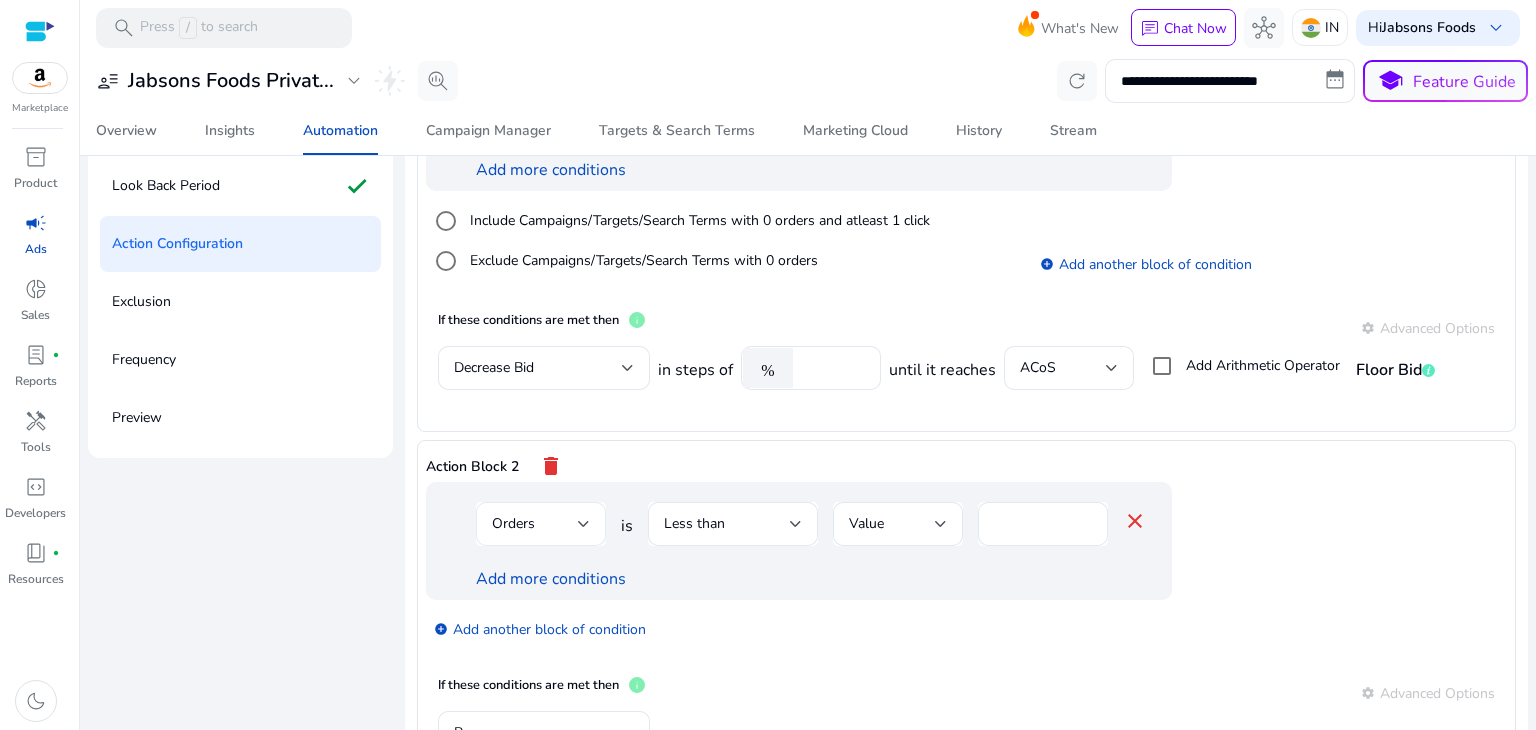 click on "Orders" at bounding box center (541, 524) 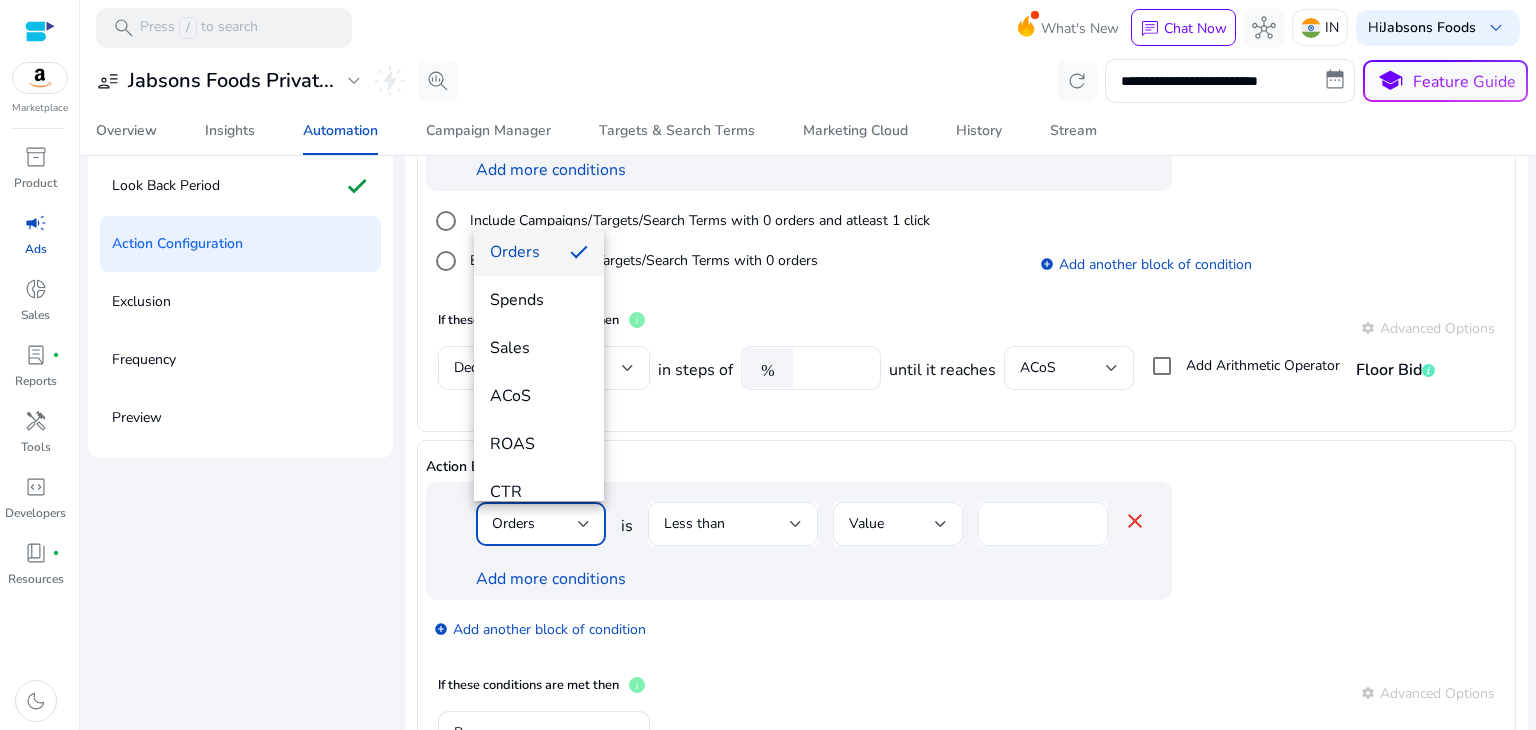 scroll, scrollTop: 151, scrollLeft: 0, axis: vertical 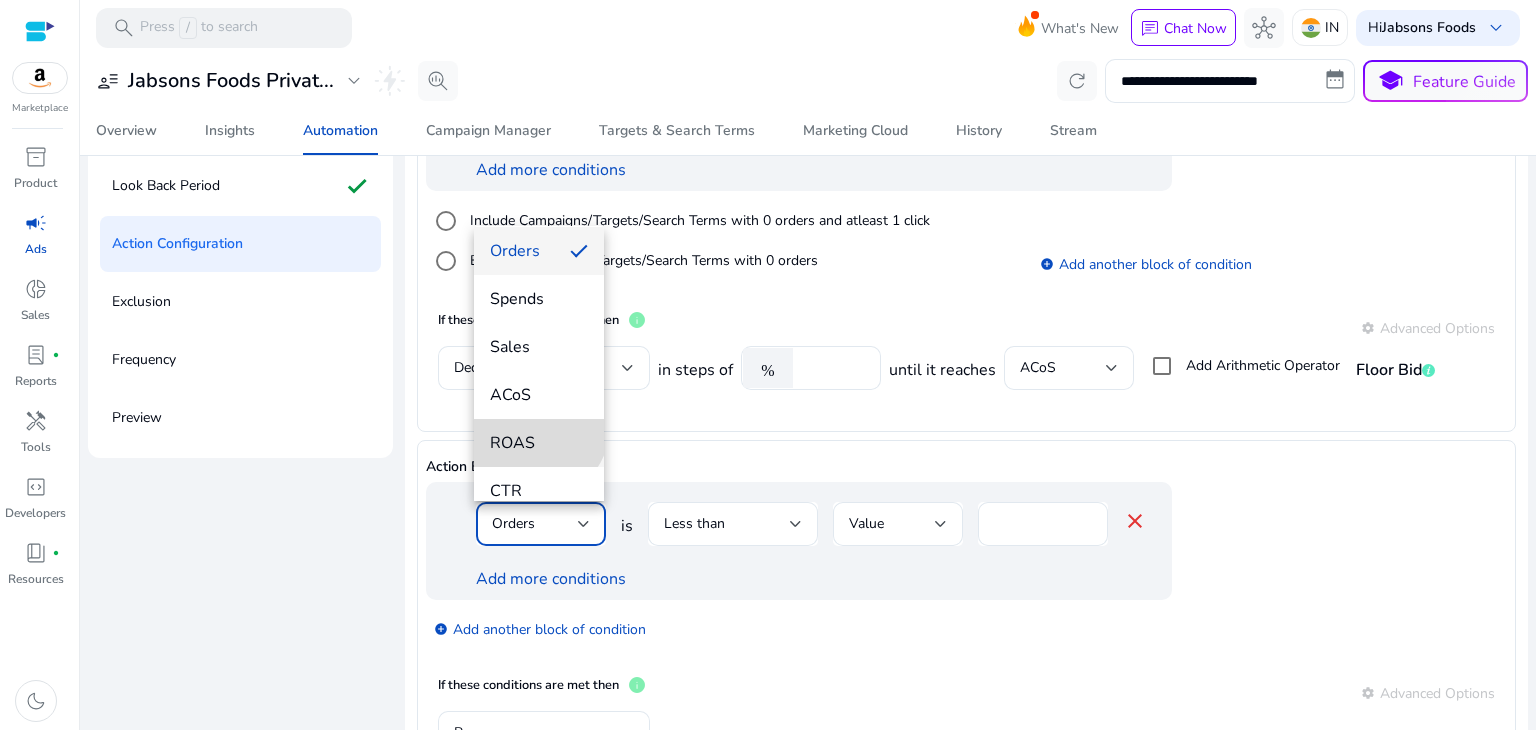 click on "ROAS" at bounding box center [539, 443] 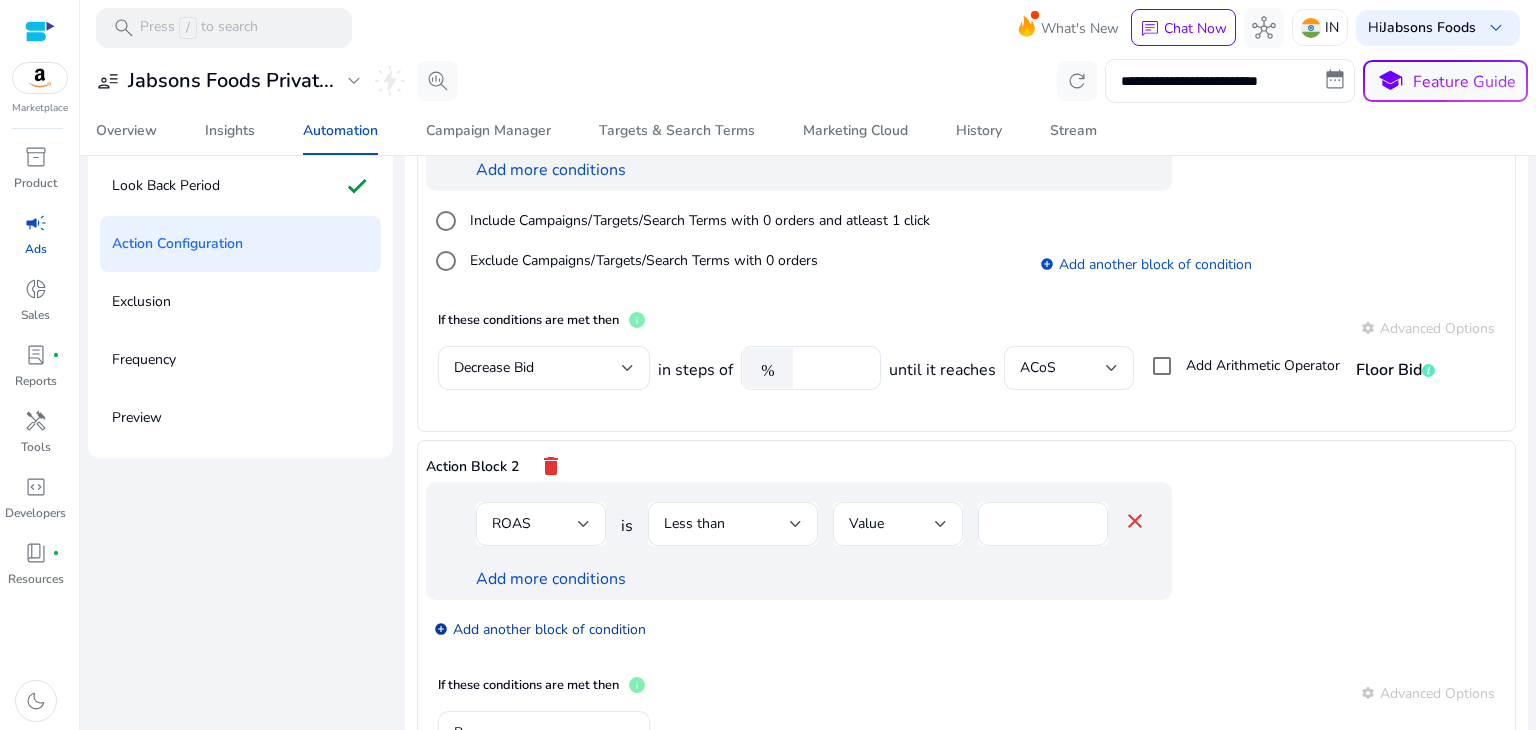 click on "add_circle Add another block of condition" at bounding box center [540, 628] 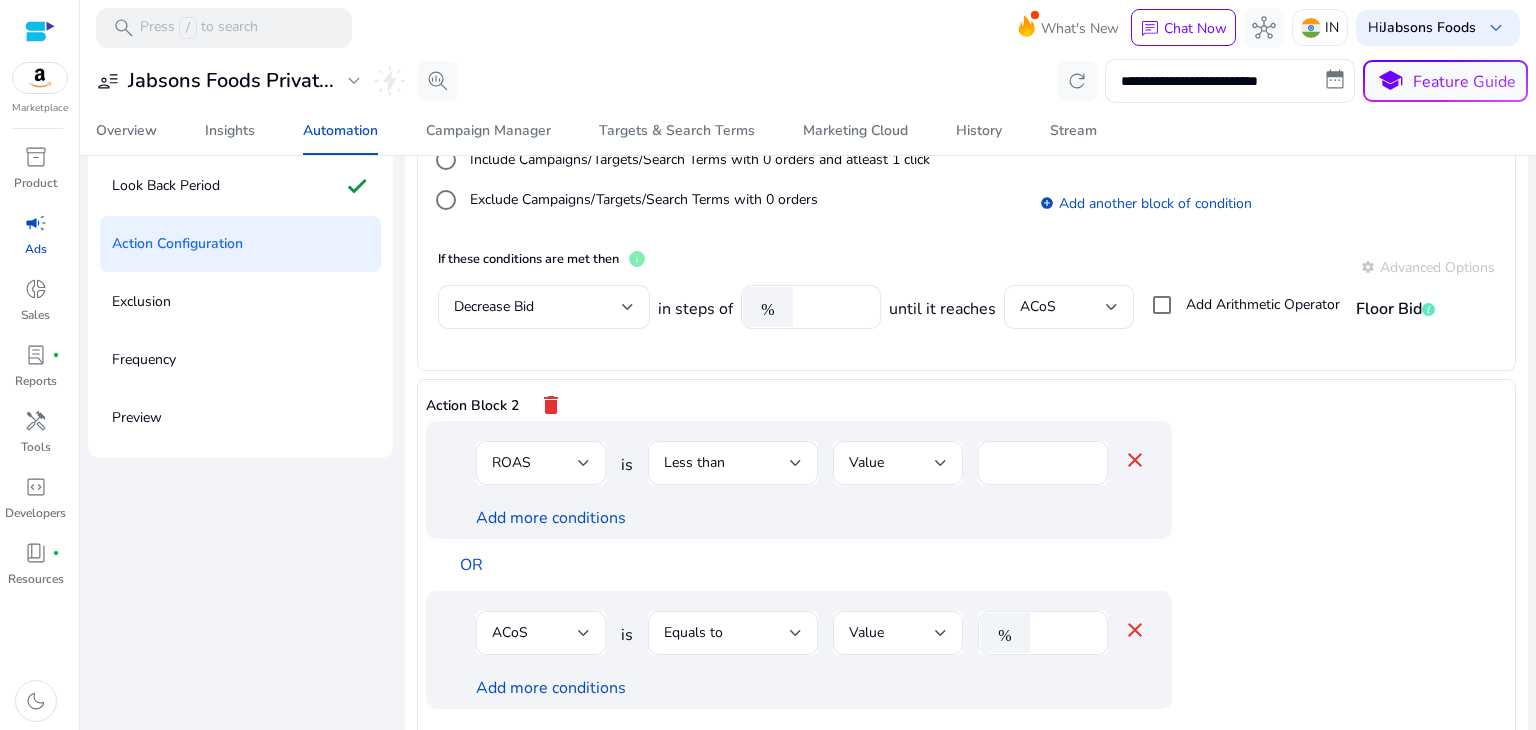 scroll, scrollTop: 224, scrollLeft: 0, axis: vertical 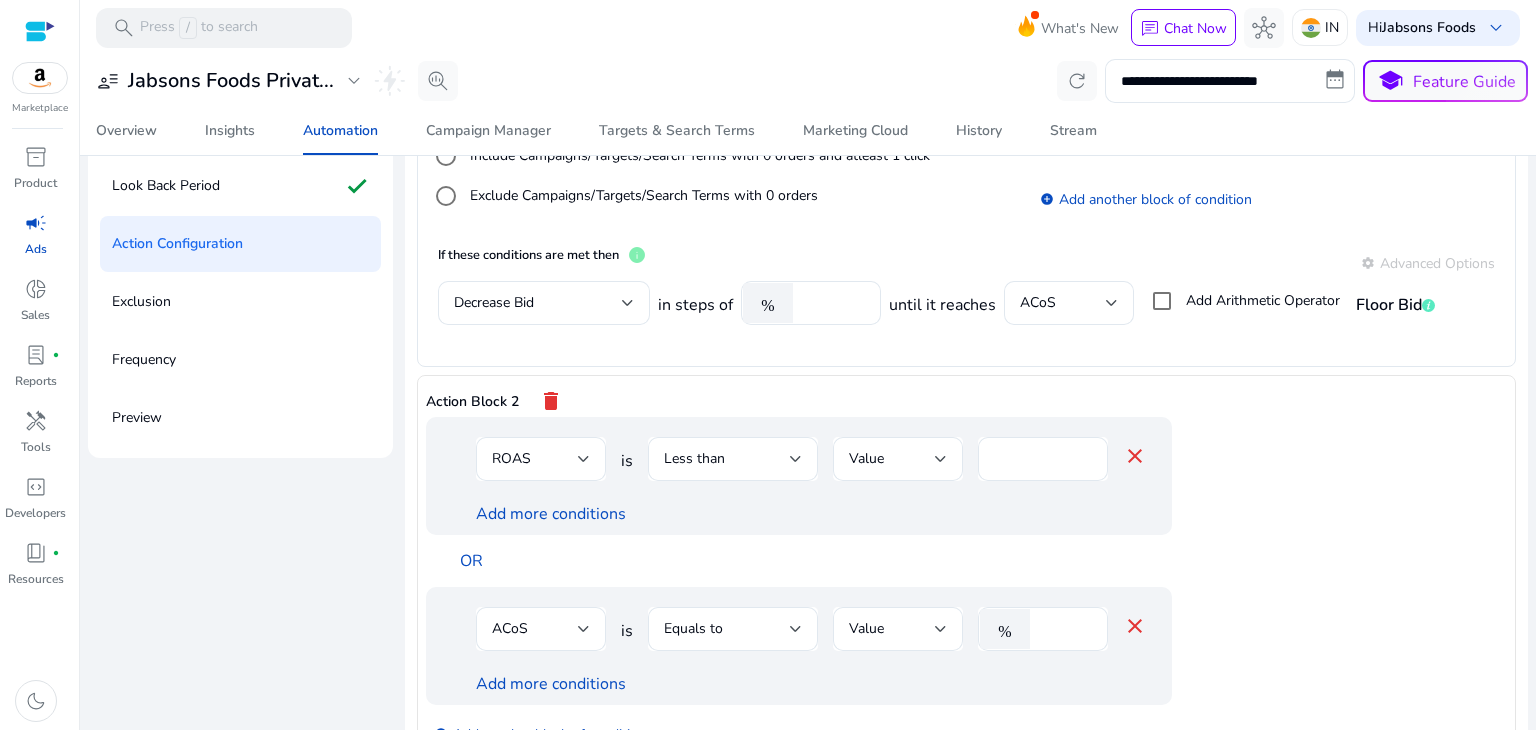 click on "close" at bounding box center (1135, 626) 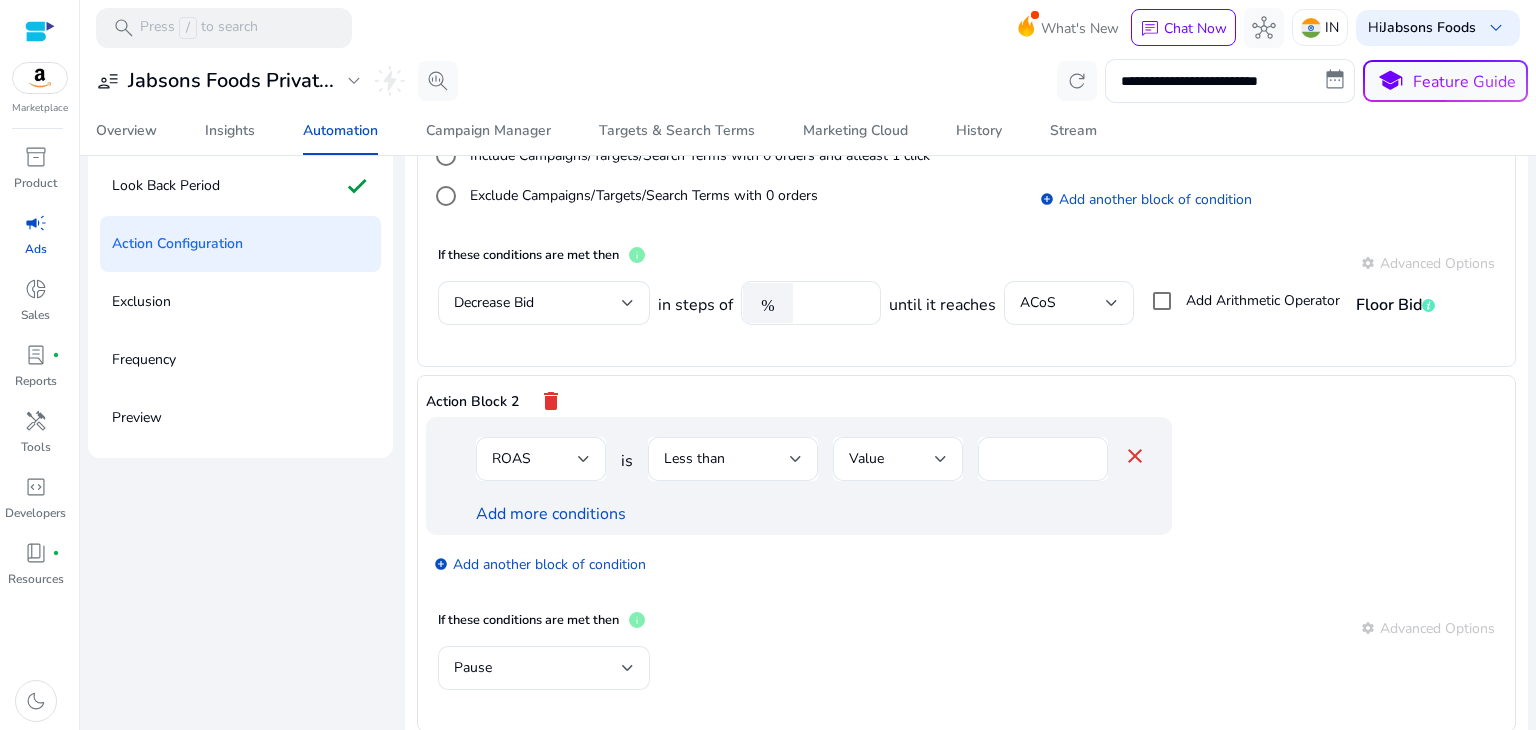 scroll, scrollTop: 336, scrollLeft: 0, axis: vertical 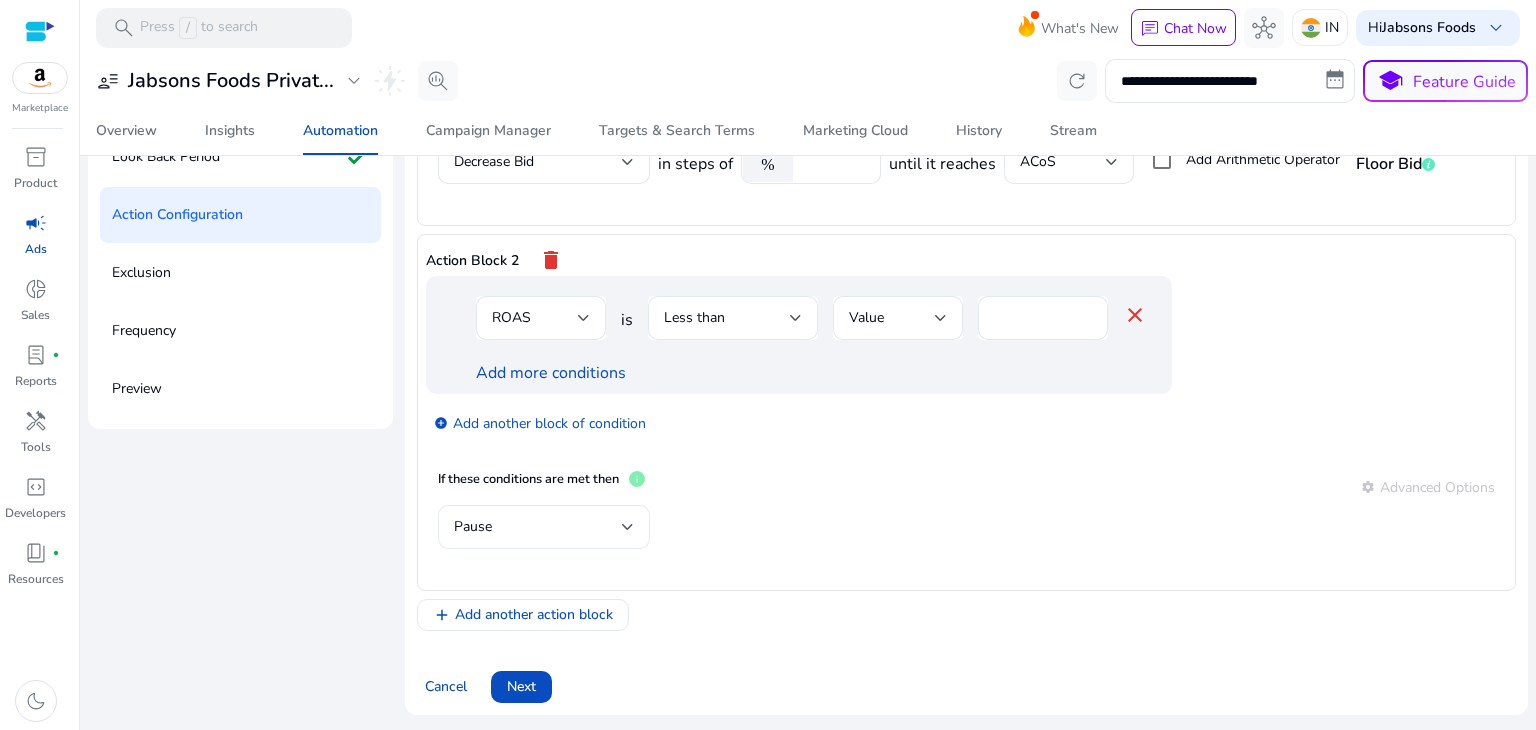 click on "Pause" 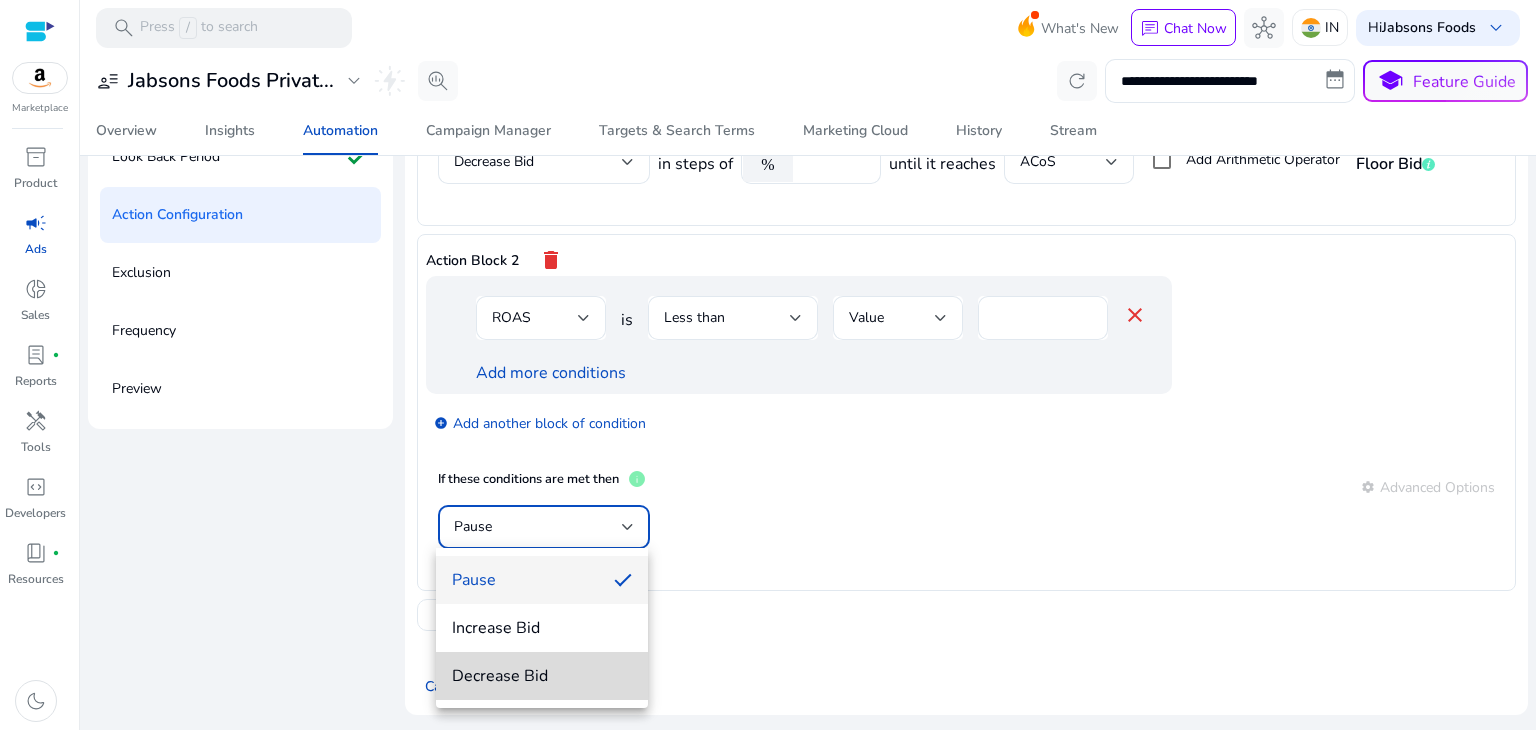 click on "Decrease Bid" at bounding box center (542, 676) 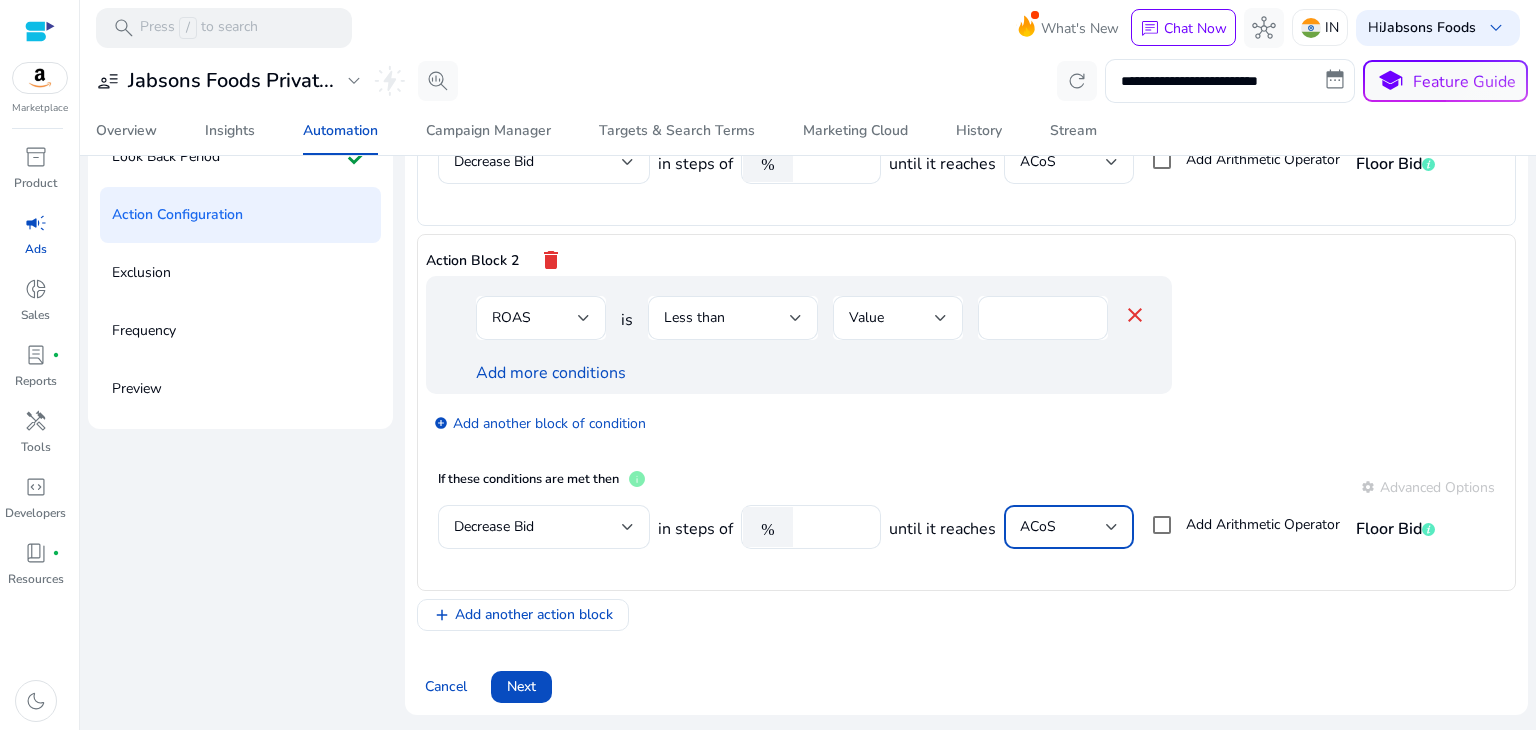 click at bounding box center [1112, 527] 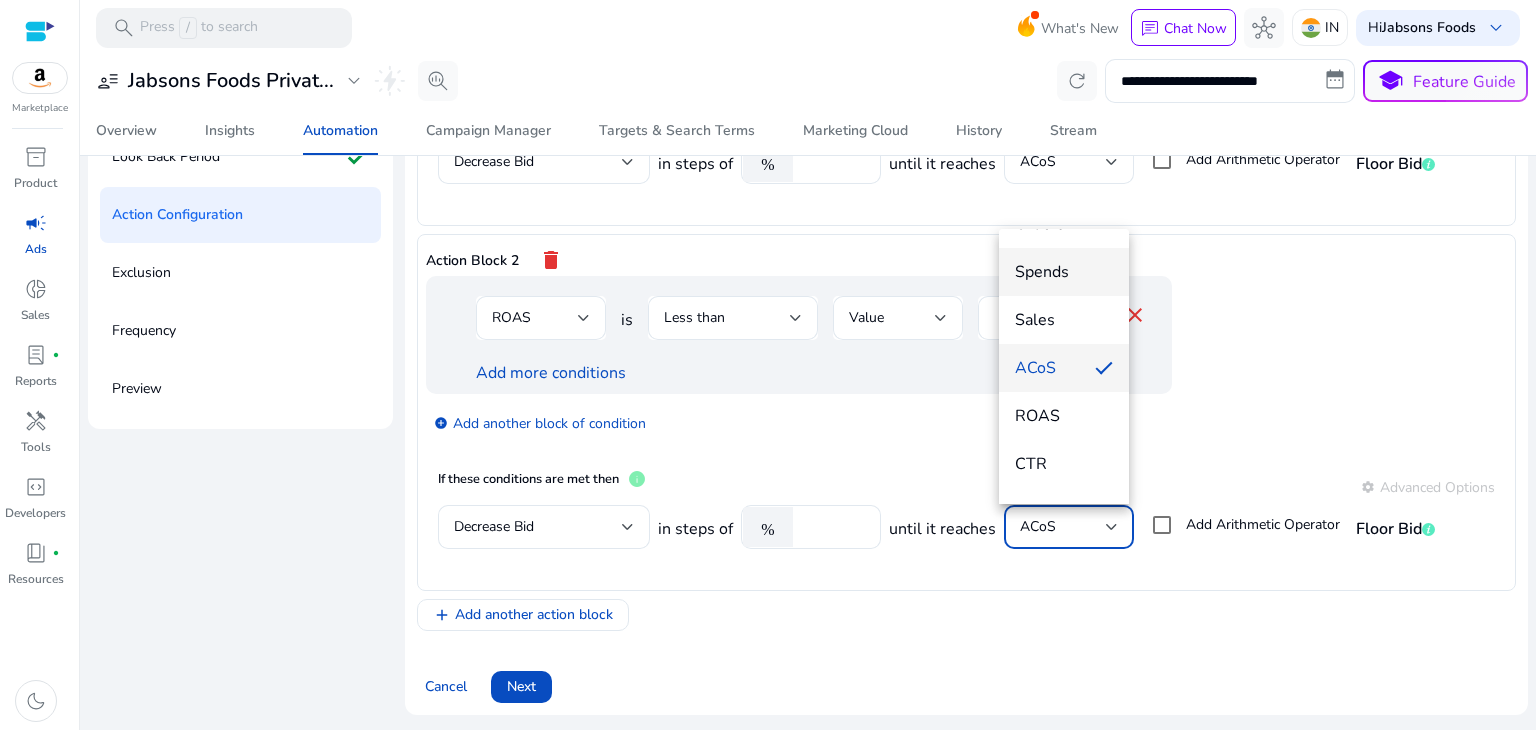 scroll, scrollTop: 231, scrollLeft: 0, axis: vertical 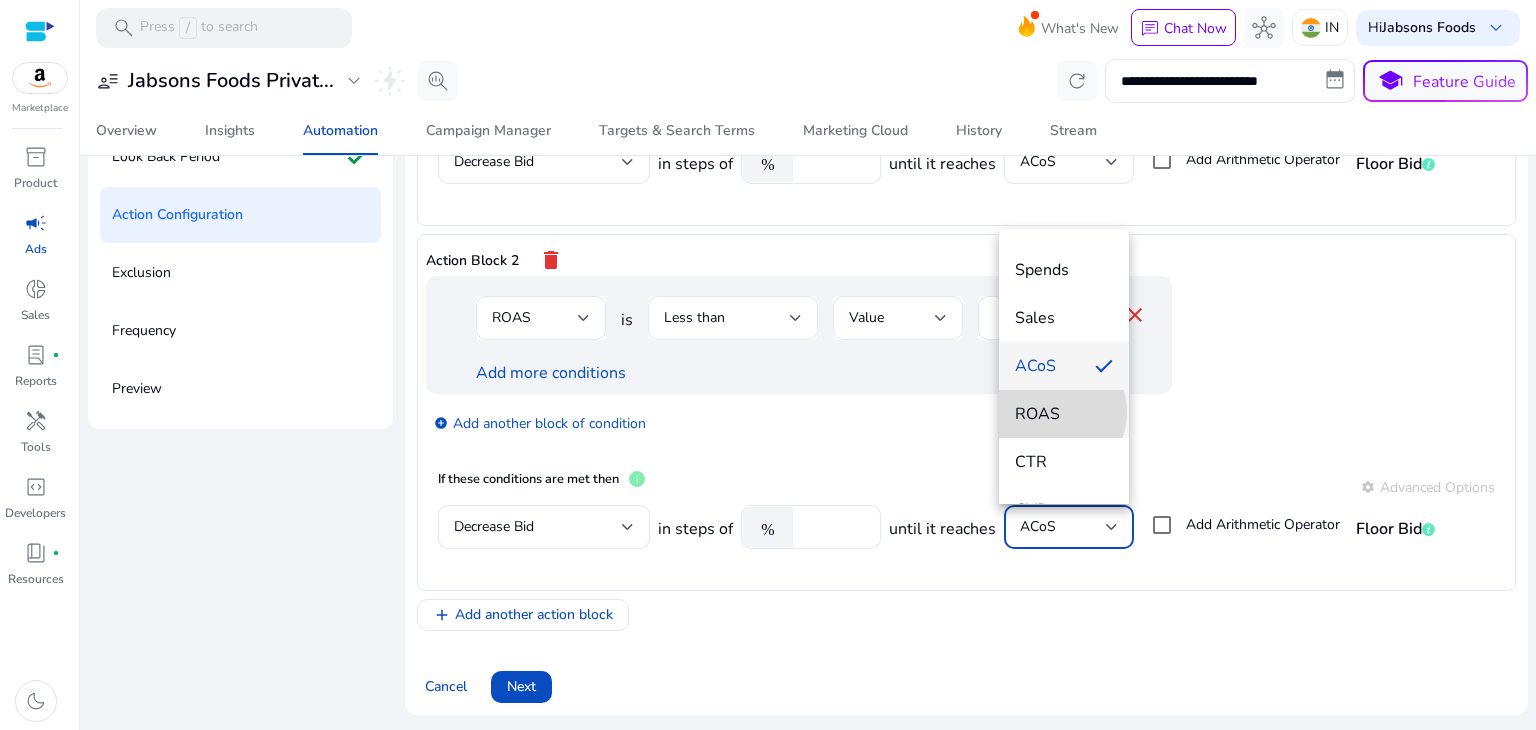 click on "ROAS" at bounding box center [1064, 414] 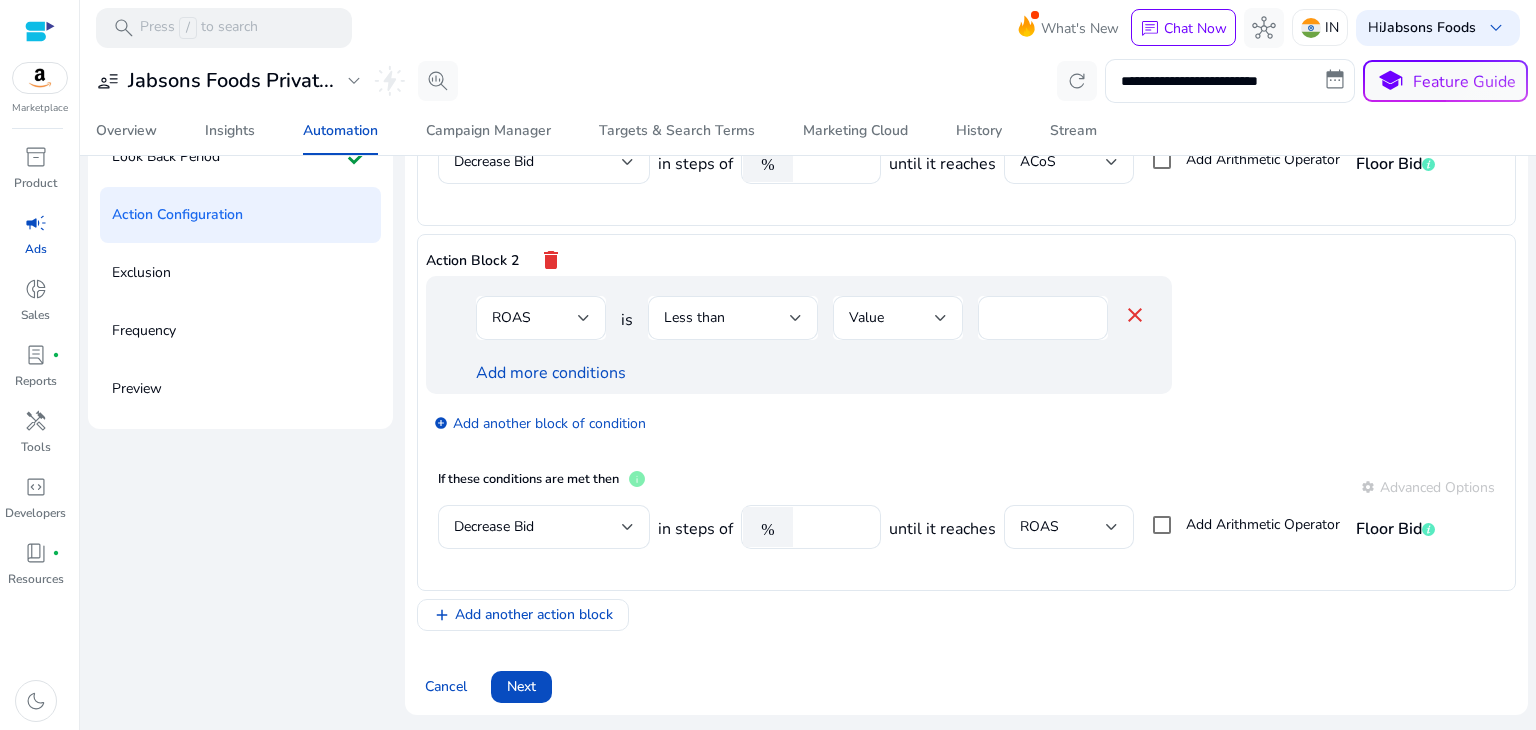 click on "Set Conditions *  Define the performance conditions that search terms must meet  Action Block 1 delete  AND  ACoS is Greater than Value  %  ** close Orders is Greater than Value ** Add more conditions  Include Campaigns/Targets/Search Terms with 0 orders and atleast 1 click   Exclude Campaigns/Targets/Search Terms with 0 orders   add_circle Add another block of condition   If these conditions are met then   info  settings Advanced Options  Decrease Bid in steps of % * until it reaches ACoS Add Arithmetic Operator Floor Bid
Action Block 2 delete ROAS is Less than Value * close Add more conditions add_circle Add another block of condition   If these conditions are met then   info  settings Advanced Options  Decrease Bid in steps of % * until it reaches ROAS Add Arithmetic Operator Floor Bid
add Add another action block  Cancel   Next" at bounding box center (966, 190) 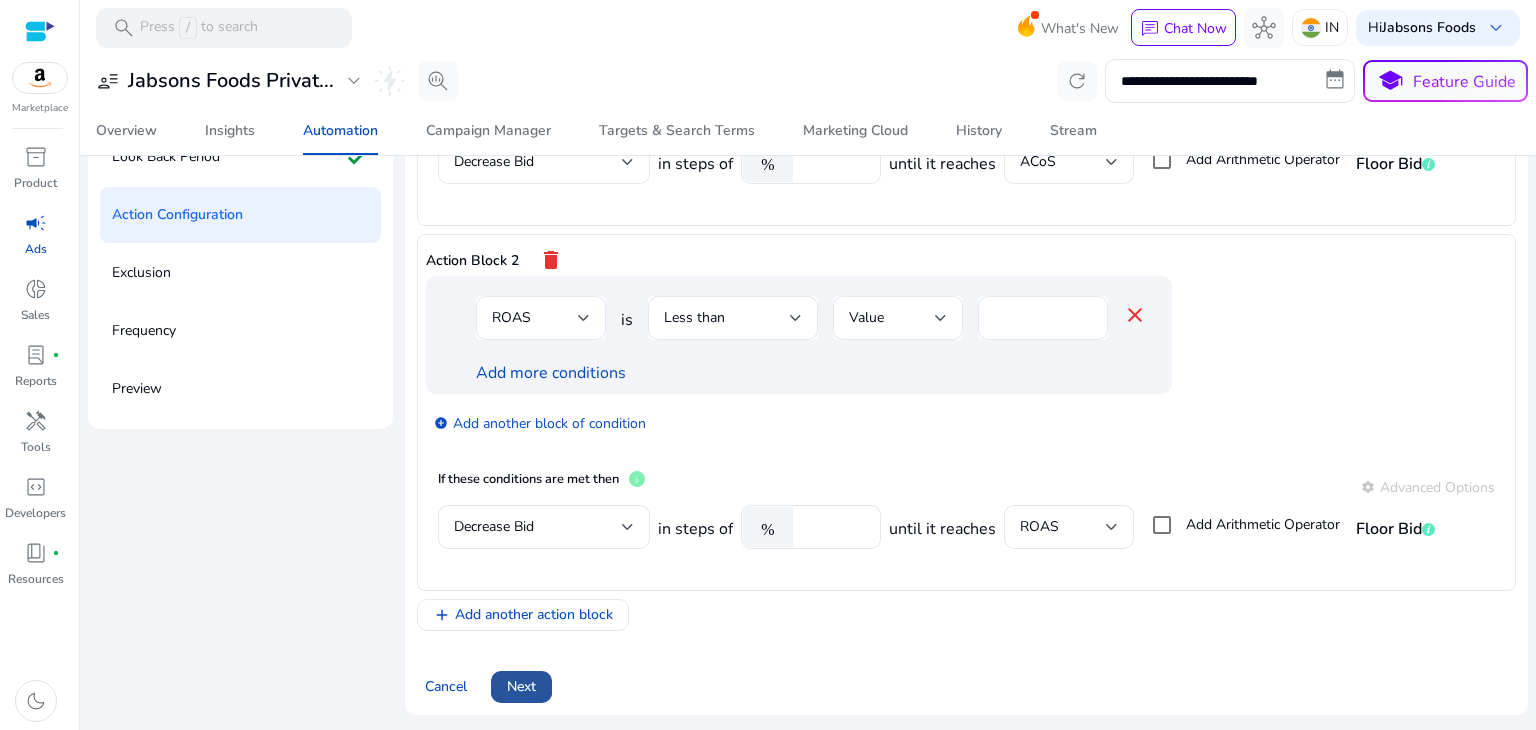click on "Next" at bounding box center [521, 686] 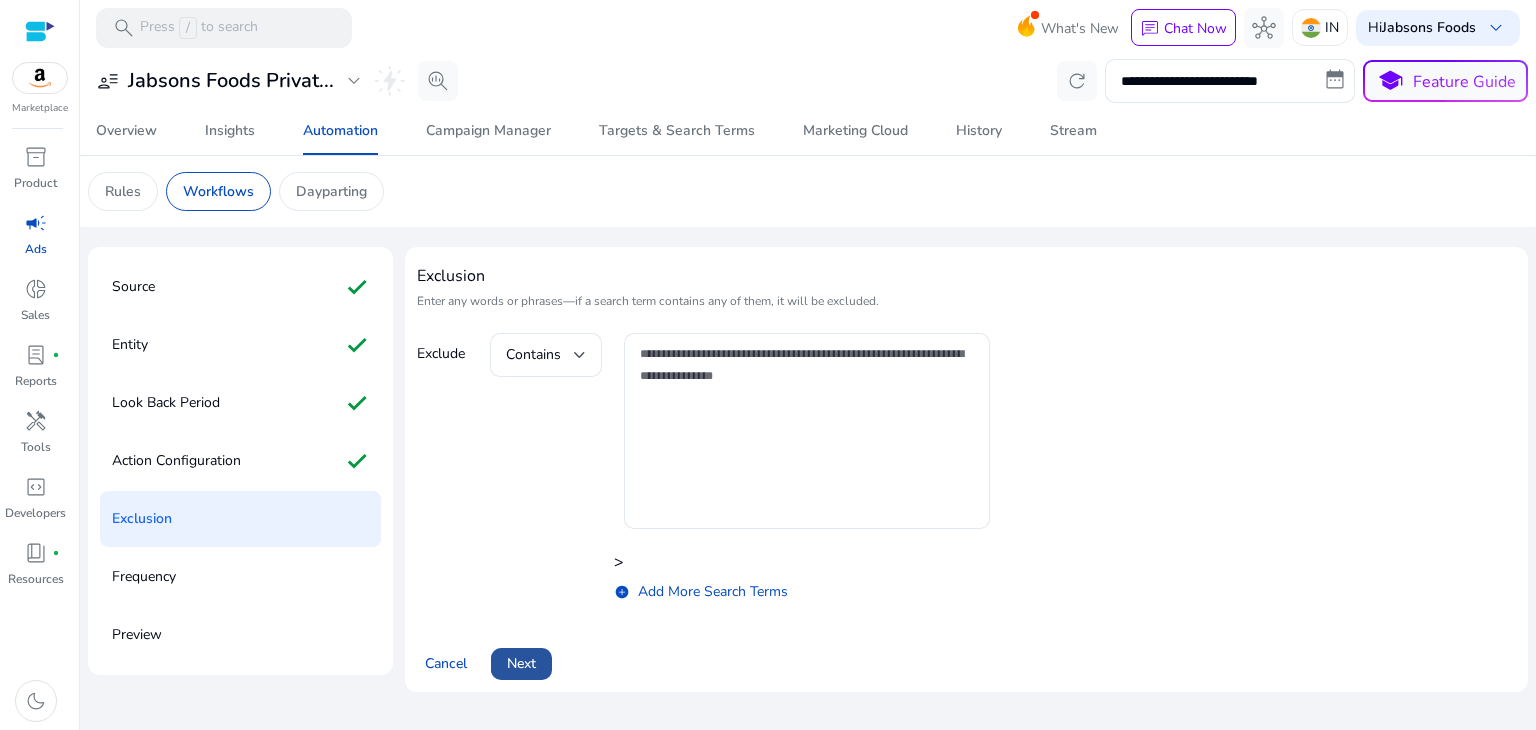click on "Next" at bounding box center (521, 663) 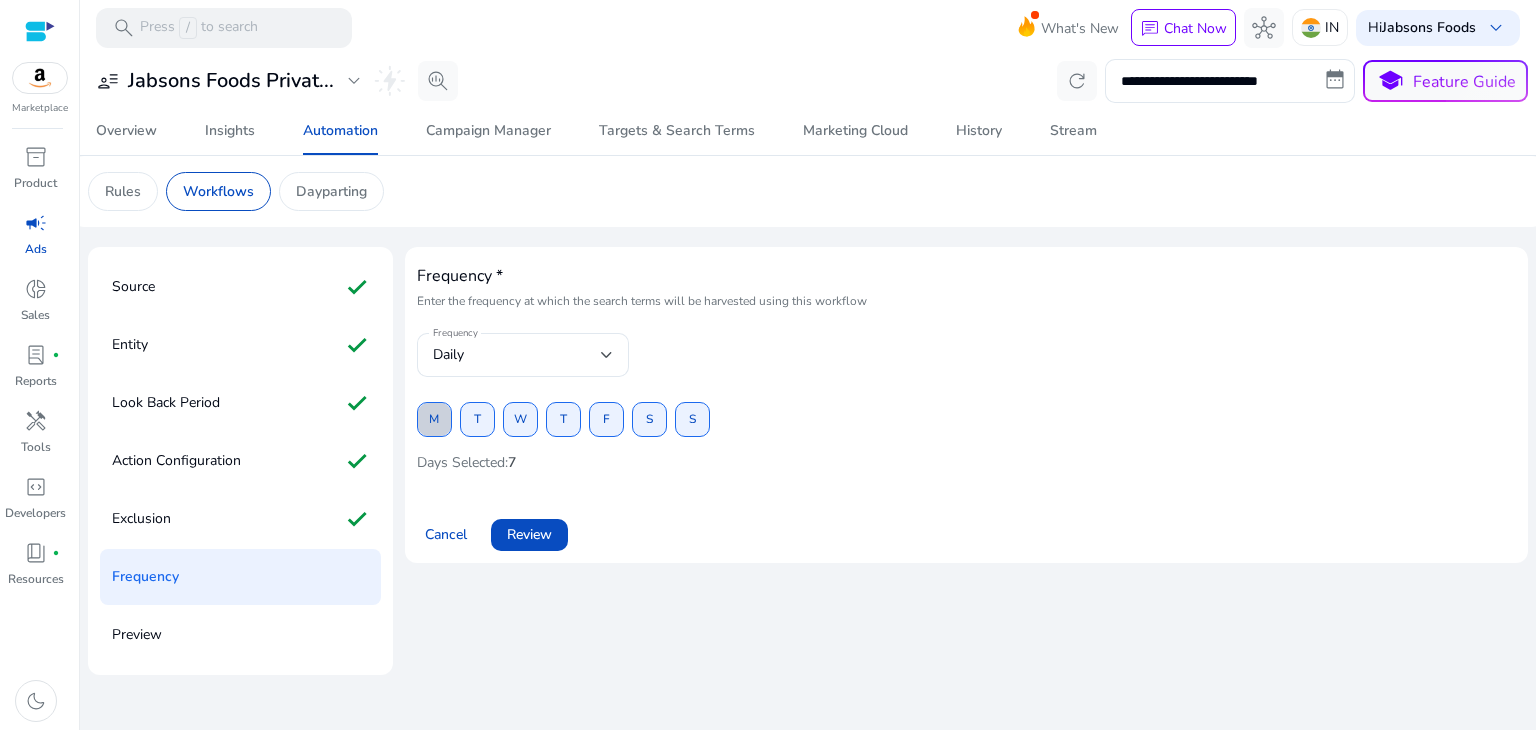 click at bounding box center [434, 420] 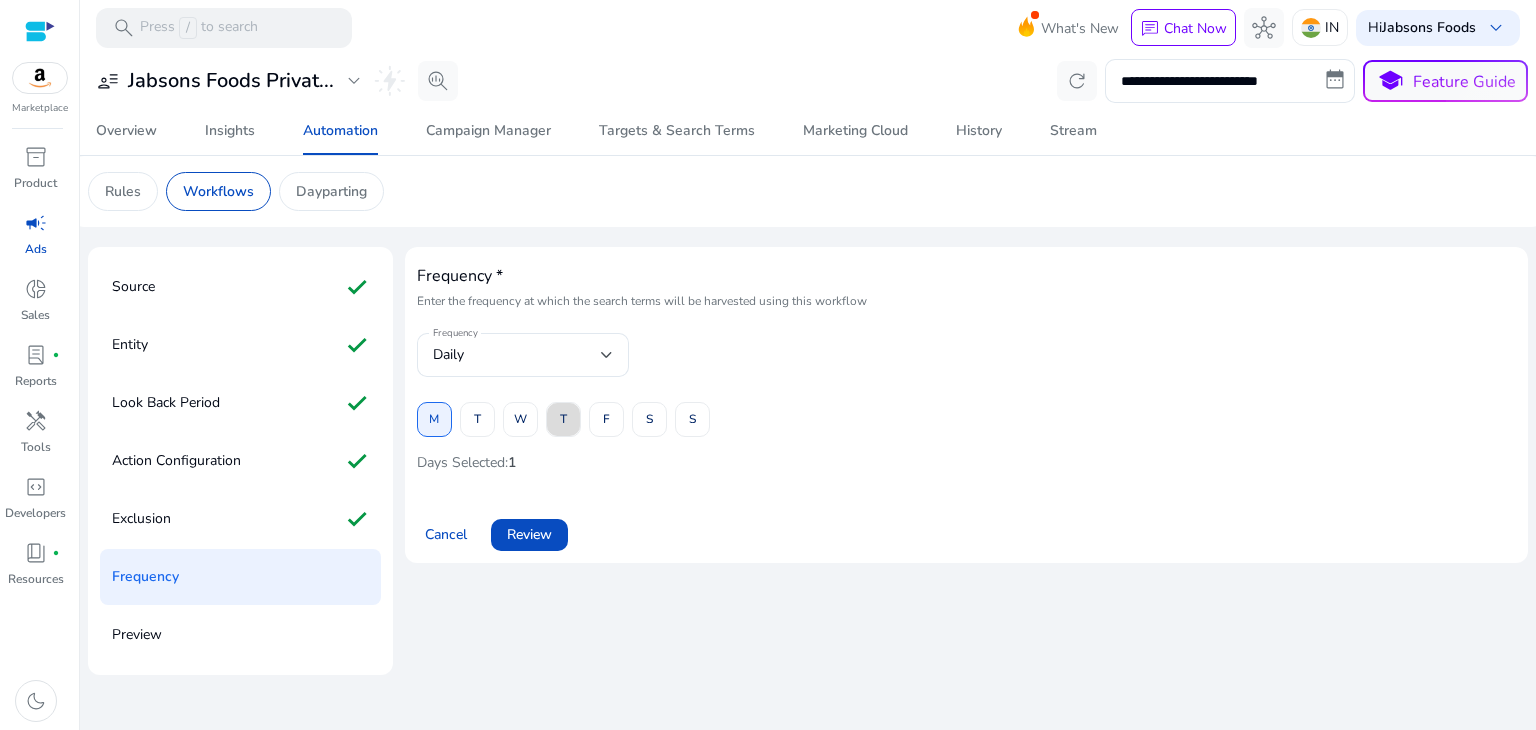 click at bounding box center [563, 420] 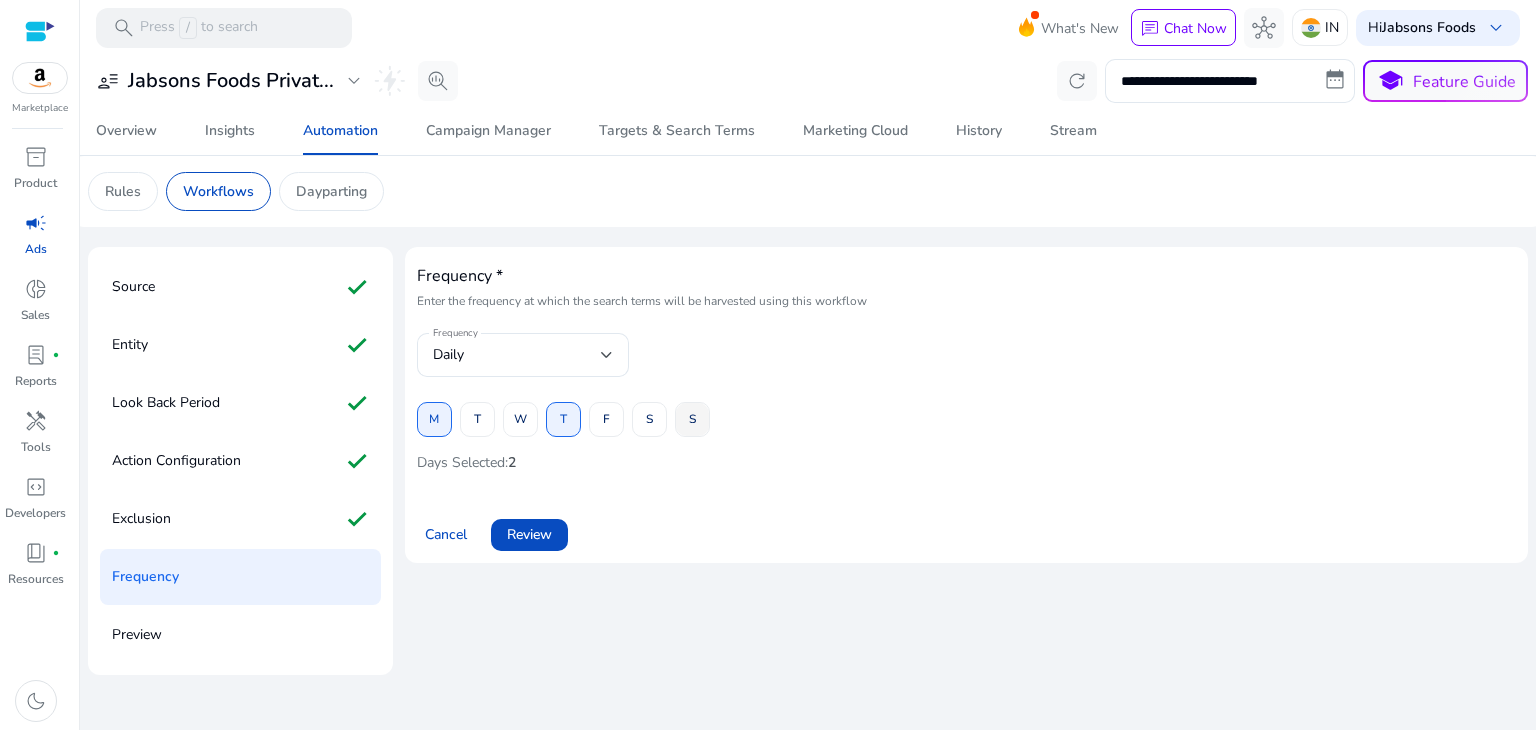 click on "S" at bounding box center [692, 419] 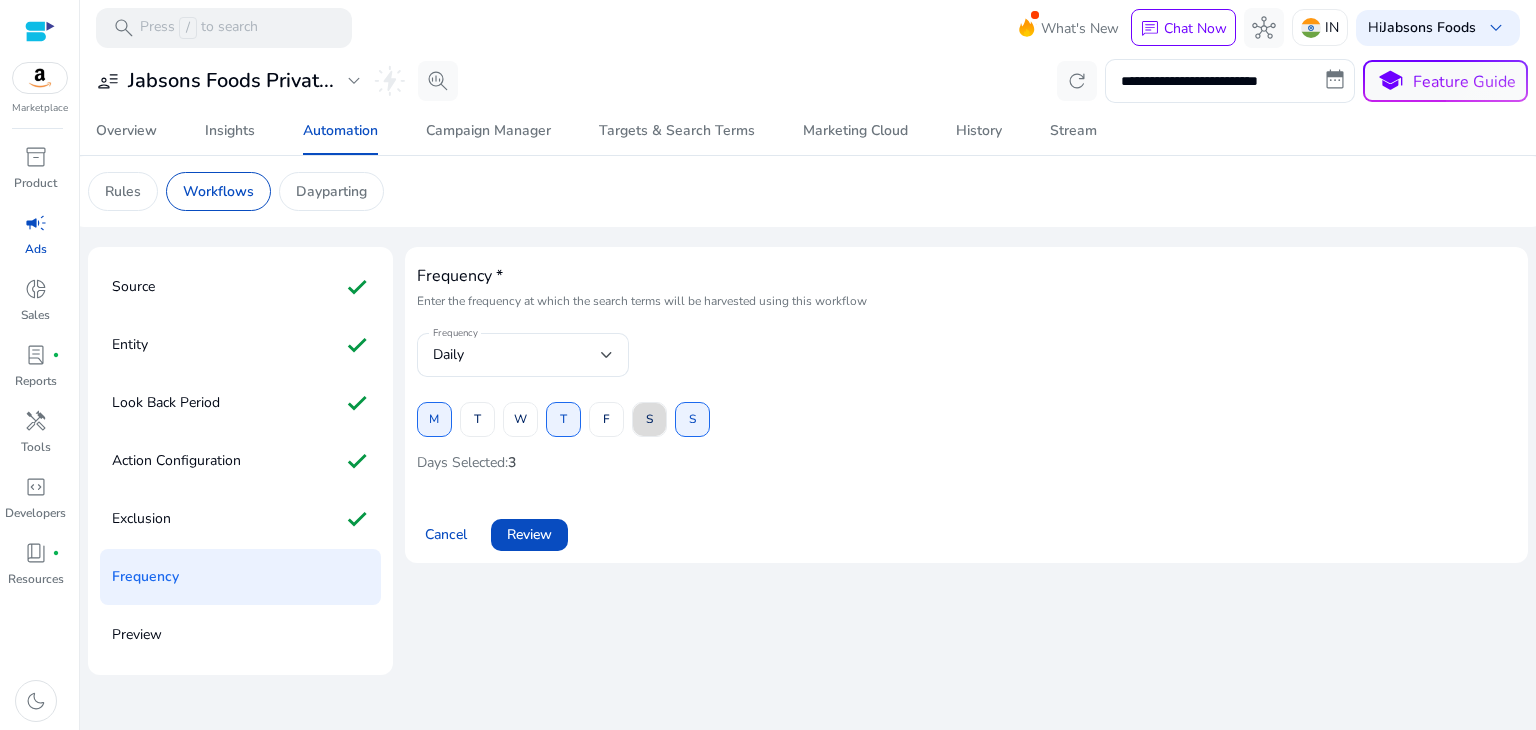 click at bounding box center [649, 420] 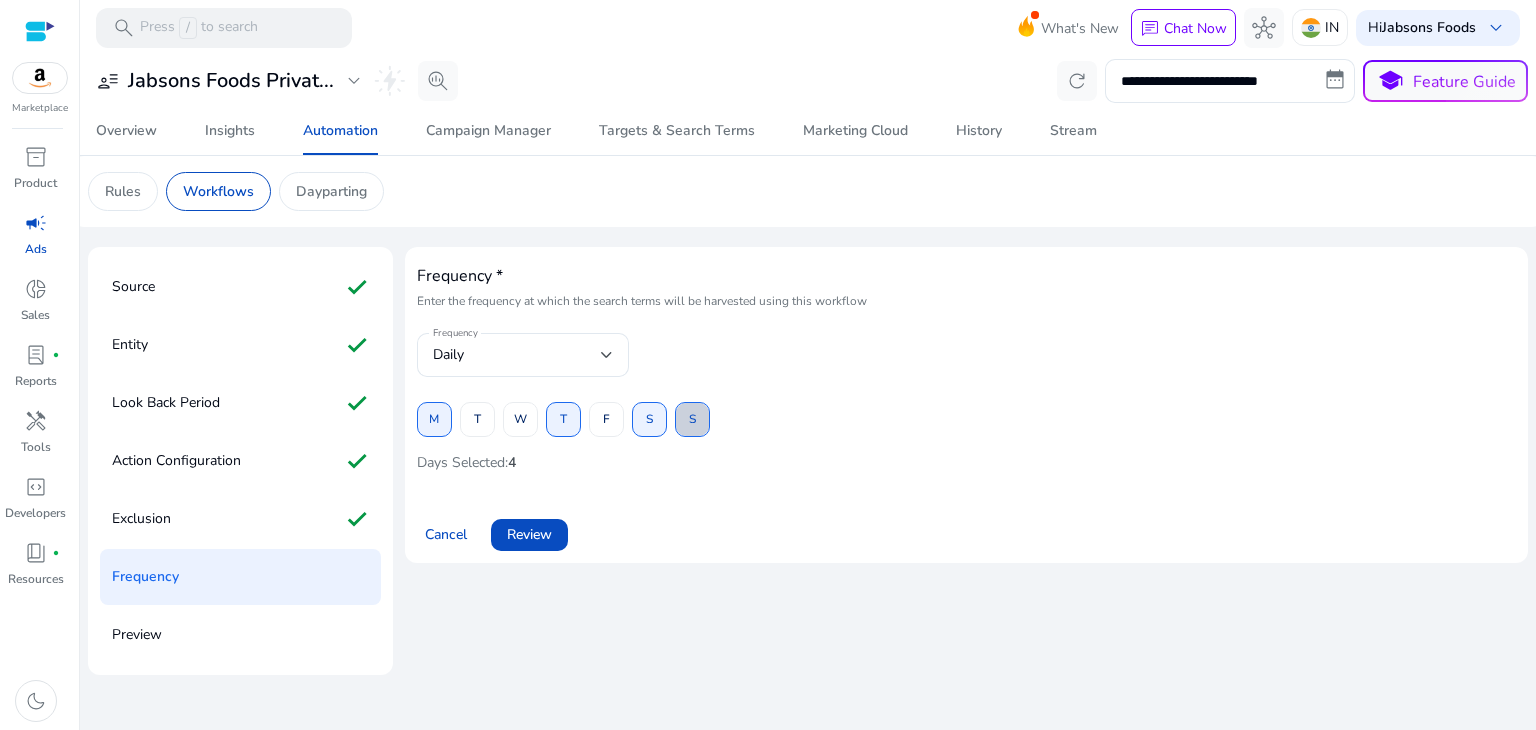 click on "S" at bounding box center (692, 419) 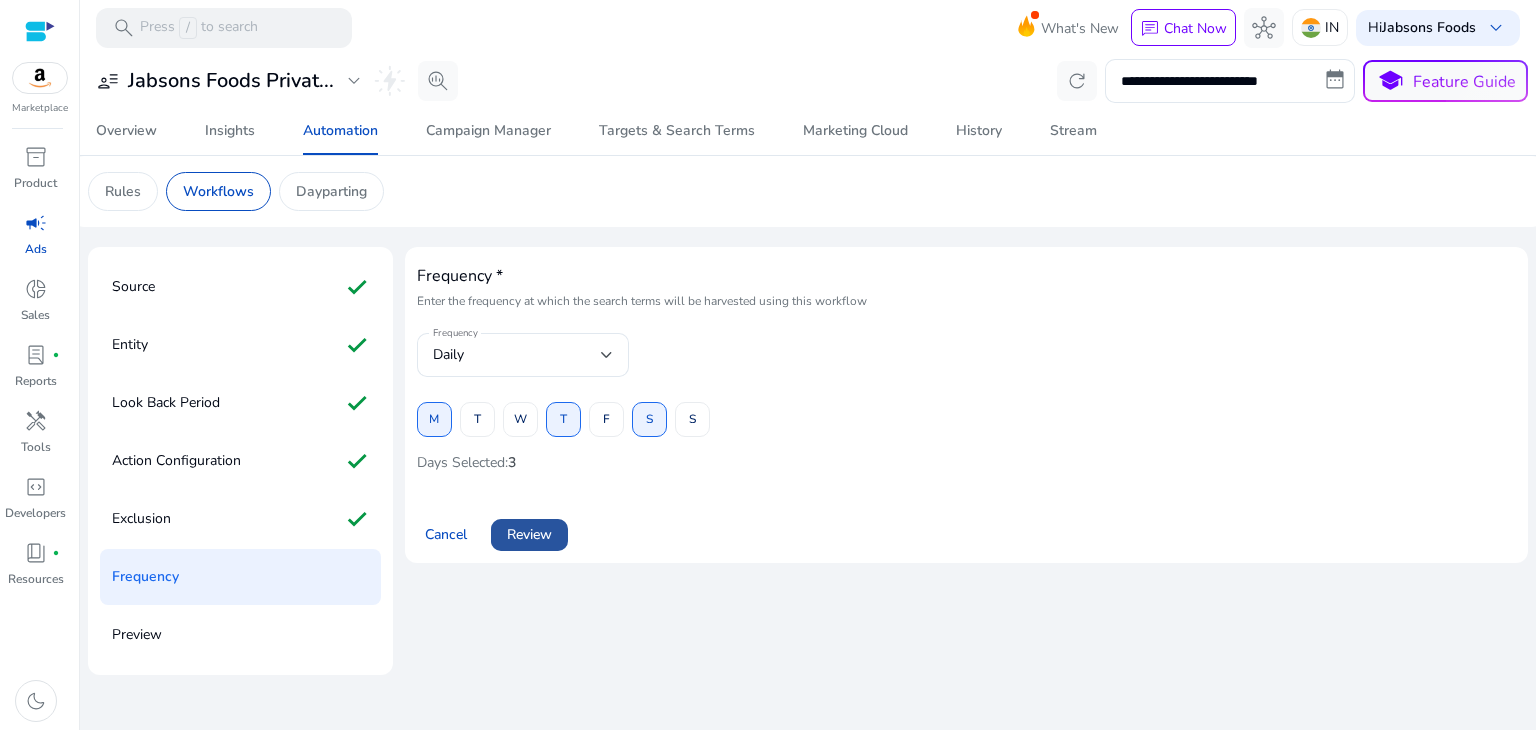 click at bounding box center [529, 535] 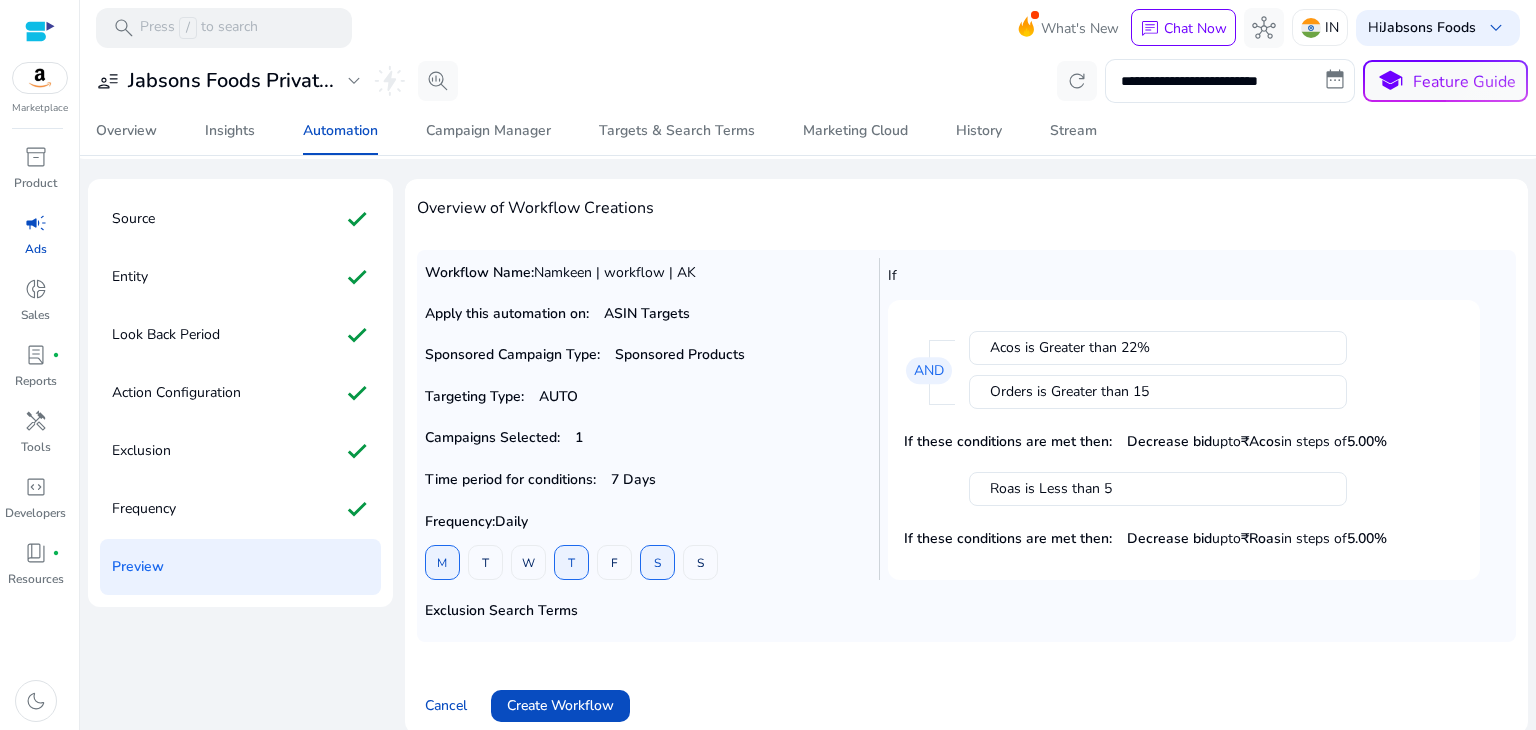 scroll, scrollTop: 87, scrollLeft: 0, axis: vertical 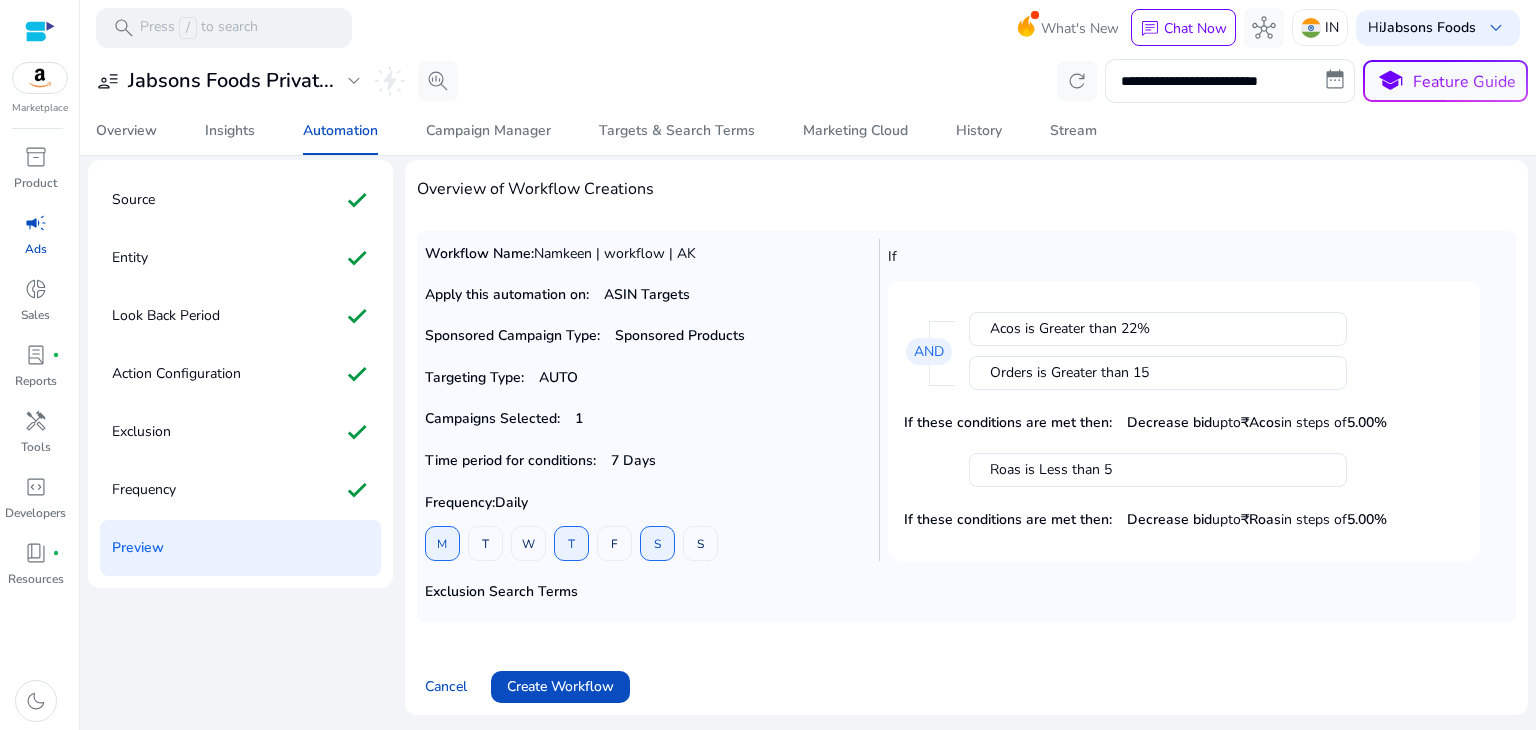 click on "Acos is Greater than   22%" at bounding box center (1158, 329) 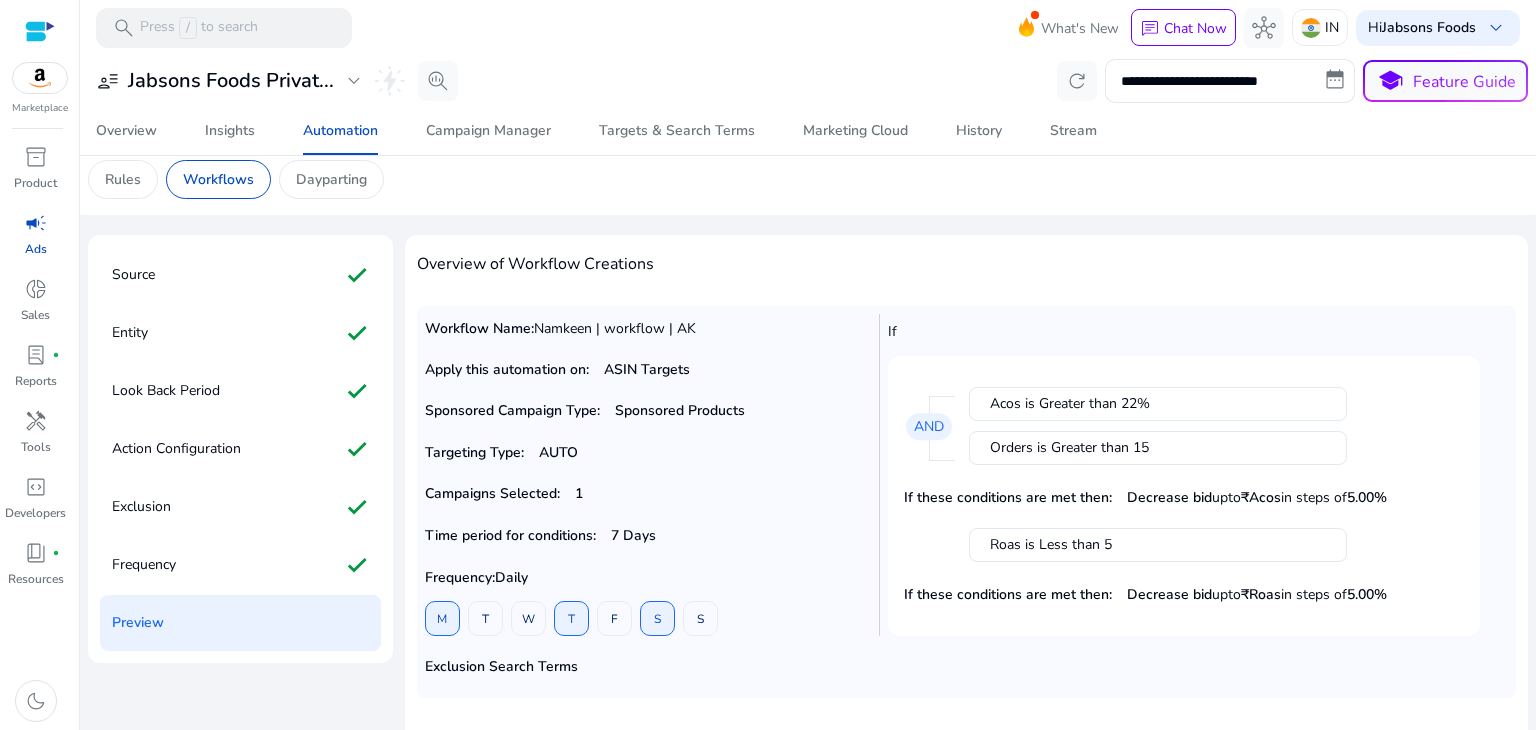 scroll, scrollTop: 7, scrollLeft: 0, axis: vertical 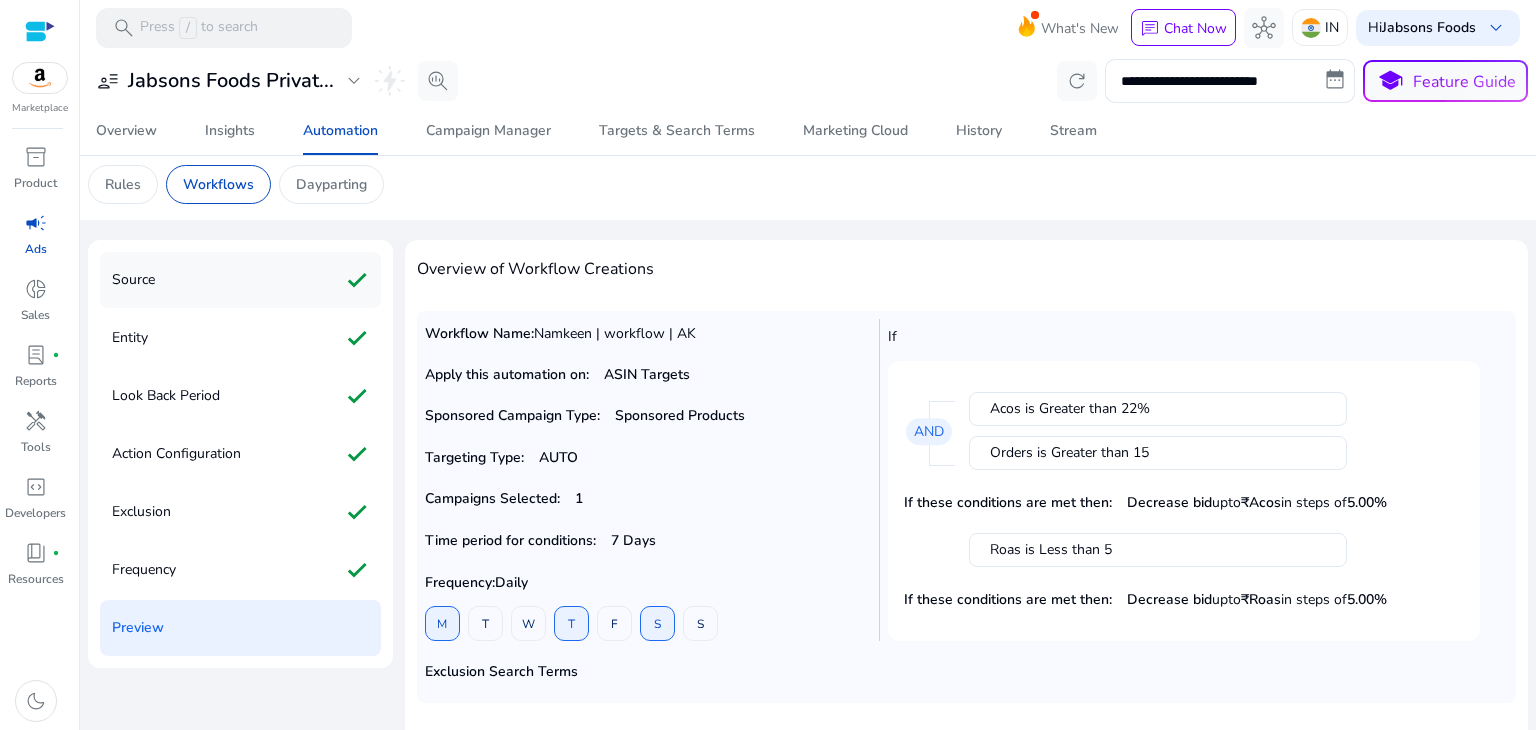 click on "Source check" 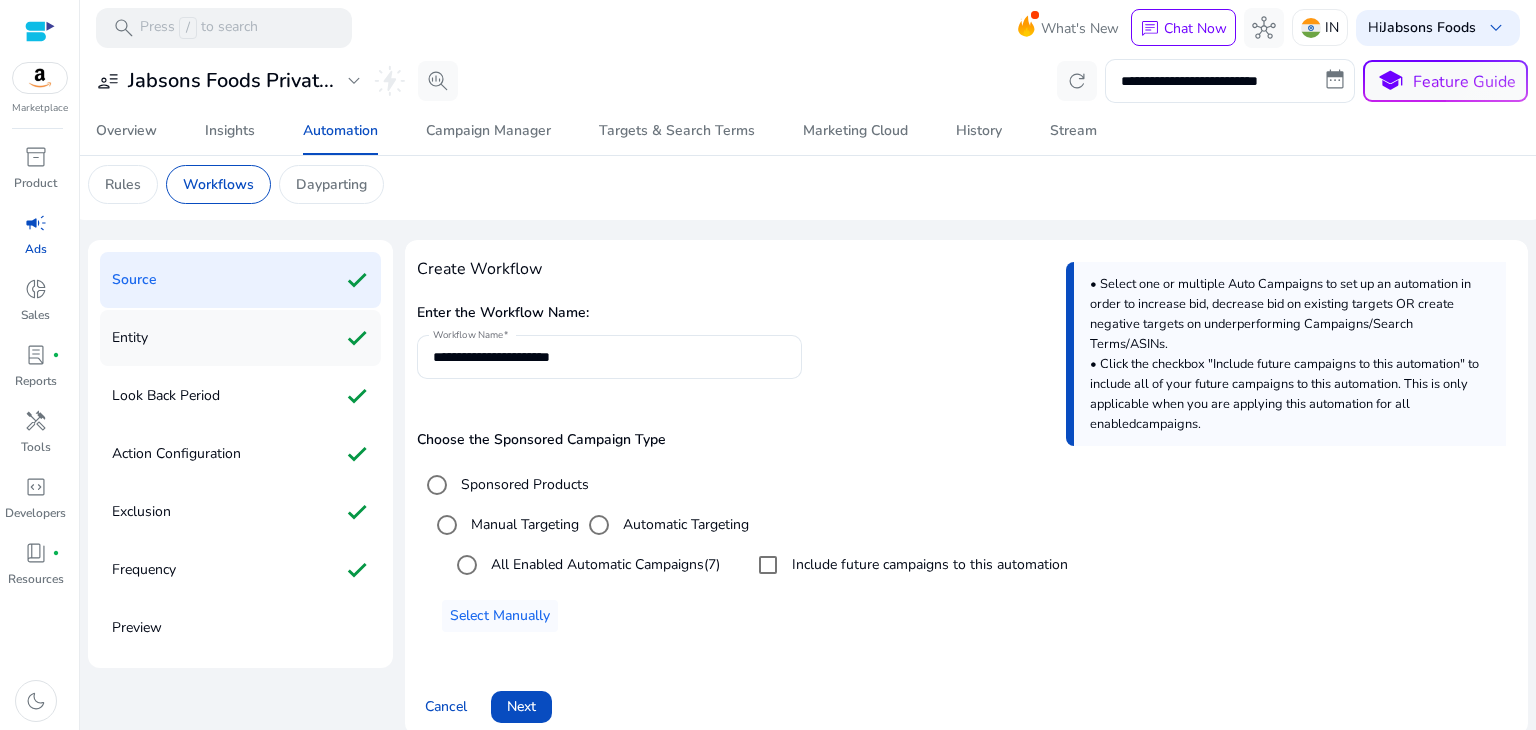 scroll, scrollTop: 28, scrollLeft: 0, axis: vertical 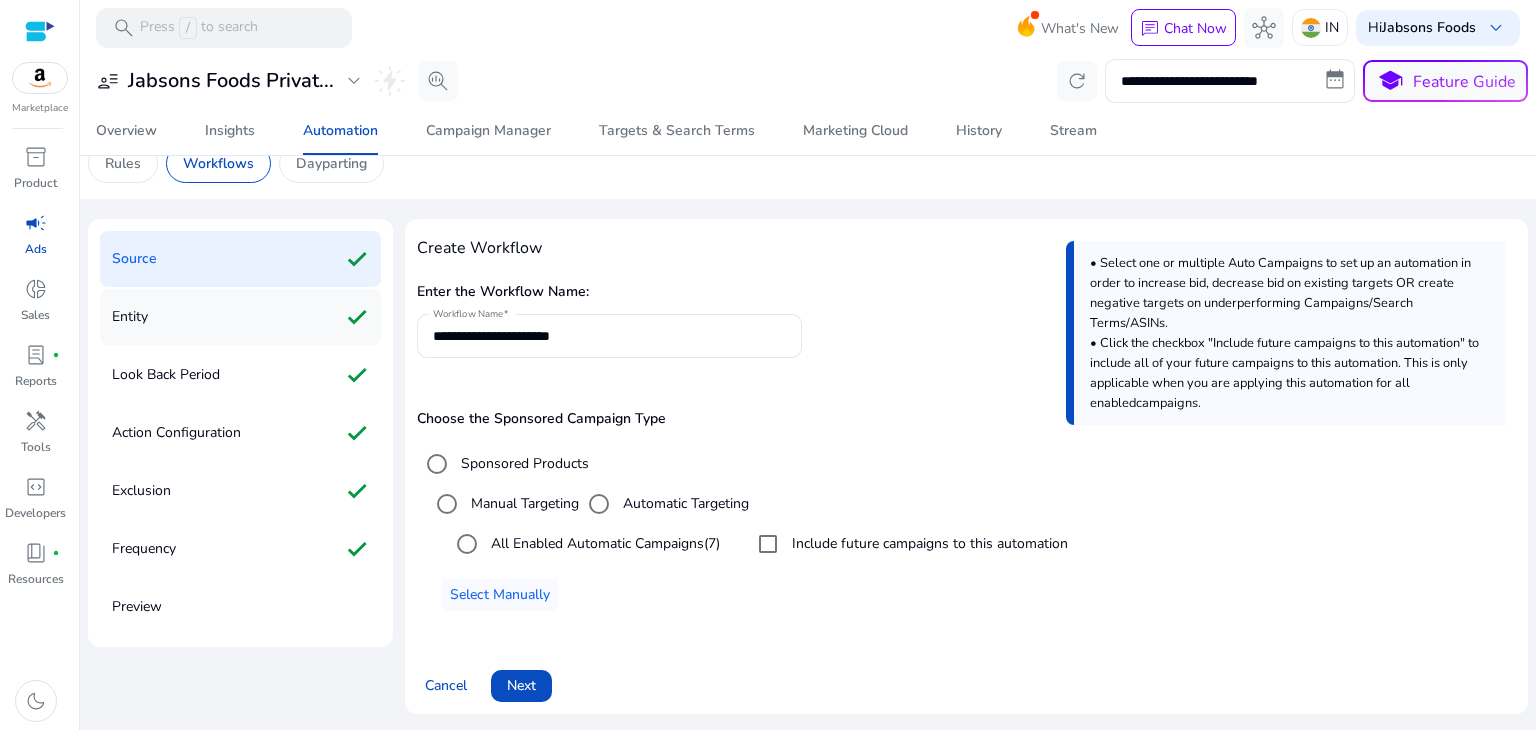 click on "Entity check" 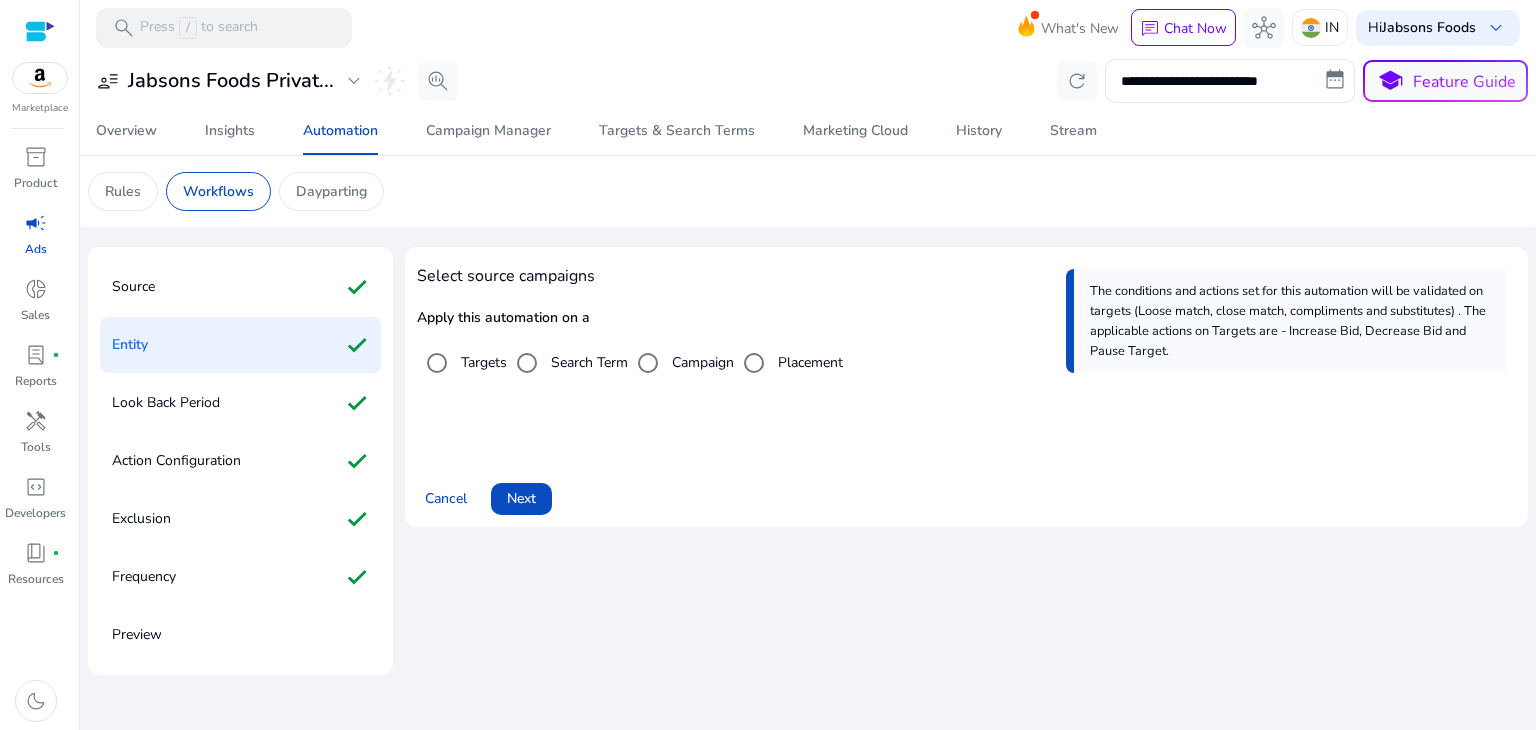click on "Entity check" 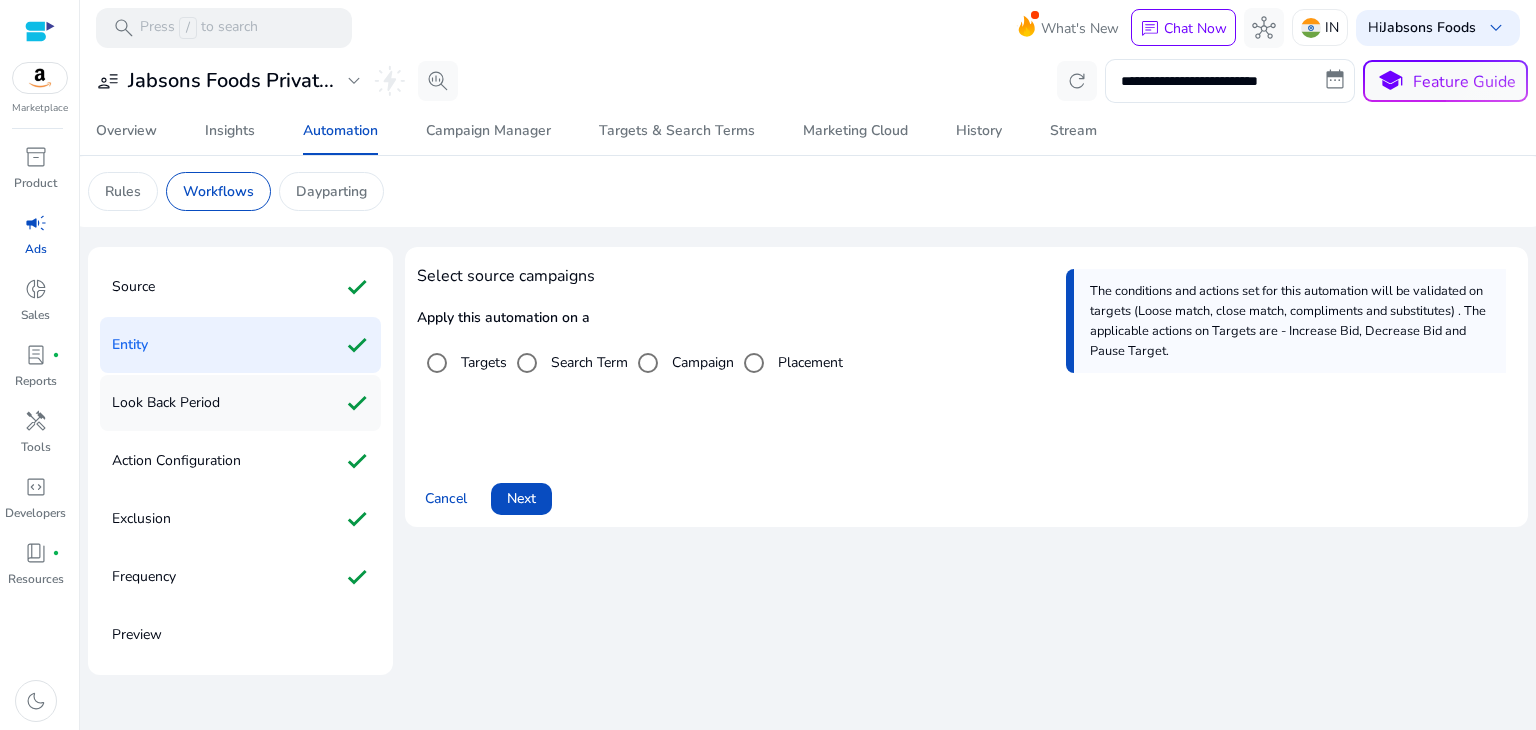 click on "Look Back Period" 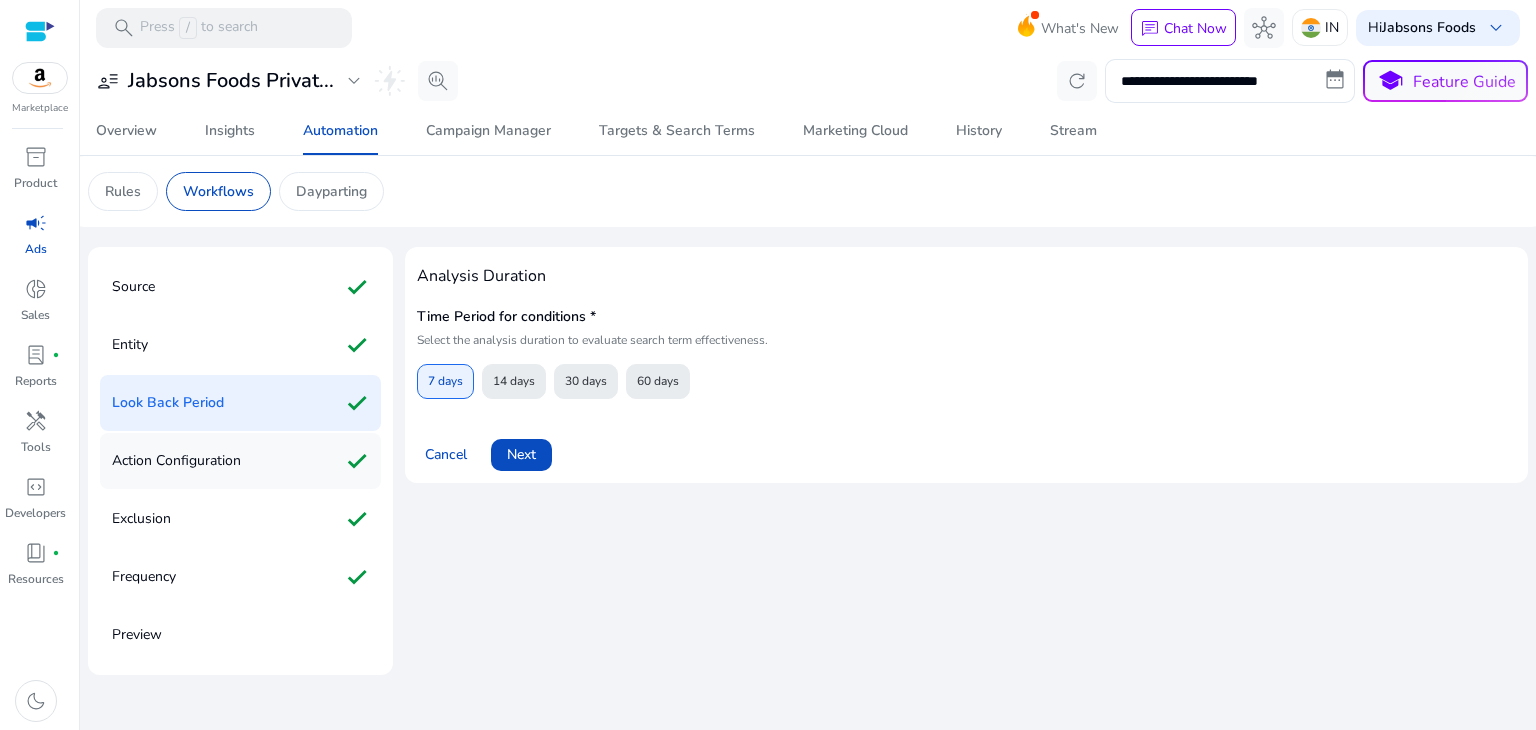 click on "Action Configuration" 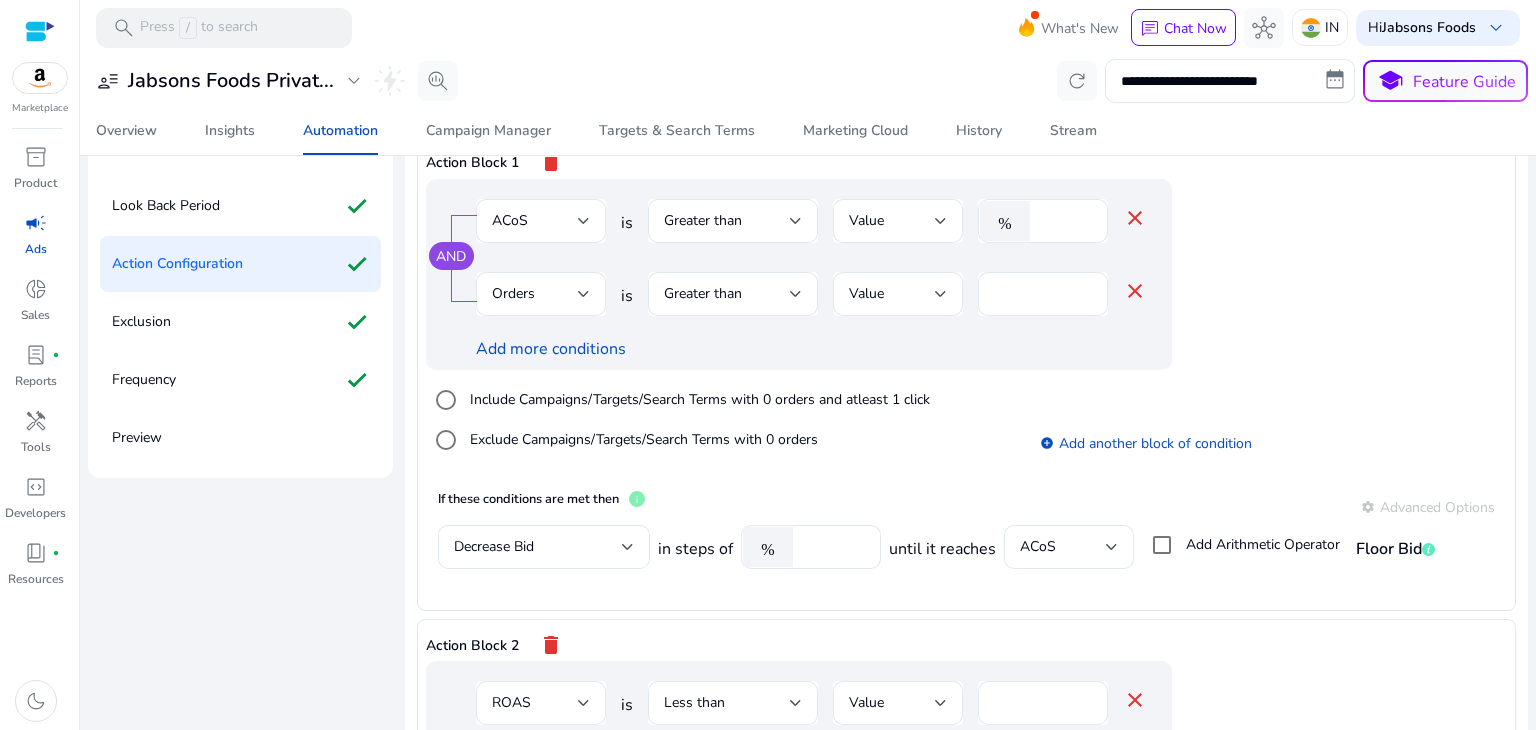 scroll, scrollTop: 192, scrollLeft: 0, axis: vertical 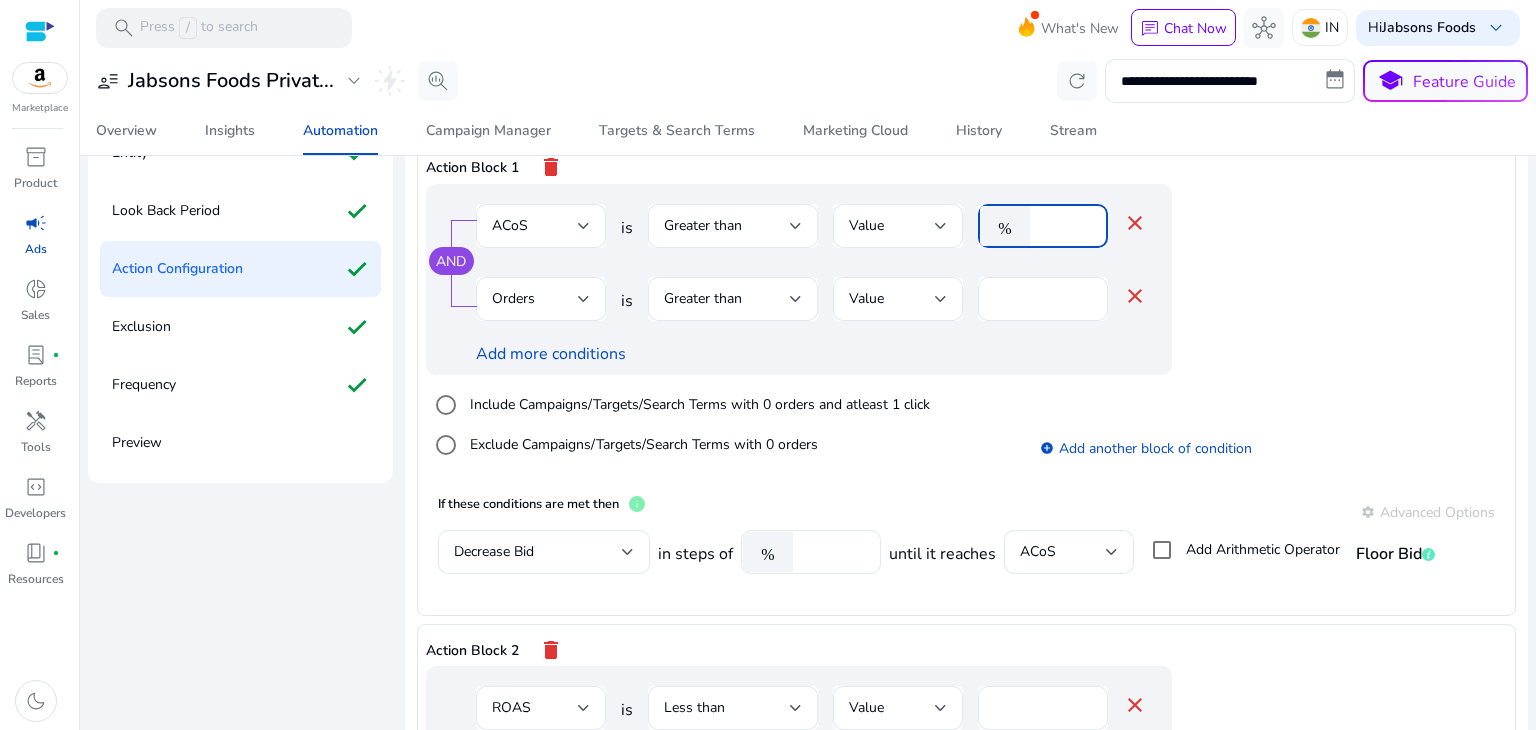 click on "**" at bounding box center [1066, 226] 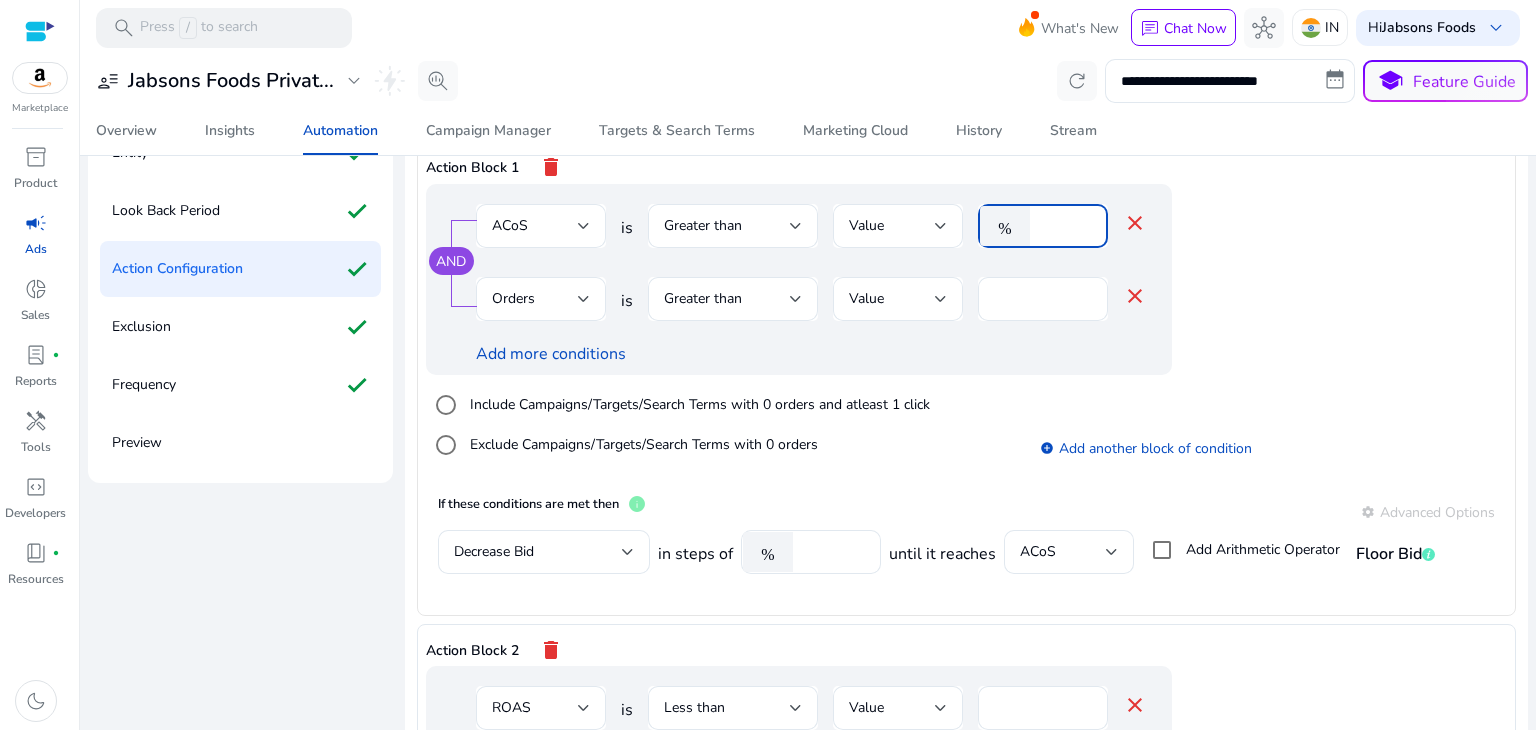 type on "*" 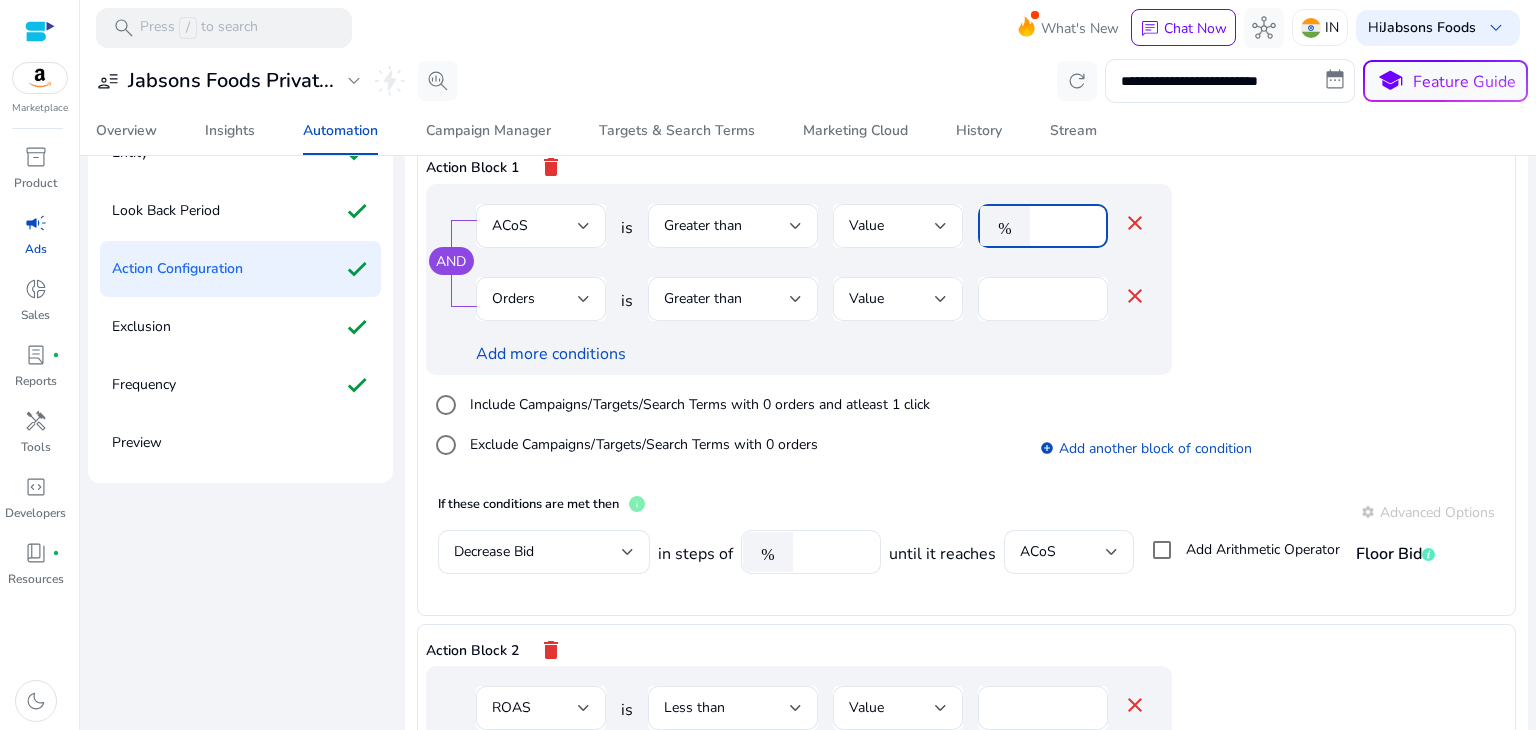 type on "**" 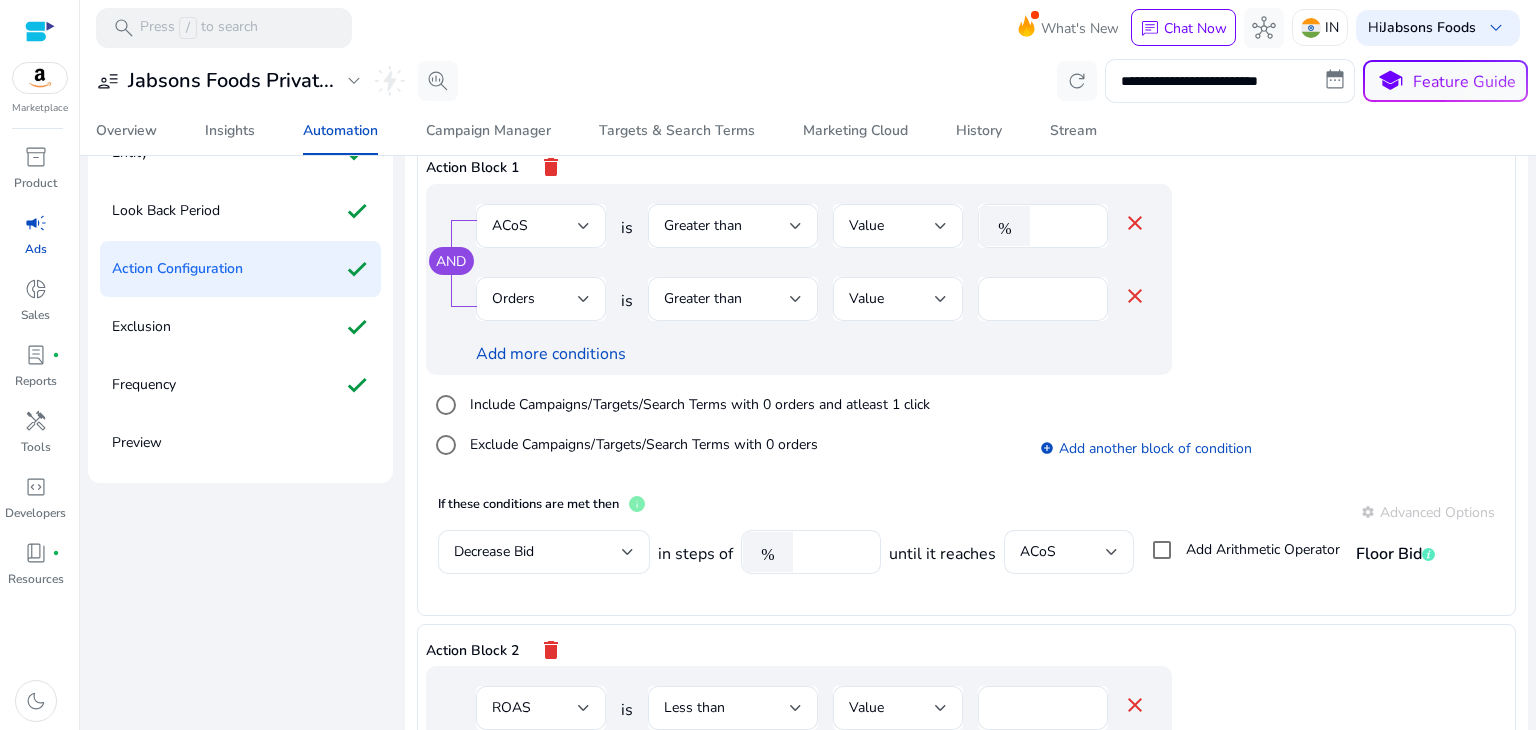 click on "Source check Entity check Look Back Period check Action Configuration check Exclusion check Frequency check Preview Set Conditions *  Define the performance conditions that search terms must meet  Action Block 1 delete  AND  ACoS is Greater than Value  %  ** close Orders is Greater than Value ** close Add more conditions  Include Campaigns/Targets/Search Terms with 0 orders and atleast 1 click   Exclude Campaigns/Targets/Search Terms with 0 orders   add_circle Add another block of condition   If these conditions are met then   info  settings Advanced Options  Decrease Bid in steps of % **** until it reaches ACoS Add Arithmetic Operator Floor Bid
Action Block 2 delete ROAS is Less than Value * close Add more conditions add_circle Add another block of condition   If these conditions are met then   info  settings Advanced Options  Decrease Bid in steps of % **** until it reaches ROAS Add Arithmetic Operator Floor Bid
add Add another action block  Cancel   Next" 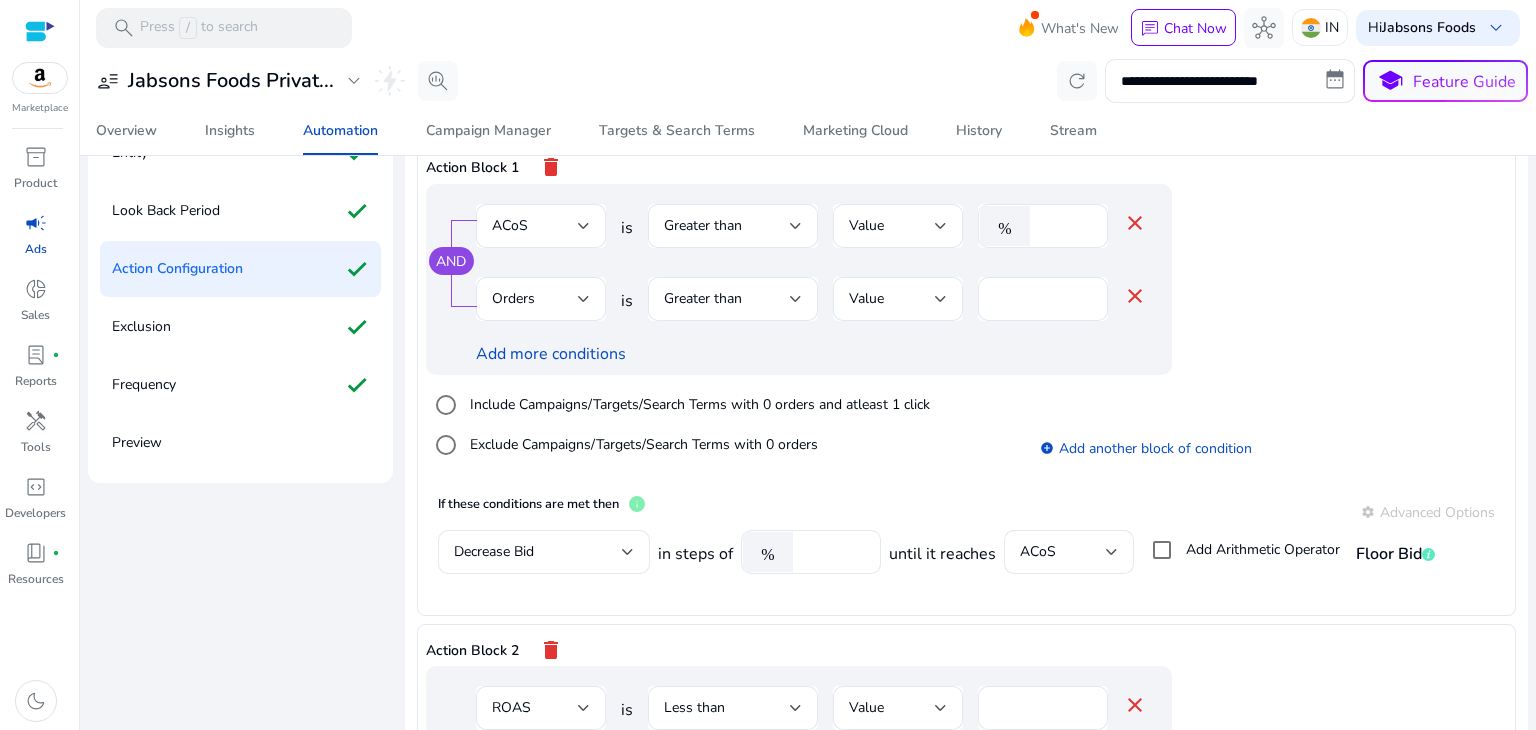 click on "Preview" 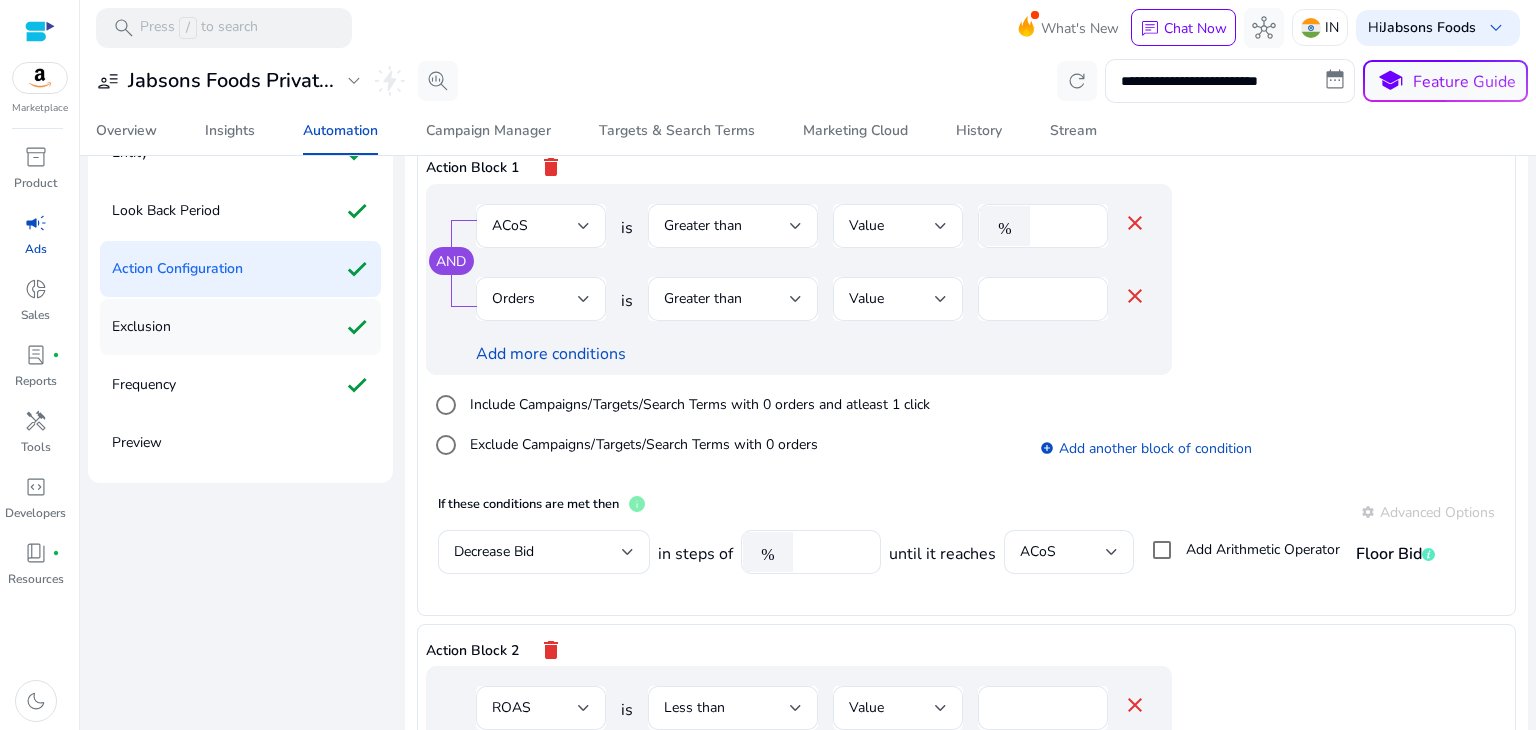 click on "Exclusion check" 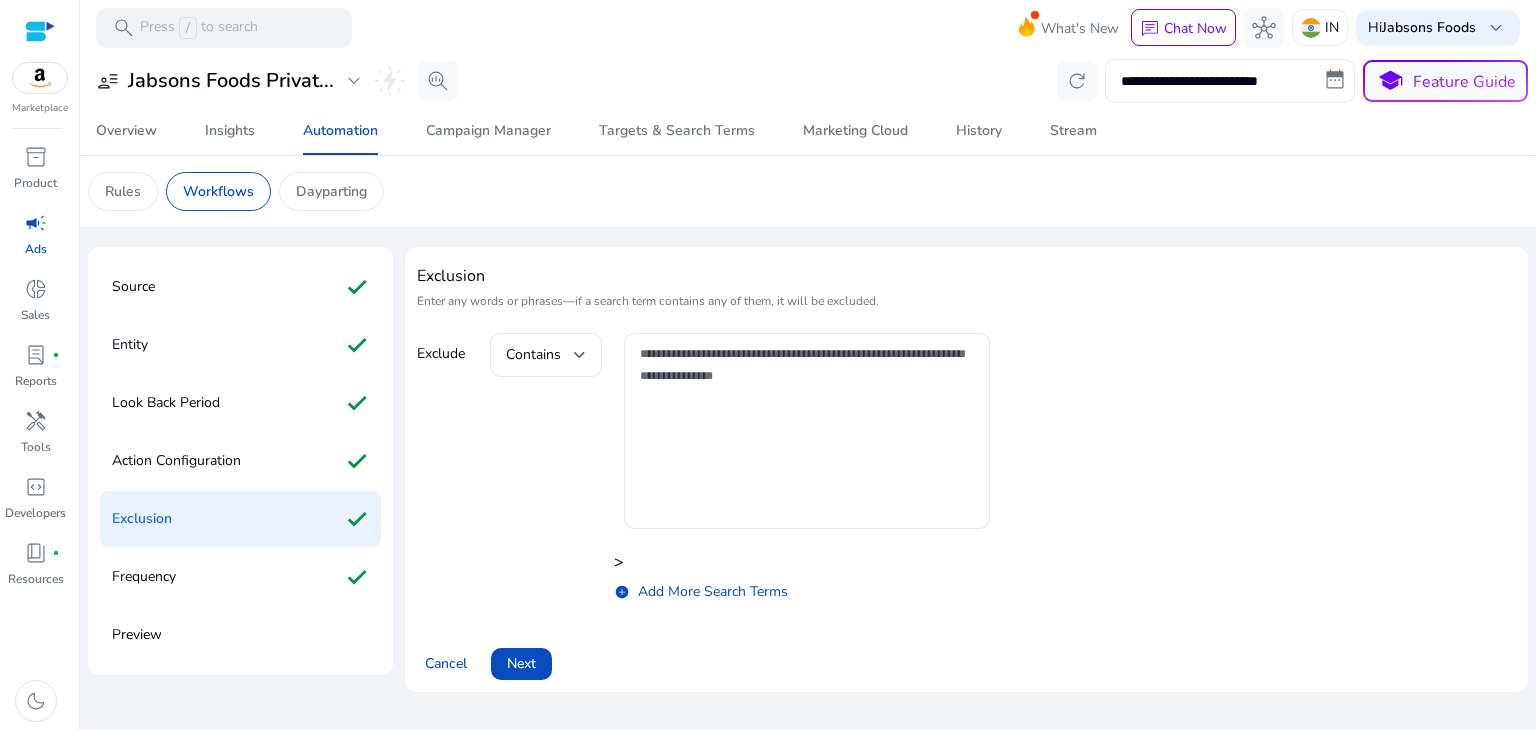 scroll, scrollTop: 0, scrollLeft: 0, axis: both 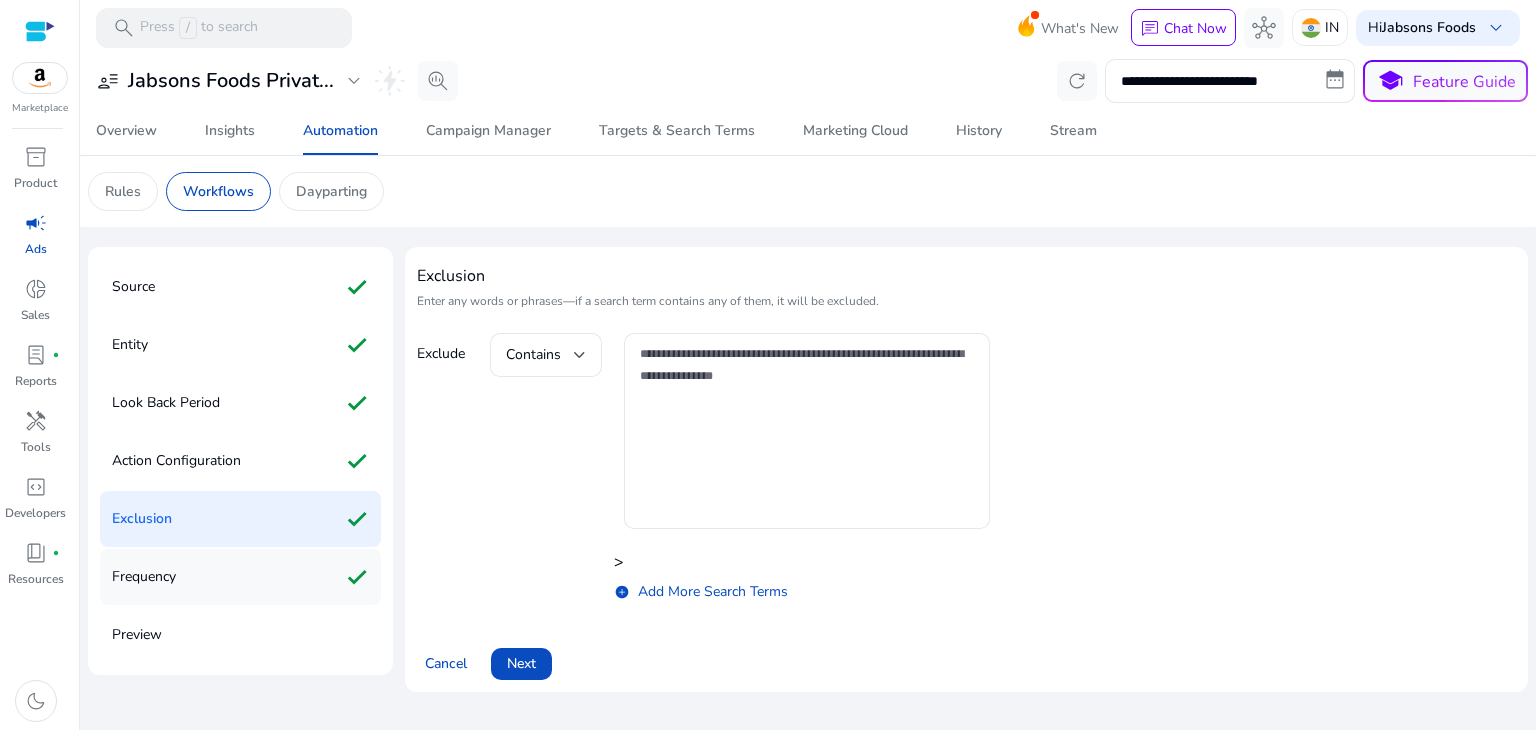 click on "Frequency" 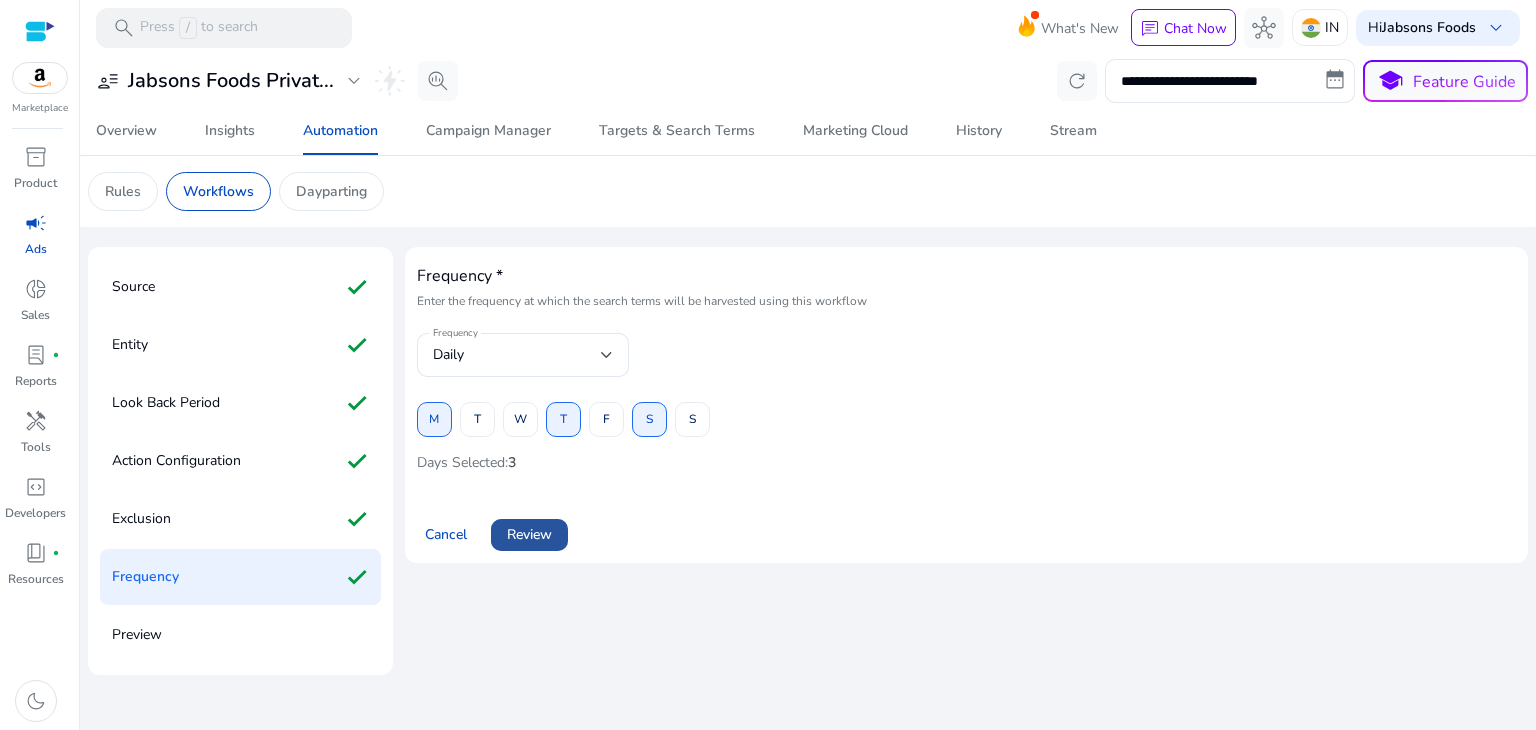 click on "Review" at bounding box center [529, 534] 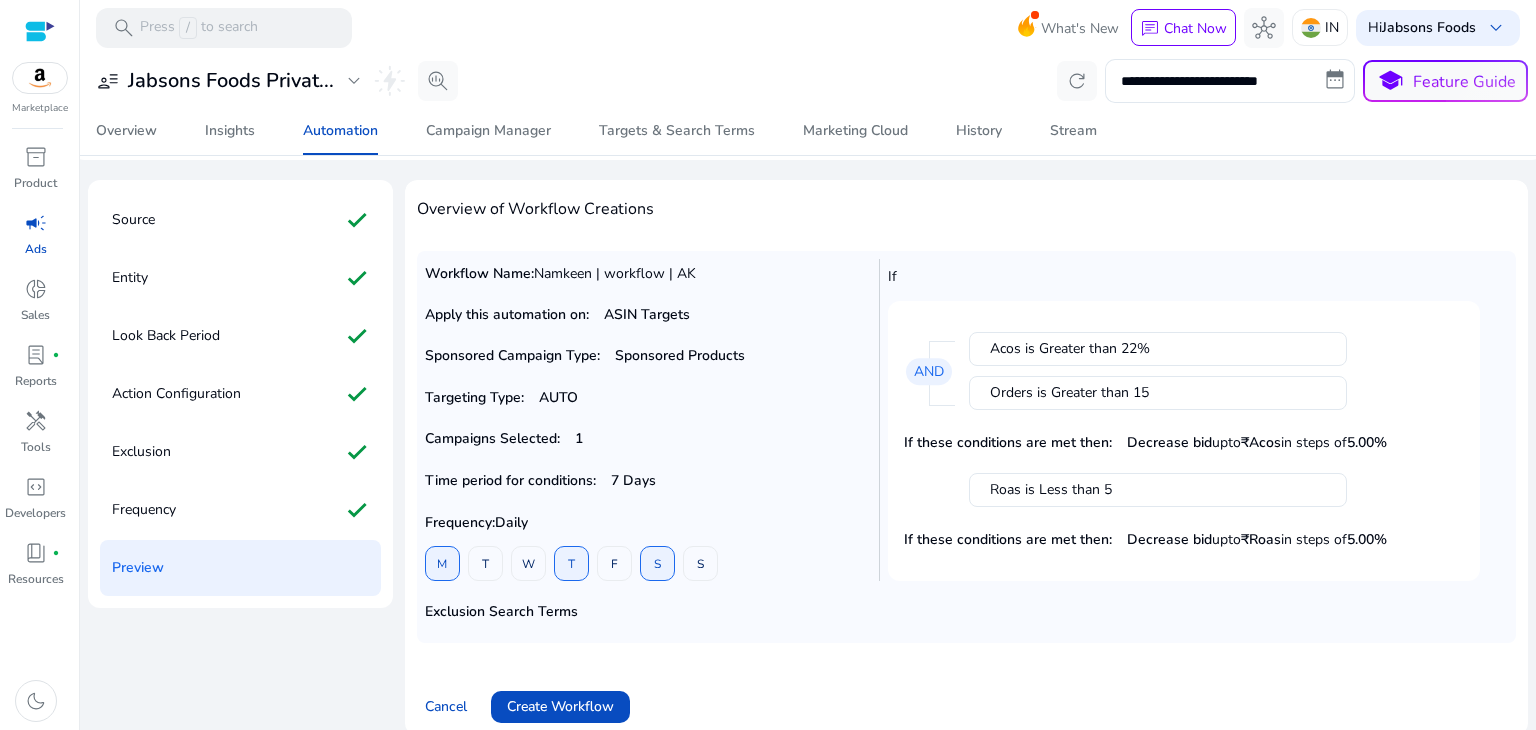 scroll, scrollTop: 87, scrollLeft: 0, axis: vertical 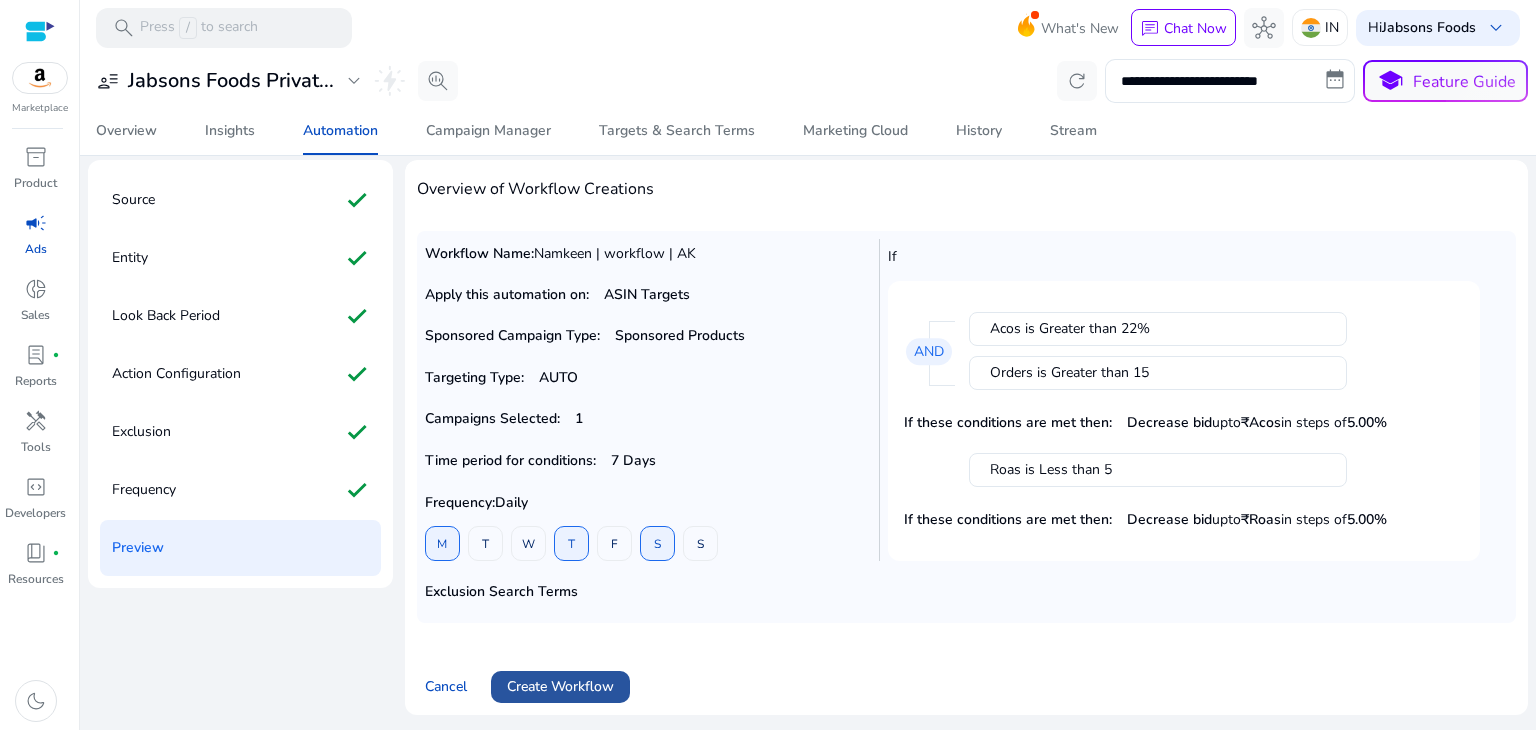 click on "Create Workflow" at bounding box center [560, 686] 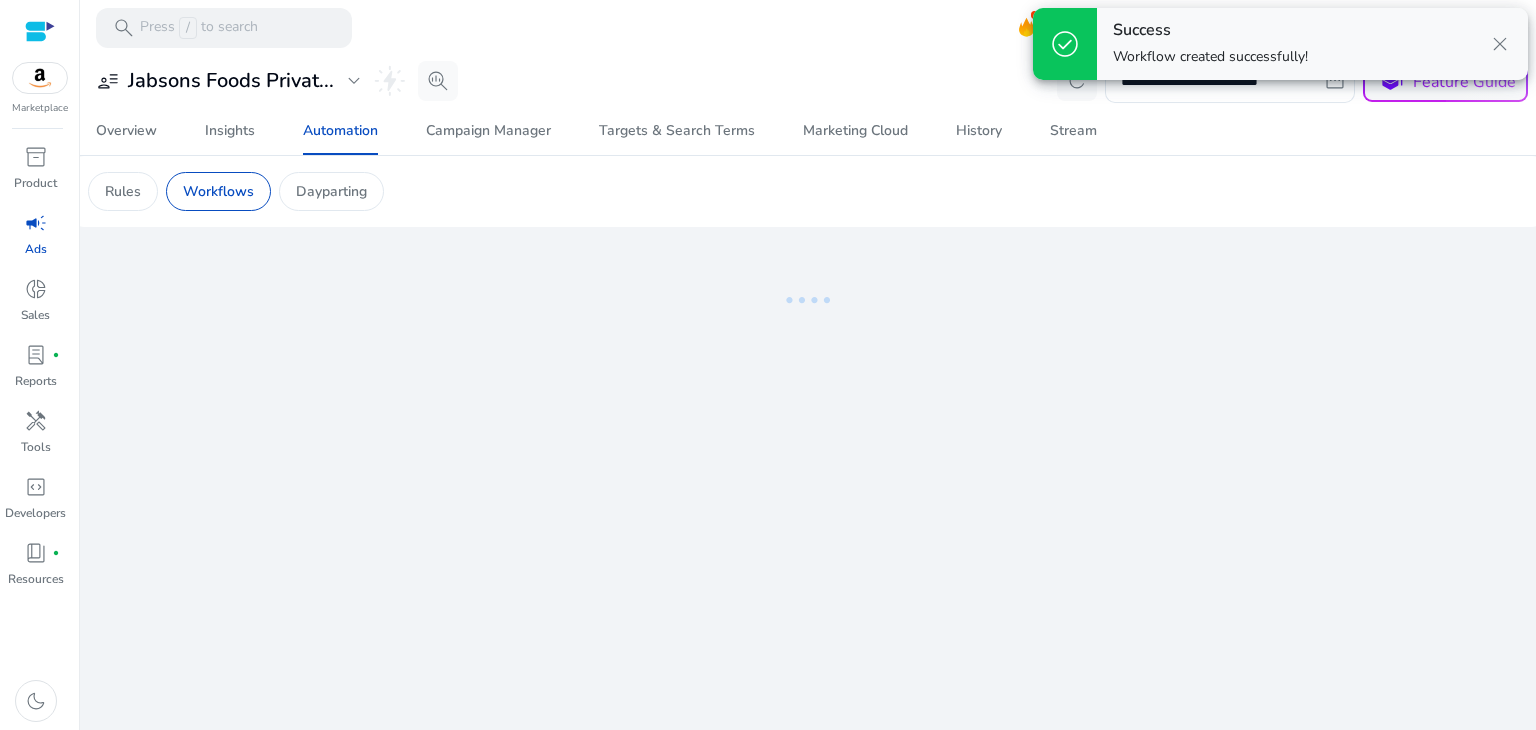scroll, scrollTop: 0, scrollLeft: 0, axis: both 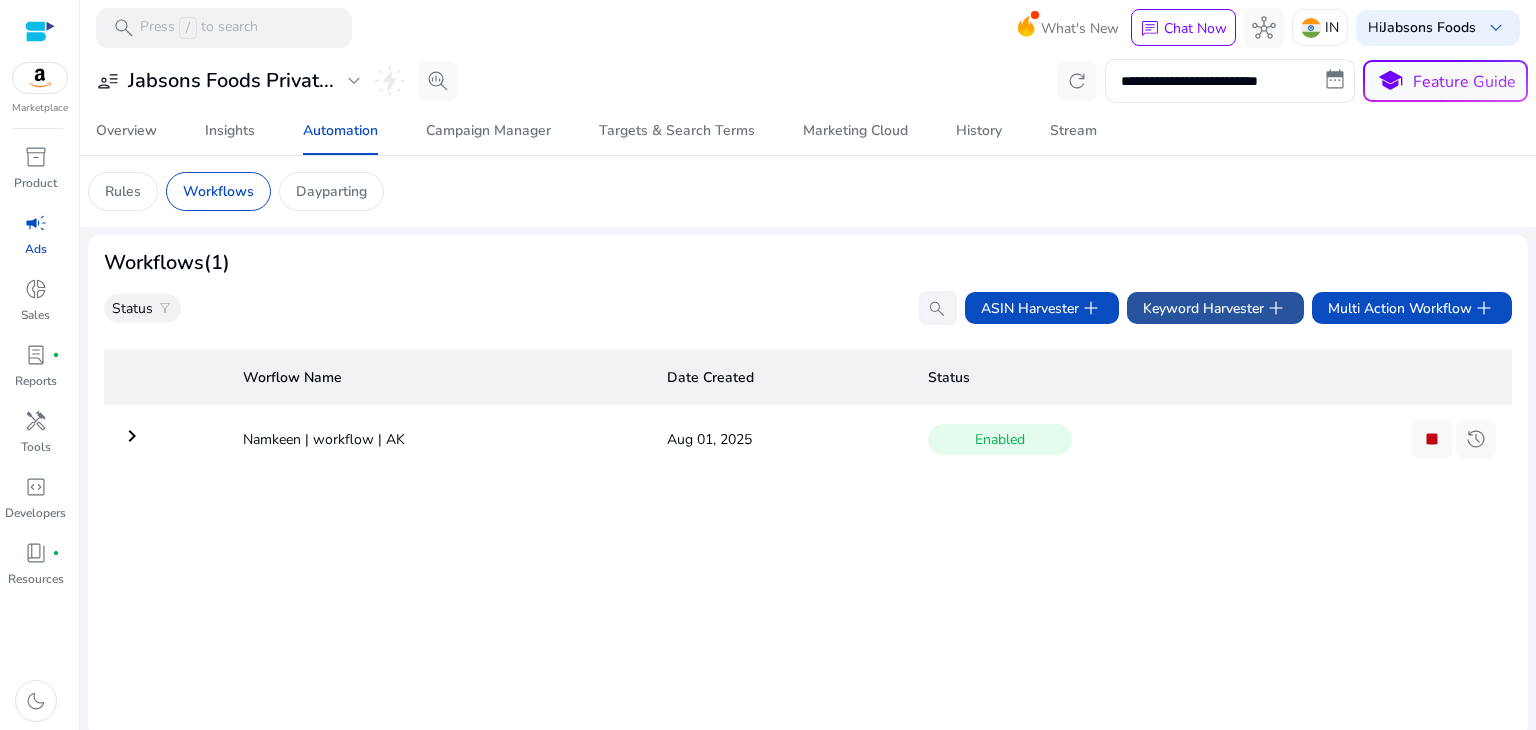 click on "Keyword Harvester   add" 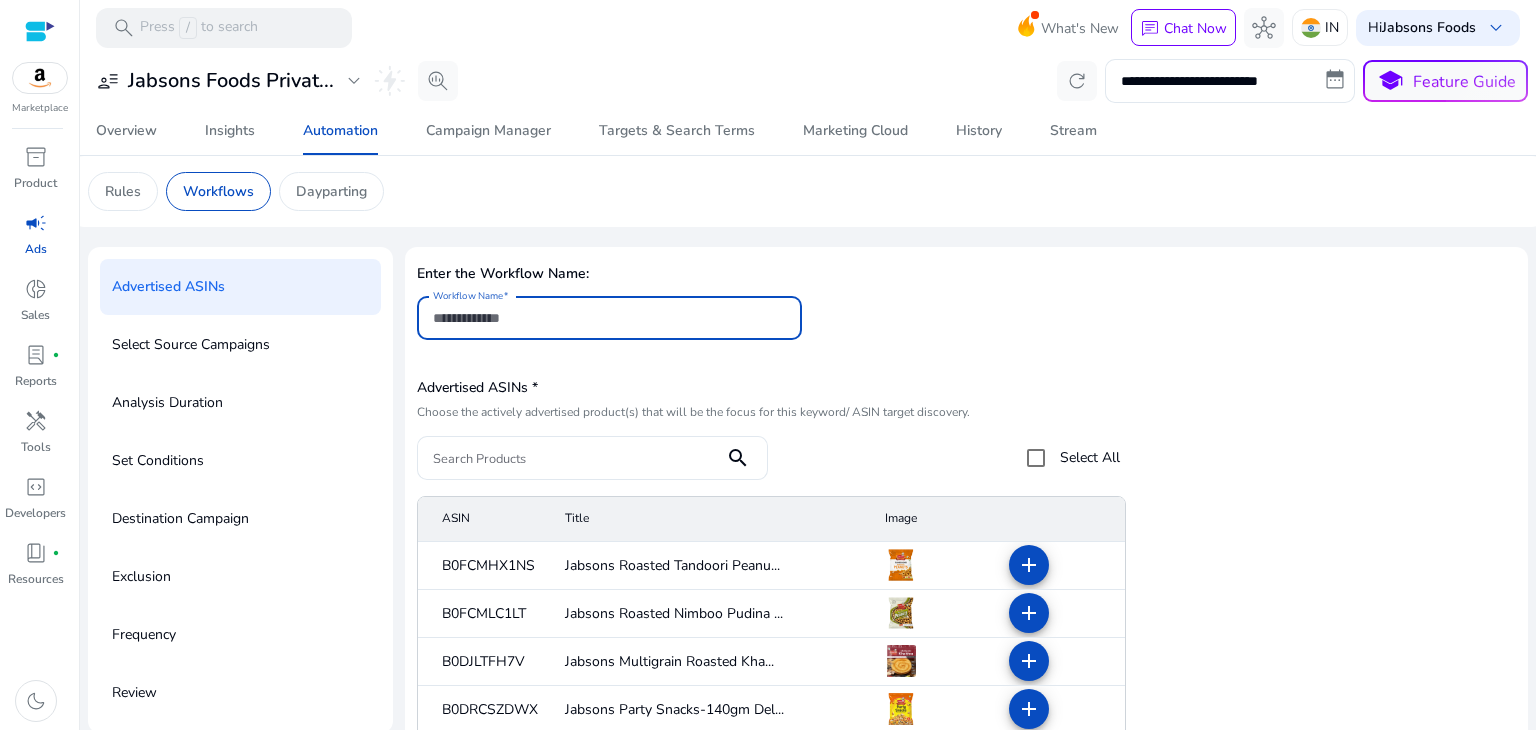 scroll, scrollTop: 65, scrollLeft: 0, axis: vertical 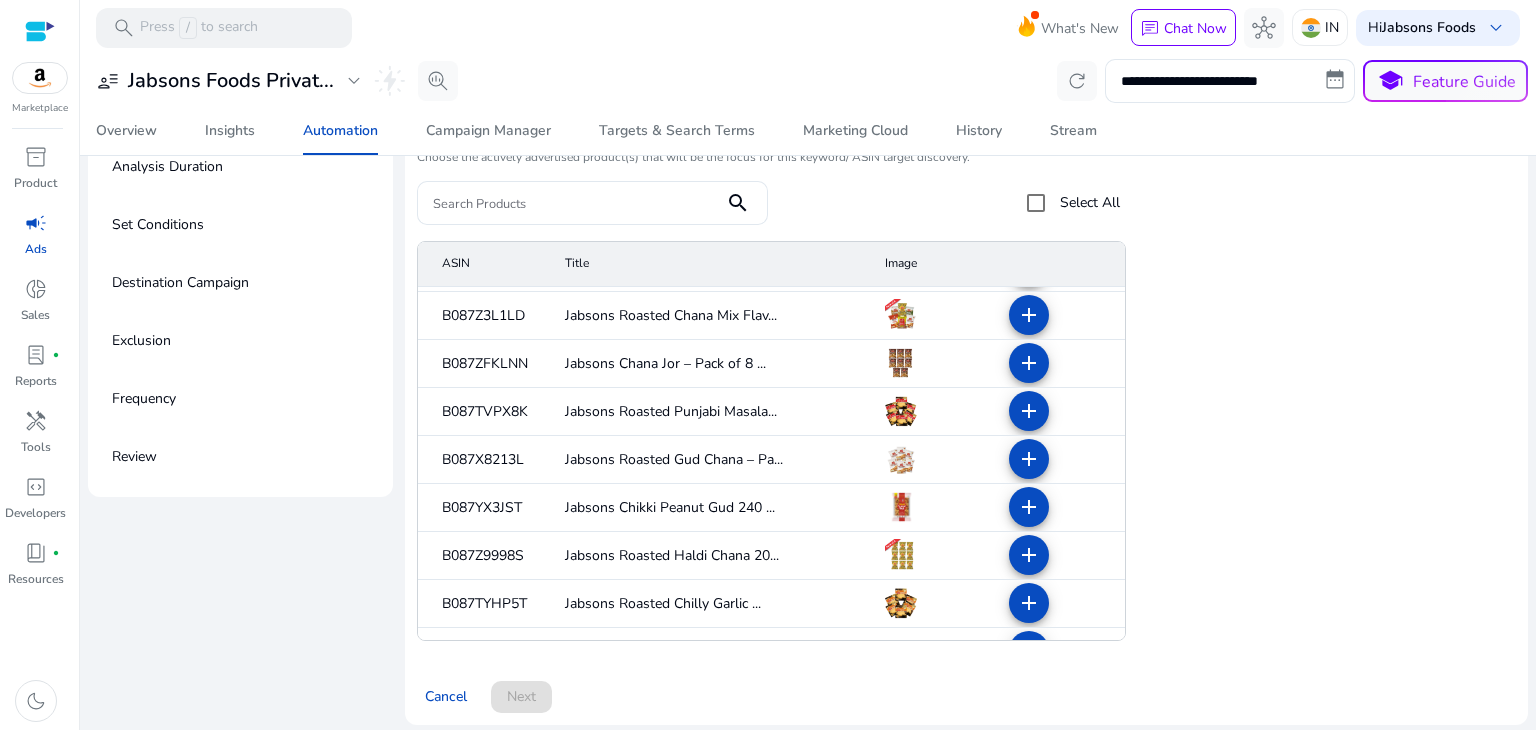 click at bounding box center [1319, 441] 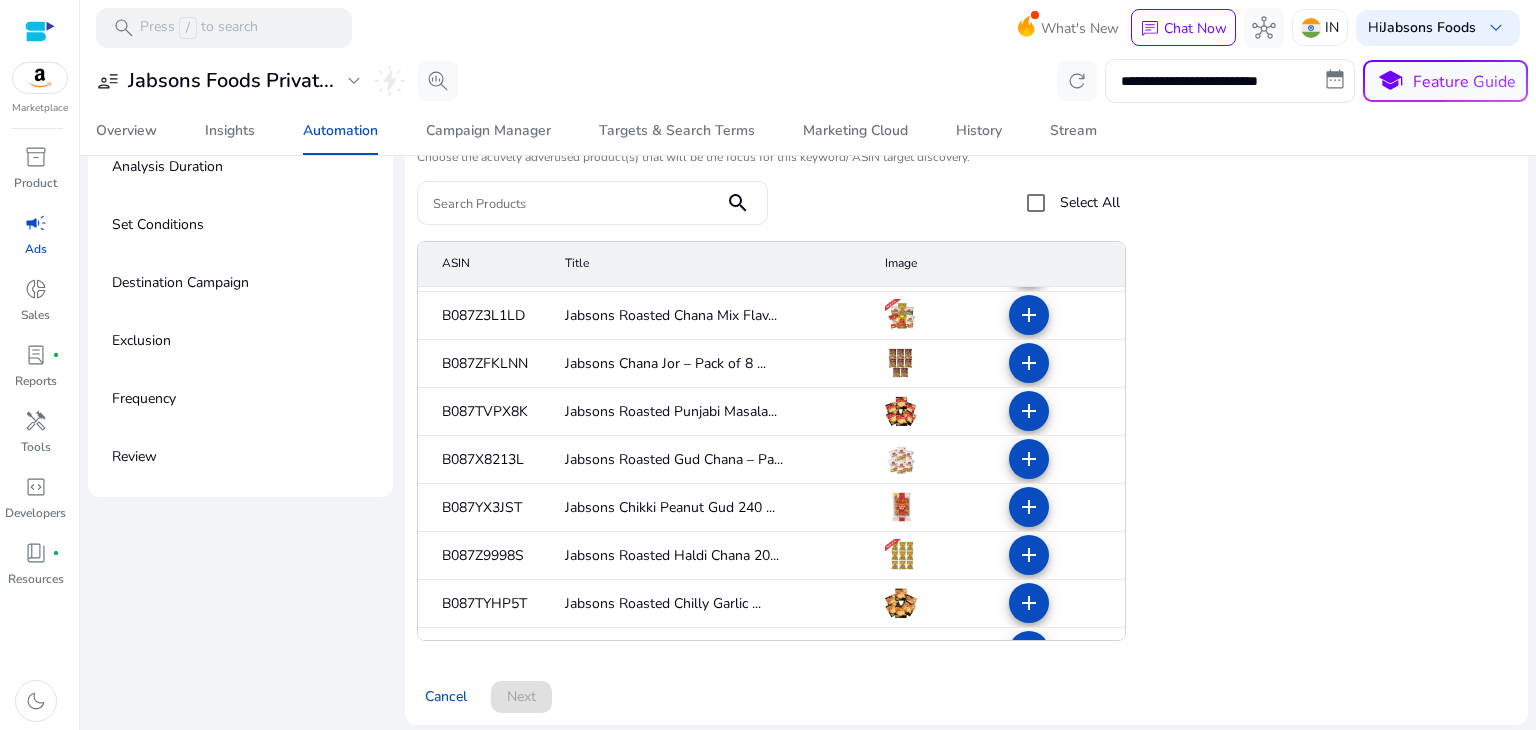 click at bounding box center (1319, 441) 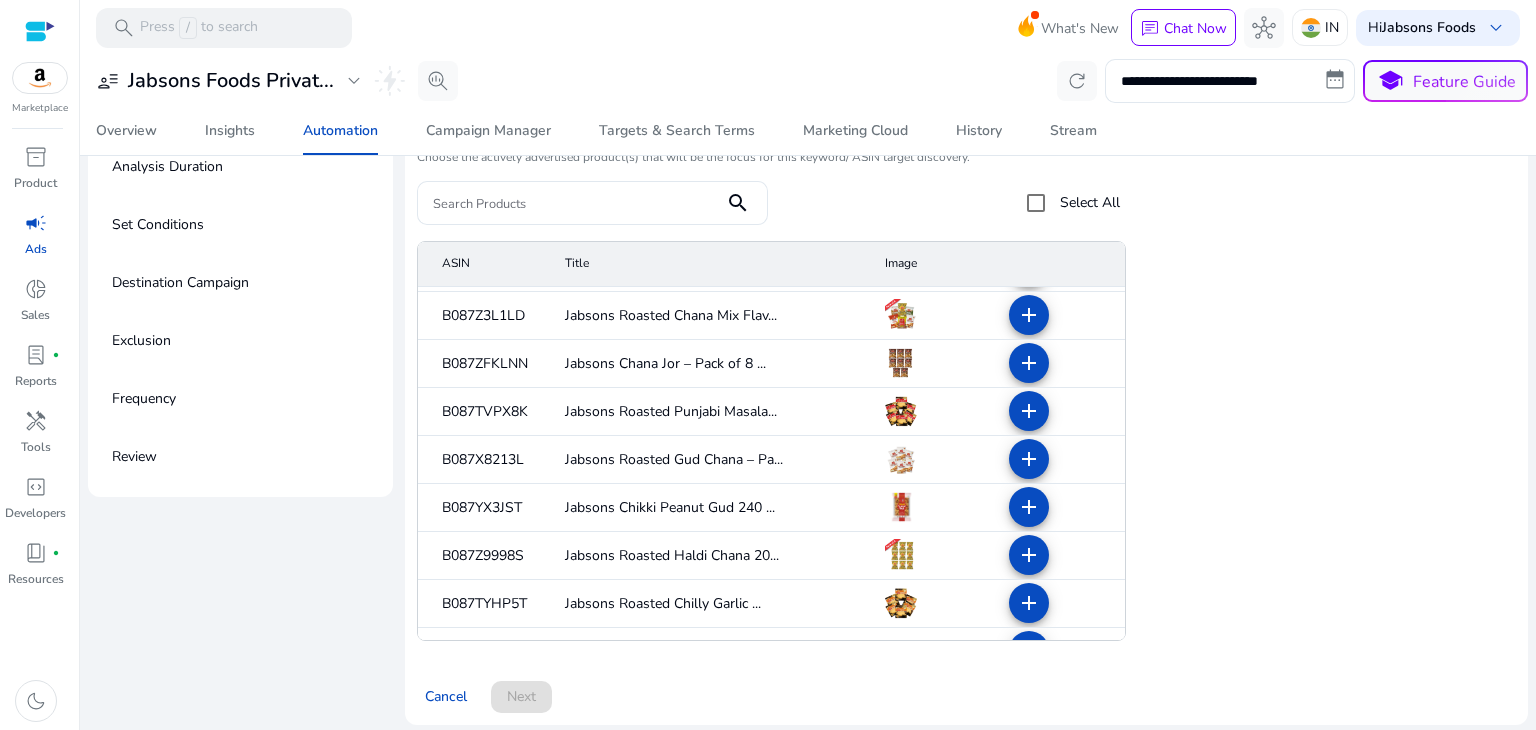 scroll, scrollTop: 246, scrollLeft: 0, axis: vertical 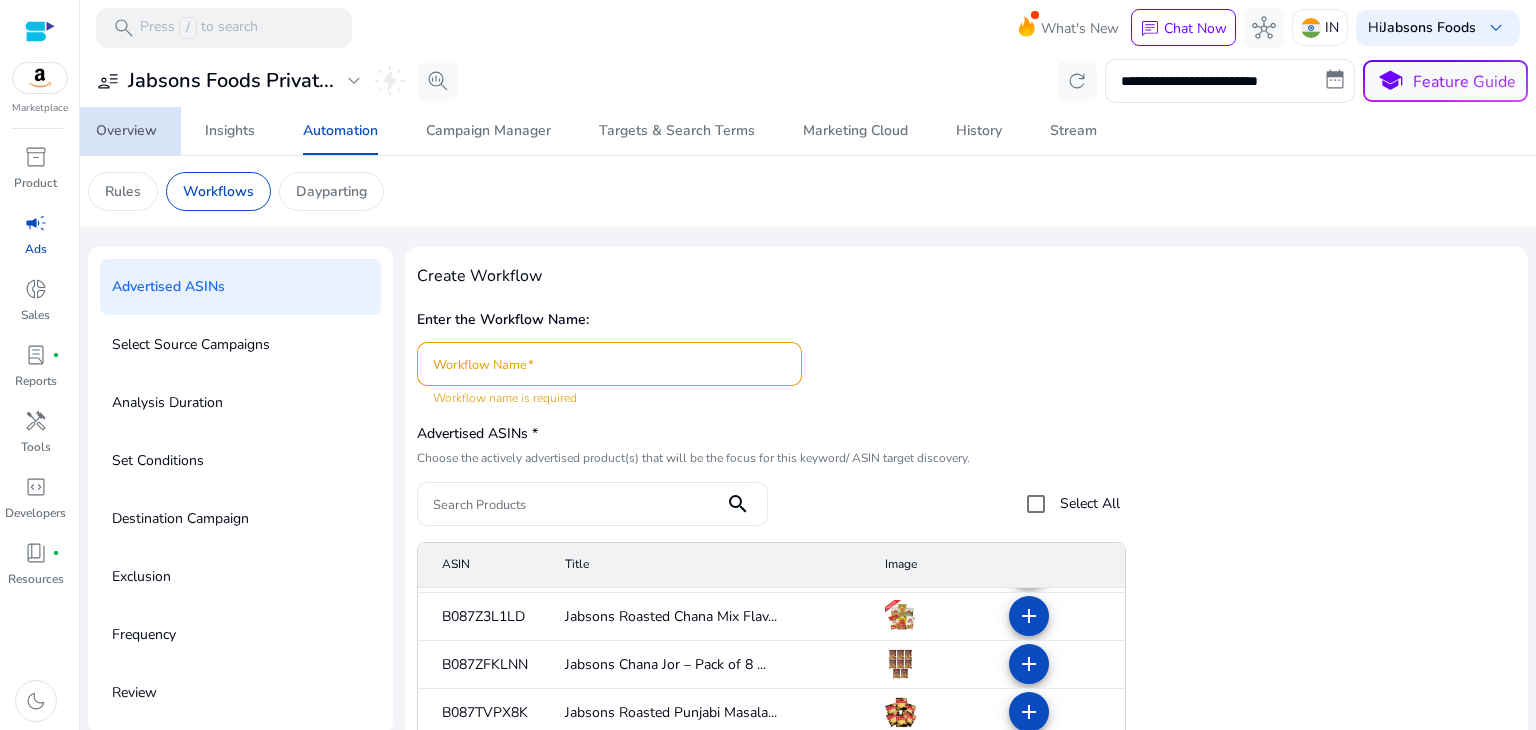 click on "Overview" at bounding box center (126, 131) 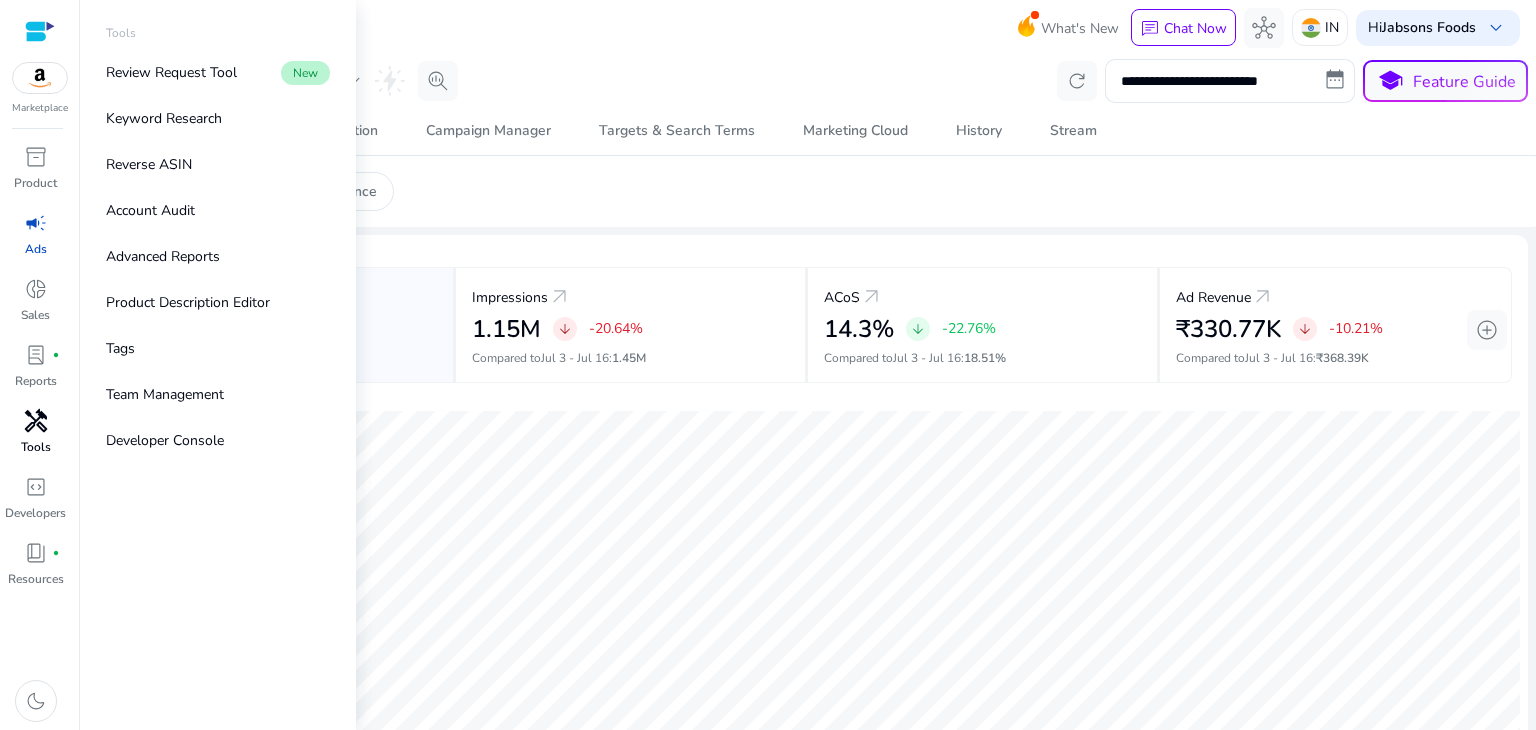 click on "handyman" at bounding box center [36, 421] 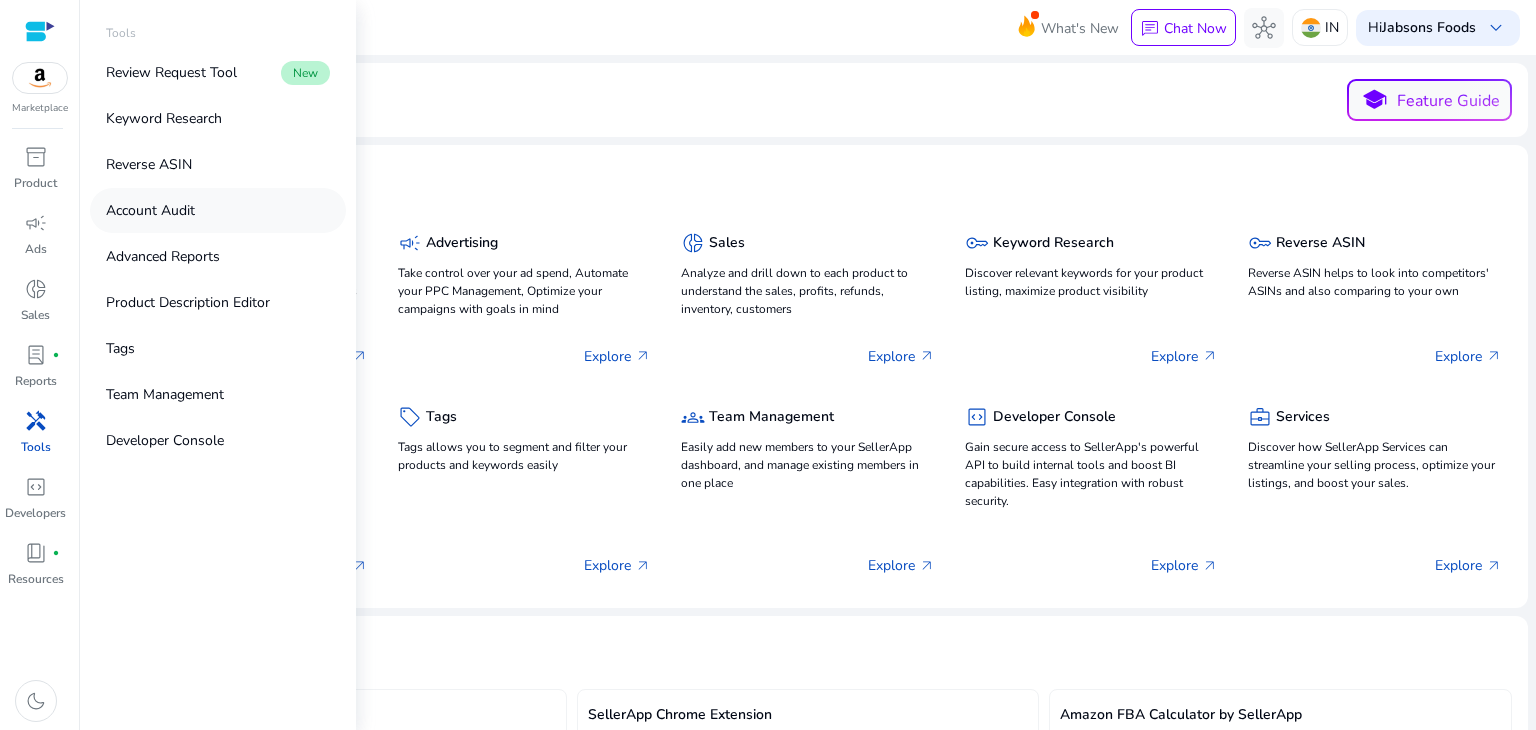 click on "Account Audit" at bounding box center (150, 210) 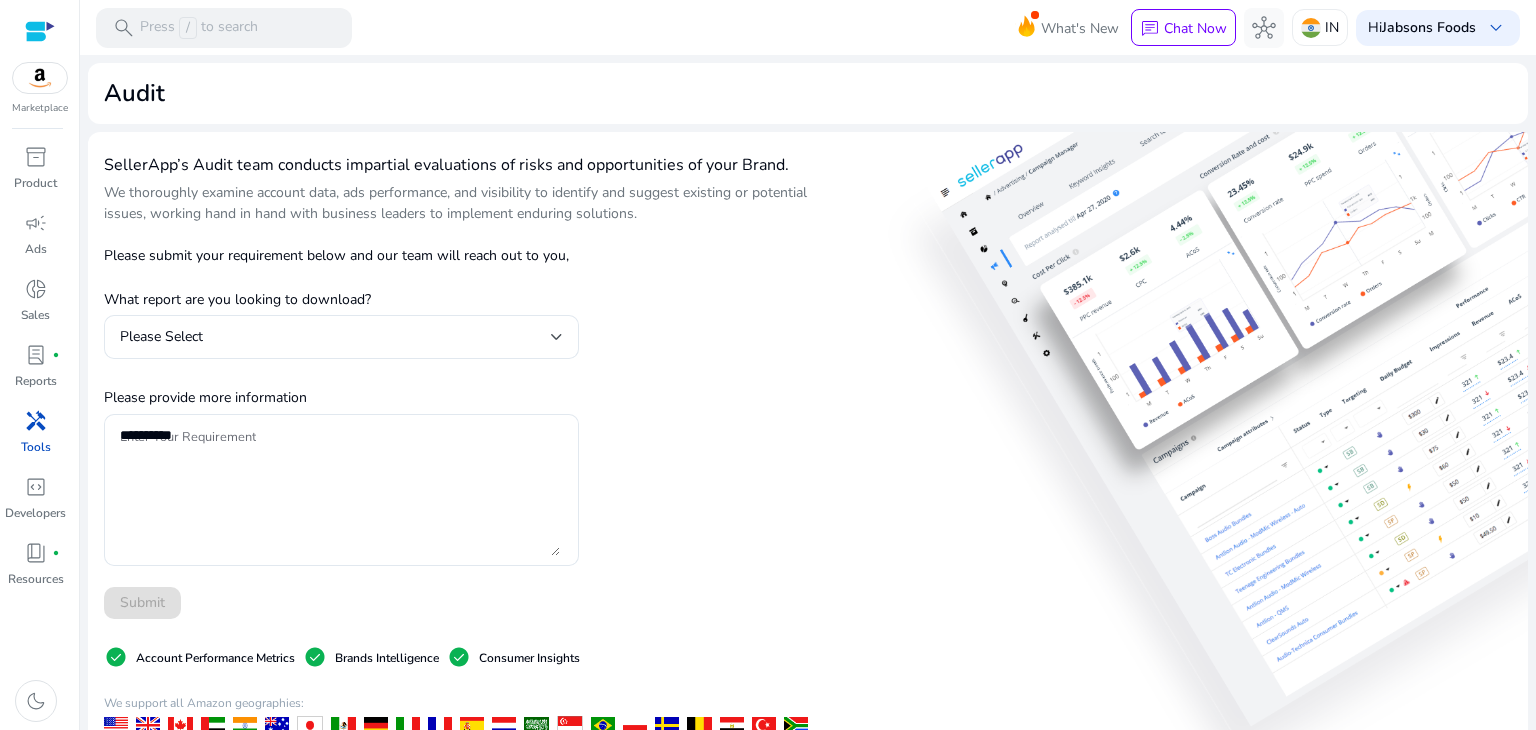 click on "SellerApp’s Audit team conducts impartial evaluations of risks and opportunities of your Brand.
We thoroughly examine account data, ads performance, and visibility to identify and suggest existing or potential issues, working hand in hand with business leaders to implement enduring solutions.  Please submit your requirement below and our team will reach out to you,  What report are you looking to download? Please Select Please provide more information Enter Your Requirement             Submit   check_circle  Account Performance Metrics  check_circle  Brands Intelligence  check_circle  Consumer Insights  We support all Amazon geographies:  "SellerApp’s tools have helped me find a product to sell successfully on Amazon and also optimize my search ranks. What I wanted was an all-in-one Amazon tool." ~ Caroline, Founder of Teeccino privacy_tip Our Privacy Policy ensures your data is strictly confidential Approved by" 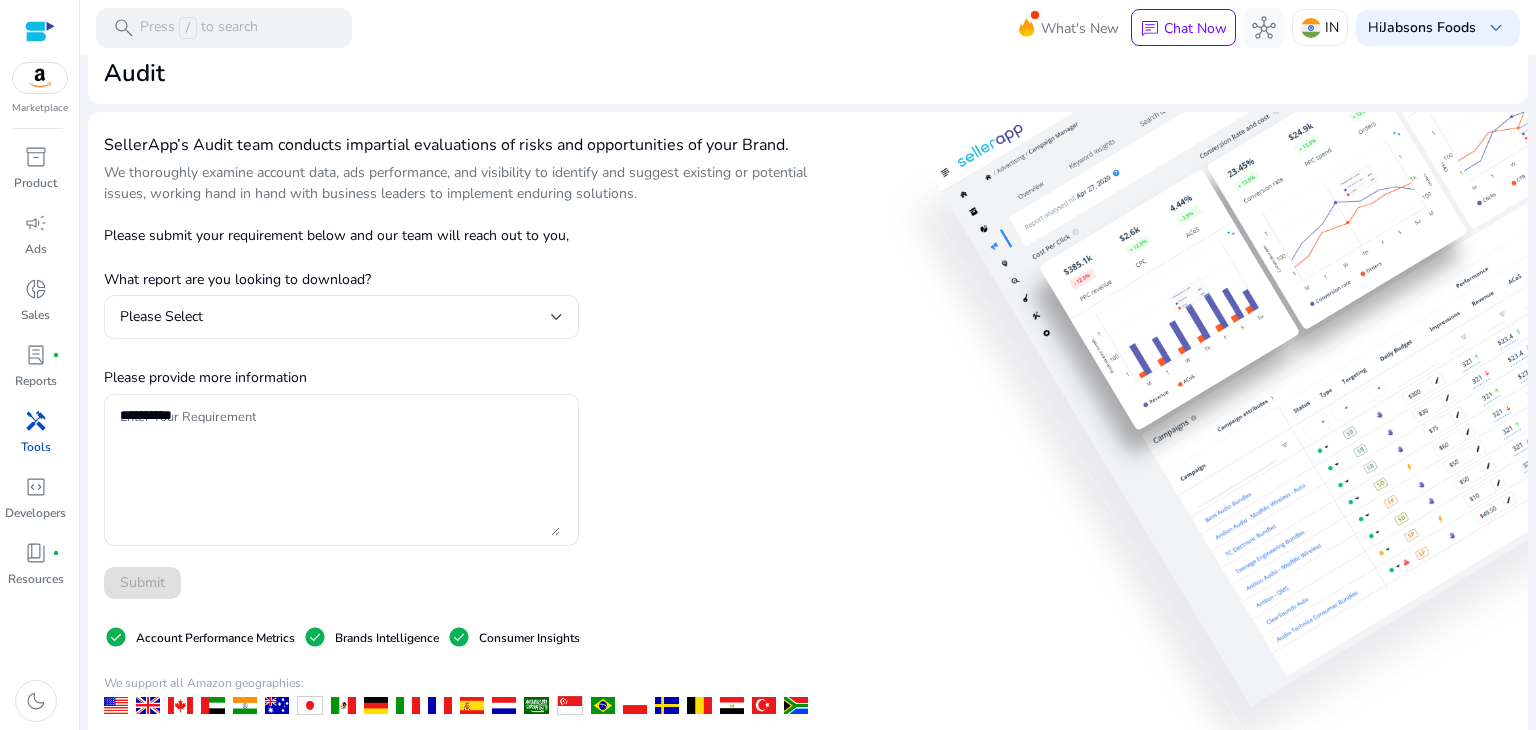 scroll, scrollTop: 22, scrollLeft: 0, axis: vertical 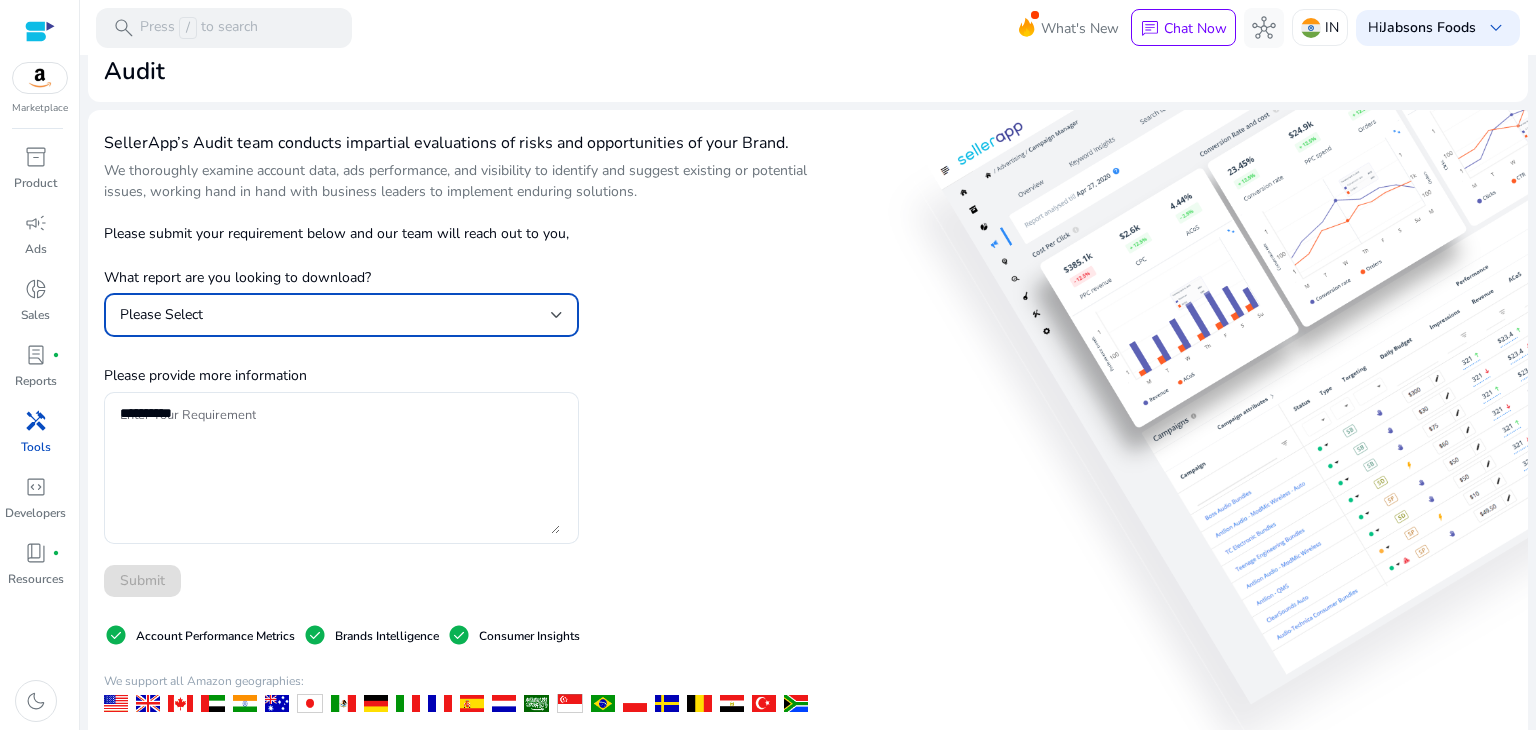 click on "Please Select" at bounding box center [335, 315] 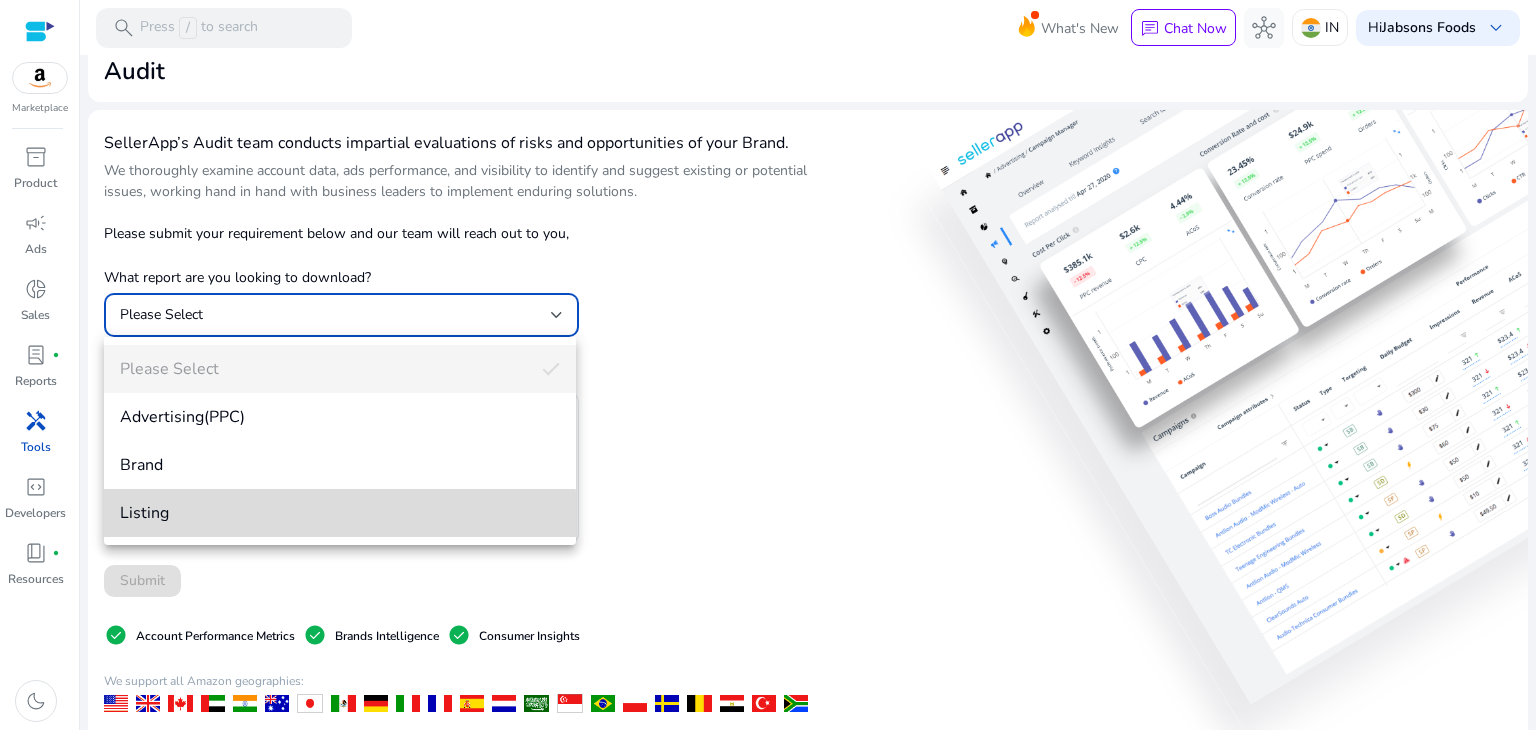 click on "Listing" at bounding box center [340, 513] 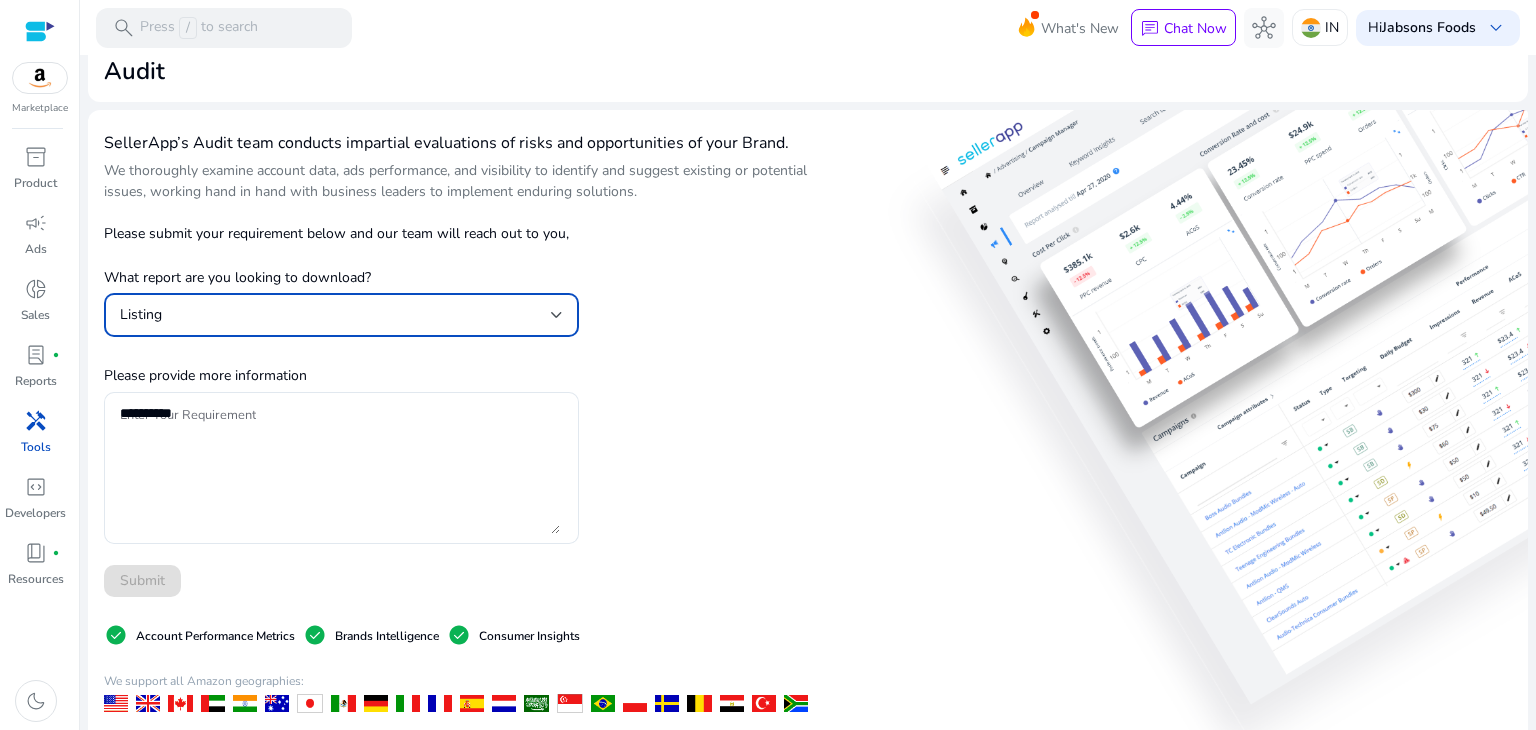 scroll, scrollTop: 236, scrollLeft: 0, axis: vertical 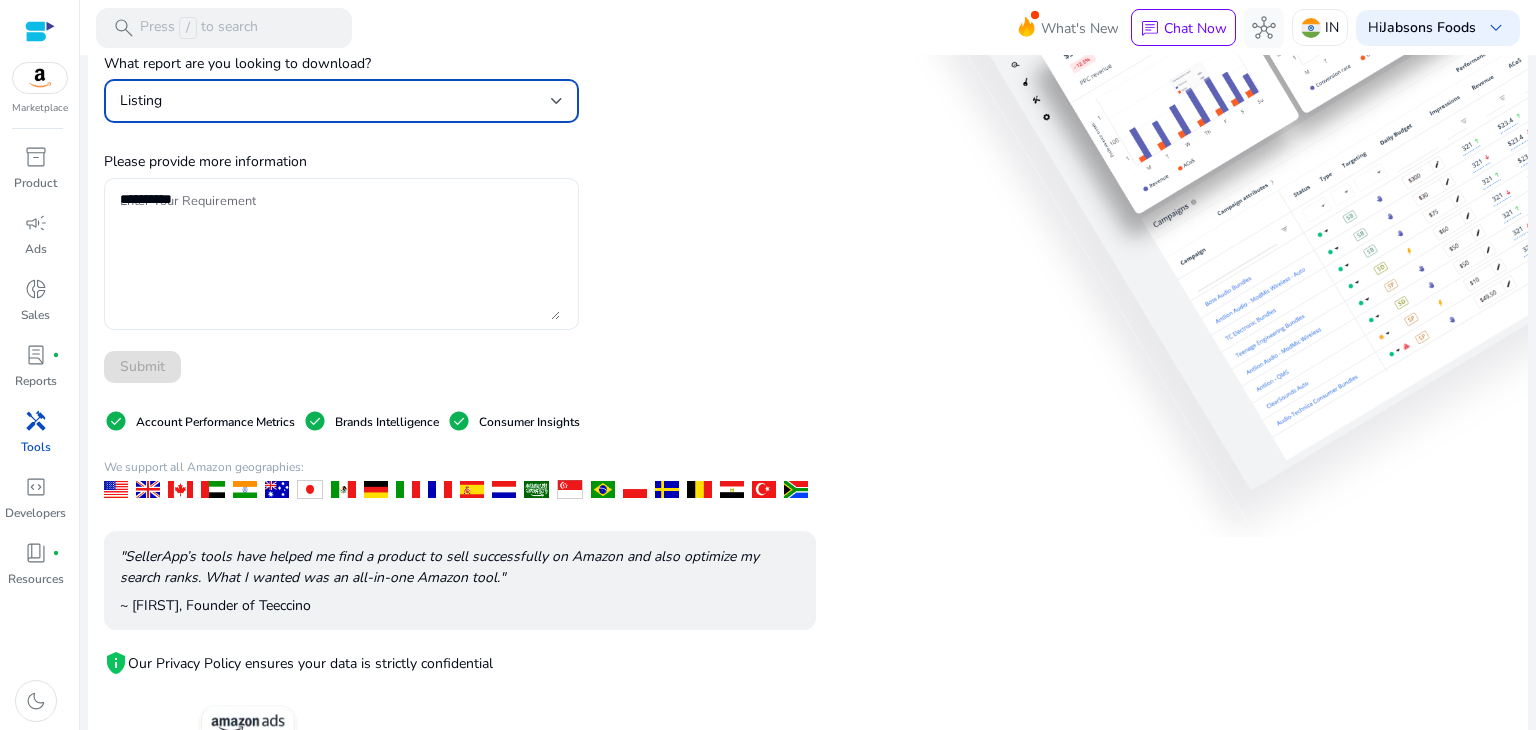click on "Enter Your Requirement" at bounding box center [340, 254] 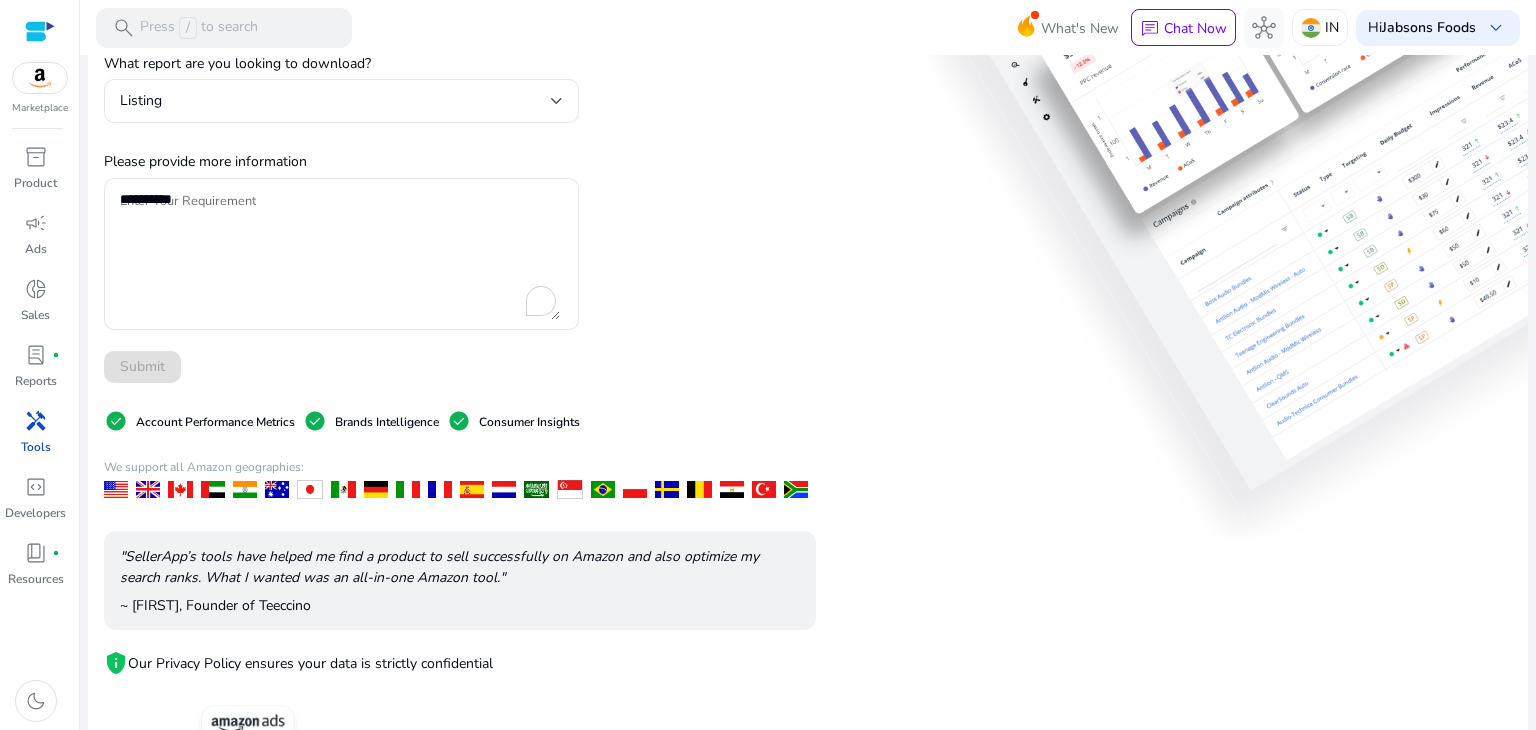 click on "Submit" 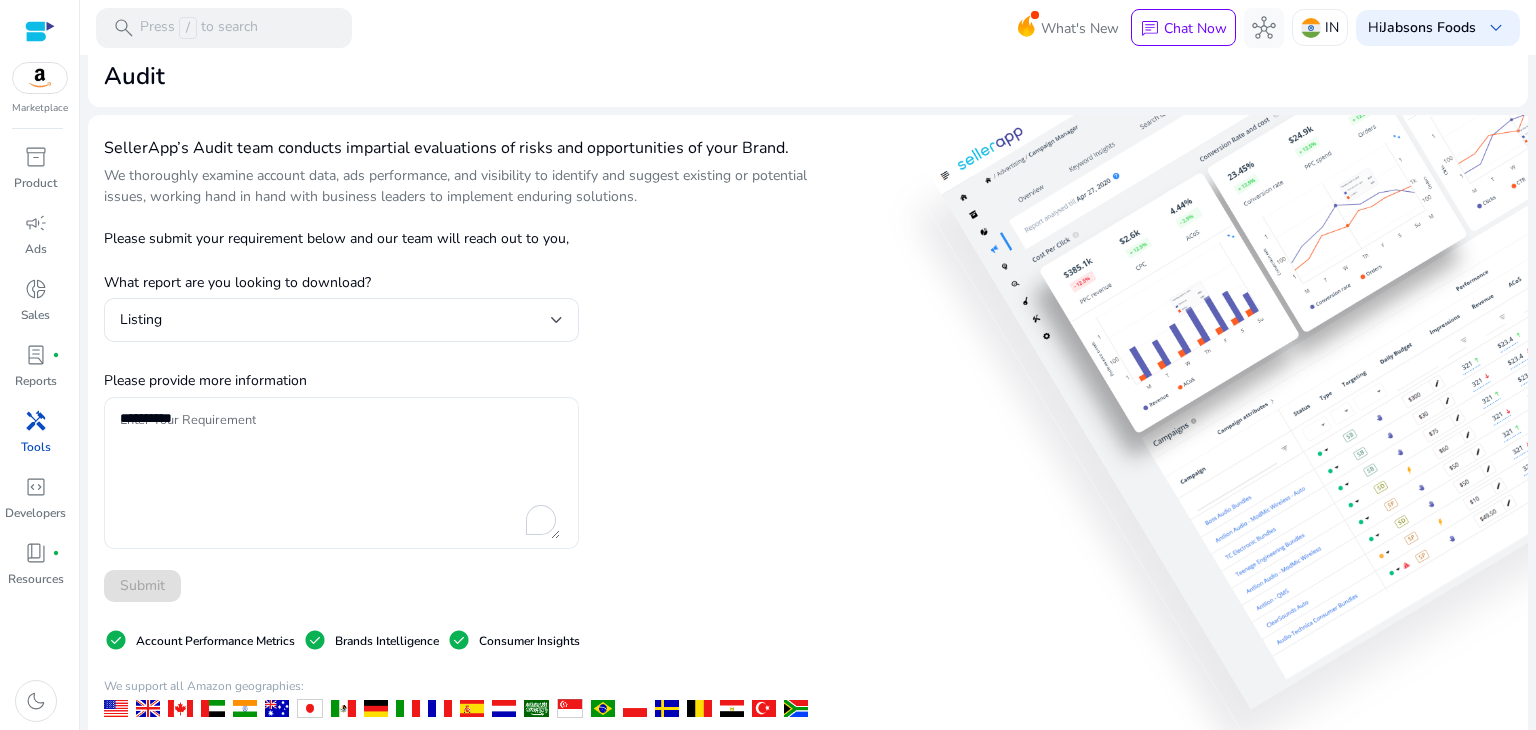 scroll, scrollTop: 0, scrollLeft: 0, axis: both 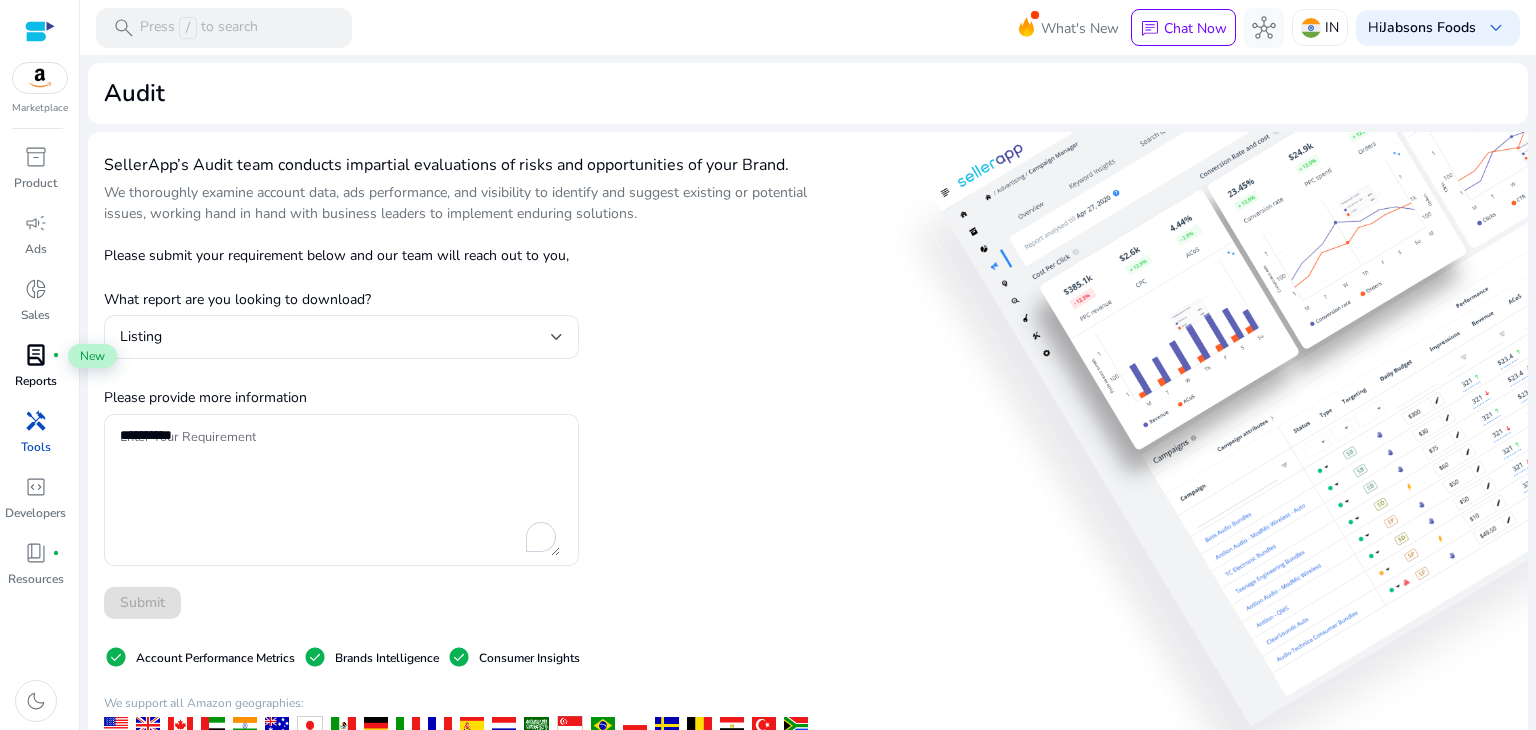 click on "lab_profile" at bounding box center [36, 355] 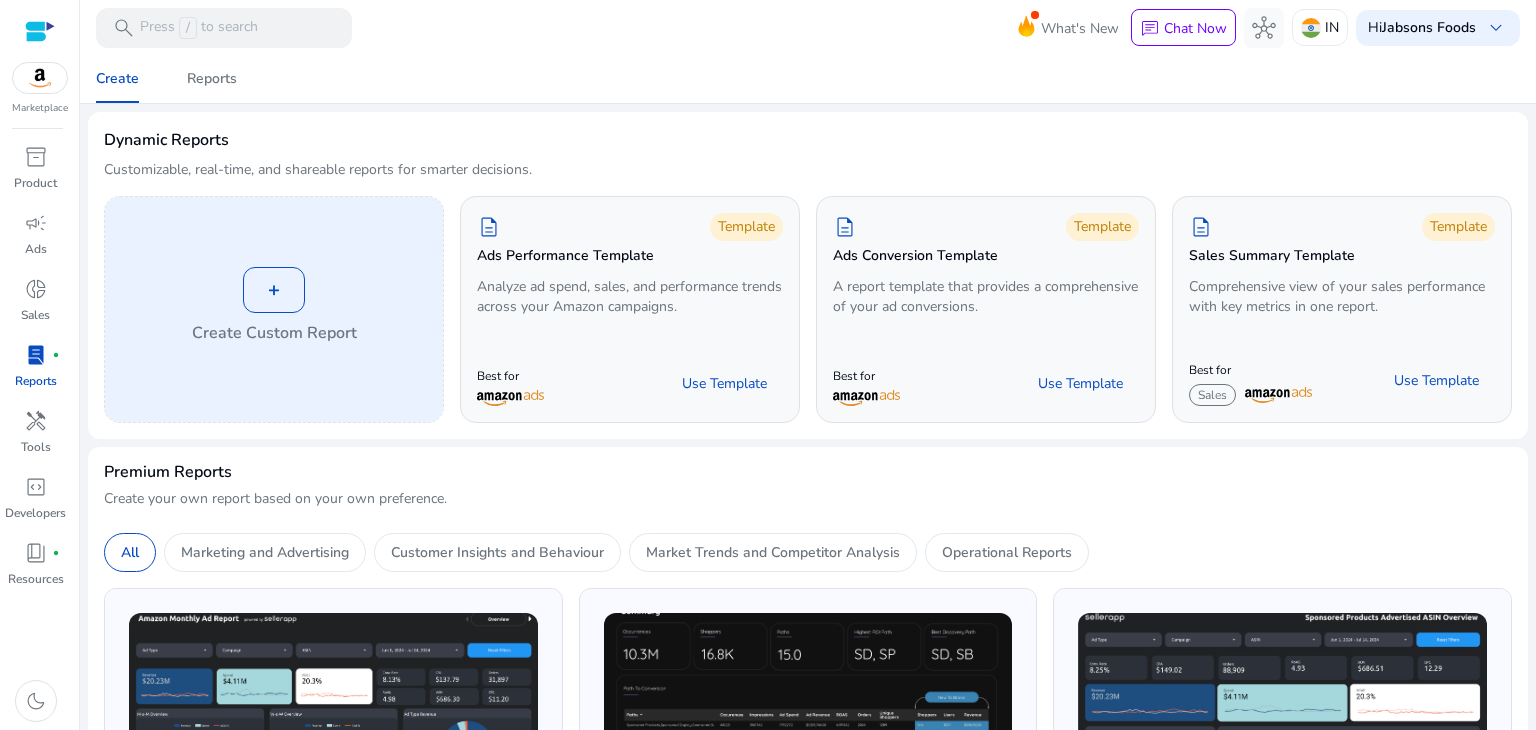 scroll, scrollTop: 0, scrollLeft: 0, axis: both 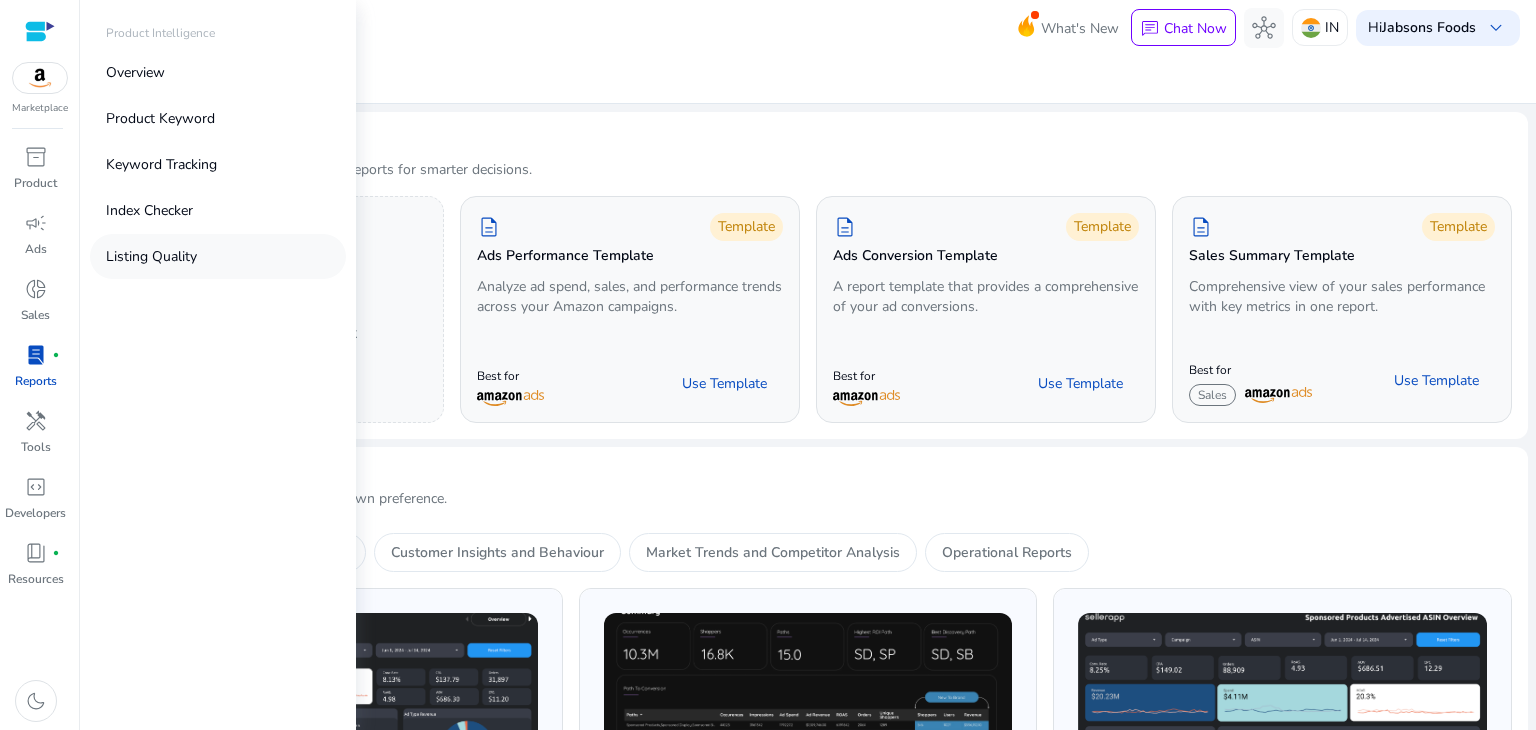 click on "Listing Quality" at bounding box center (151, 256) 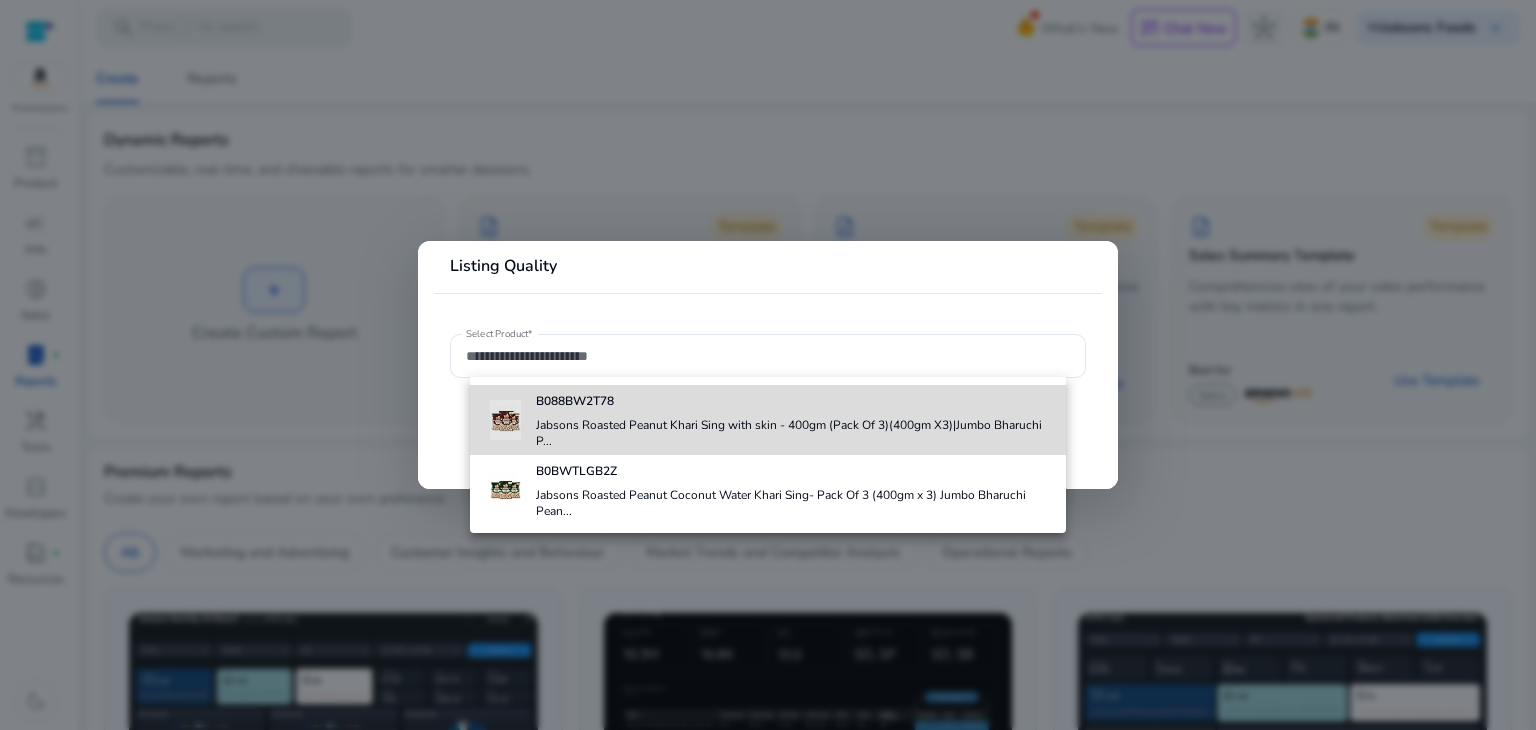 click on "B088BW2T78" at bounding box center [575, 401] 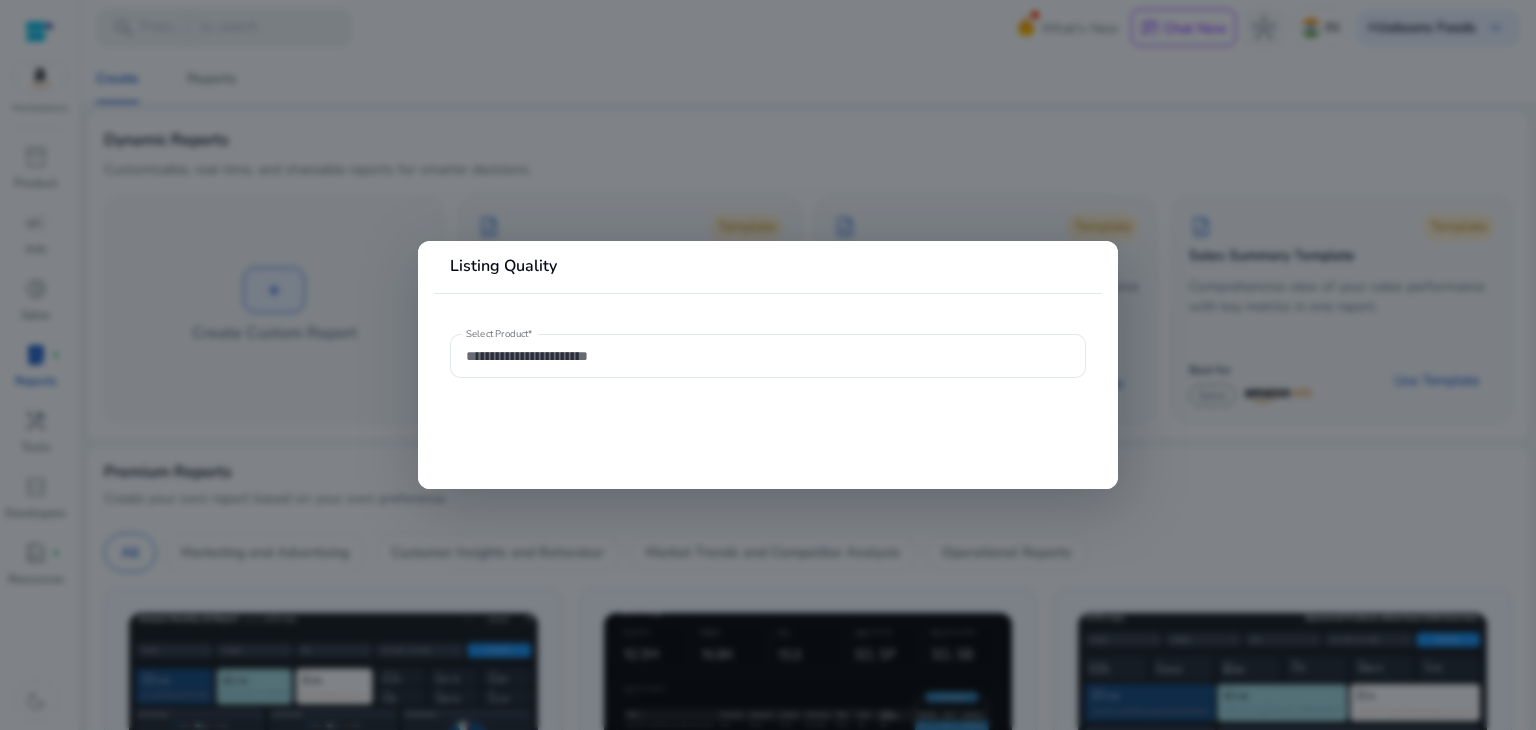 type on "**********" 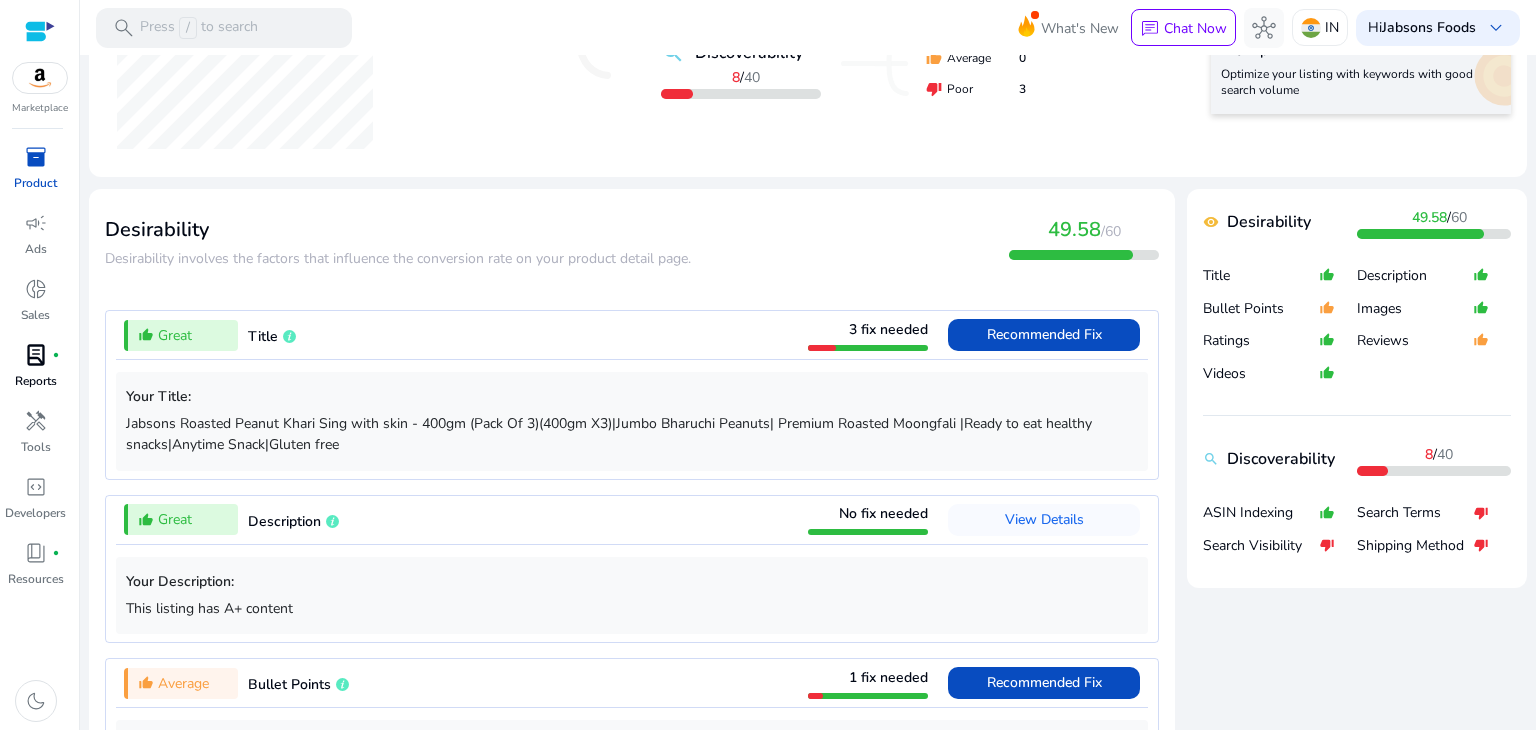 scroll, scrollTop: 670, scrollLeft: 0, axis: vertical 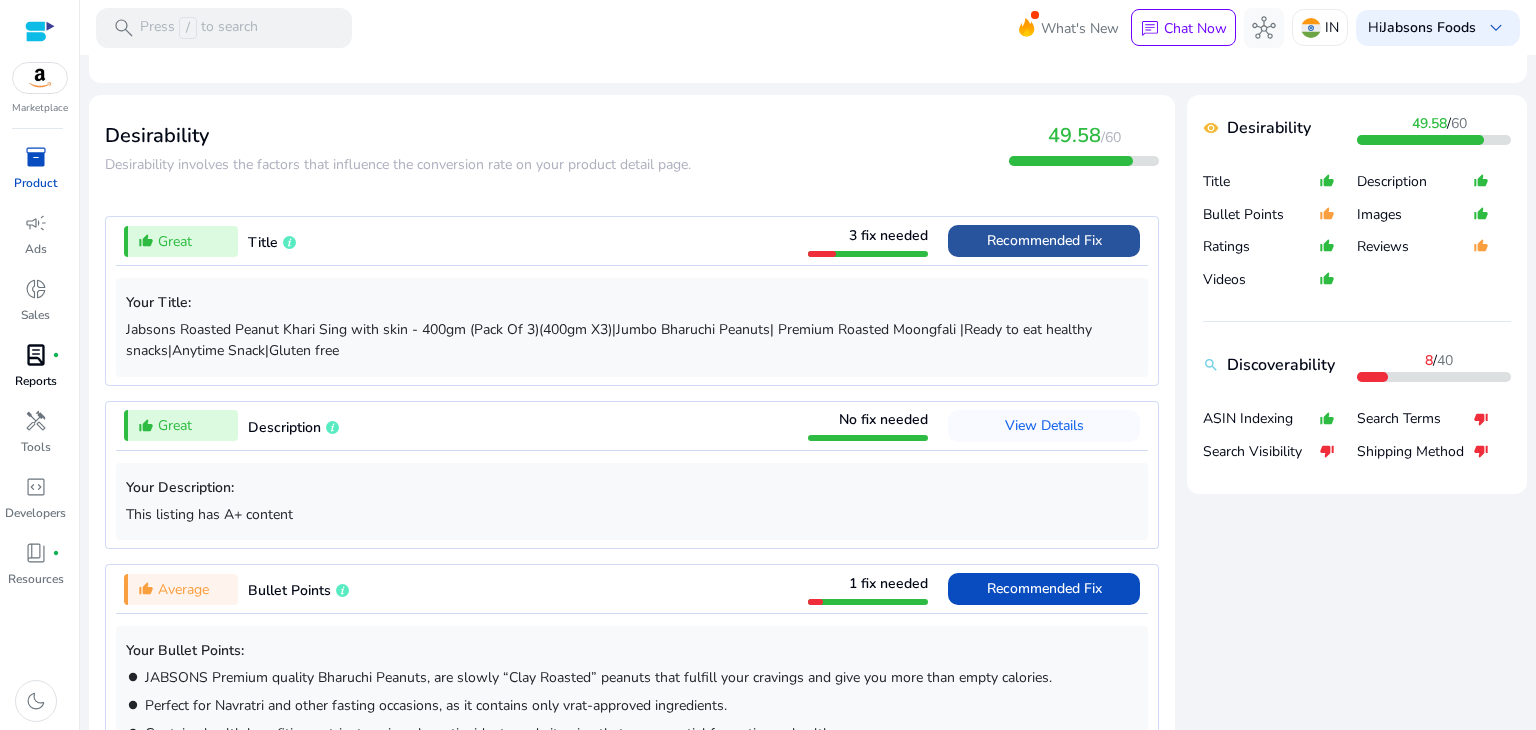 click on "Recommended Fix" at bounding box center (1044, 240) 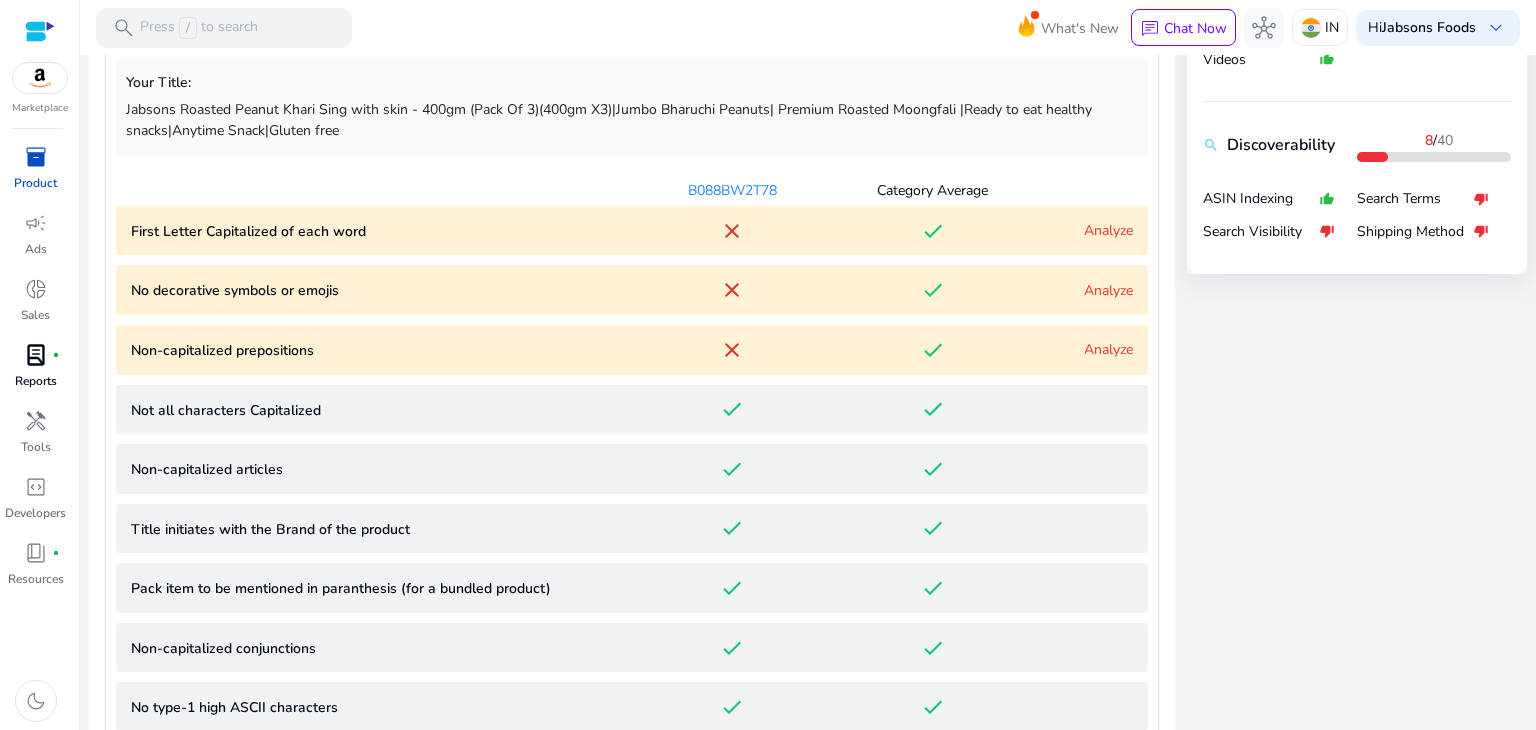 scroll, scrollTop: 904, scrollLeft: 0, axis: vertical 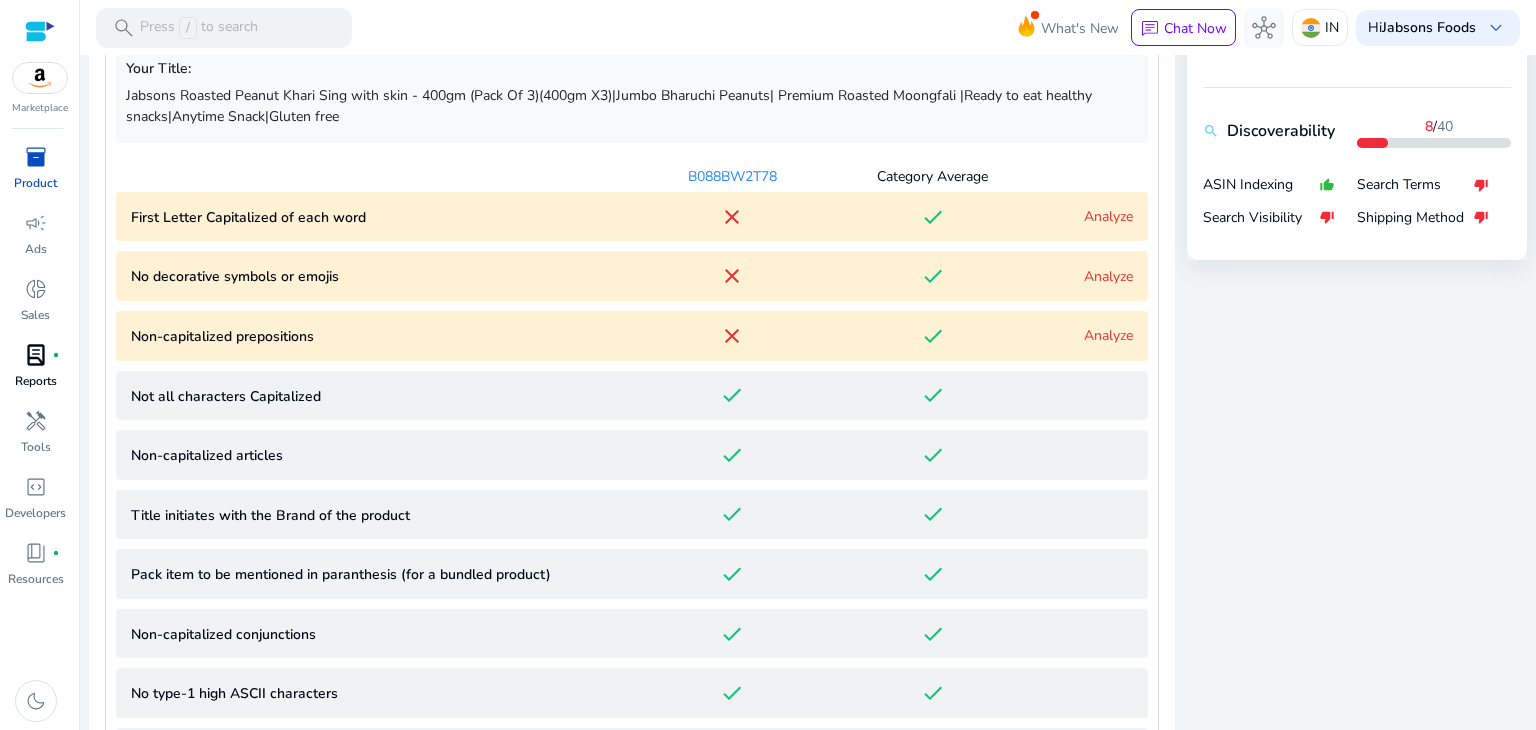 click on "Analyze" at bounding box center (1108, 216) 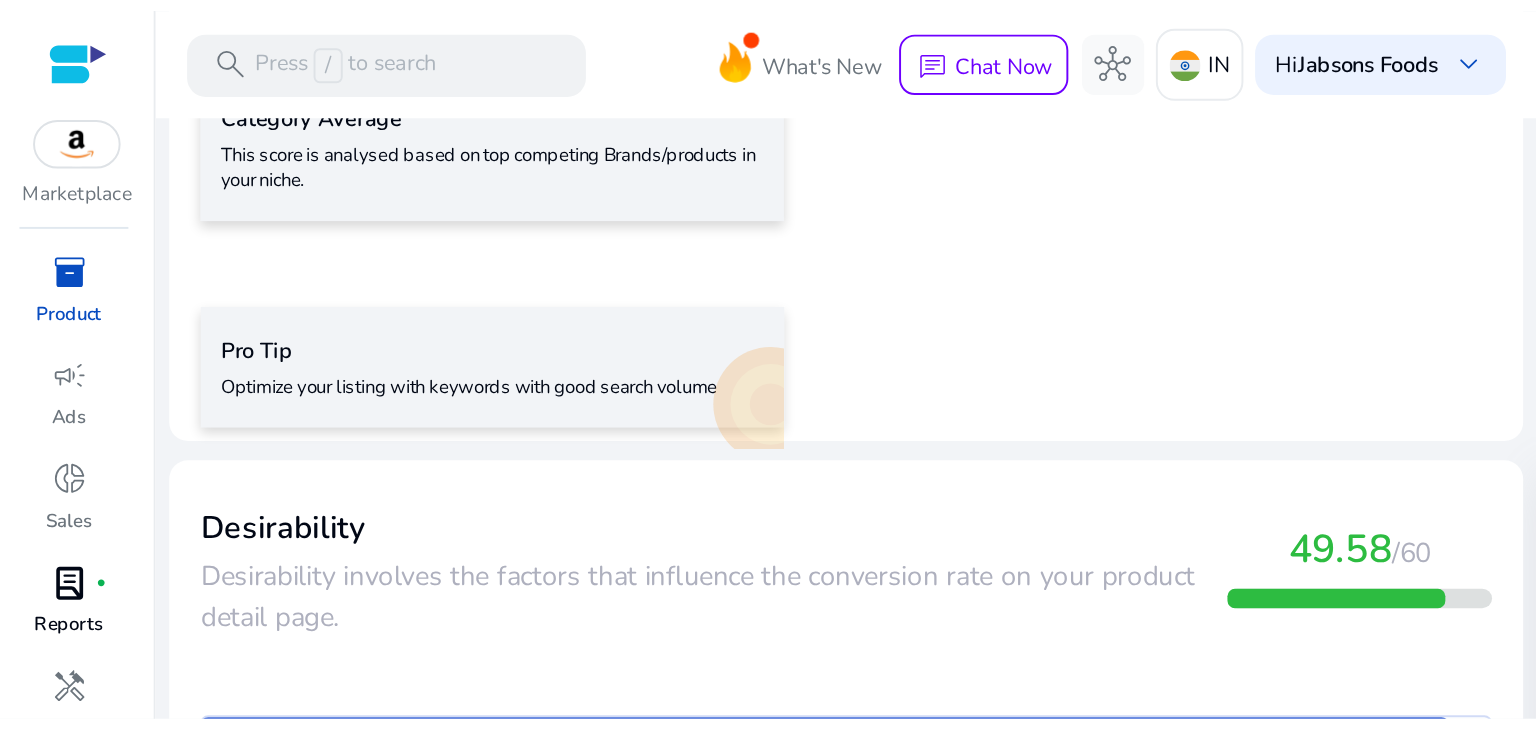 scroll, scrollTop: 1641, scrollLeft: 0, axis: vertical 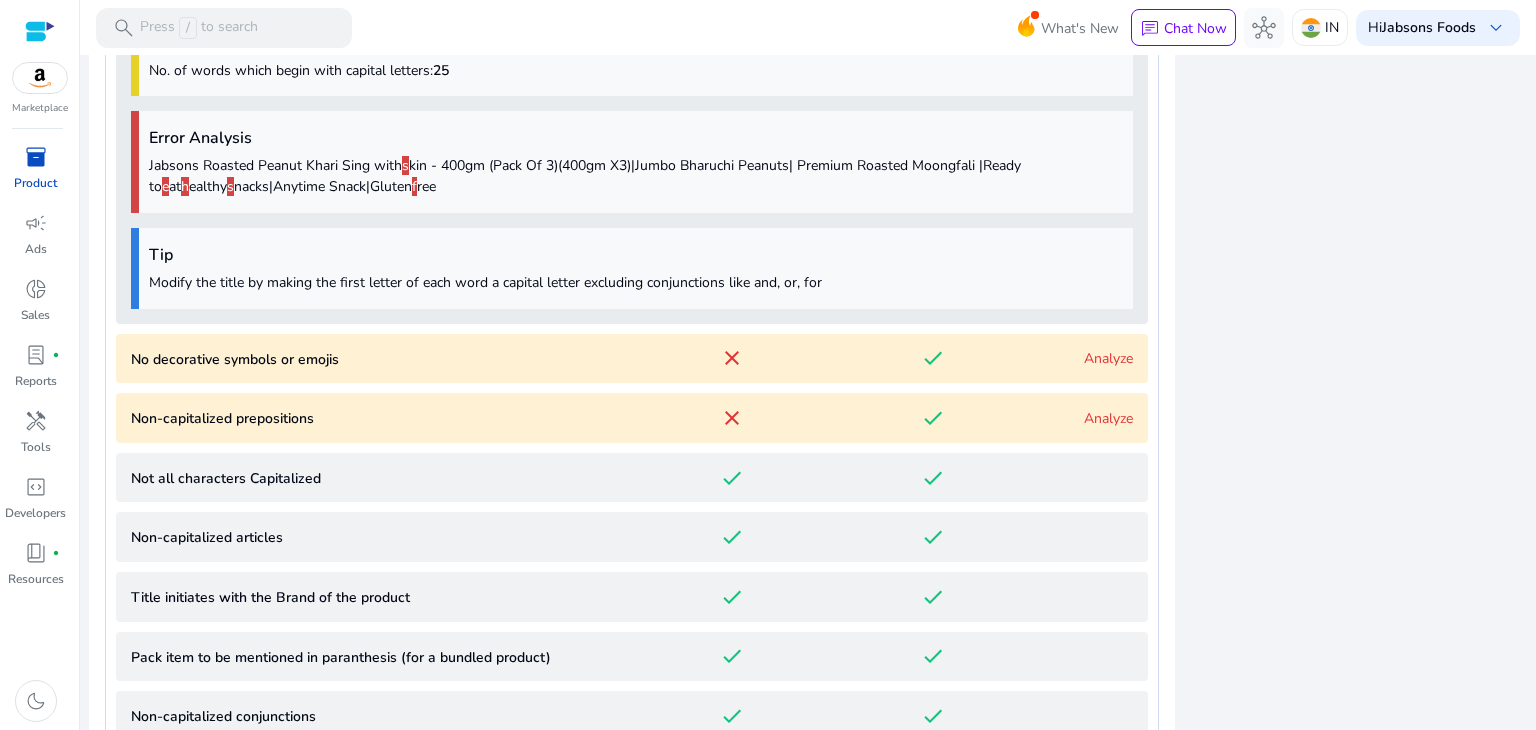 click on "Analyze" at bounding box center (1108, 358) 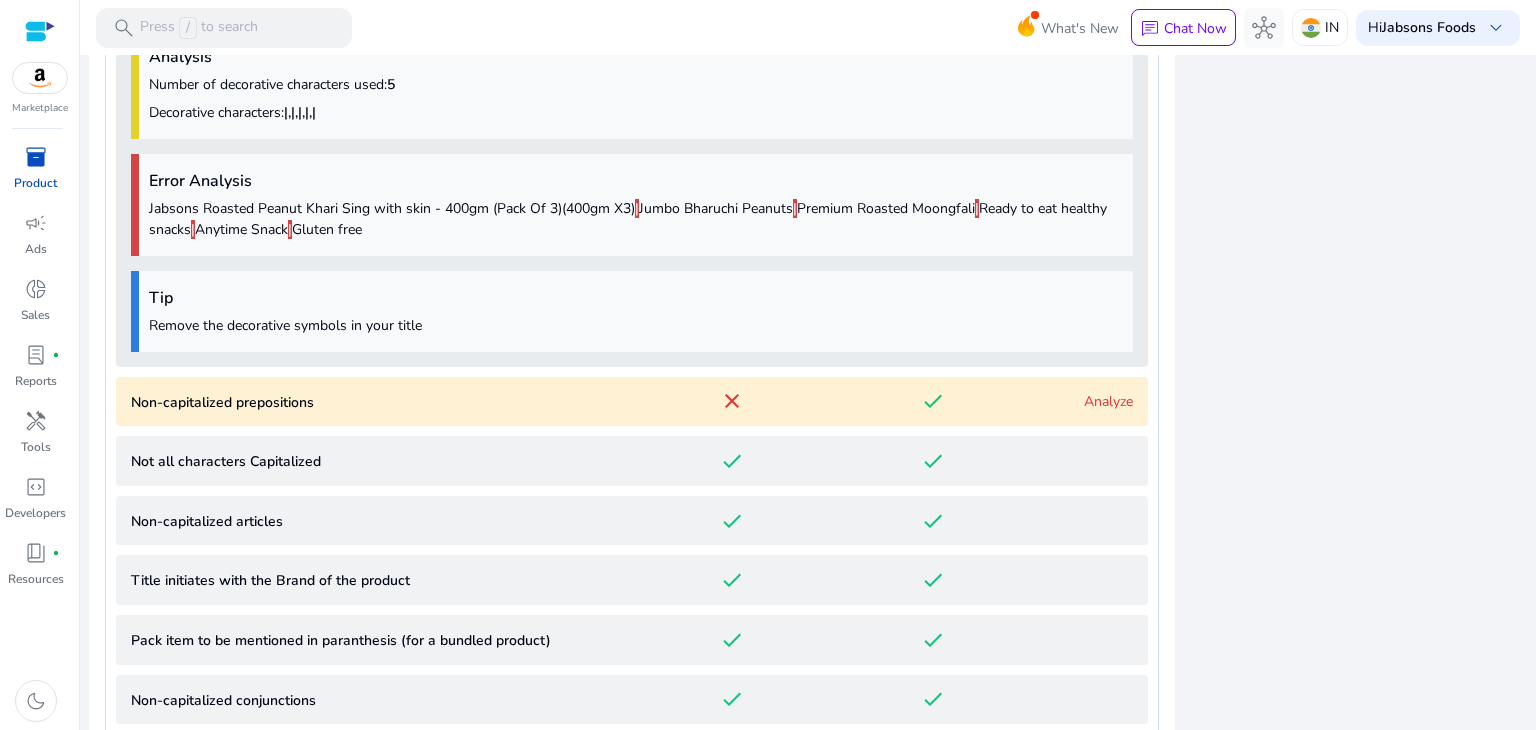 scroll, scrollTop: 1544, scrollLeft: 0, axis: vertical 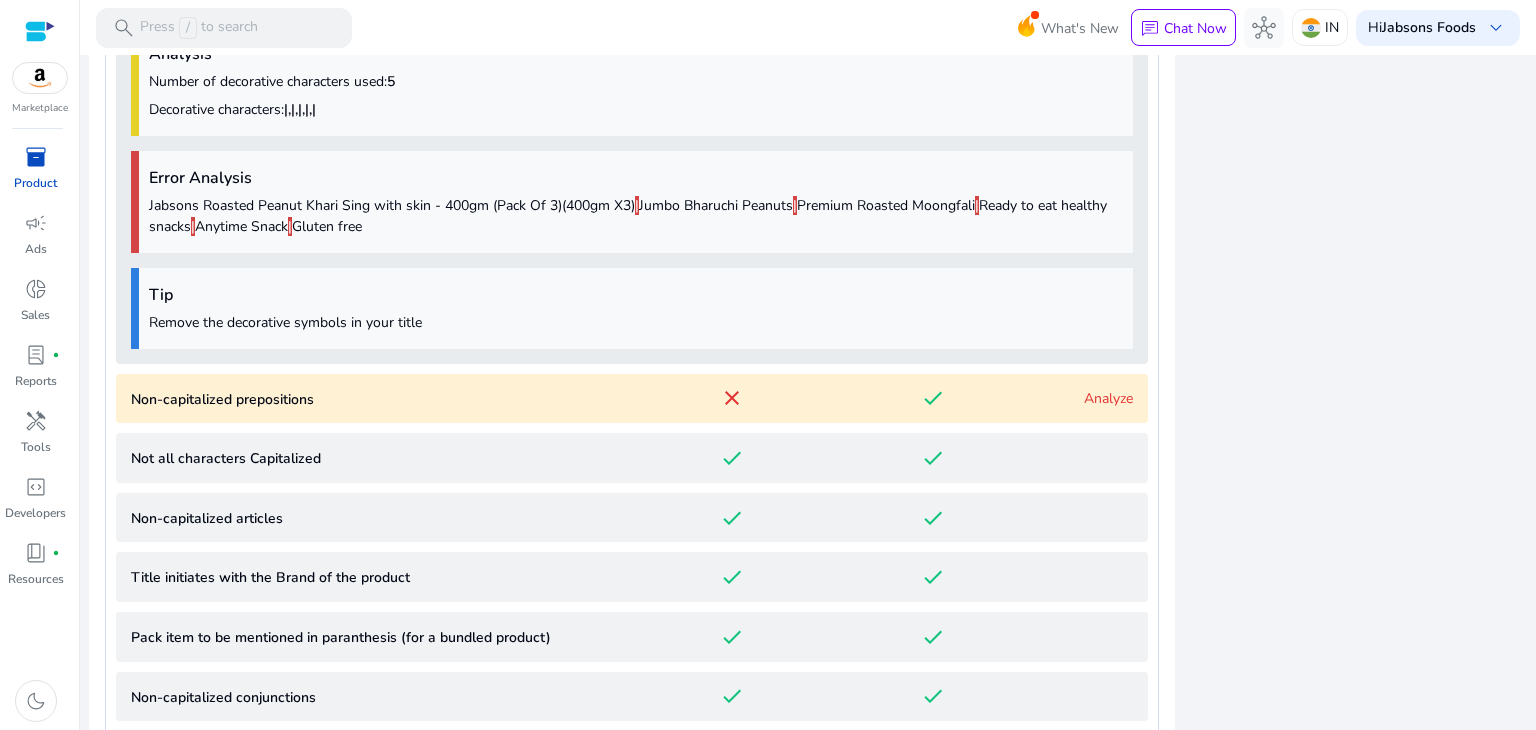 click on "Analyze" at bounding box center (1108, 398) 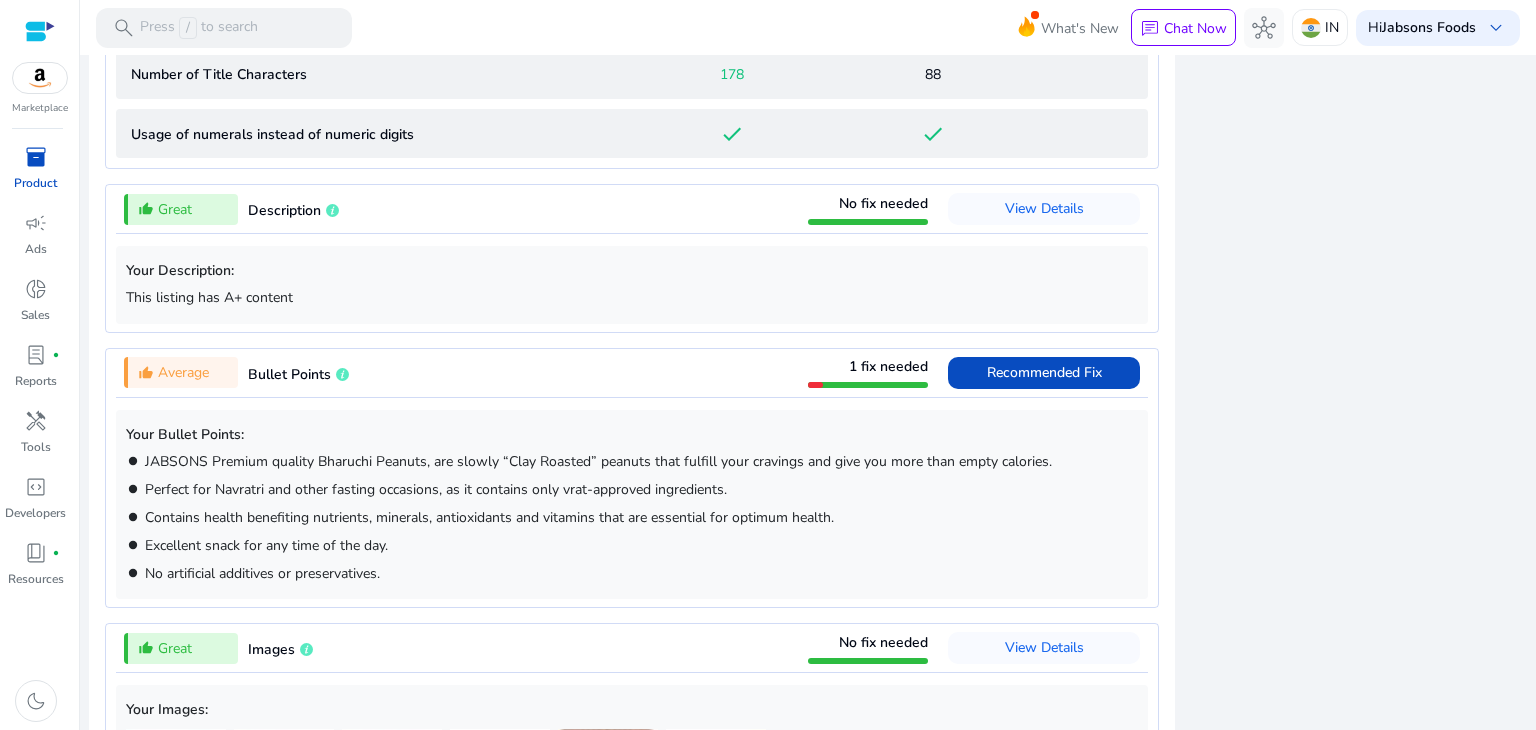 scroll, scrollTop: 2764, scrollLeft: 0, axis: vertical 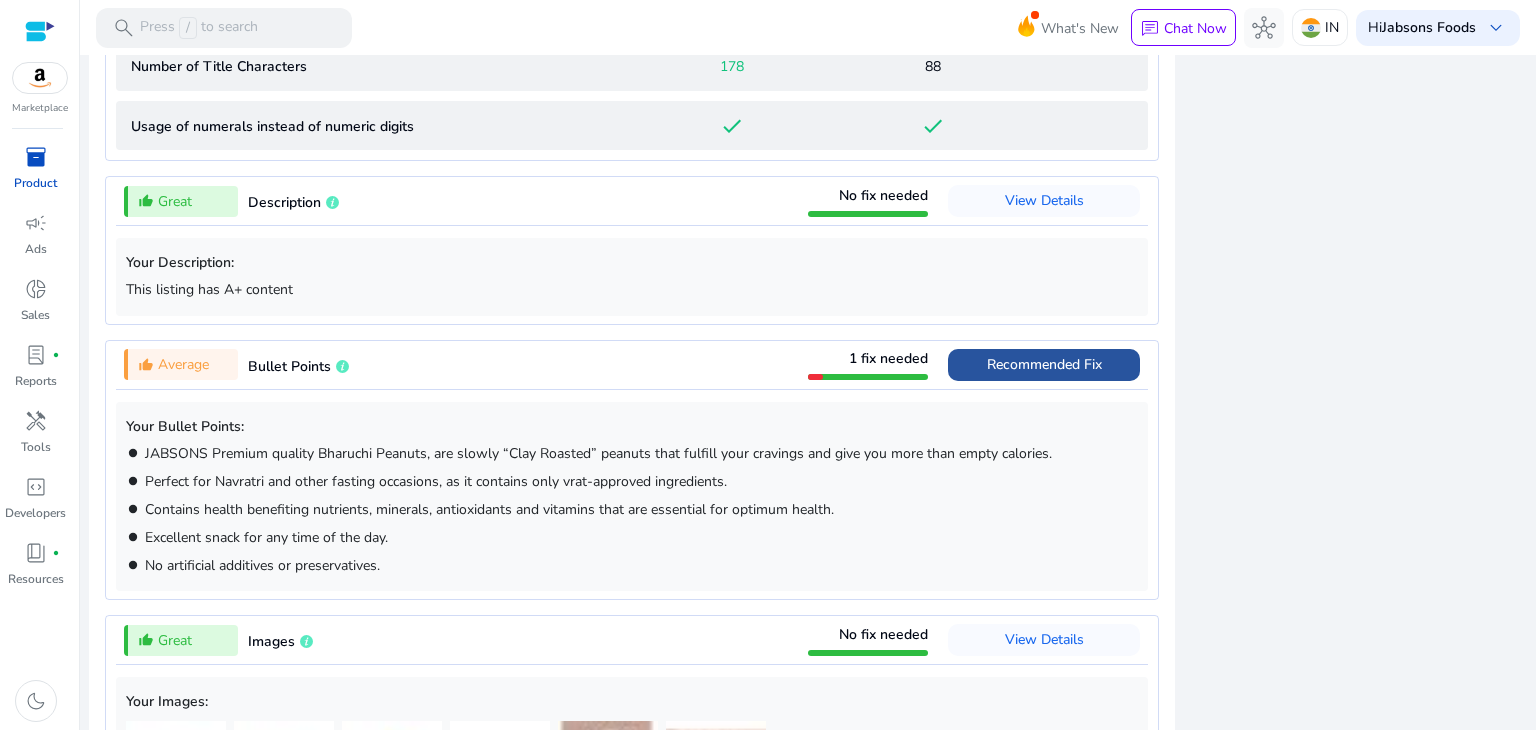 click on "Recommended Fix" at bounding box center [1044, 364] 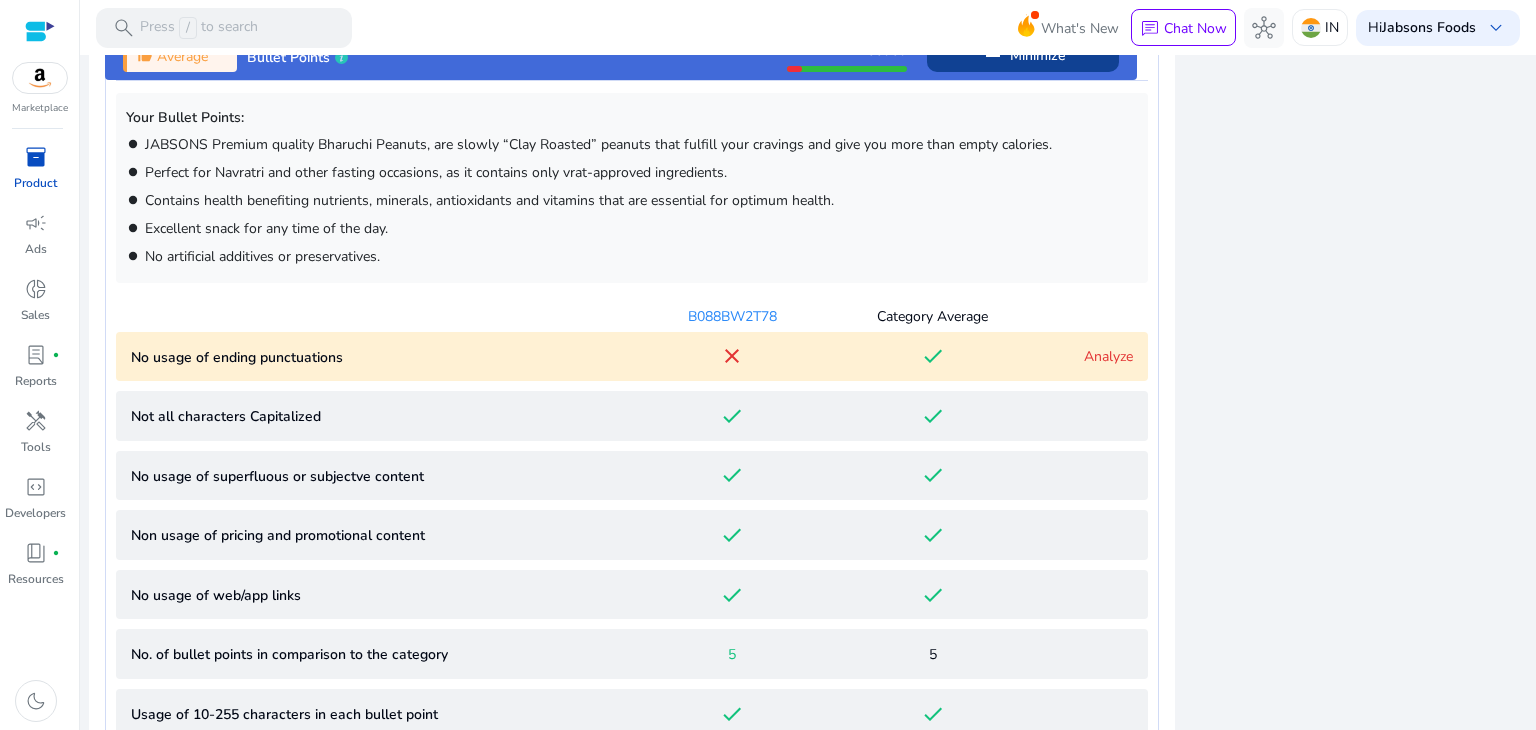 scroll, scrollTop: 1204, scrollLeft: 0, axis: vertical 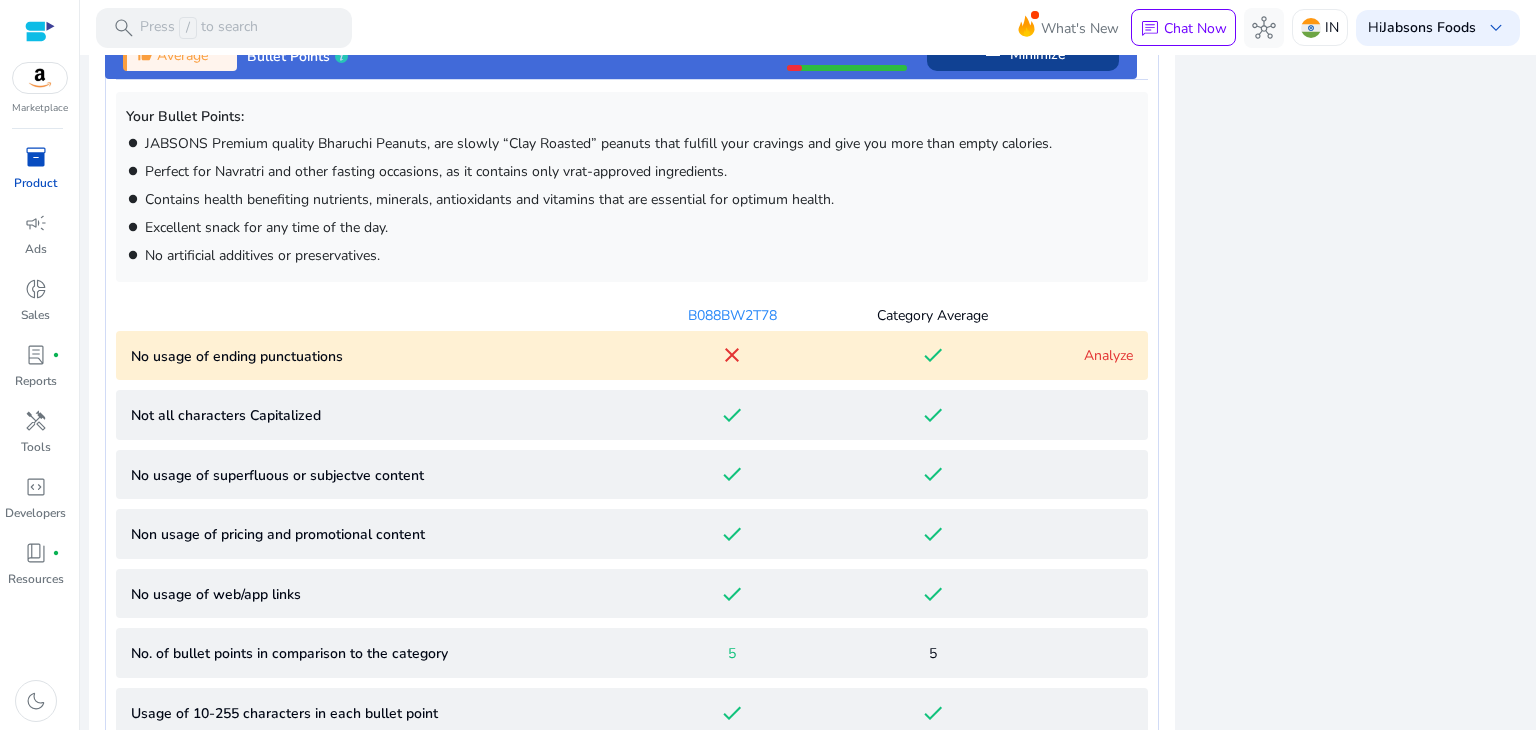 click on "Analyze" at bounding box center (1108, 355) 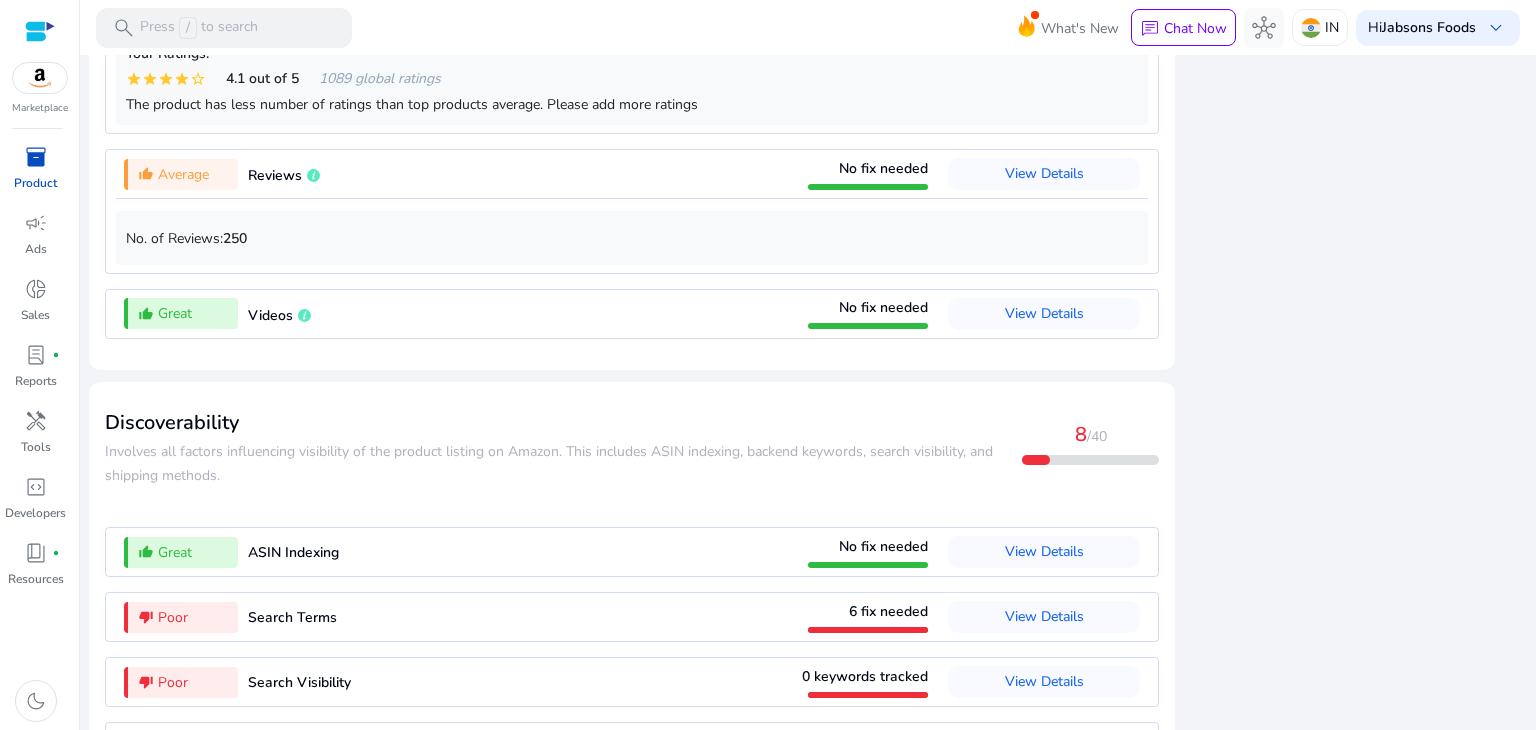 scroll, scrollTop: 2830, scrollLeft: 0, axis: vertical 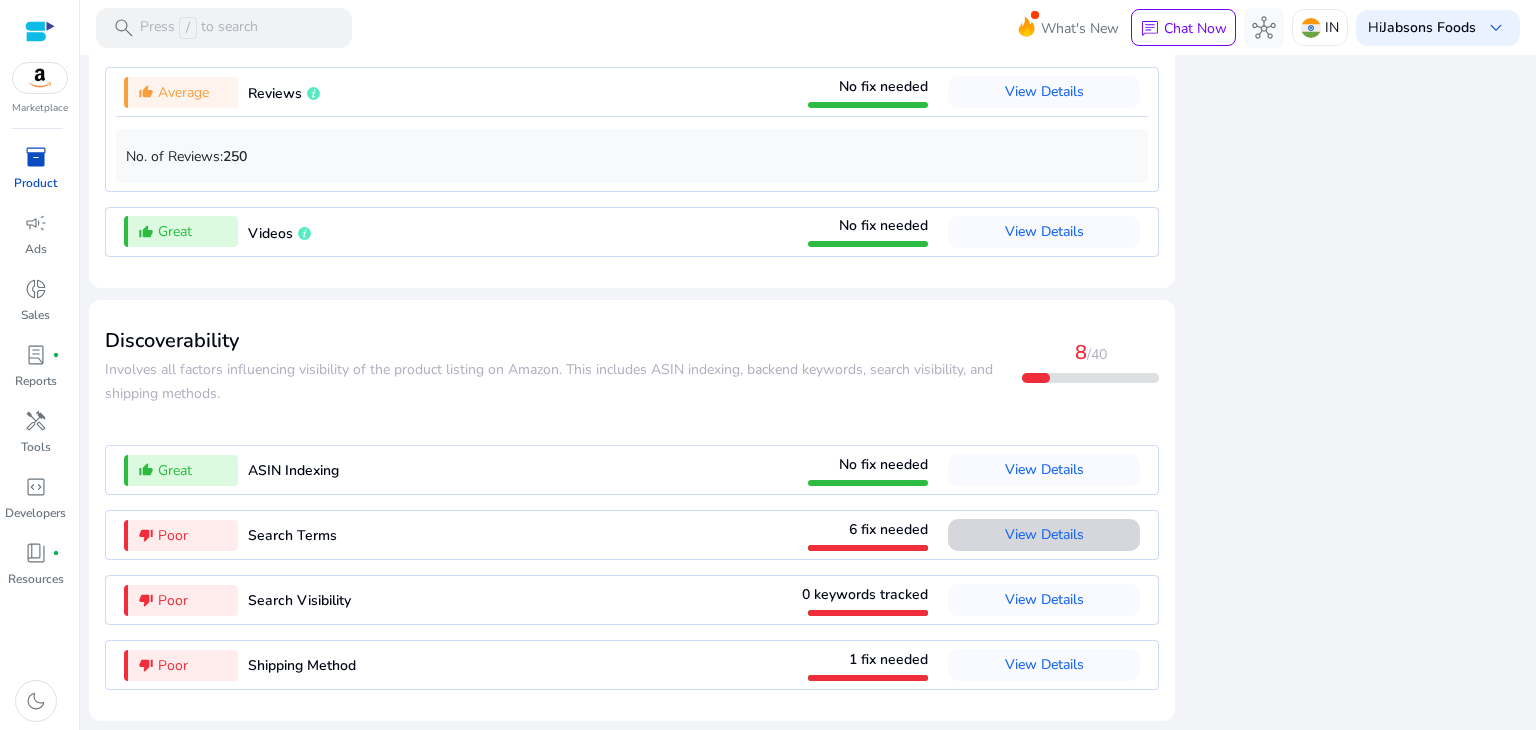 click on "View Details" at bounding box center [1044, 534] 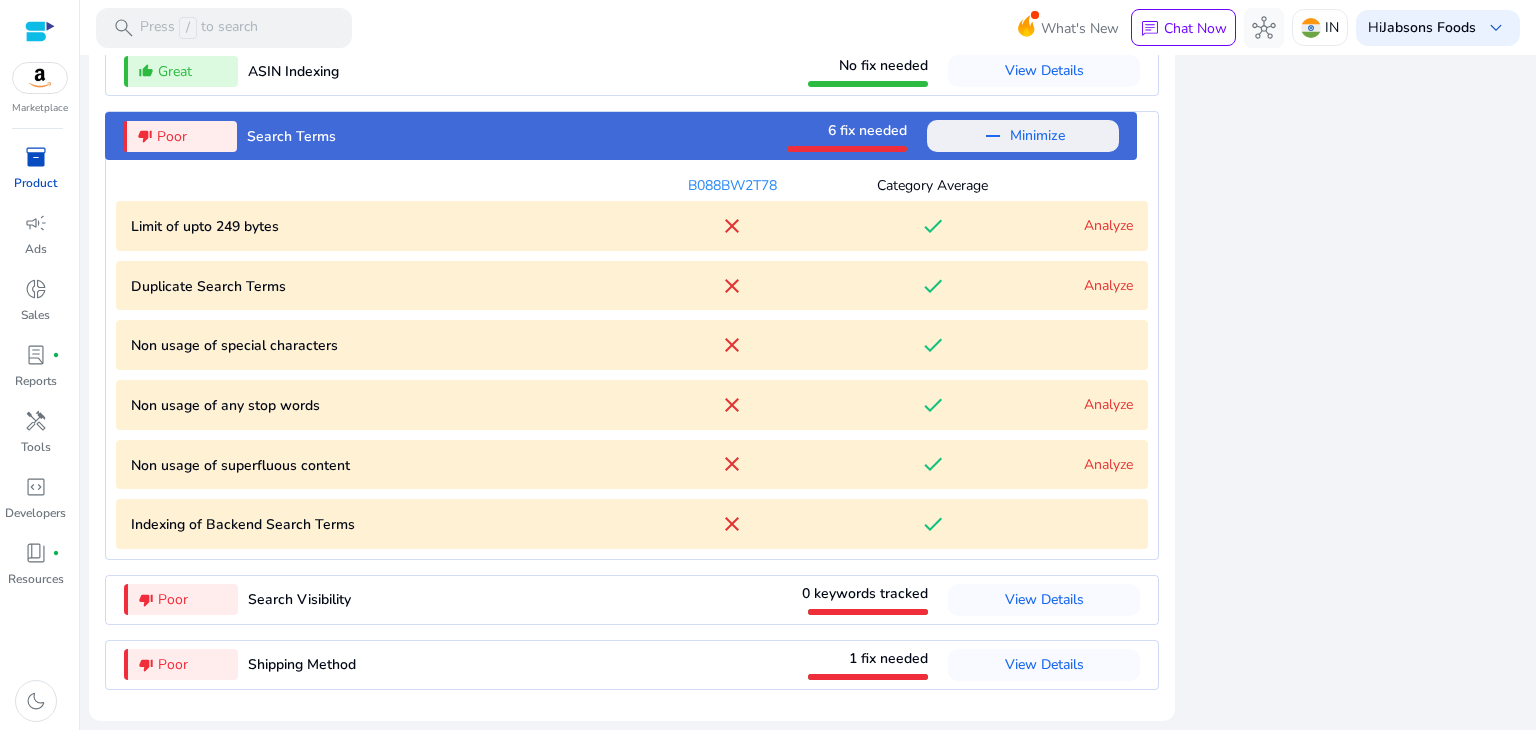 scroll, scrollTop: 2296, scrollLeft: 0, axis: vertical 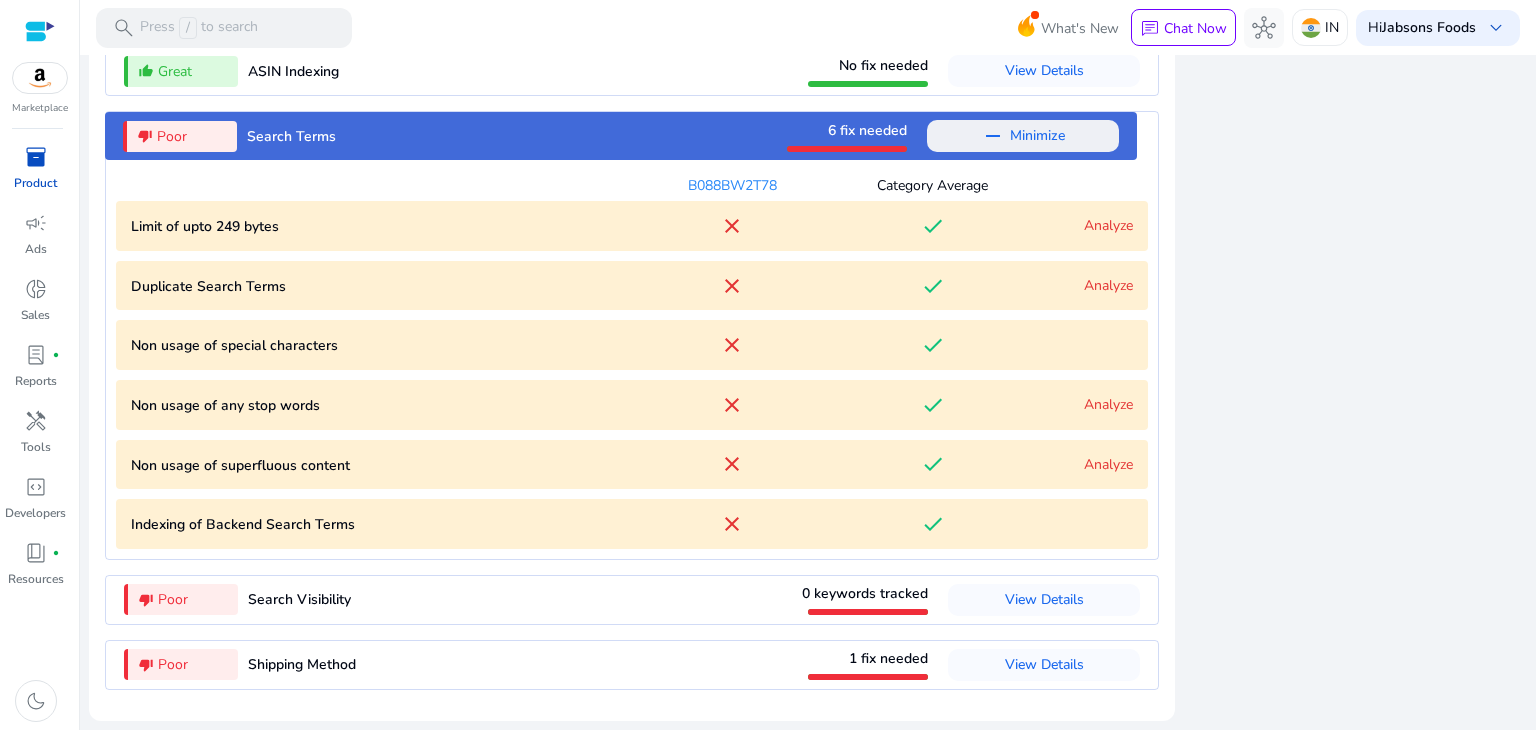 click on "Analyze" at bounding box center (1108, 285) 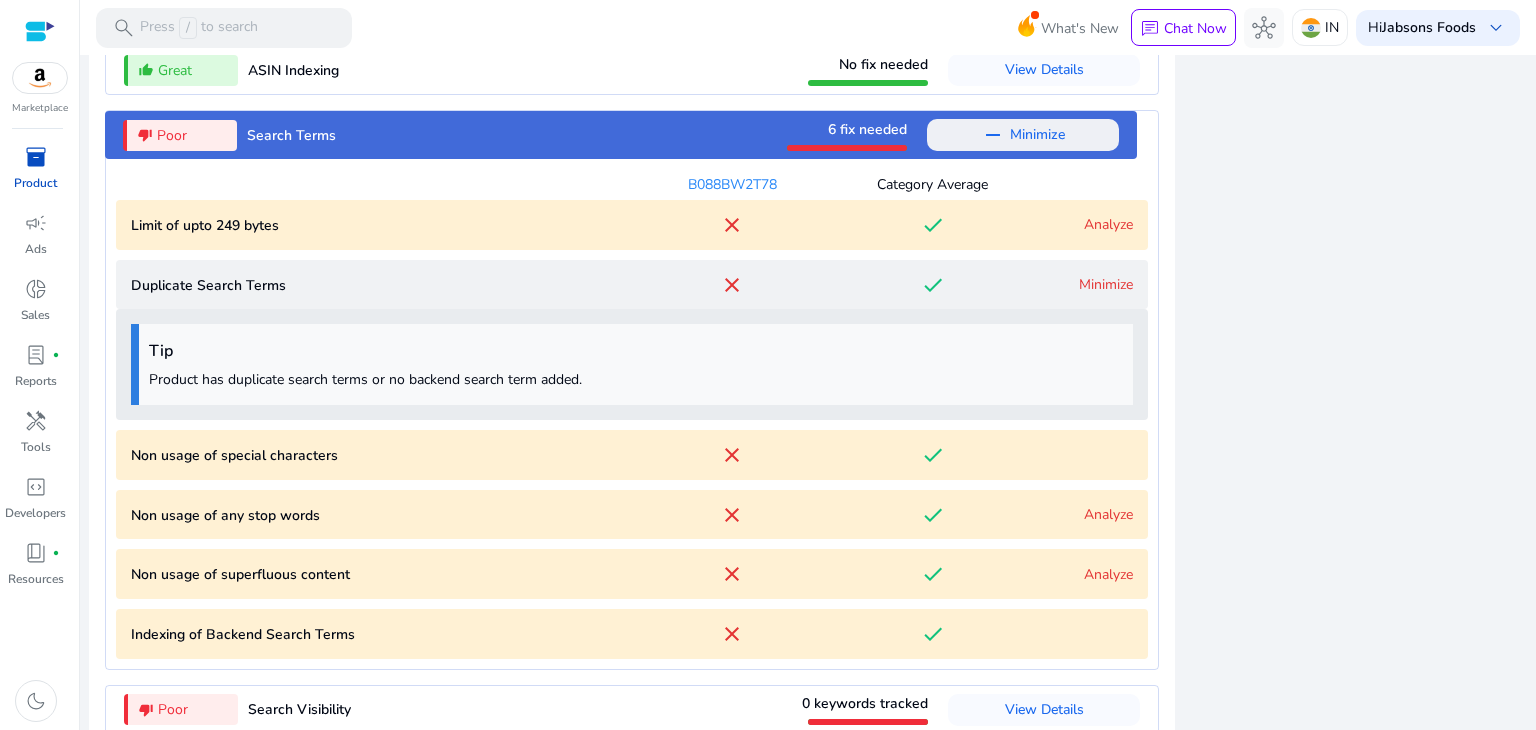 scroll, scrollTop: 2408, scrollLeft: 0, axis: vertical 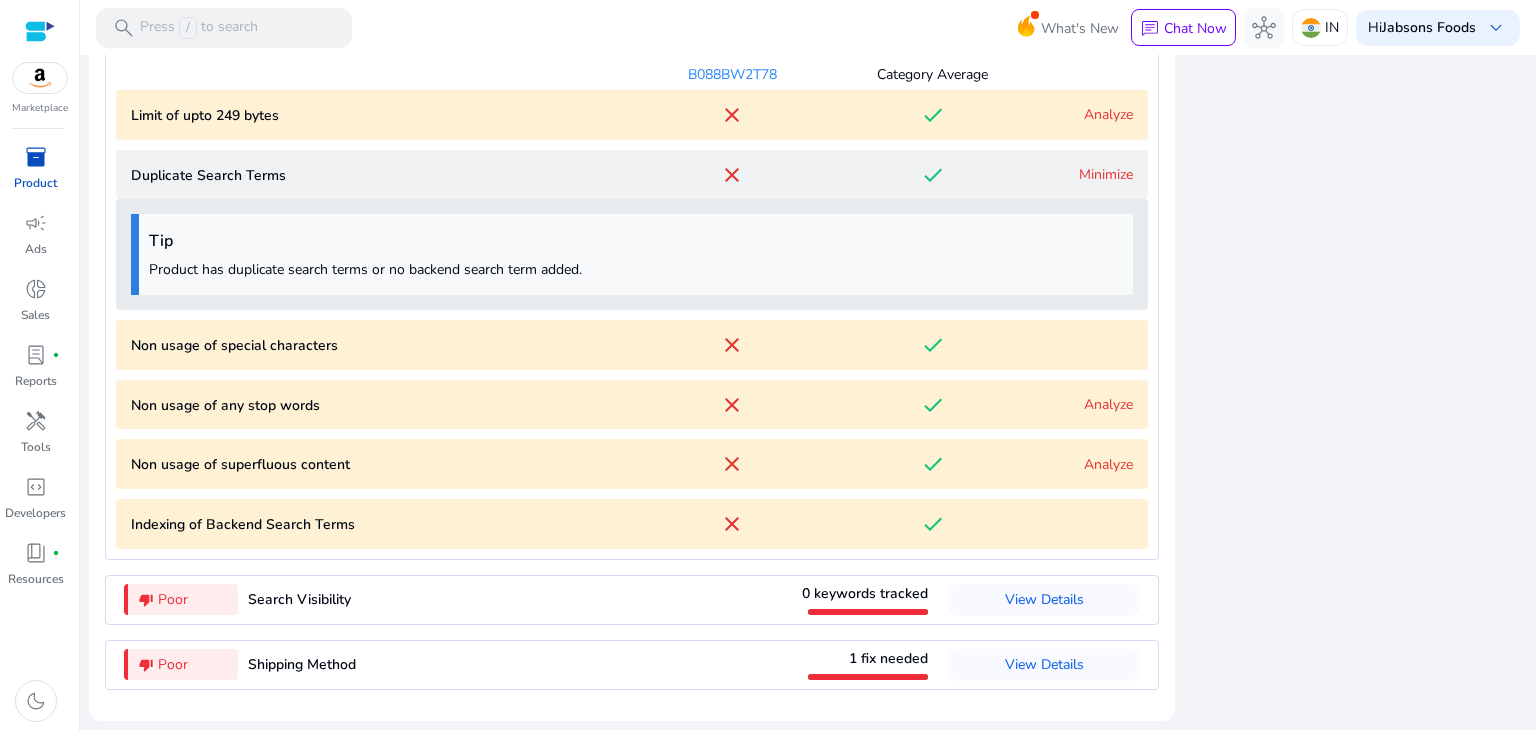click on "Analyze" at bounding box center [1108, 404] 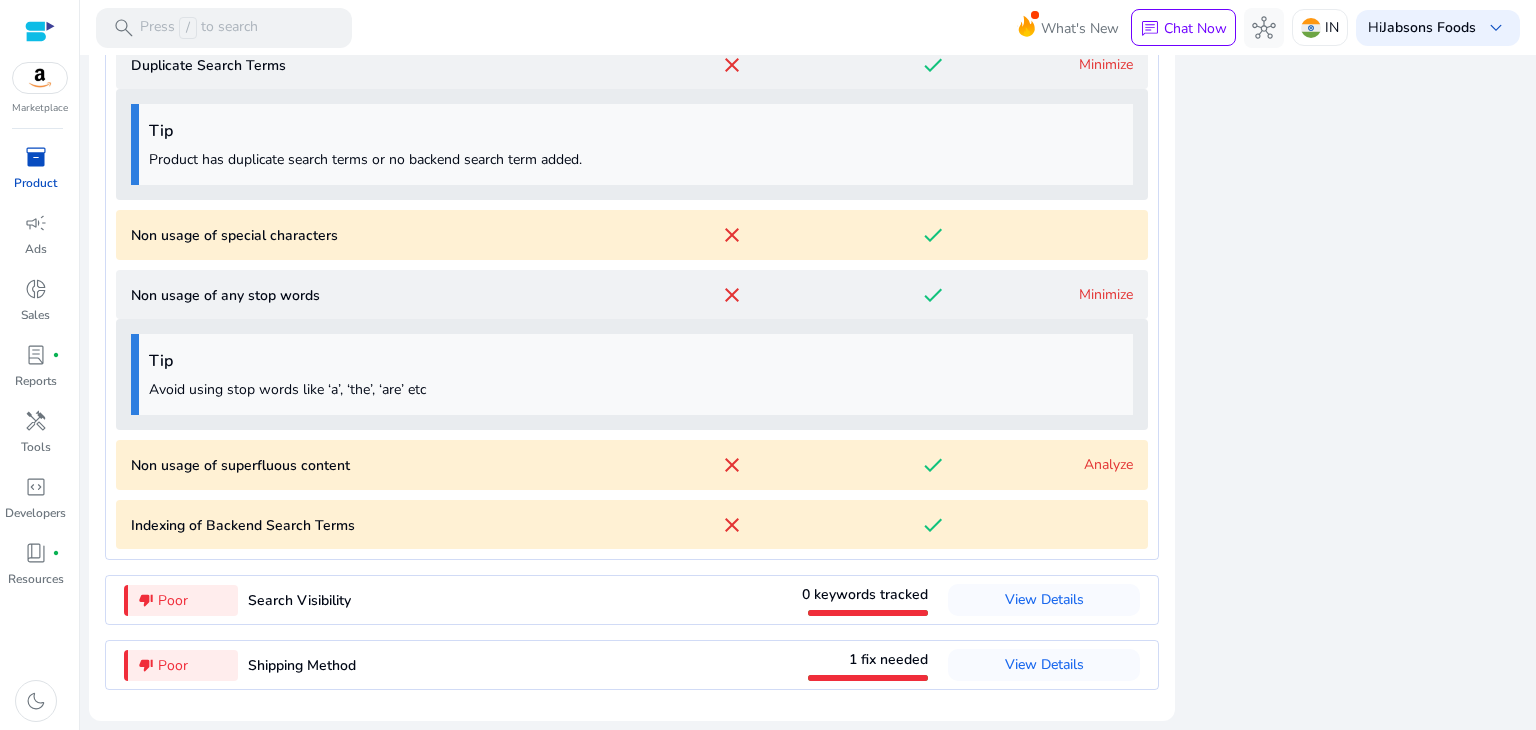 scroll, scrollTop: 2517, scrollLeft: 0, axis: vertical 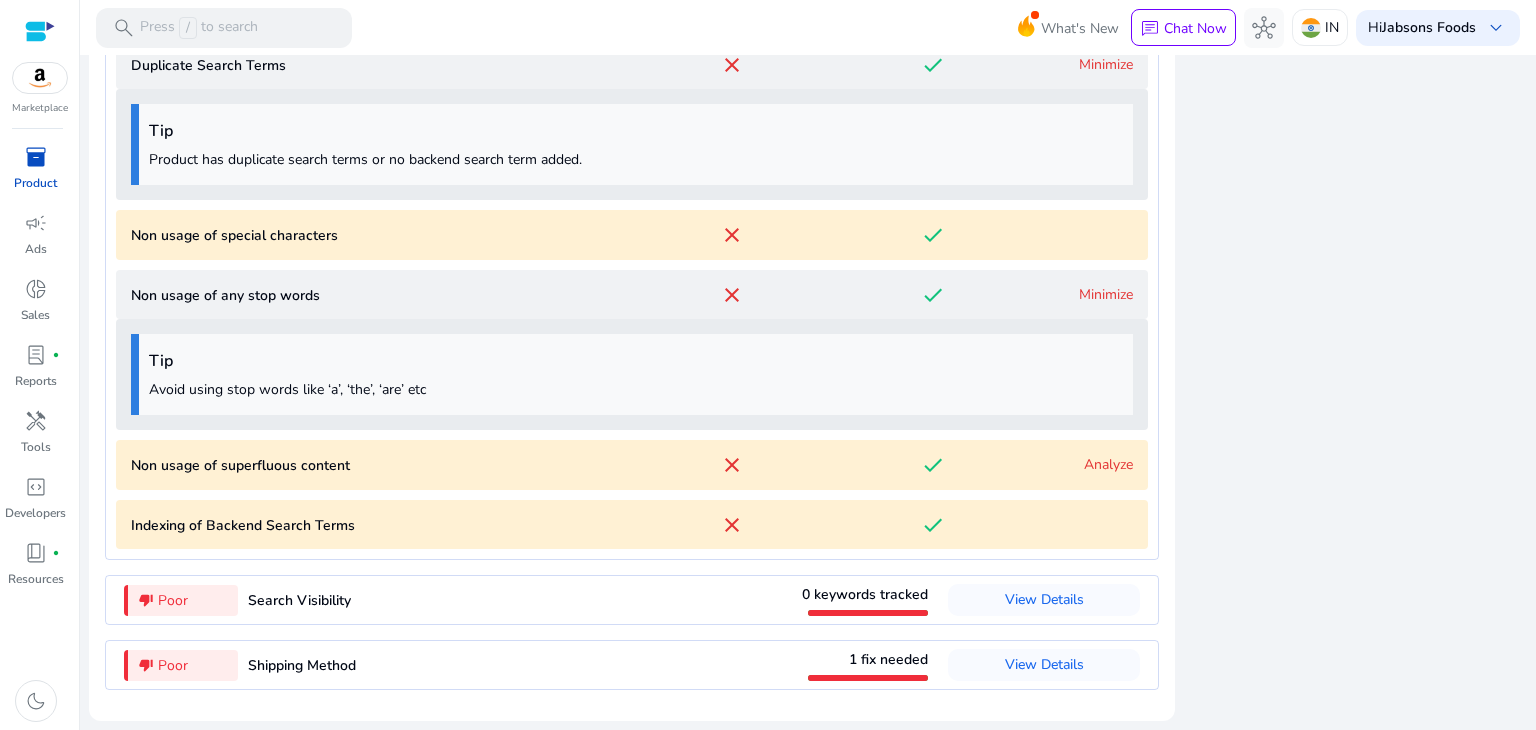 click on "Analyze" at bounding box center [1108, 464] 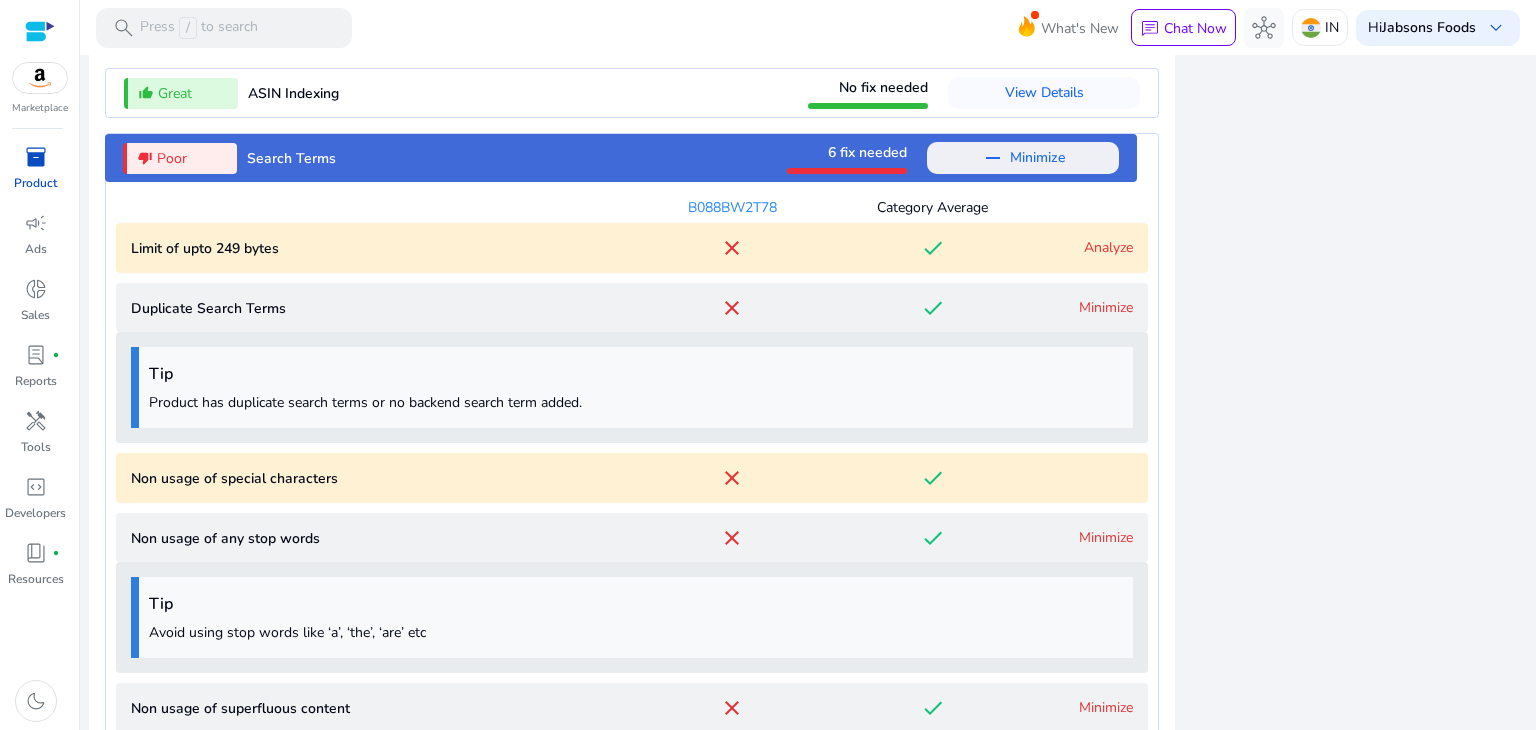 scroll, scrollTop: 2274, scrollLeft: 0, axis: vertical 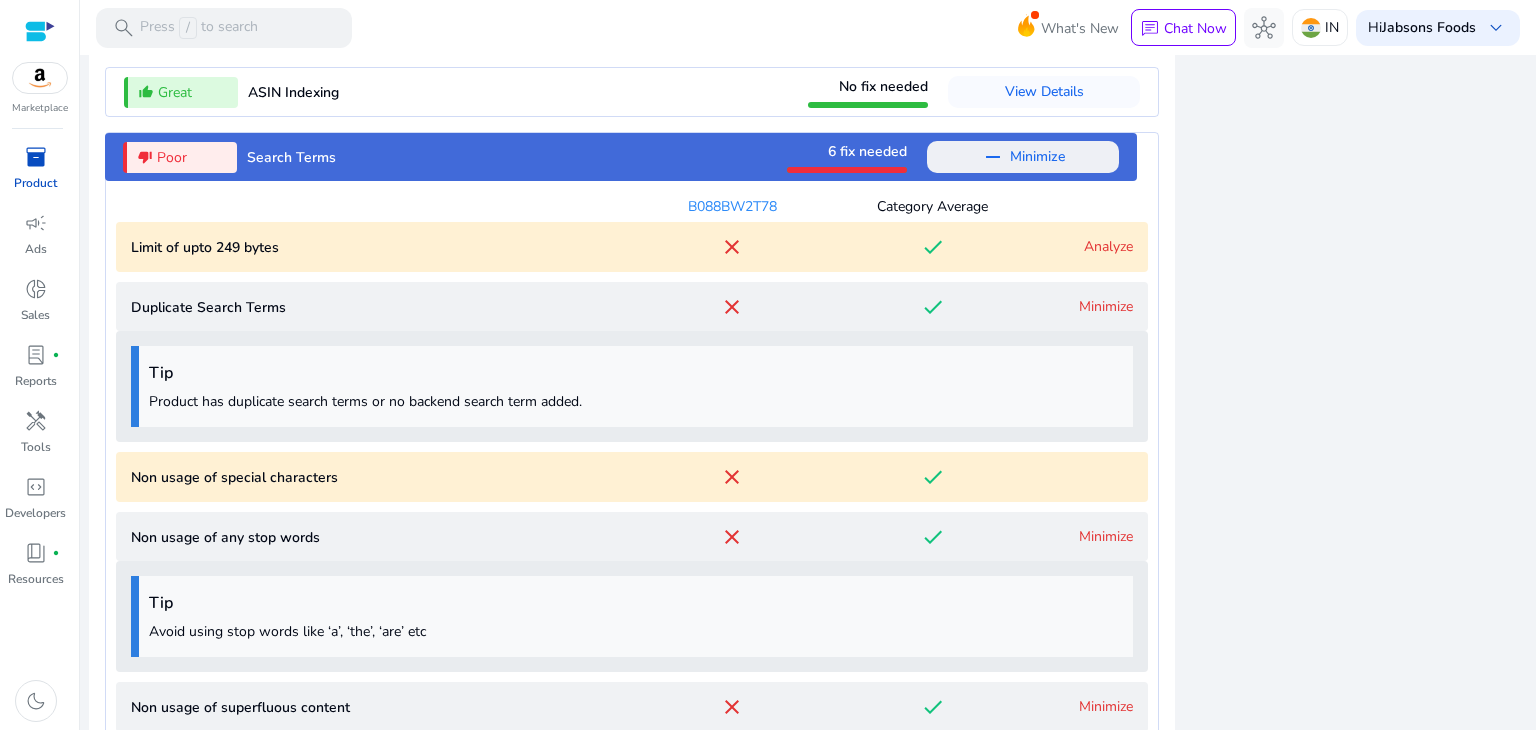 click on "Analyze" at bounding box center (1108, 246) 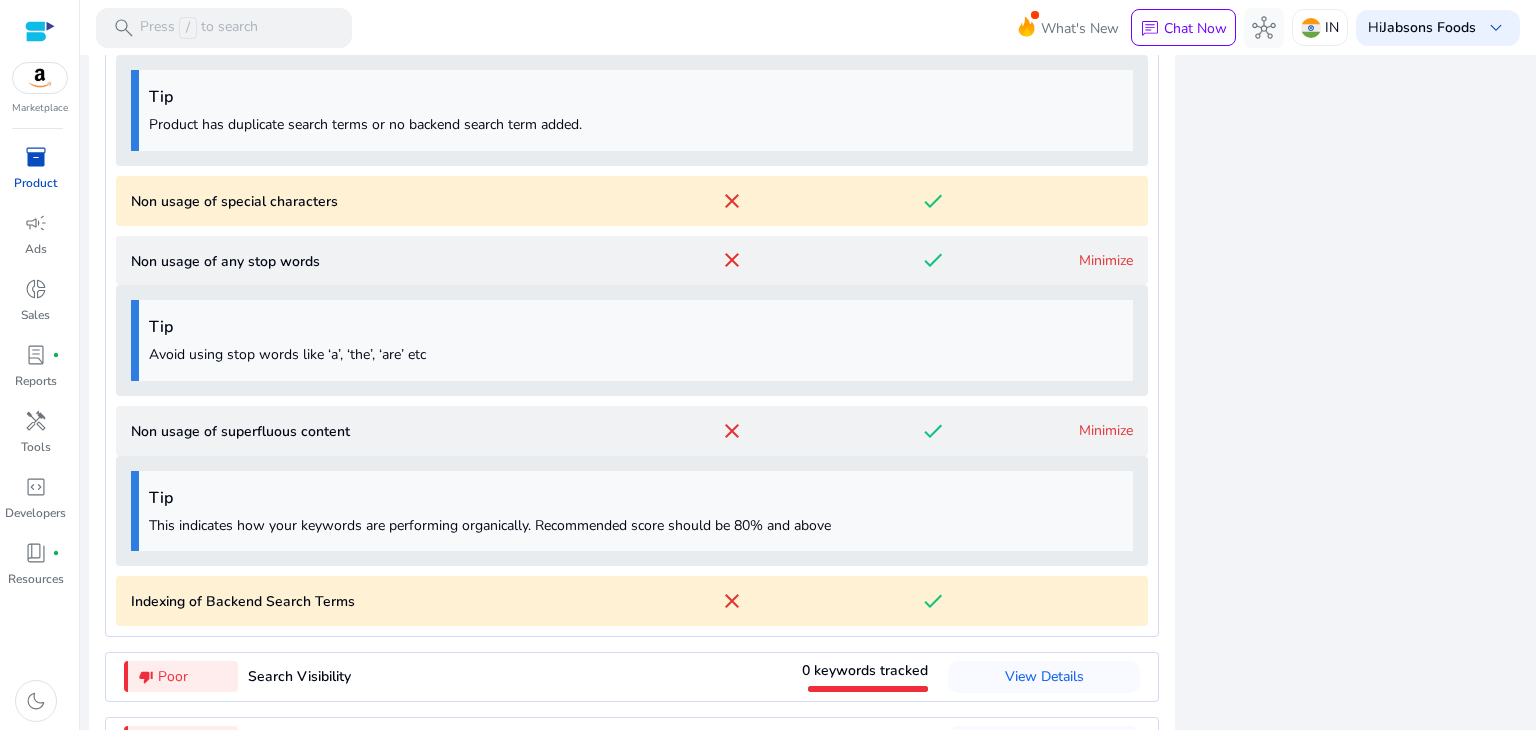 scroll, scrollTop: 2740, scrollLeft: 0, axis: vertical 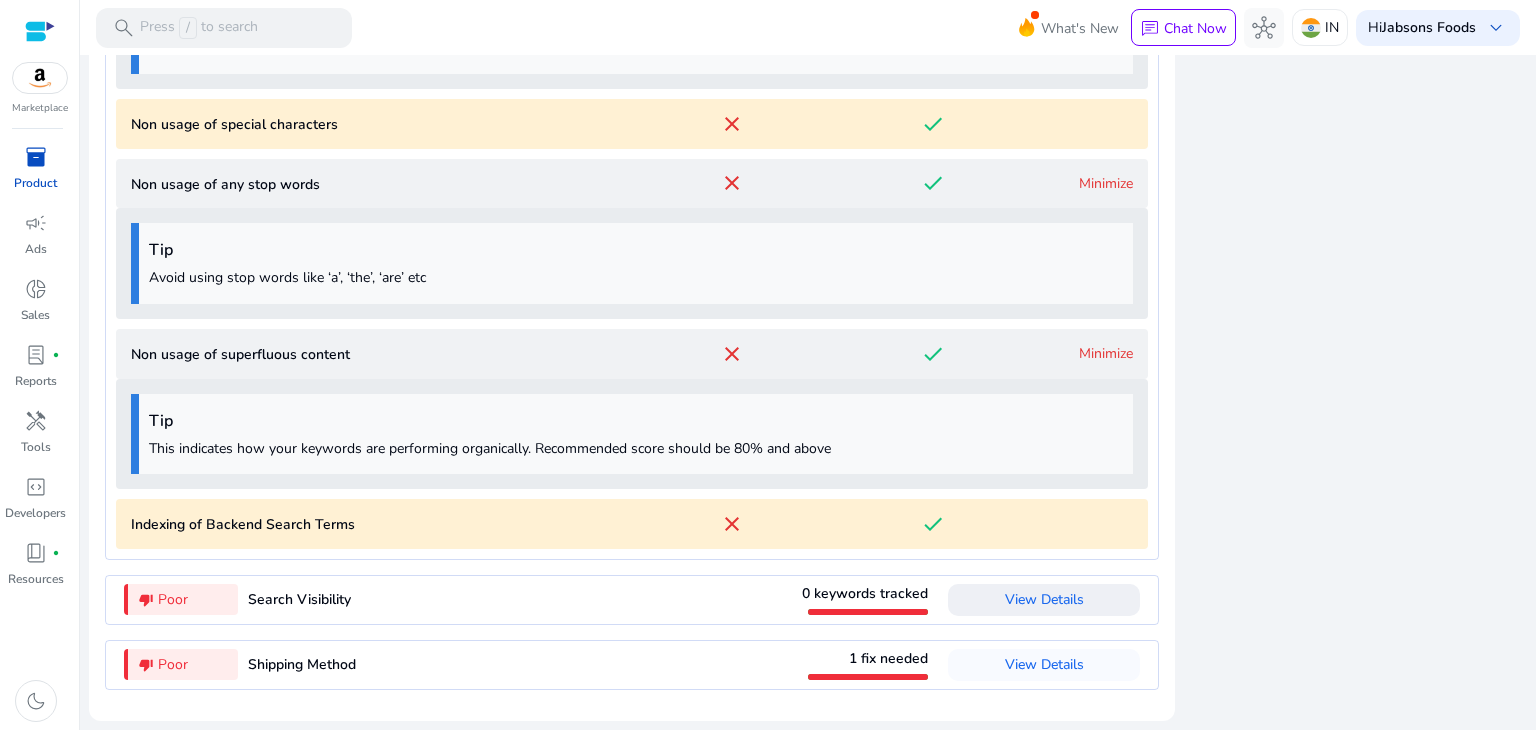 click on "View Details" at bounding box center [1044, 599] 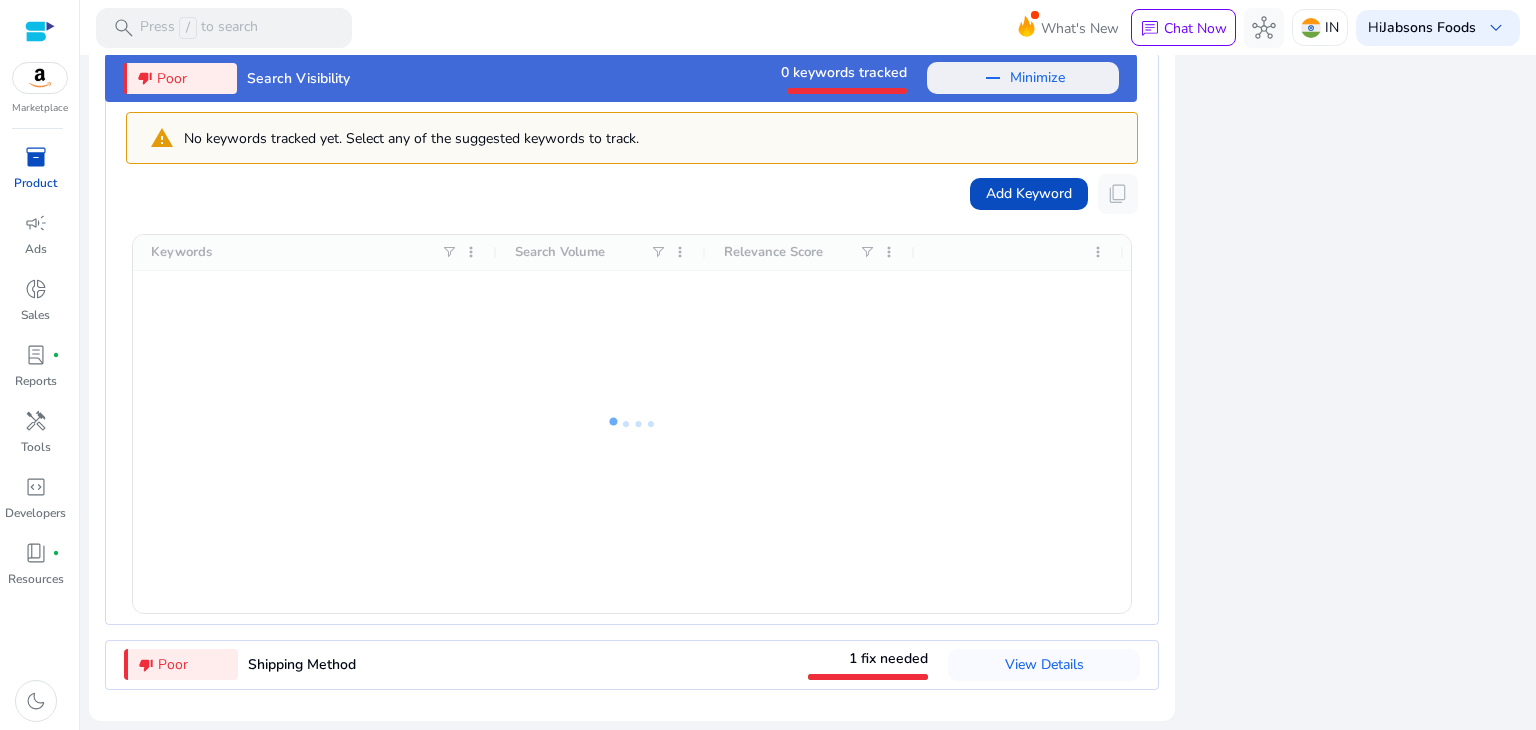 scroll, scrollTop: 2420, scrollLeft: 0, axis: vertical 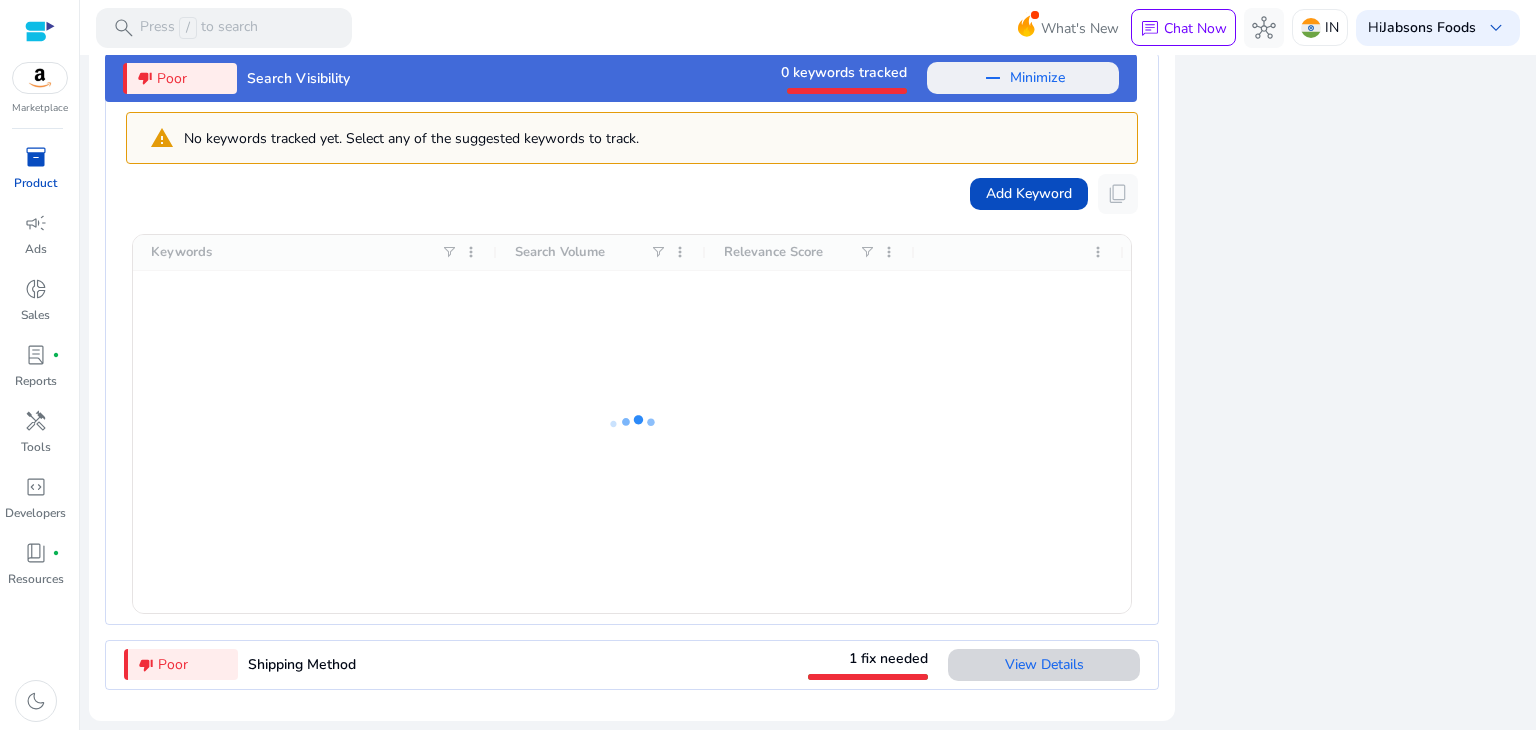 click on "View Details" at bounding box center (1044, 664) 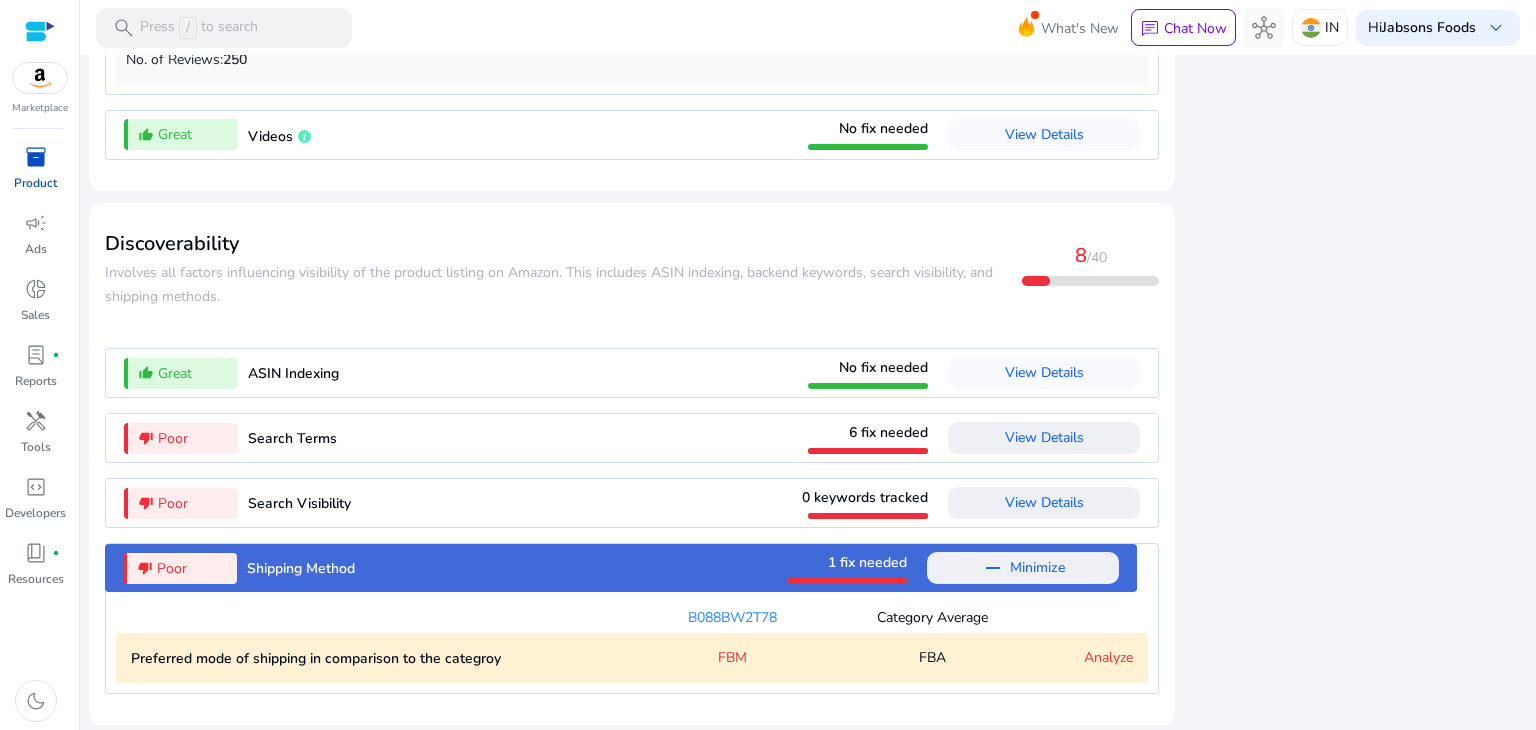 scroll, scrollTop: 1999, scrollLeft: 0, axis: vertical 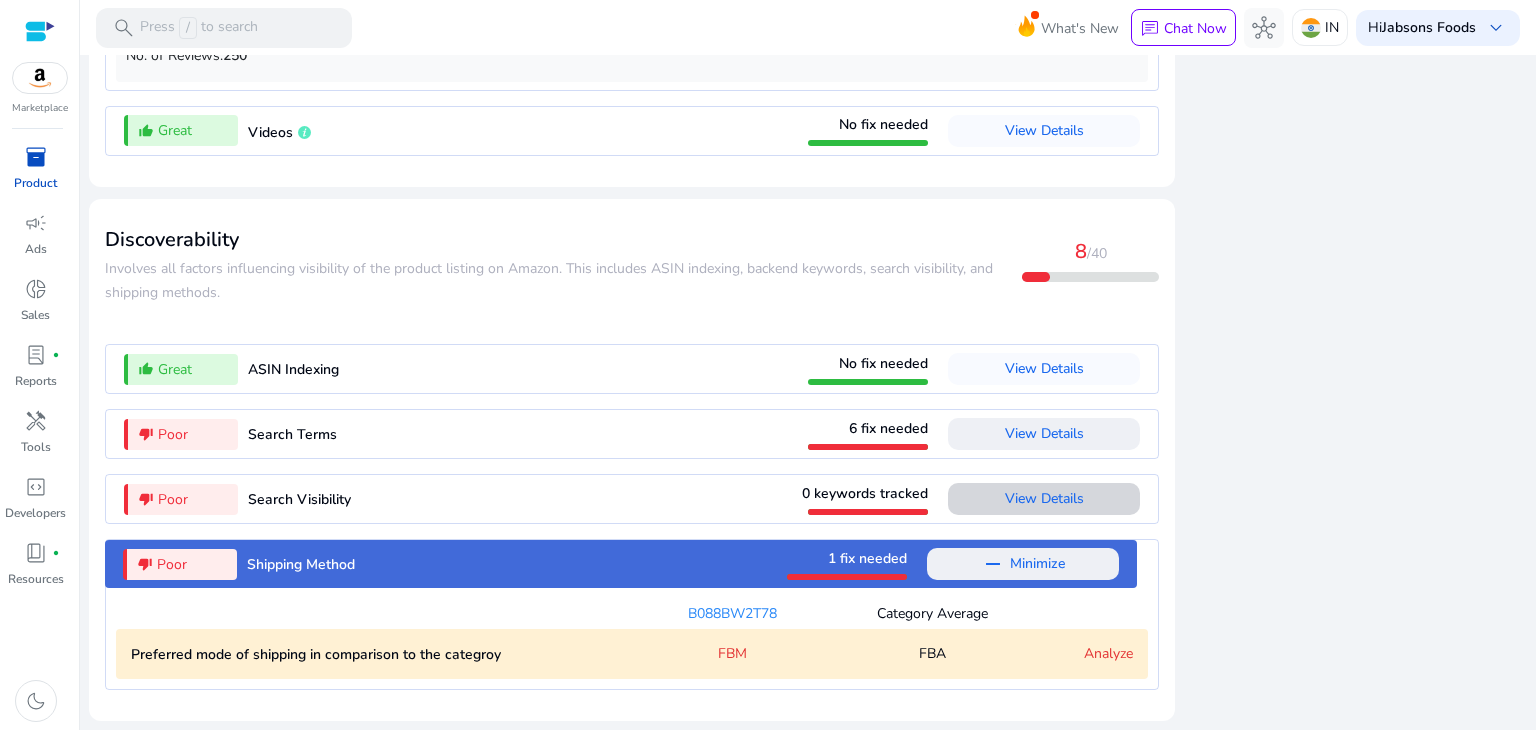click on "View Details" at bounding box center (1044, 498) 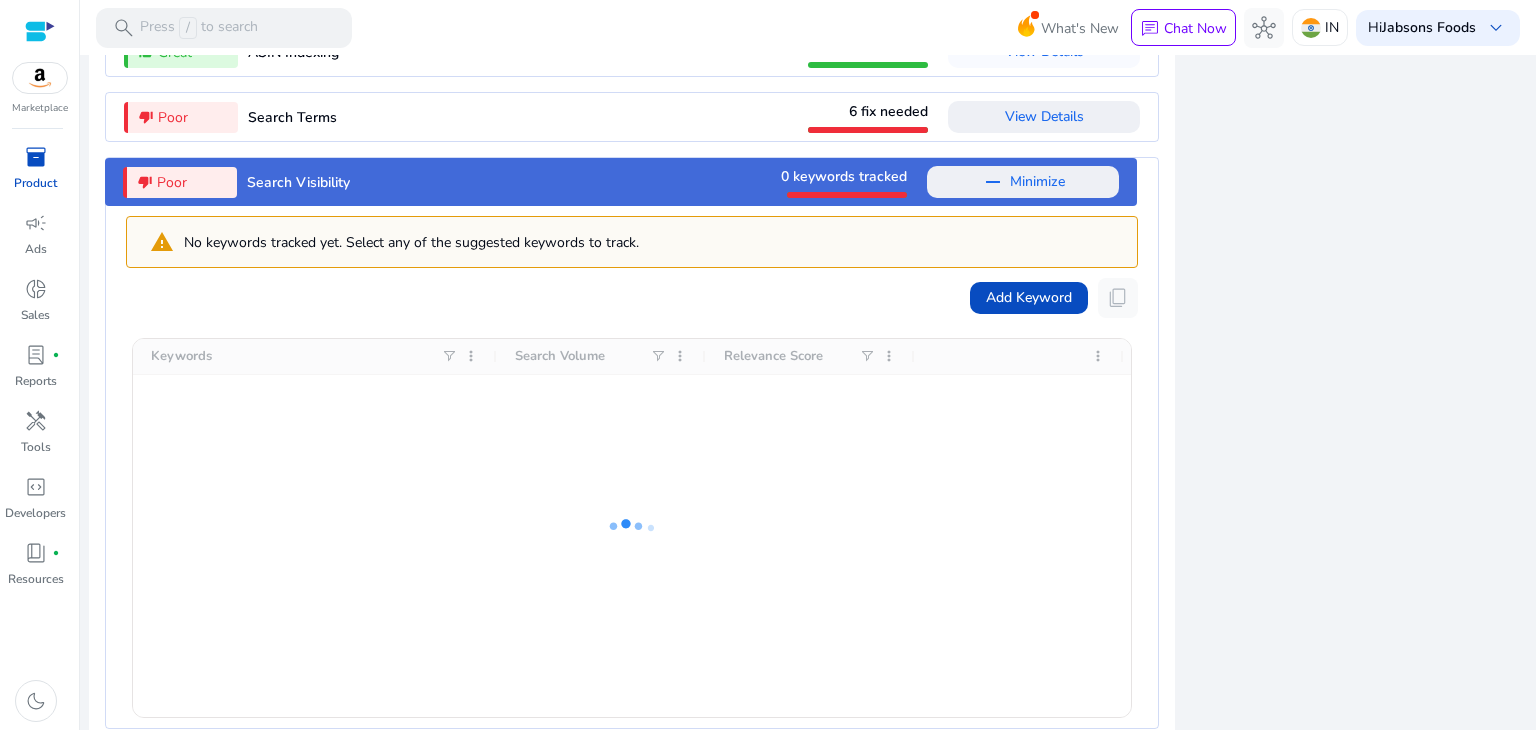 scroll, scrollTop: 2420, scrollLeft: 0, axis: vertical 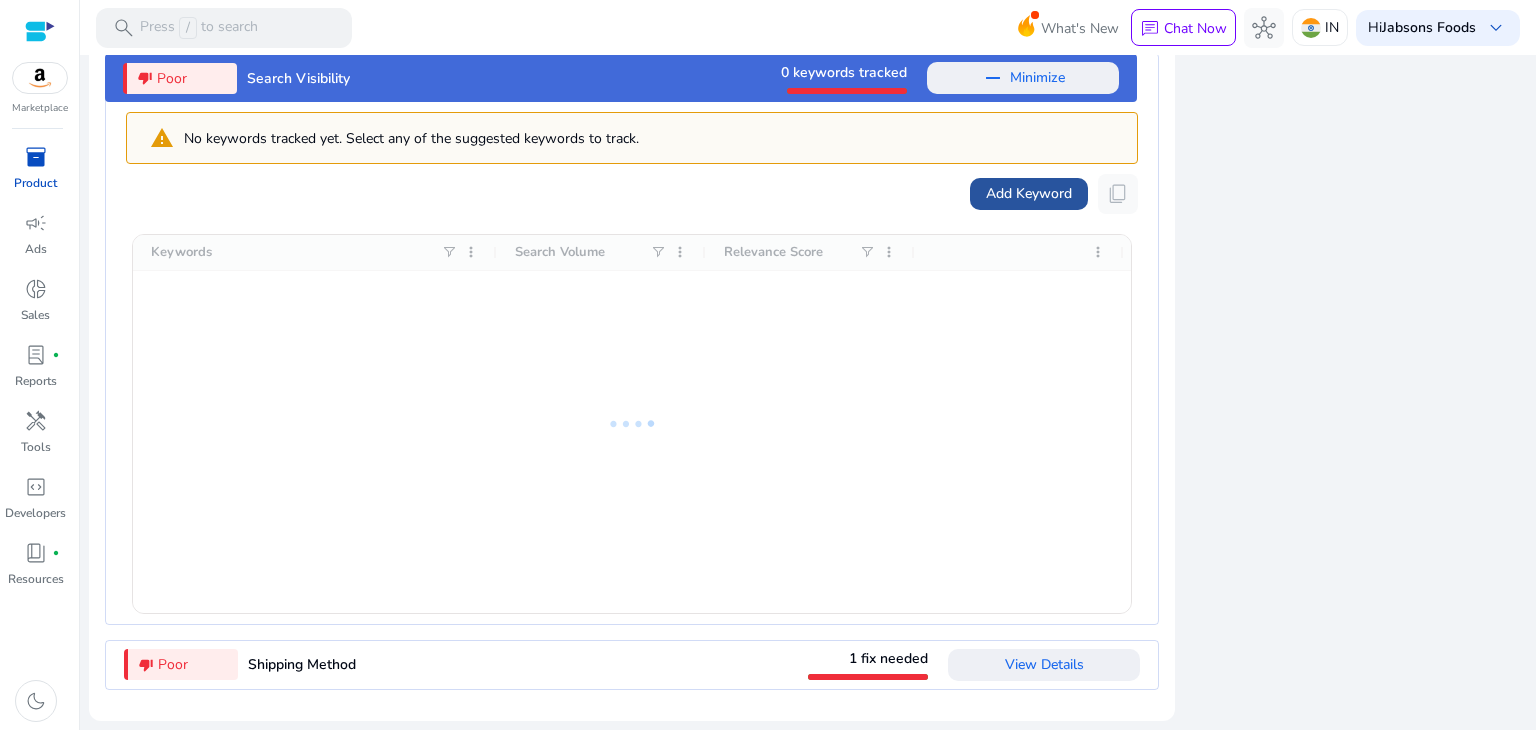 click on "Add Keyword" at bounding box center [1029, 193] 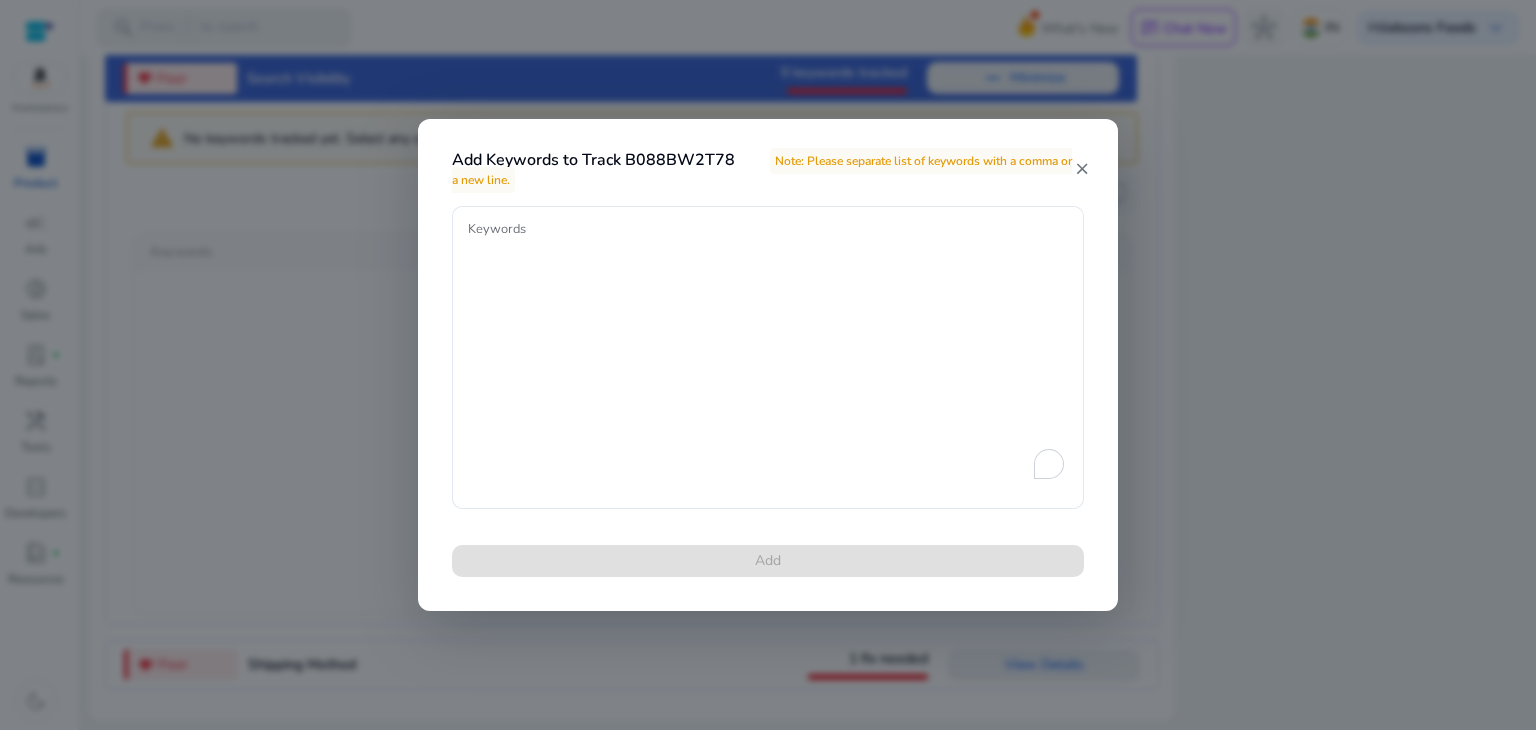 click on "close" at bounding box center (1082, 169) 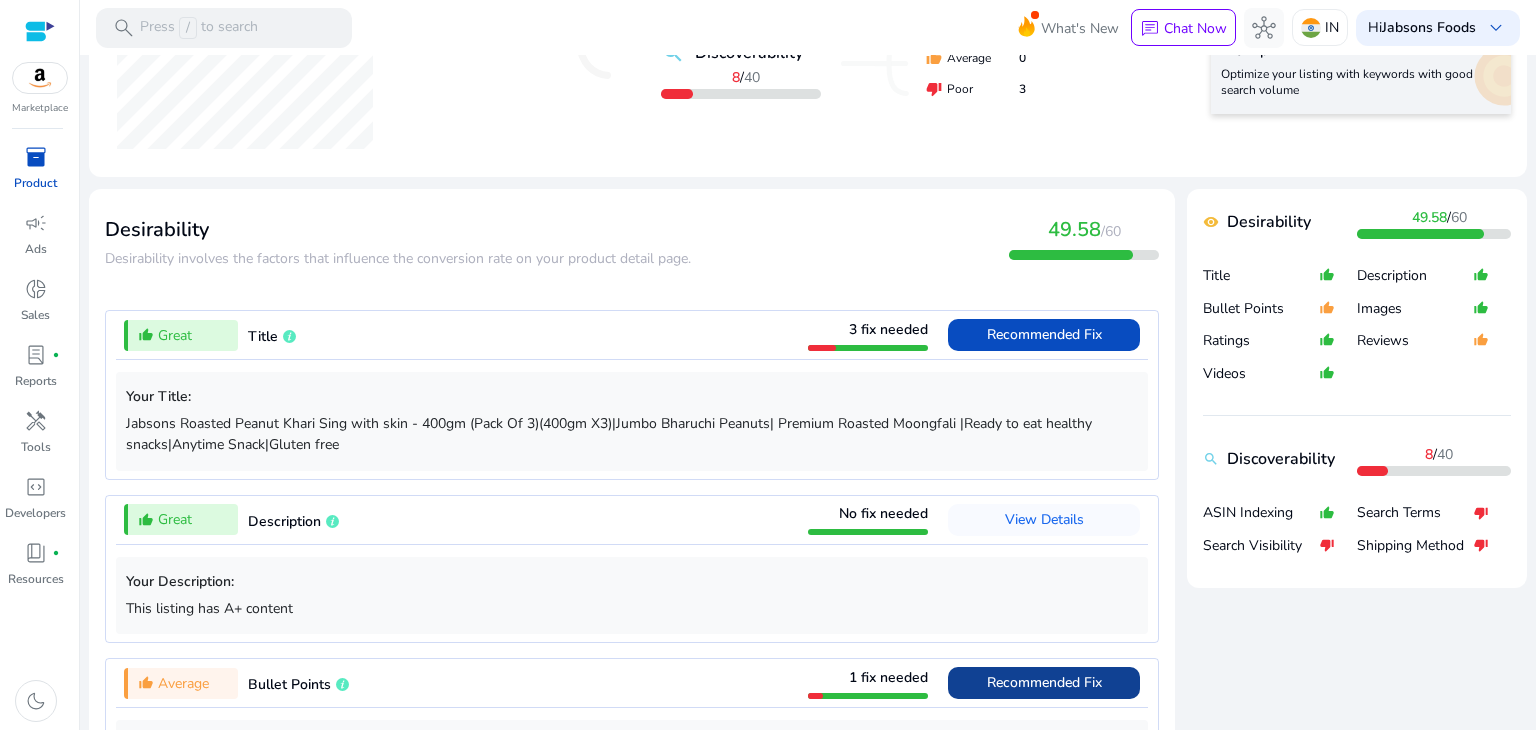scroll, scrollTop: 576, scrollLeft: 0, axis: vertical 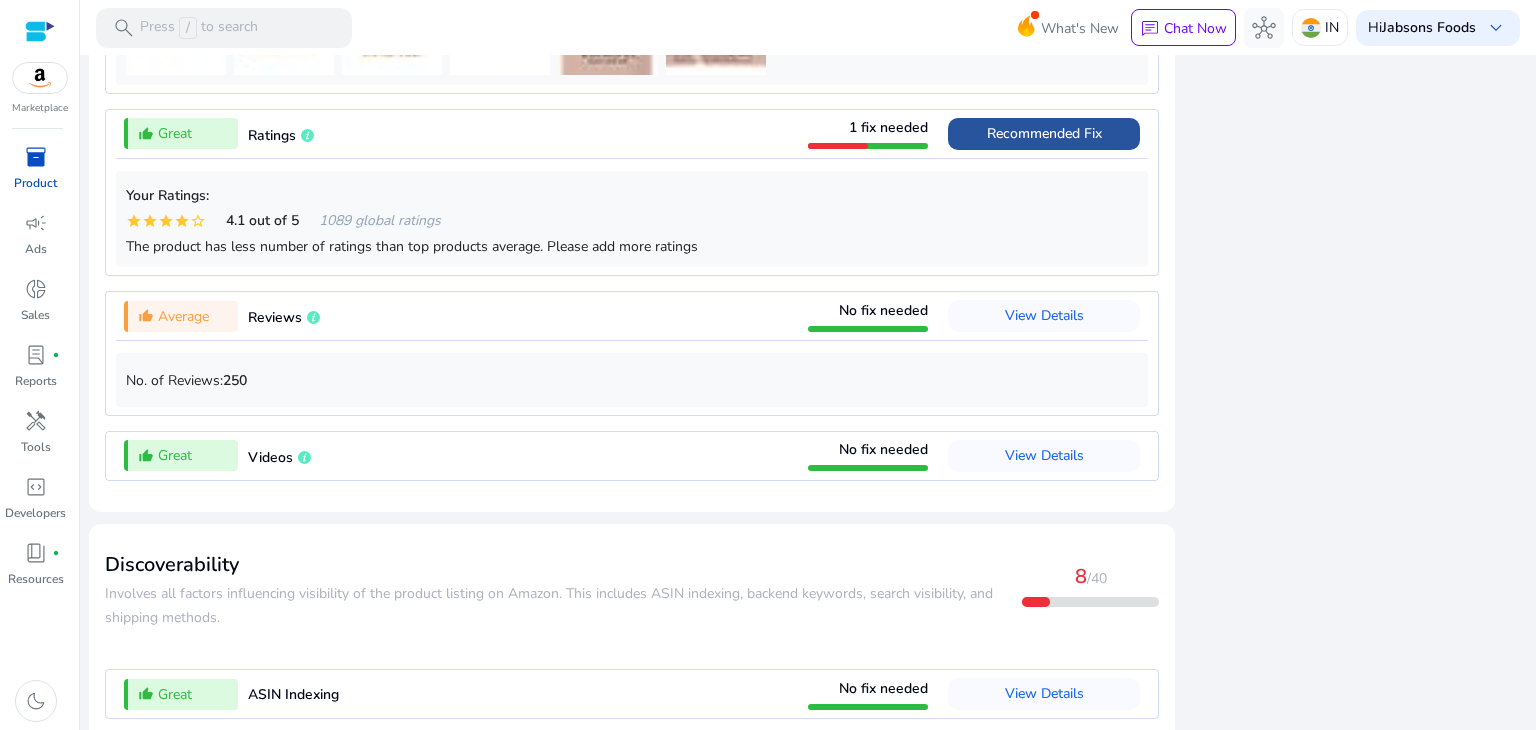 click on "Recommended Fix" at bounding box center [1044, 133] 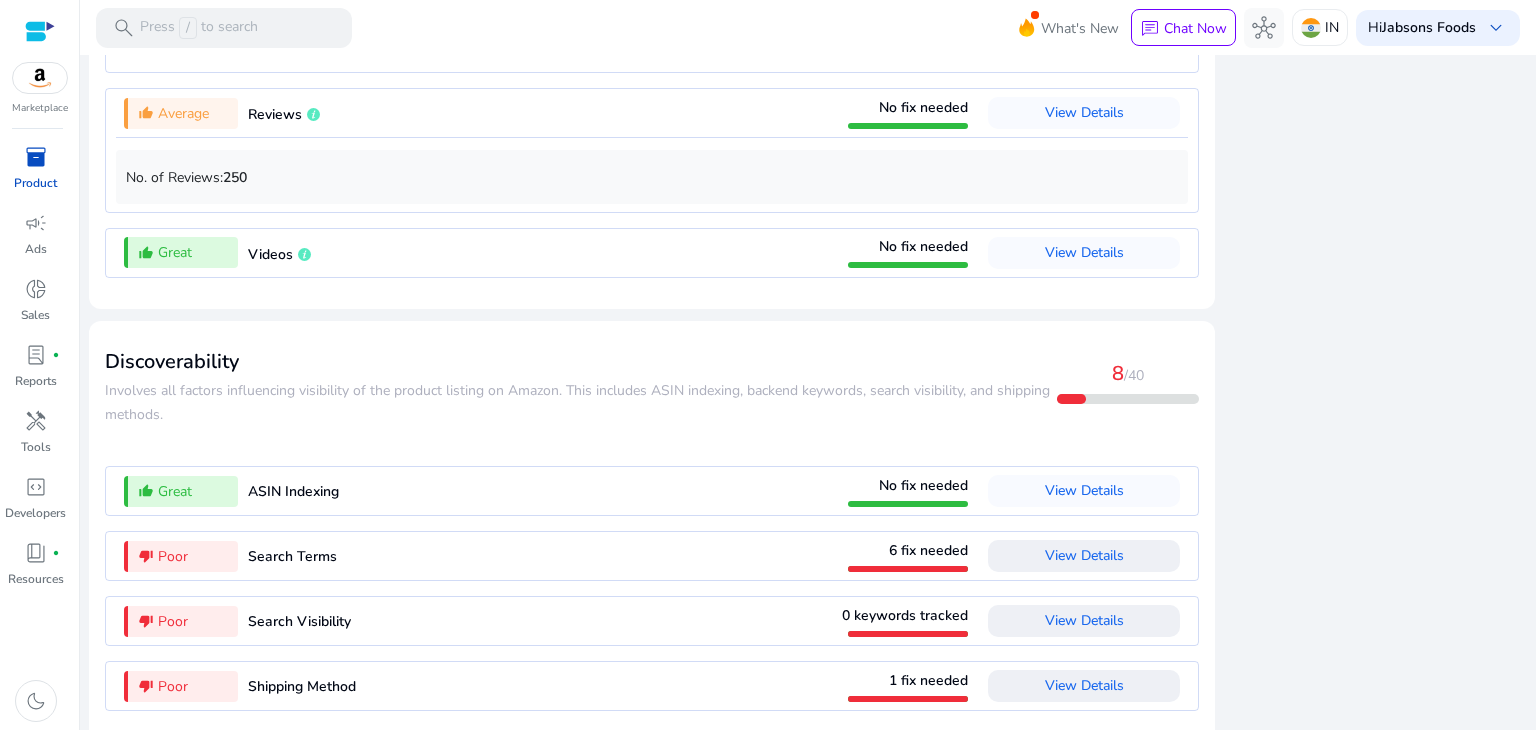 scroll, scrollTop: 2285, scrollLeft: 0, axis: vertical 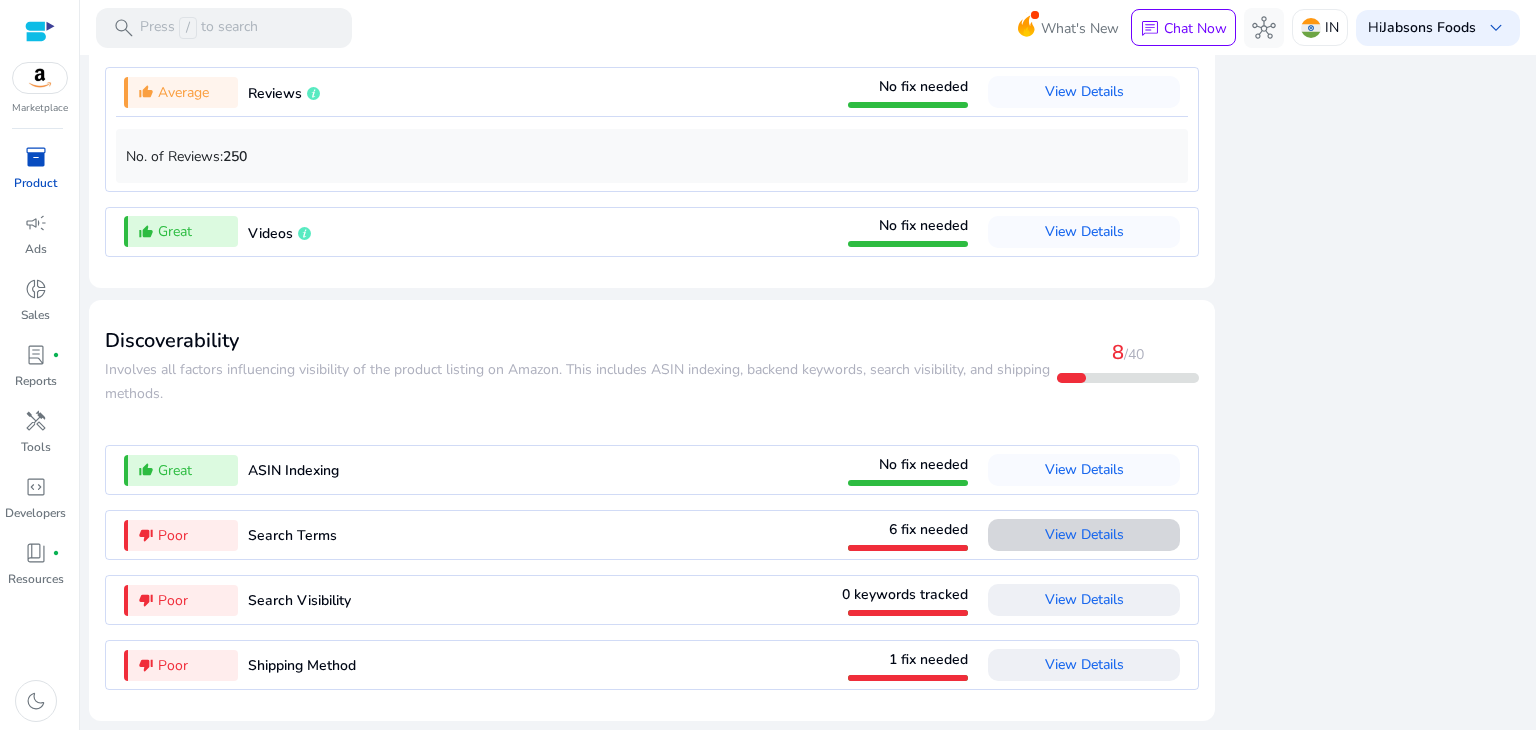click on "View Details" at bounding box center (1084, 534) 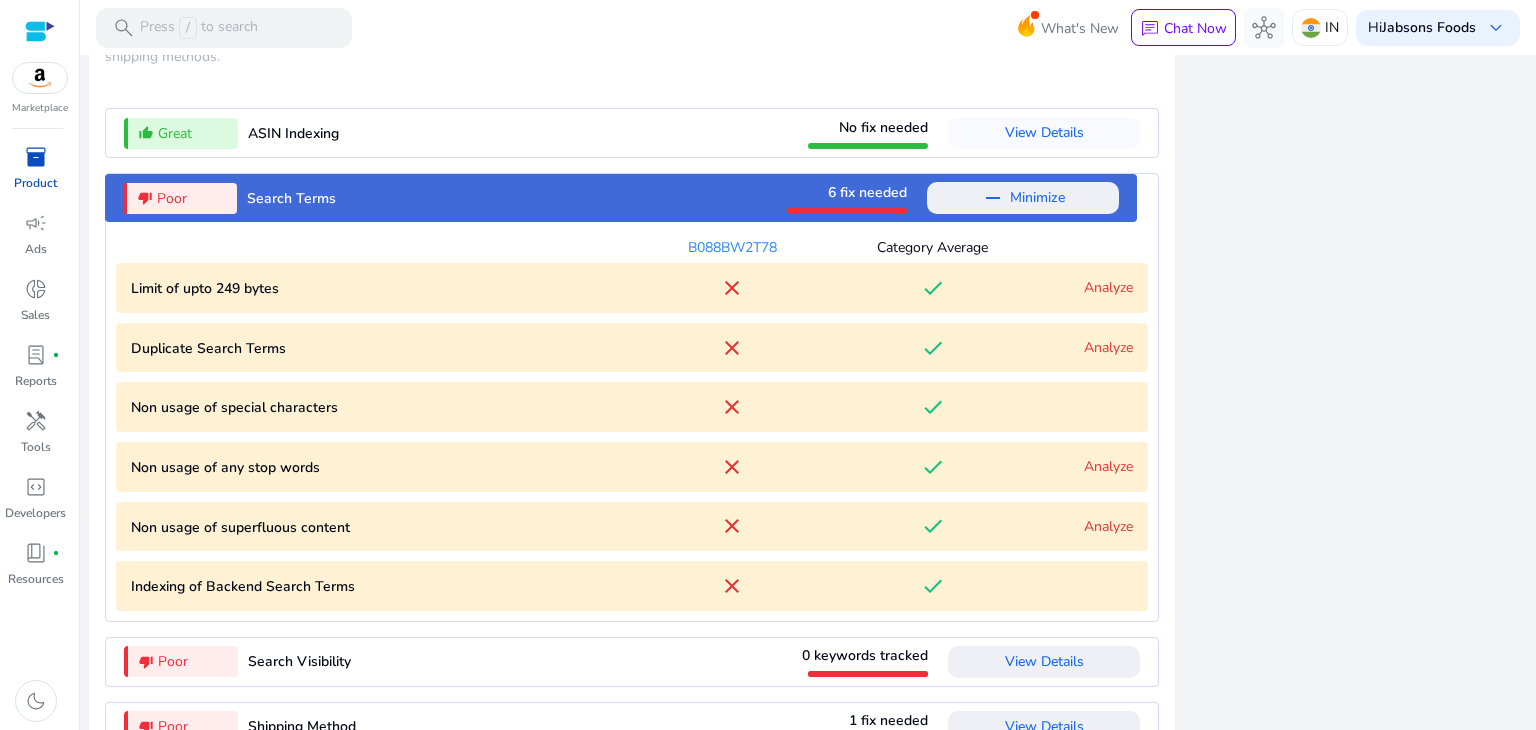 scroll, scrollTop: 2296, scrollLeft: 0, axis: vertical 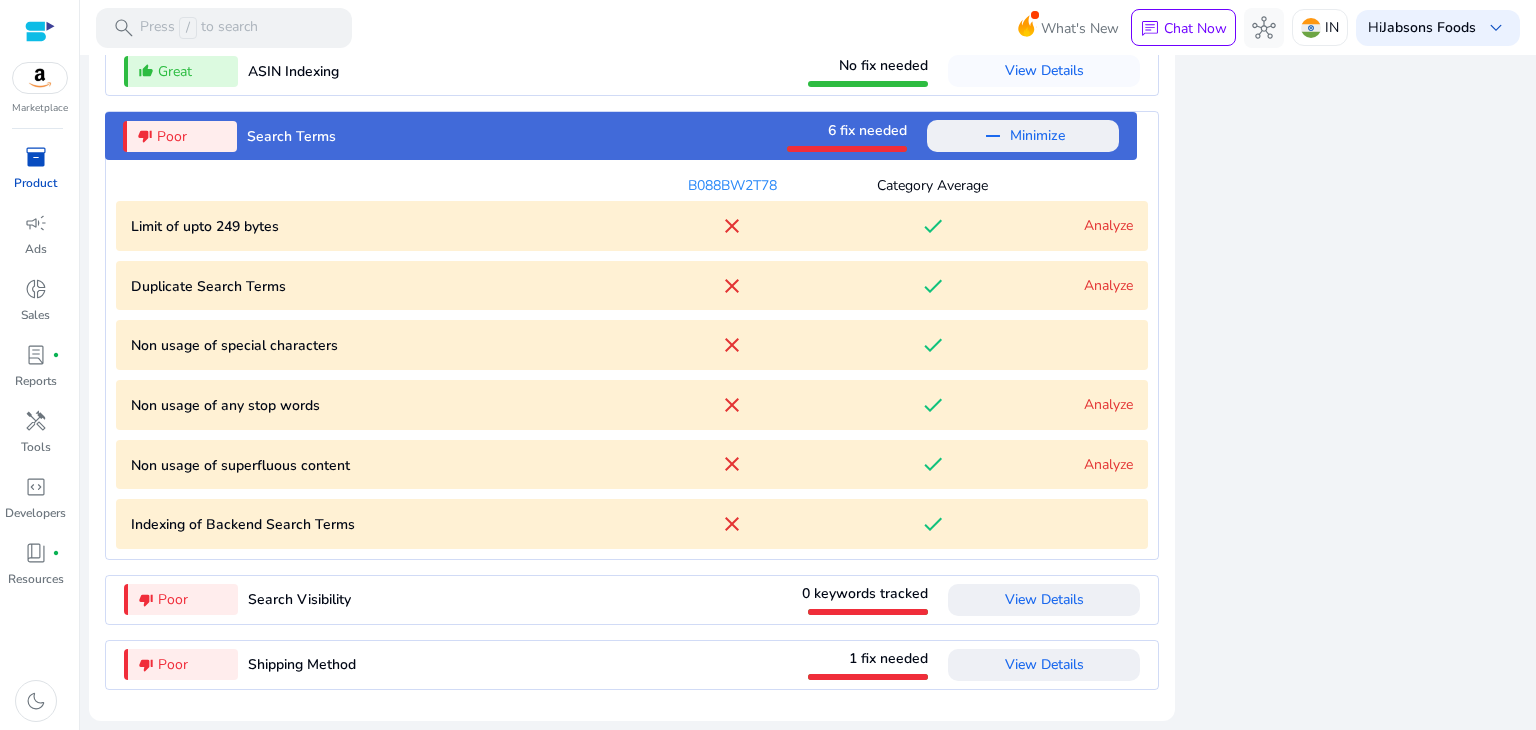 click on "Duplicate Search Terms" at bounding box center [381, 286] 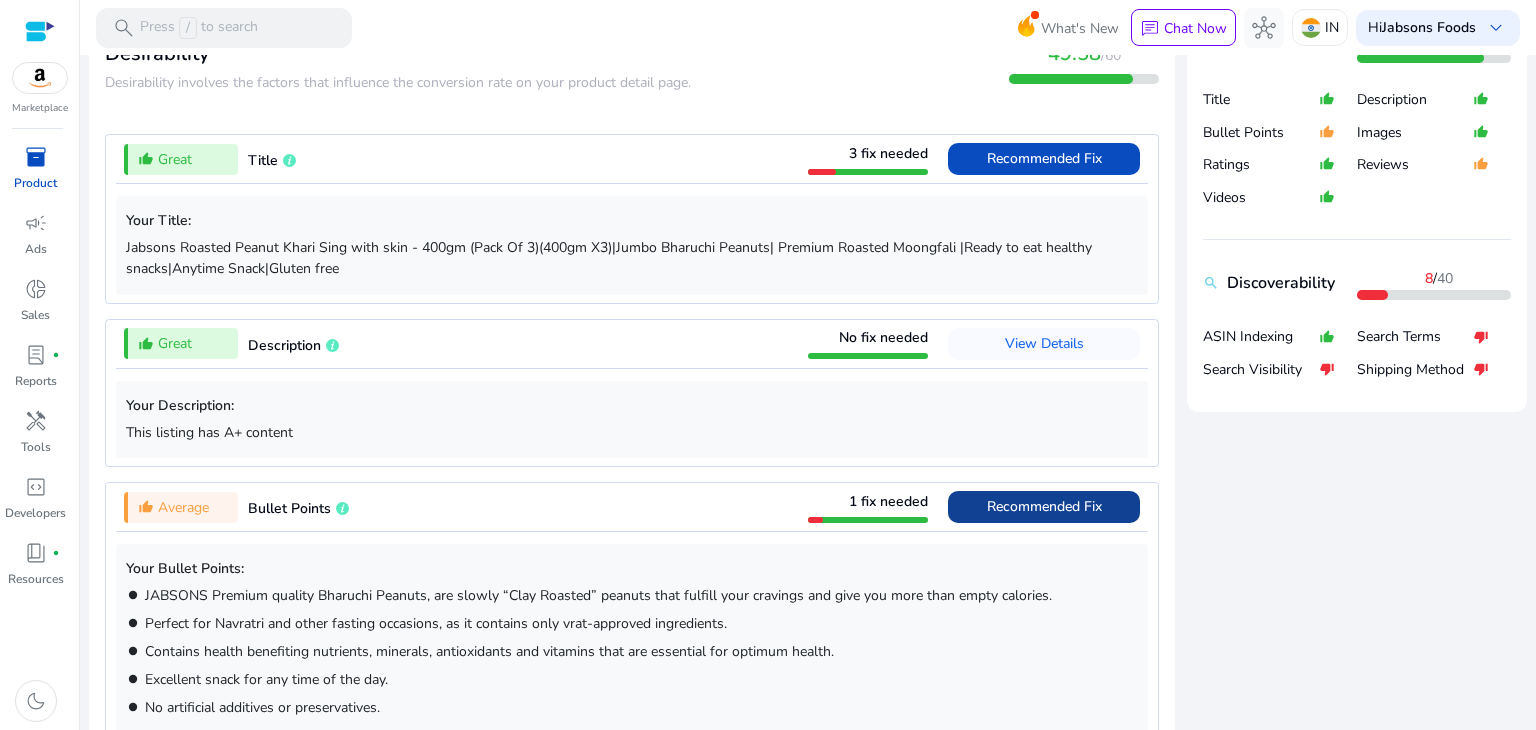 scroll, scrollTop: 0, scrollLeft: 0, axis: both 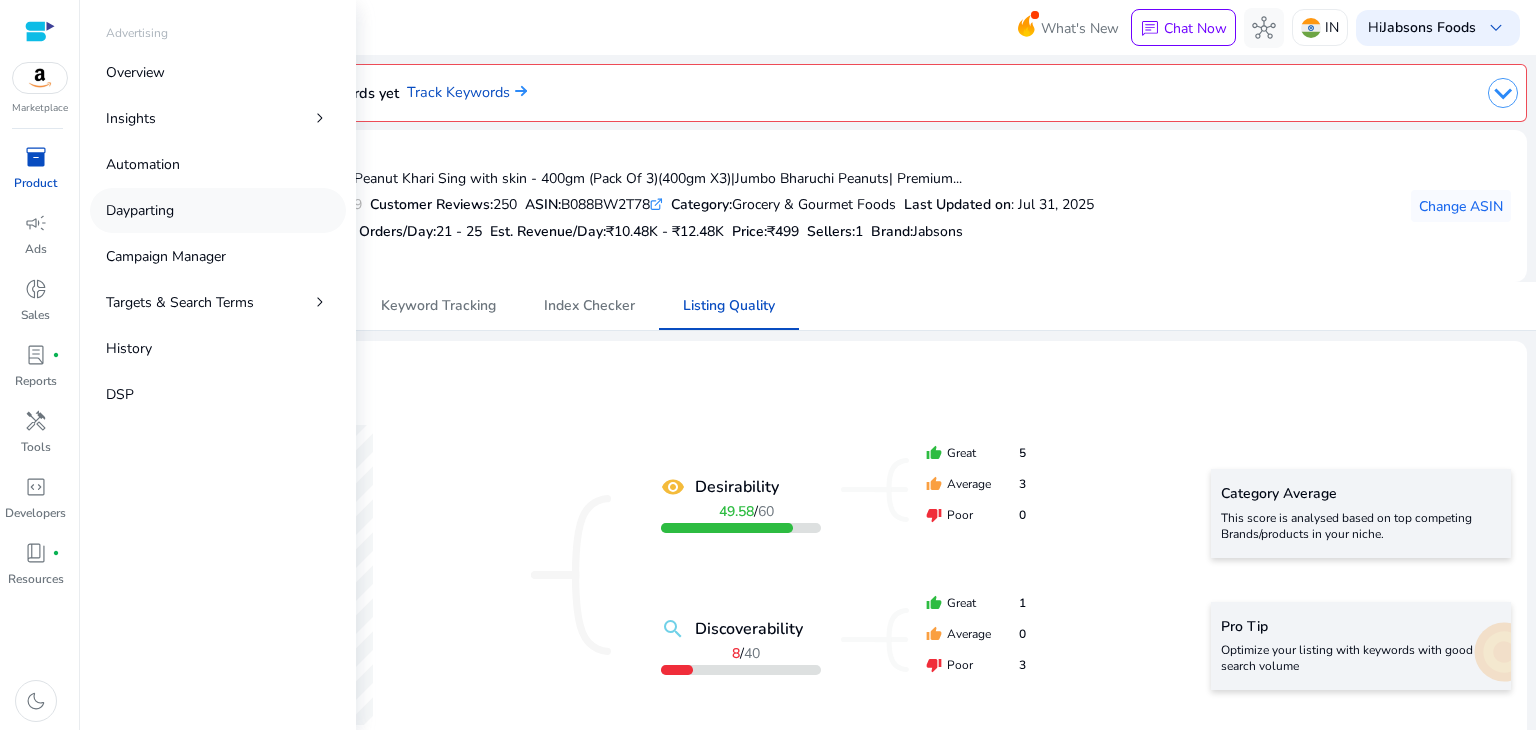 click on "Dayparting" at bounding box center [140, 210] 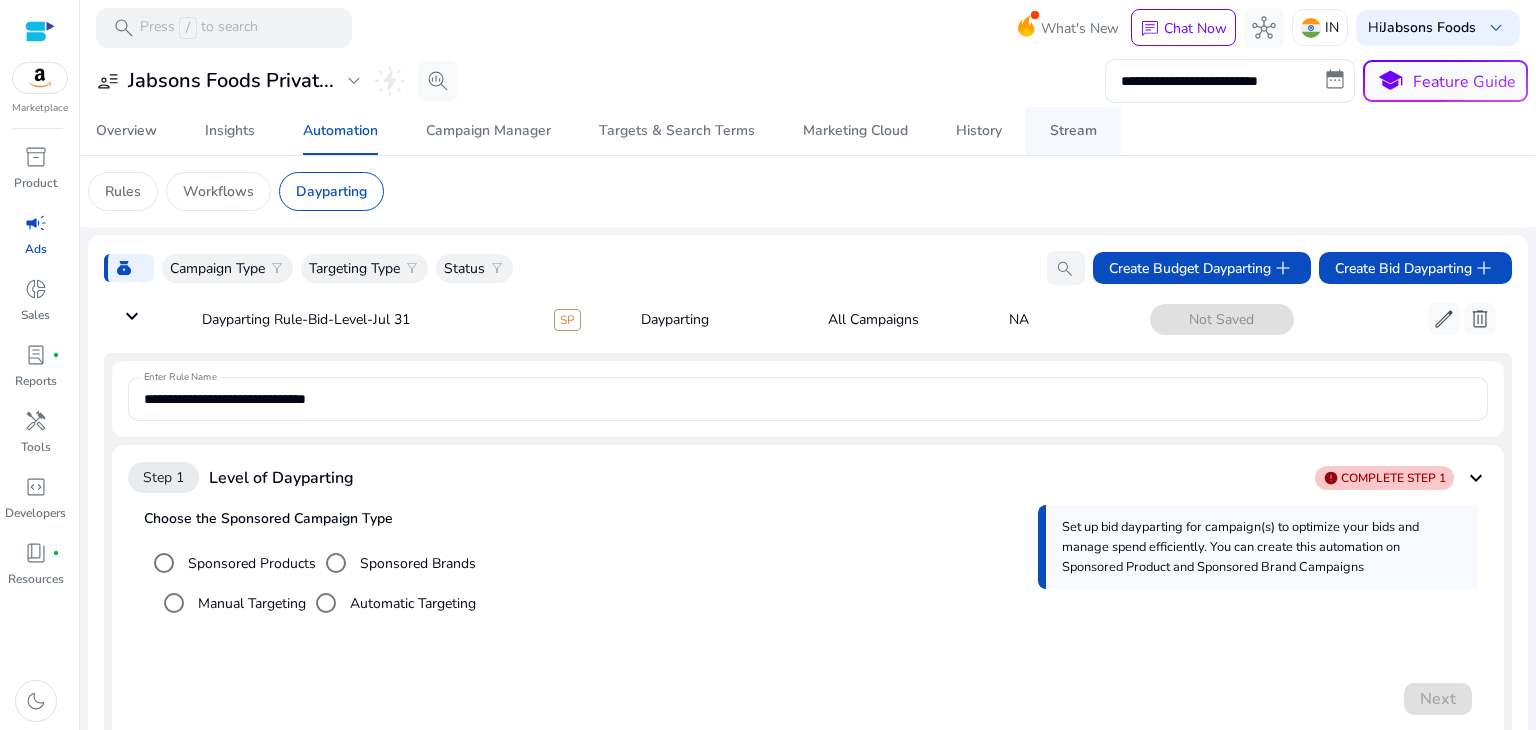 click on "Stream" at bounding box center (1073, 131) 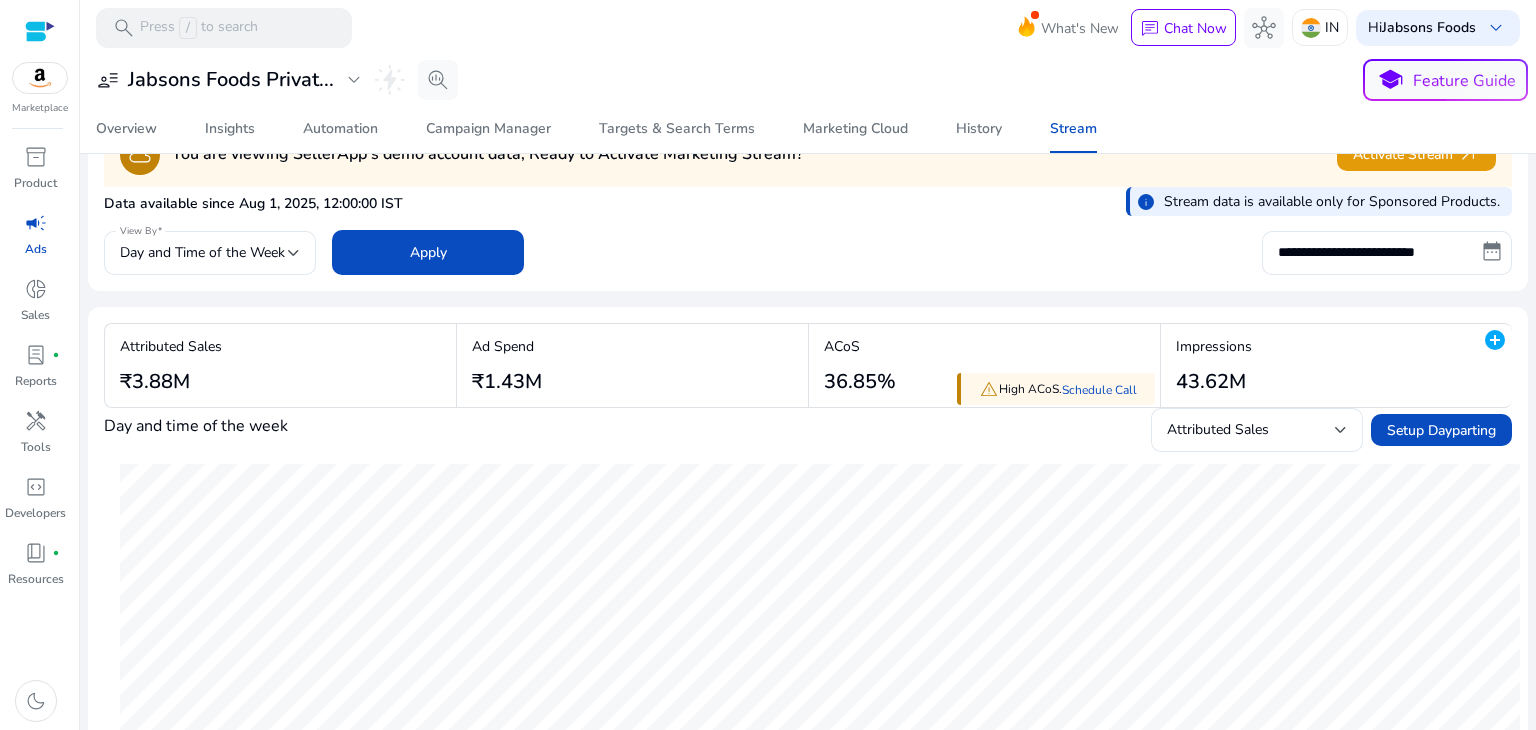 scroll, scrollTop: 51, scrollLeft: 0, axis: vertical 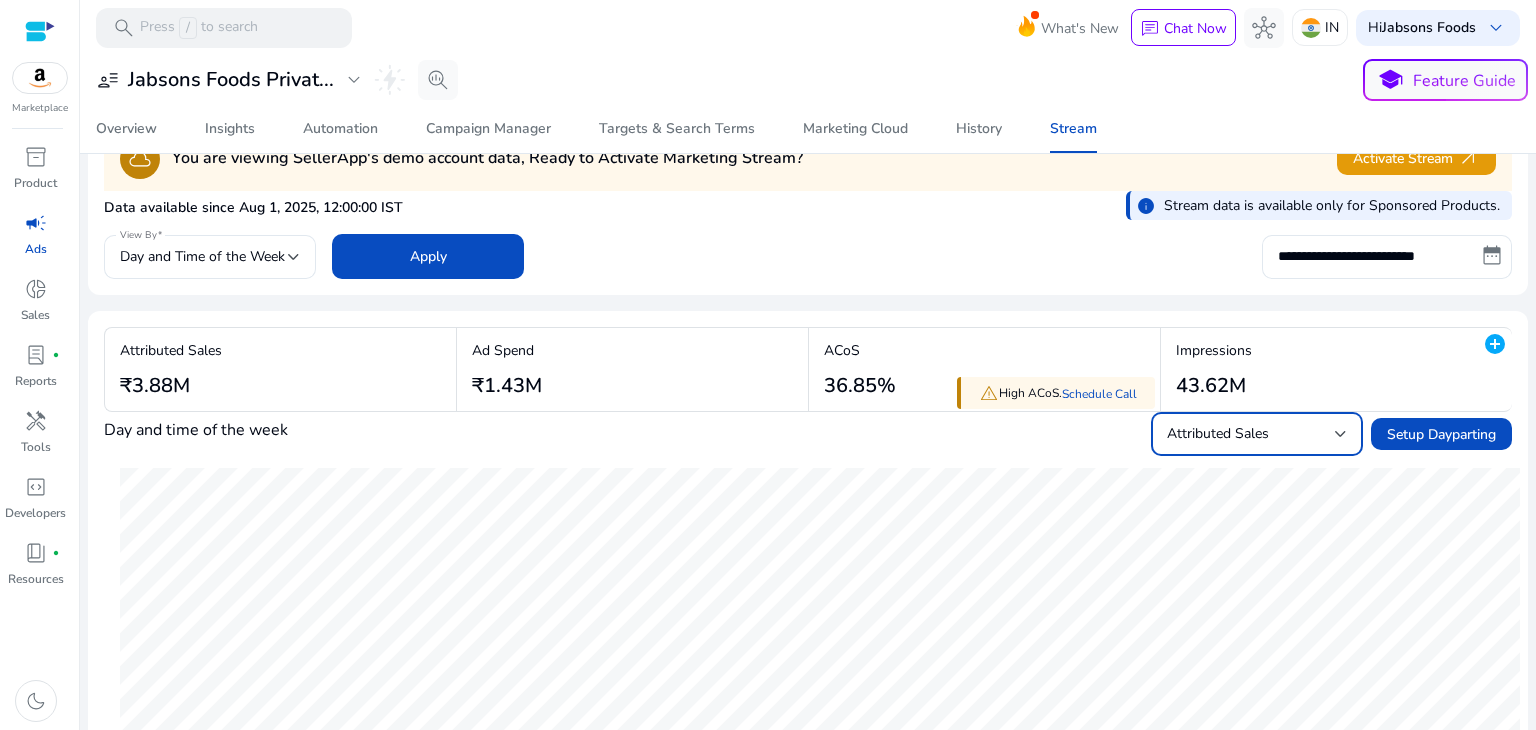 click on "Attributed Sales" at bounding box center [1251, 434] 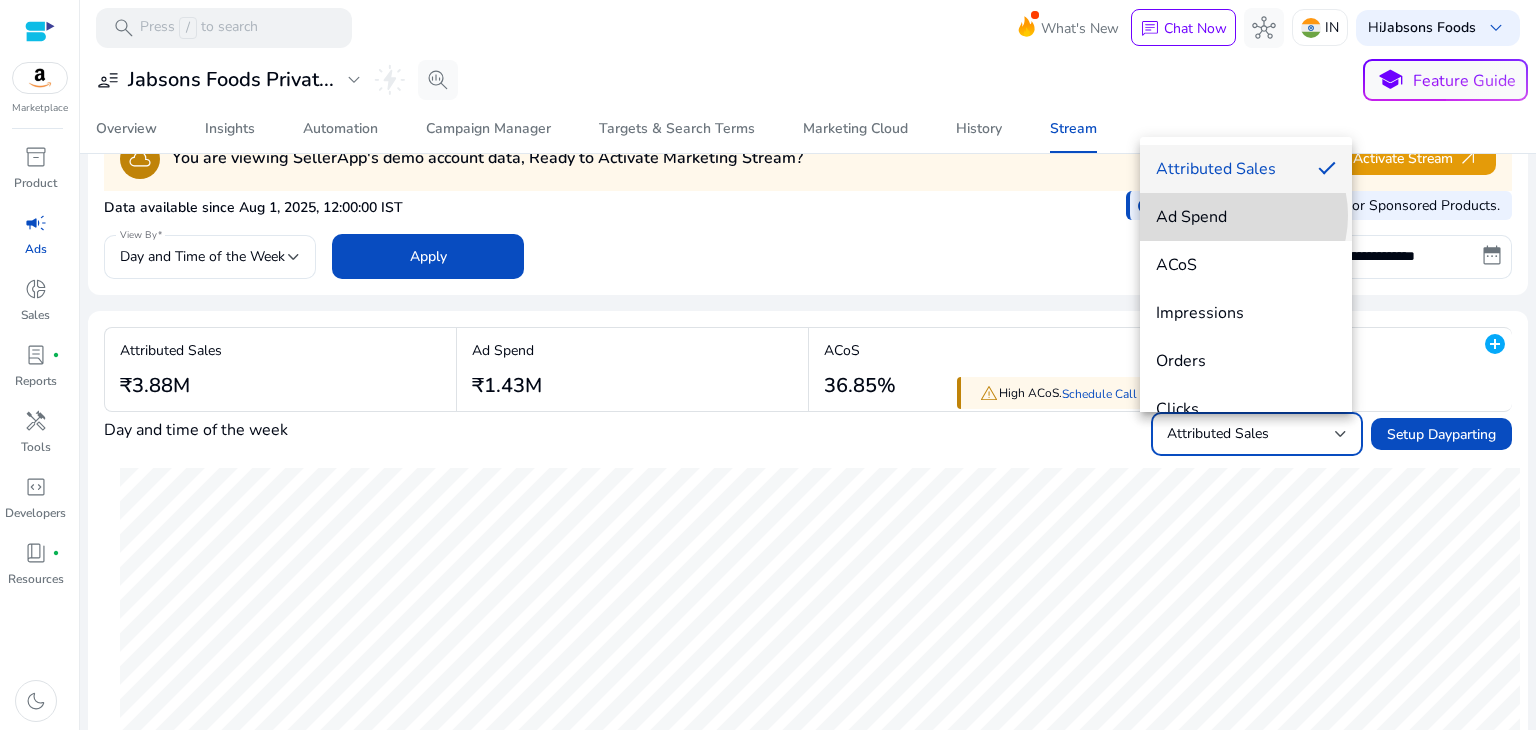 click on "Ad Spend" at bounding box center (1246, 217) 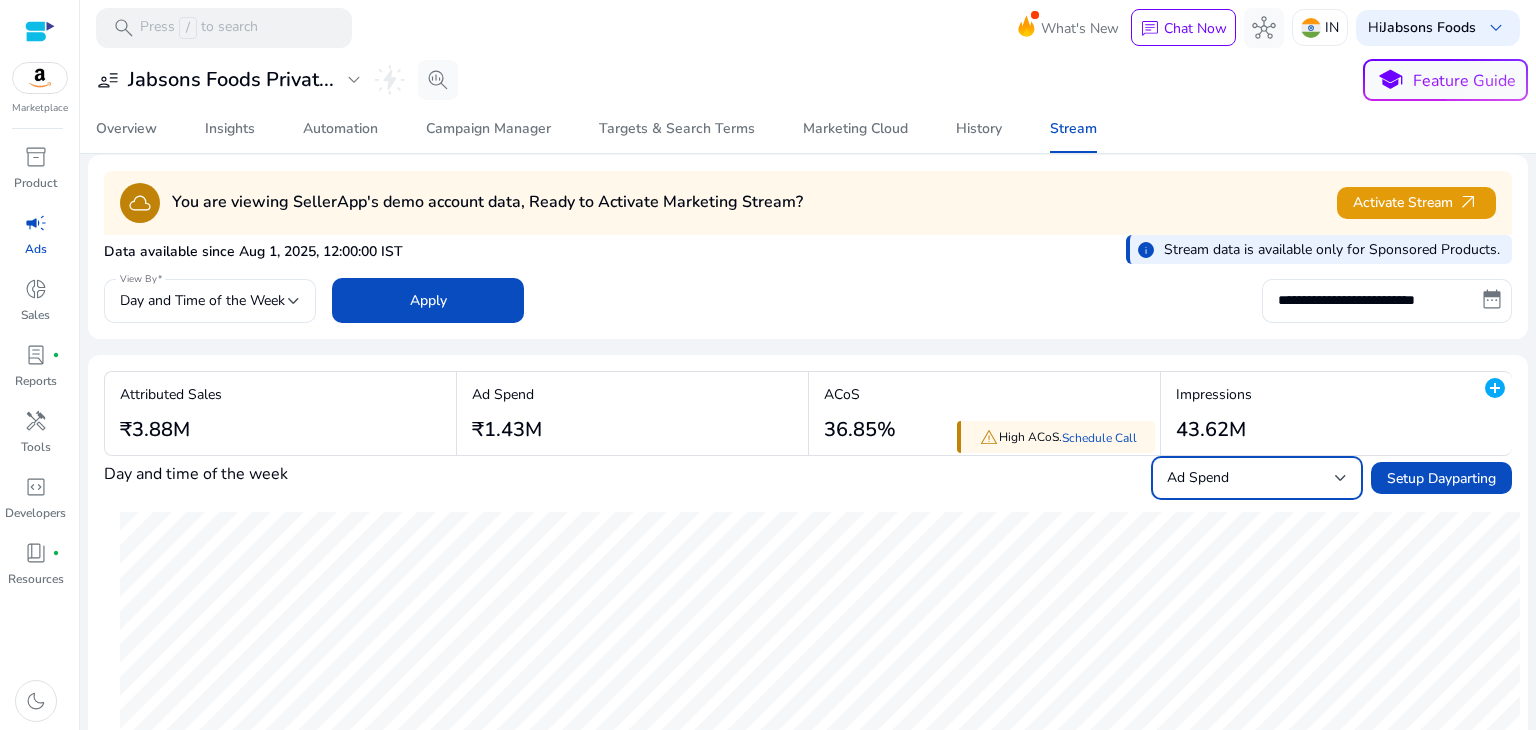 scroll, scrollTop: 0, scrollLeft: 0, axis: both 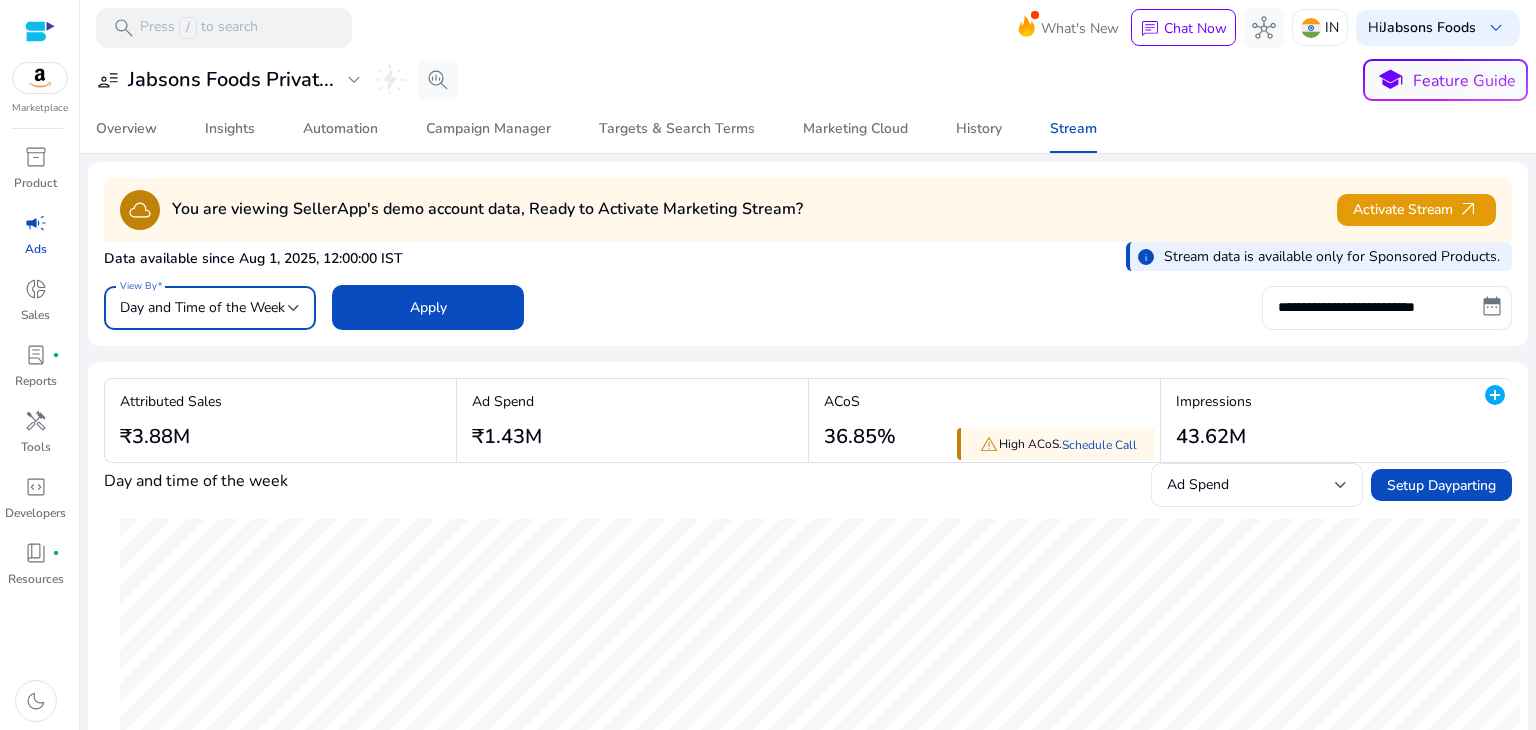 click at bounding box center [294, 308] 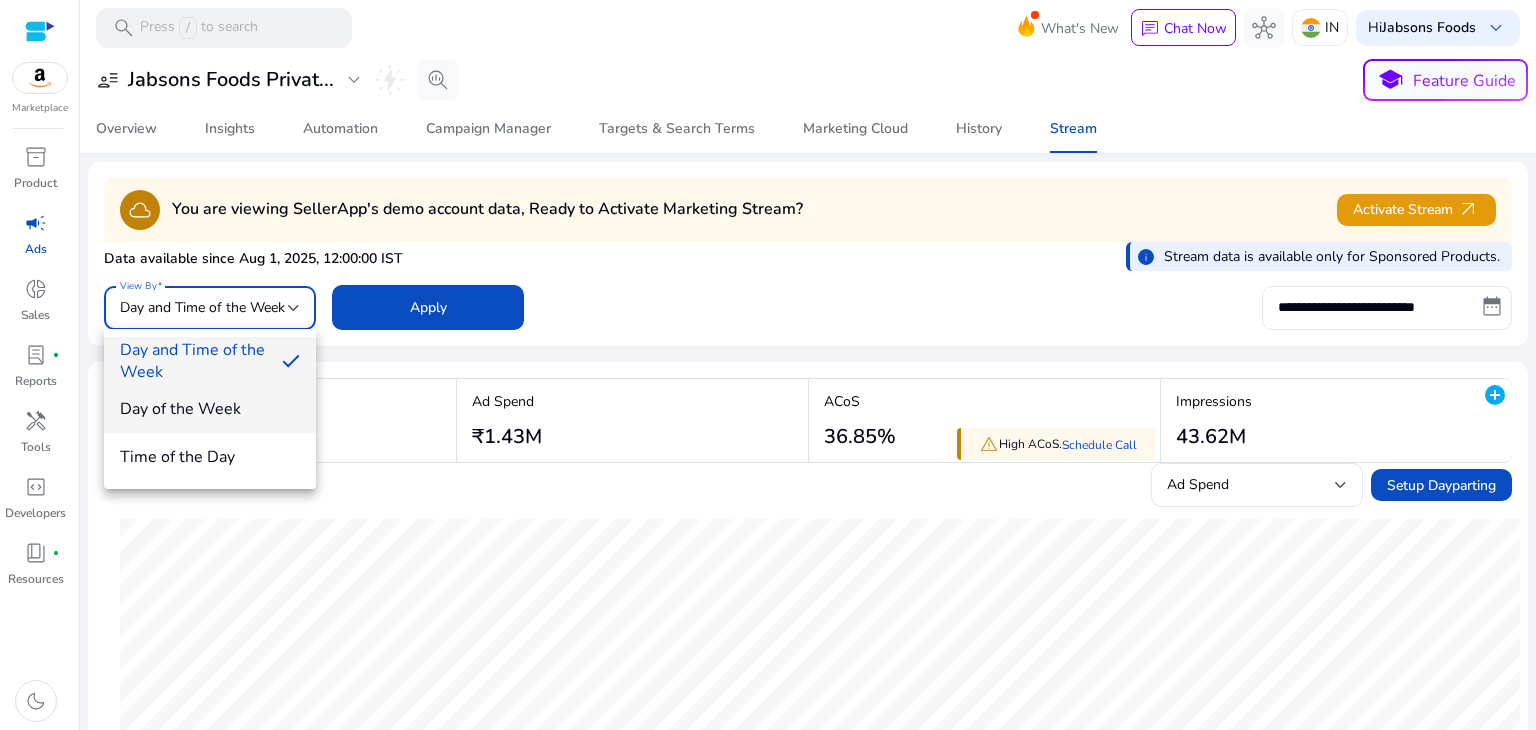 click on "Day of the Week" at bounding box center [210, 409] 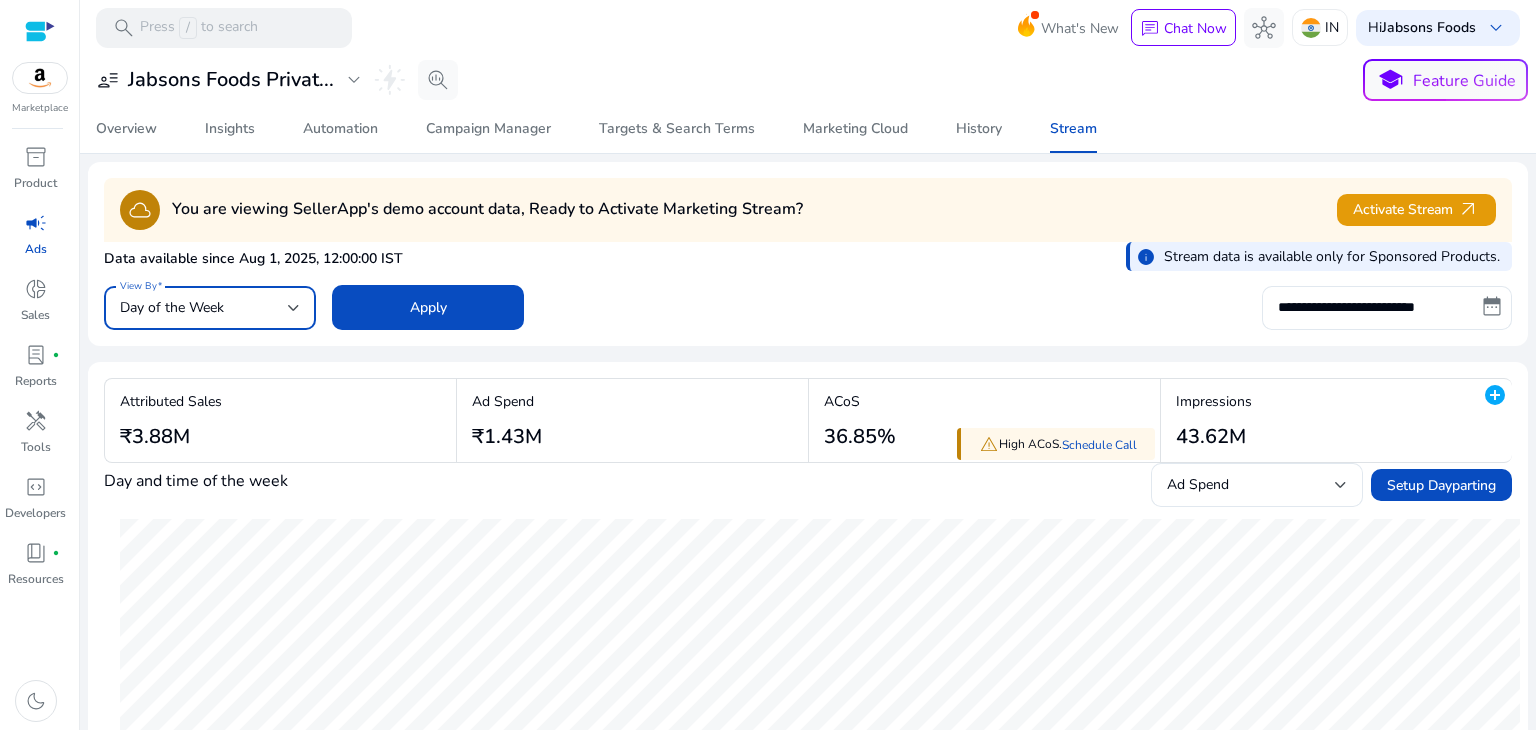 scroll, scrollTop: 24, scrollLeft: 0, axis: vertical 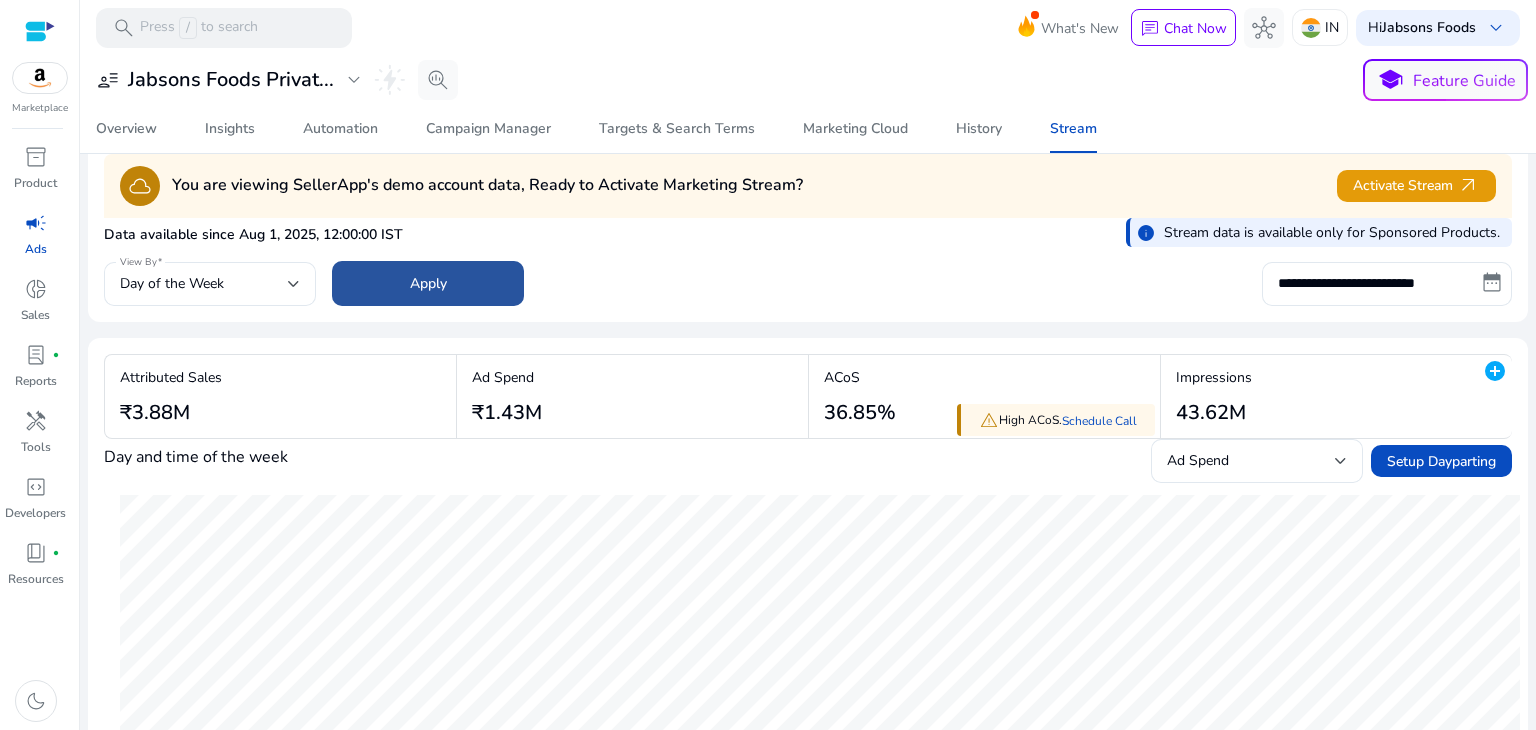 click 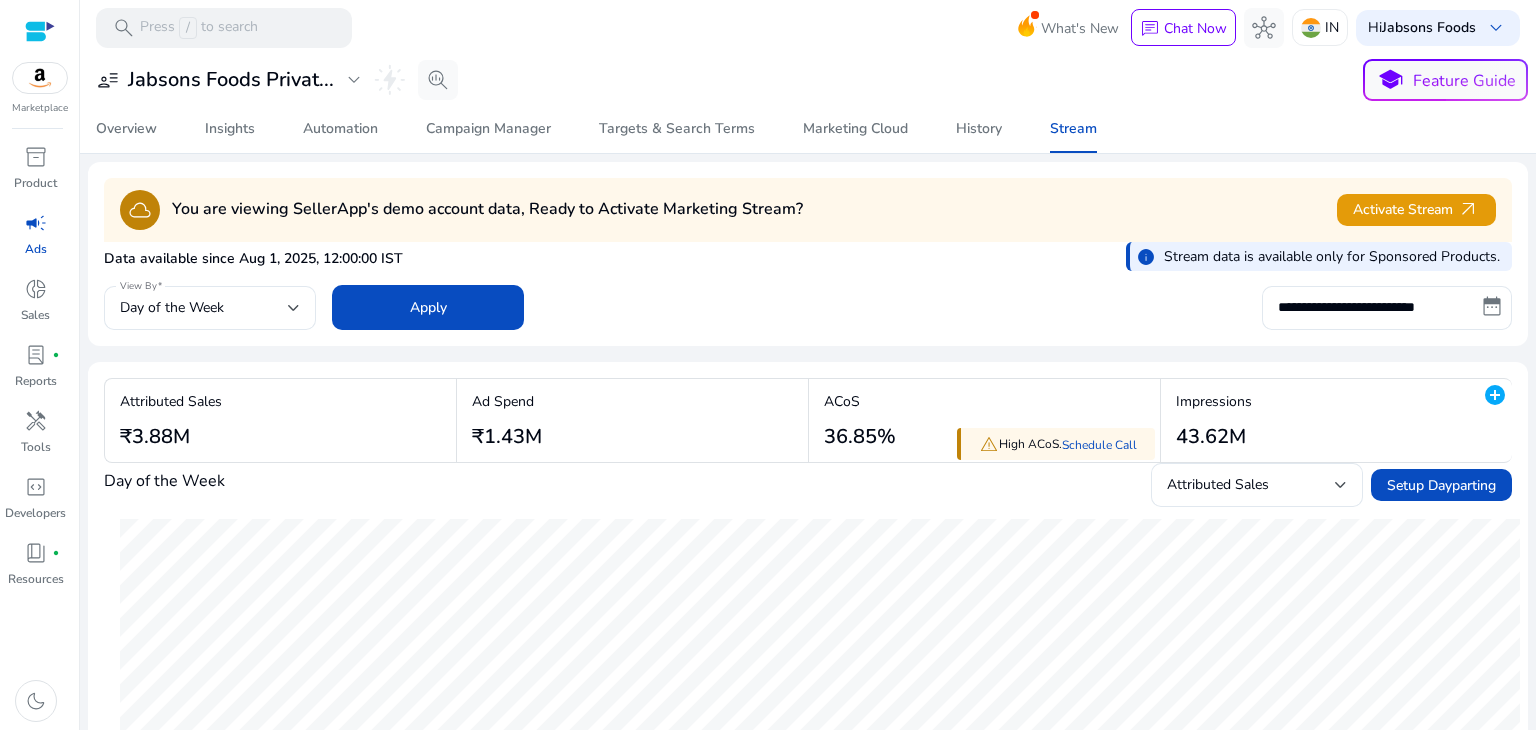 scroll, scrollTop: 0, scrollLeft: 0, axis: both 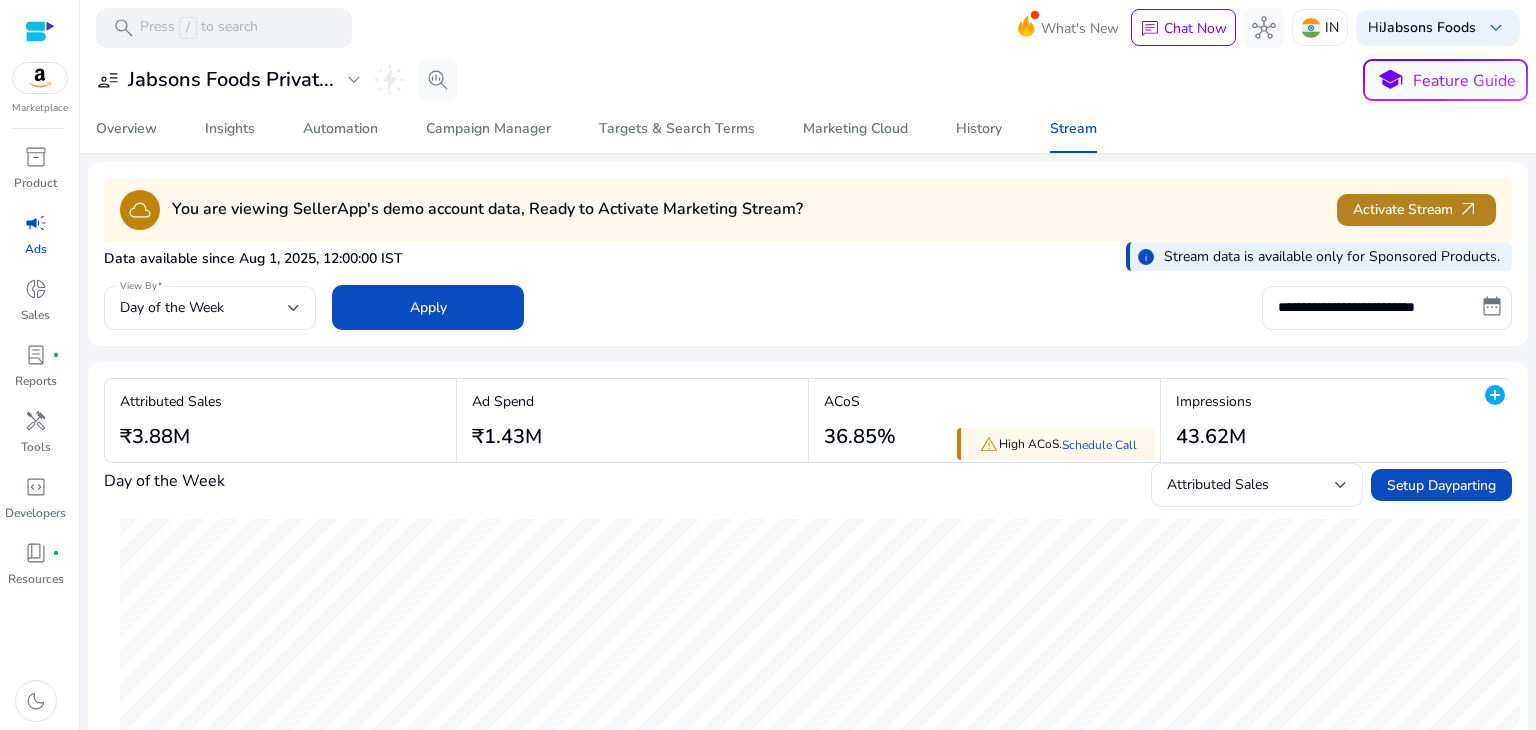 click on "Activate Stream   arrow_outward" 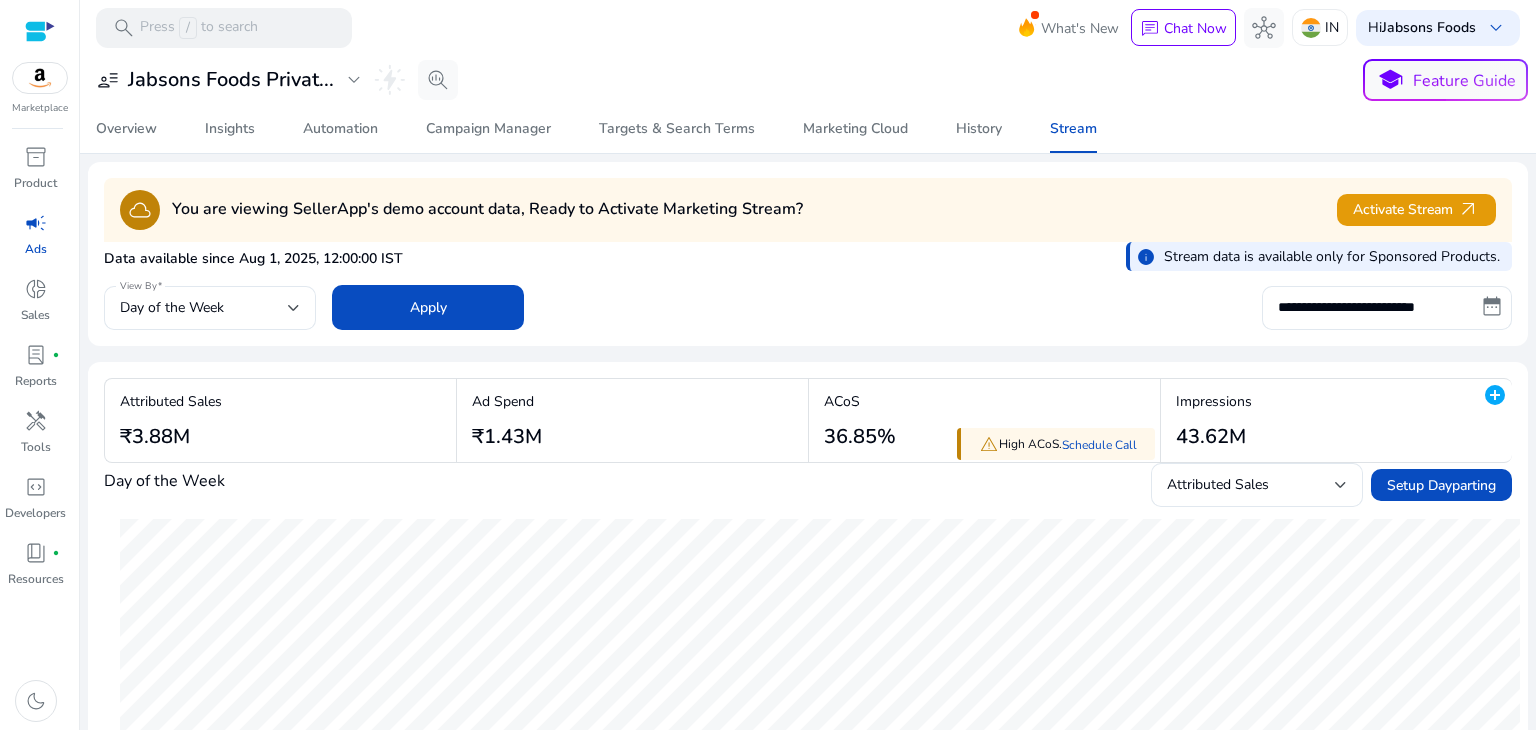 click on "Data available since Aug 1, 2025, 12:00:00 IST   info  Stream data is available only for Sponsored Products." 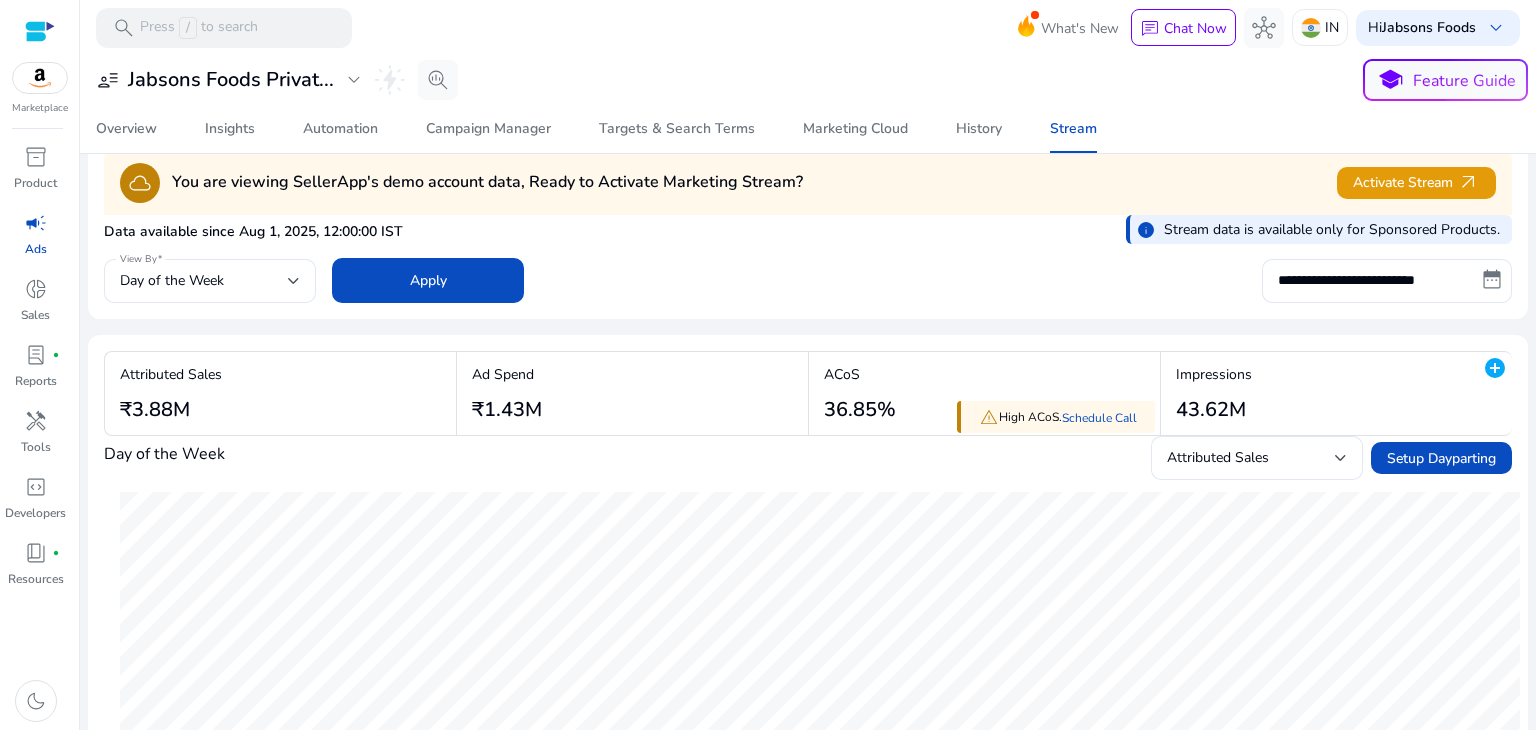 scroll, scrollTop: 0, scrollLeft: 0, axis: both 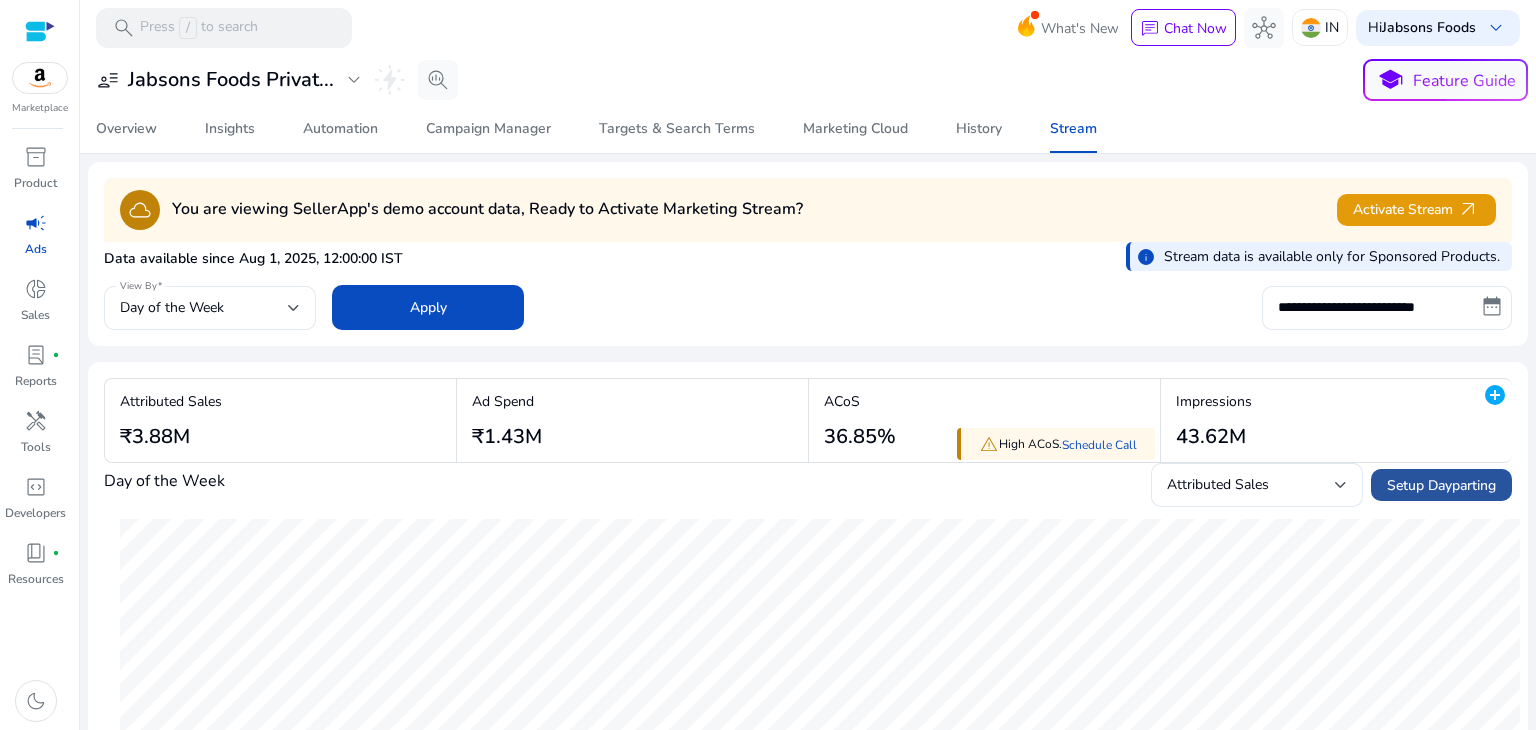 click on "Setup Dayparting" 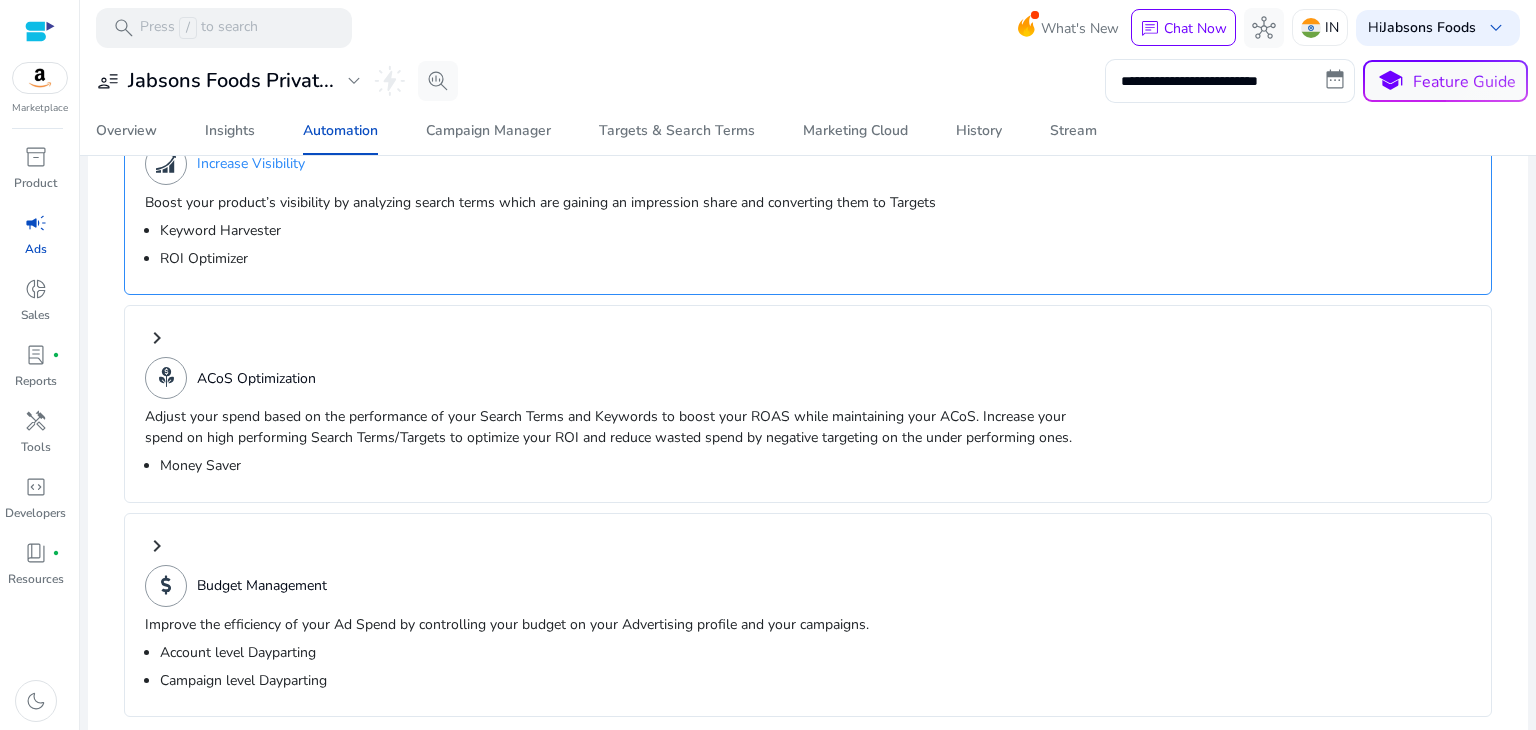 scroll, scrollTop: 322, scrollLeft: 0, axis: vertical 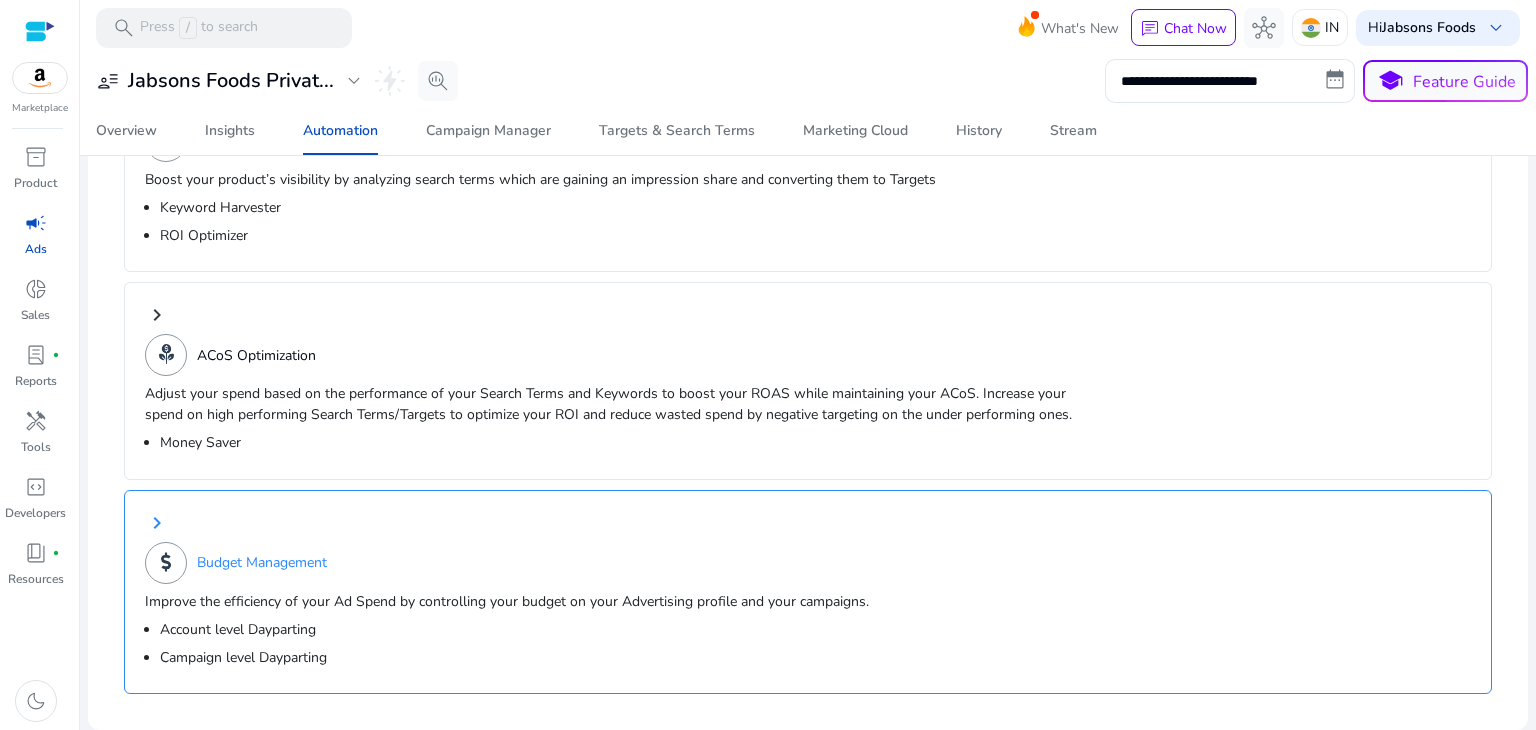 click on "Account level Dayparting" 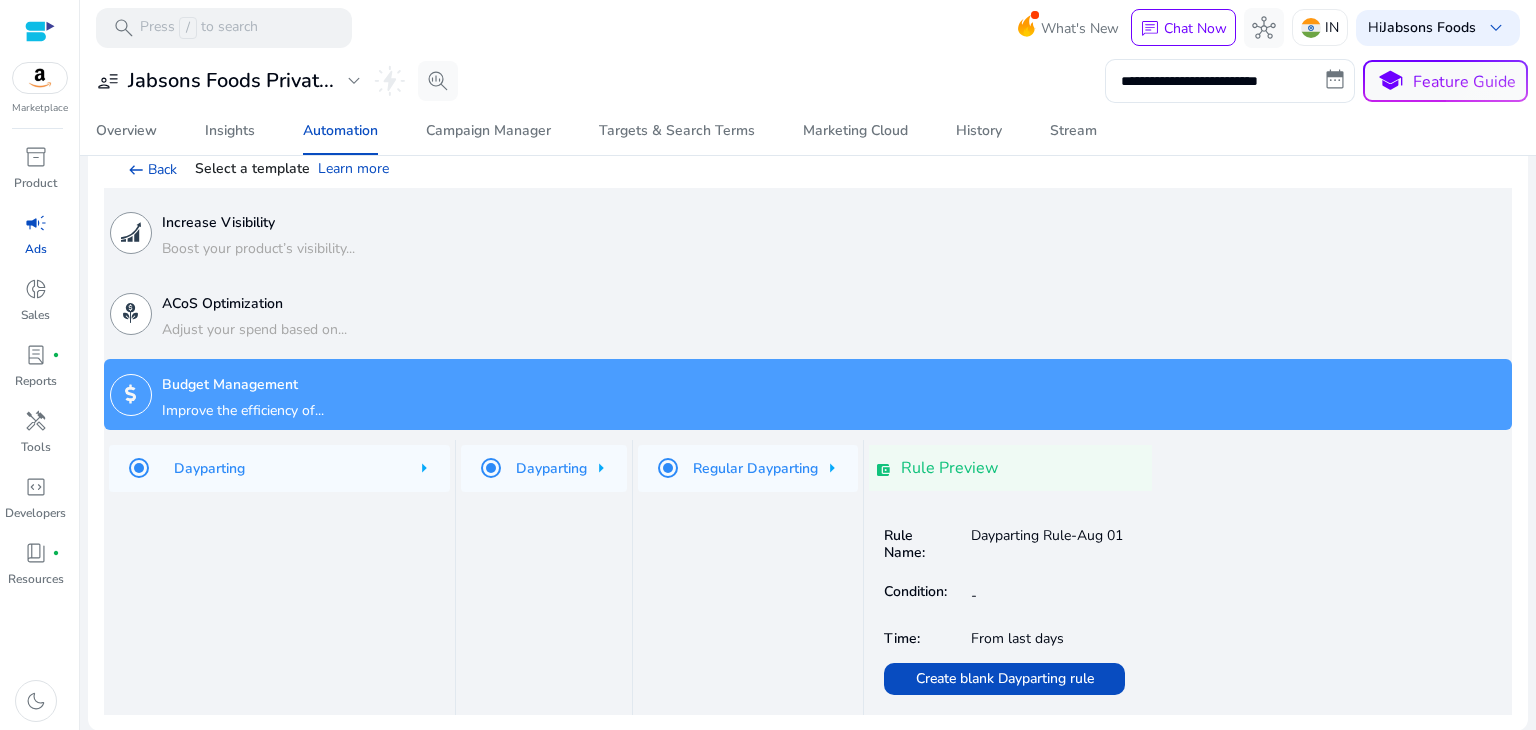 click on "Dayparting" at bounding box center [279, 468] 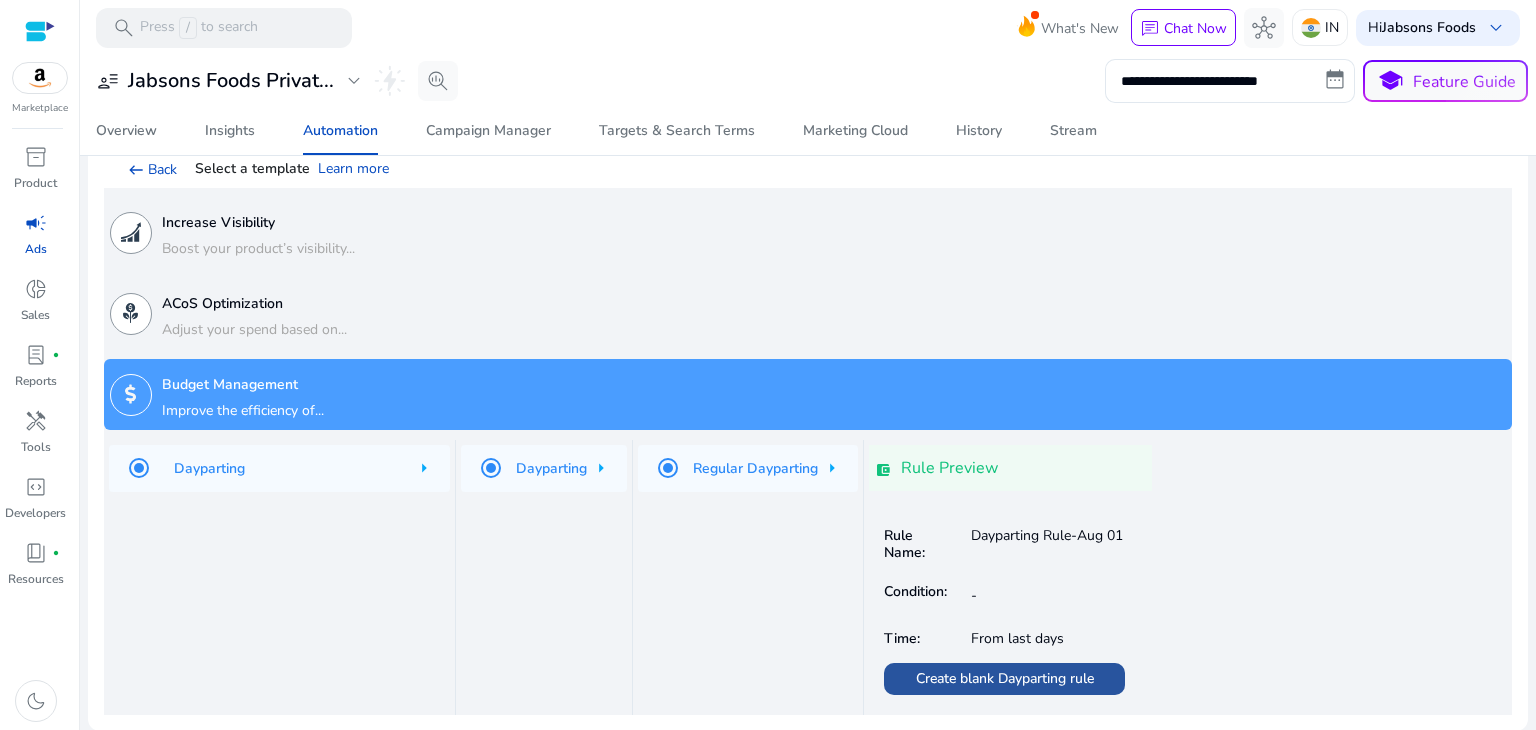 click on "Create blank Dayparting rule" at bounding box center (1005, 678) 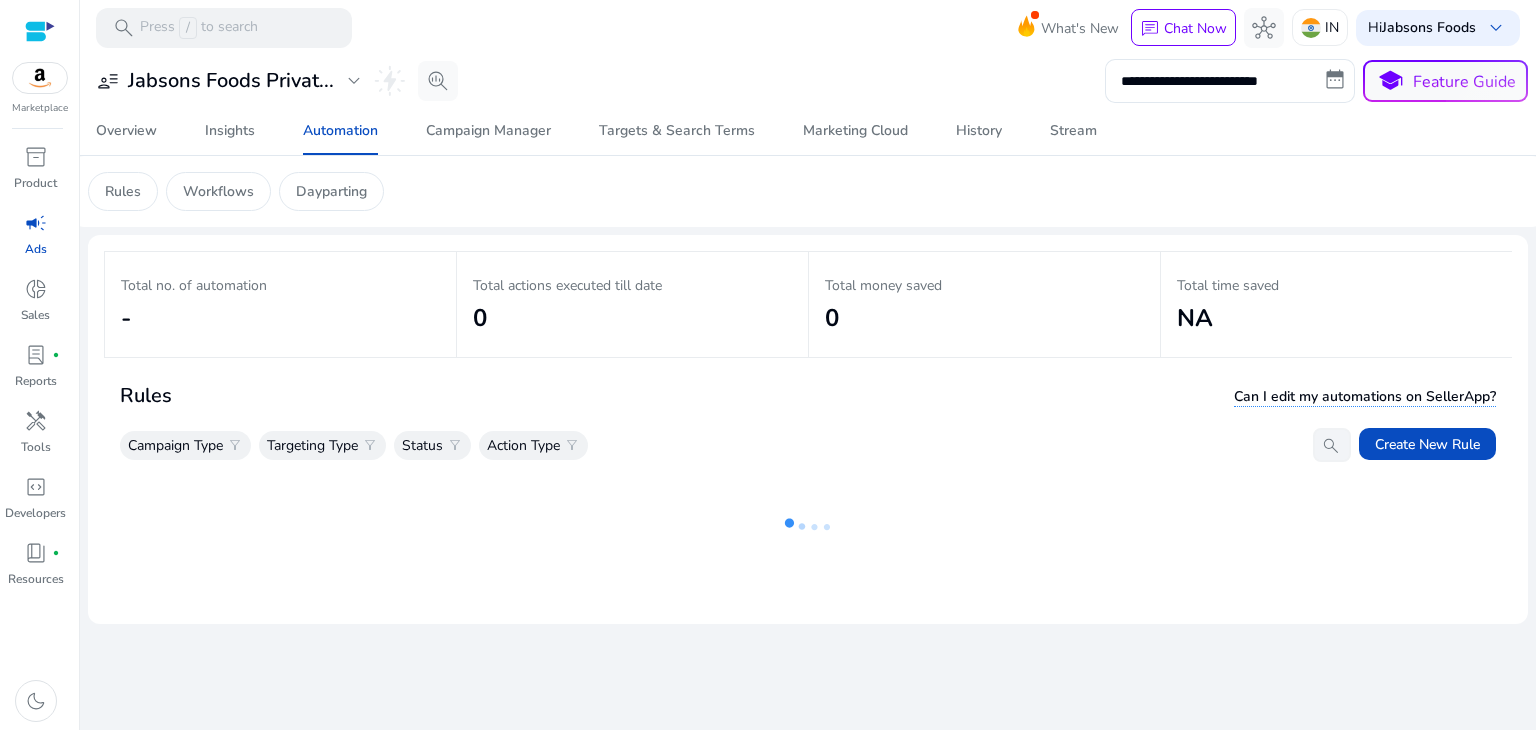scroll, scrollTop: 0, scrollLeft: 0, axis: both 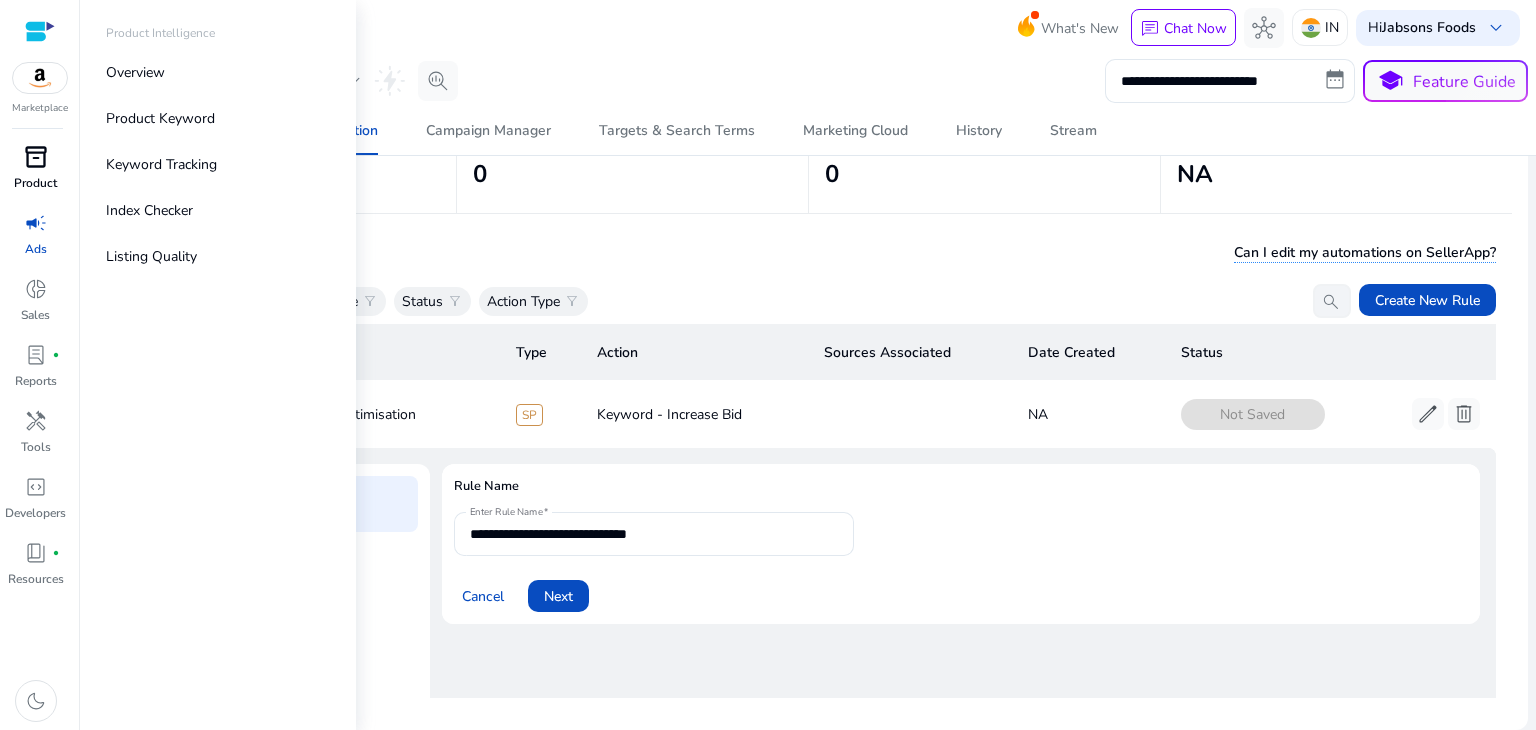 click on "inventory_2" at bounding box center (36, 157) 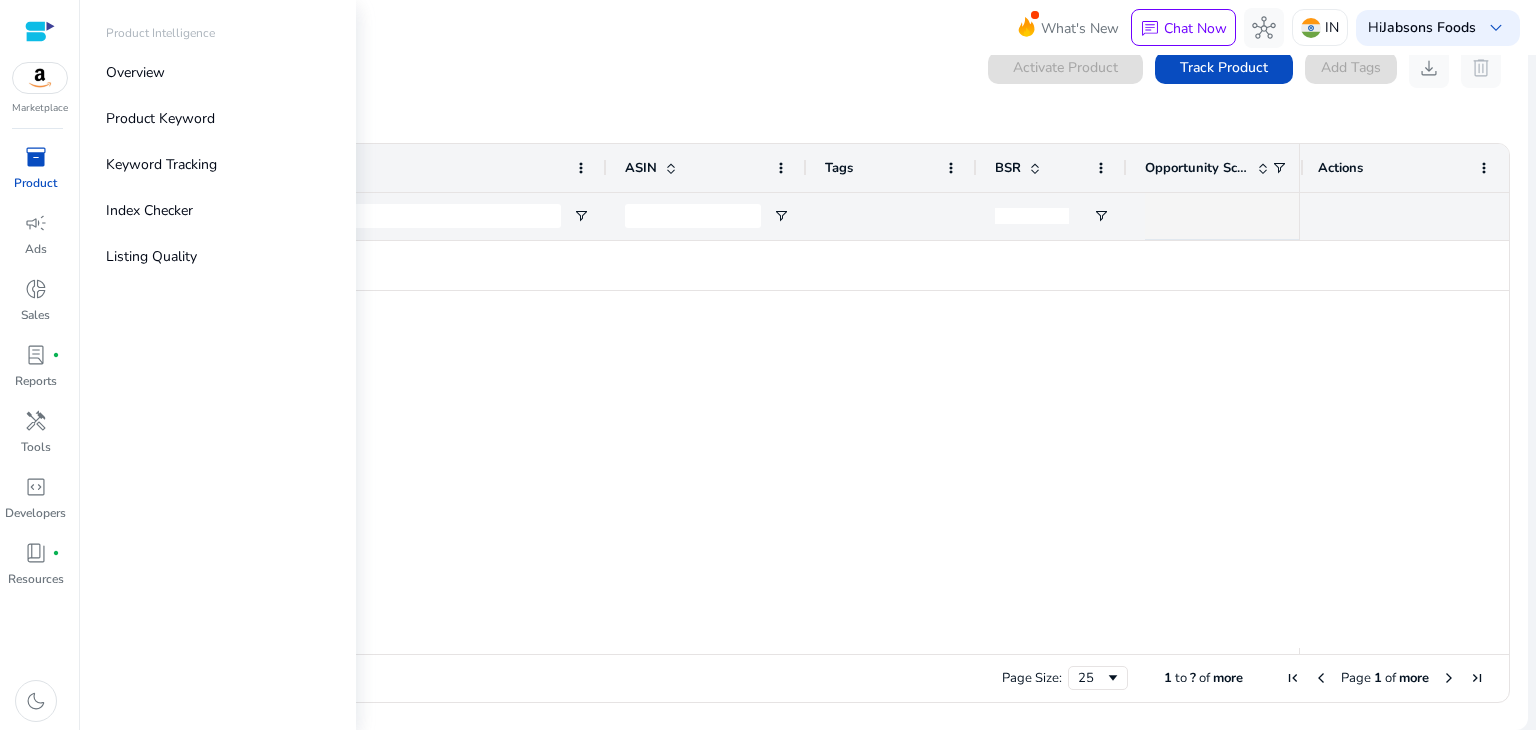 scroll, scrollTop: 0, scrollLeft: 0, axis: both 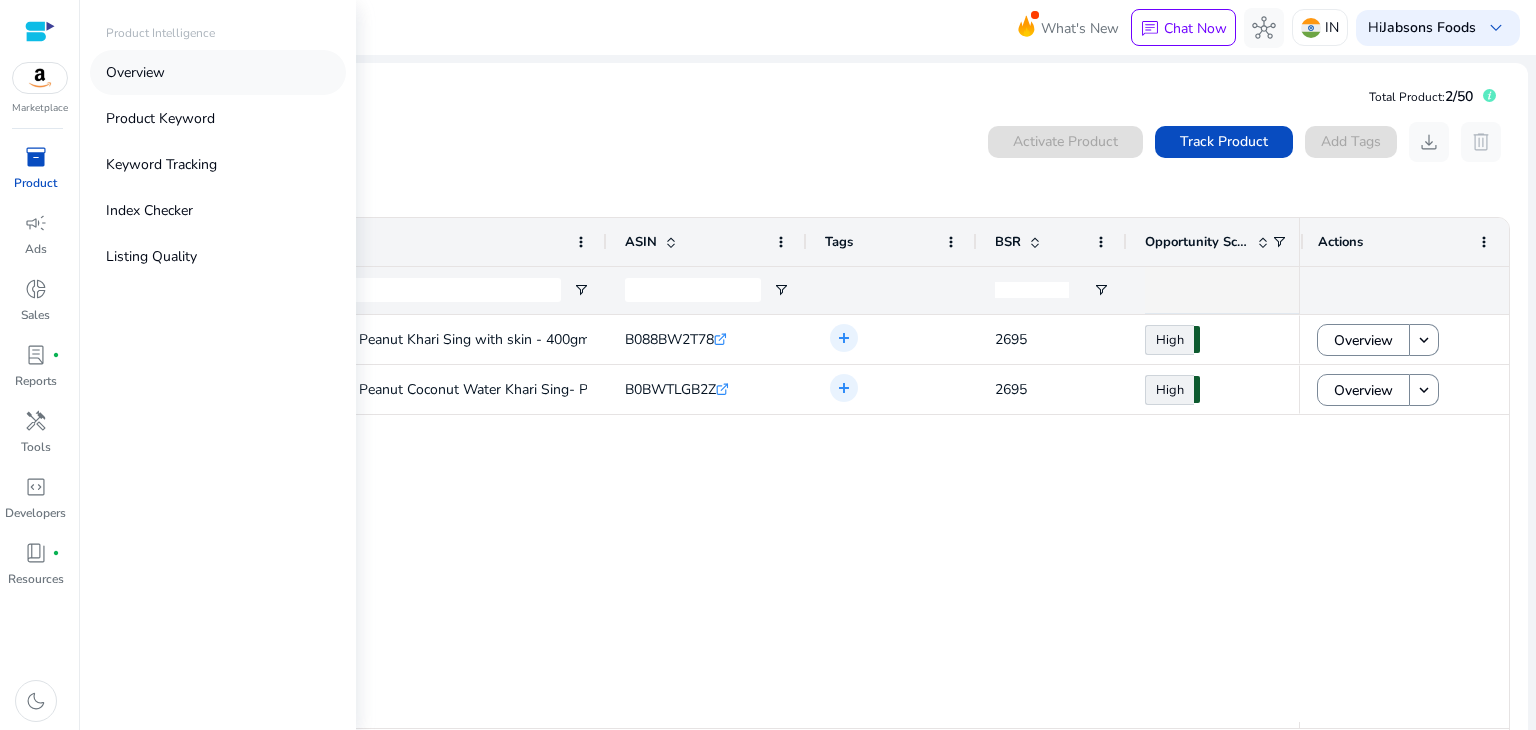 click on "Overview" at bounding box center [218, 72] 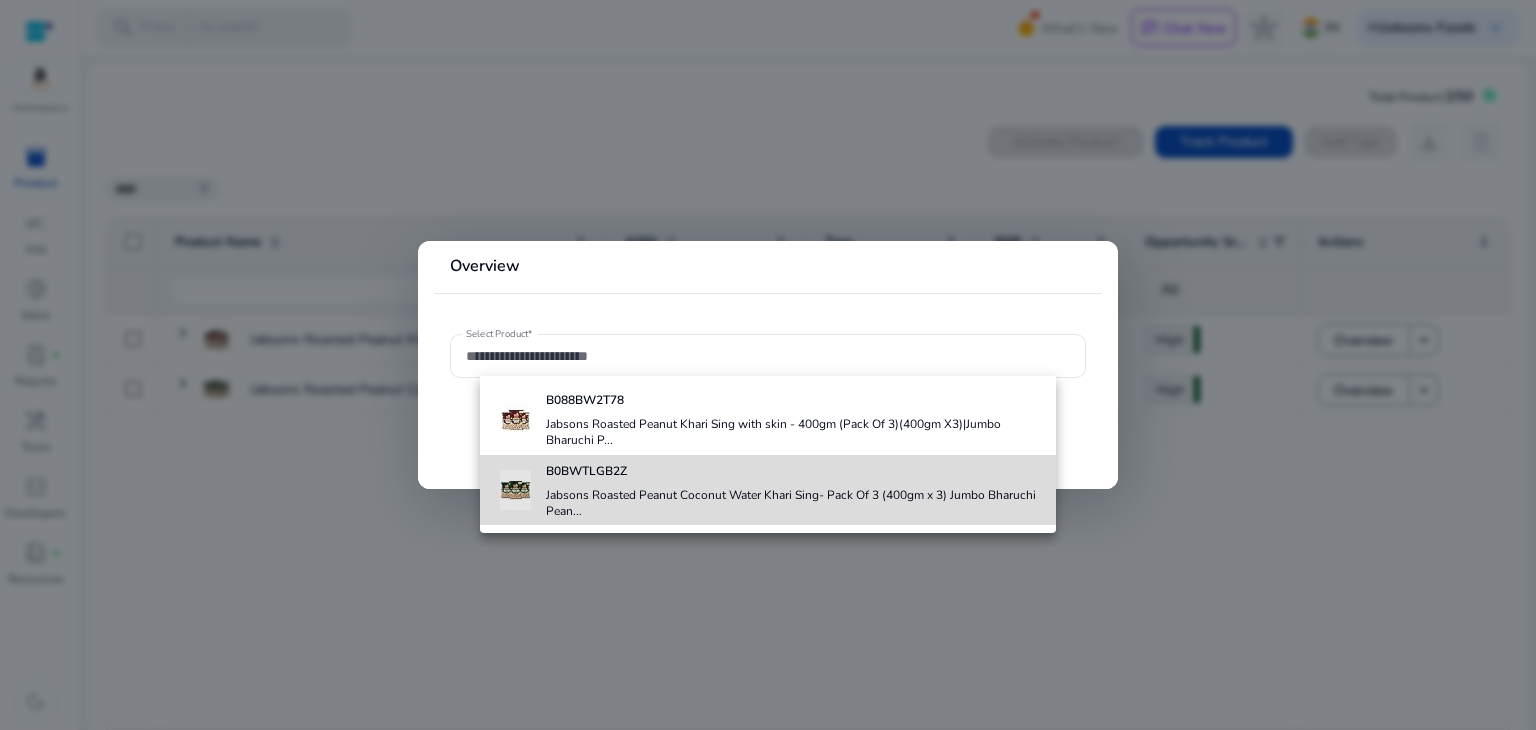 click on "Jabsons Roasted Peanut Coconut Water Khari Sing- Pack Of 3 (400gm x 3) Jumbo Bharuchi Pean..." at bounding box center (793, 503) 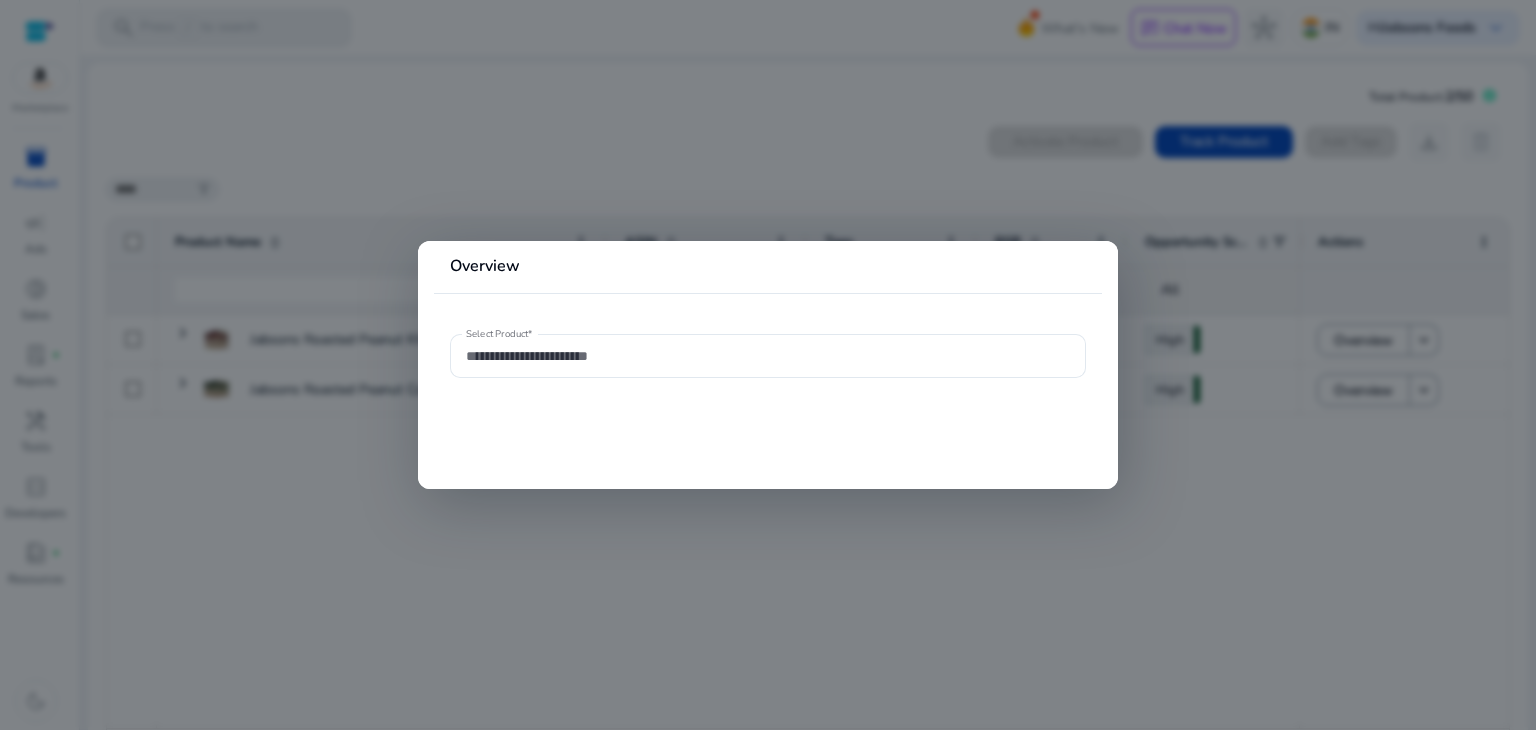 type on "**********" 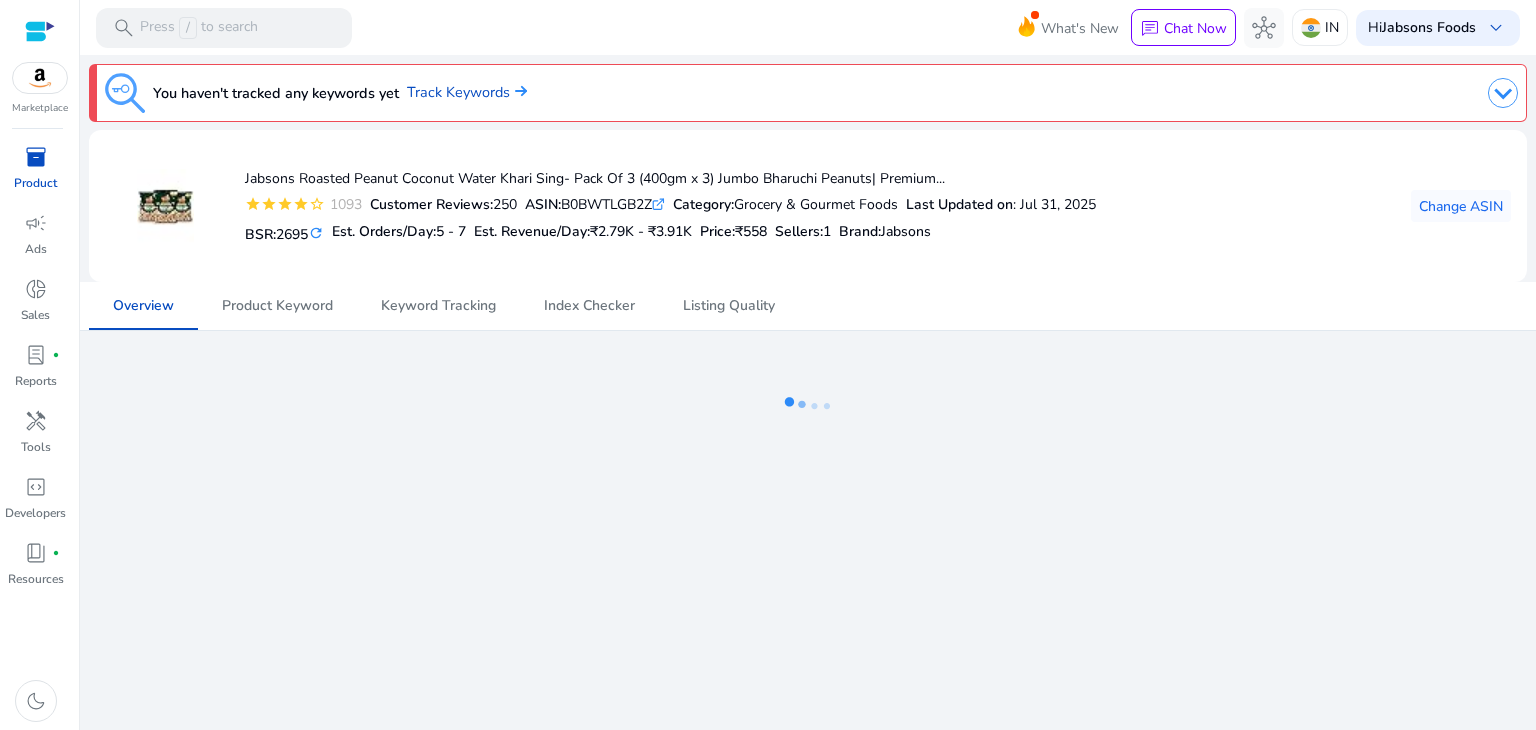 scroll, scrollTop: 0, scrollLeft: 0, axis: both 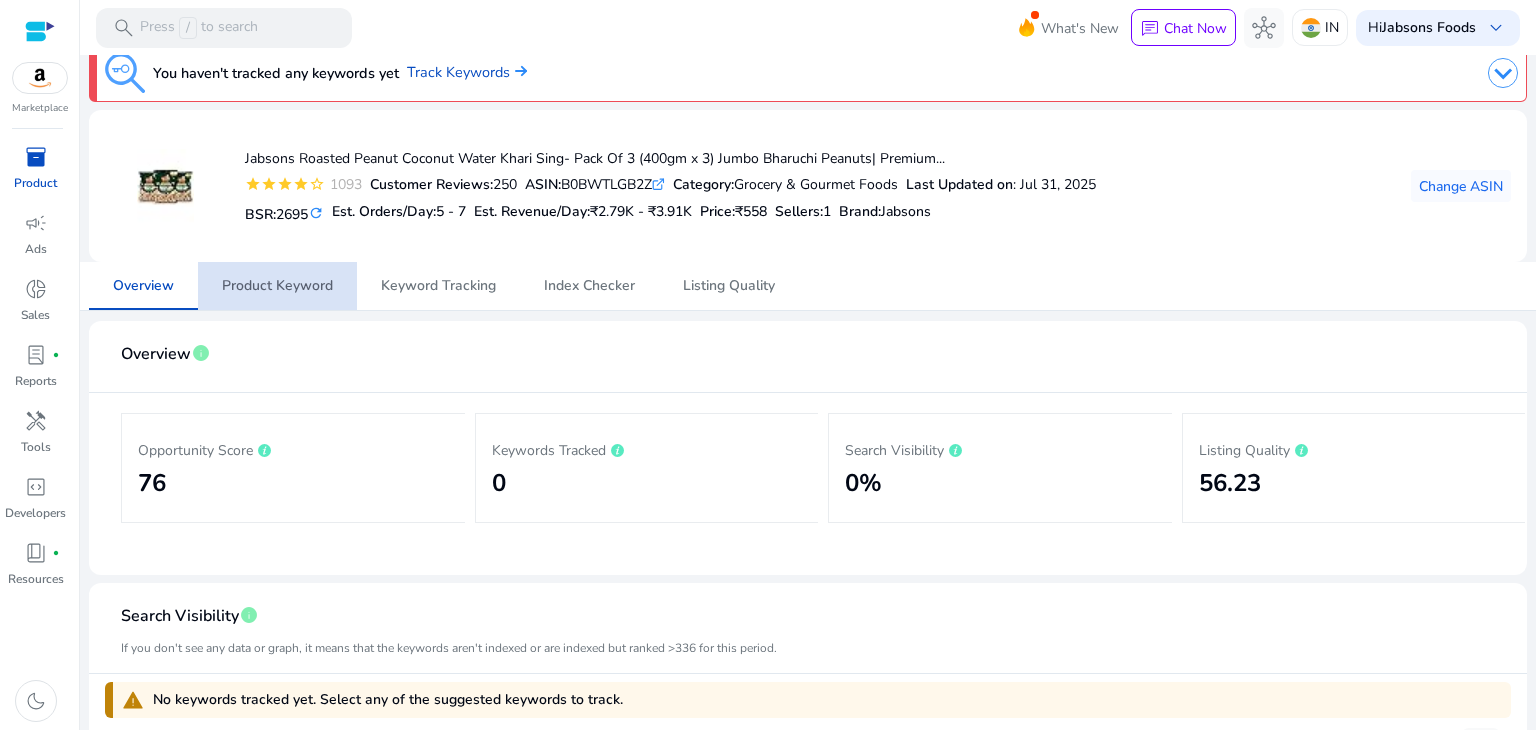 click on "Product Keyword" at bounding box center [277, 286] 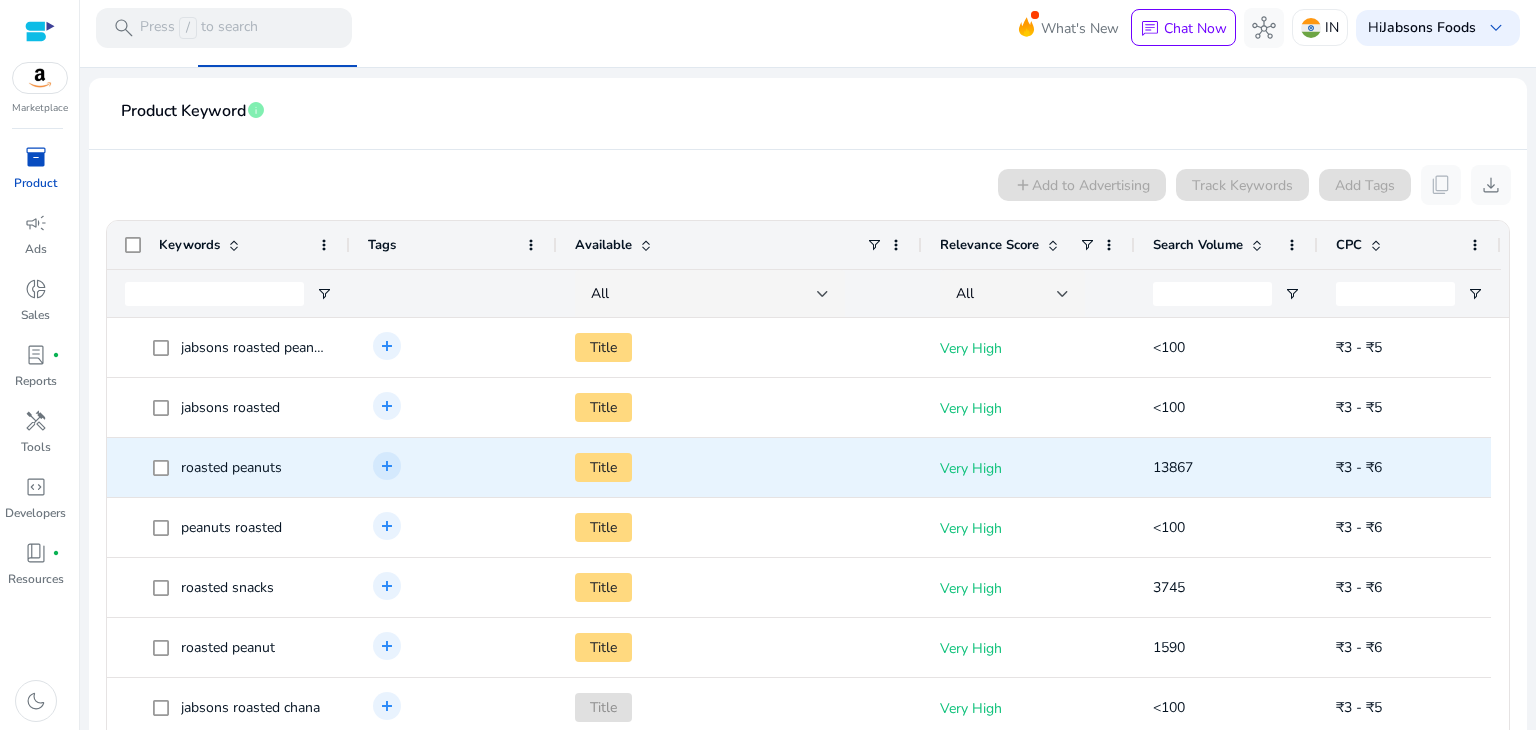 scroll, scrollTop: 281, scrollLeft: 0, axis: vertical 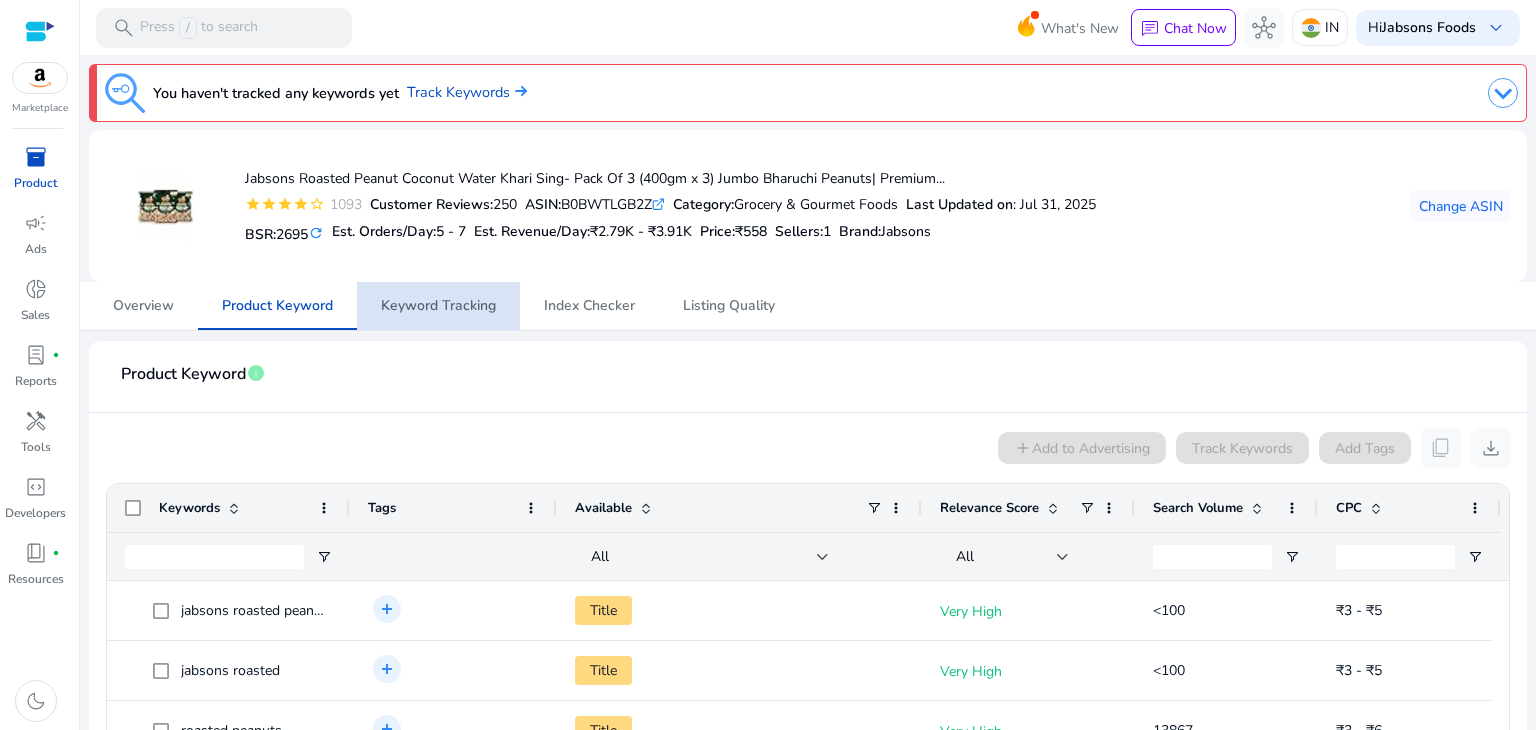 click on "Keyword Tracking" at bounding box center [438, 306] 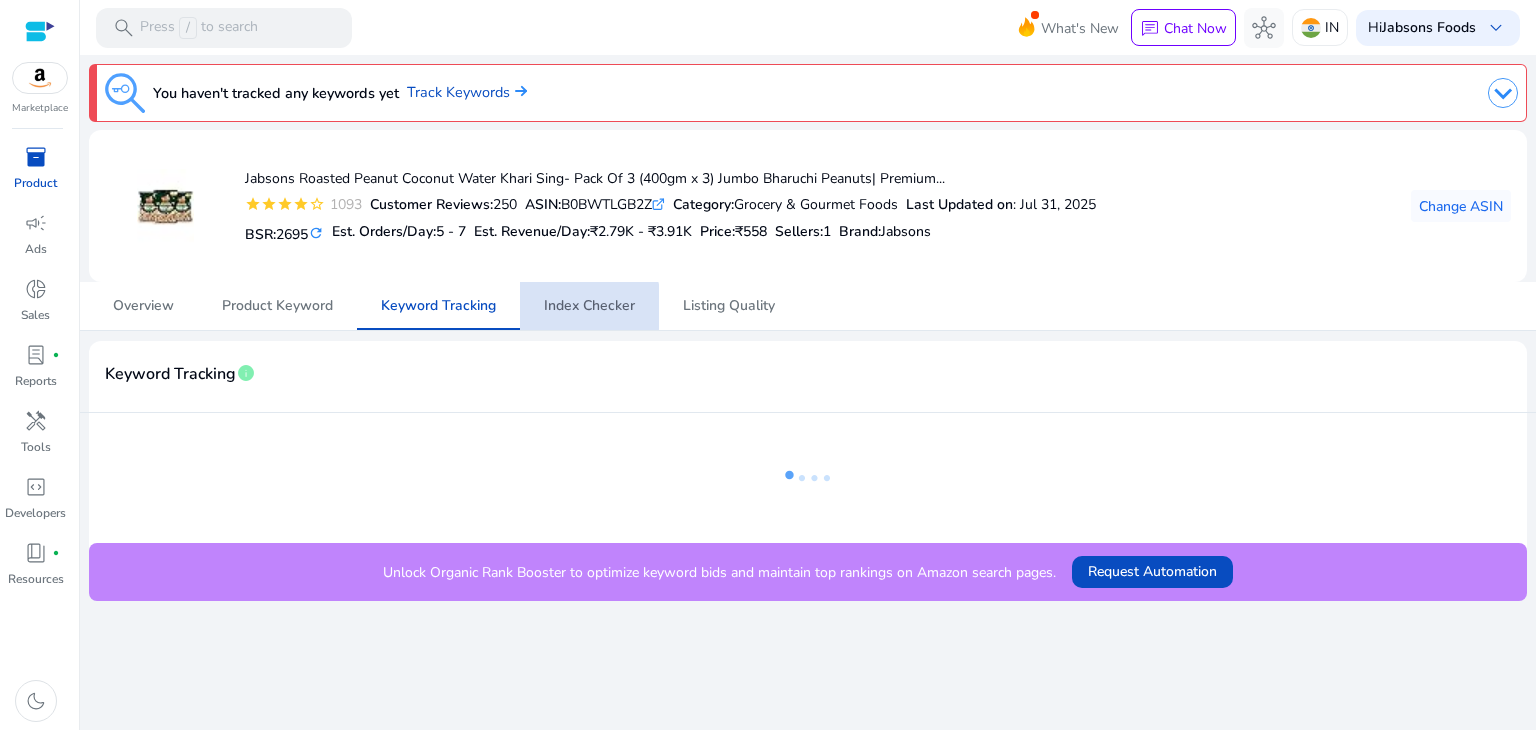 click on "Index Checker" at bounding box center [589, 306] 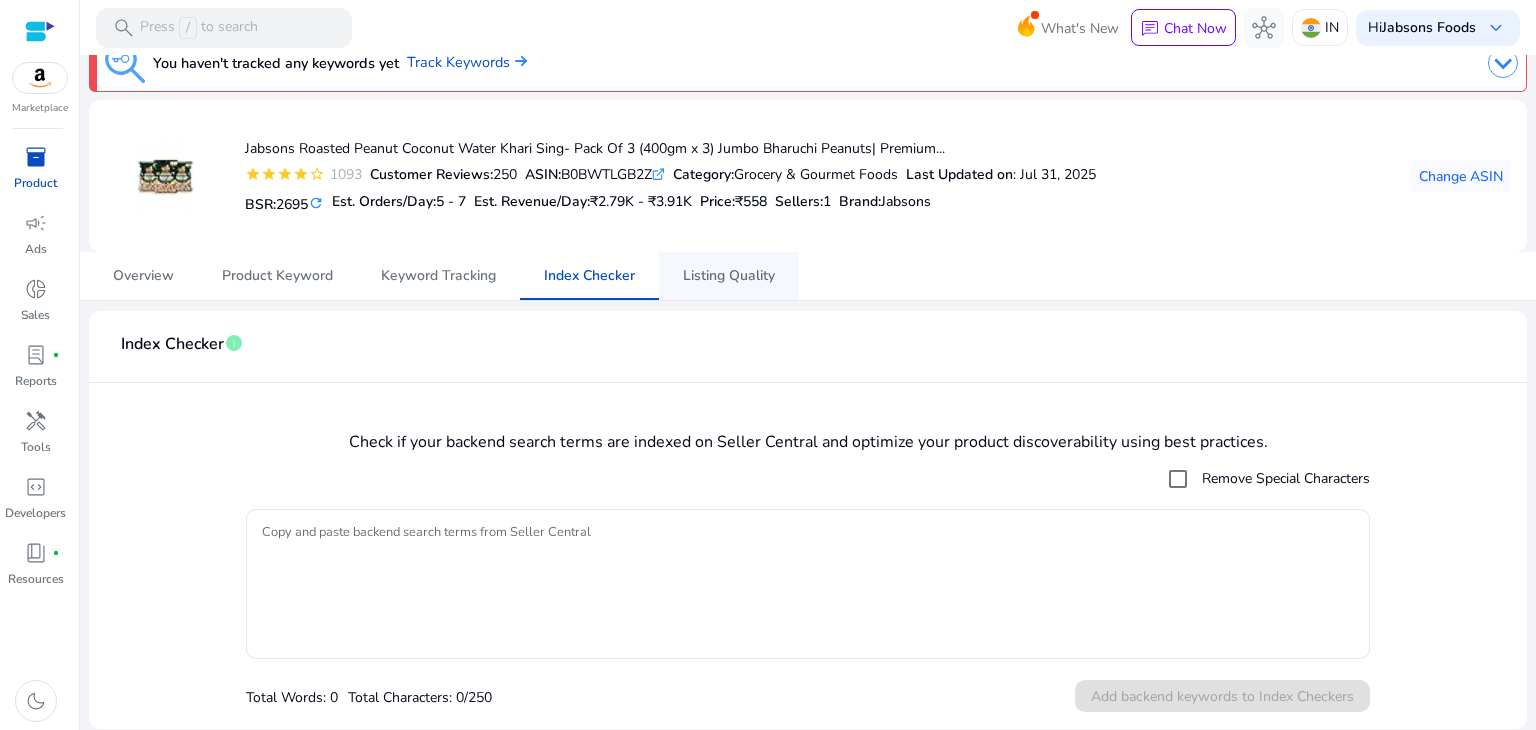 click on "Listing Quality" at bounding box center [729, 276] 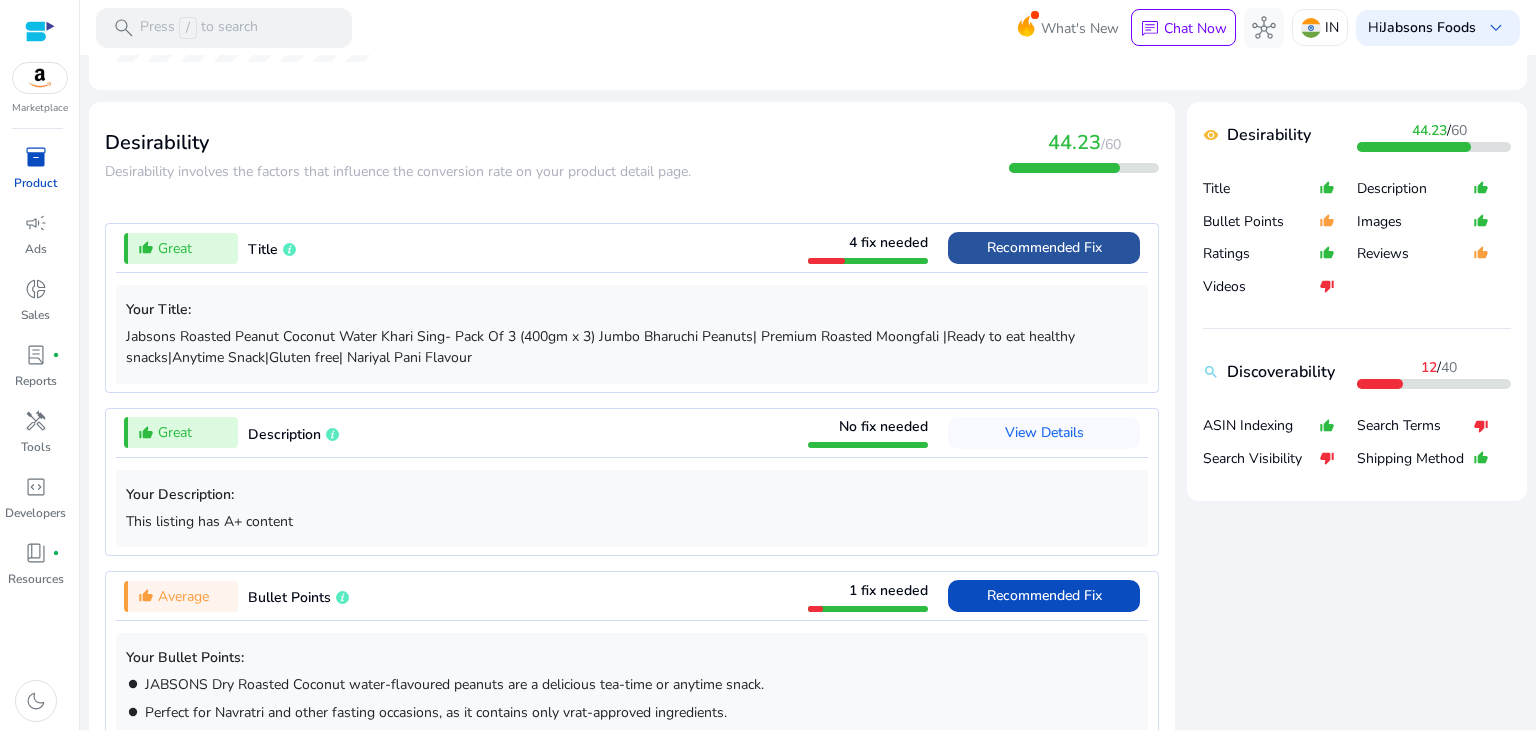 click on "Recommended Fix" at bounding box center (1044, 247) 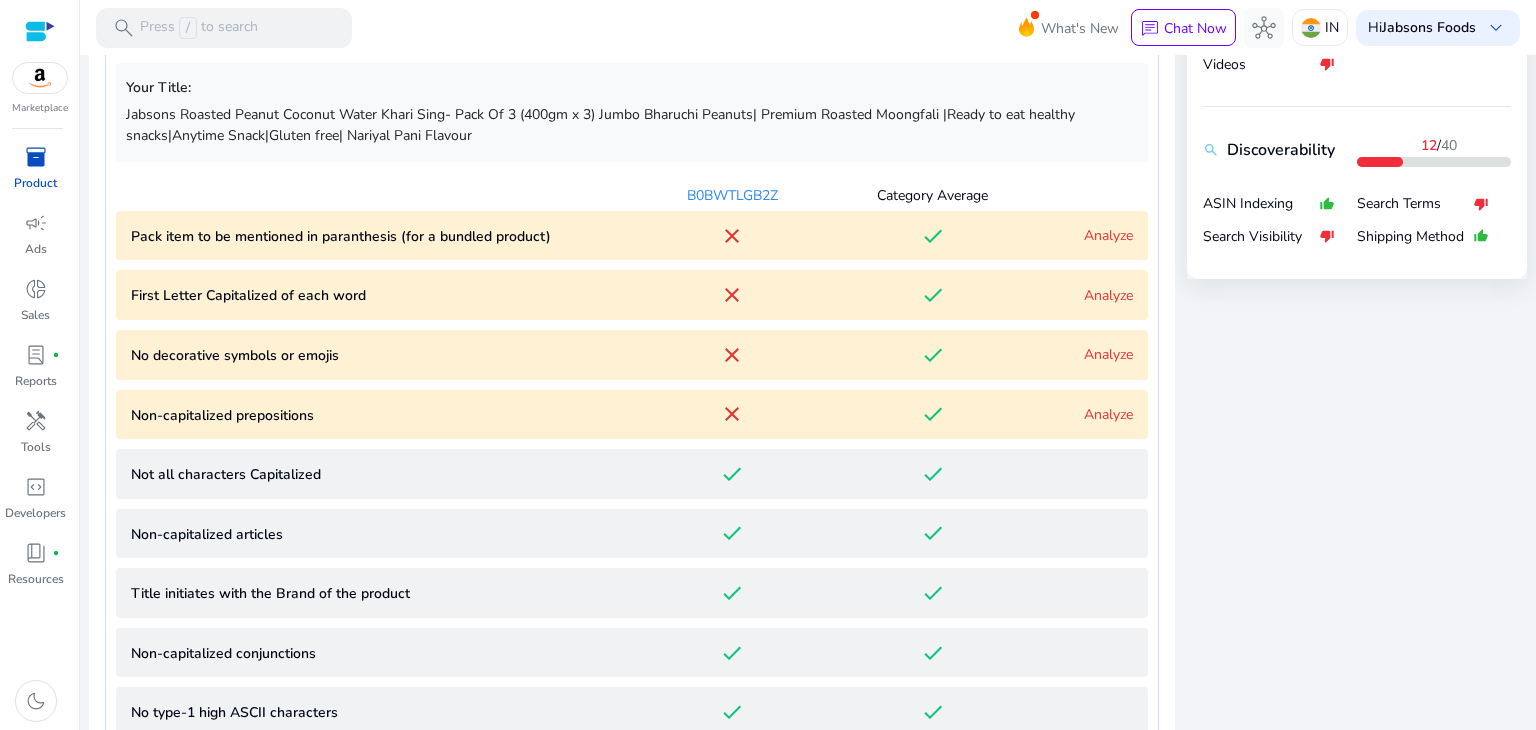 click on "Analyze" at bounding box center (1108, 235) 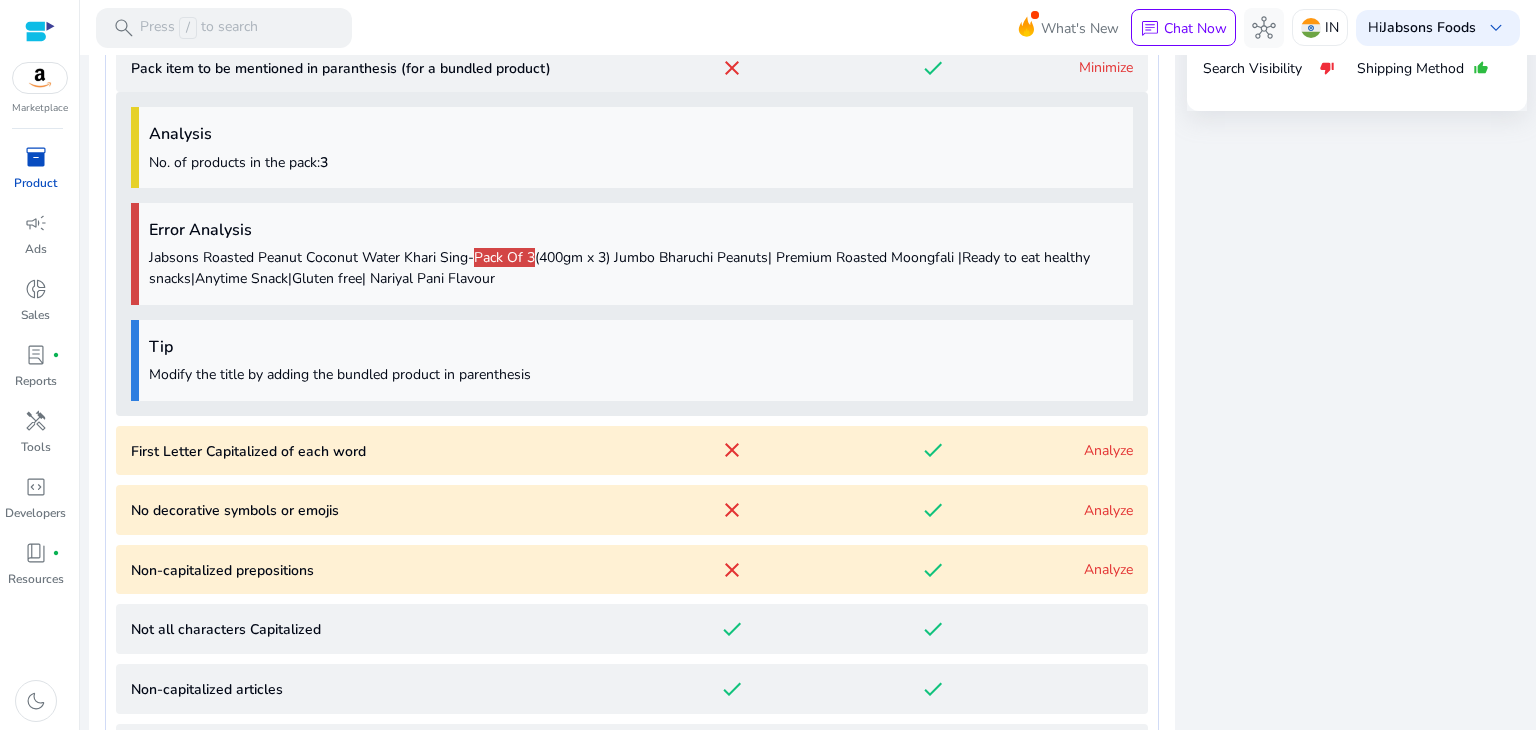 click on "Analyze" at bounding box center (1108, 450) 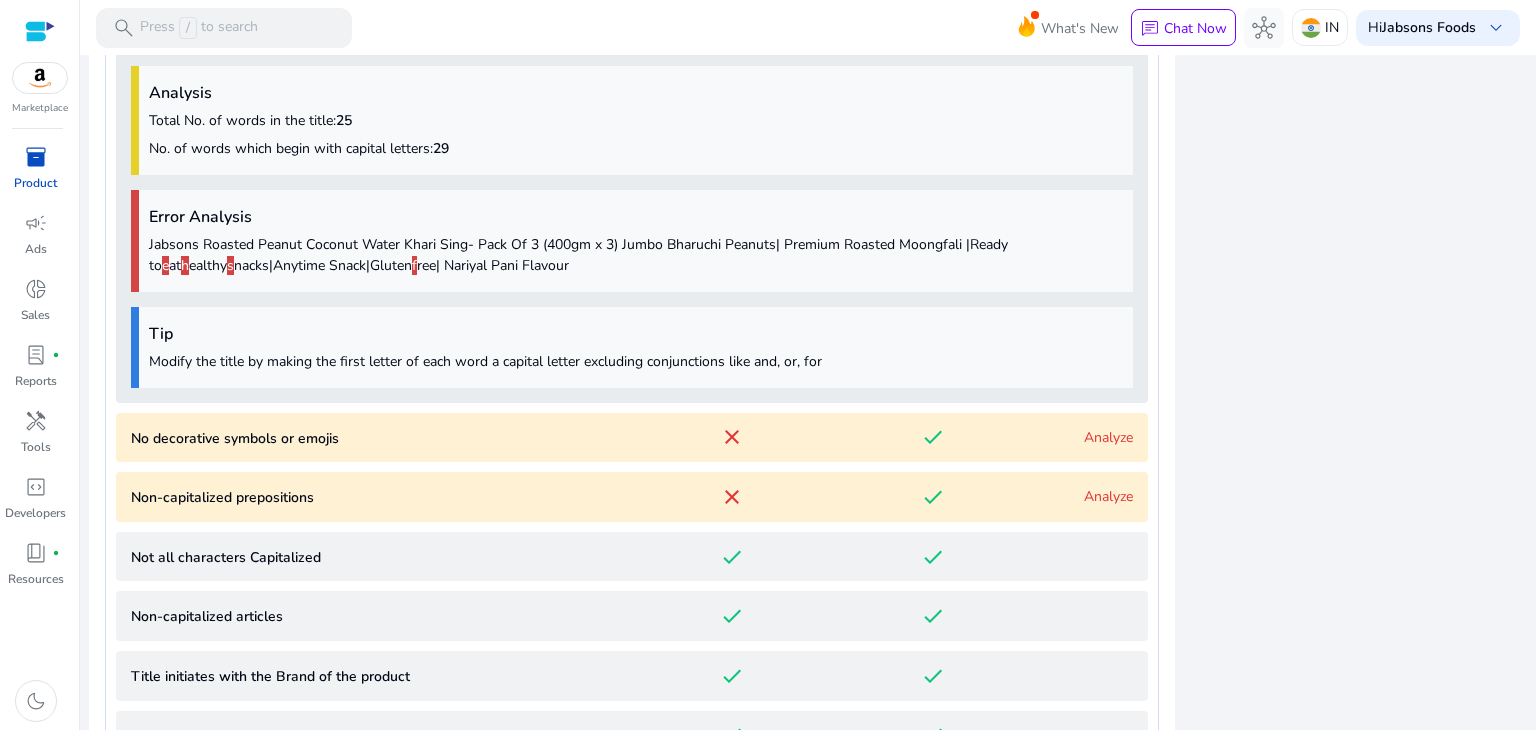 click on "Analyze" at bounding box center (1108, 437) 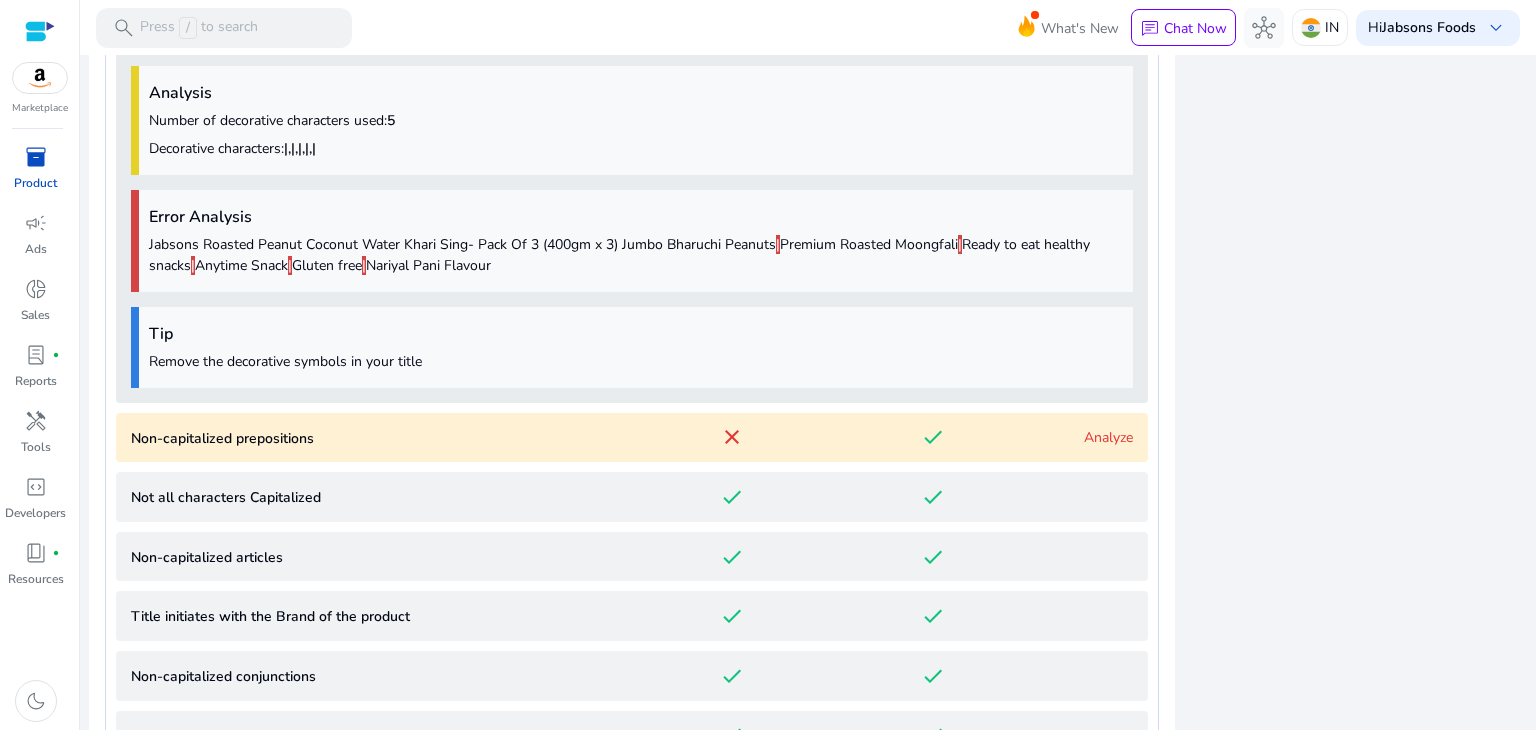 click on "Analyze" at bounding box center (1108, 437) 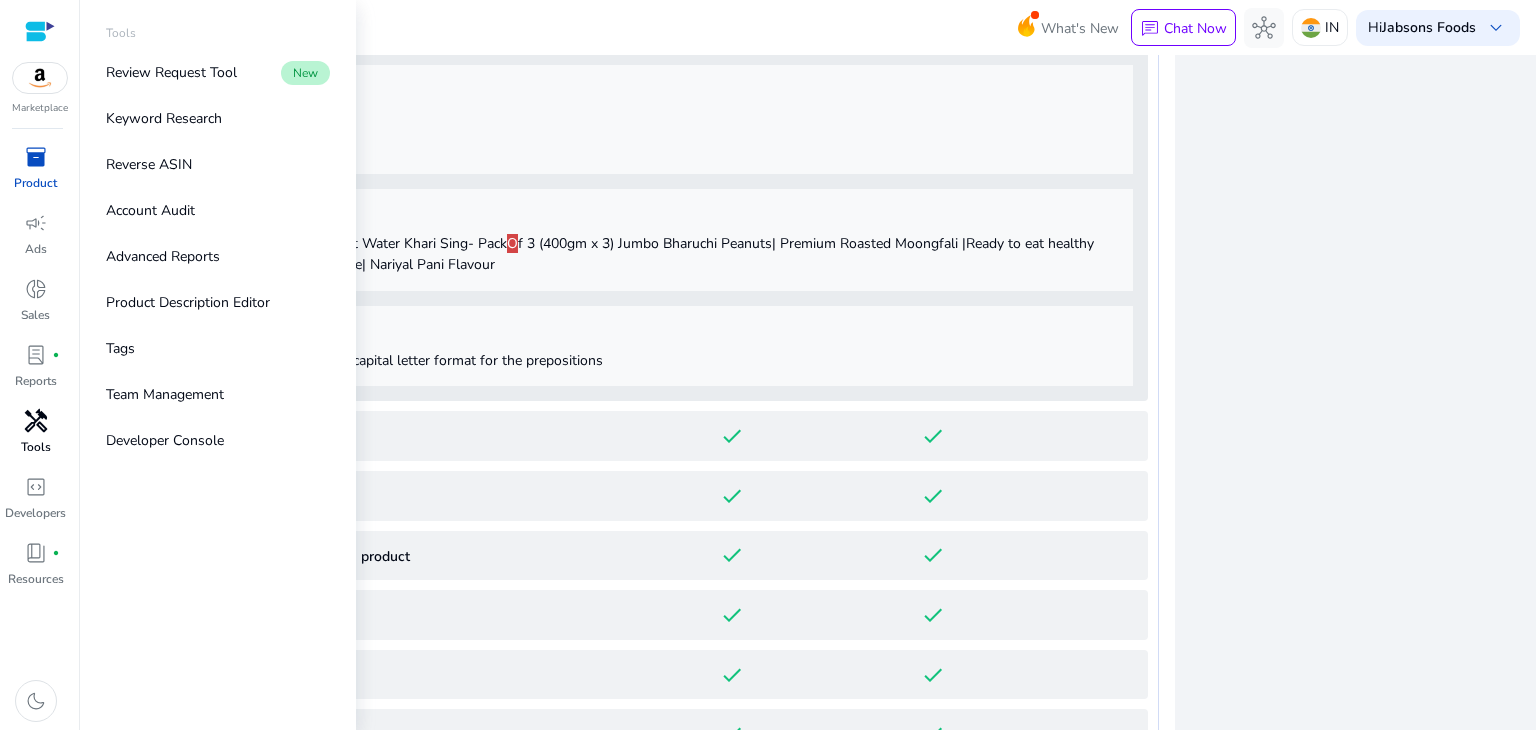 click on "Tools" at bounding box center [36, 447] 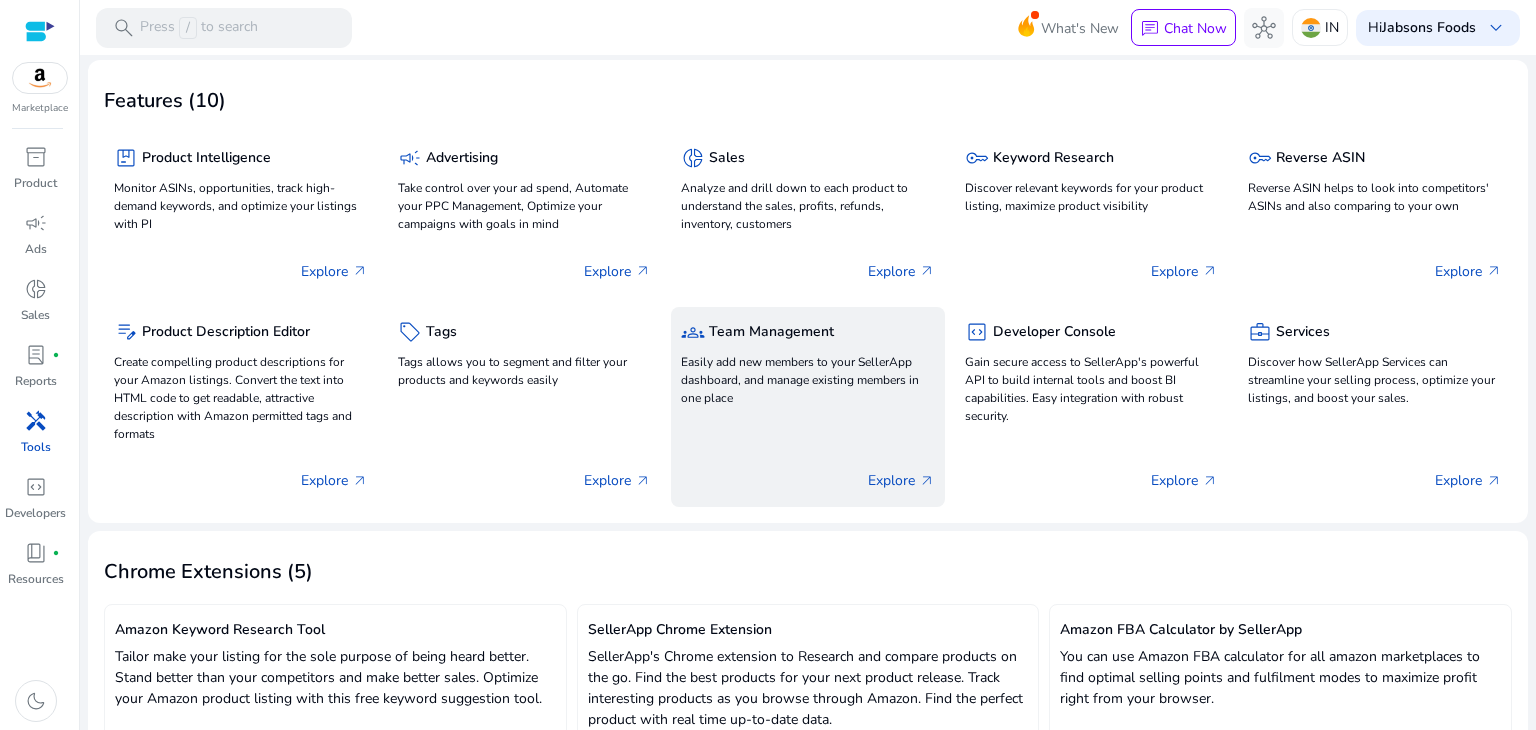 scroll, scrollTop: 0, scrollLeft: 0, axis: both 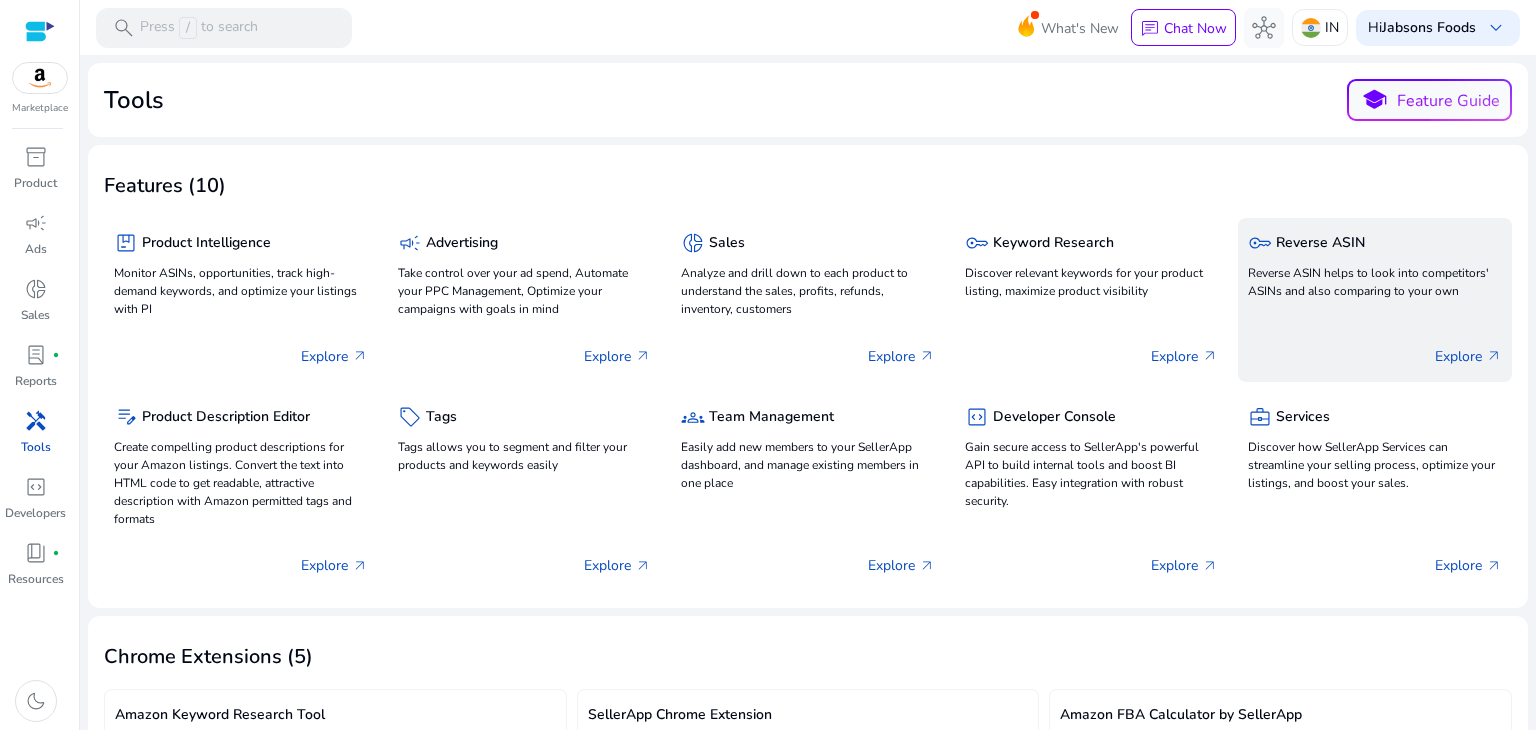 click on "Reverse ASIN helps to look into competitors' ASINs and also comparing to your own" 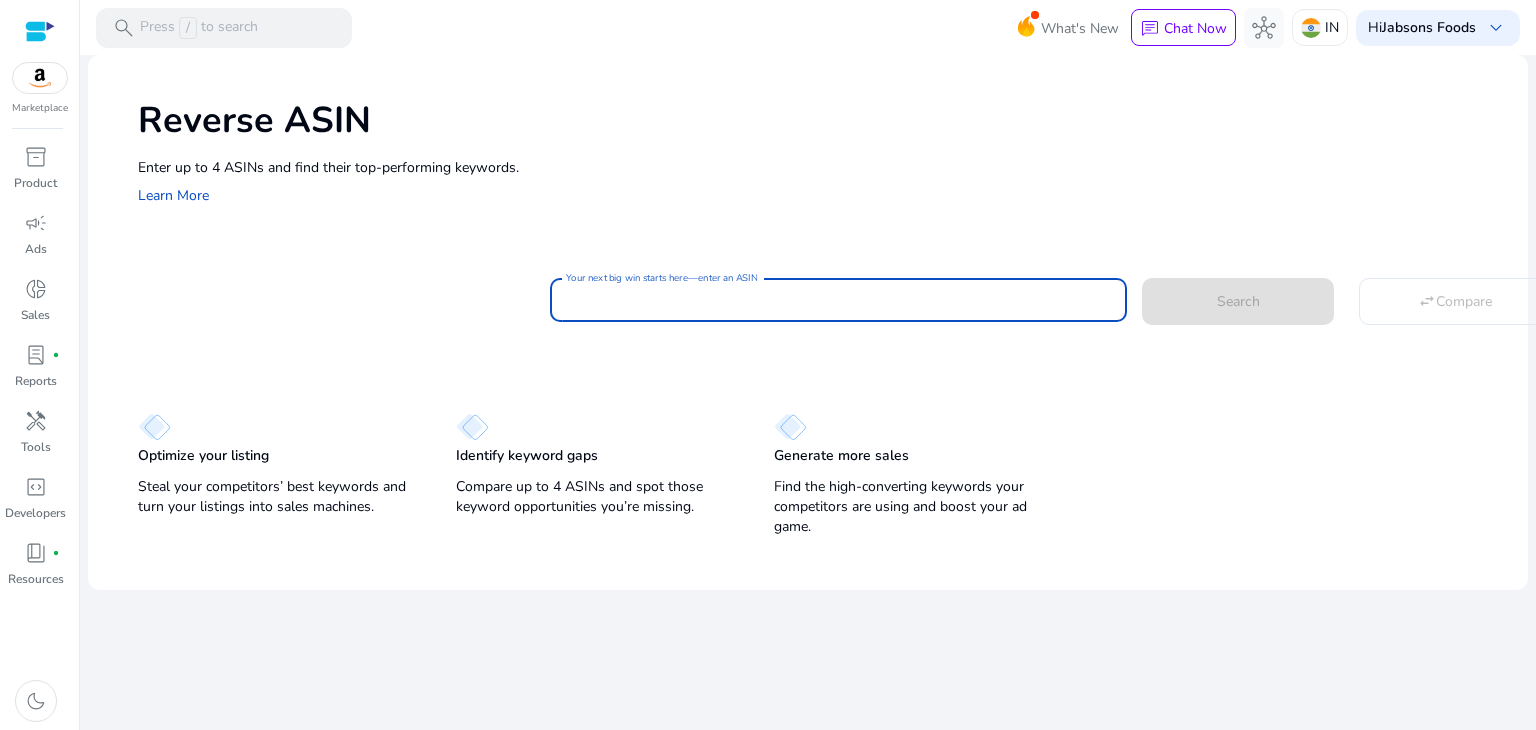 click on "Your next big win starts here—enter an ASIN" at bounding box center (838, 300) 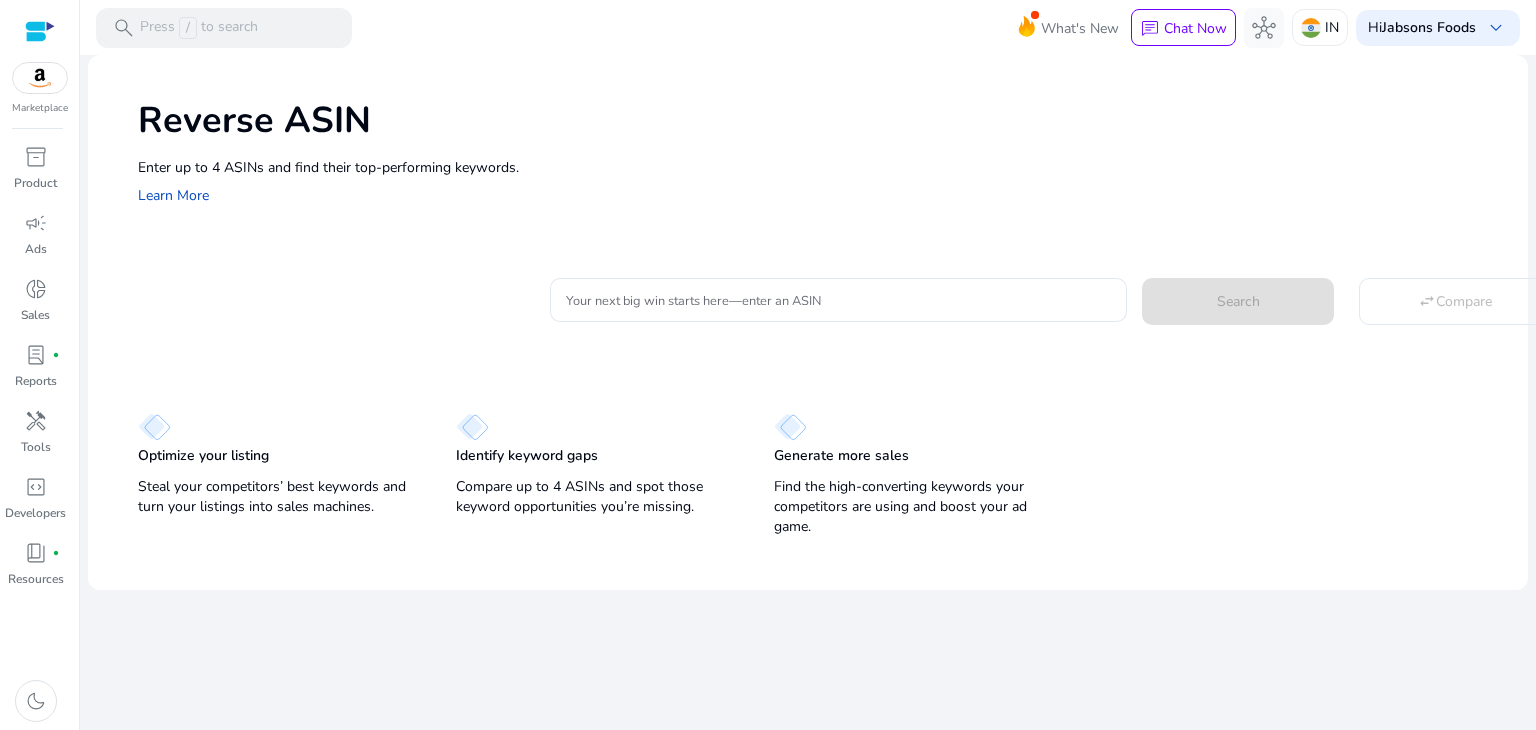 click on "Reverse ASIN  Enter up to 4 ASINs and find their top-performing keywords.    Learn More Your next big win starts here—enter an ASIN  Search
swap_horiz  Compare   Optimize your listing   Steal your competitors’ best keywords and turn your listings into sales machines.   Identify keyword gaps   Compare up to 4 ASINs and spot those keyword opportunities you’re missing.   Generate more sales   Find the high-converting keywords your competitors are using and boost your ad game." 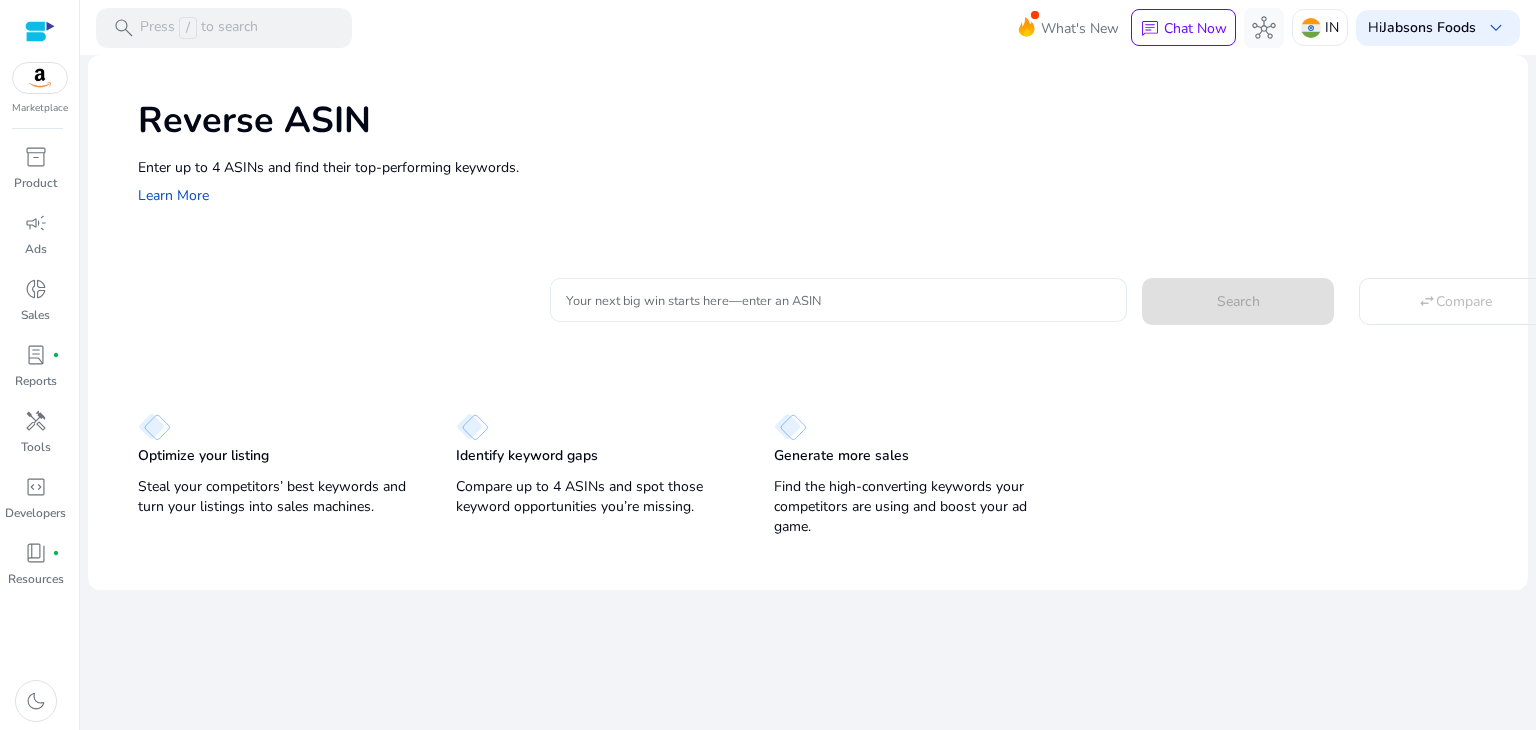 click 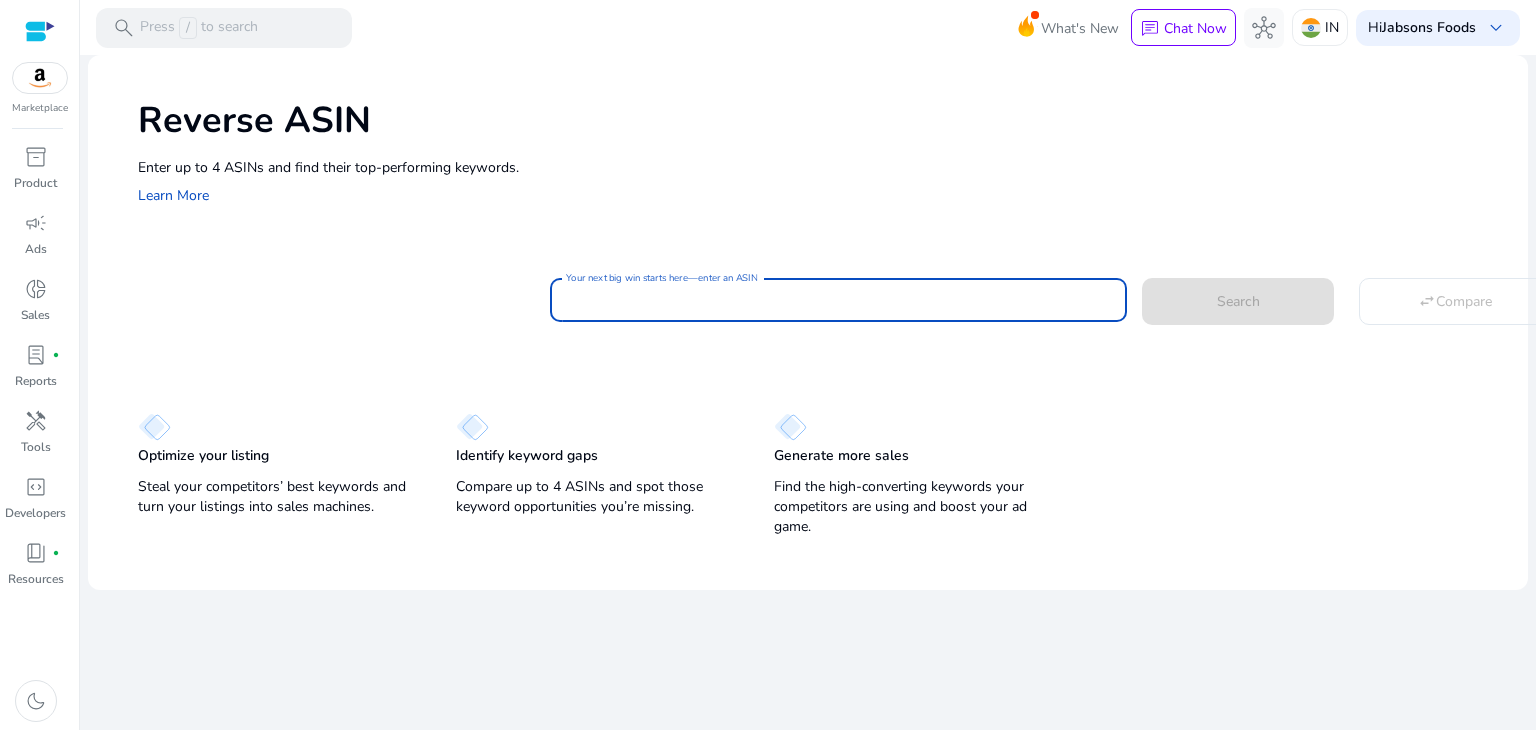 paste on "**********" 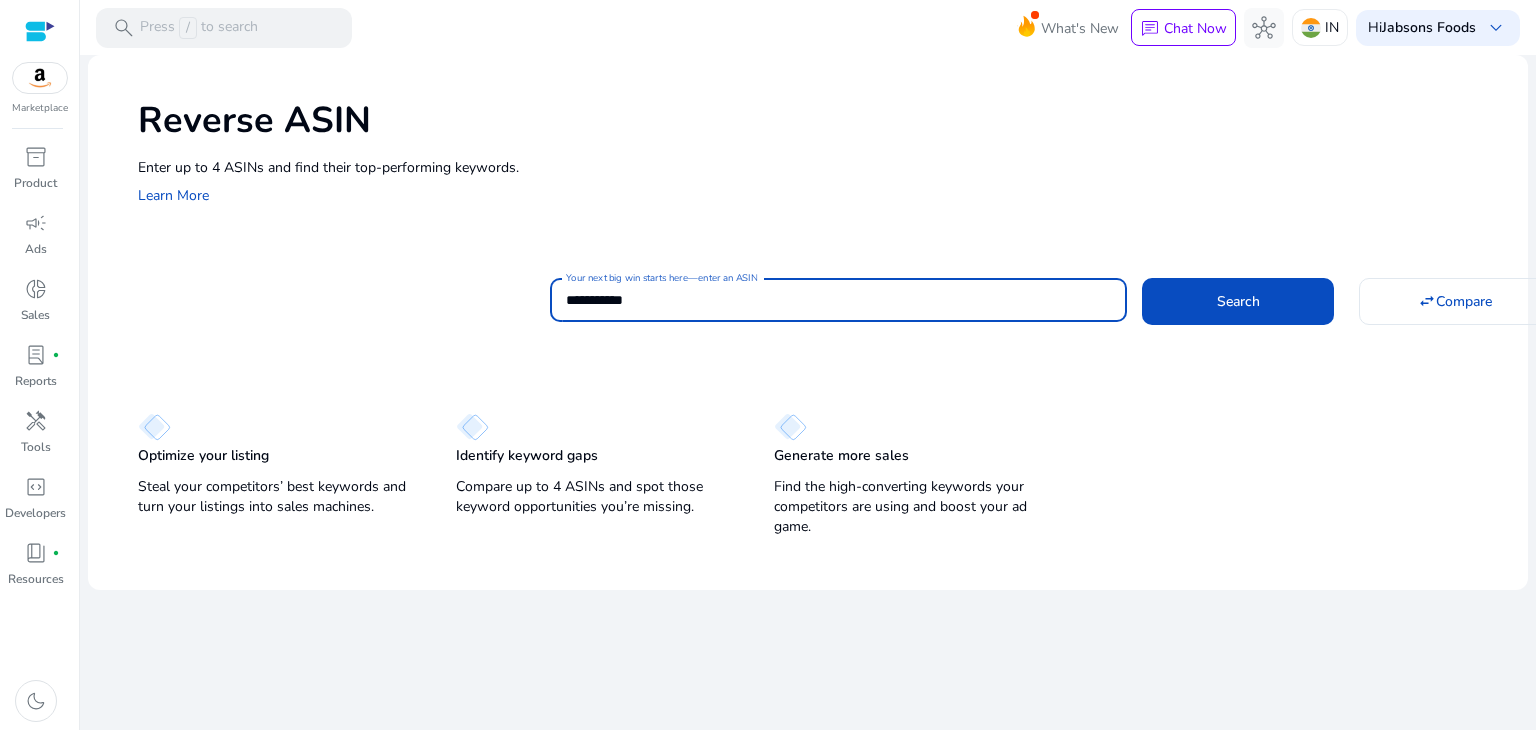 click on "Search" 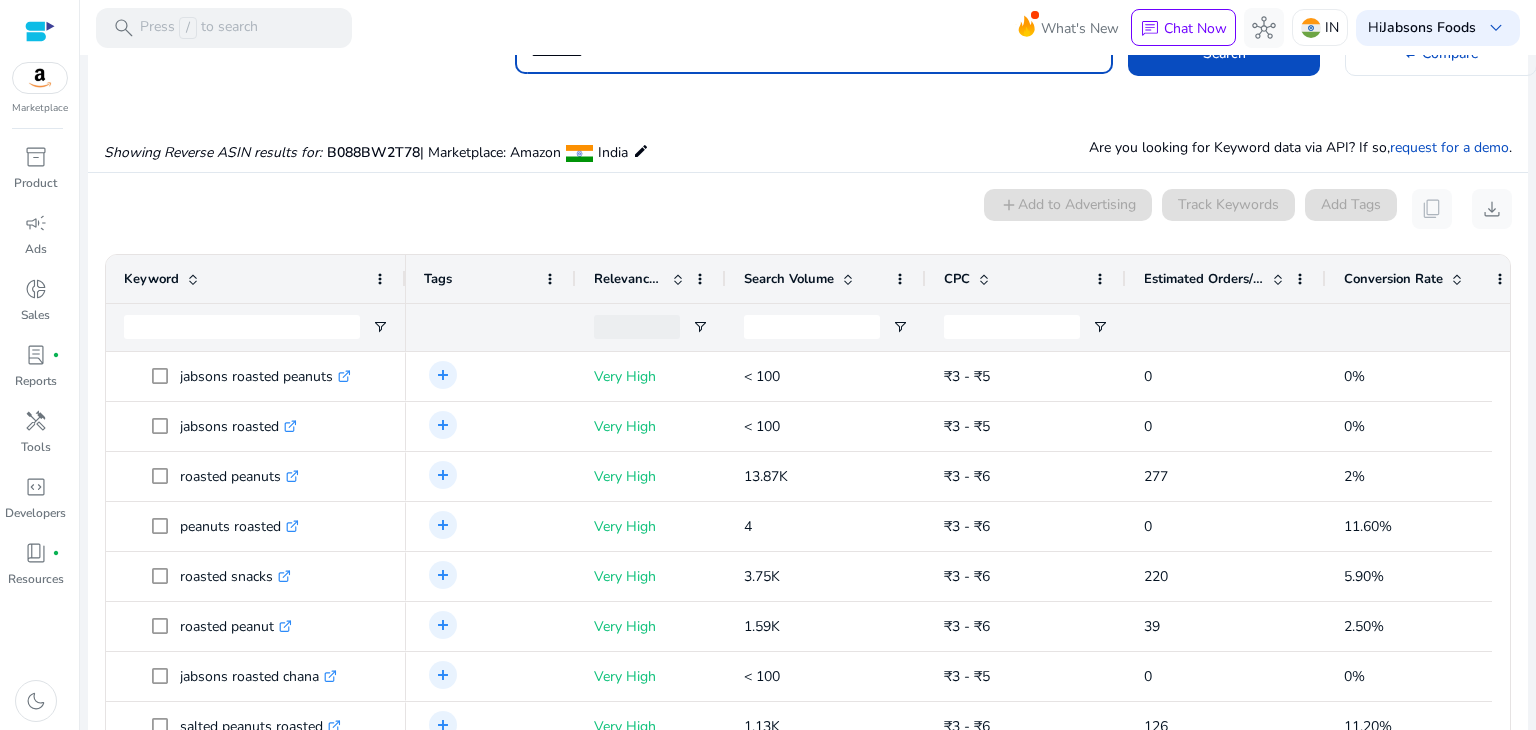 scroll, scrollTop: 0, scrollLeft: 0, axis: both 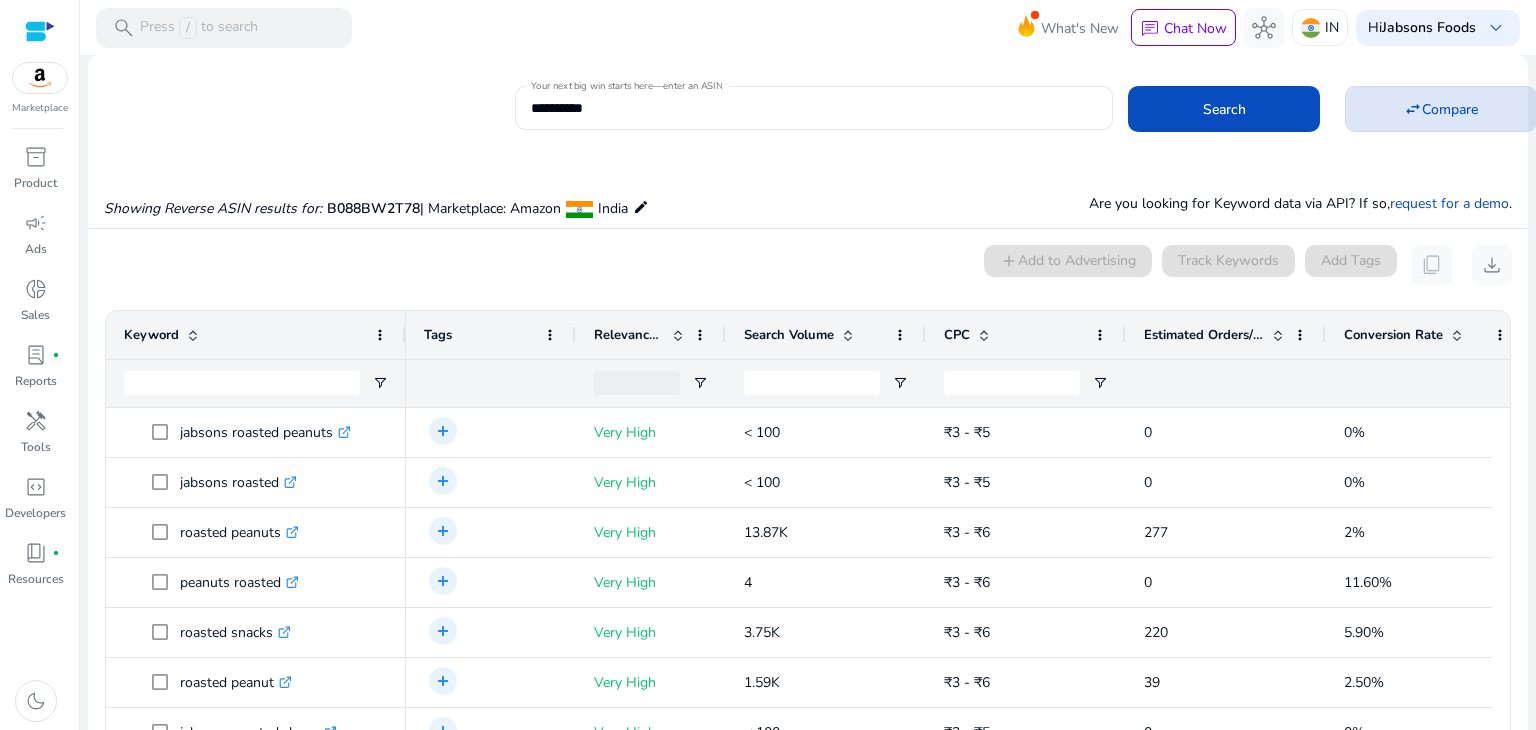 click on "Compare" 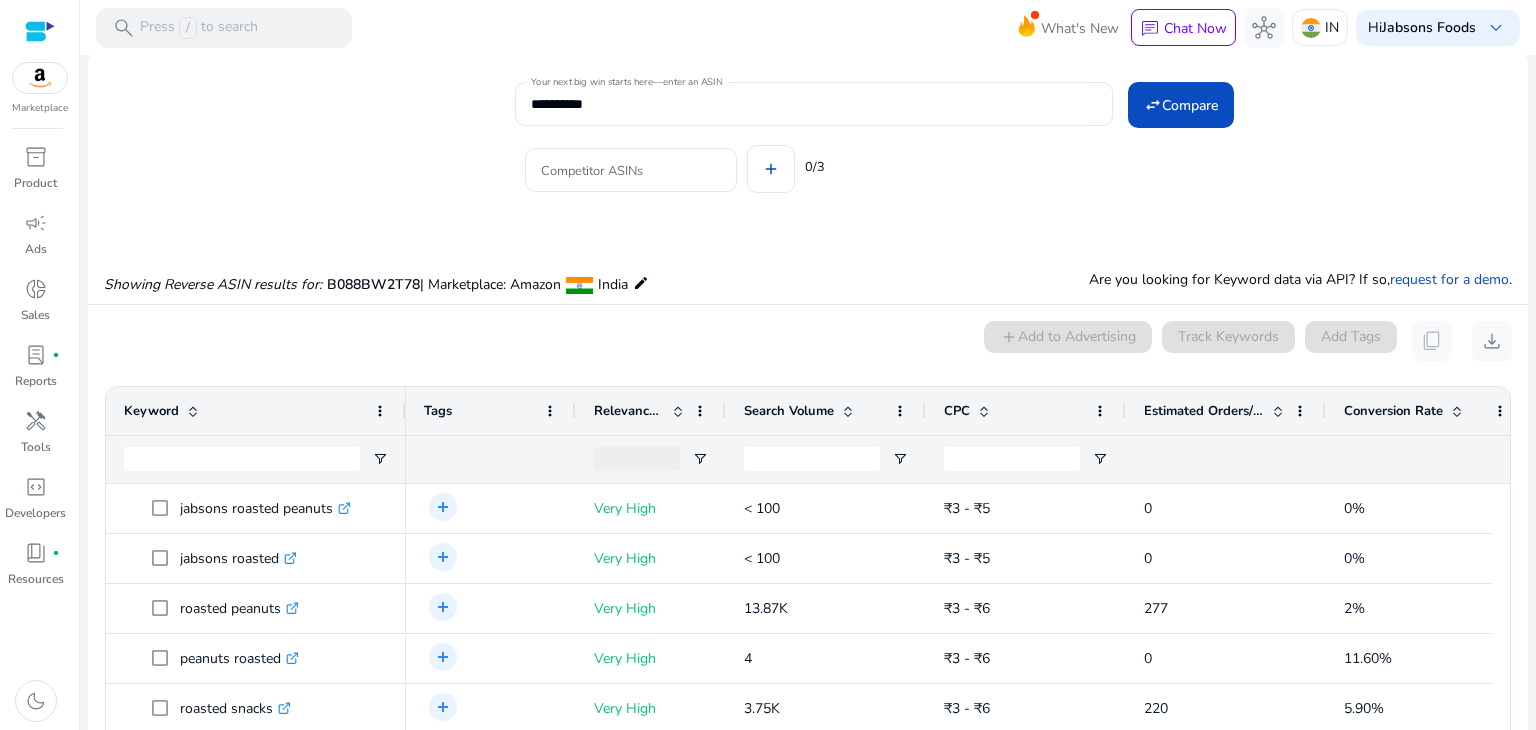scroll, scrollTop: 0, scrollLeft: 0, axis: both 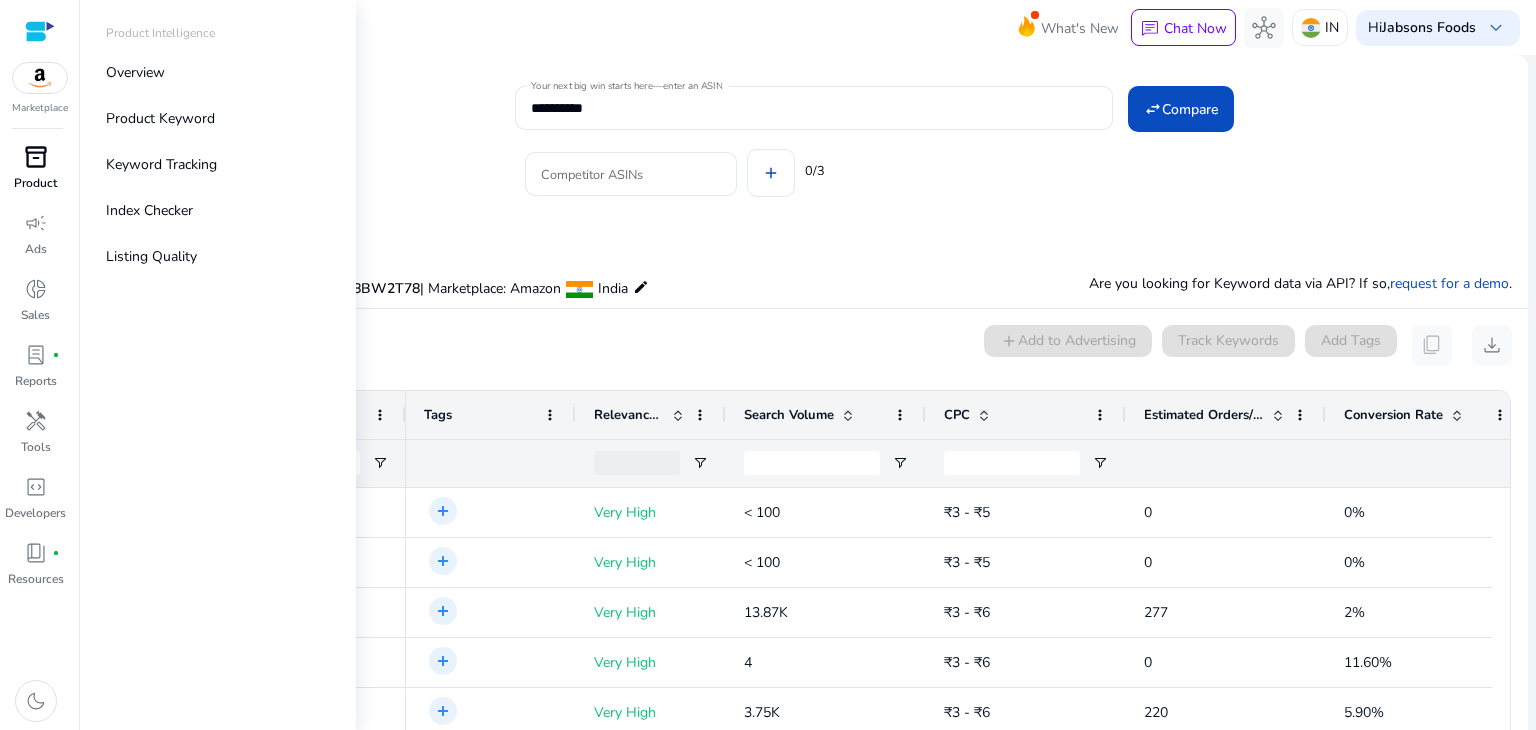 click on "inventory_2" at bounding box center (36, 157) 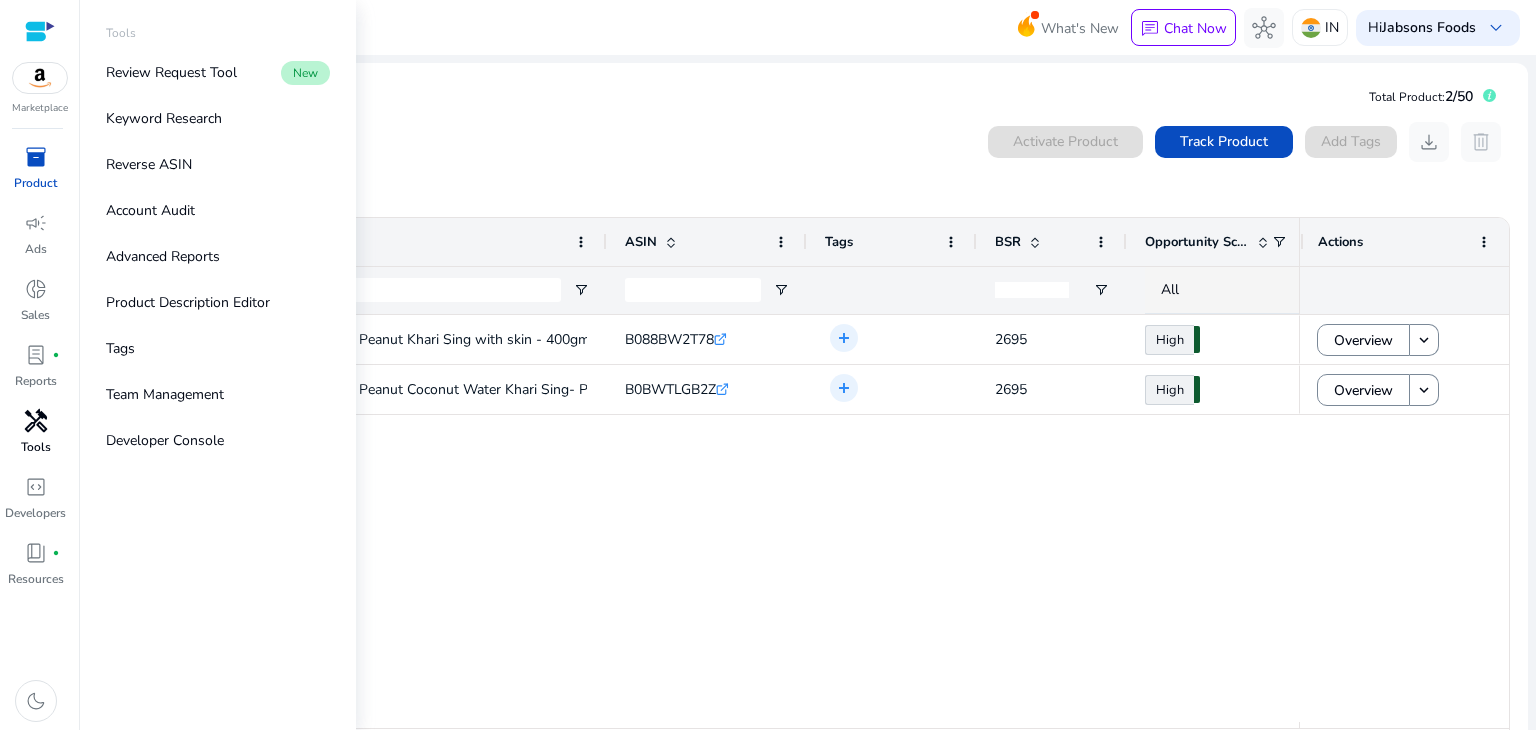 click on "handyman" at bounding box center (36, 421) 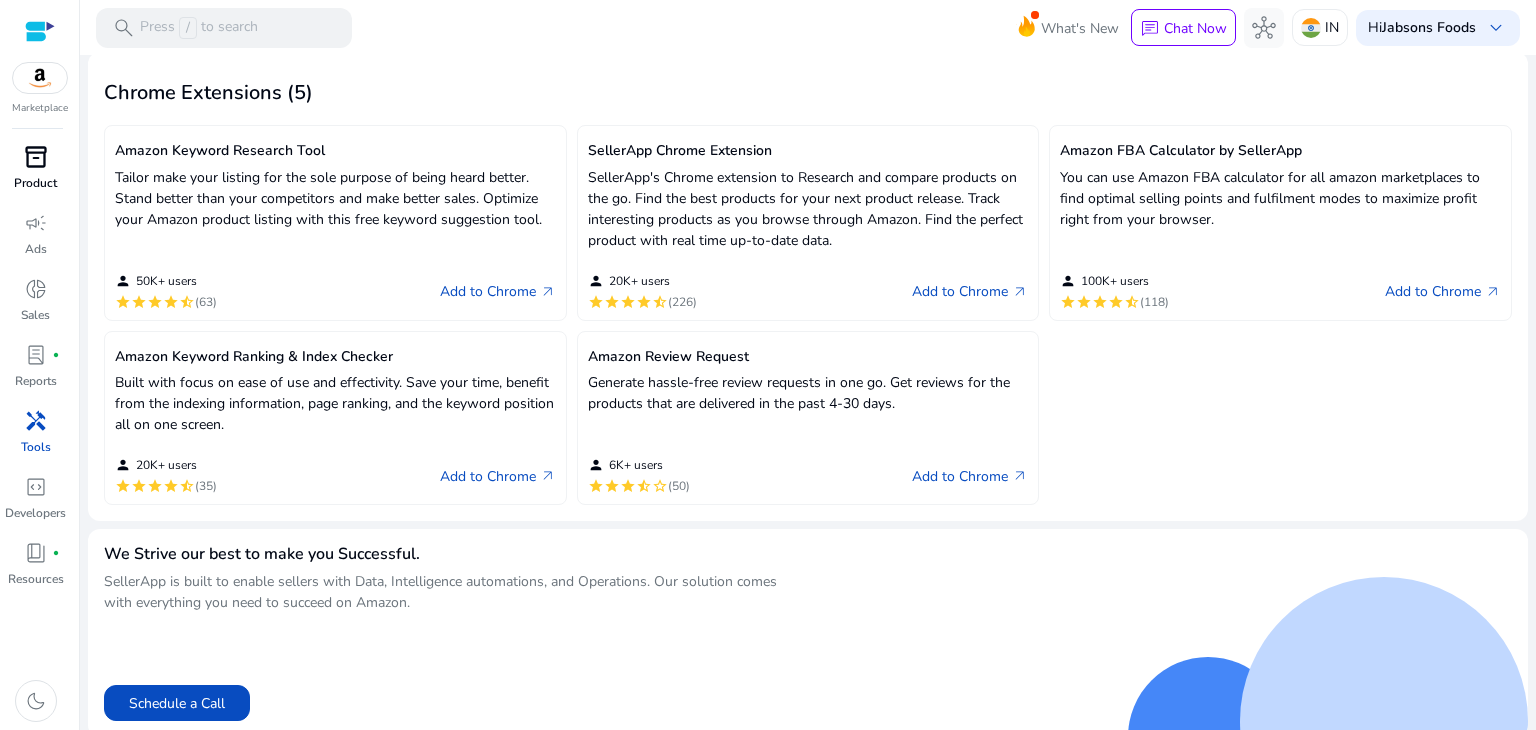 scroll, scrollTop: 570, scrollLeft: 0, axis: vertical 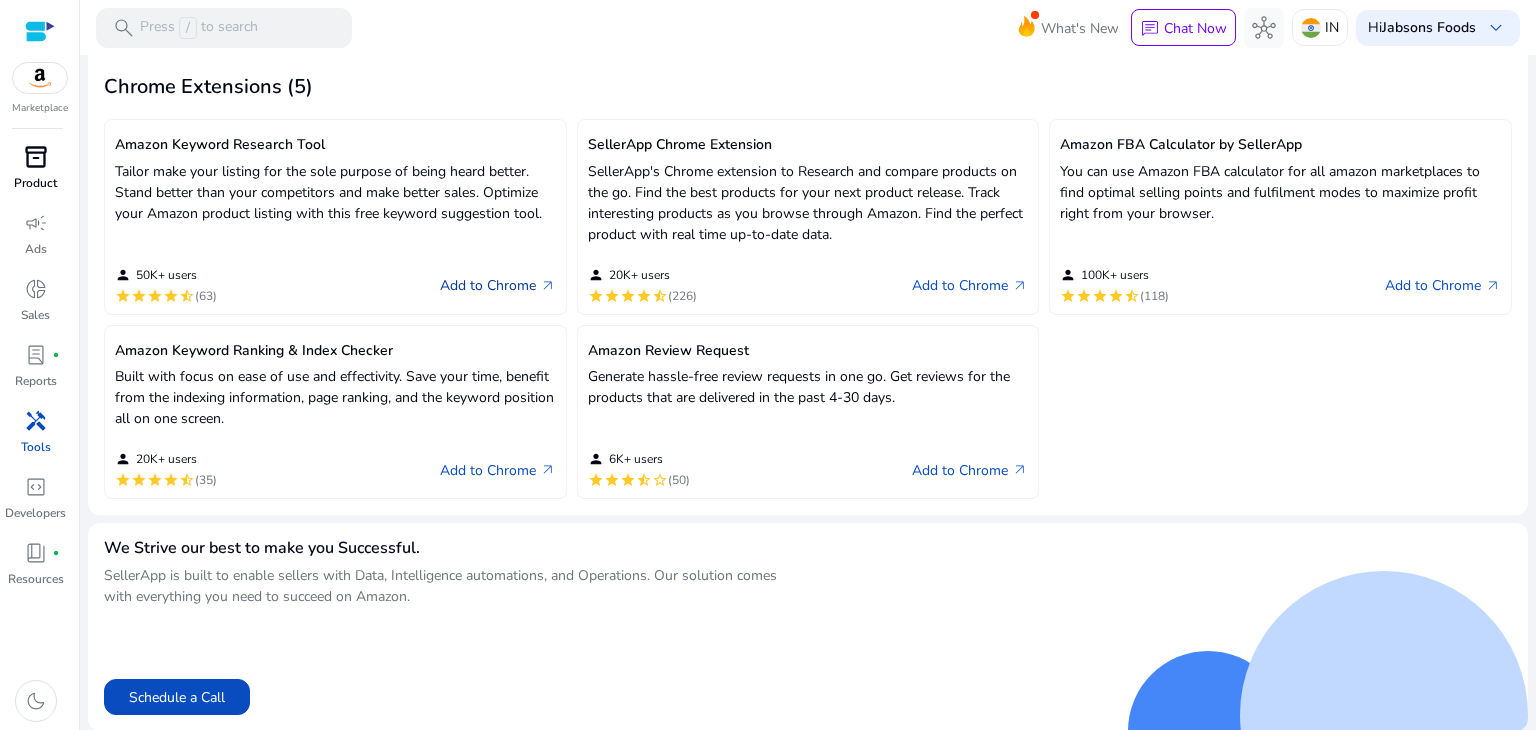click on "Add to Chrome   arrow_outward" 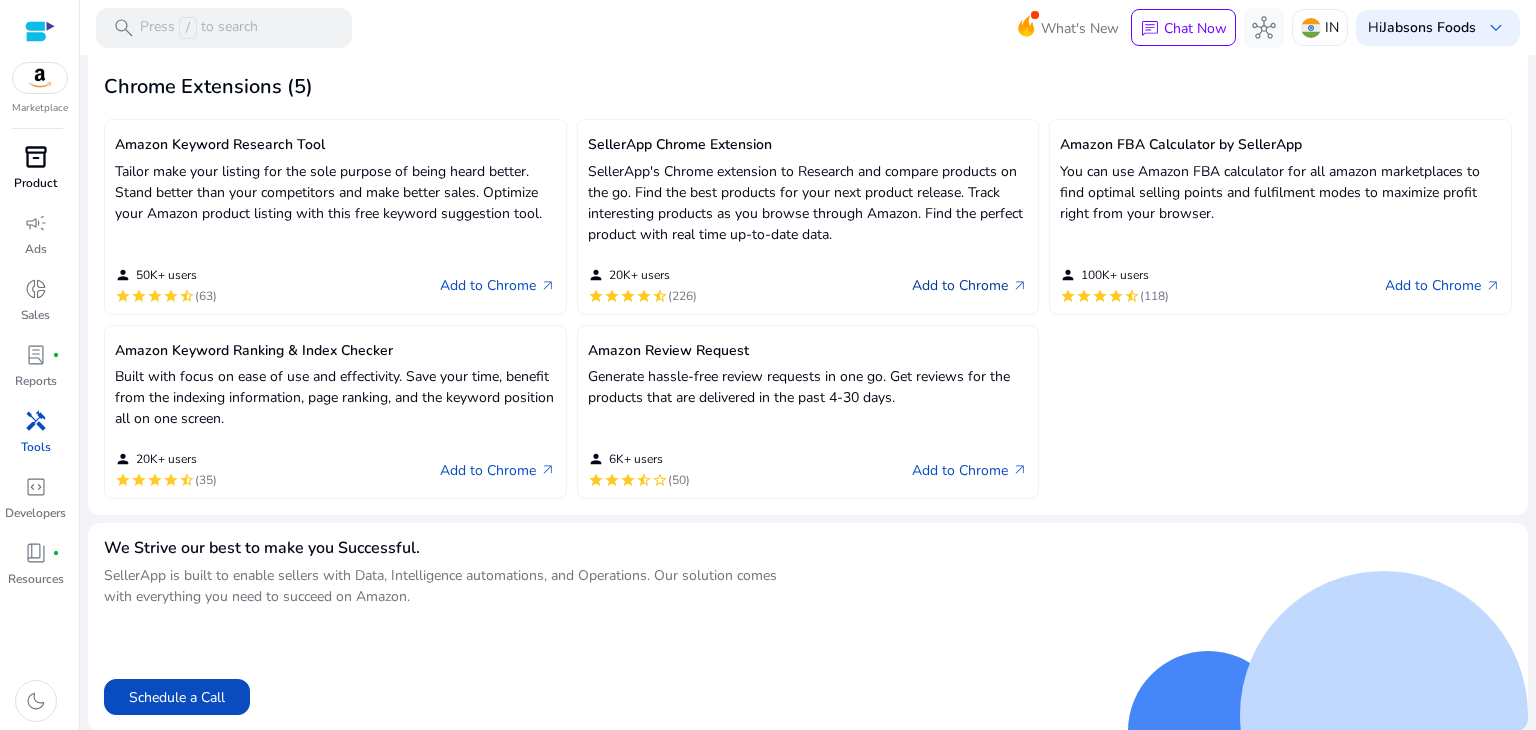 click on "Add to Chrome   arrow_outward" 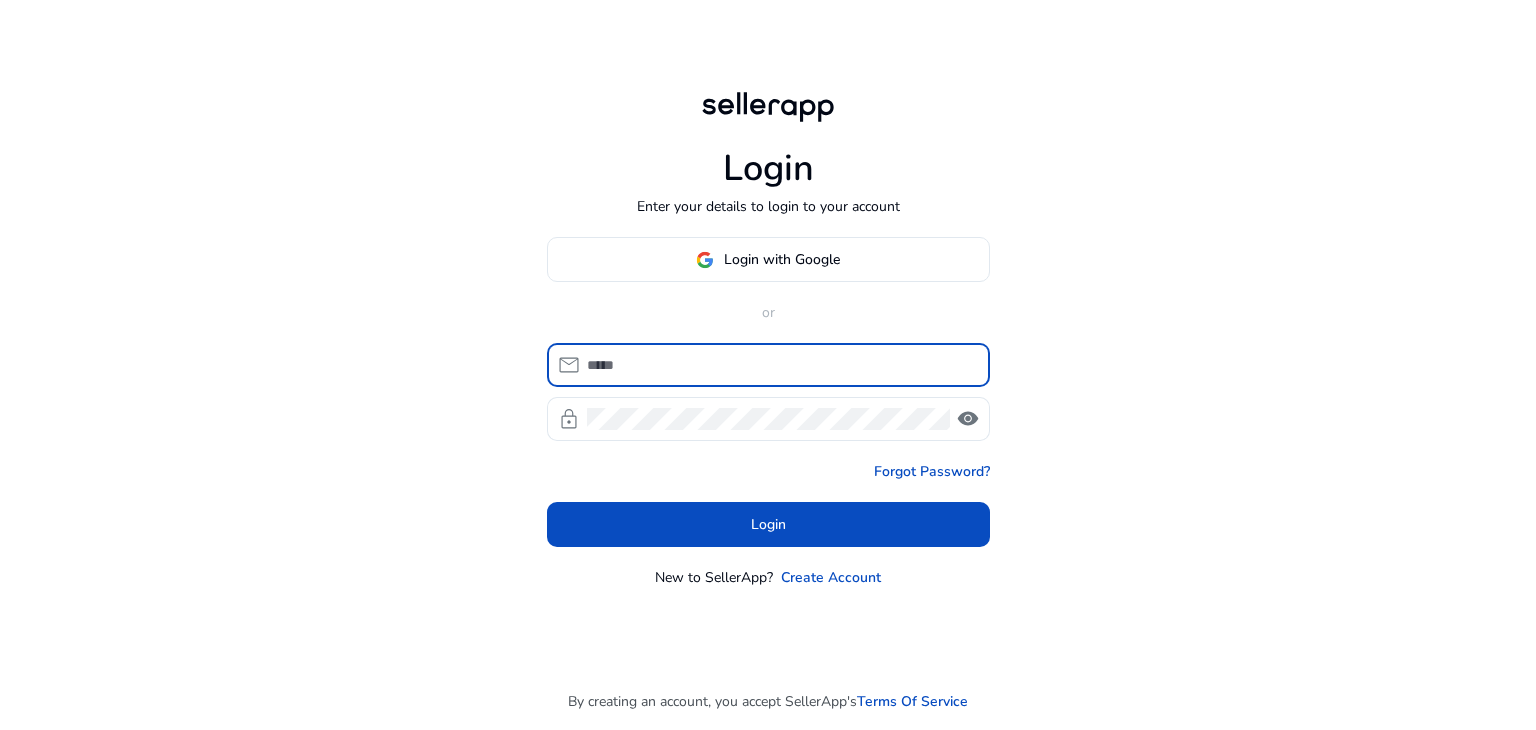 scroll, scrollTop: 0, scrollLeft: 0, axis: both 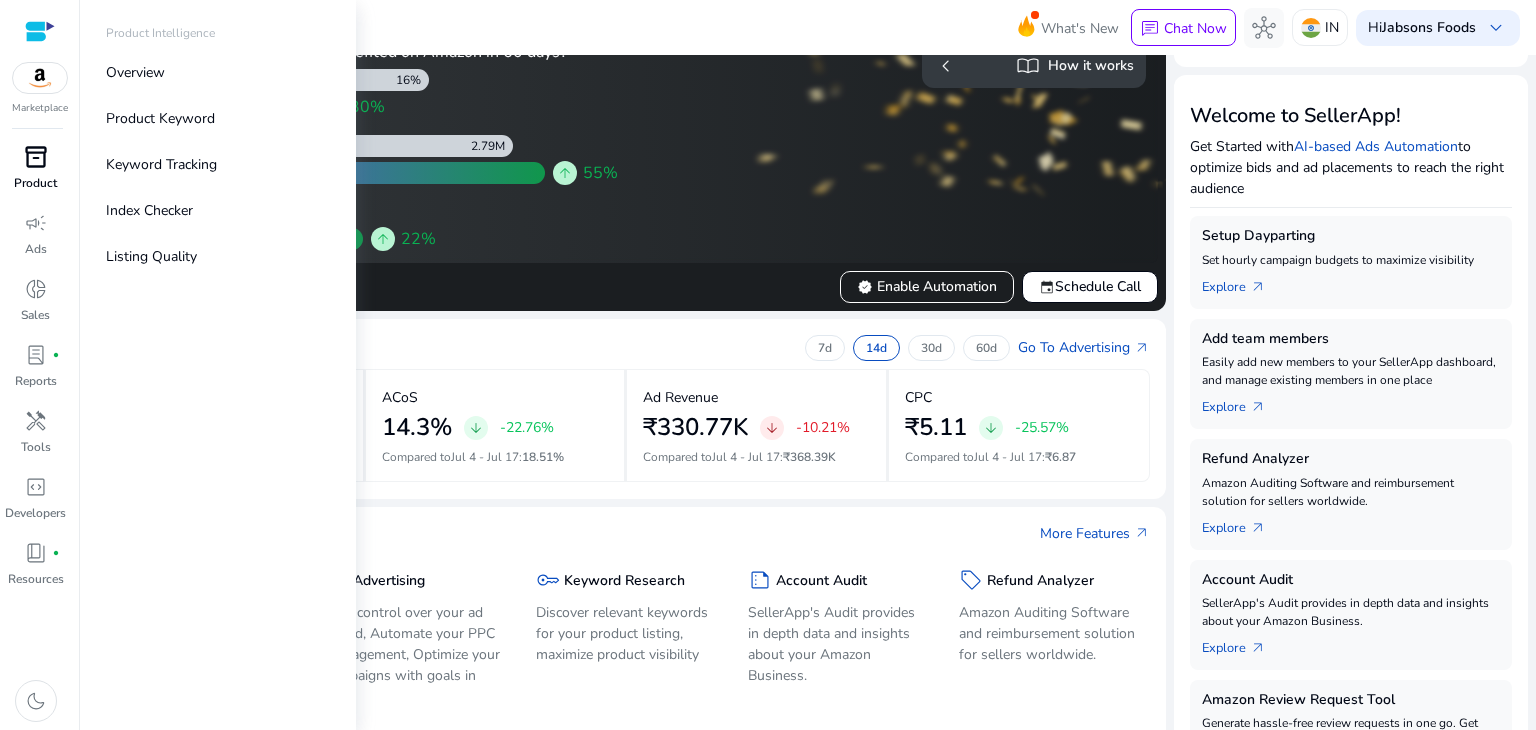 click on "inventory_2" at bounding box center (36, 157) 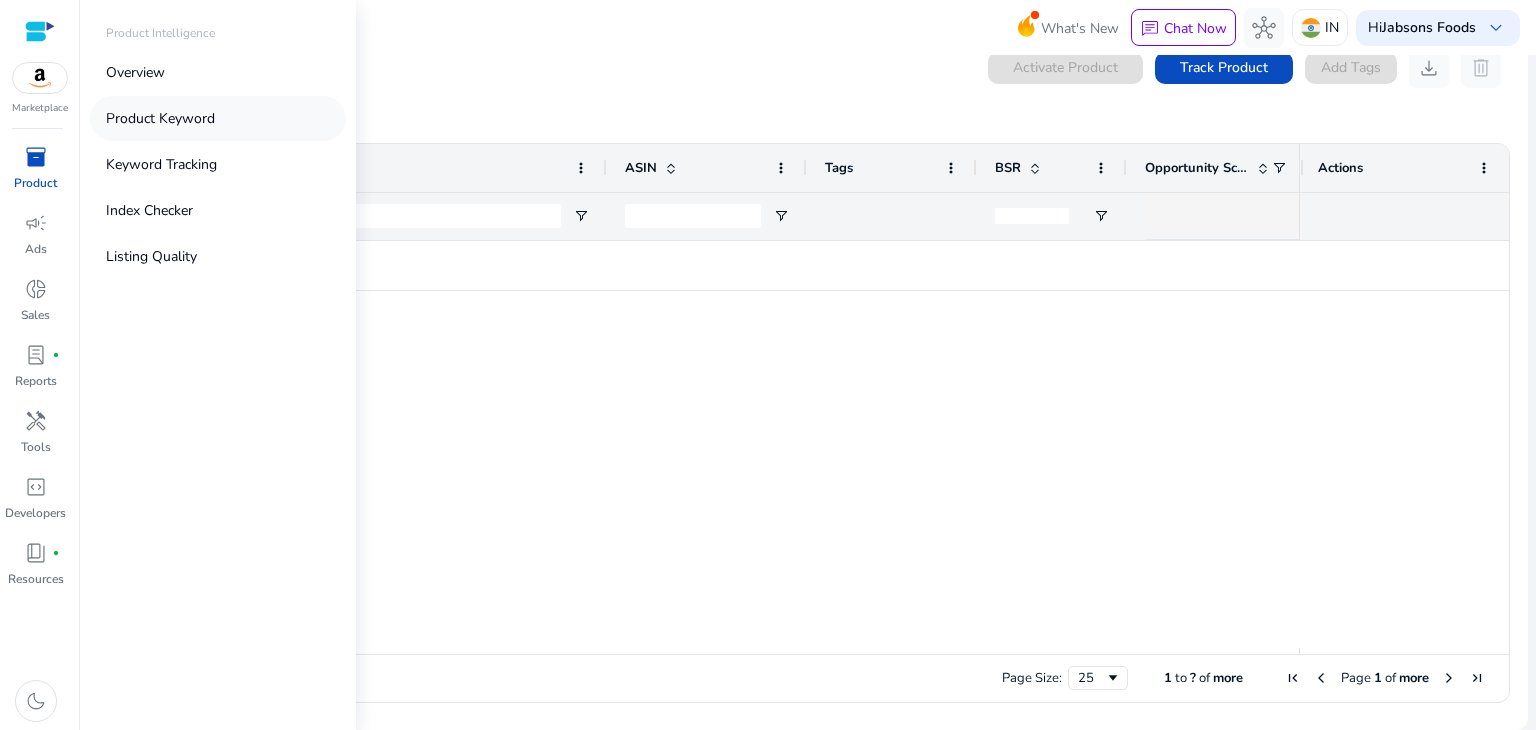 scroll, scrollTop: 0, scrollLeft: 0, axis: both 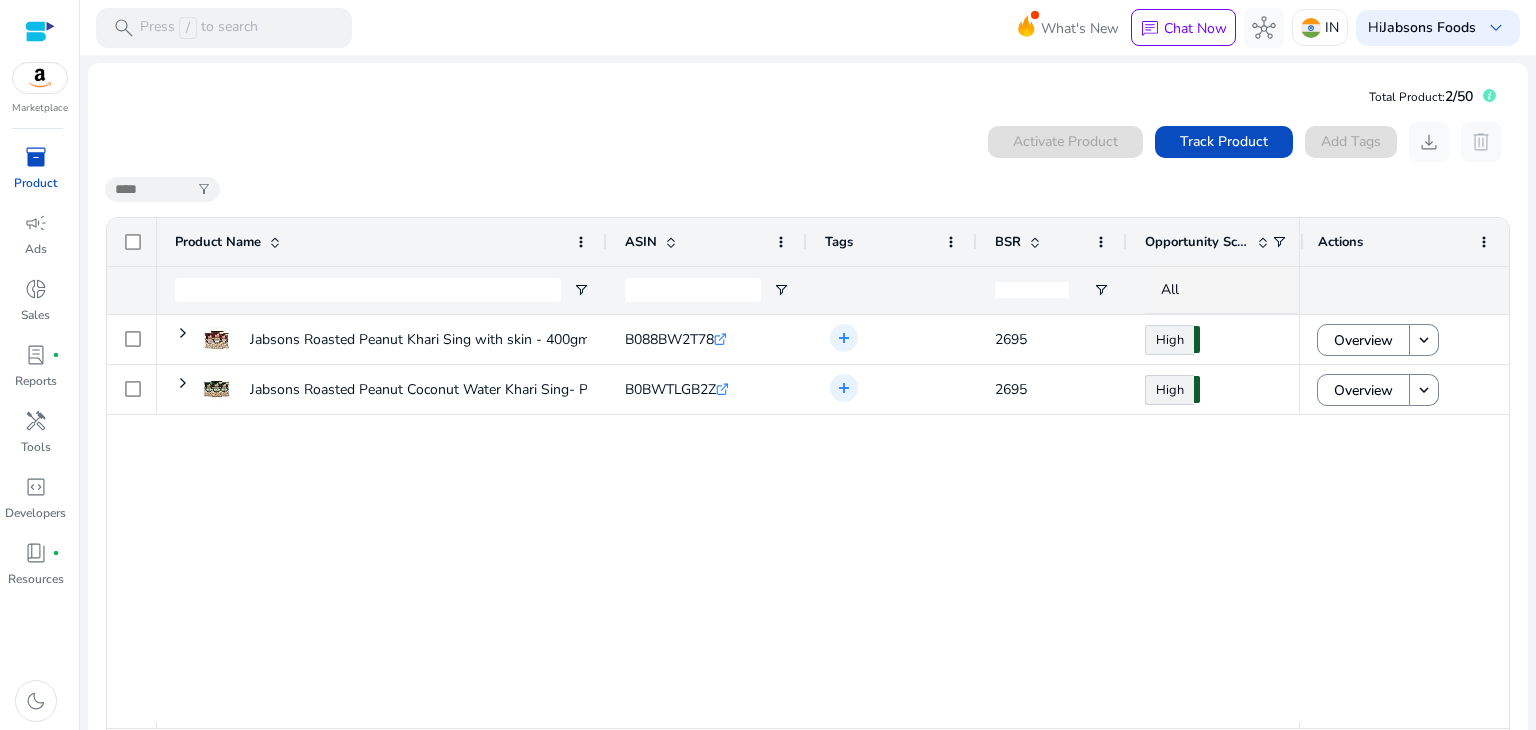 click on "[PRODUCT_NAME] - [QUANTITY] (Pack Of...
[PRODUCT_ID]  .st0{fill:#2c8af8} add Add tag [NUMBER] High  [PERCENTAGE] ₹[PRICE] - ₹[PRICE]
[PRODUCT_NAME] [PRODUCT_NAME] - Pack Of [NUMBER] ([QUANTITY]...
[PRODUCT_ID]  .st0{fill:#2c8af8} add Add tag [NUMBER] High  [PERCENTAGE] ₹[PRICE] - ₹[PRICE]" 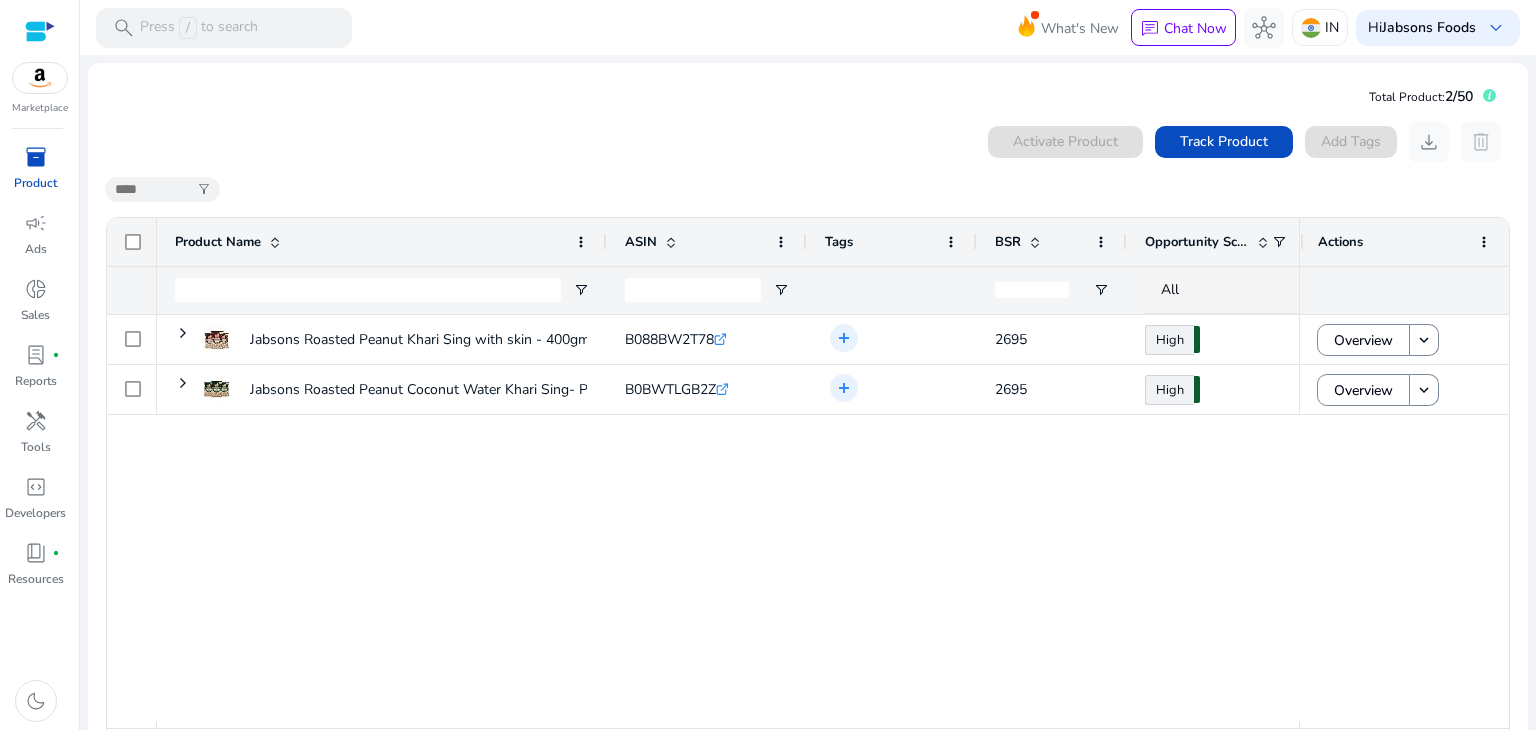 click 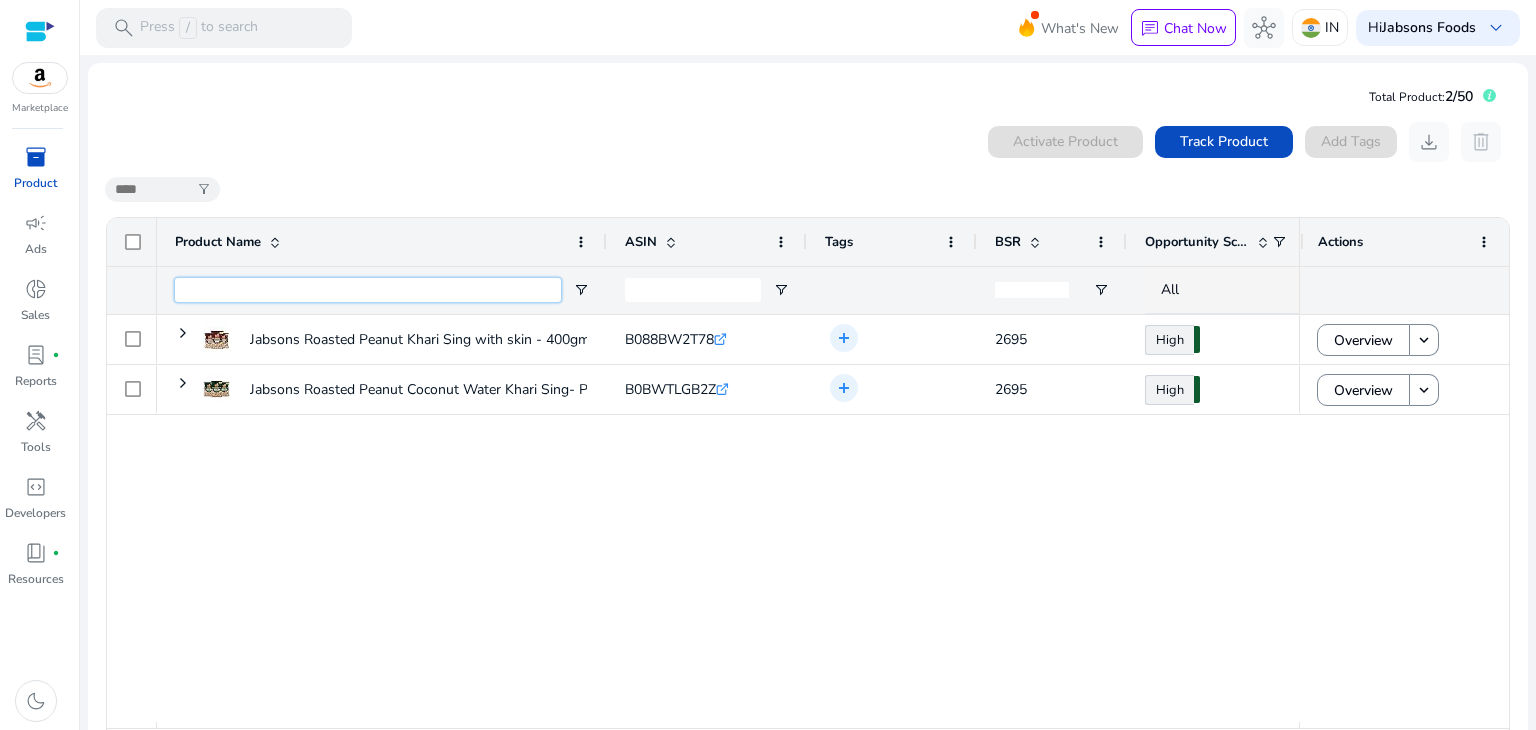 click at bounding box center [368, 290] 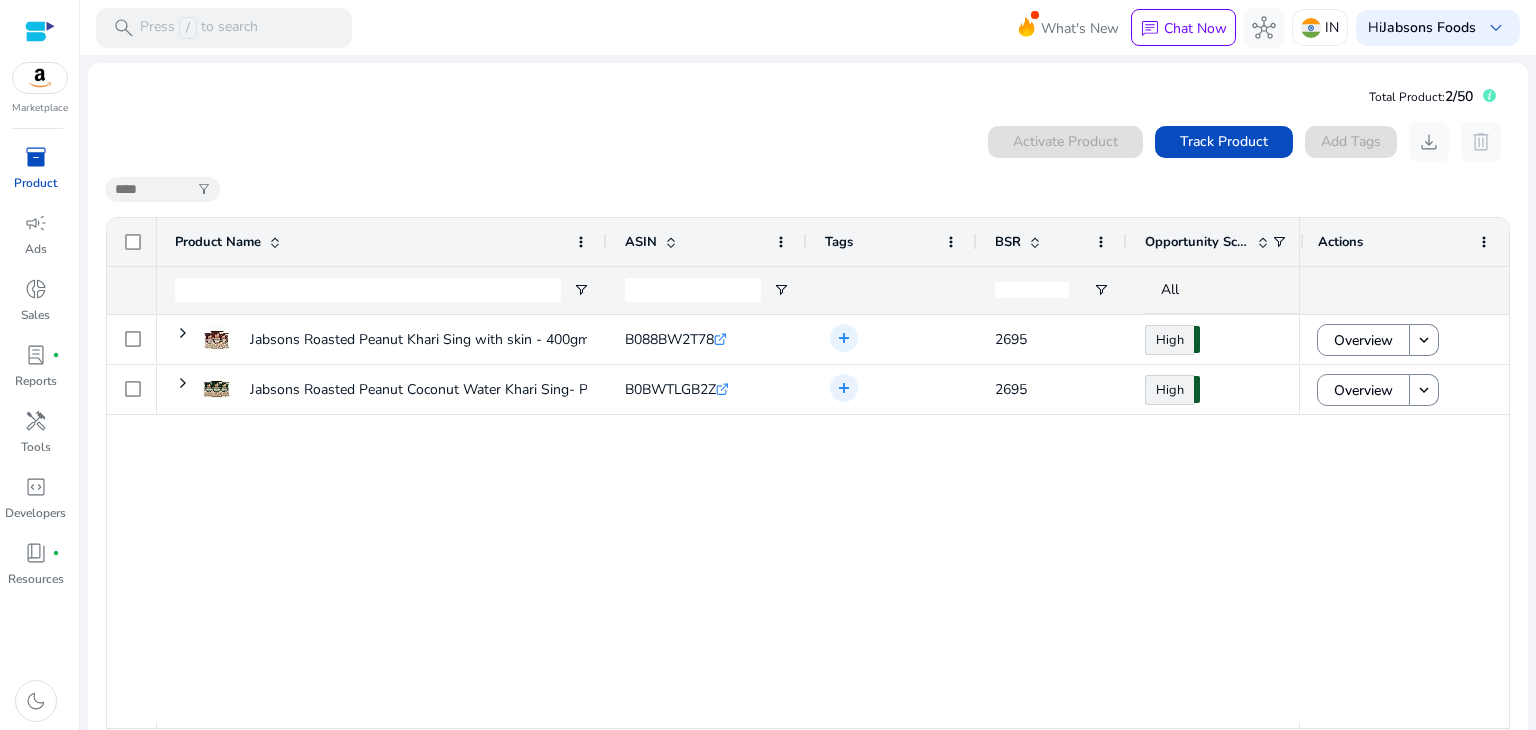 click on "0  products selected Activate Product Track Product  Add Tags   download   delete   filter_alt  1 to 2 of 2. Page 1 of 1
Drag here to set row groups Drag here to set column labels
Product Name
1" 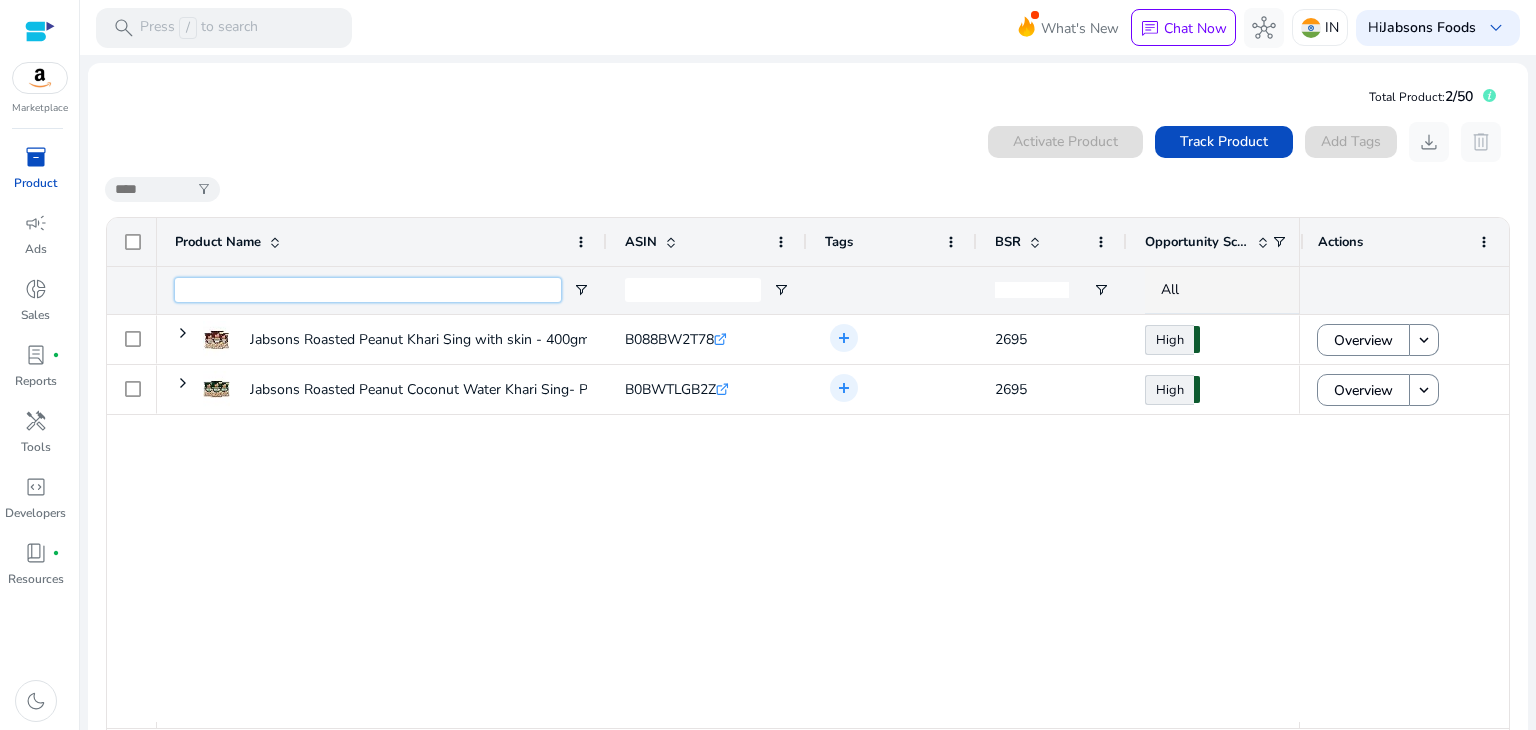 click at bounding box center (368, 290) 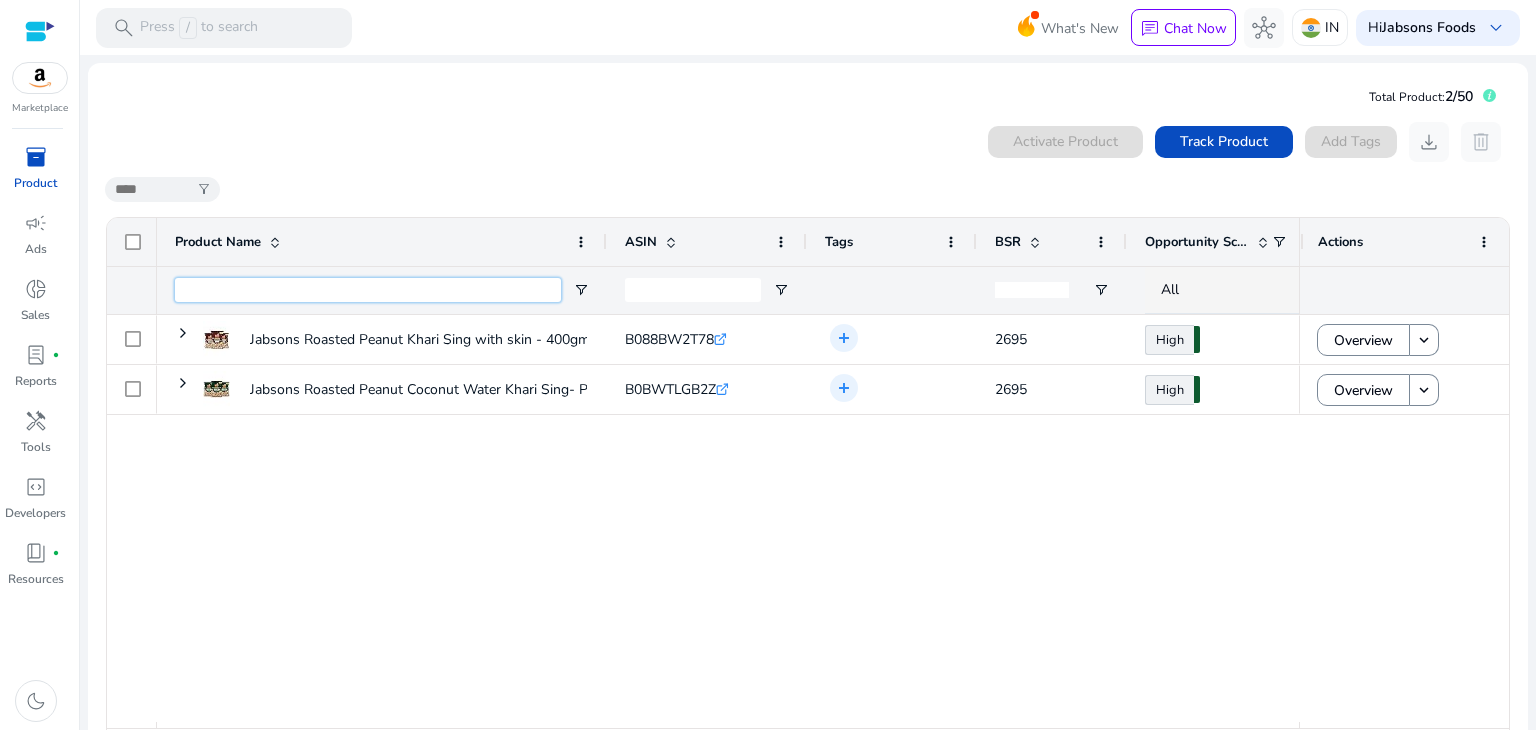 paste on "**********" 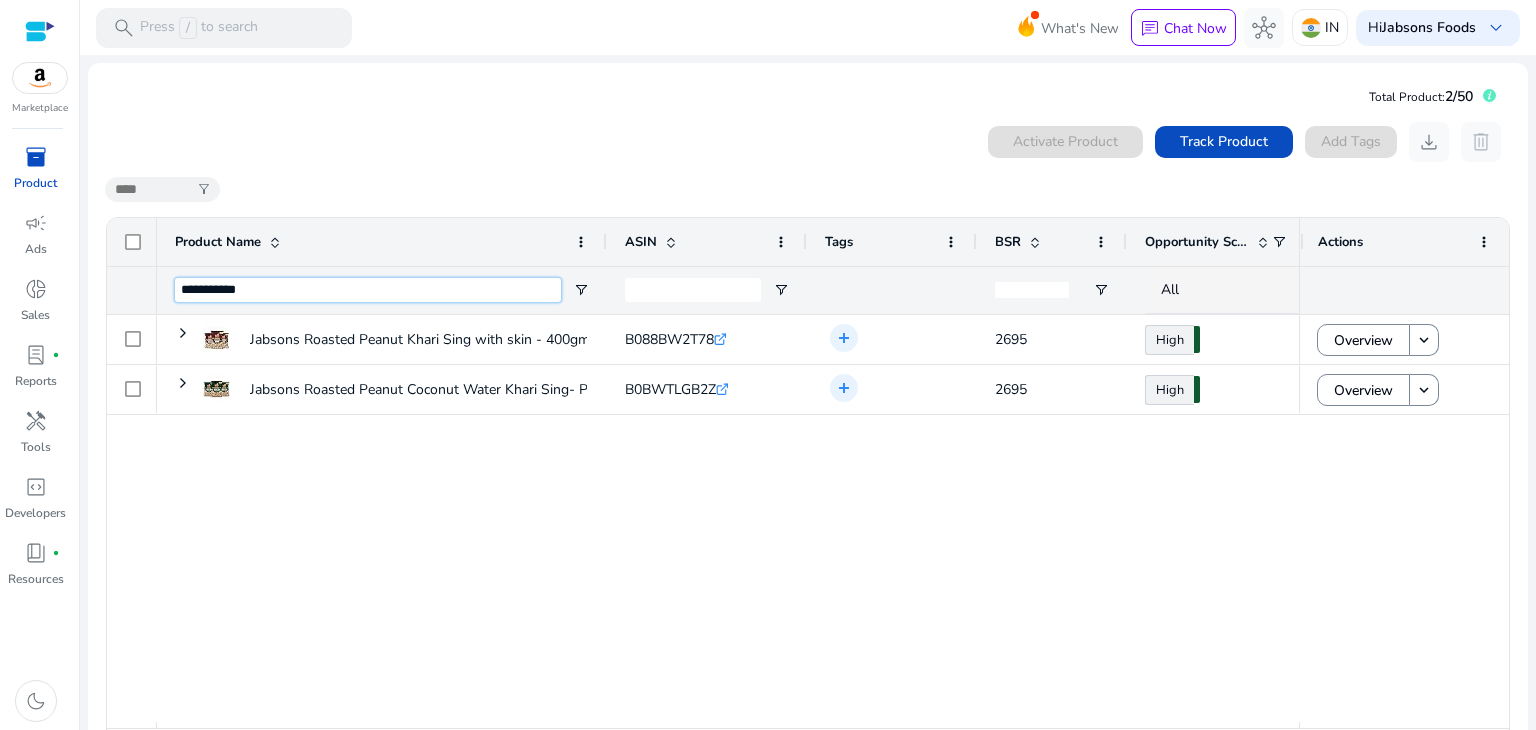 type on "**********" 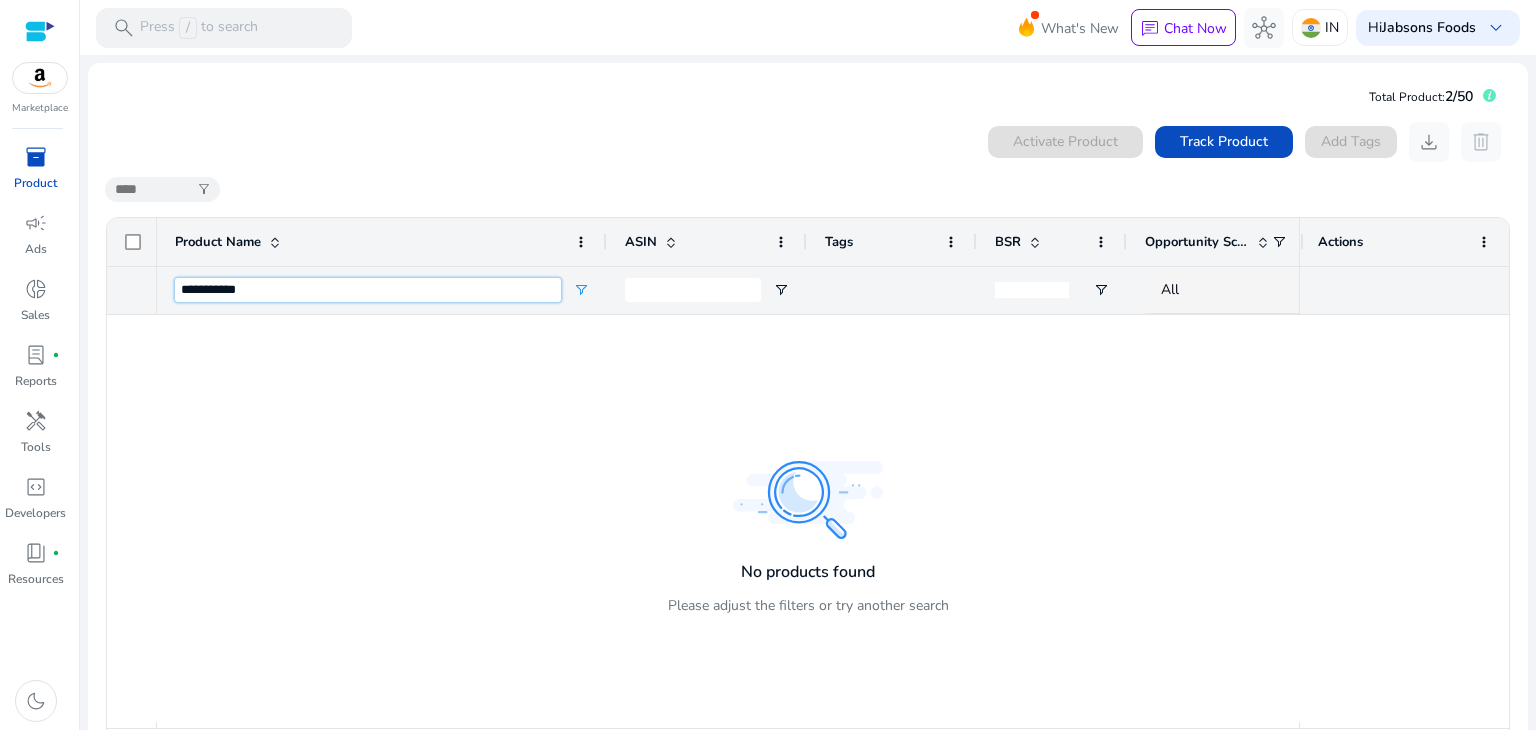 scroll, scrollTop: 0, scrollLeft: 0, axis: both 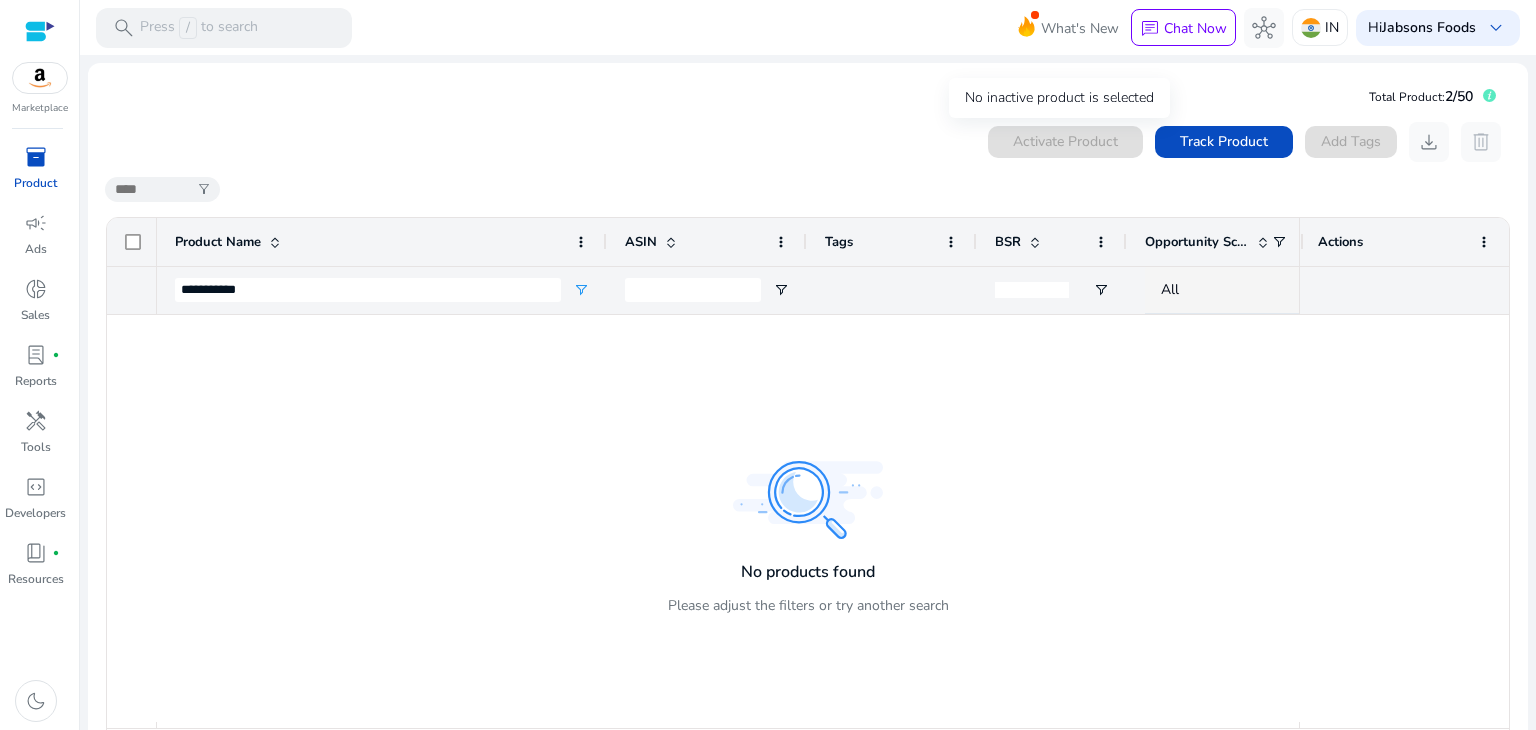 click on "Activate Product" 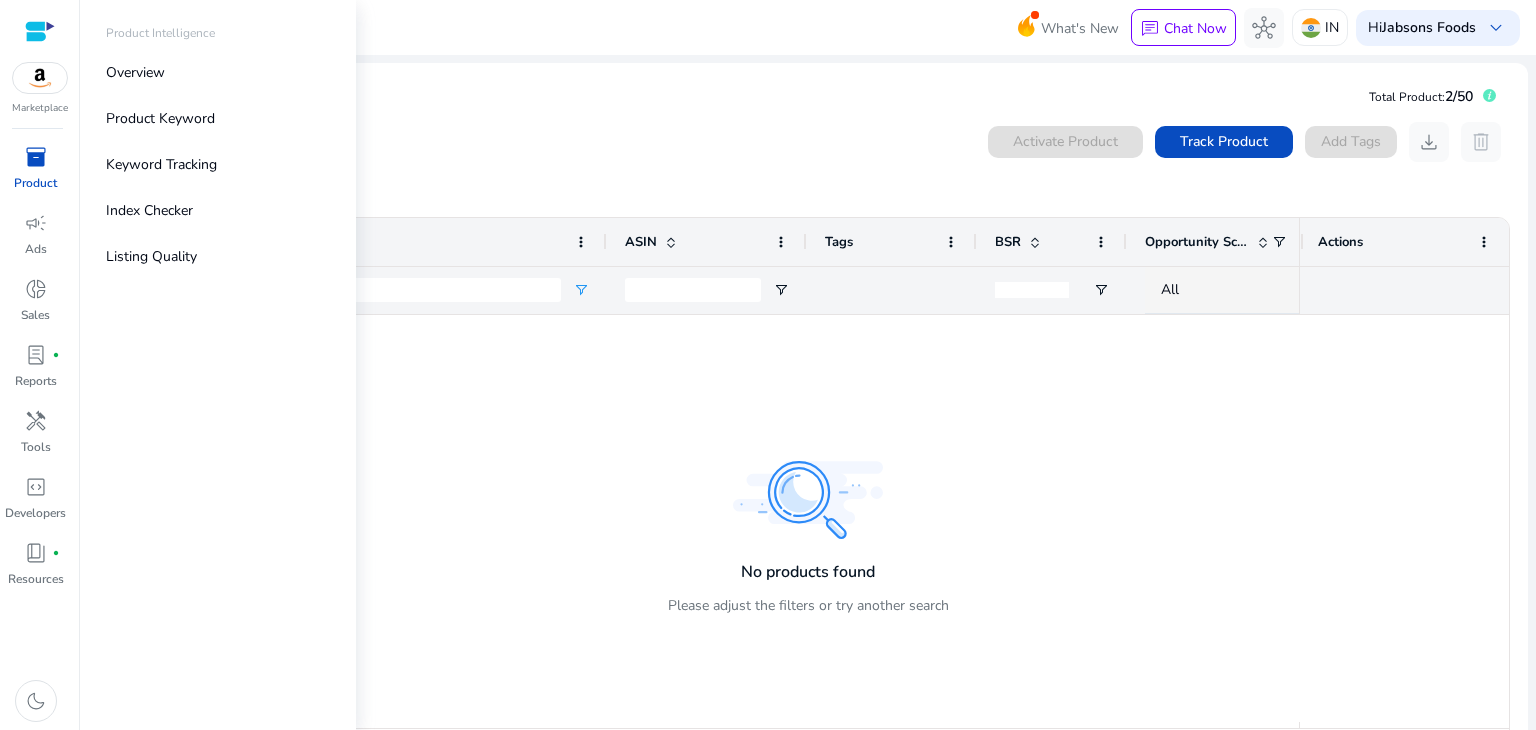 click on "inventory_2" at bounding box center [36, 157] 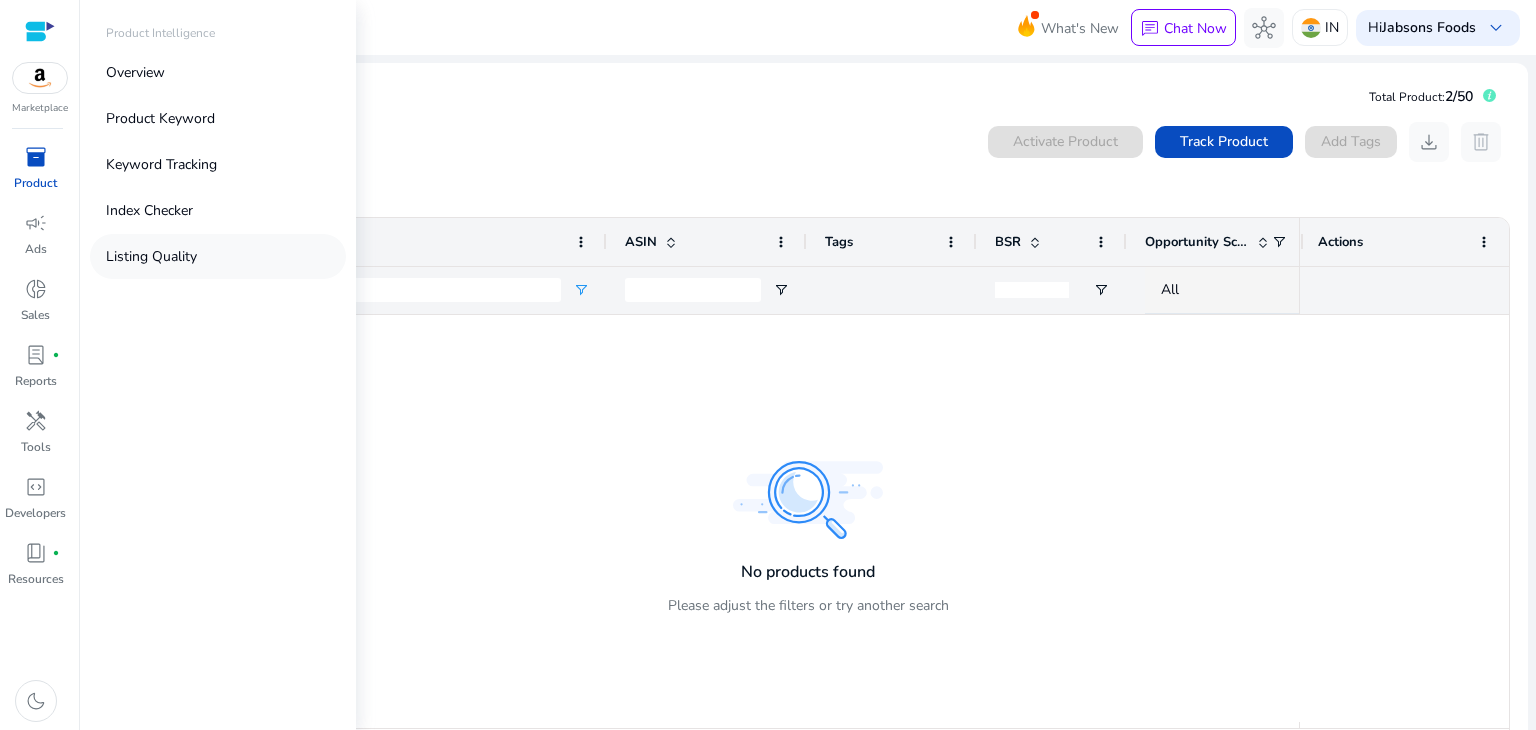 click on "Listing Quality" at bounding box center [218, 256] 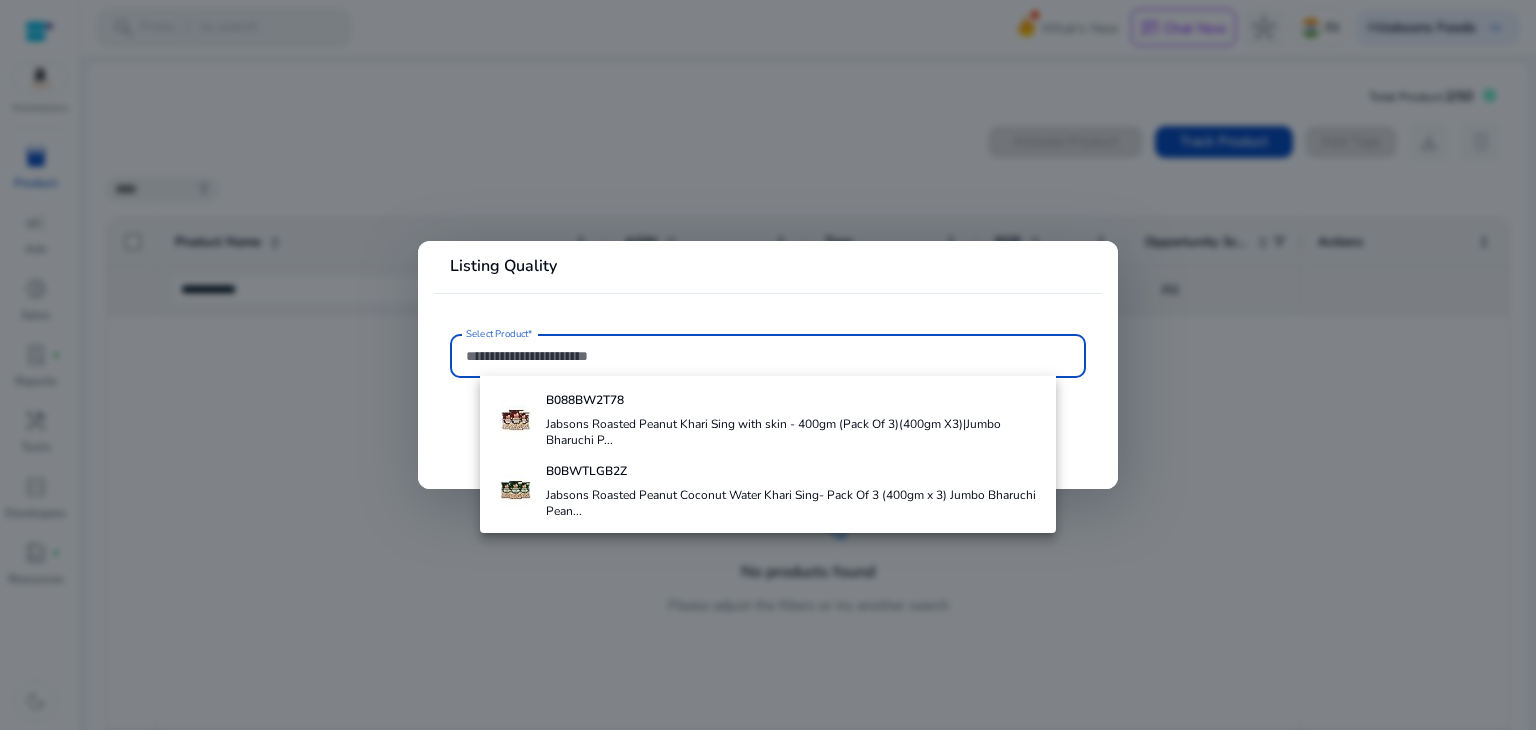 paste on "**********" 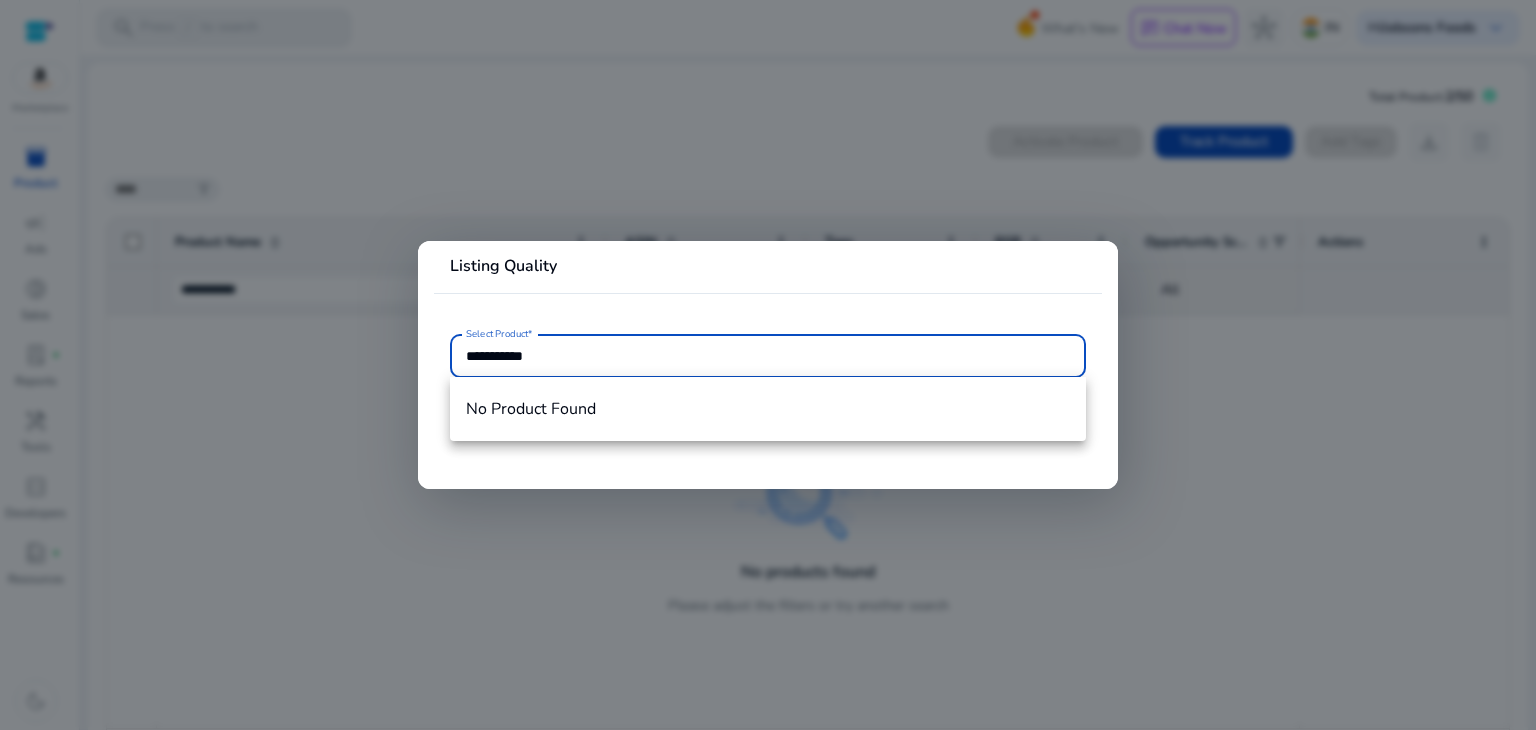 type on "**********" 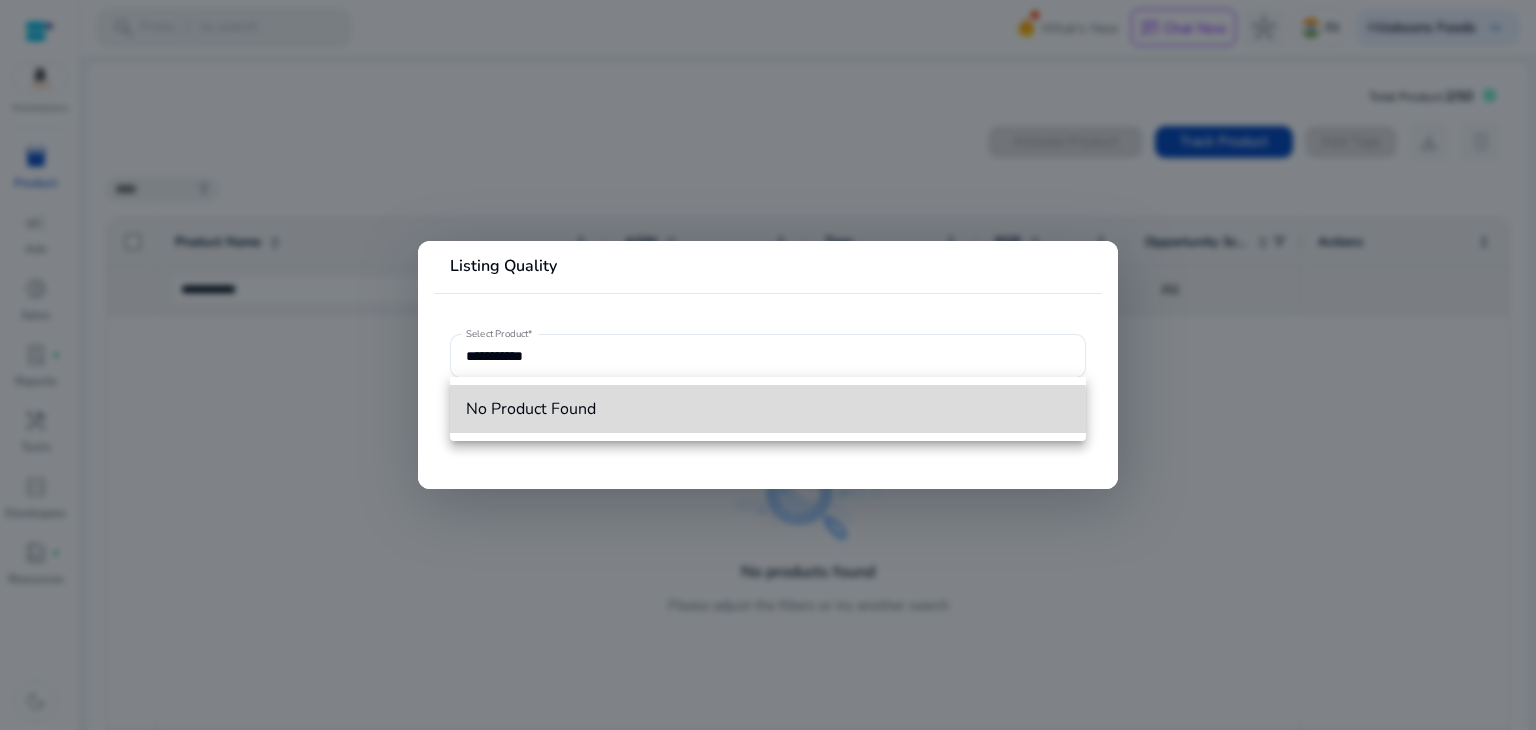 click on "No Product Found" at bounding box center [768, 409] 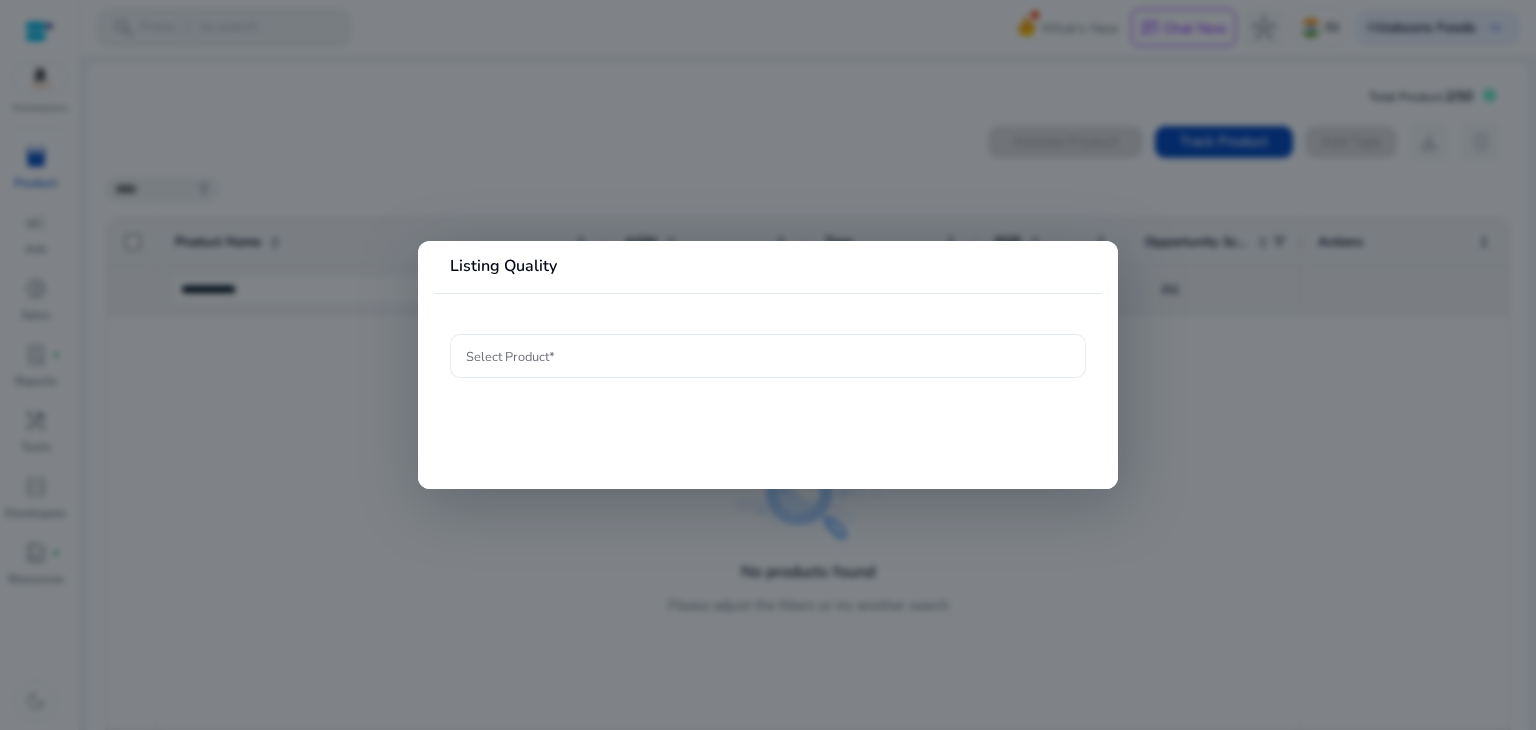 click 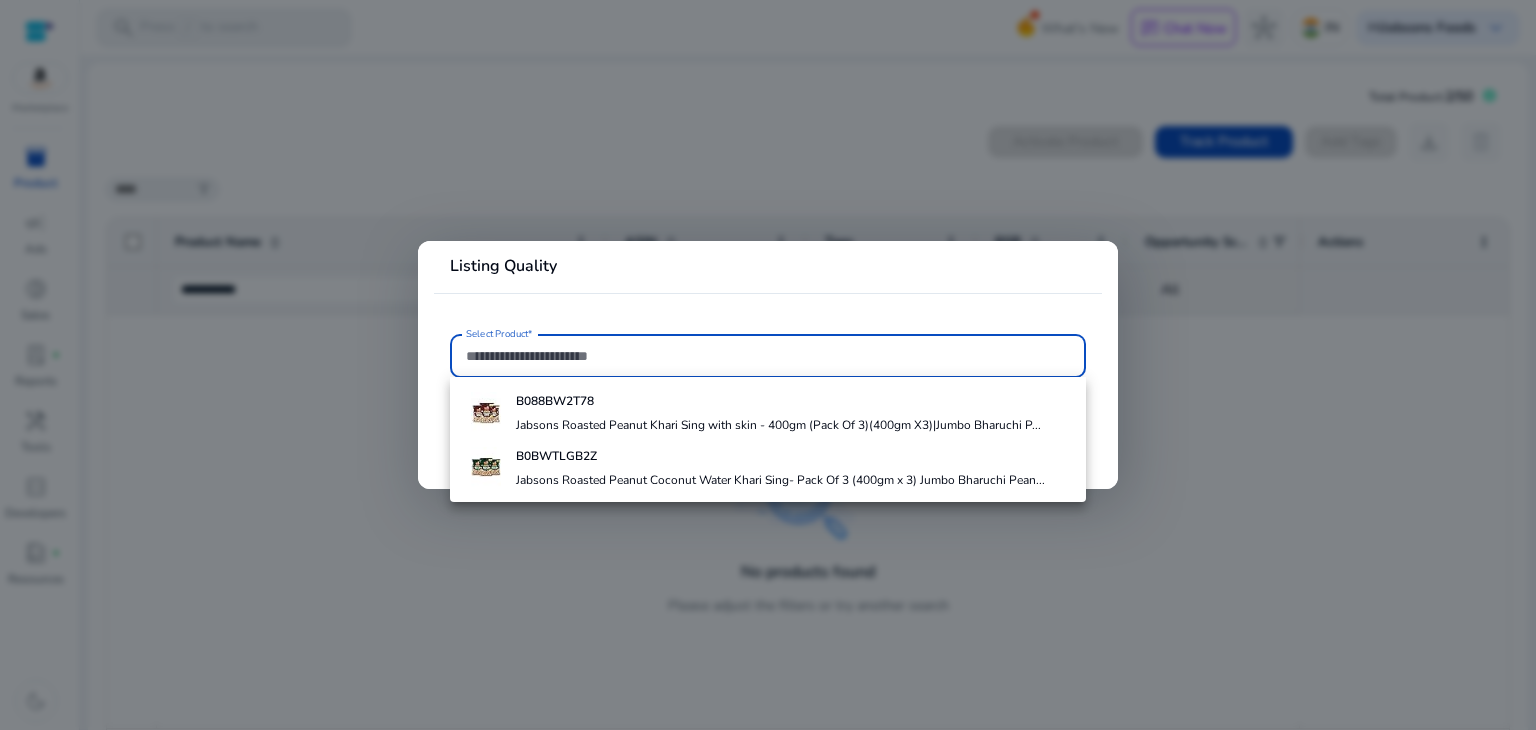 paste on "**********" 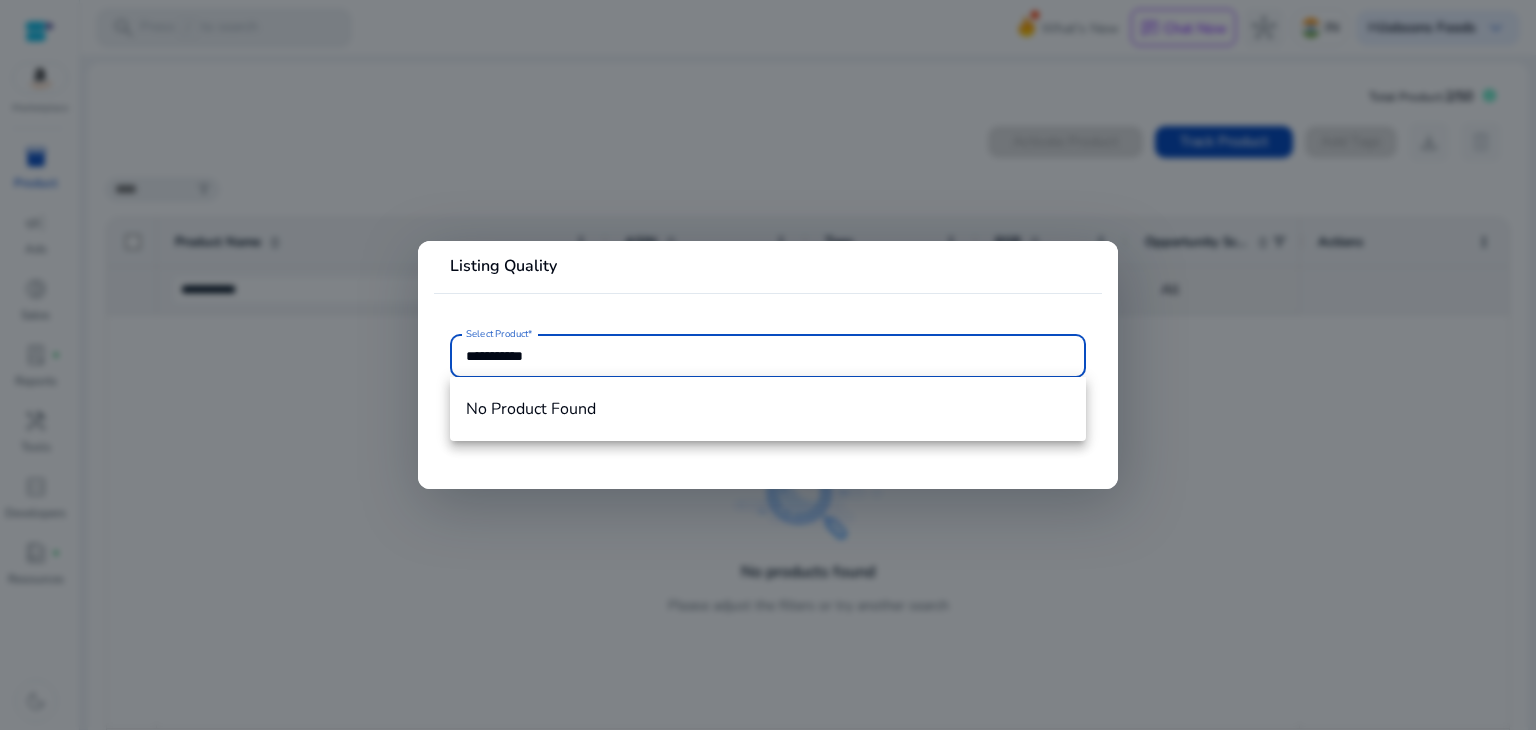 type on "**********" 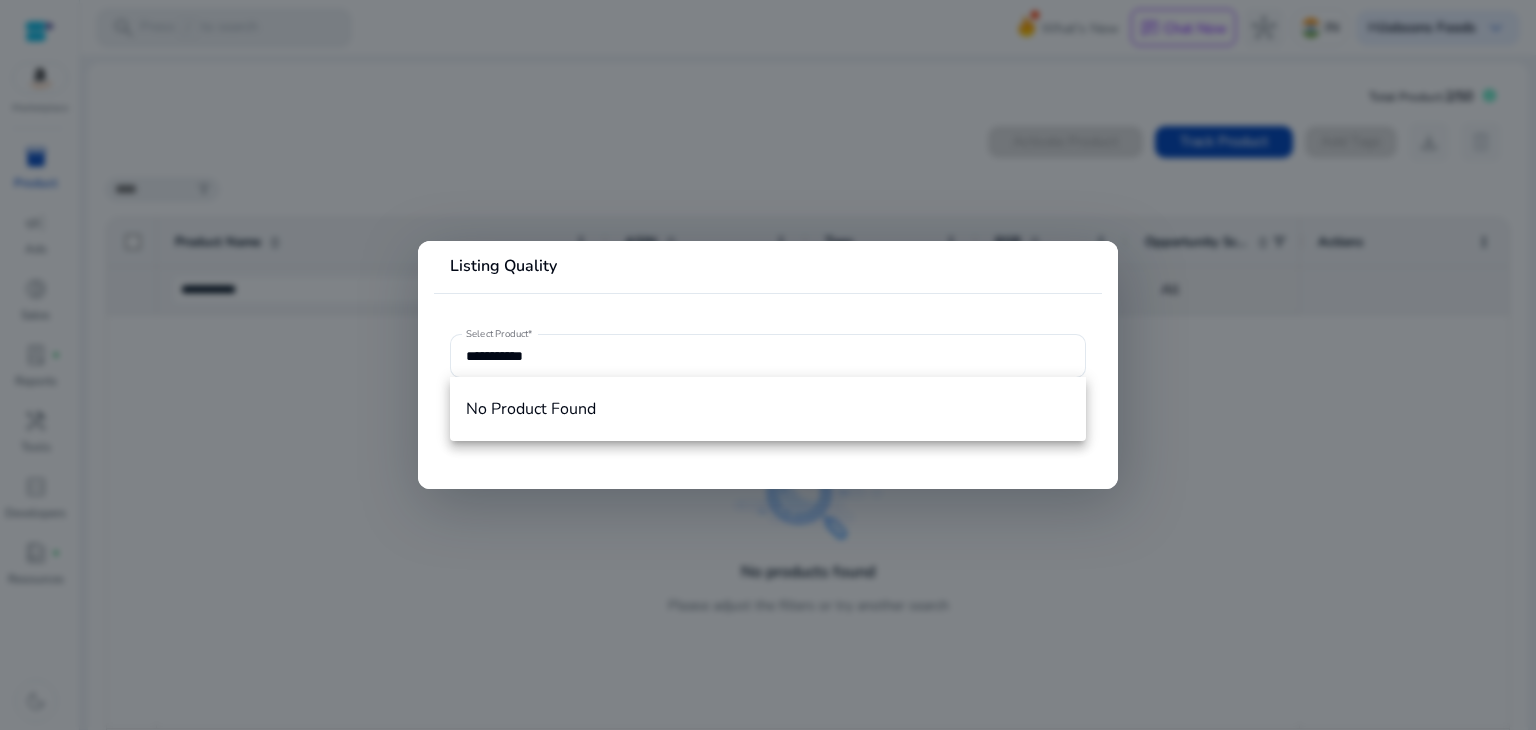 click at bounding box center [768, 365] 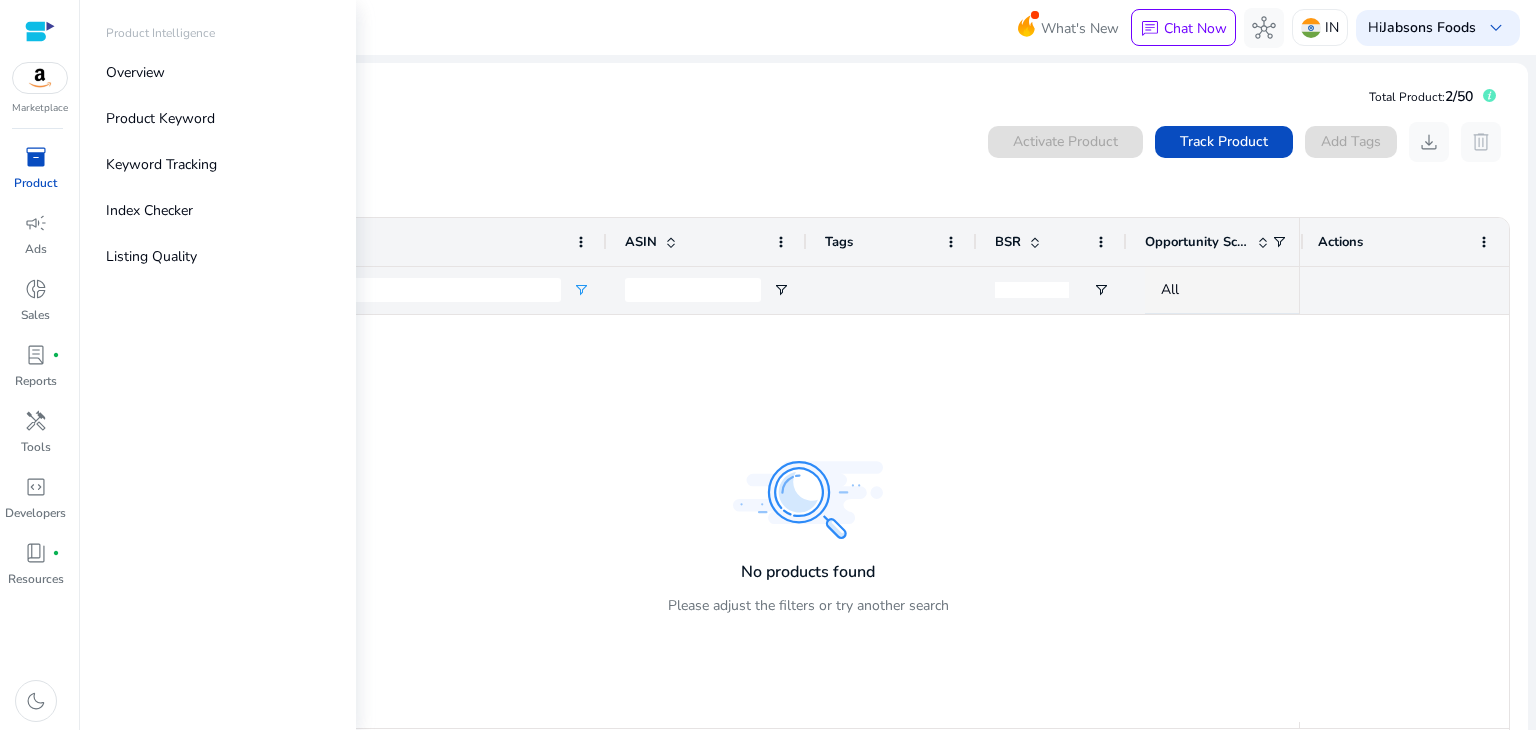 click on "inventory_2" at bounding box center [36, 157] 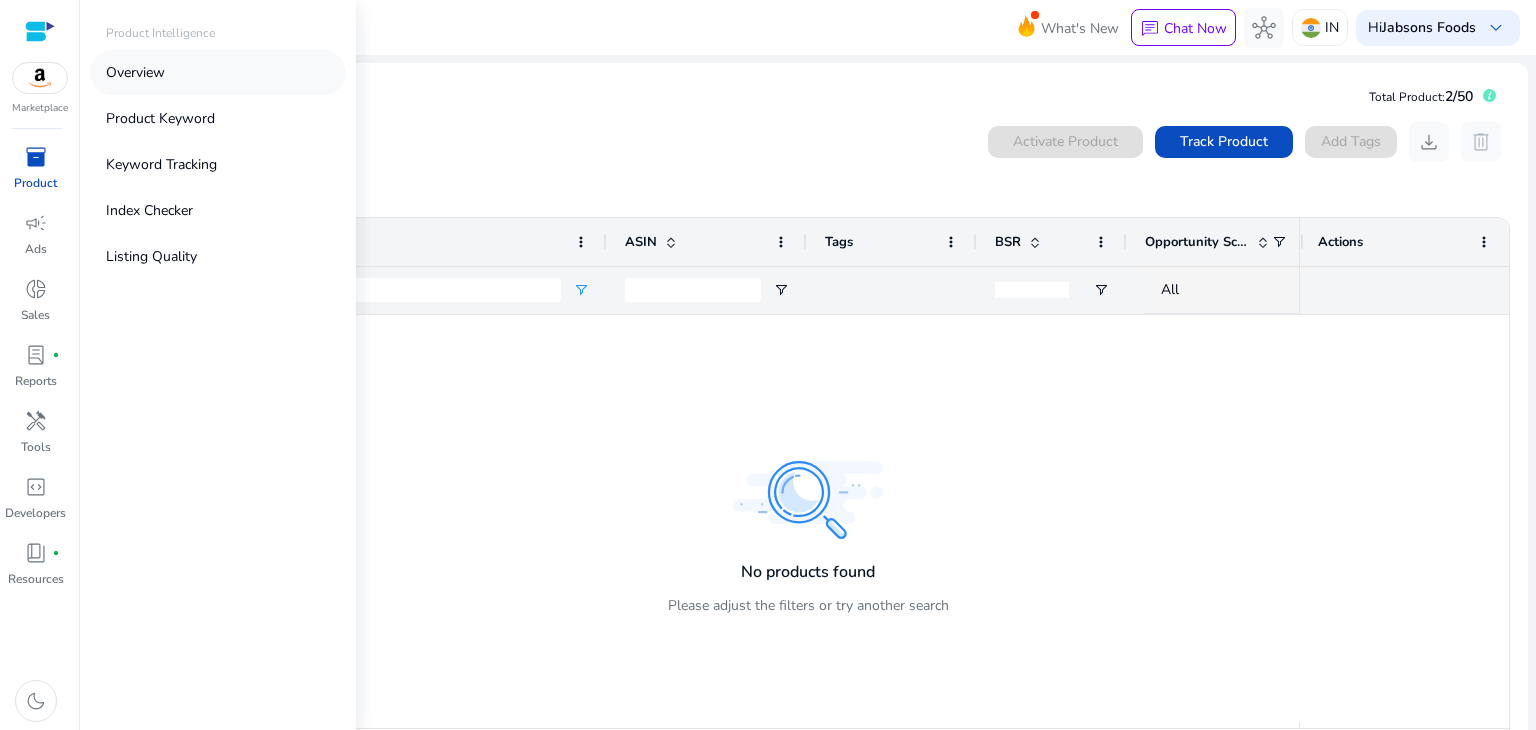 click on "Overview" at bounding box center (218, 72) 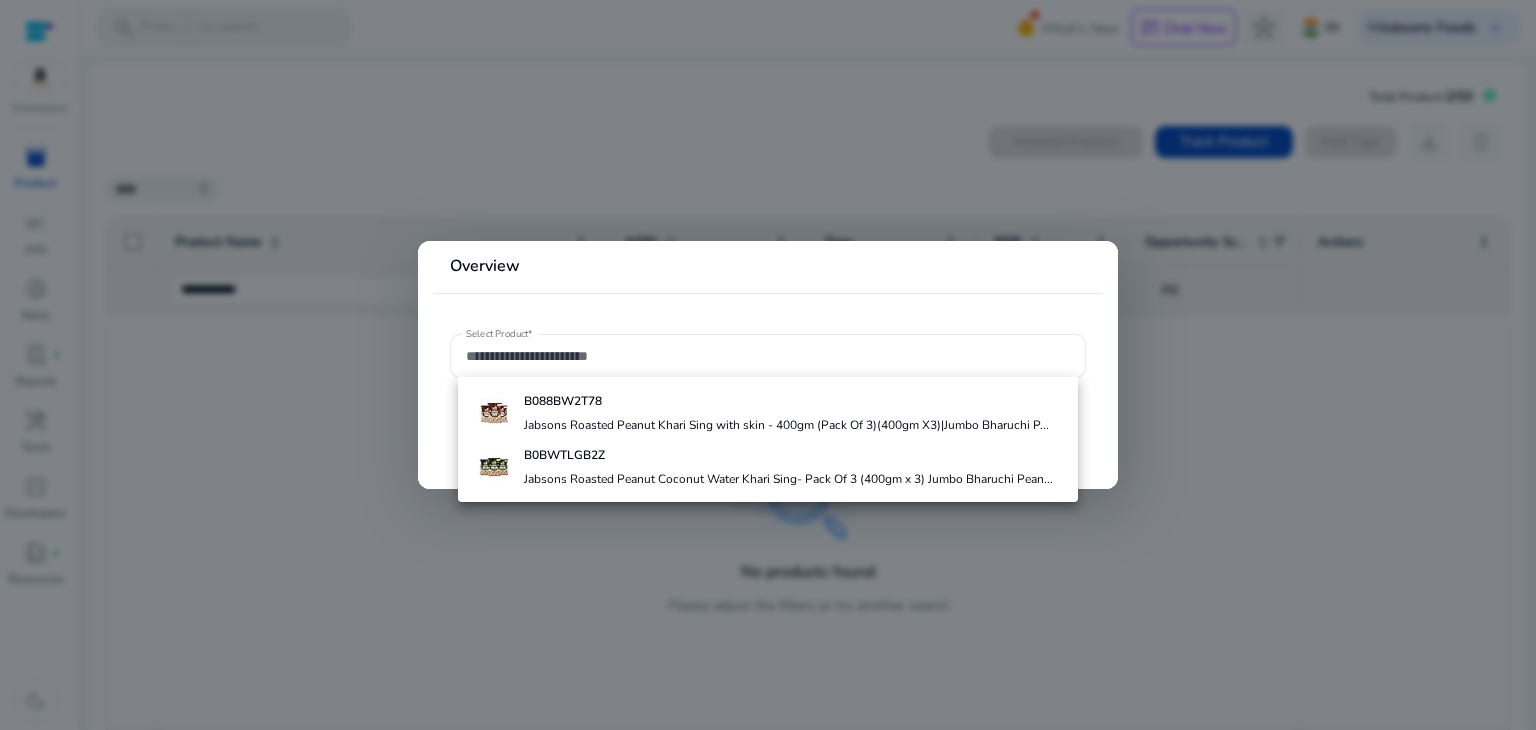 click on "Overview" at bounding box center (768, 274) 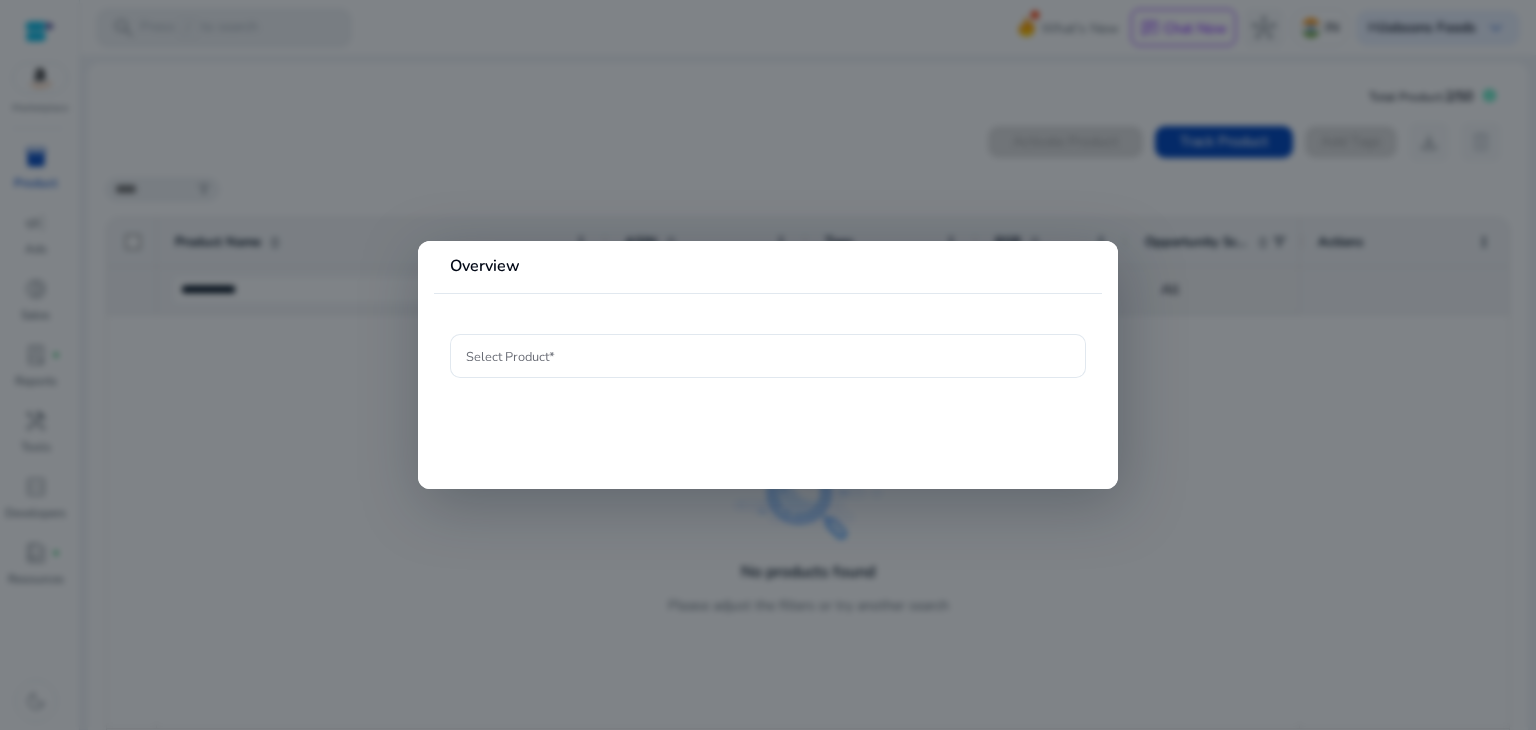 click at bounding box center (768, 365) 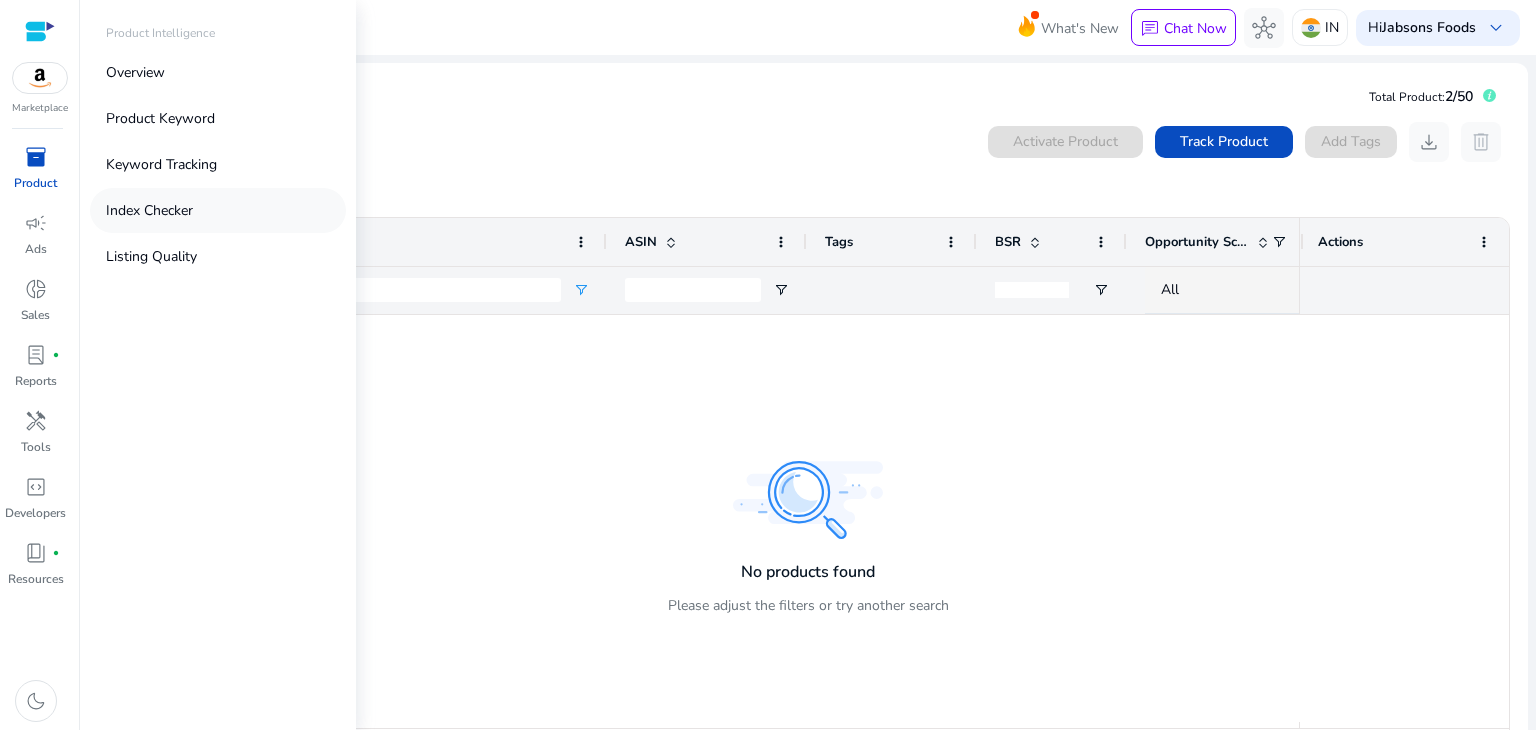 click on "Index Checker" at bounding box center [149, 210] 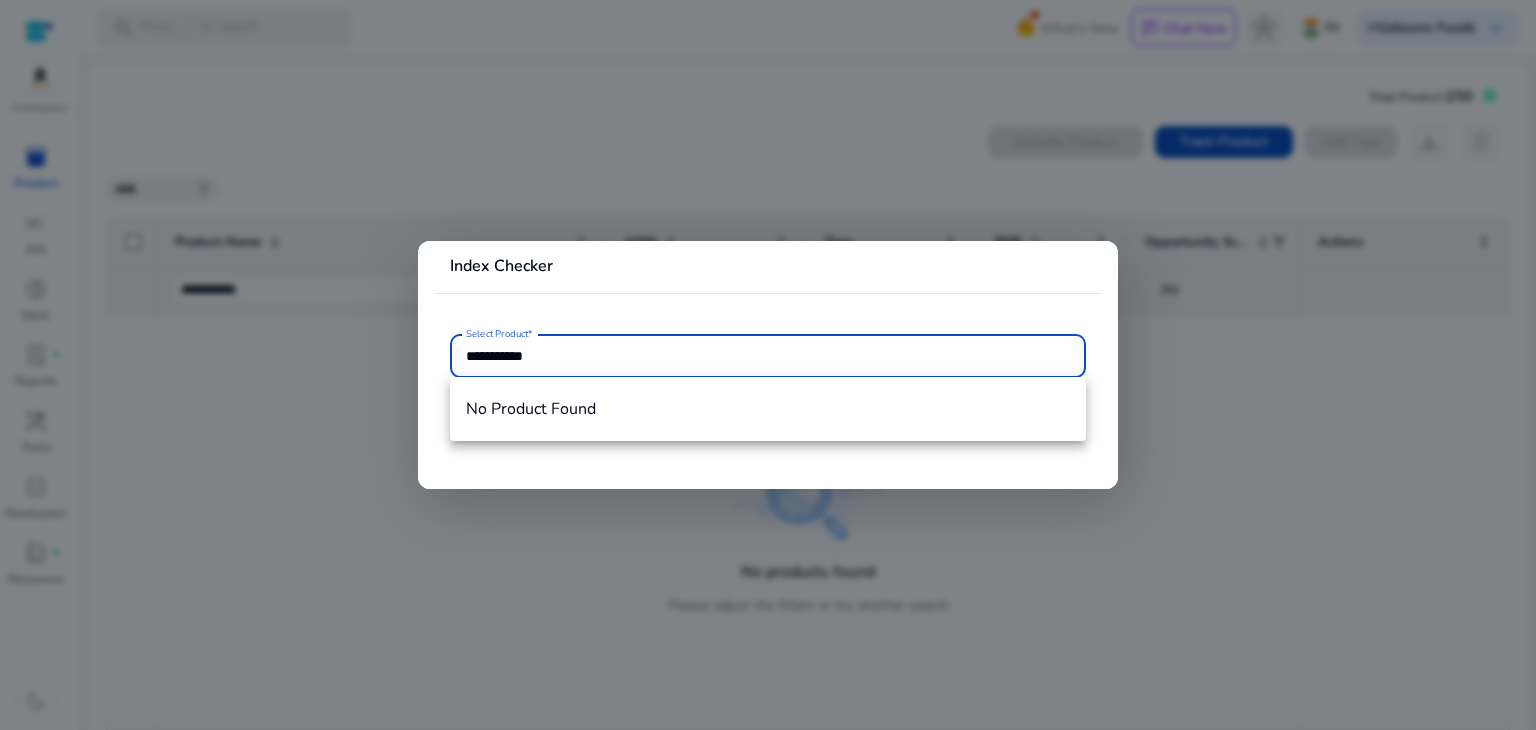 paste 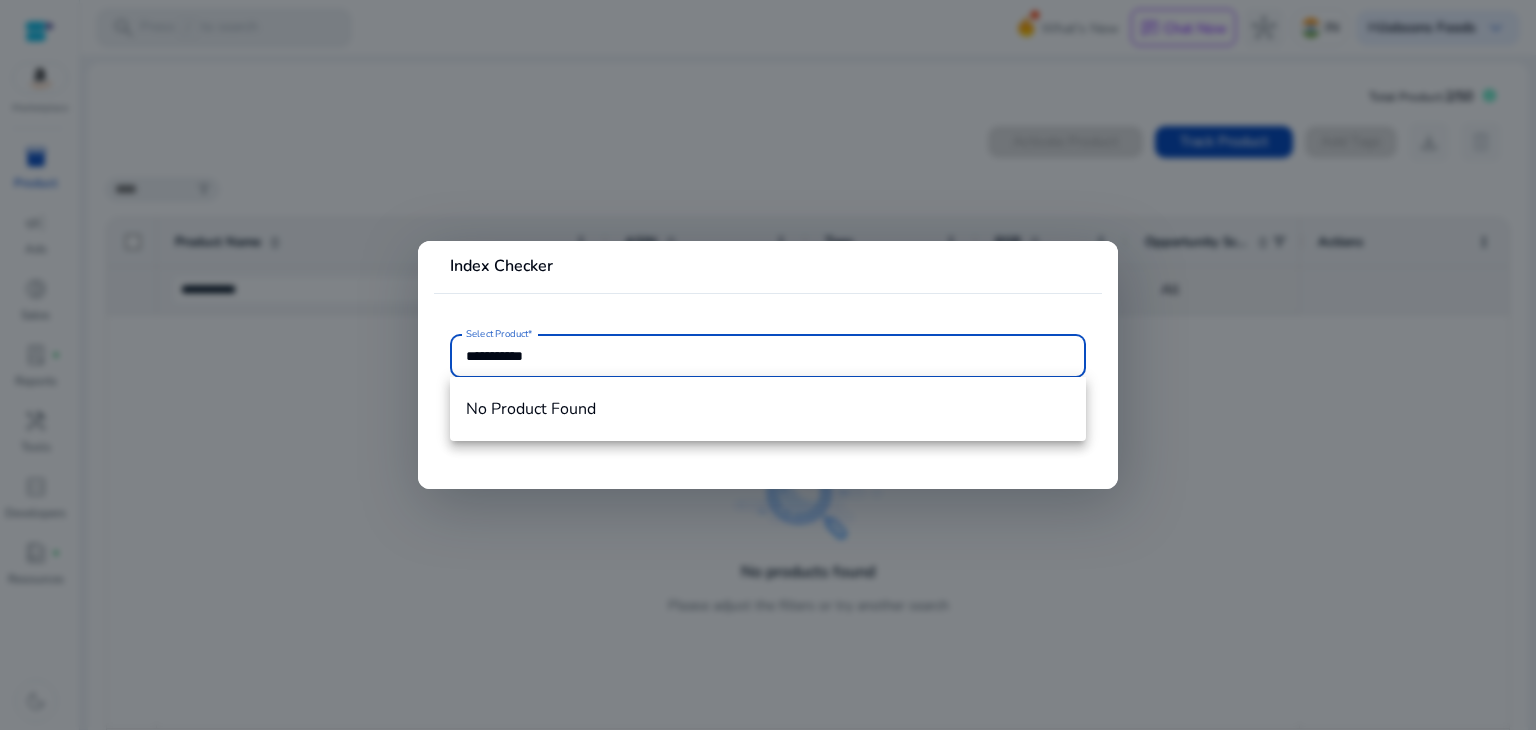 type on "**********" 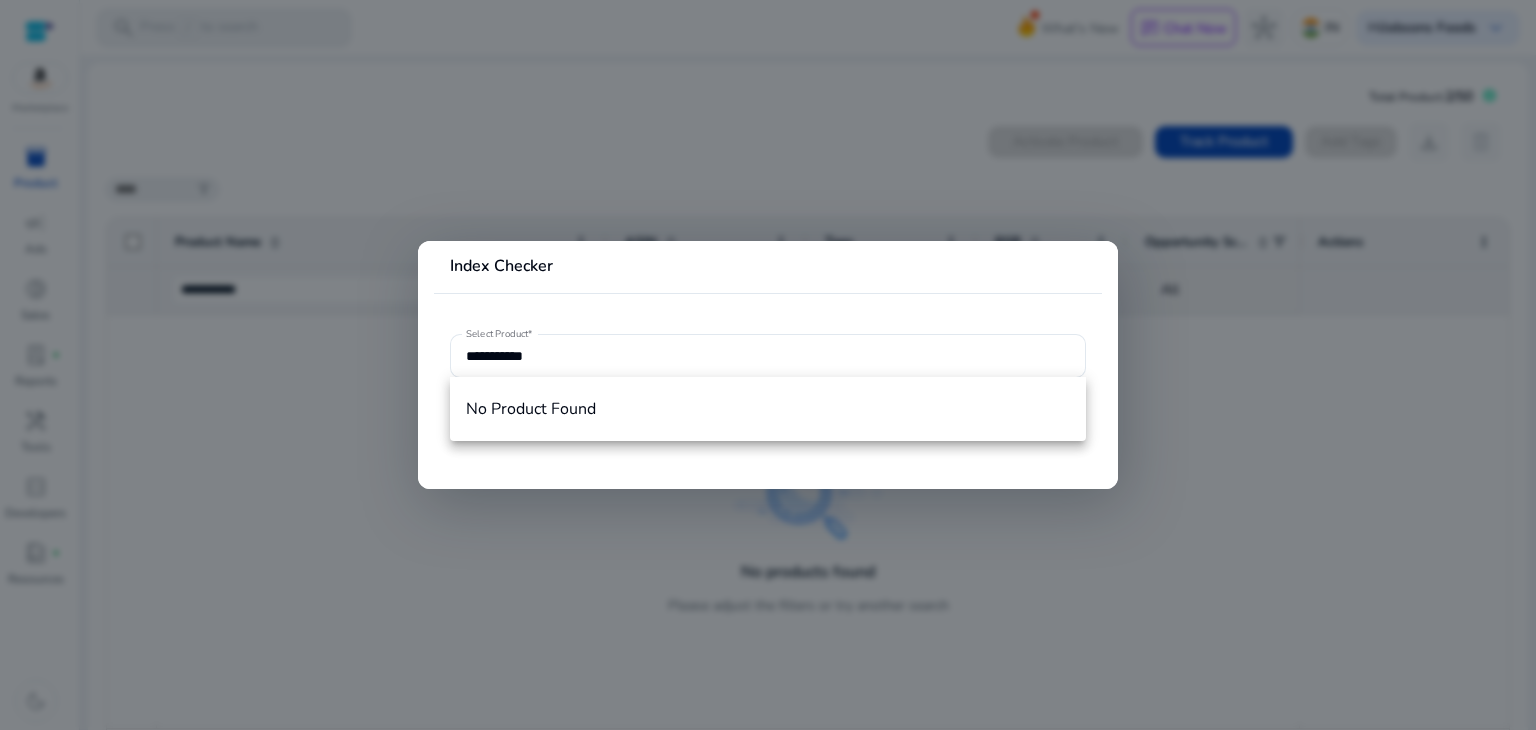 click at bounding box center [768, 365] 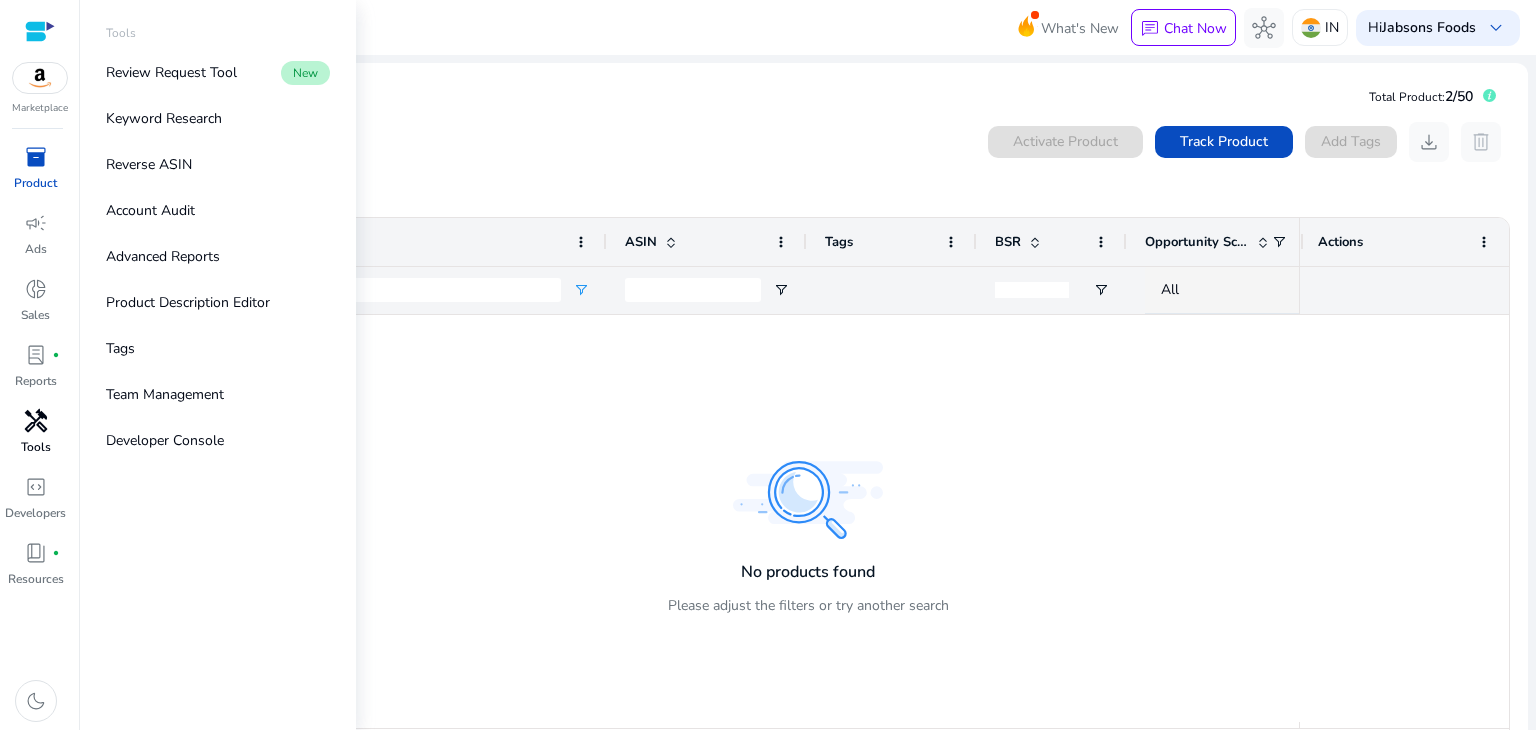 click on "handyman" at bounding box center [36, 421] 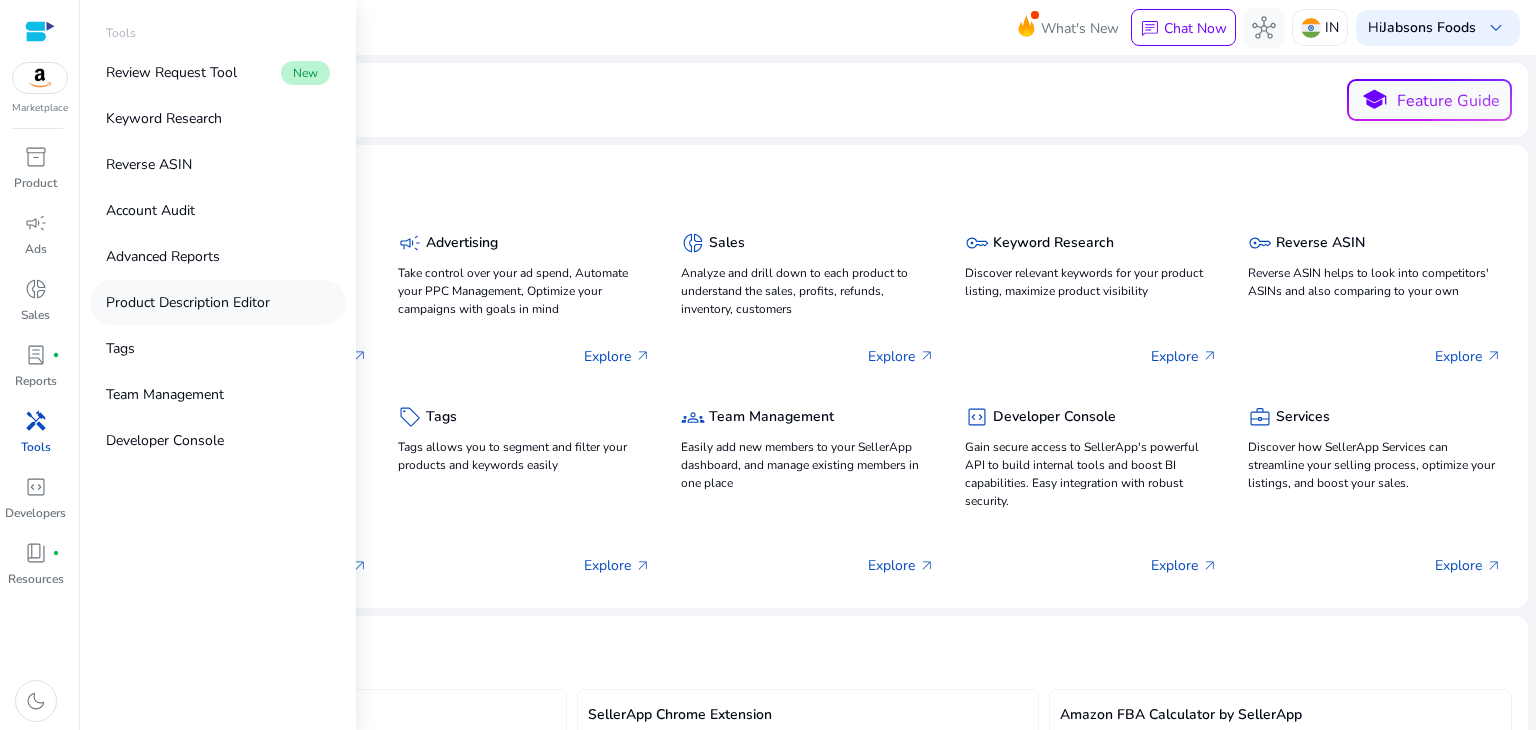click on "Product Description Editor" at bounding box center [188, 302] 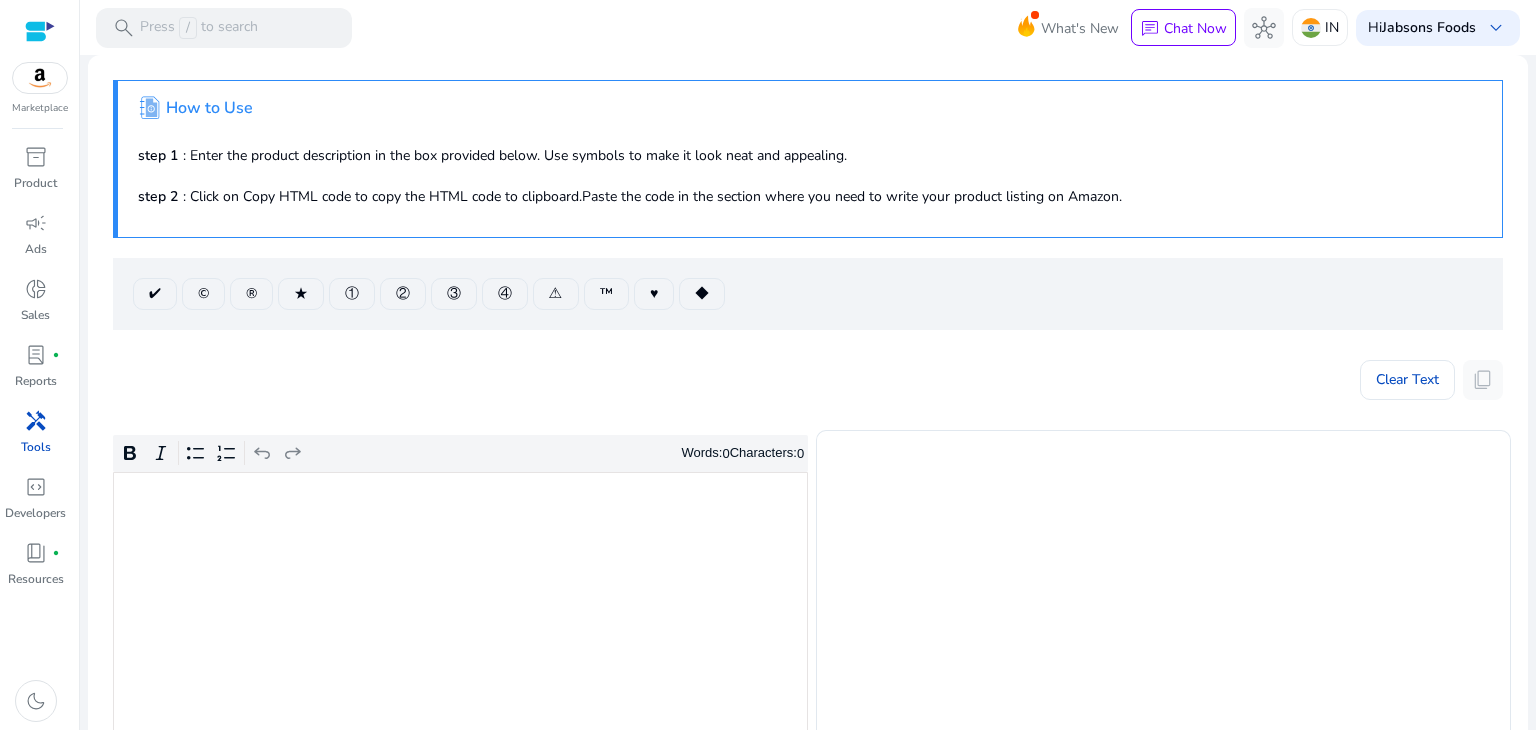 click on ".st1{fill:#2c8af8}.st2{fill:#fcfeff}  How to Use  step 1 : Enter the product description in the box provided below. Use symbols to make it look neat and appealing.  step 2 : Click on Copy HTML code to copy the HTML code to clipboard.Paste the code in the section where you need to write your product listing on Amazon.   ✔   ©   ®   ★   ①   ②   ③   ④   ⚠   ™   ♥   ◆   Clear Text   content_copy  Rich Text Editor Bold Italic Bulleted List Numbered List Undo Redo Words:  0  Characters:  0 Policies for Amazon Descriptions and Listings  Do not use JavaScript, HTML, or any other type of code in the product listing pages. However, line breaks (</br>) can be used in the description.   Irrespective of the product category, product description must not exceed 2000 characters, including spaces.   Certain specifics are not allowed in the description, please refer to the PDP guidelines" 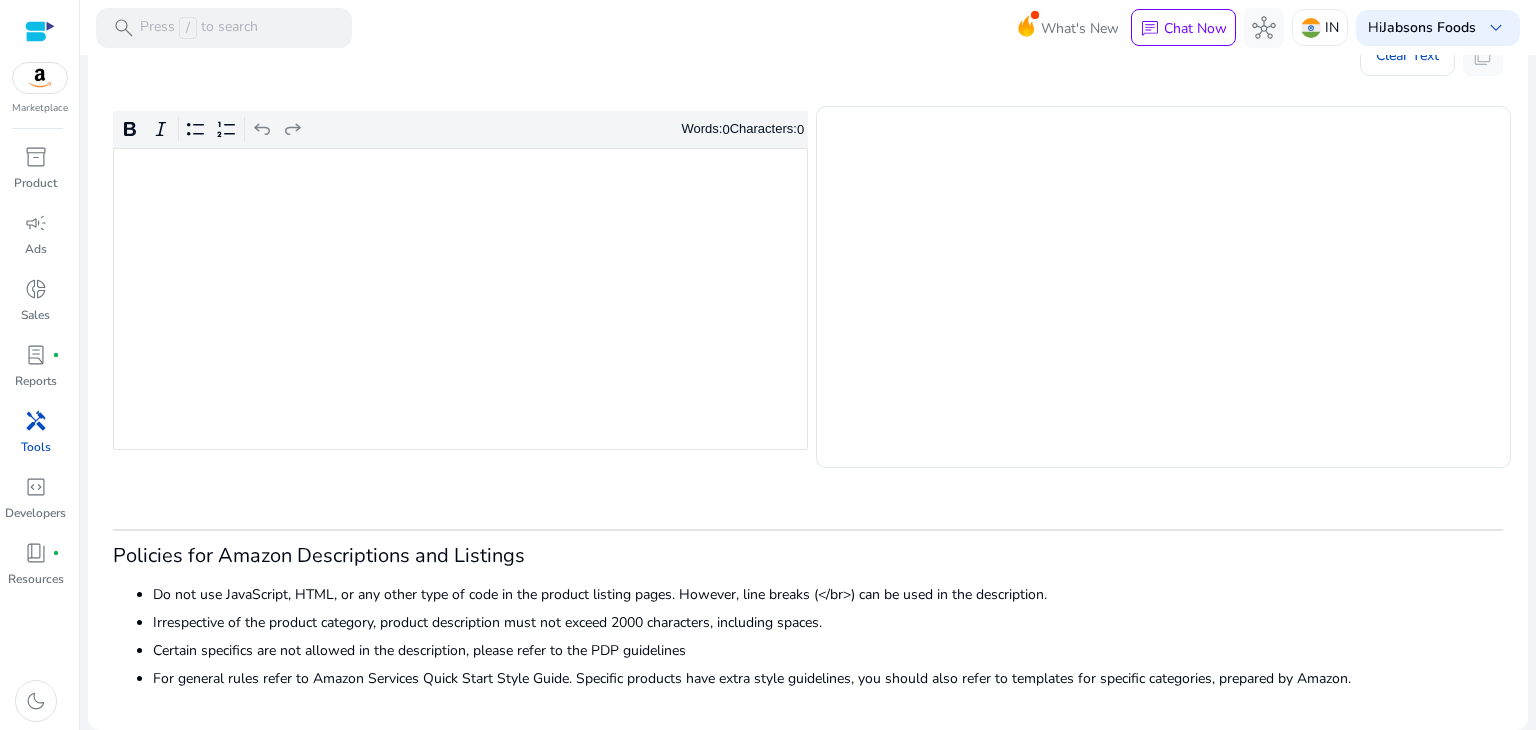 scroll, scrollTop: 0, scrollLeft: 0, axis: both 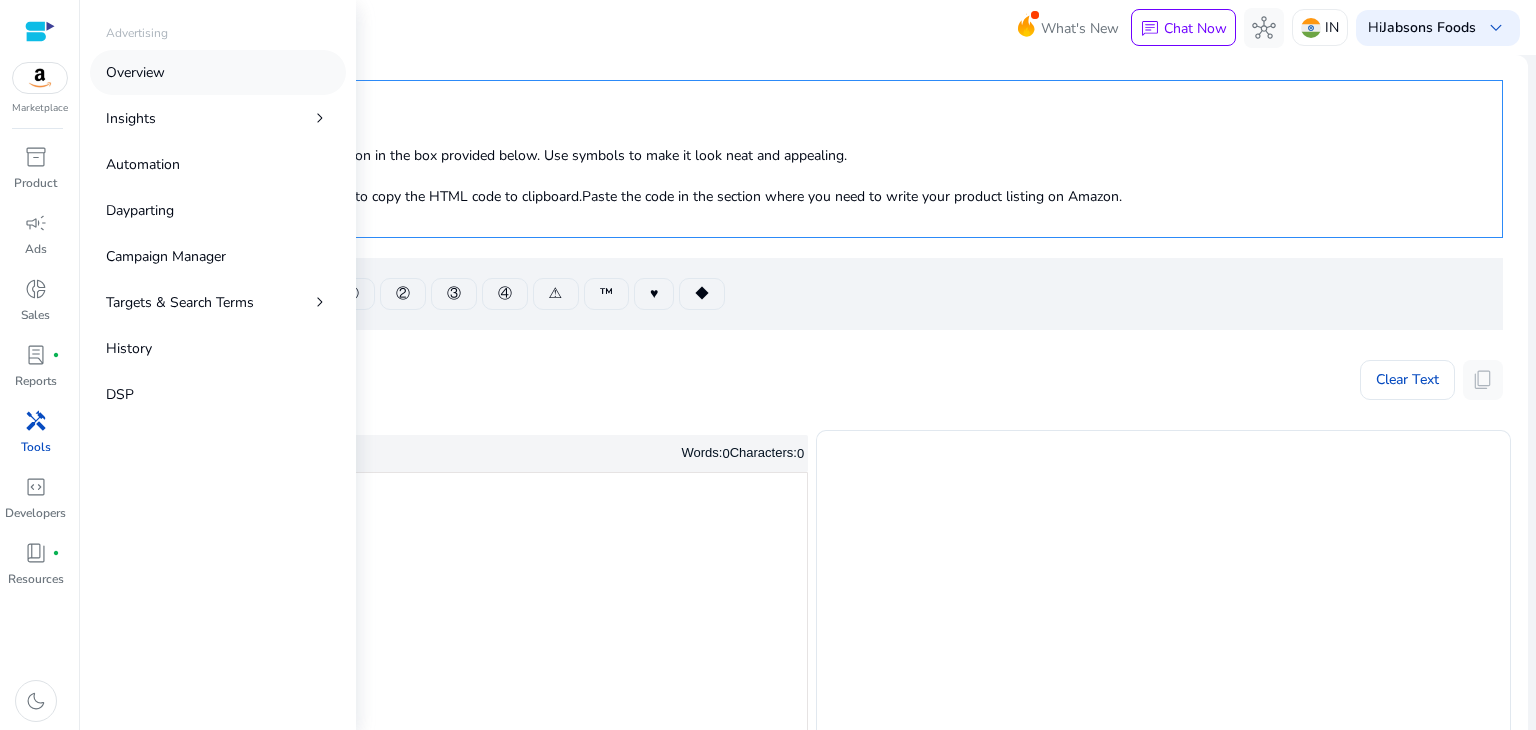 click on "Overview" at bounding box center (218, 72) 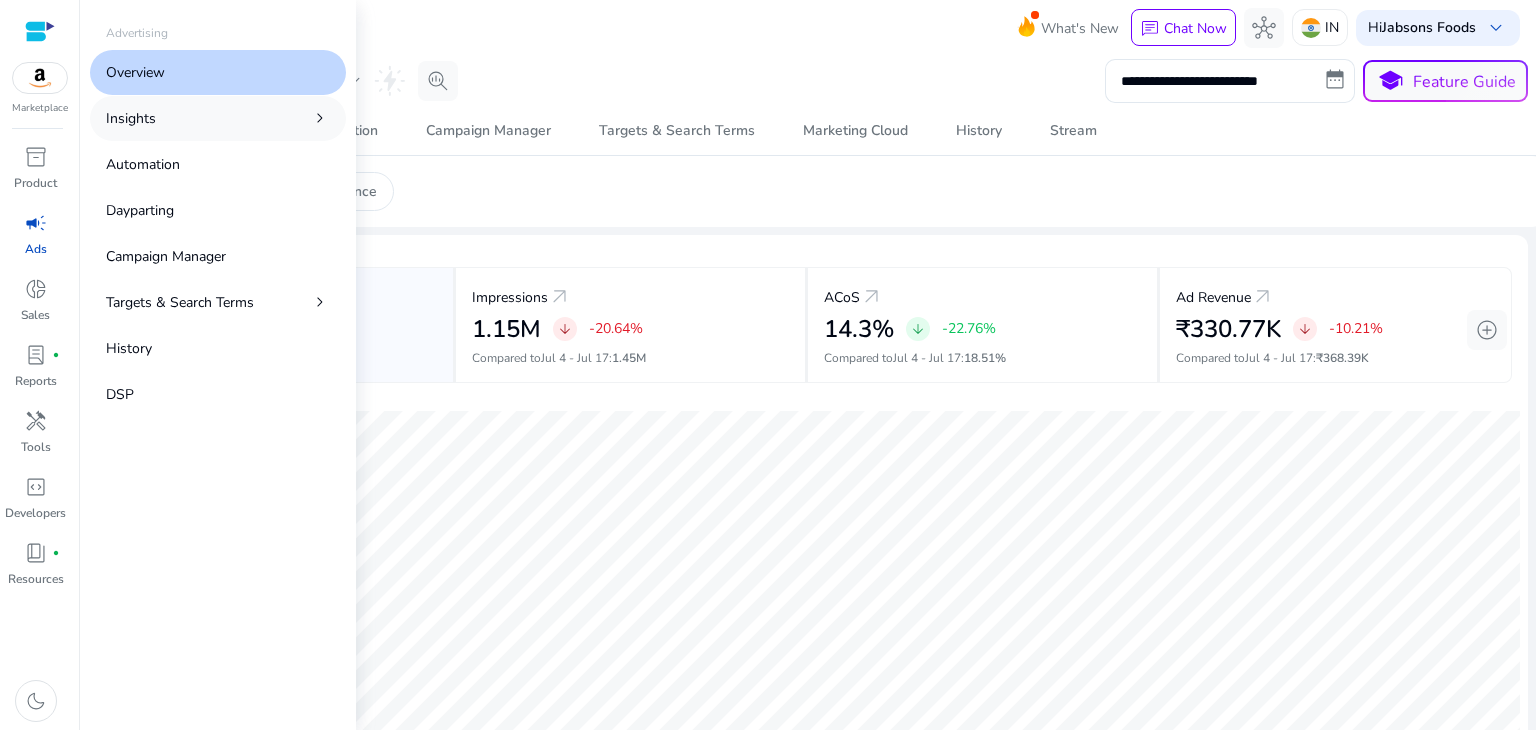 click on "Insights   chevron_right" at bounding box center [218, 118] 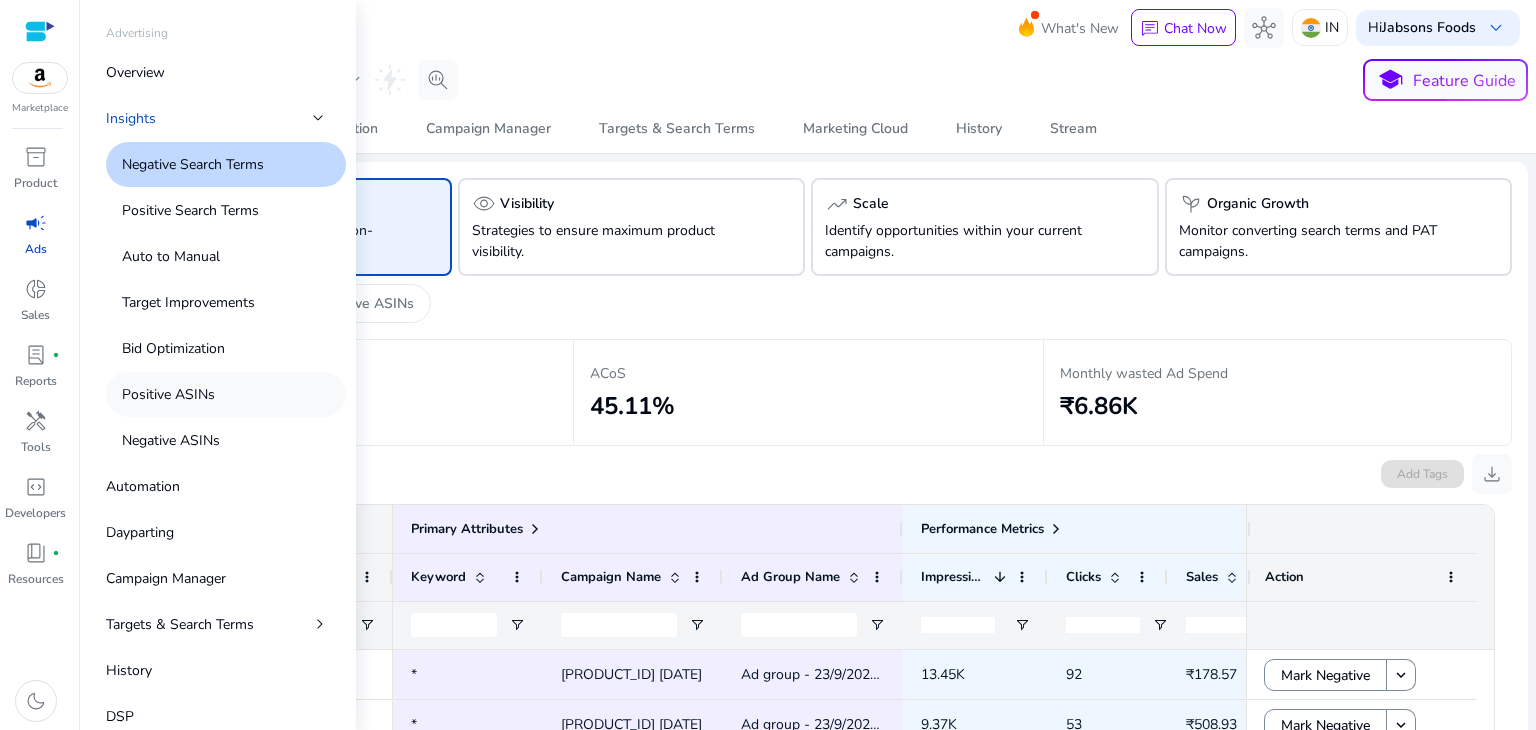 scroll, scrollTop: 11, scrollLeft: 0, axis: vertical 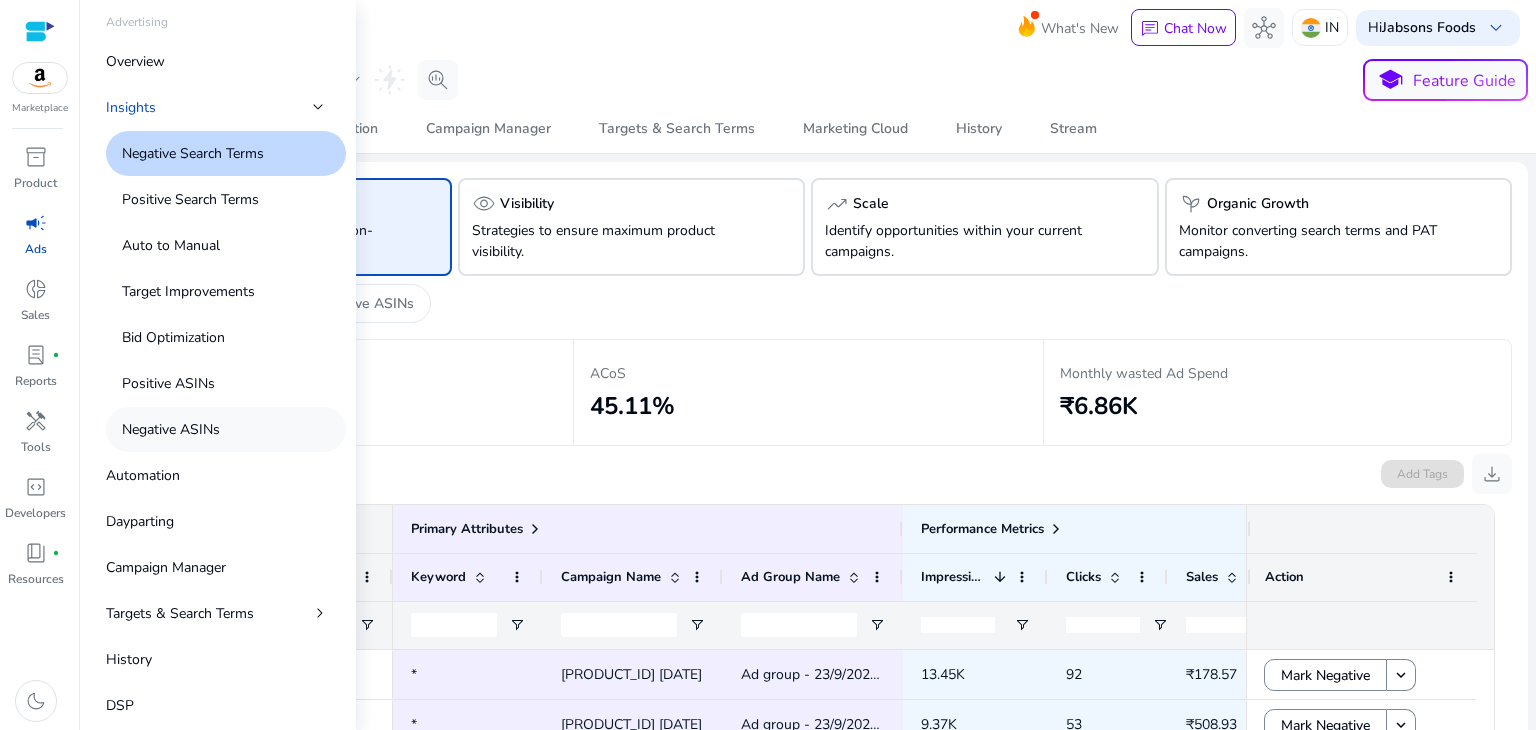 click on "Negative ASINs" at bounding box center (171, 429) 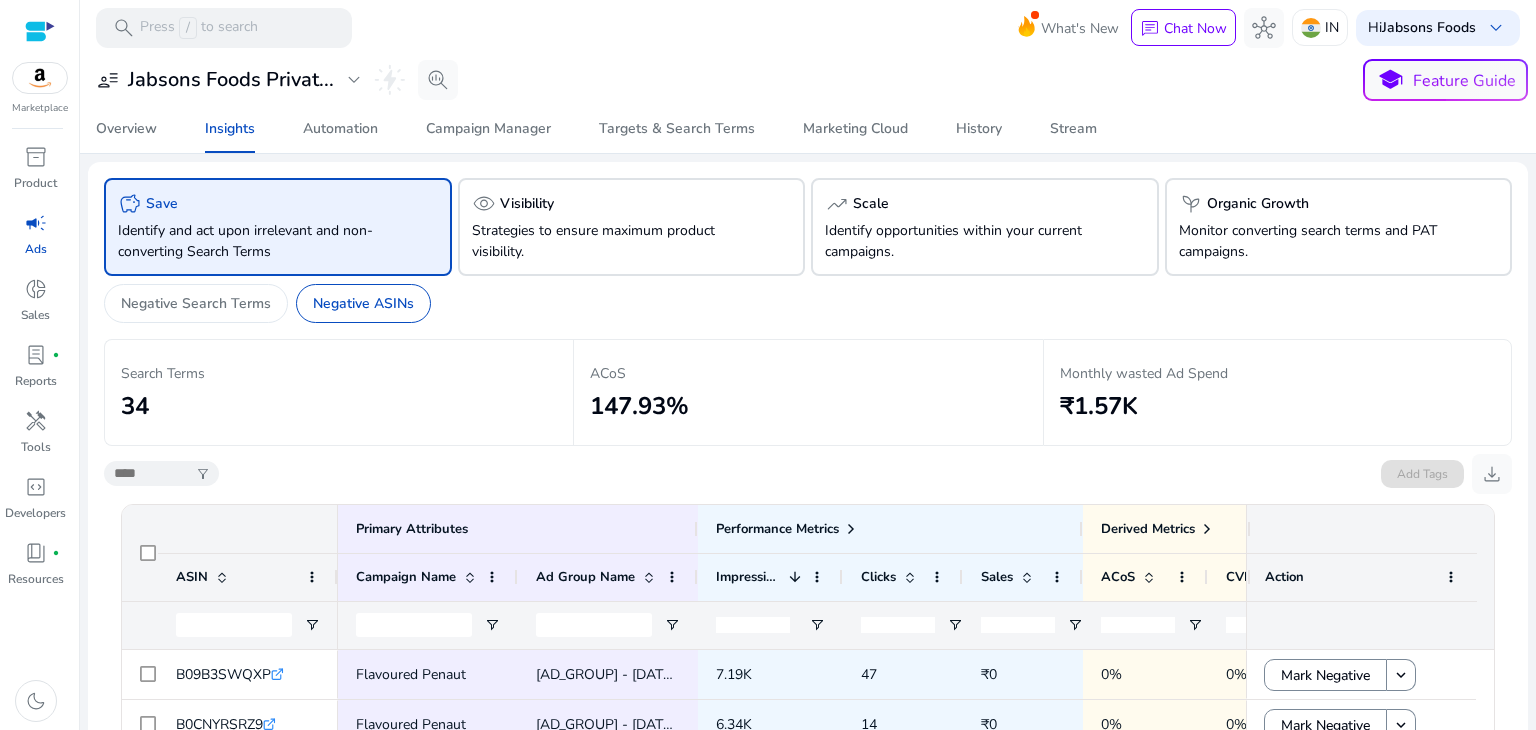 scroll, scrollTop: 0, scrollLeft: 0, axis: both 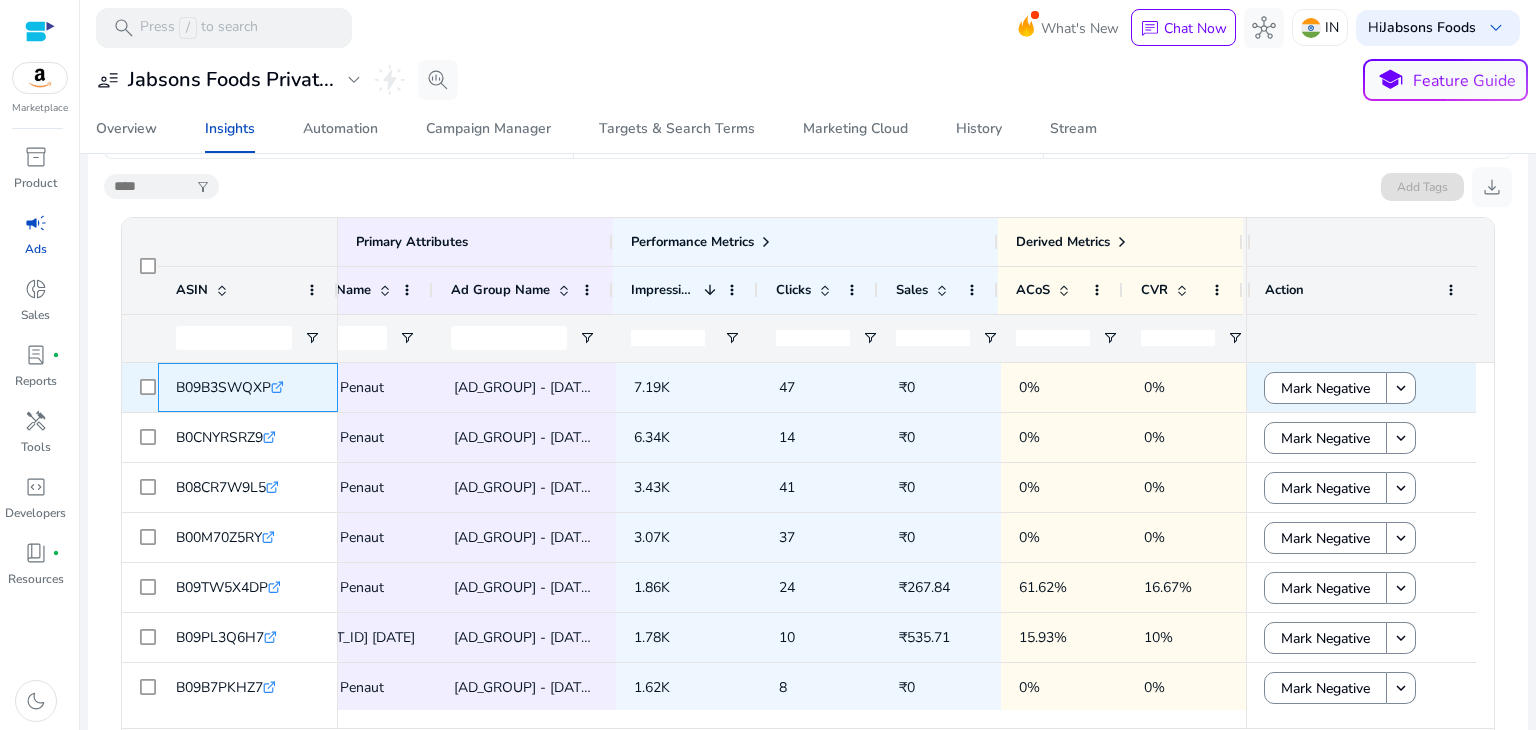 drag, startPoint x: 265, startPoint y: 385, endPoint x: 169, endPoint y: 384, distance: 96.00521 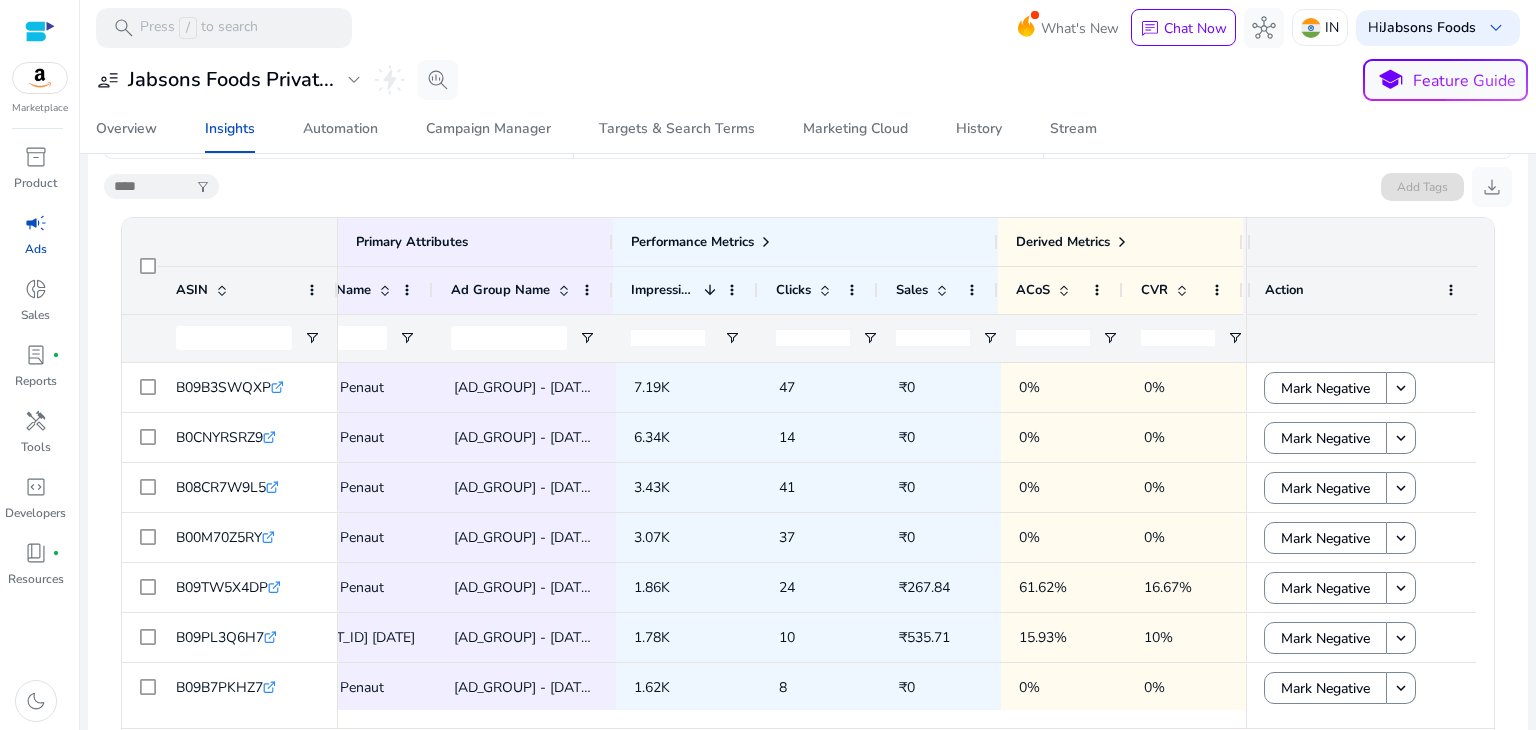 click on "savings   Save  Identify and act upon irrelevant and non-converting Search Terms  visibility   Visibility  Strategies to ensure maximum product visibility.  trending_up   Scale  Identify opportunities within your current campaigns.  psychiatry   Organic Growth   Monitor converting search terms and PAT campaigns.  Negative Search Terms   Negative ASINs   Search Terms  34  ACoS  147.93%  Monthly wasted Ad Spend  ₹1.57K  filter_alt   Add Tags   download  Press SPACE to select this row.
Drag here to set row groups Drag here to set column labels
Primary Attributes
1" 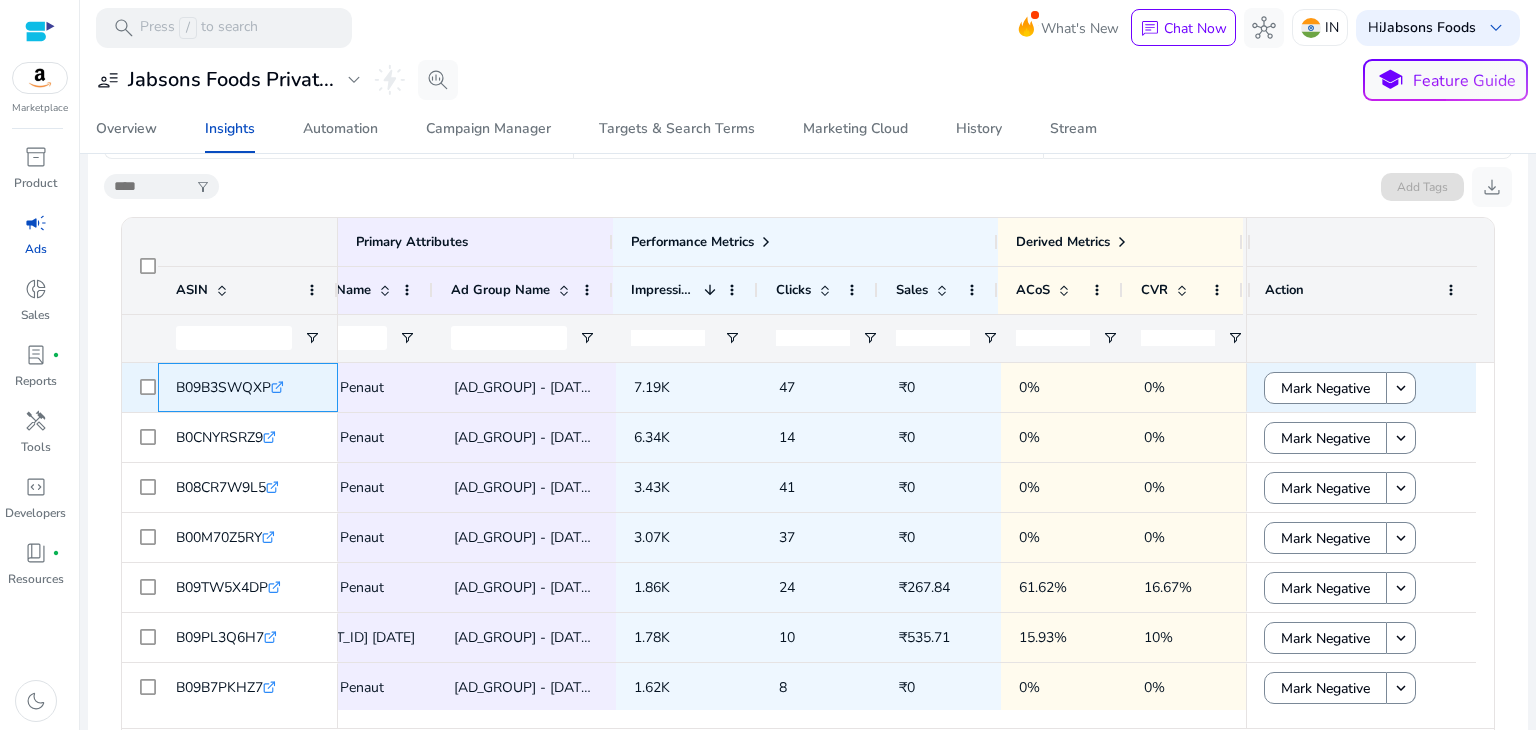 drag, startPoint x: 171, startPoint y: 384, endPoint x: 269, endPoint y: 381, distance: 98.045906 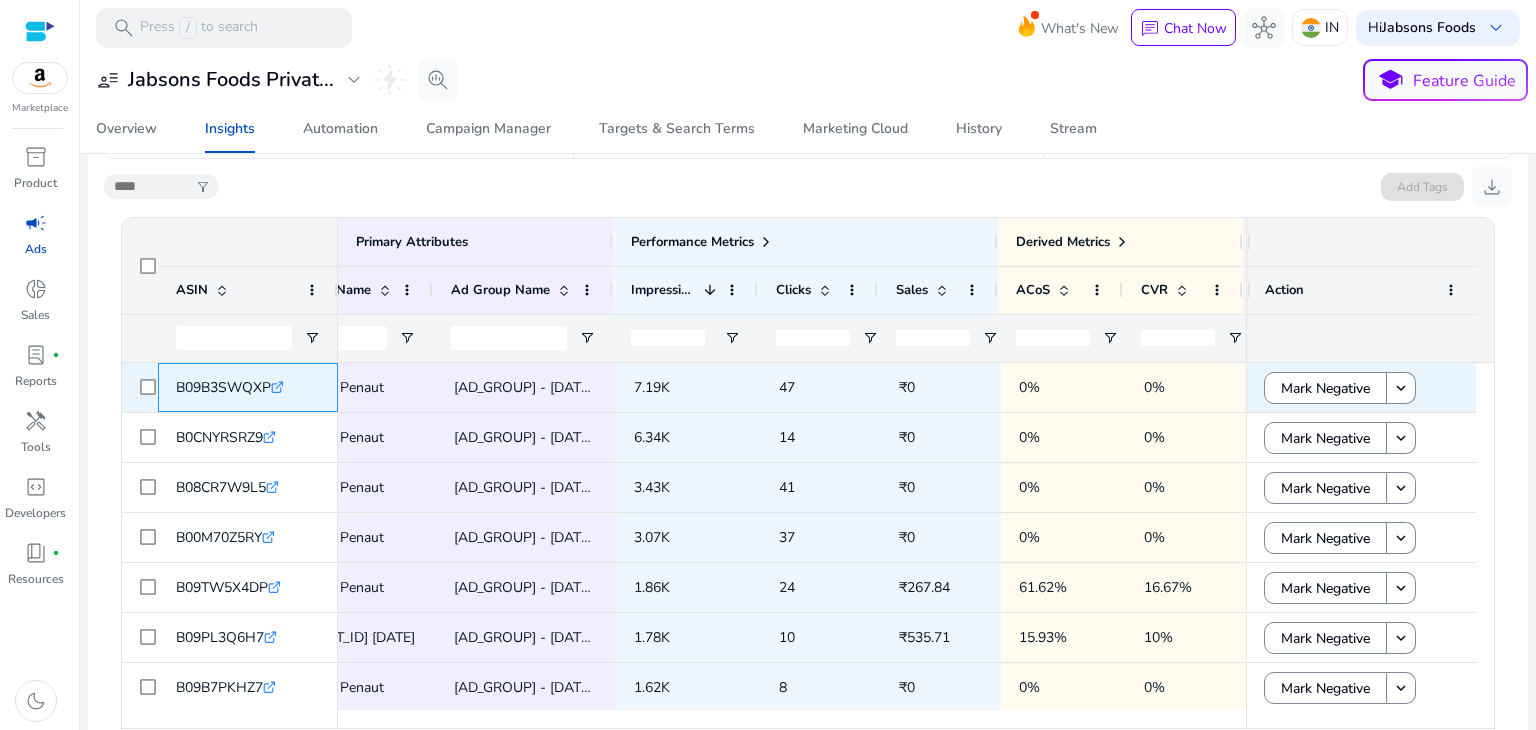 copy on "B09B3SWQXP" 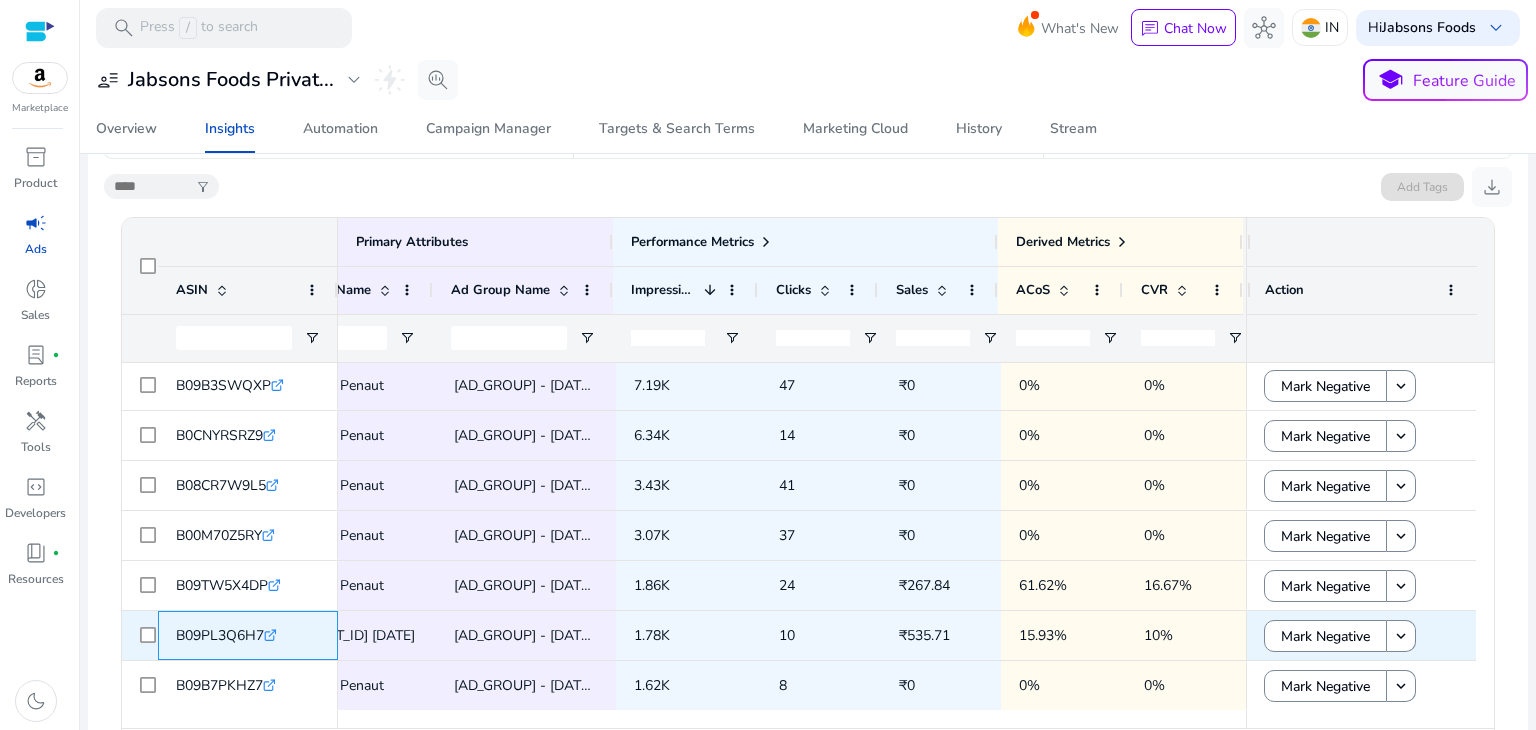 drag, startPoint x: 173, startPoint y: 629, endPoint x: 262, endPoint y: 633, distance: 89.08984 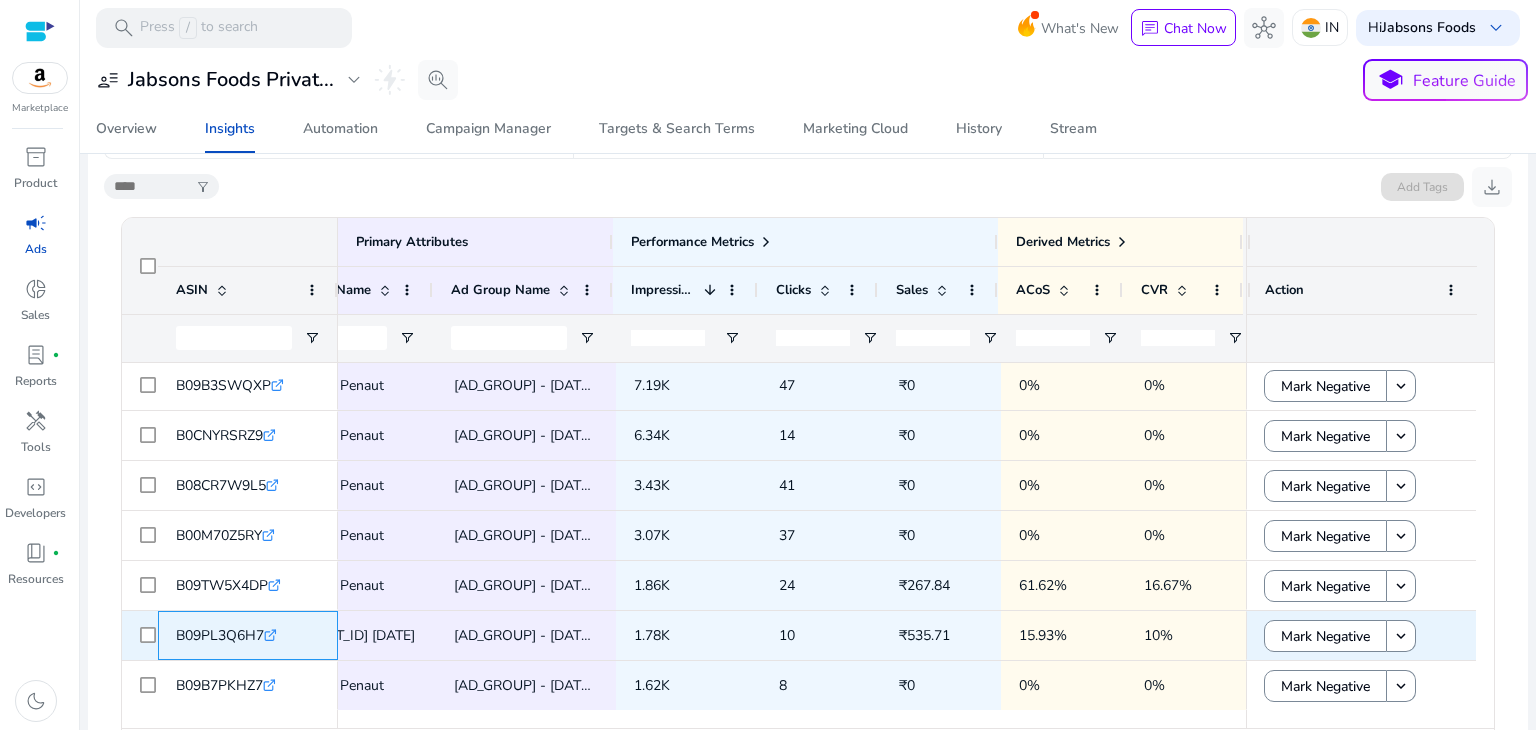 copy on "B09PL3Q6H7" 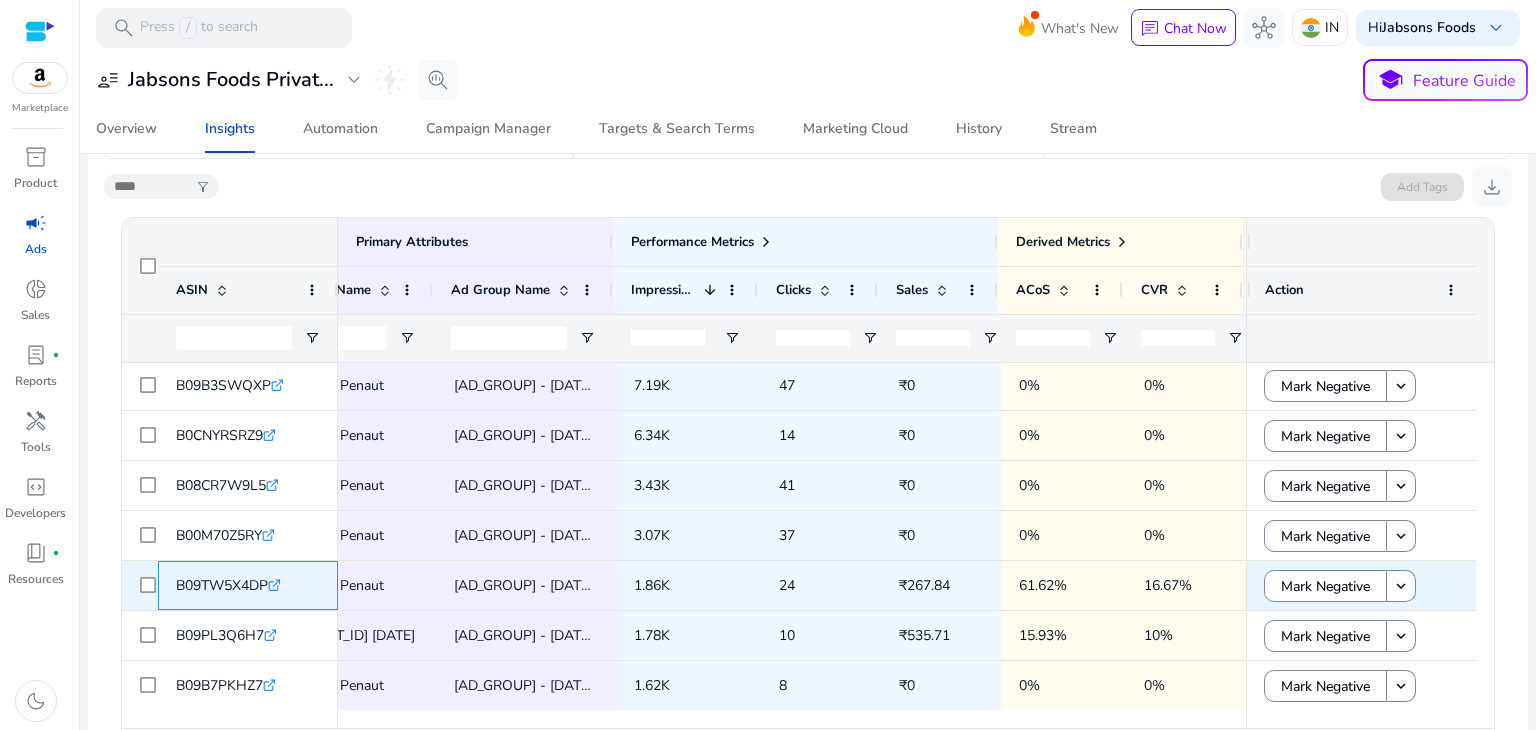 drag, startPoint x: 174, startPoint y: 582, endPoint x: 268, endPoint y: 578, distance: 94.08507 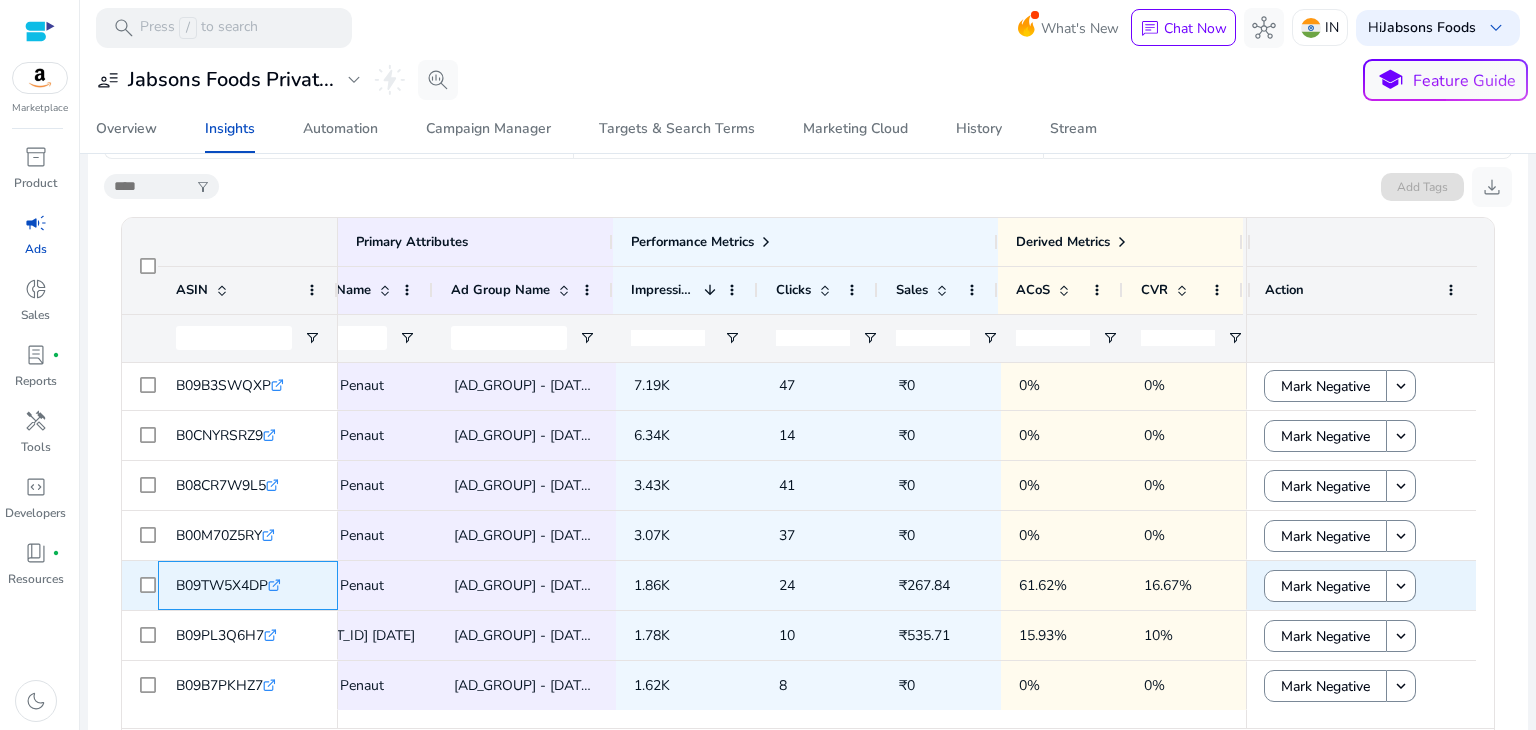 copy on "B09TW5X4DP" 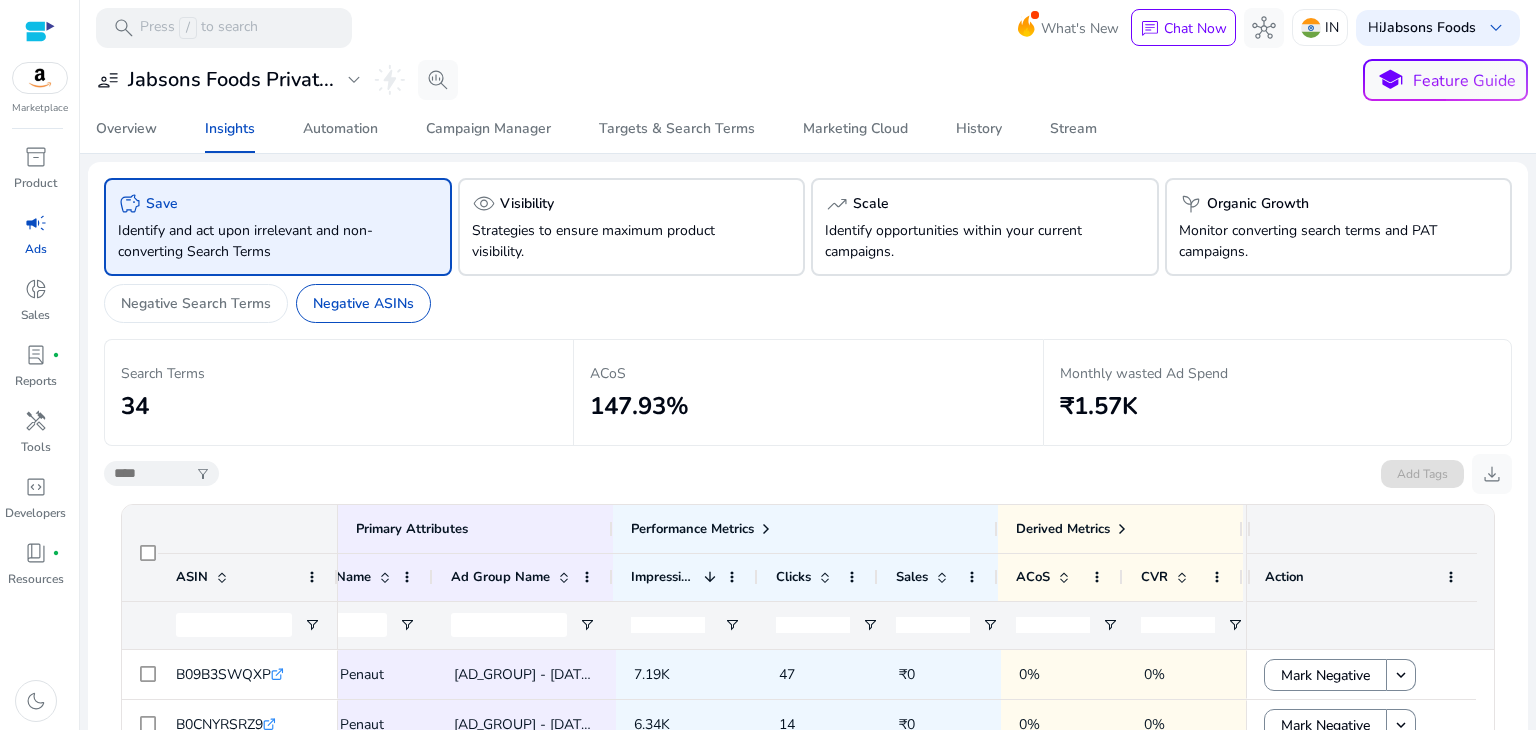 click on "campaign" at bounding box center (36, 223) 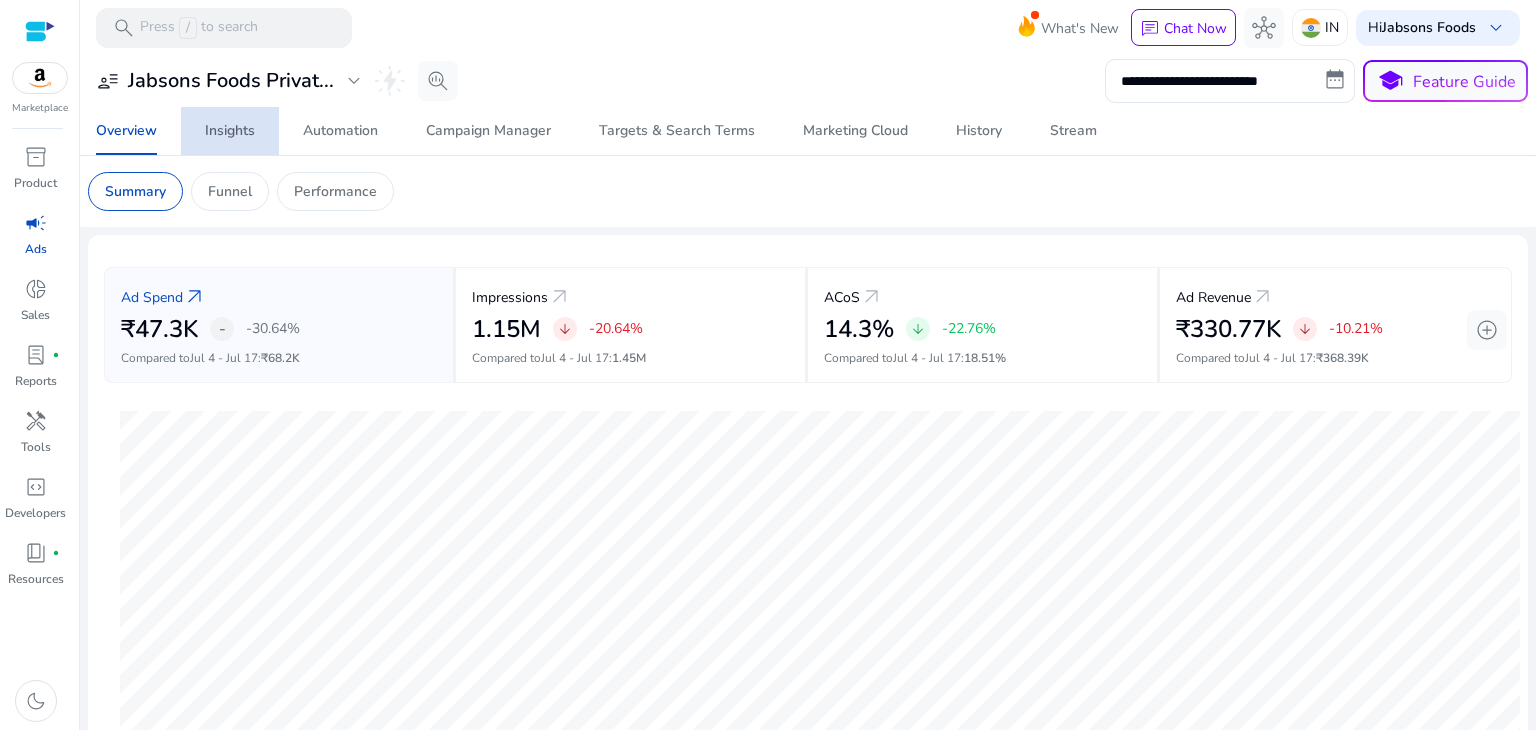 click on "Insights" at bounding box center [230, 131] 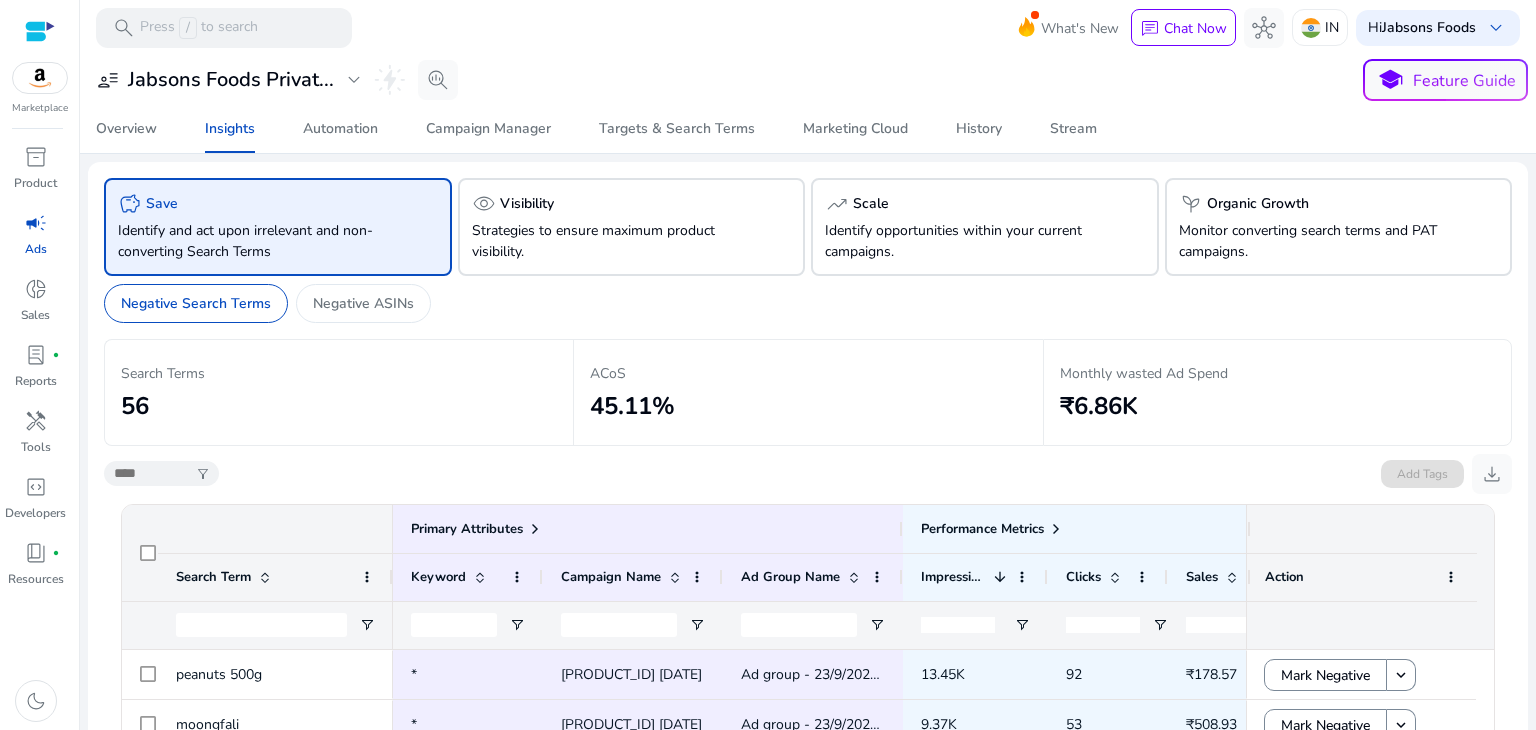 scroll, scrollTop: 374, scrollLeft: 0, axis: vertical 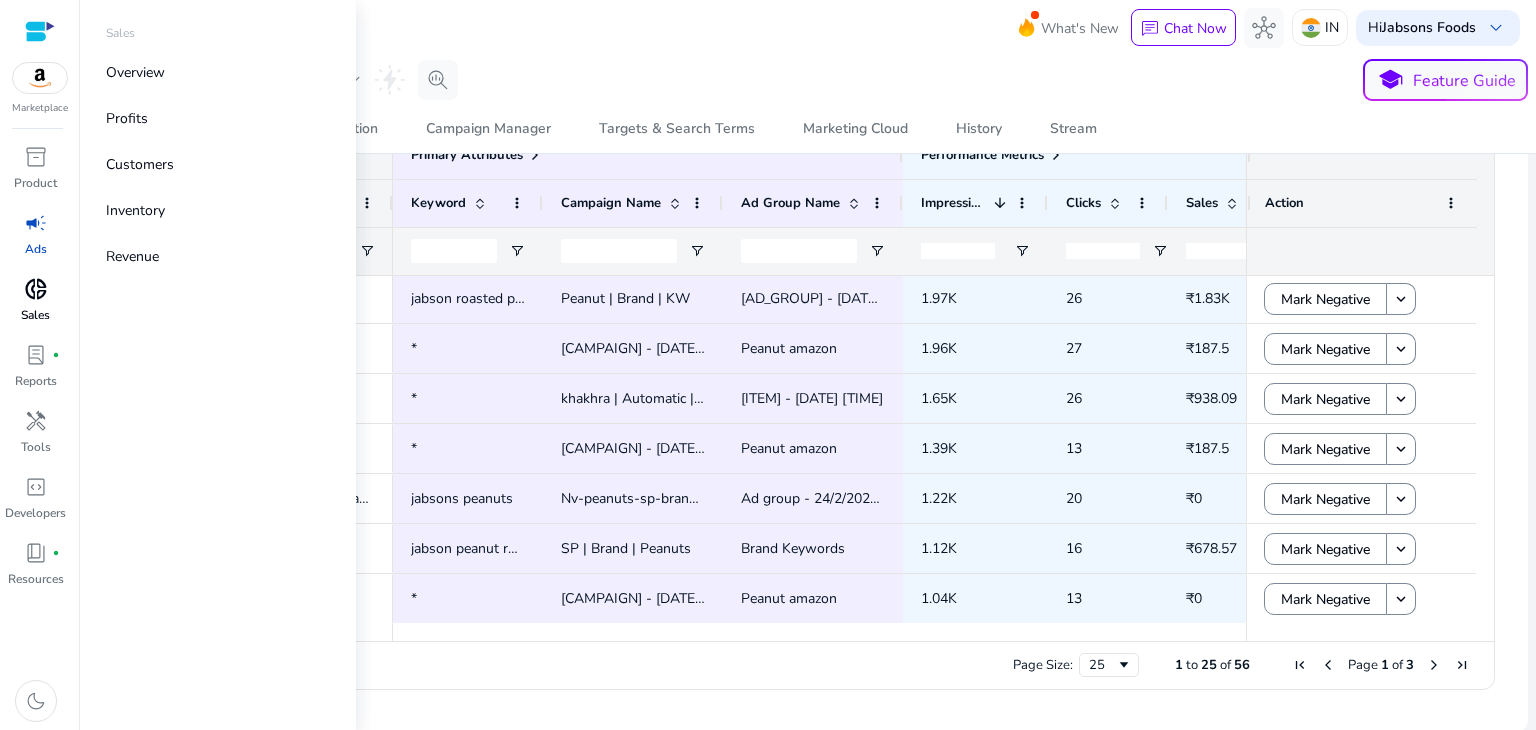 click on "donut_small" at bounding box center [36, 289] 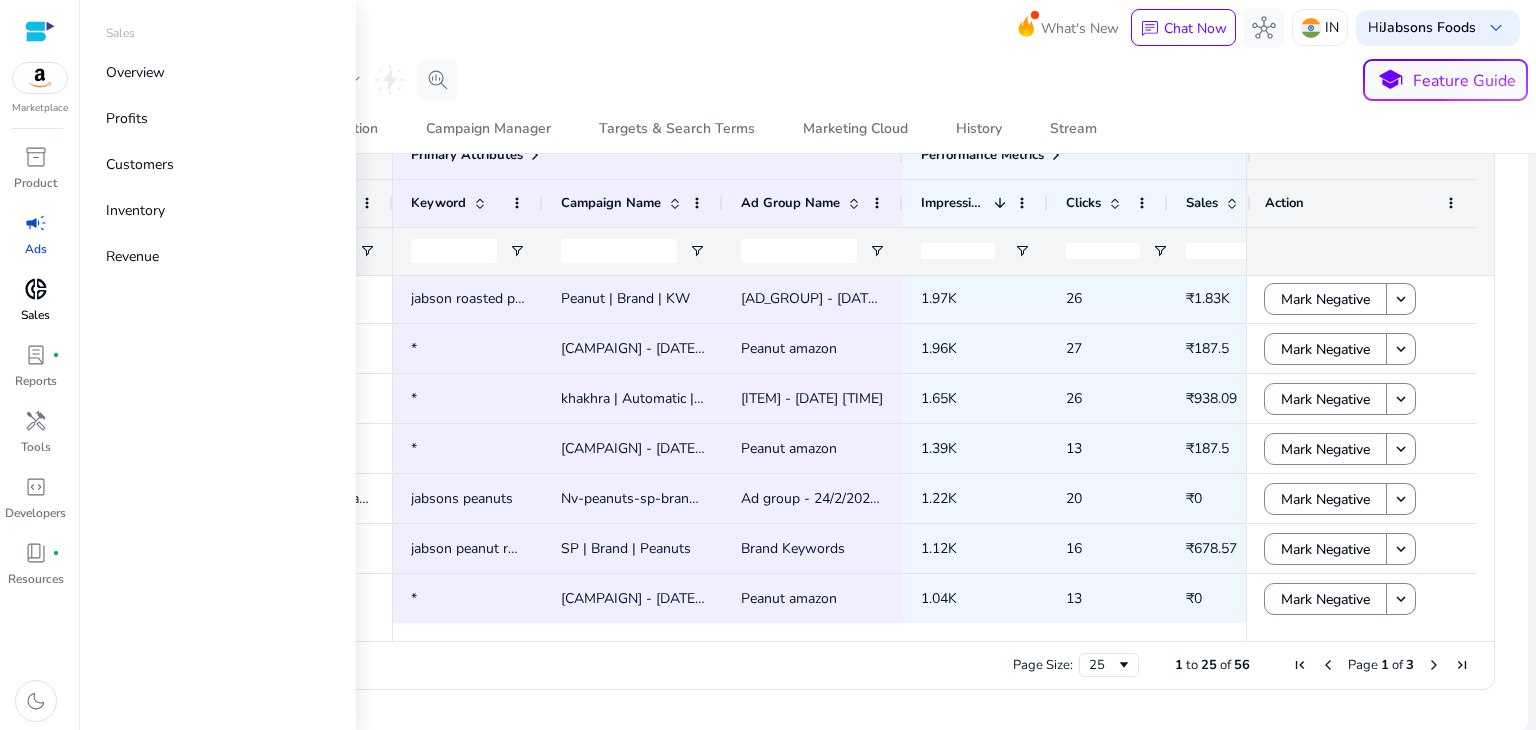 click on "donut_small" at bounding box center [36, 289] 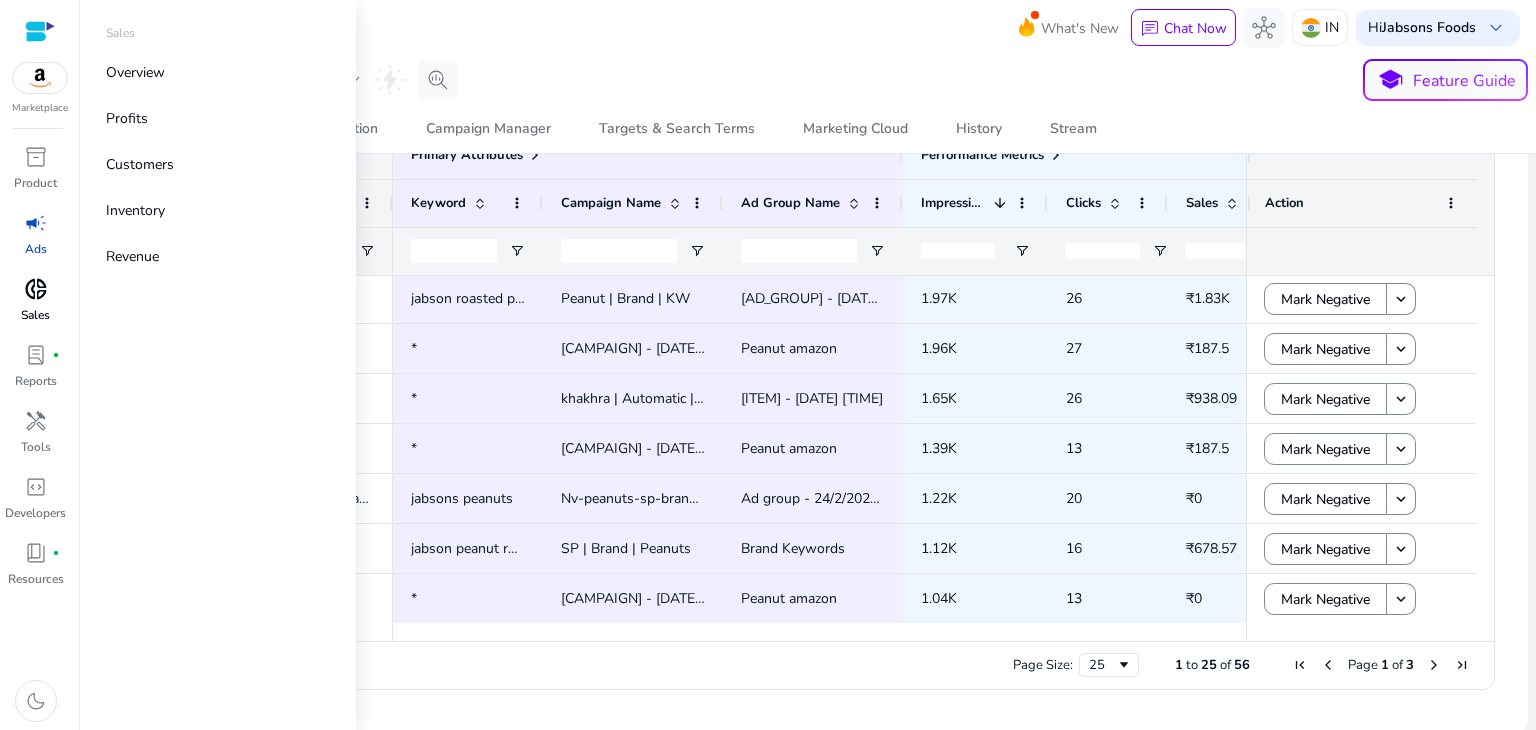 click on "donut_small" at bounding box center (36, 289) 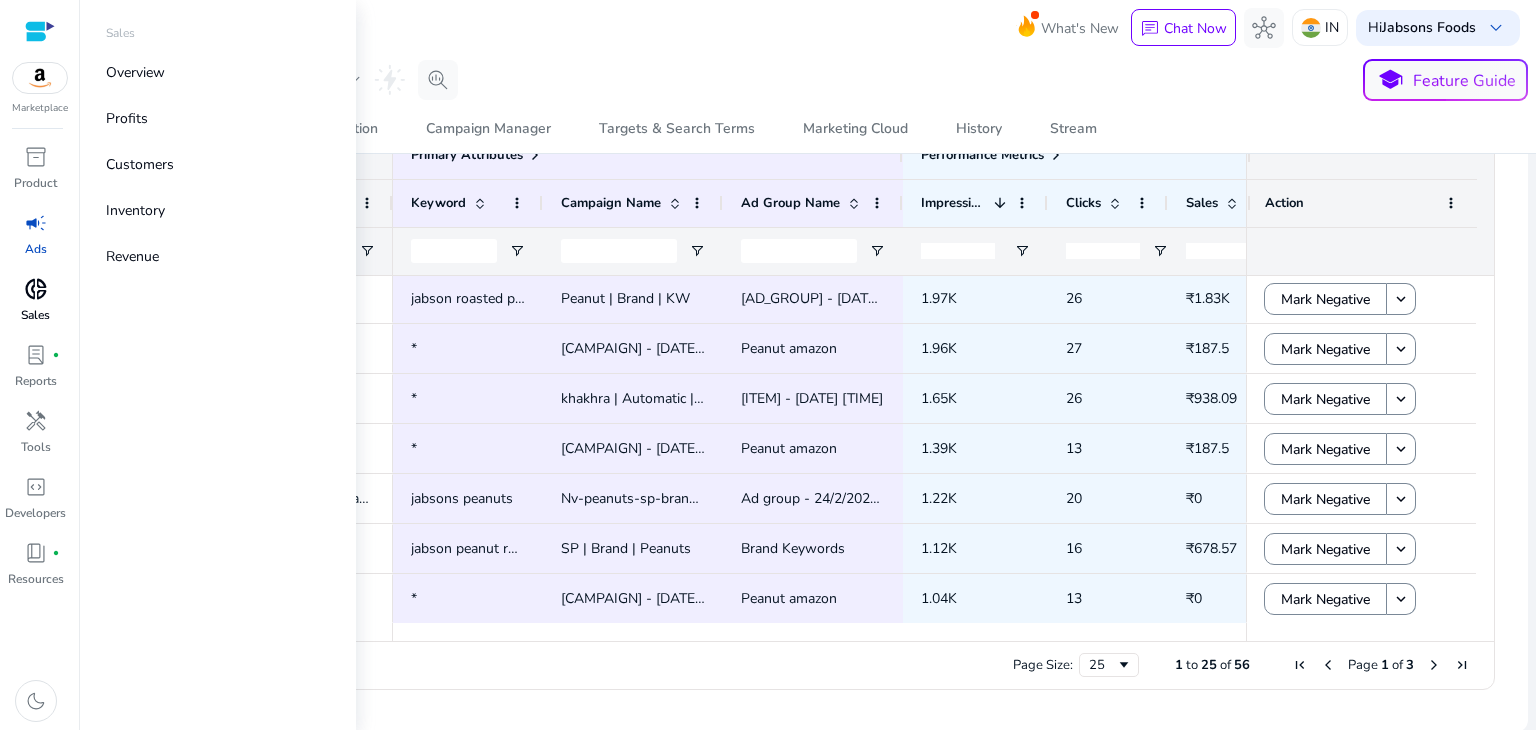 click on "donut_small" at bounding box center [36, 289] 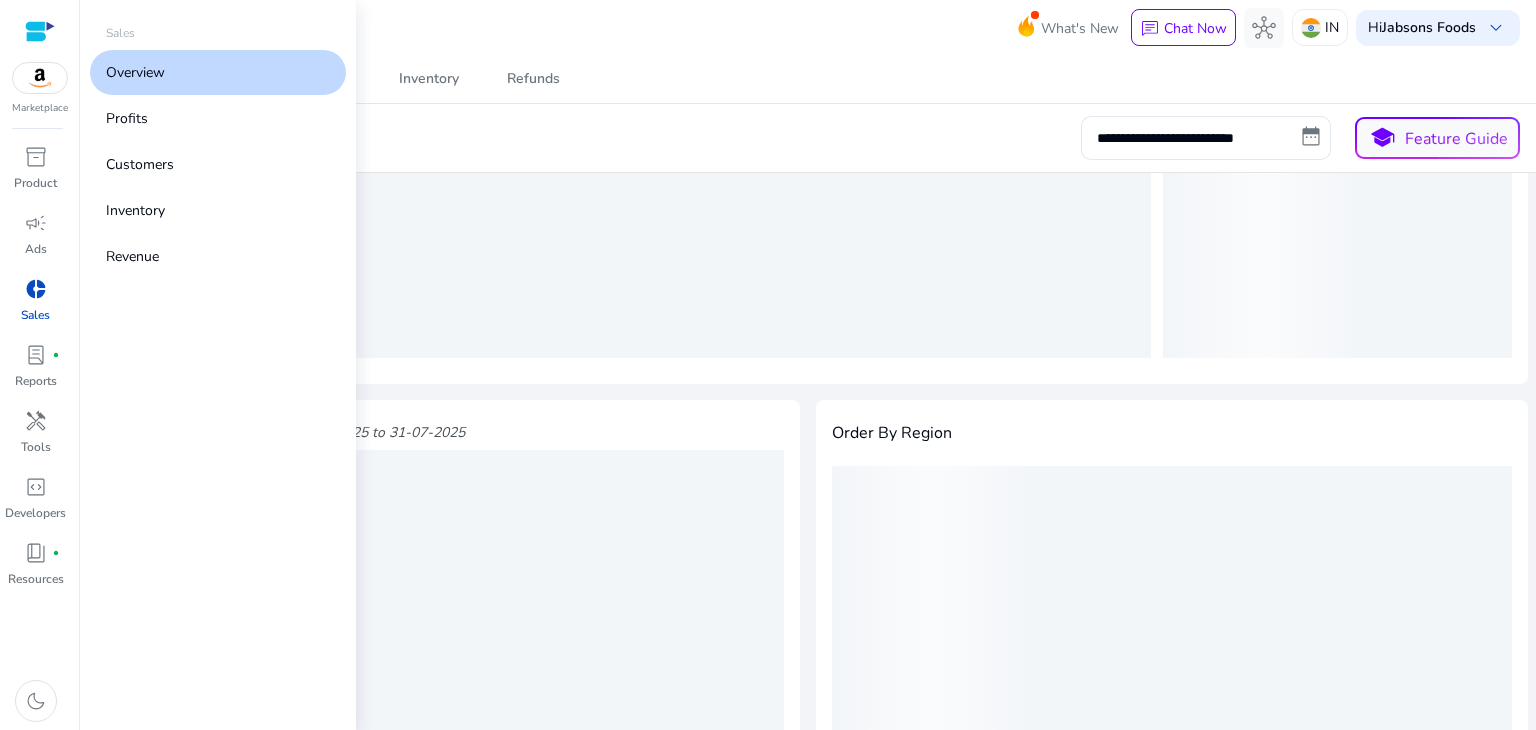 click on "donut_small" at bounding box center [36, 289] 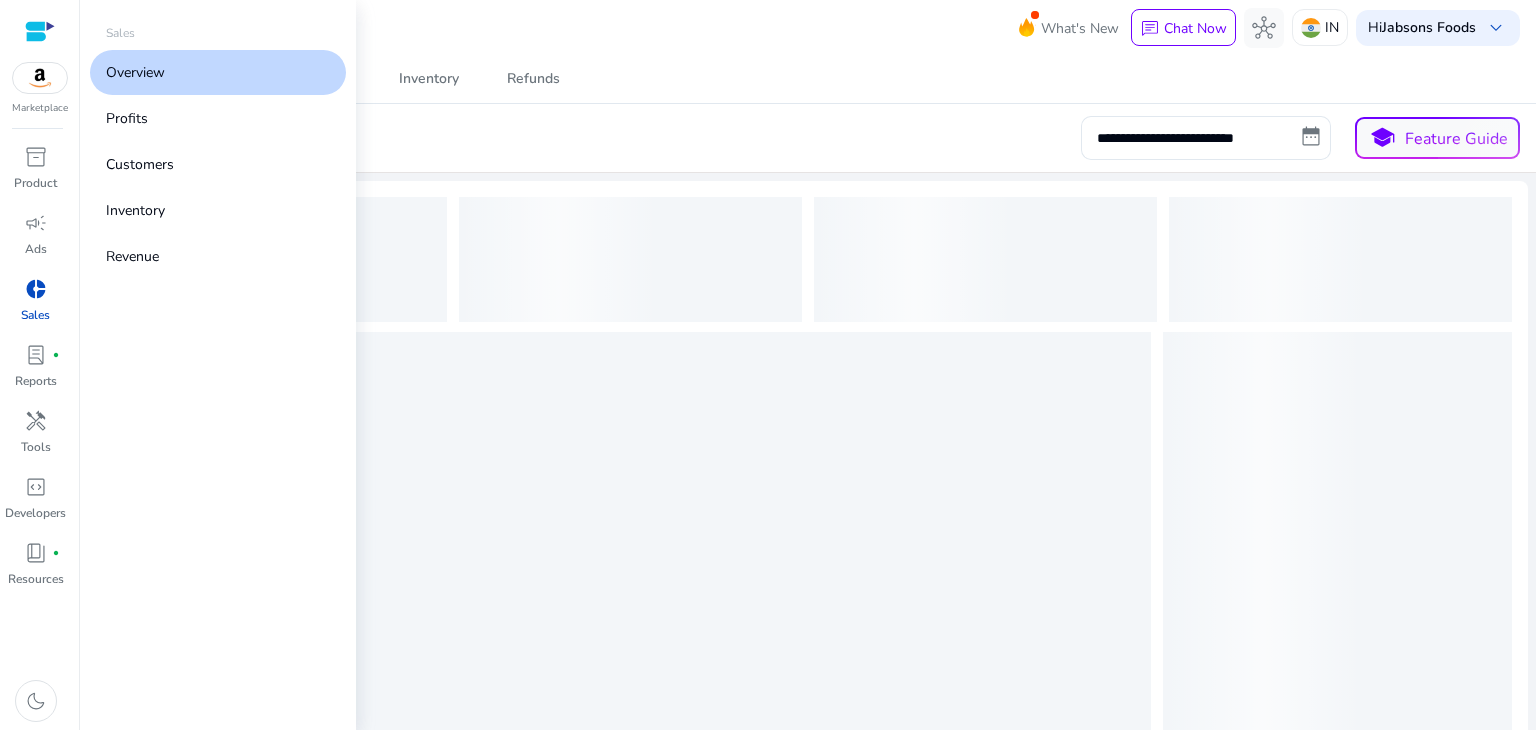 click on "donut_small" at bounding box center (36, 289) 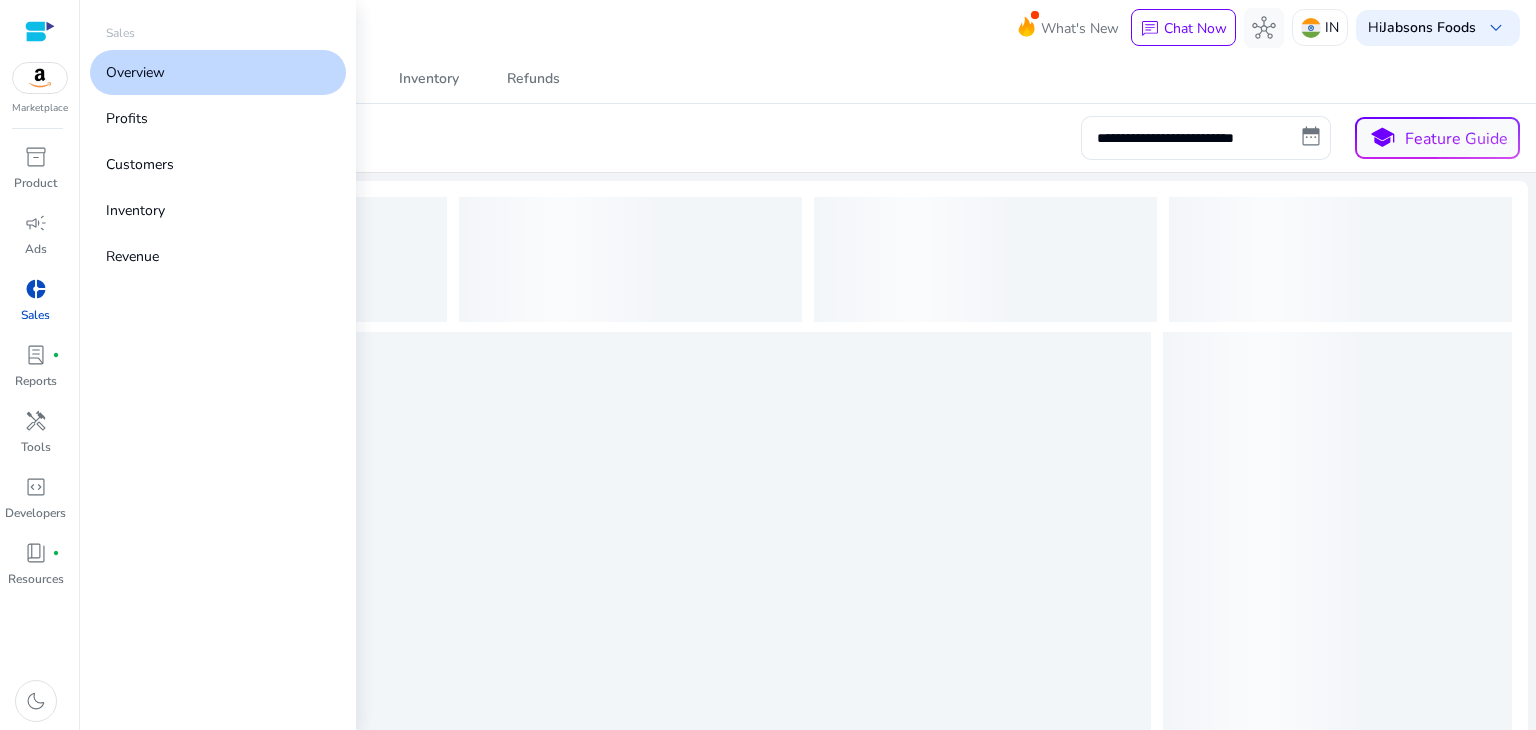 click on "donut_small" at bounding box center (36, 289) 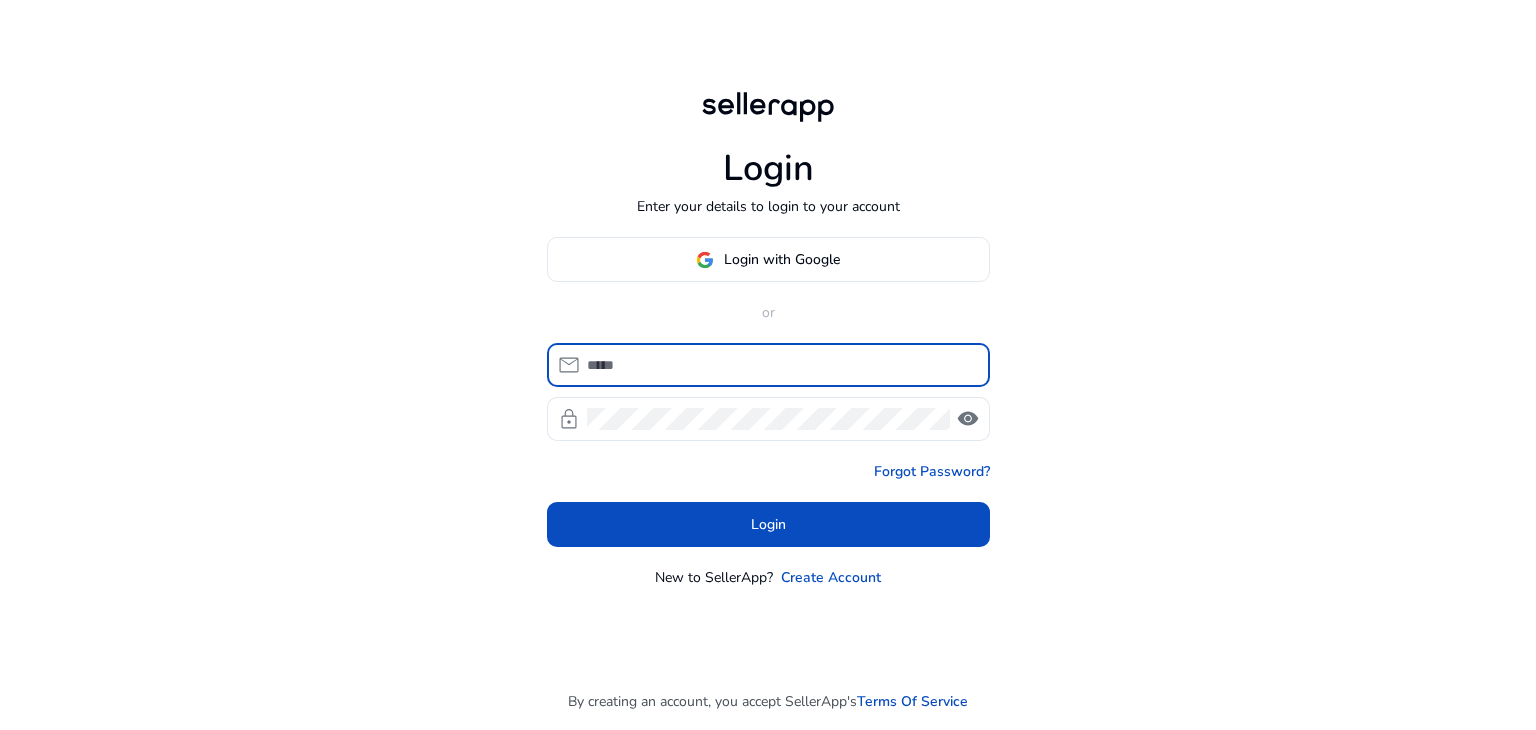 scroll, scrollTop: 0, scrollLeft: 0, axis: both 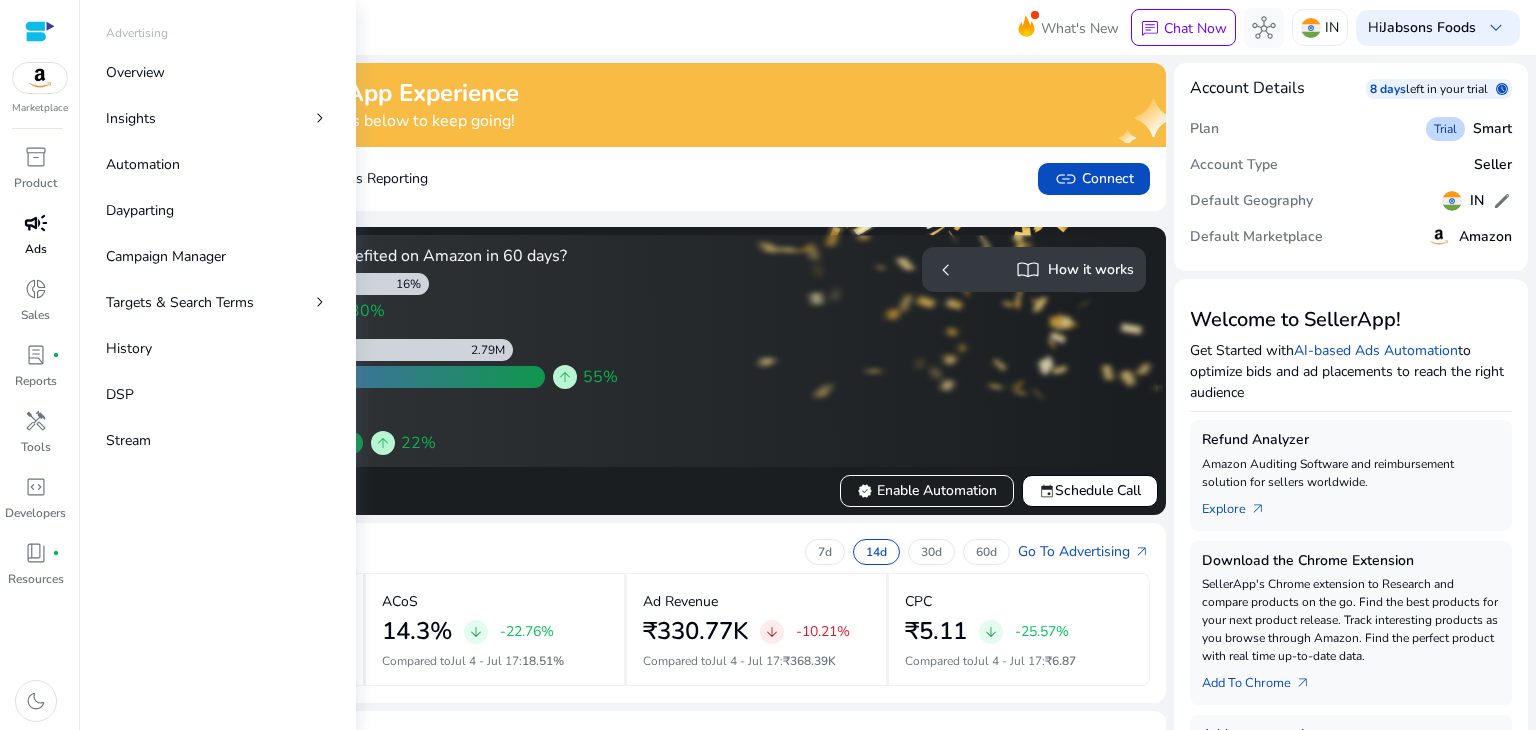 click on "Ads" at bounding box center [36, 249] 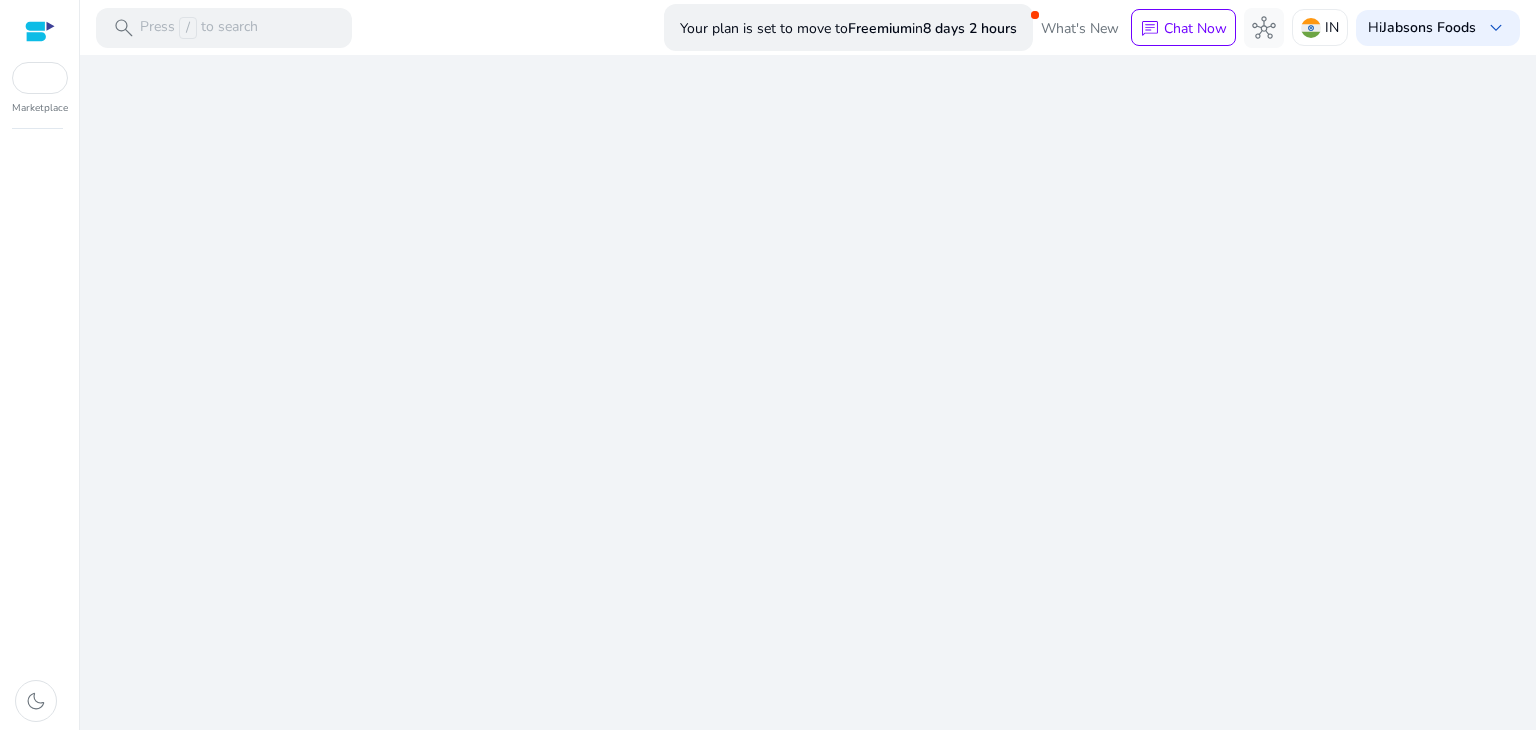 scroll, scrollTop: 0, scrollLeft: 0, axis: both 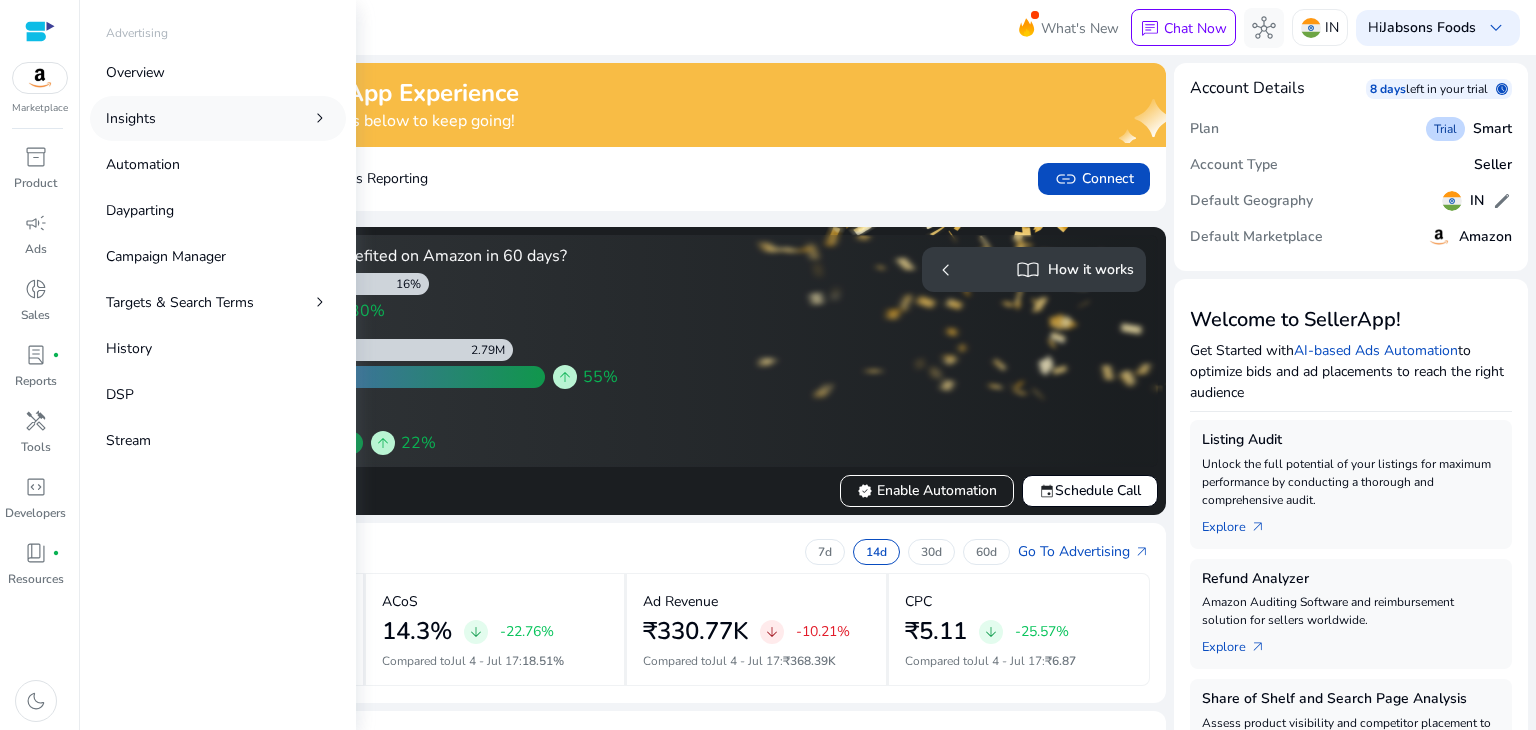 click on "Insights   chevron_right" at bounding box center (218, 118) 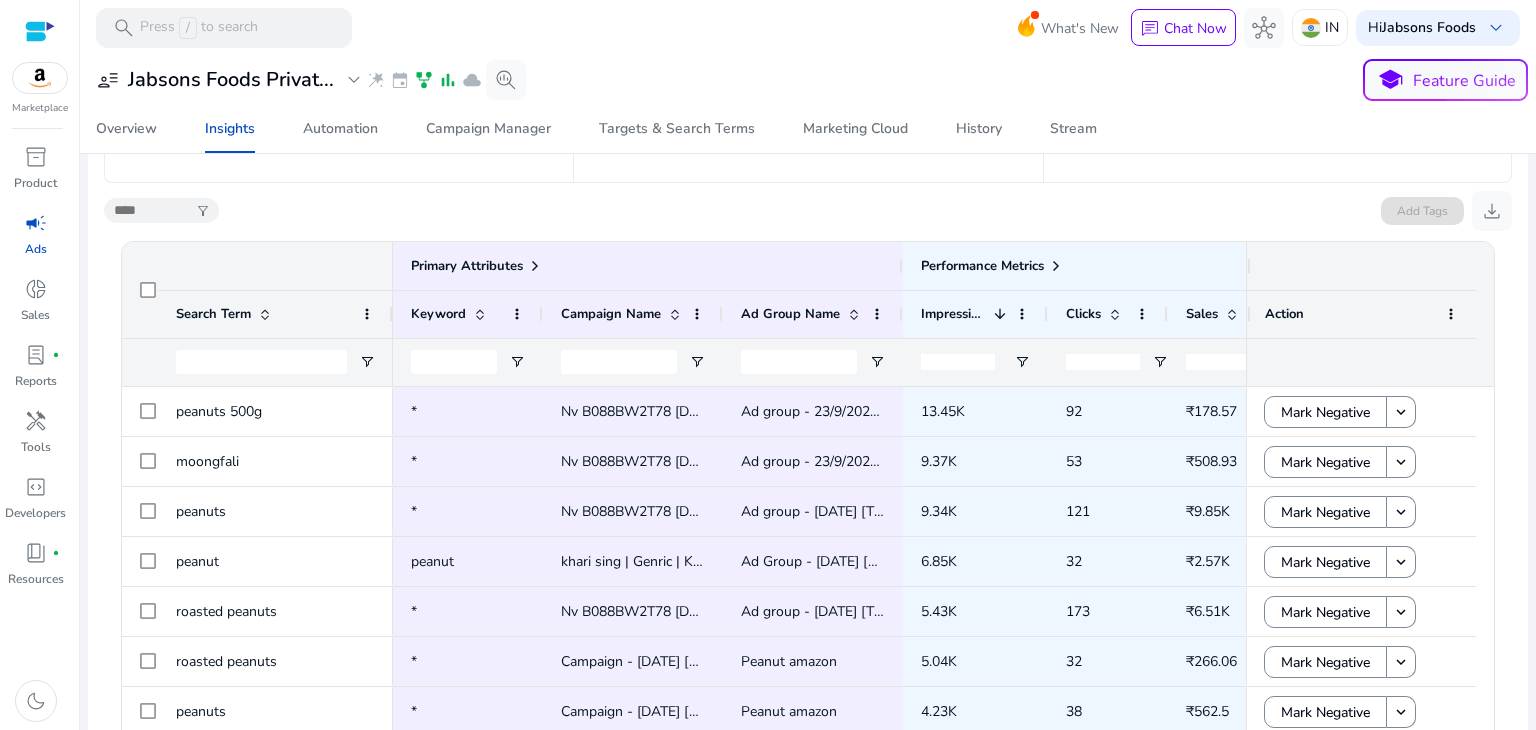 scroll, scrollTop: 260, scrollLeft: 0, axis: vertical 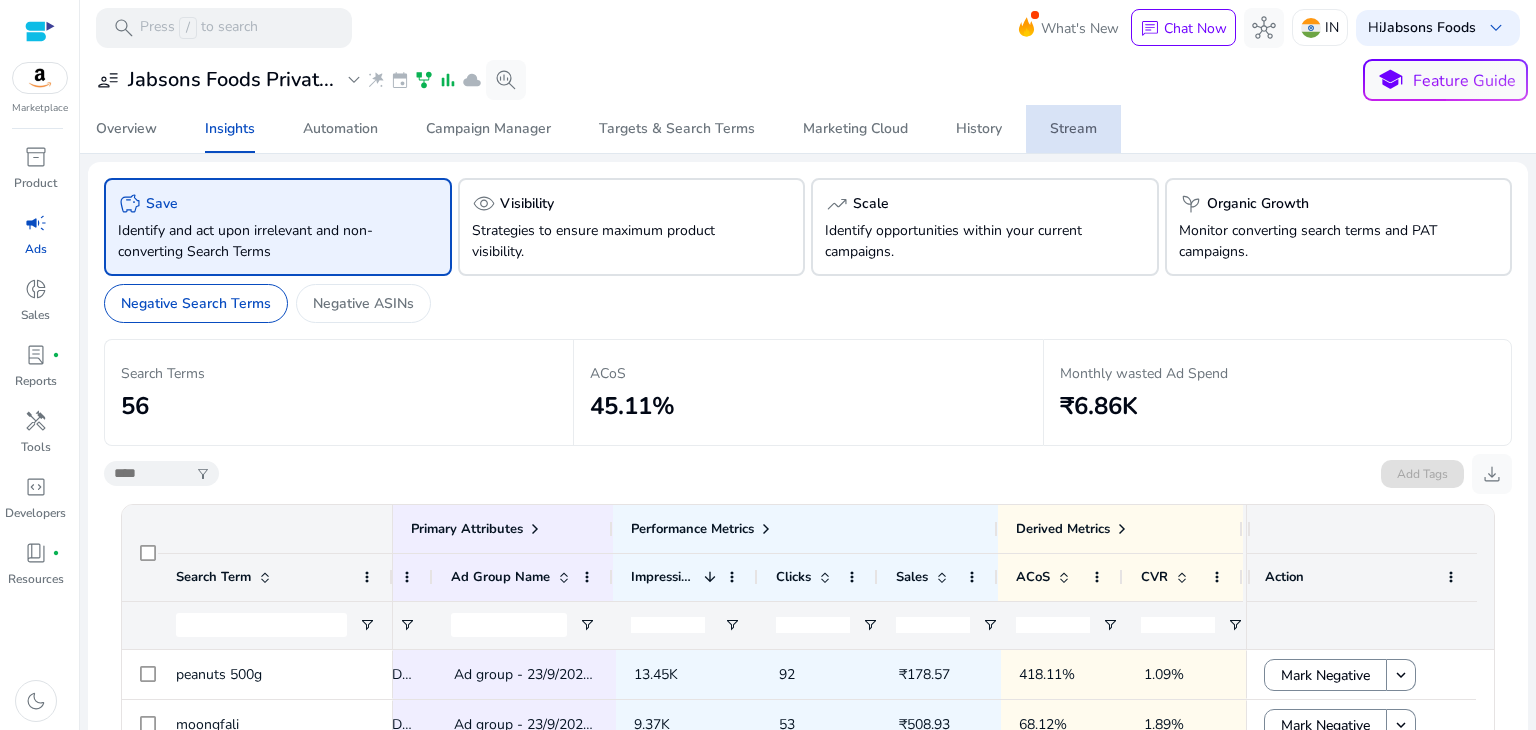 click on "Stream" at bounding box center [1073, 129] 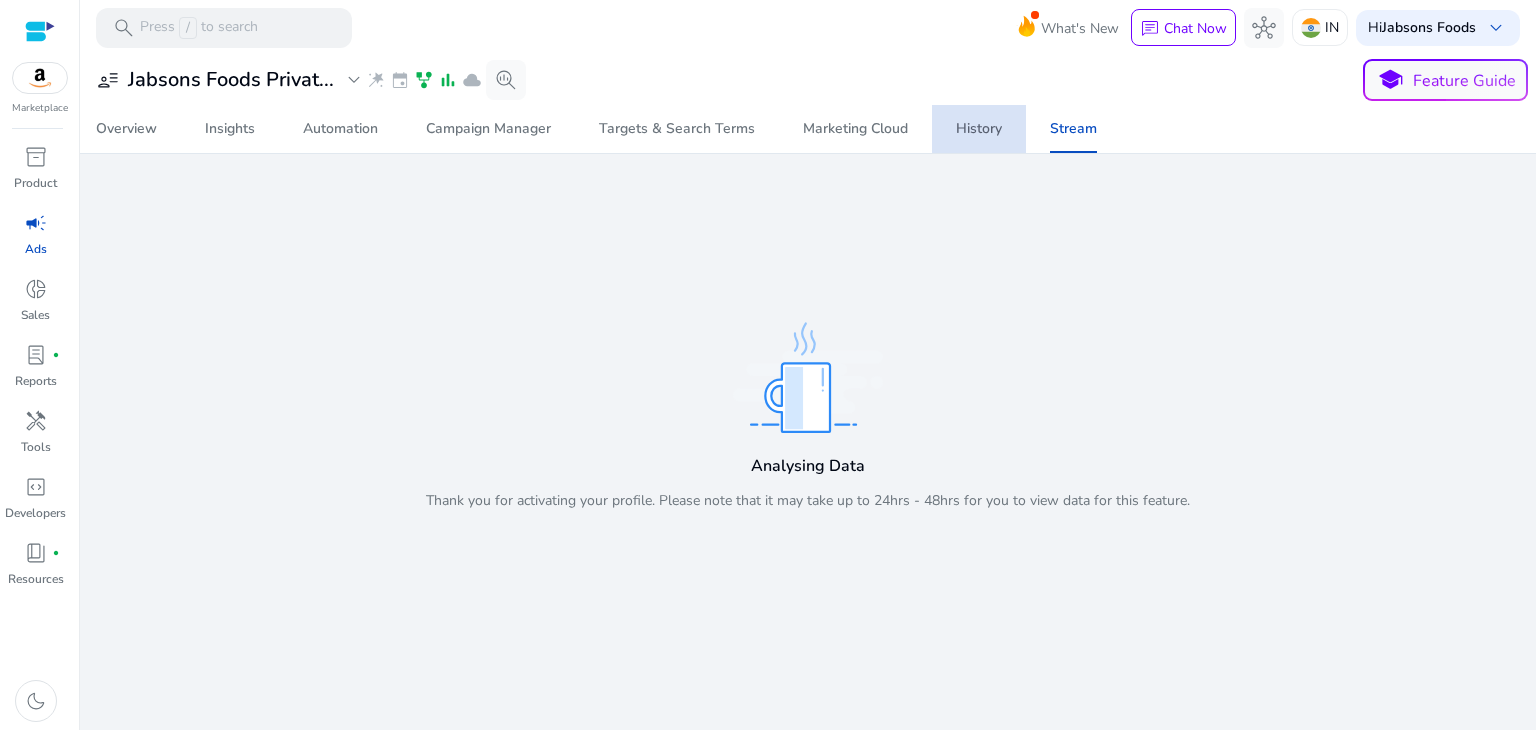 click on "History" at bounding box center [979, 129] 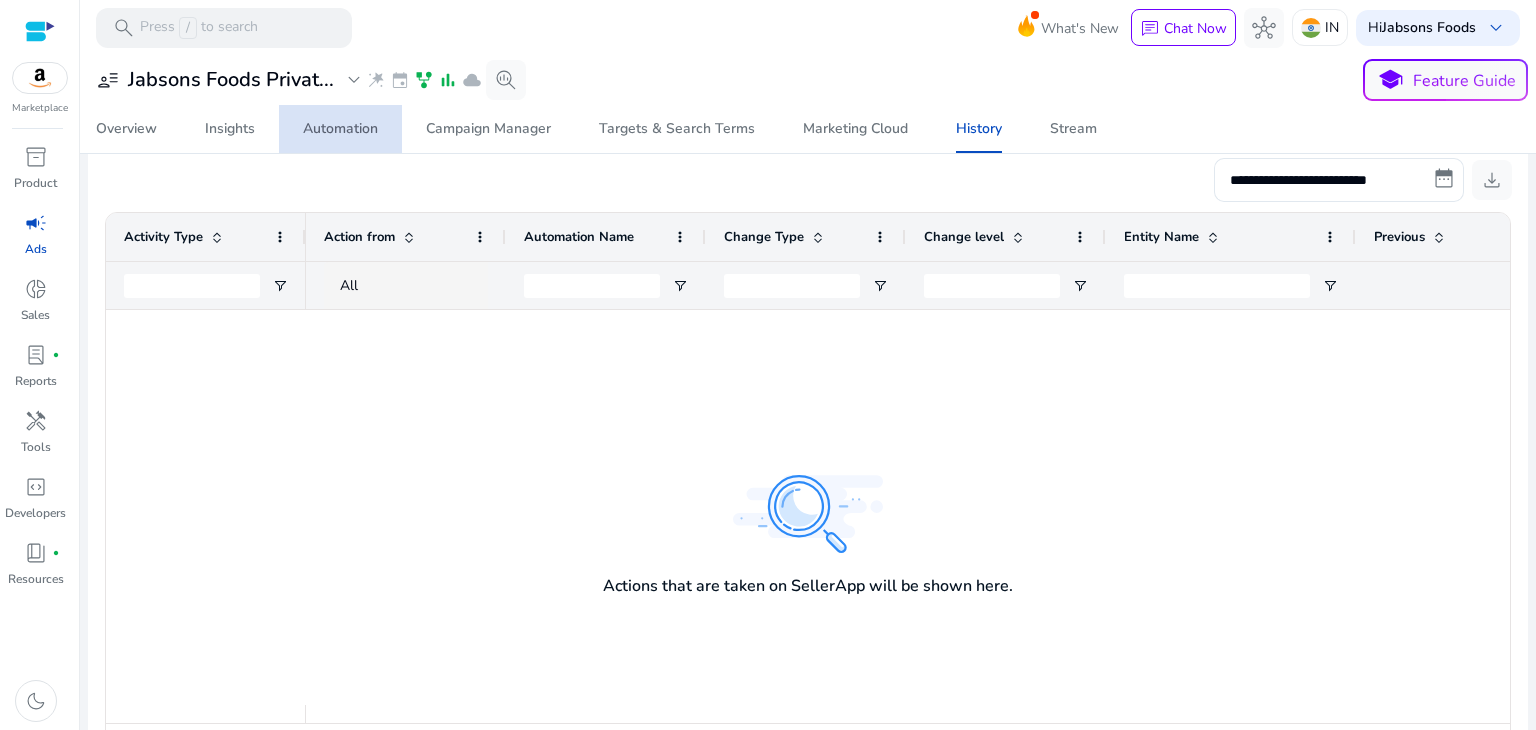 click on "Automation" at bounding box center (340, 129) 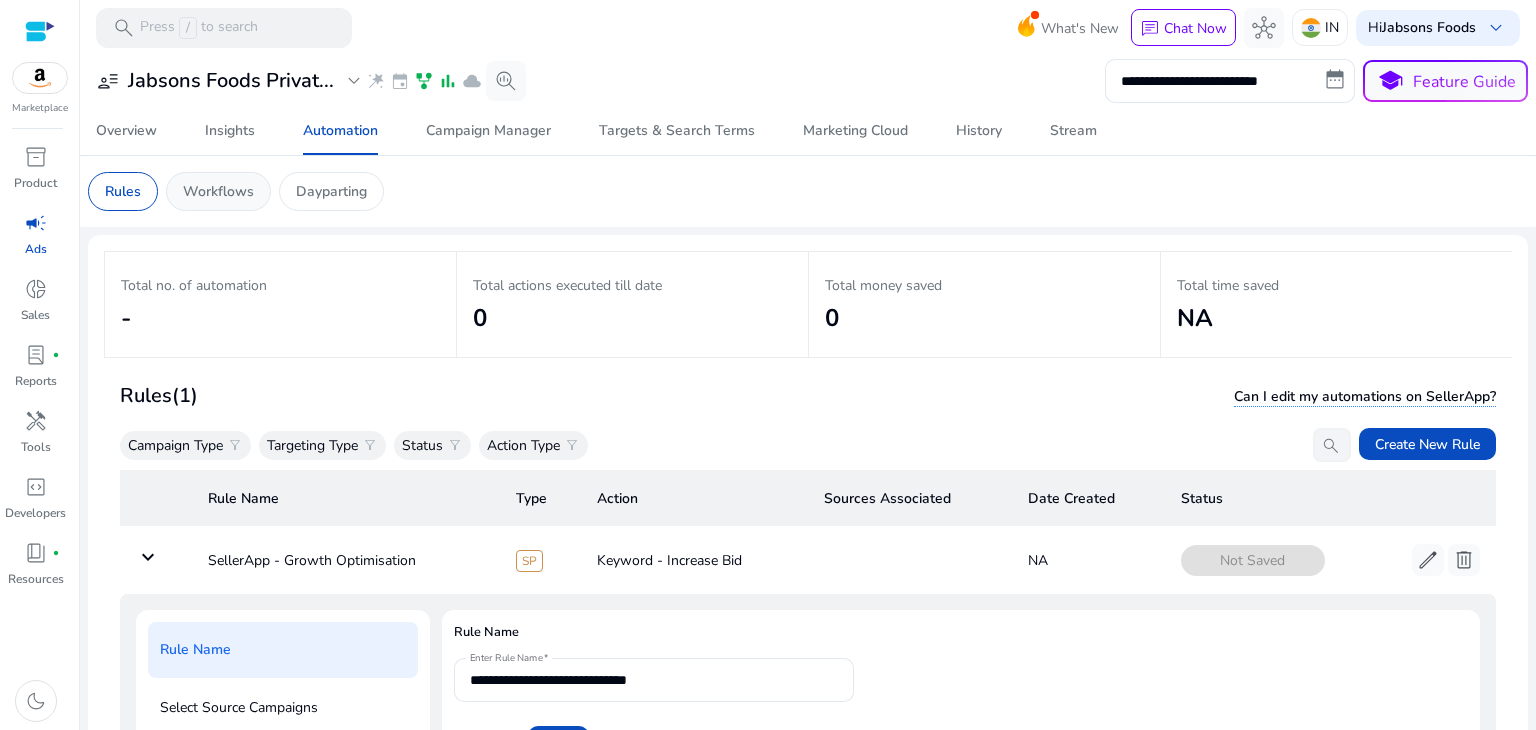 click on "Workflows" 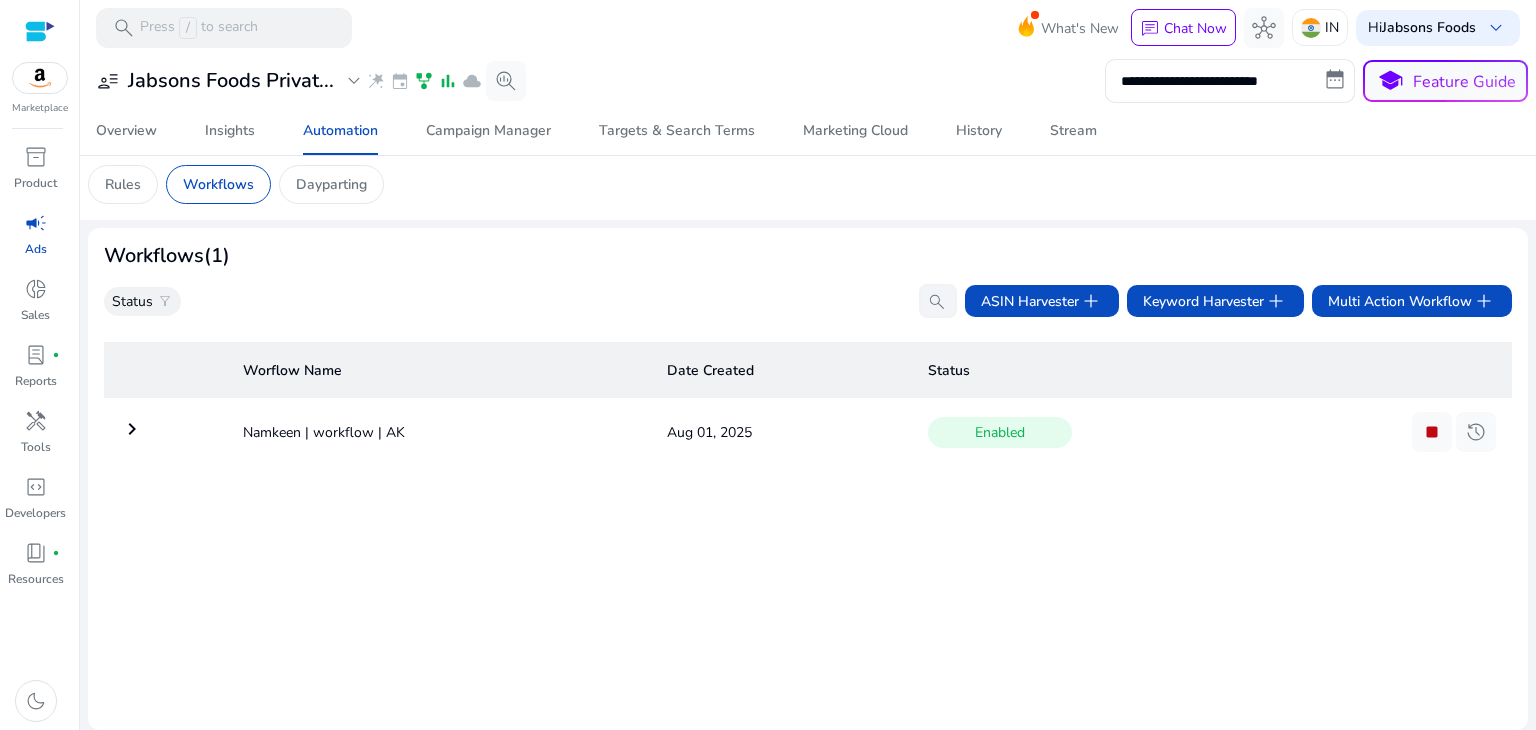 click on "keyboard_arrow_right" at bounding box center [132, 429] 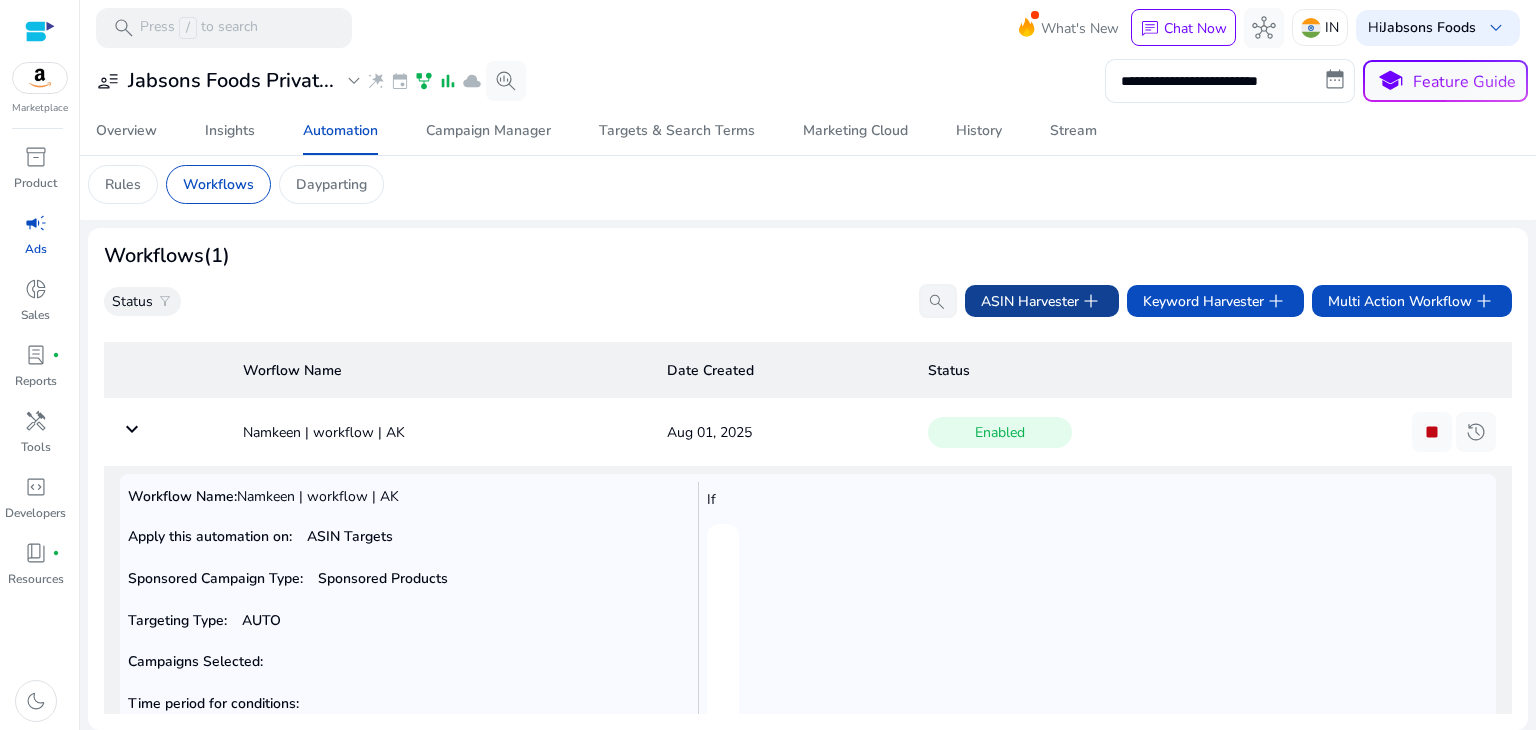 click on "ASIN Harvester   add" 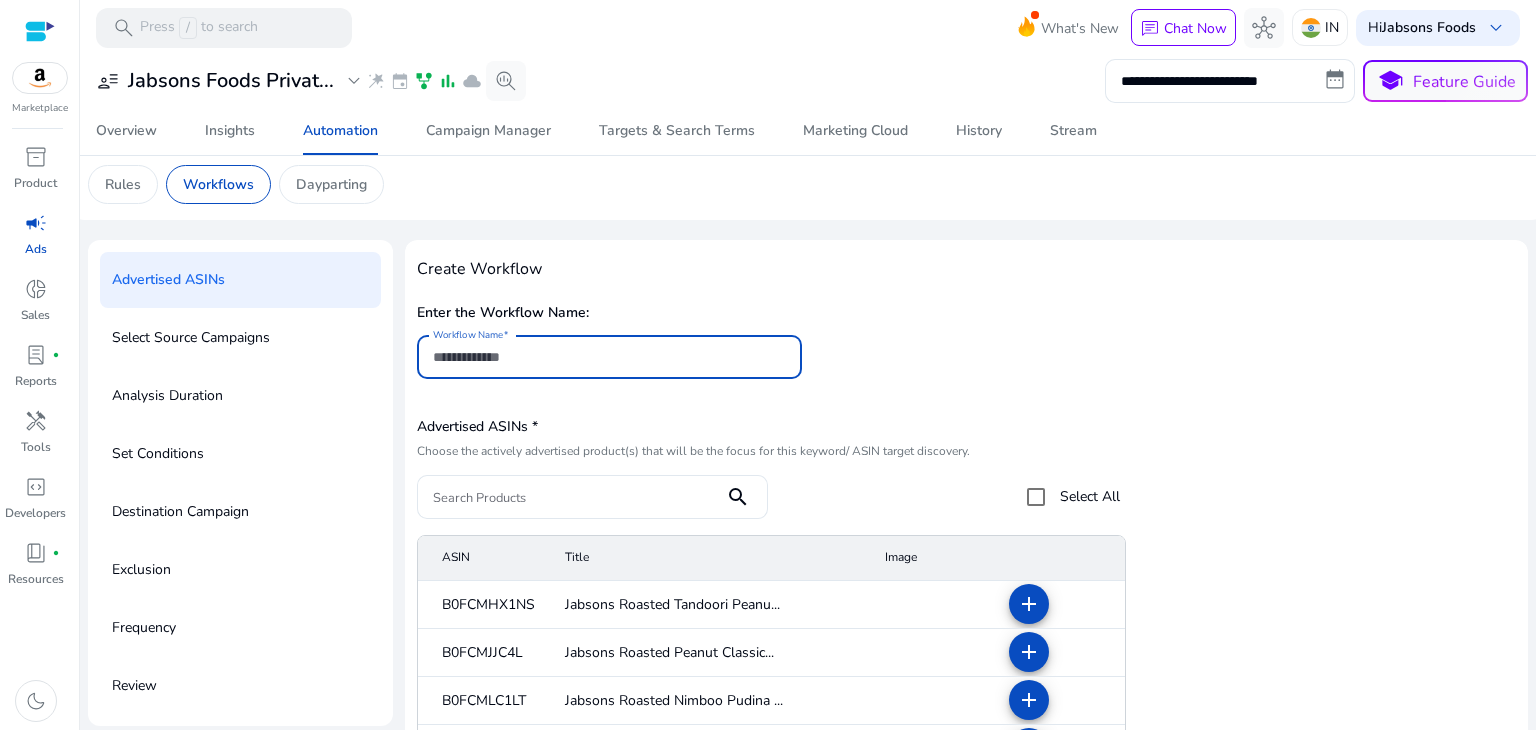 scroll, scrollTop: 0, scrollLeft: 0, axis: both 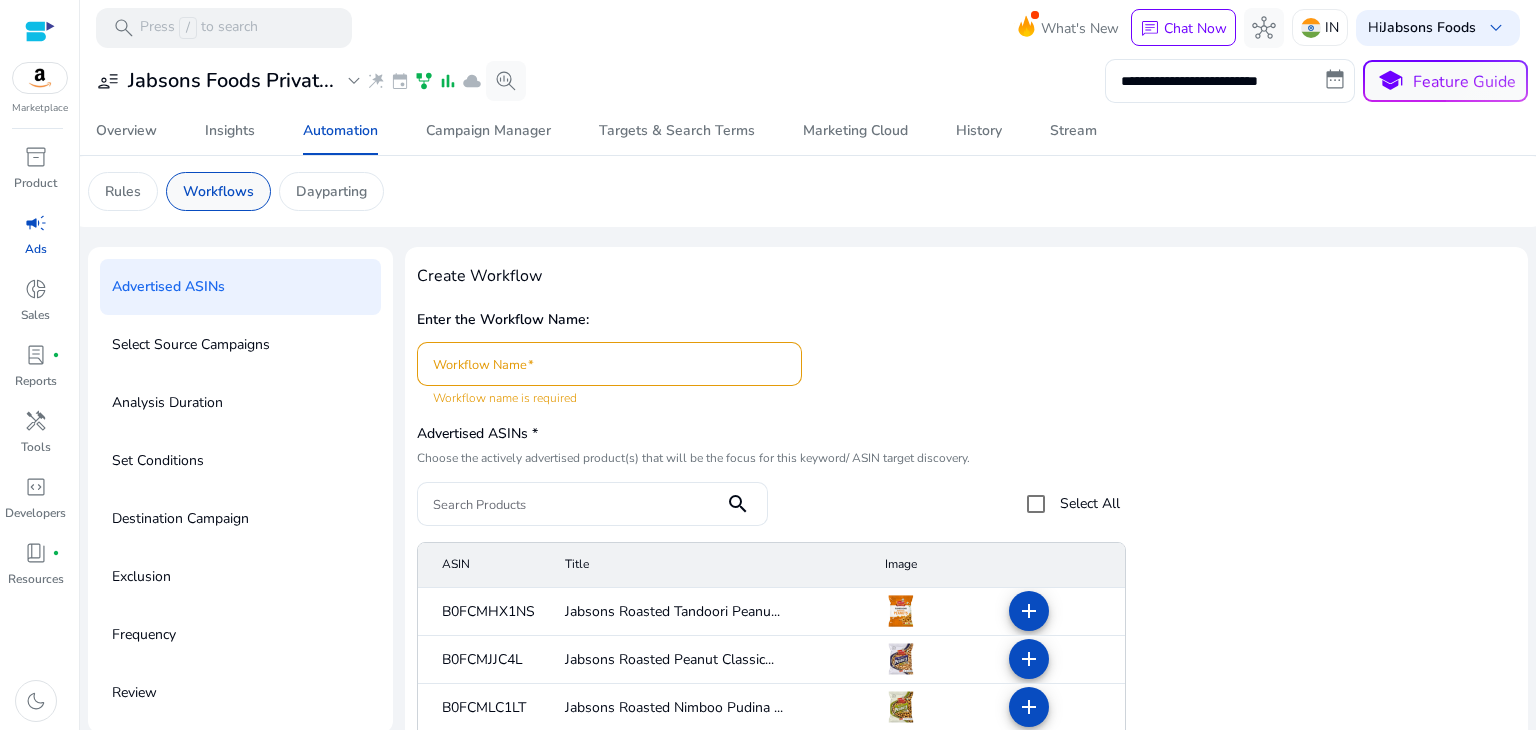 click on "Workflows" 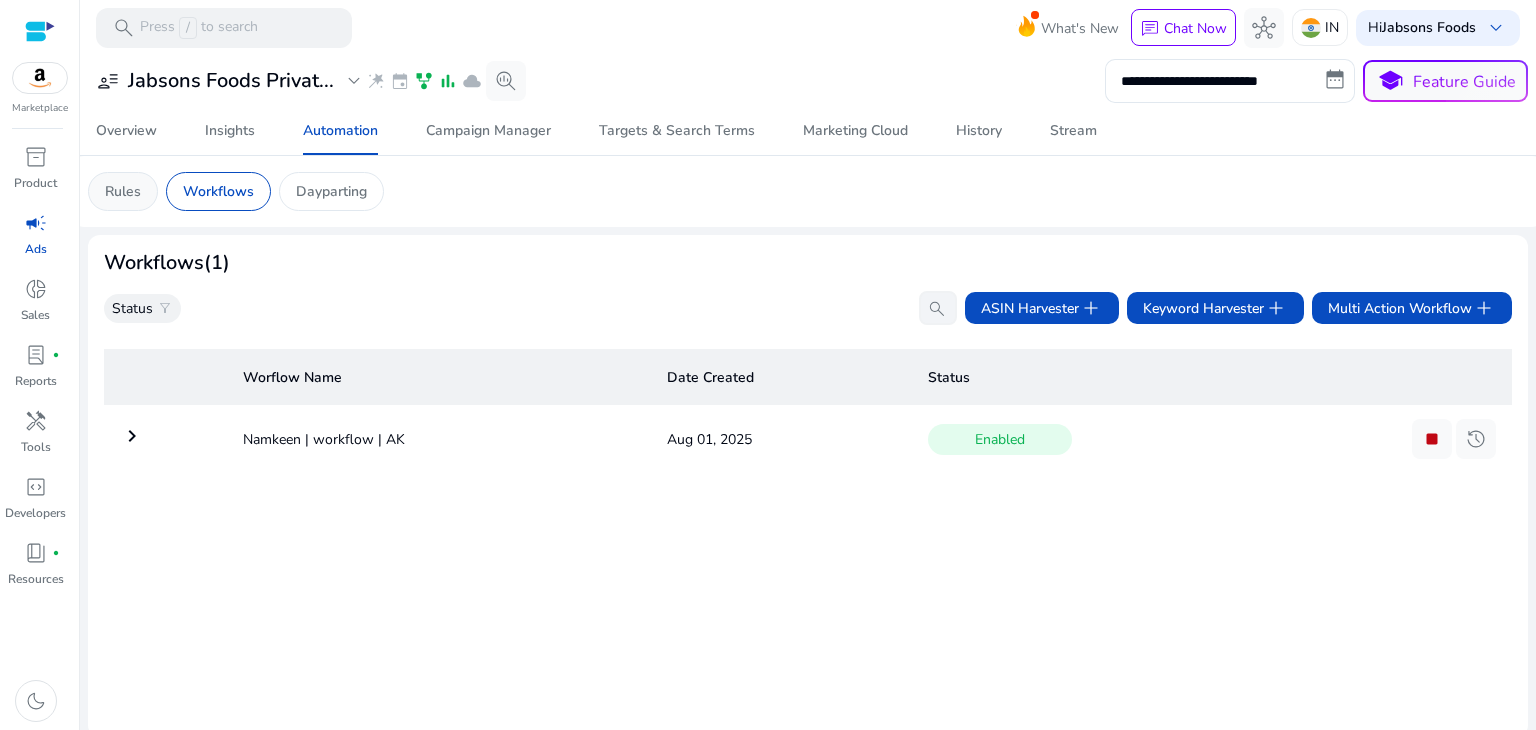 click on "Rules" 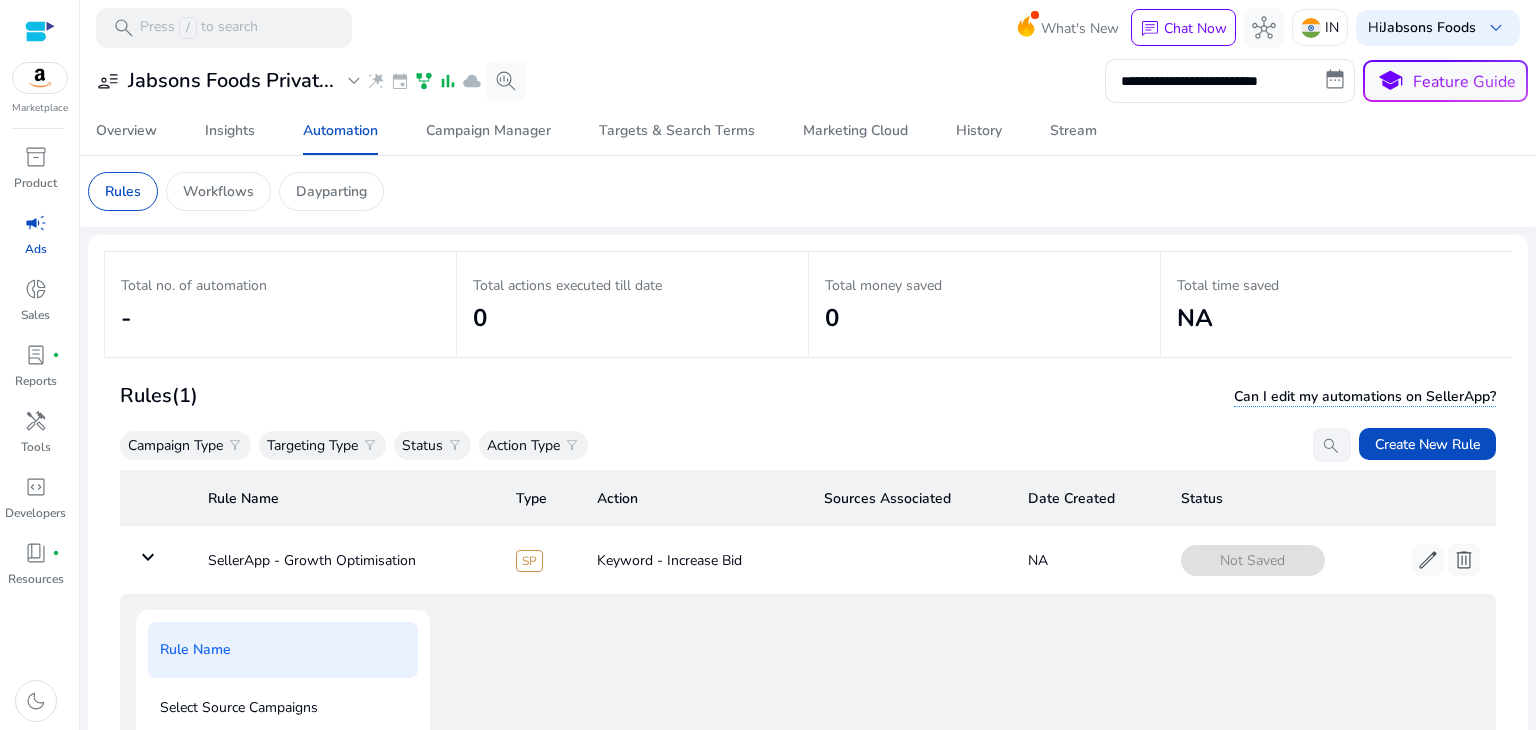 scroll, scrollTop: 39, scrollLeft: 0, axis: vertical 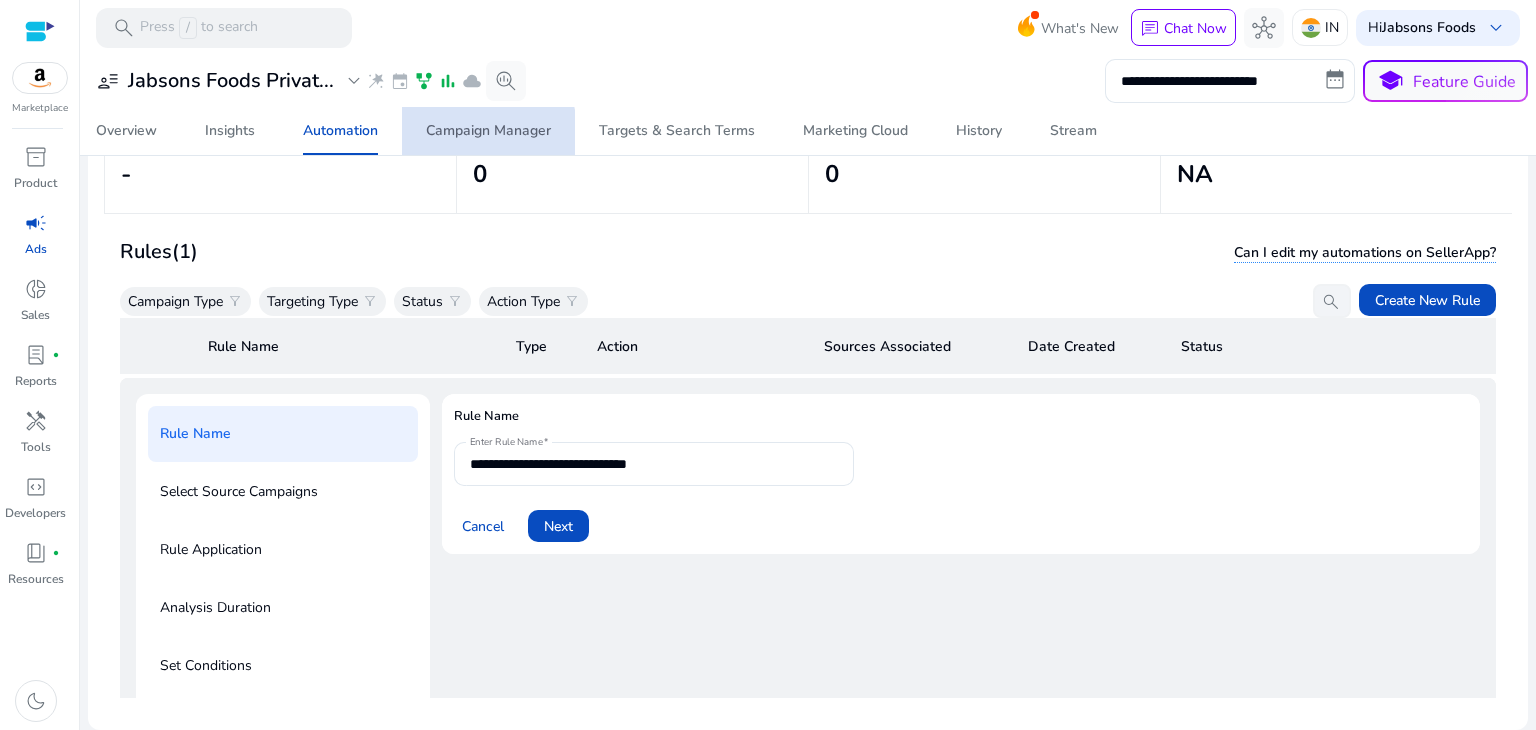 click on "Campaign Manager" at bounding box center [488, 131] 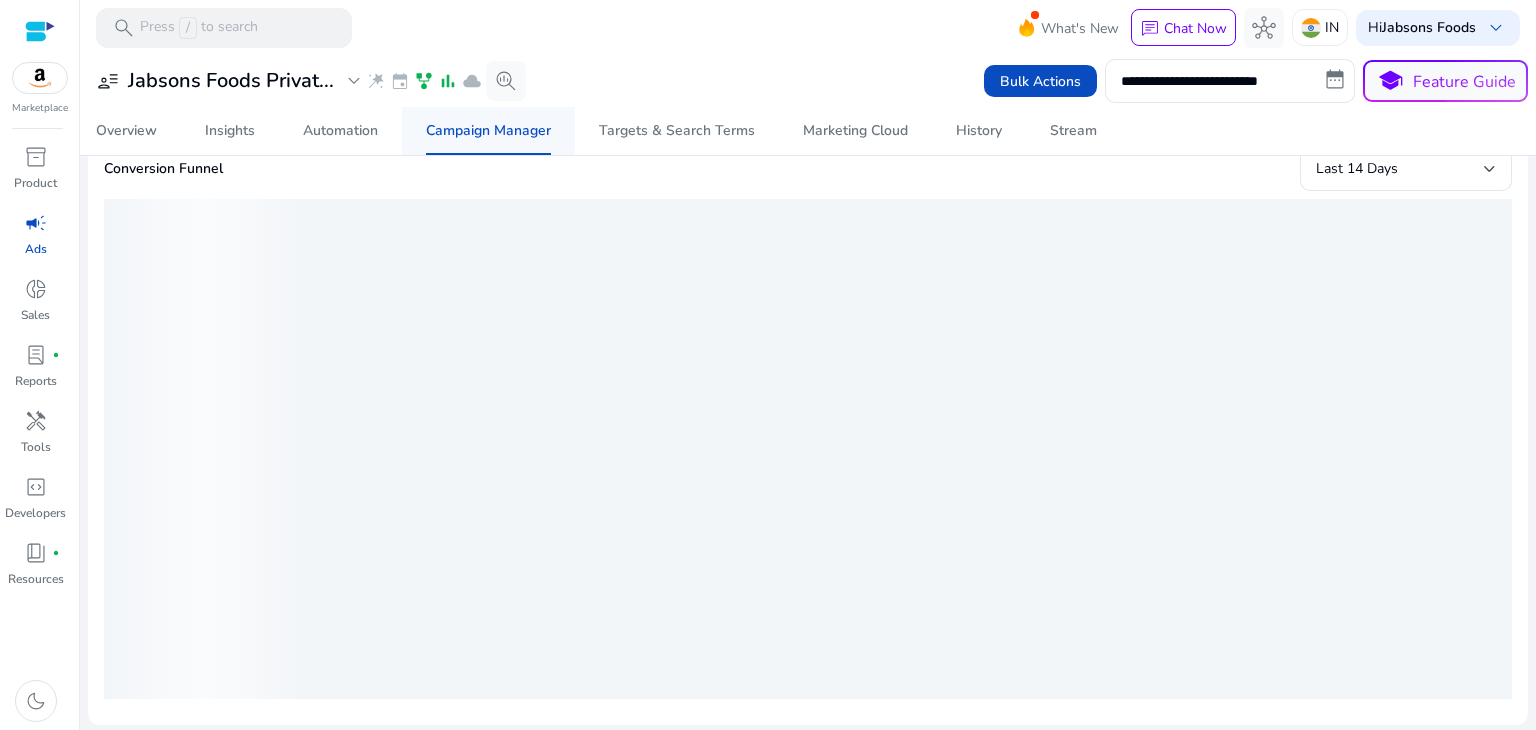 scroll, scrollTop: 0, scrollLeft: 0, axis: both 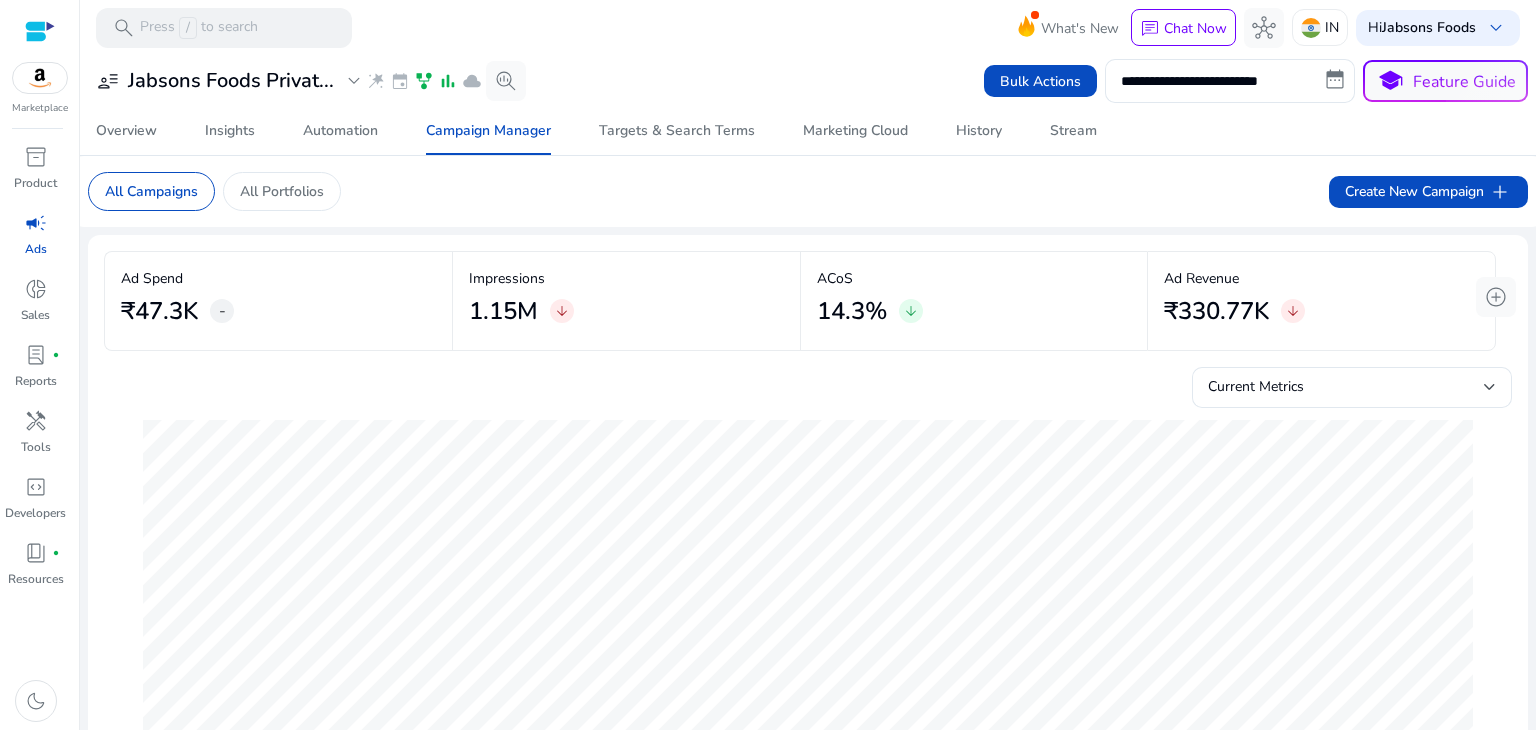 click on "campaign" at bounding box center [36, 223] 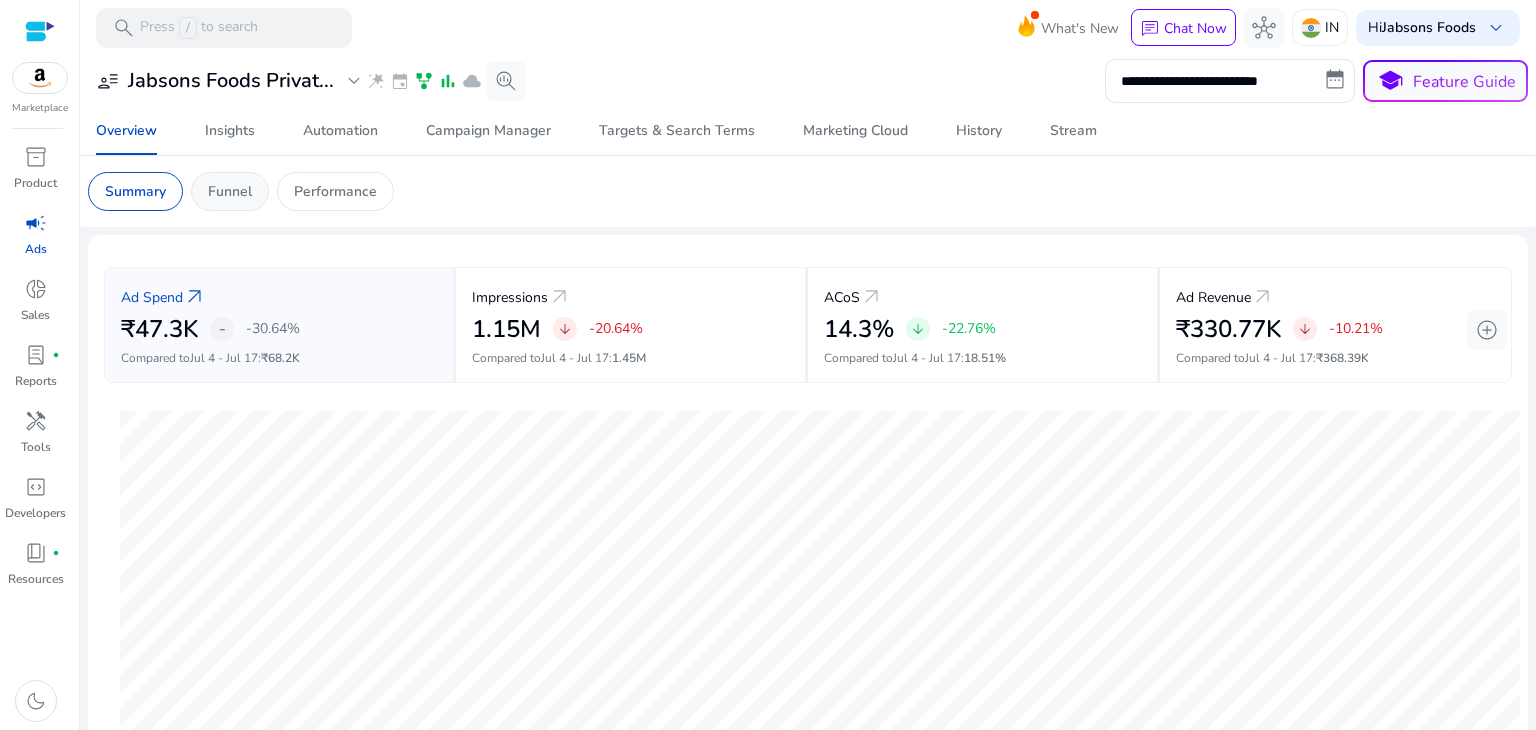 click on "Funnel" 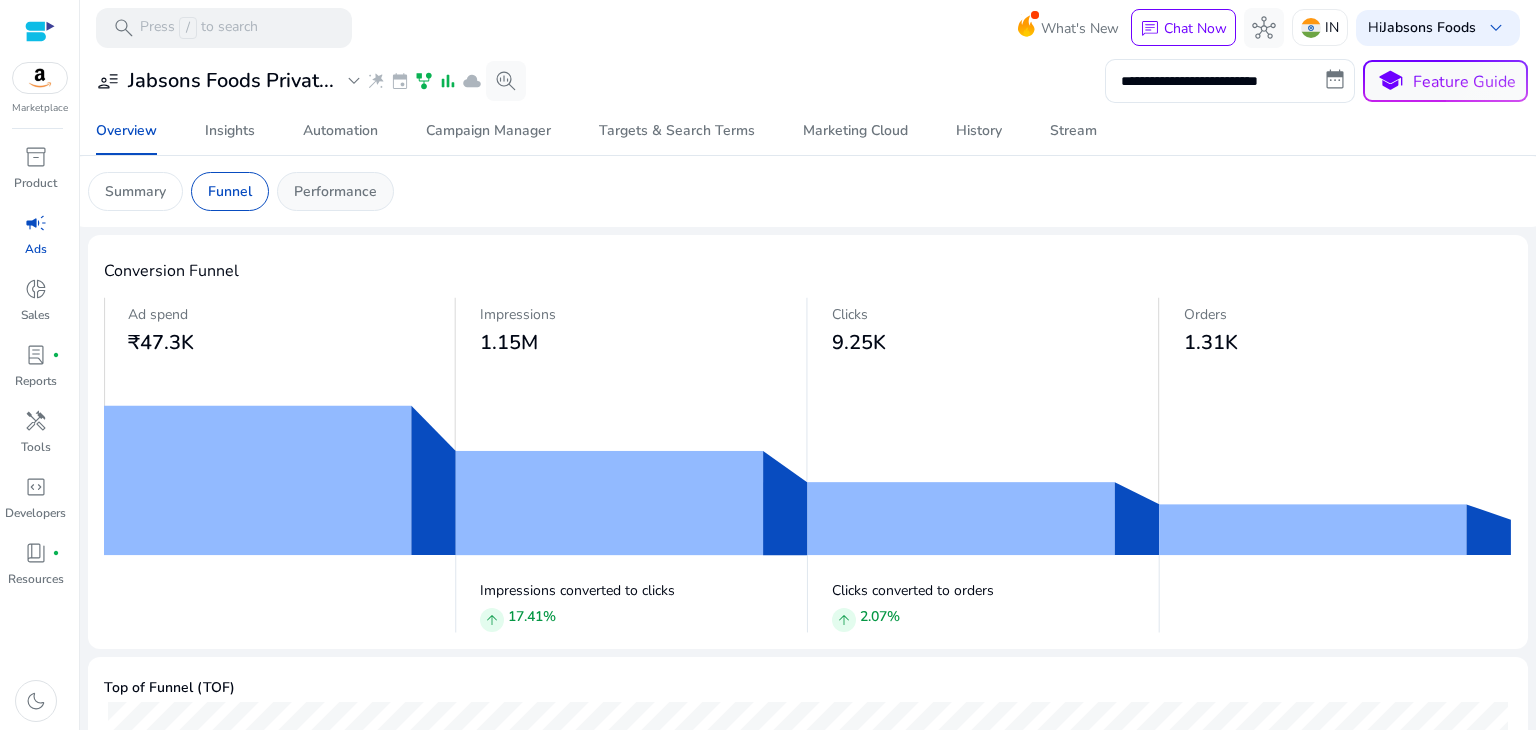click on "Performance" 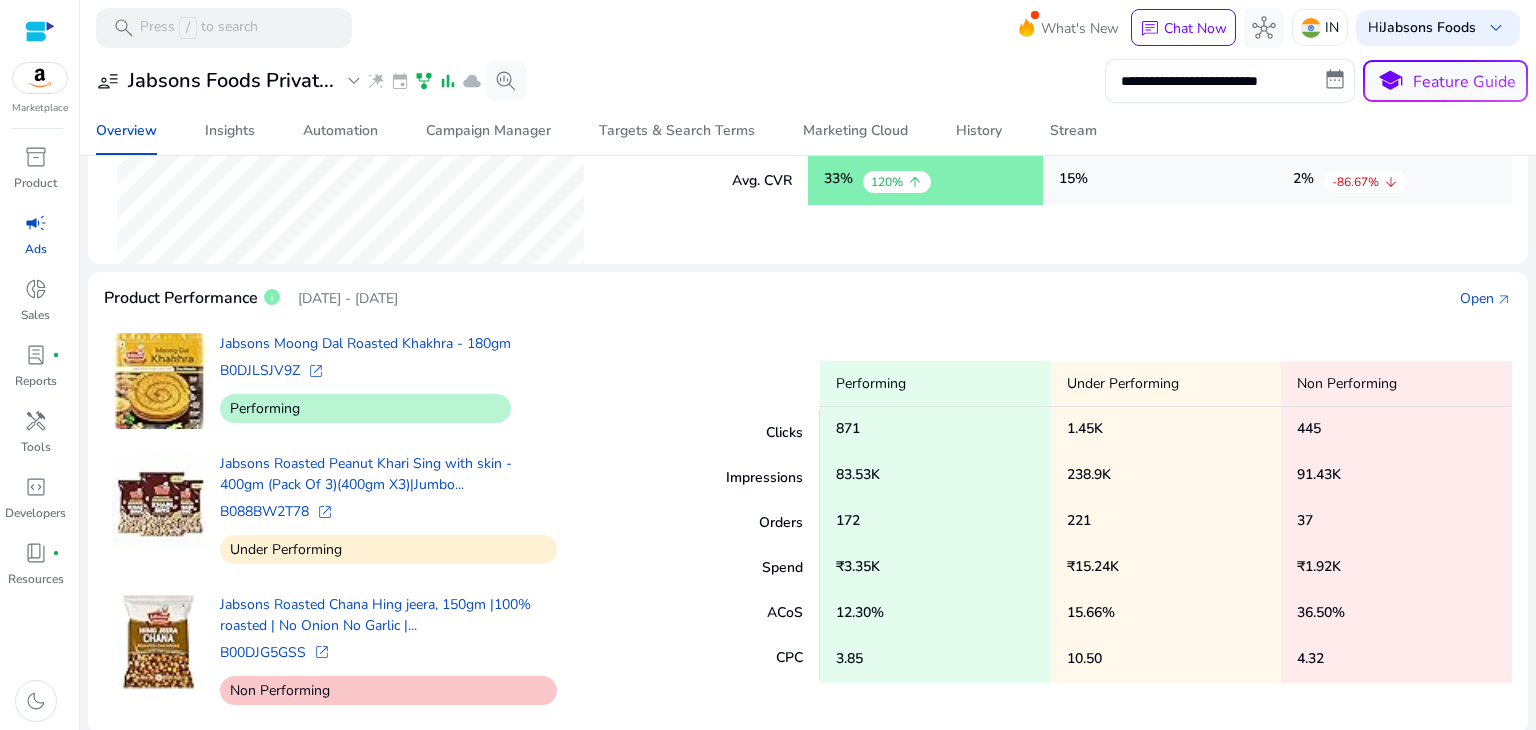 scroll, scrollTop: 644, scrollLeft: 0, axis: vertical 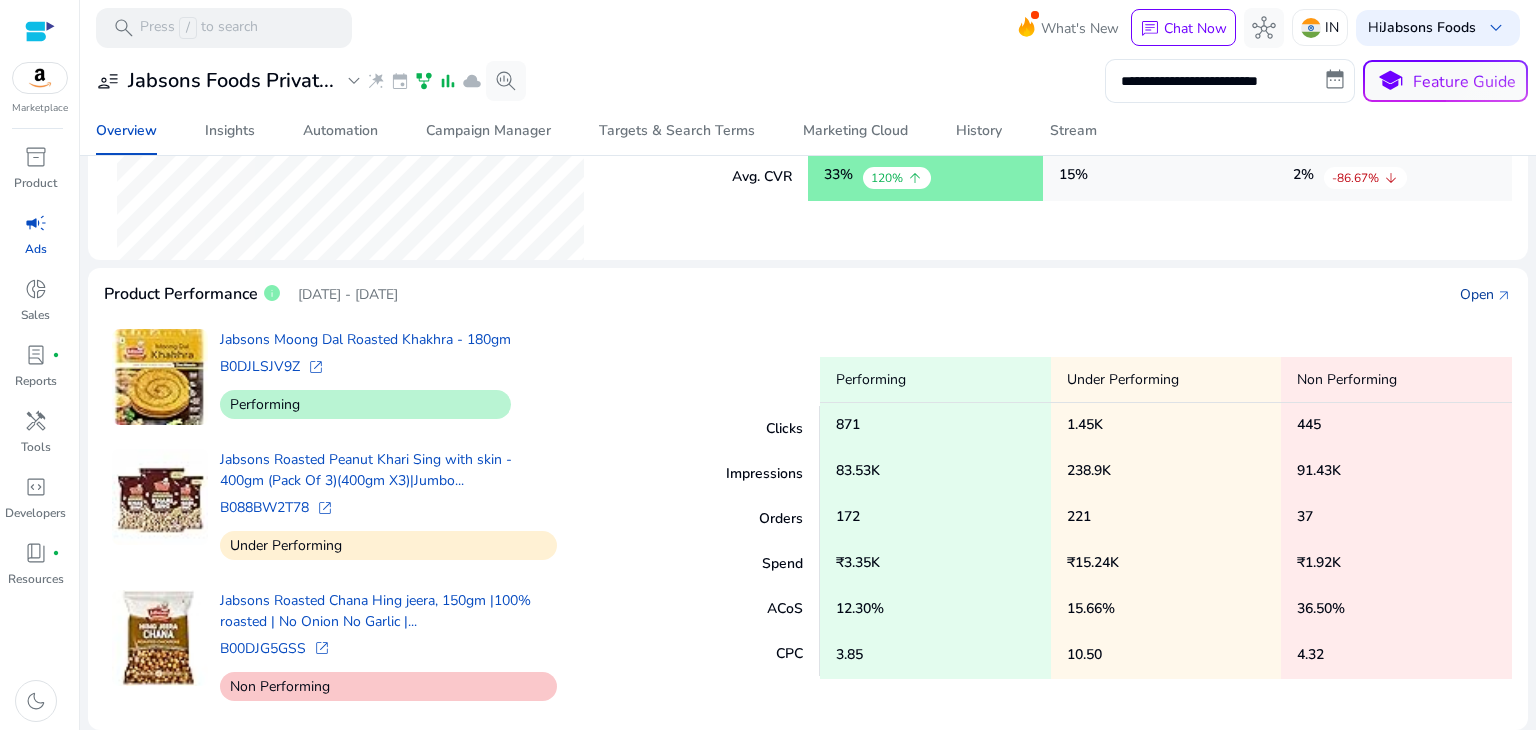 click on "Open" 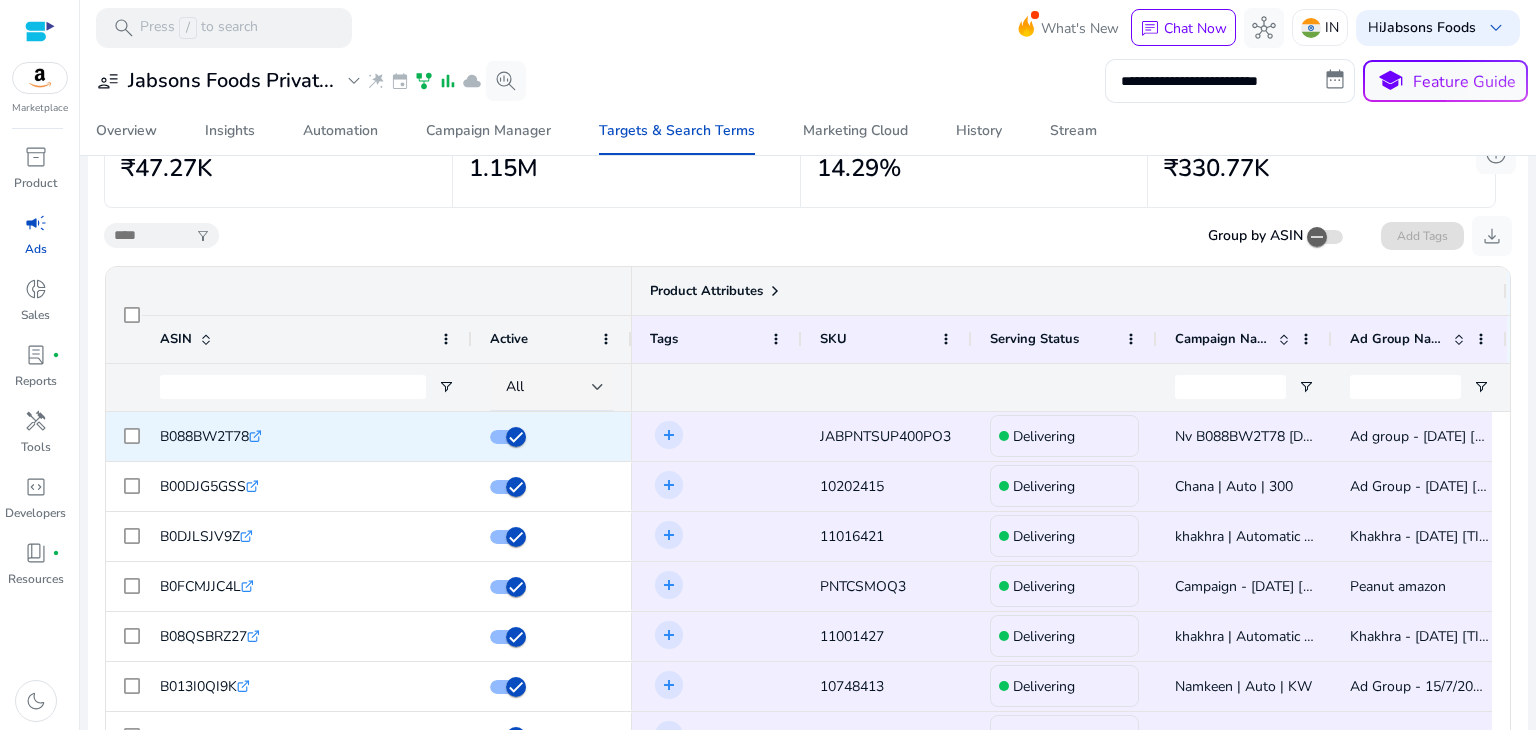 scroll, scrollTop: 240, scrollLeft: 0, axis: vertical 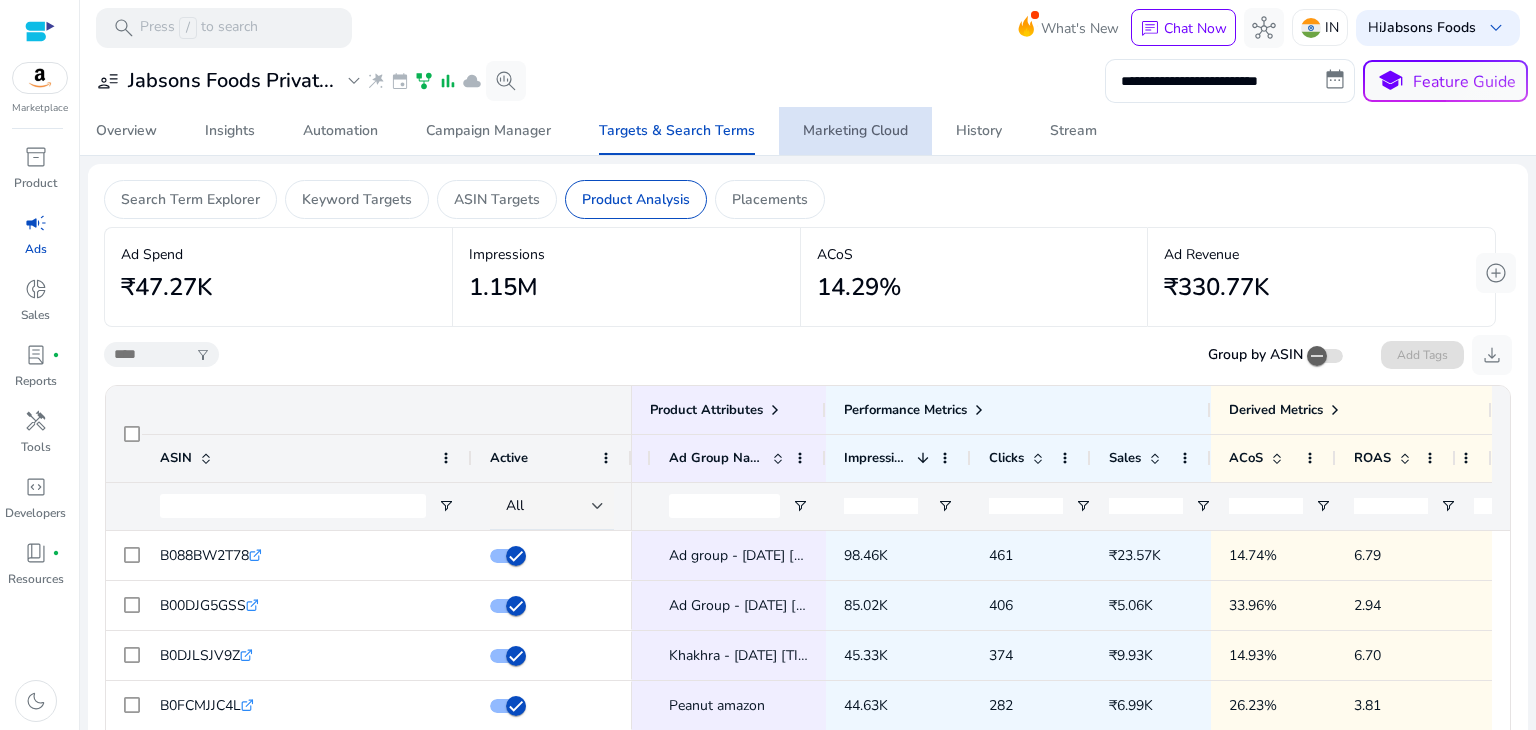 click on "Marketing Cloud" at bounding box center [855, 131] 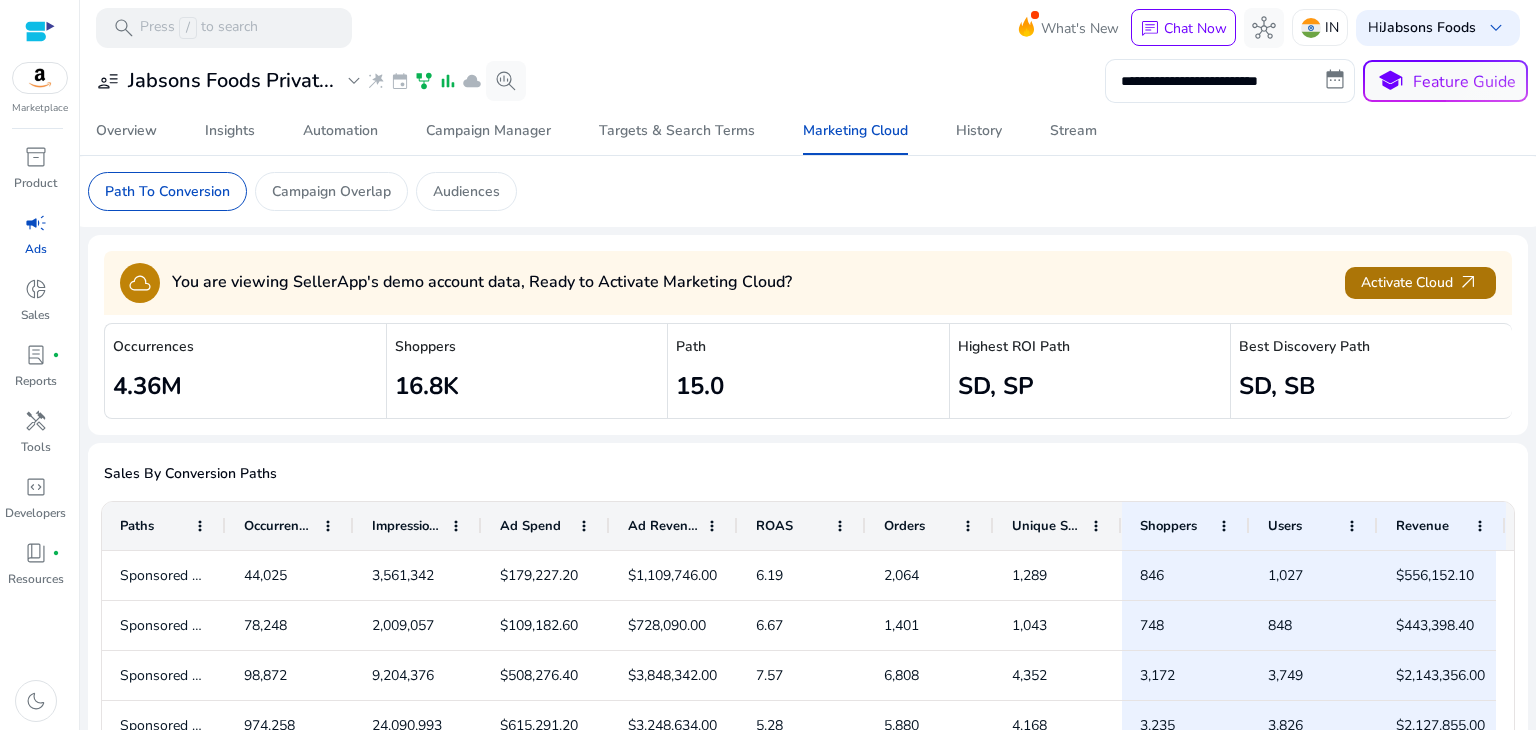 click on "Activate Cloud   arrow_outward" 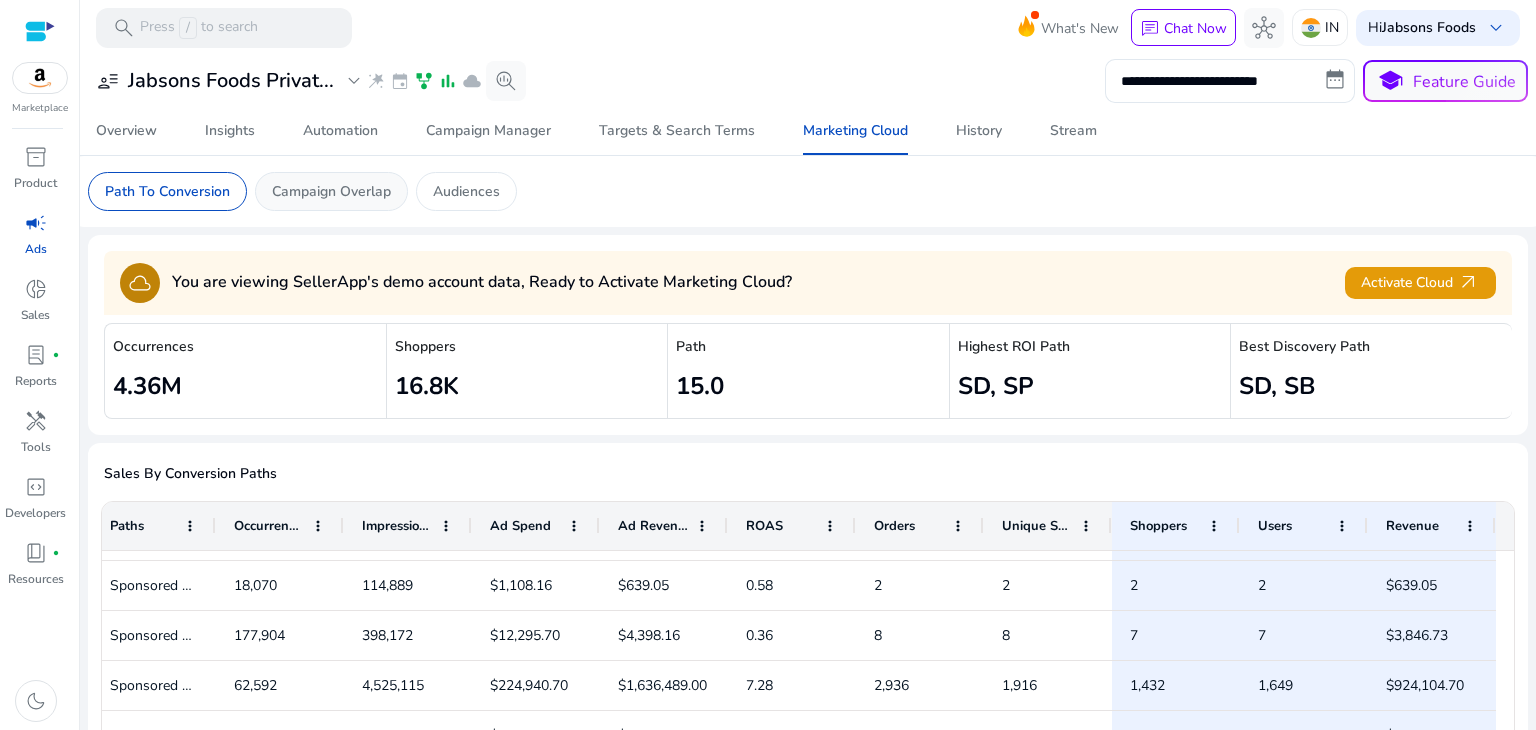 click on "Campaign Overlap" 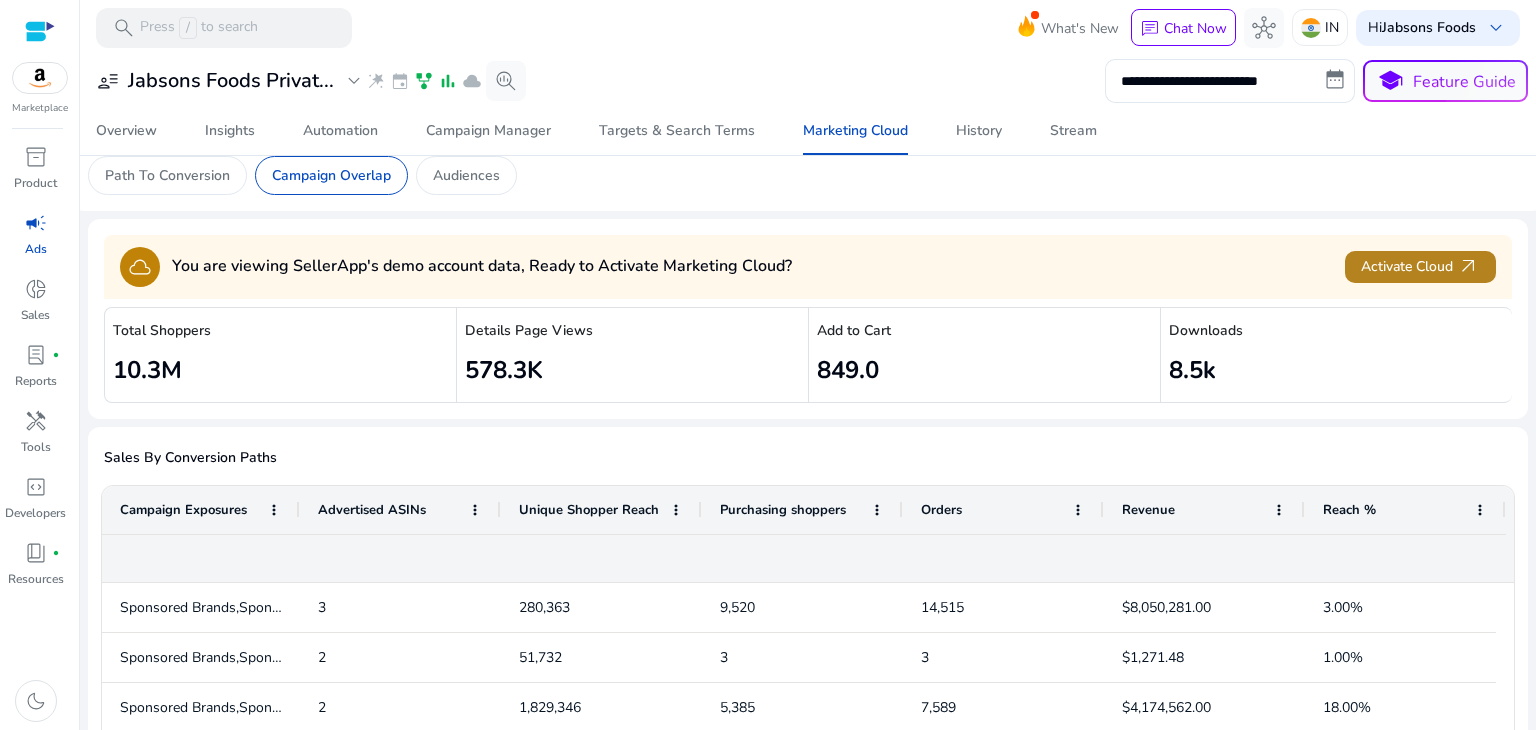 click on "Activate Cloud   arrow_outward" 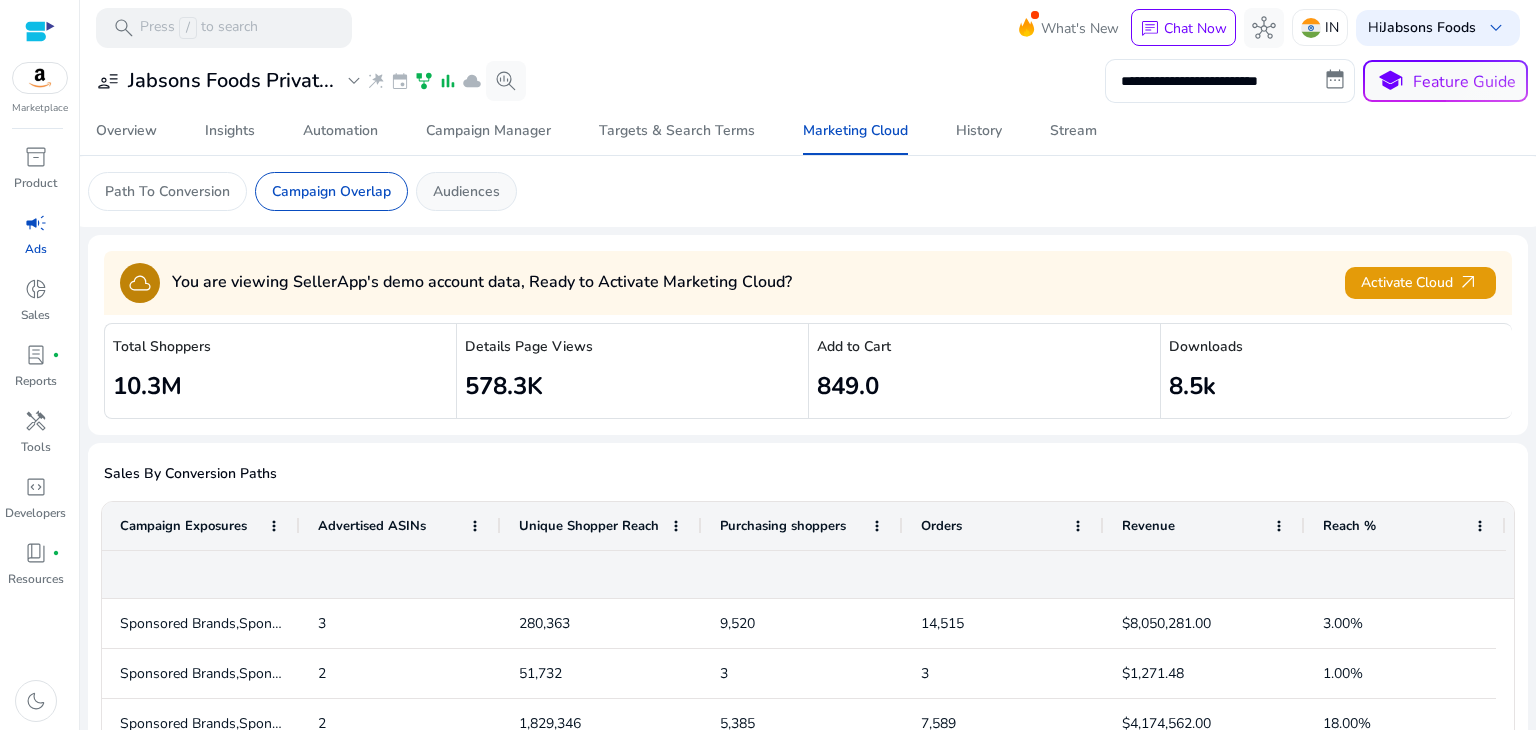 click on "Audiences" 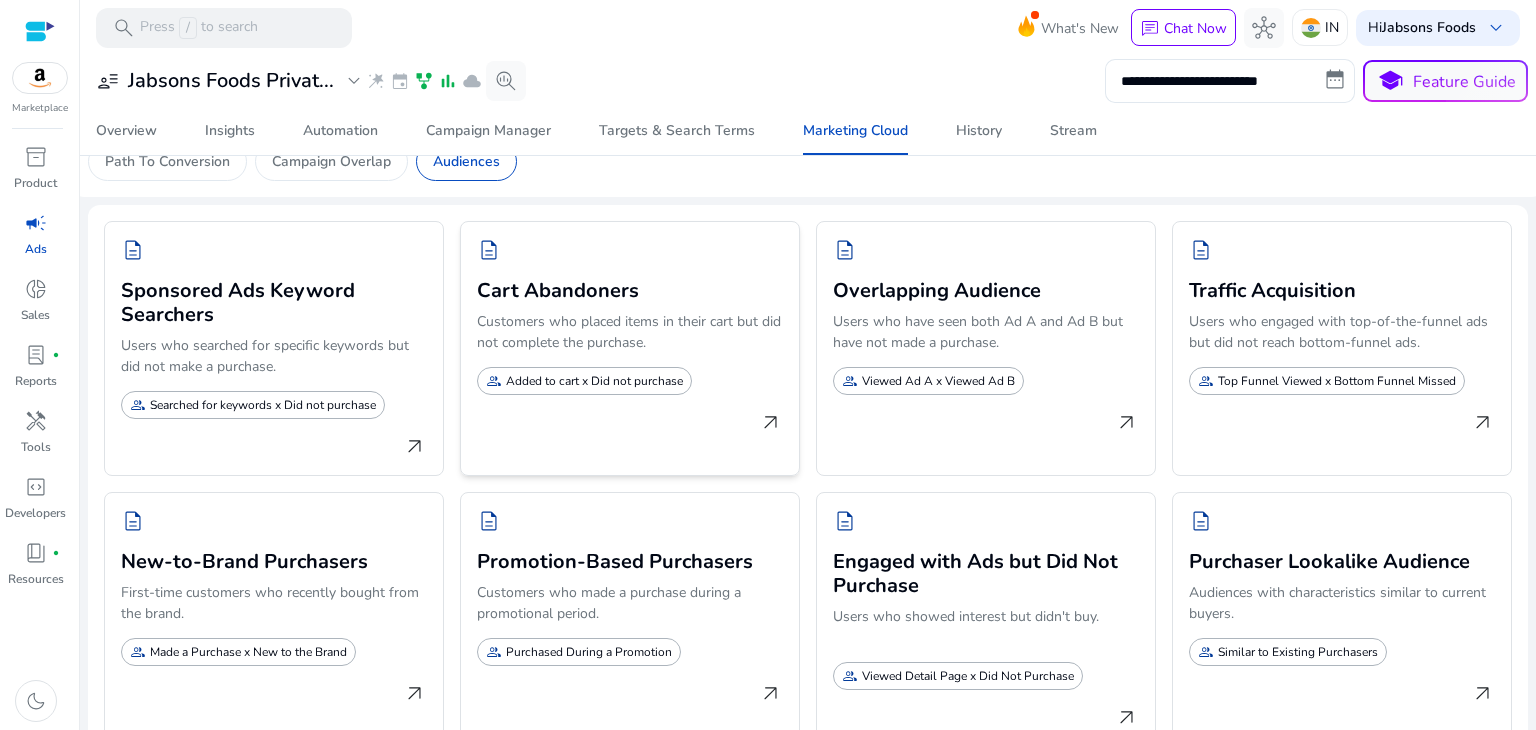 click on "Cart Abandoners" 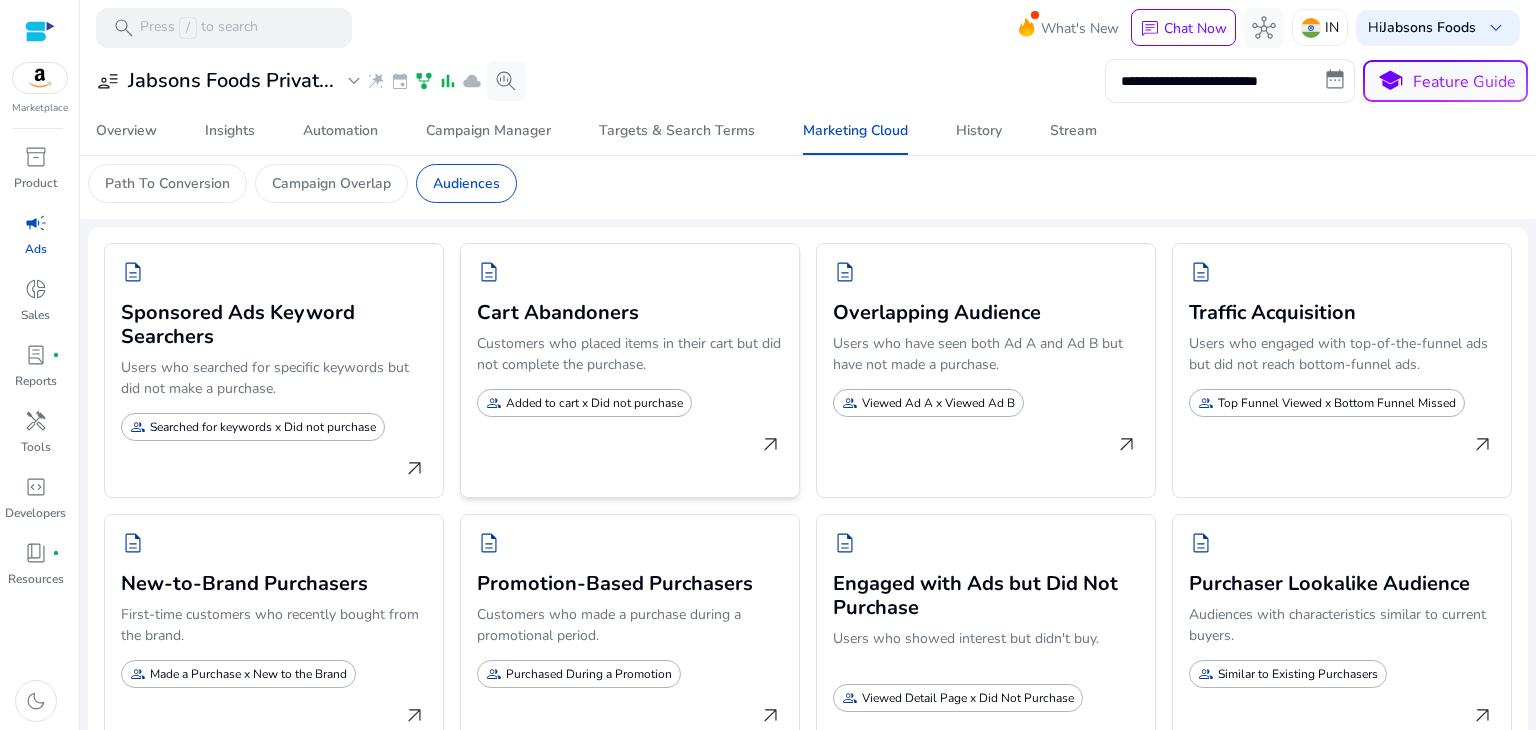 click on "arrow_outward" 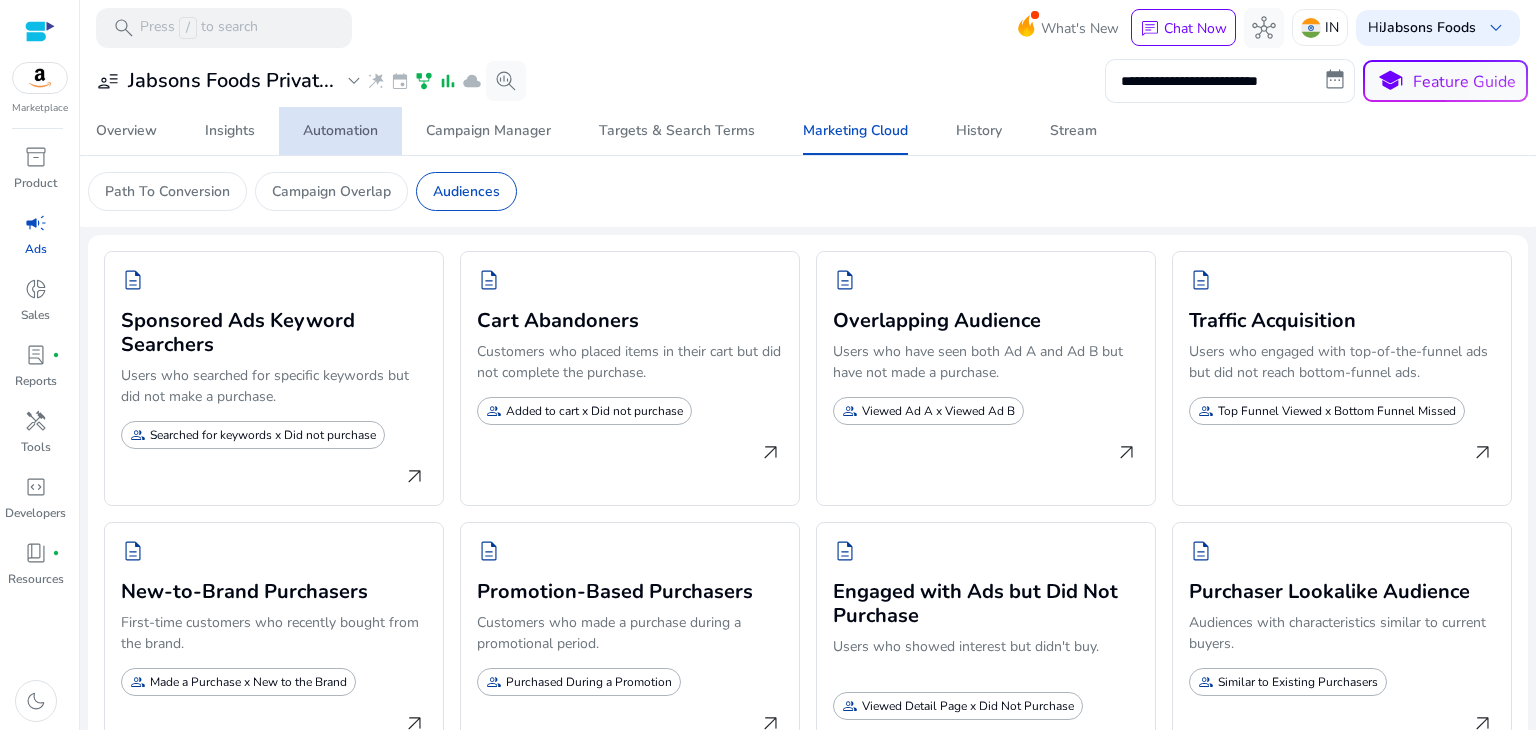 click on "Automation" at bounding box center [340, 131] 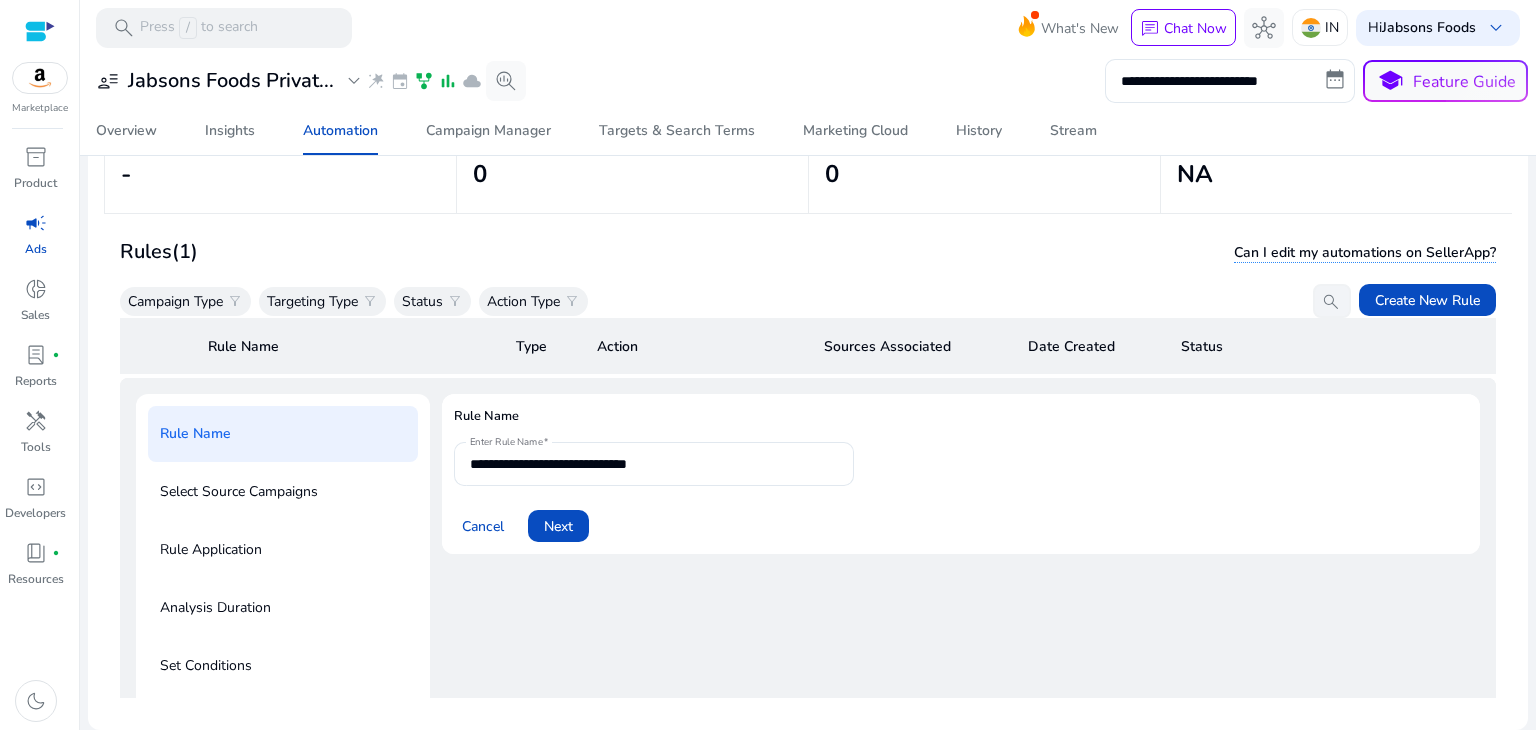 click on "Ads" at bounding box center (36, 249) 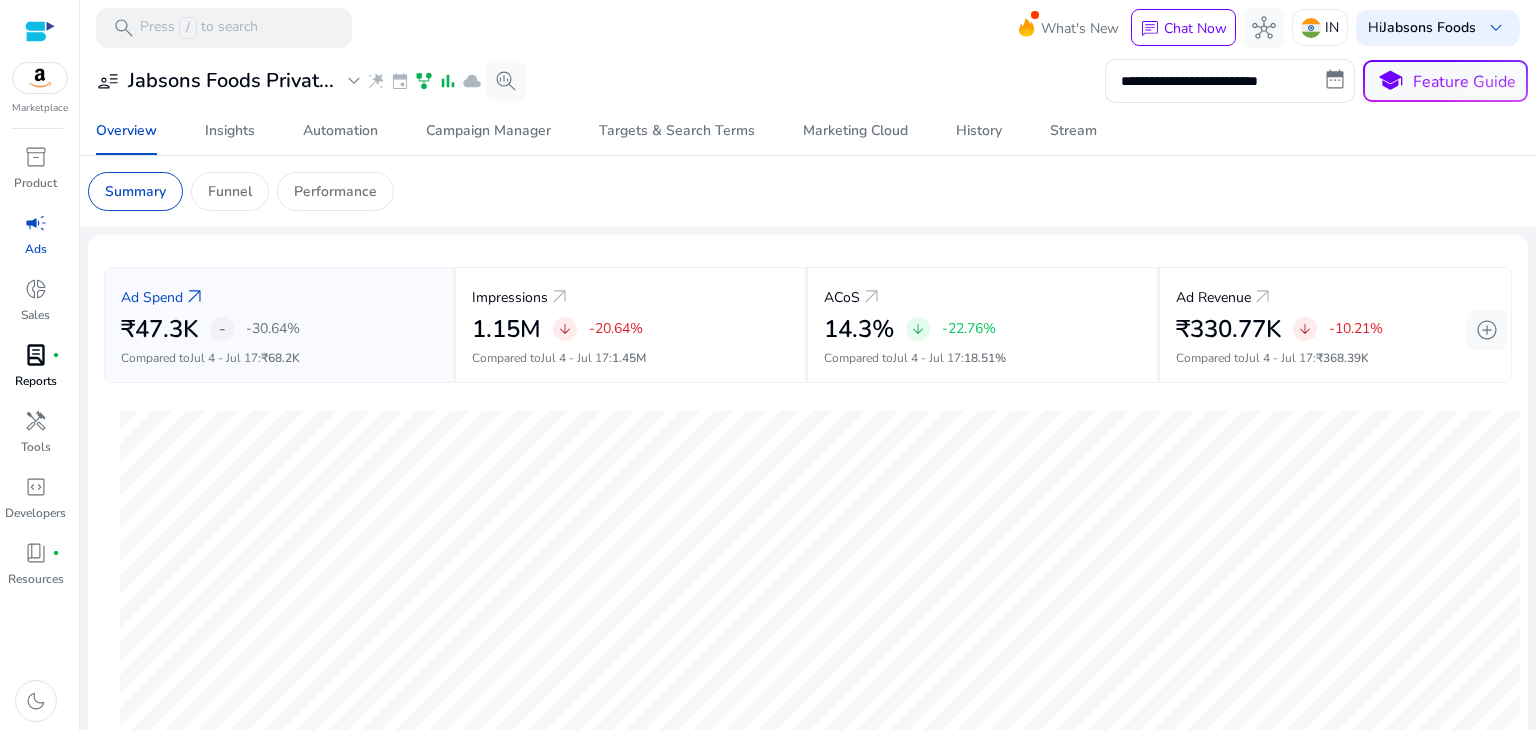 click on "Reports" at bounding box center [36, 381] 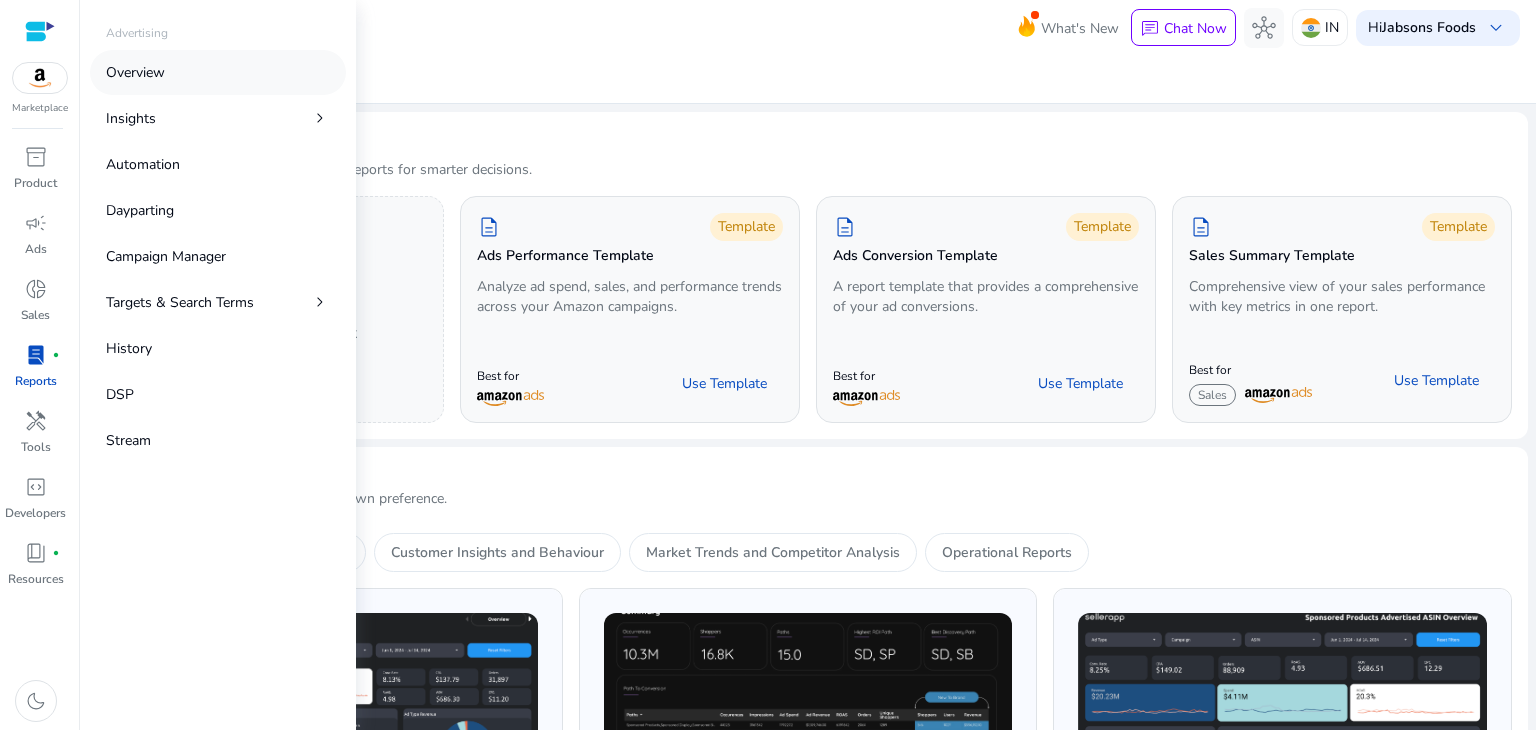 click on "Overview" at bounding box center [218, 72] 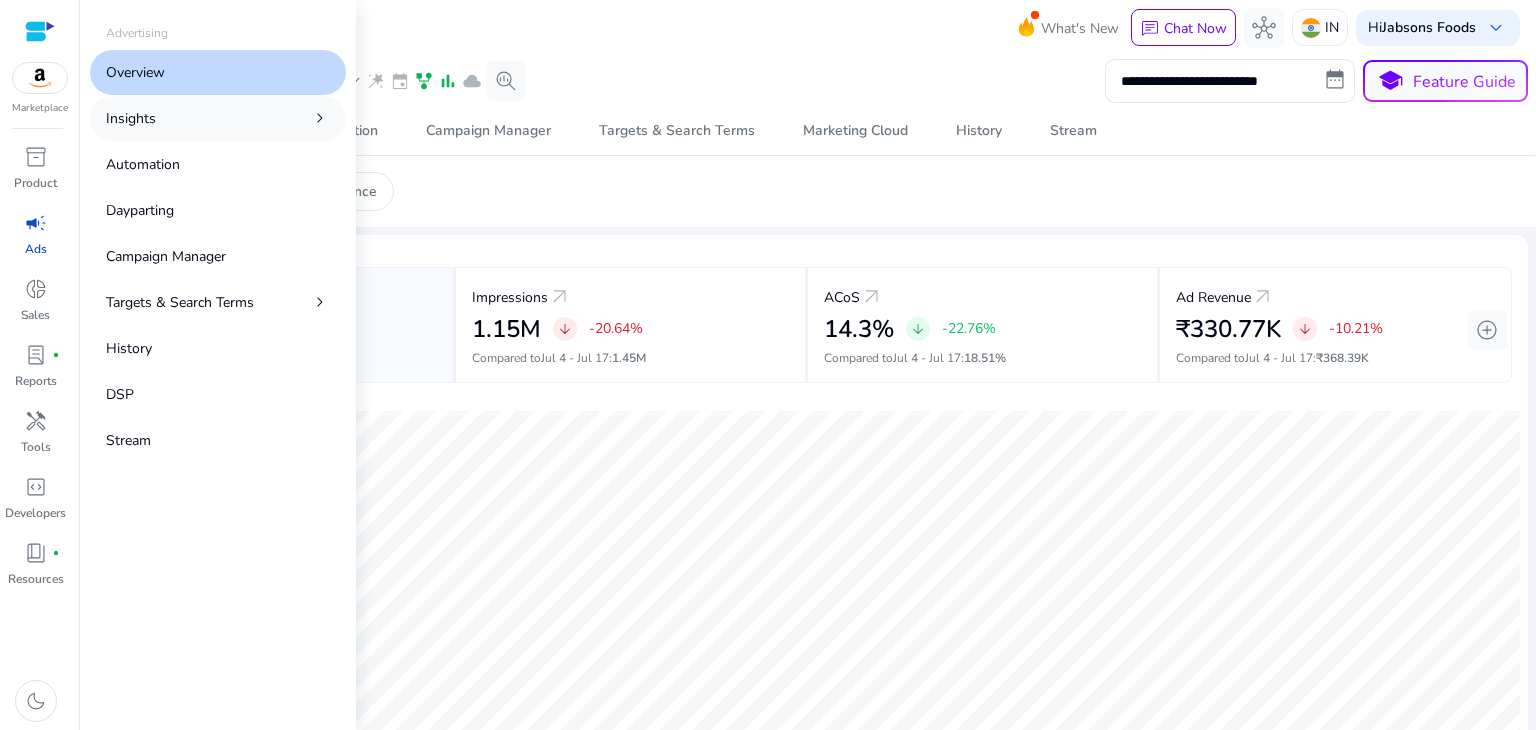 click on "Insights   chevron_right" at bounding box center (218, 118) 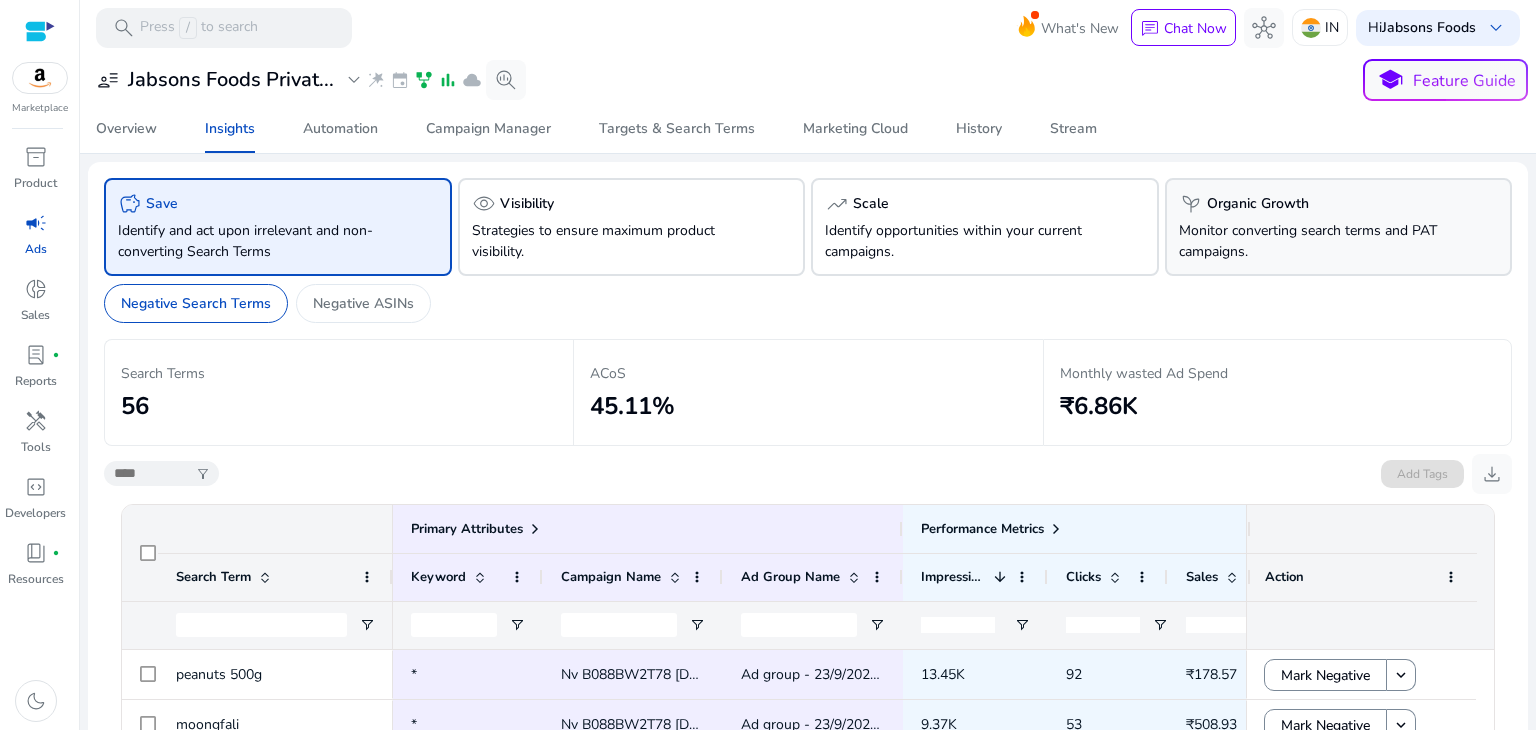 click on "Monitor converting search terms and PAT campaigns." 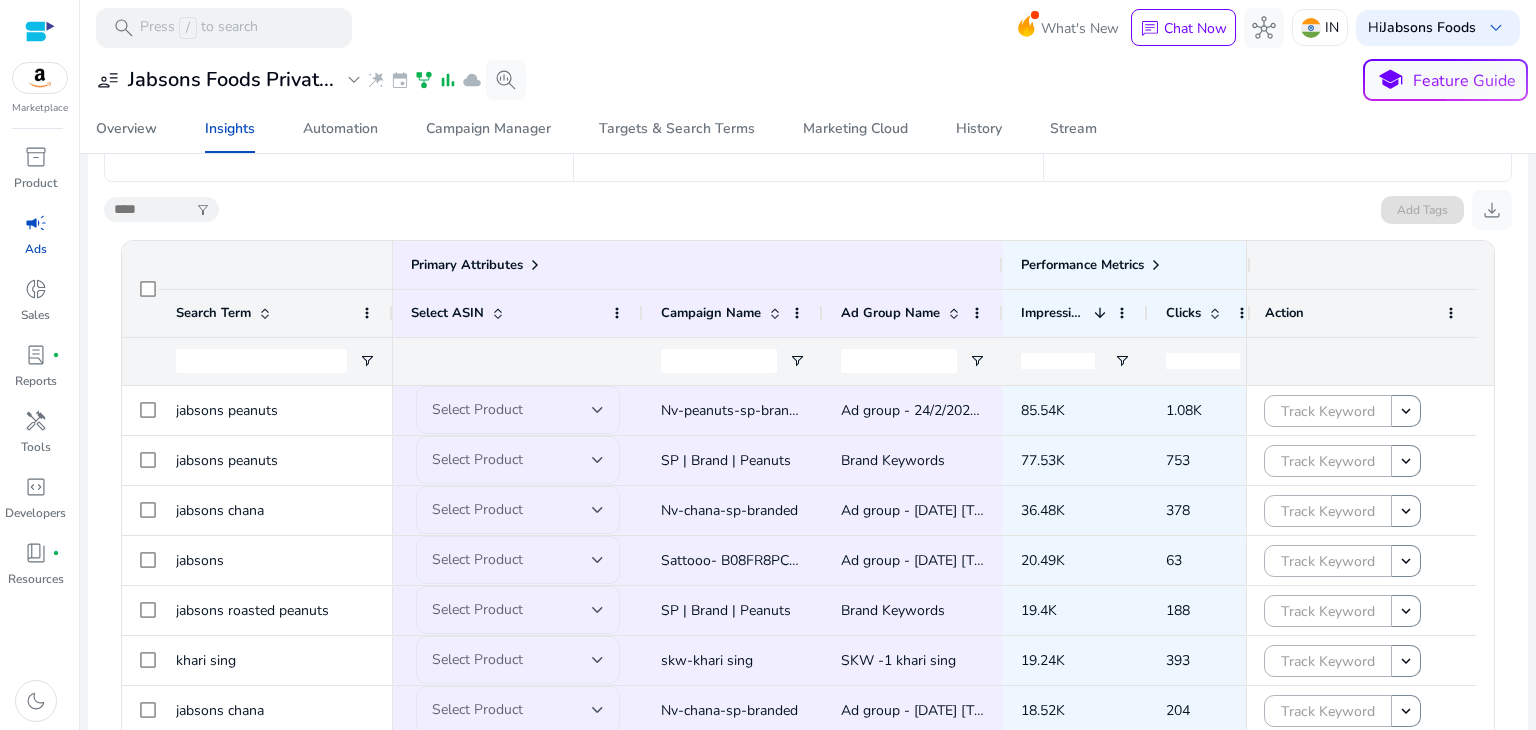 scroll, scrollTop: 264, scrollLeft: 0, axis: vertical 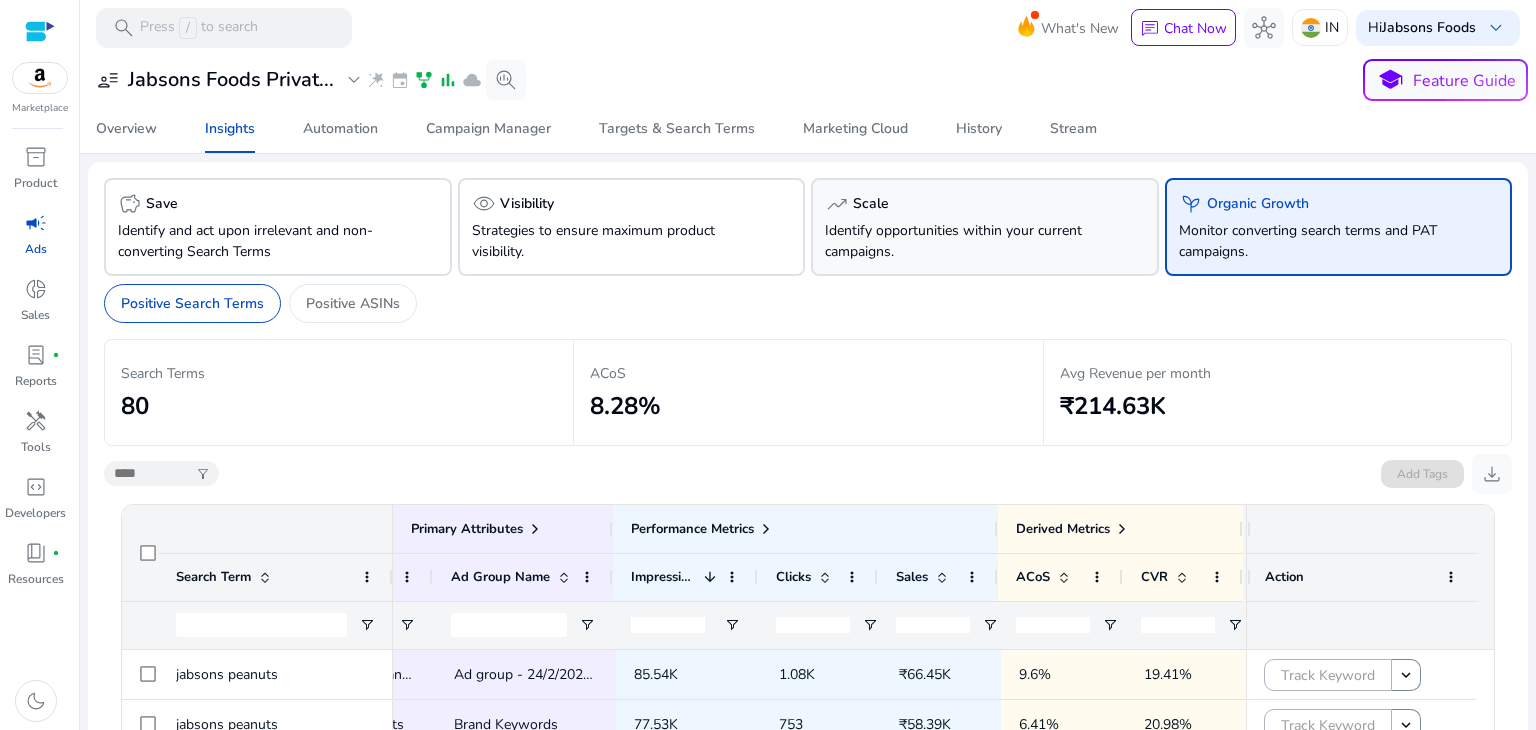 click on "Identify opportunities within your current campaigns." 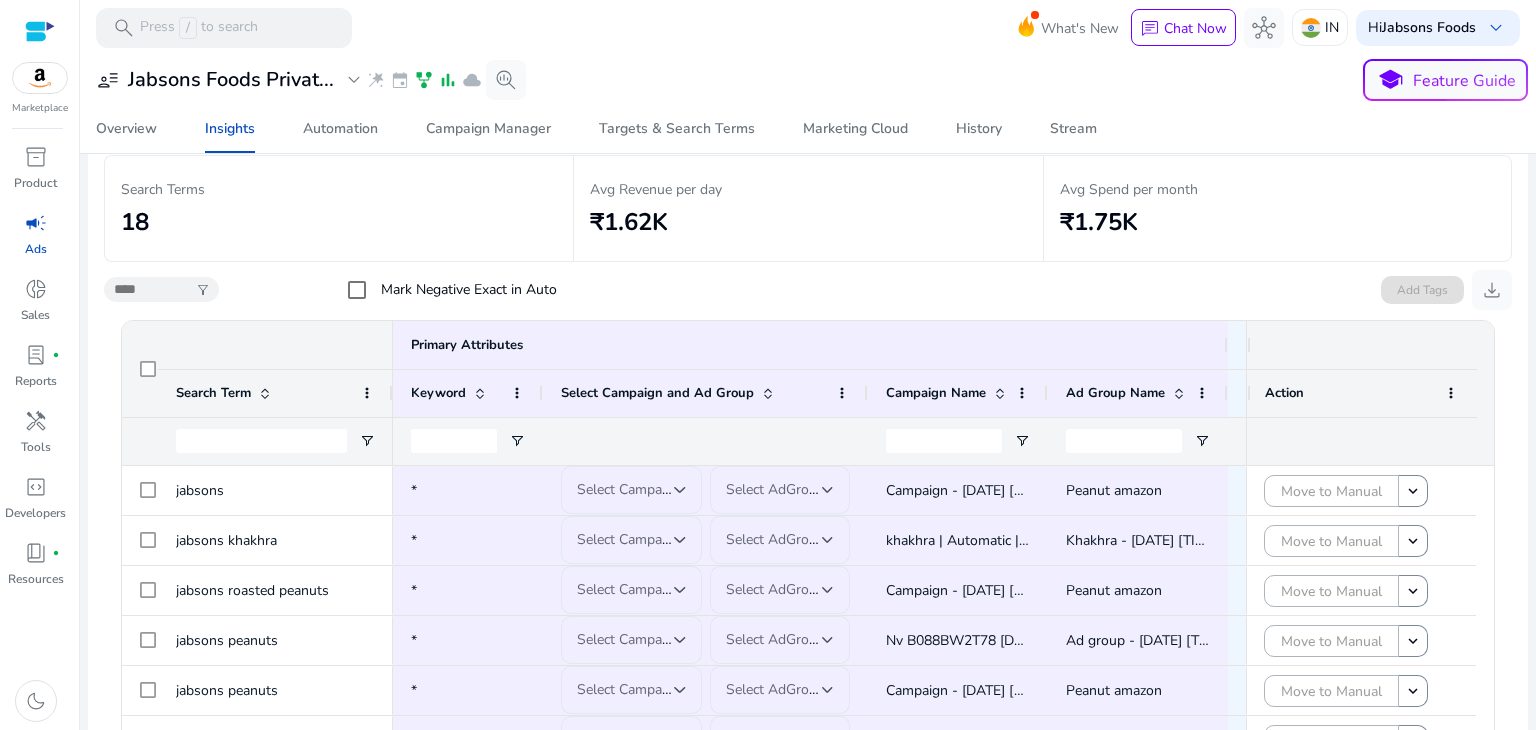 scroll, scrollTop: 284, scrollLeft: 0, axis: vertical 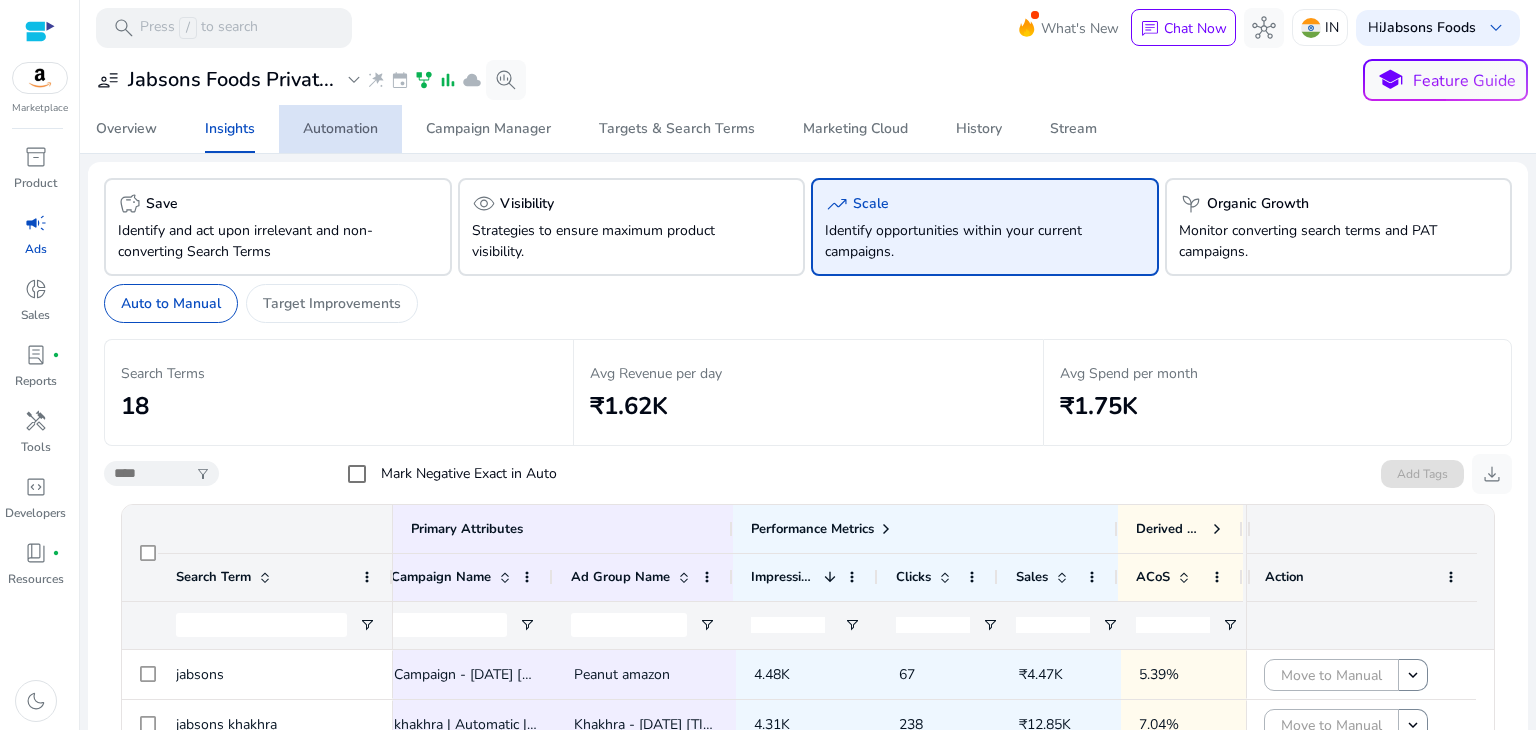 click on "Automation" at bounding box center [340, 129] 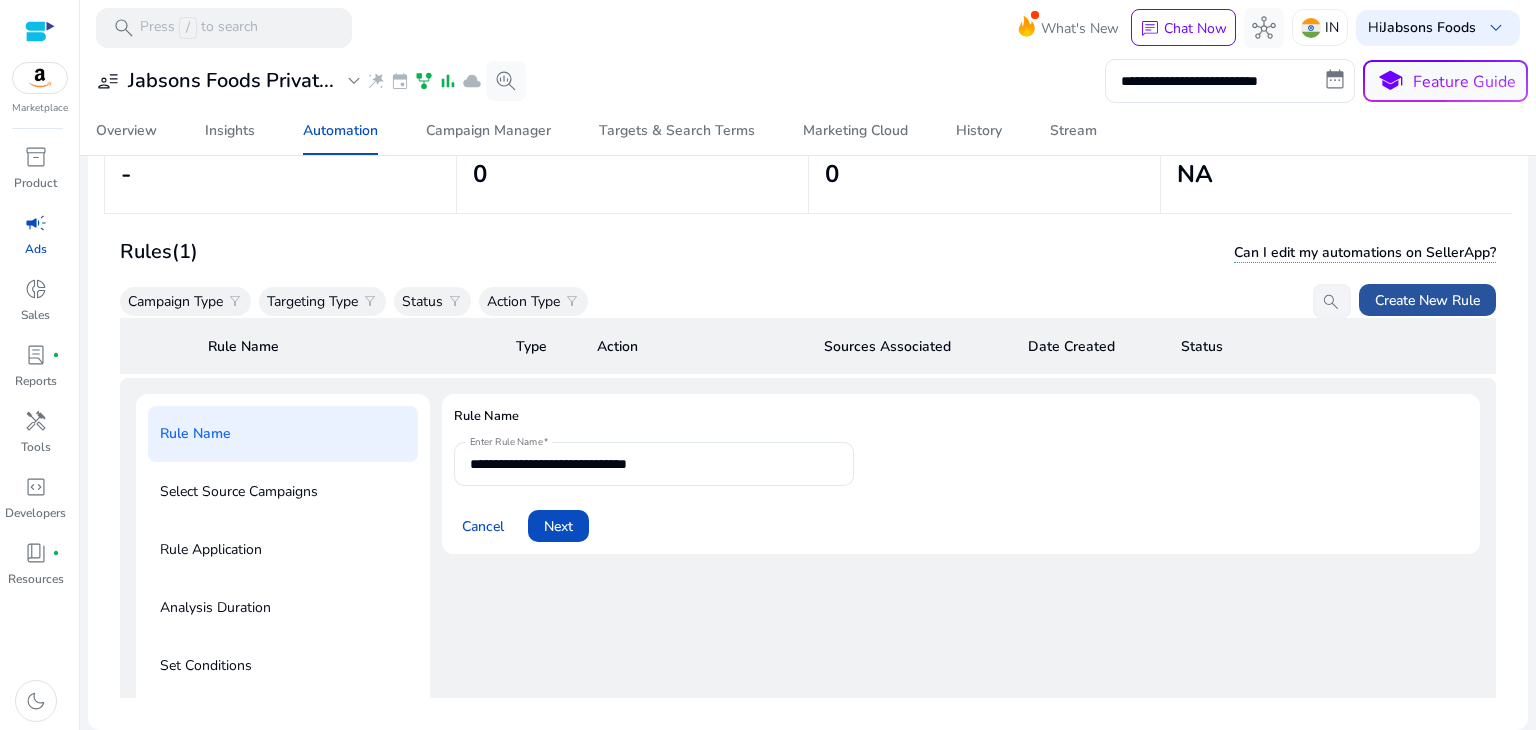 click on "Create New Rule" 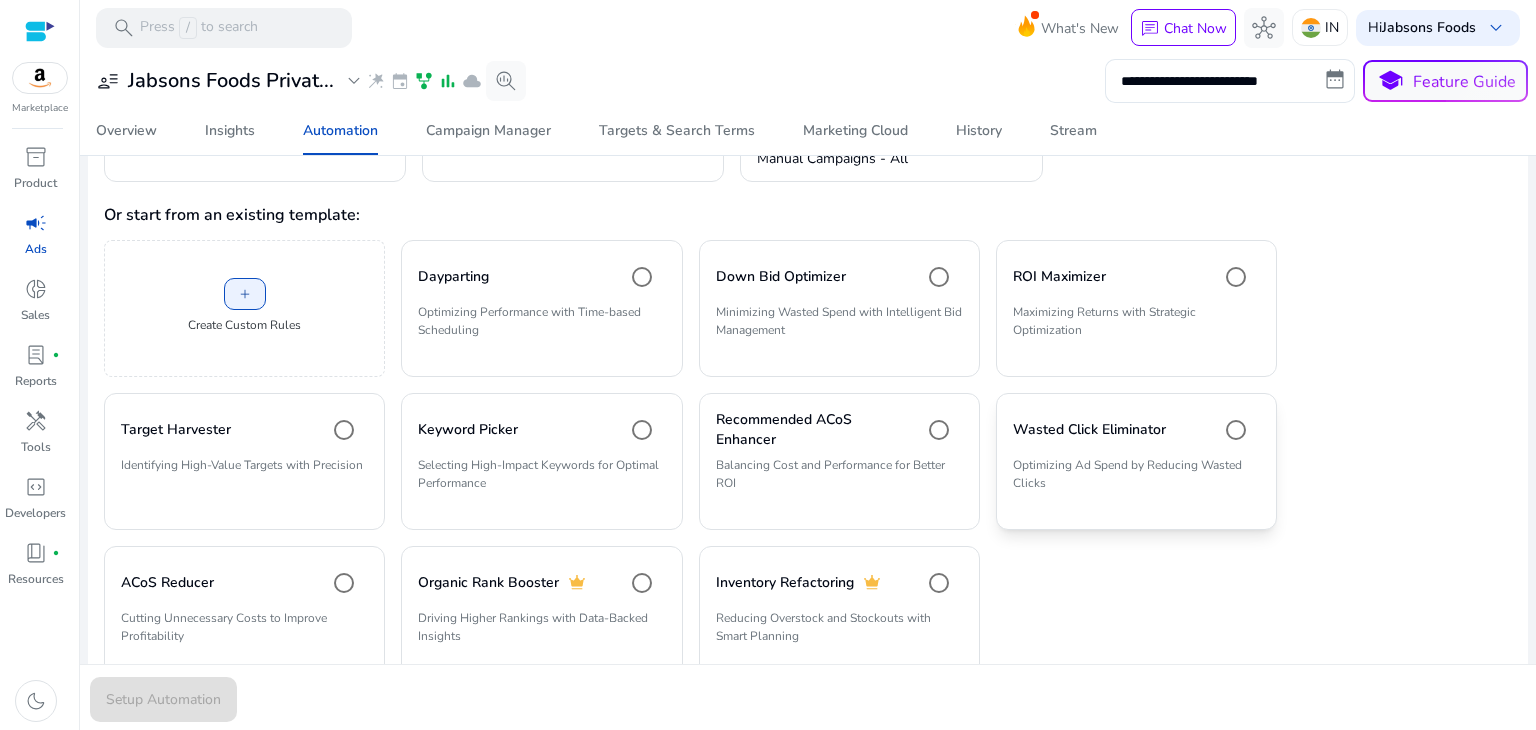 scroll, scrollTop: 403, scrollLeft: 0, axis: vertical 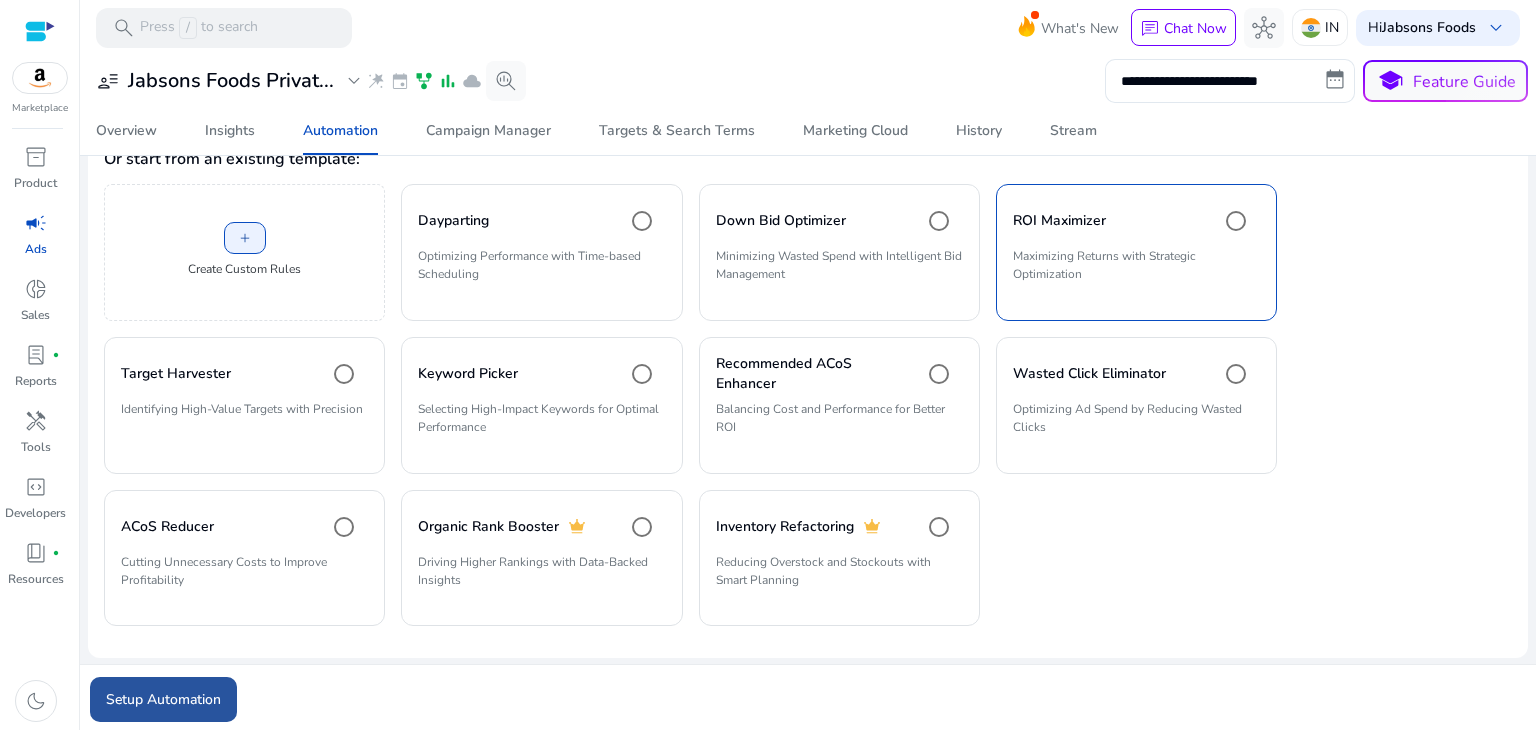 click on "Setup Automation" 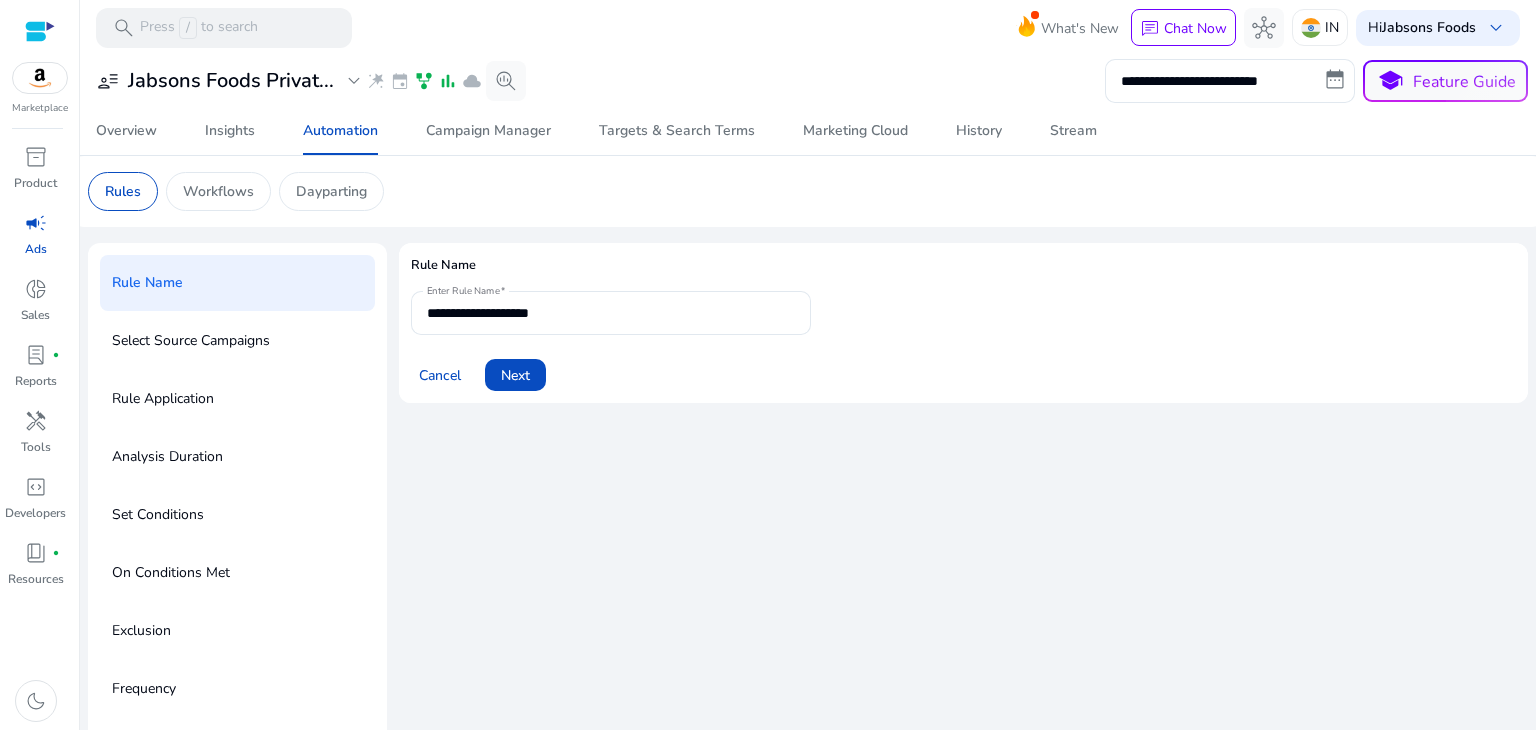 scroll, scrollTop: 28, scrollLeft: 0, axis: vertical 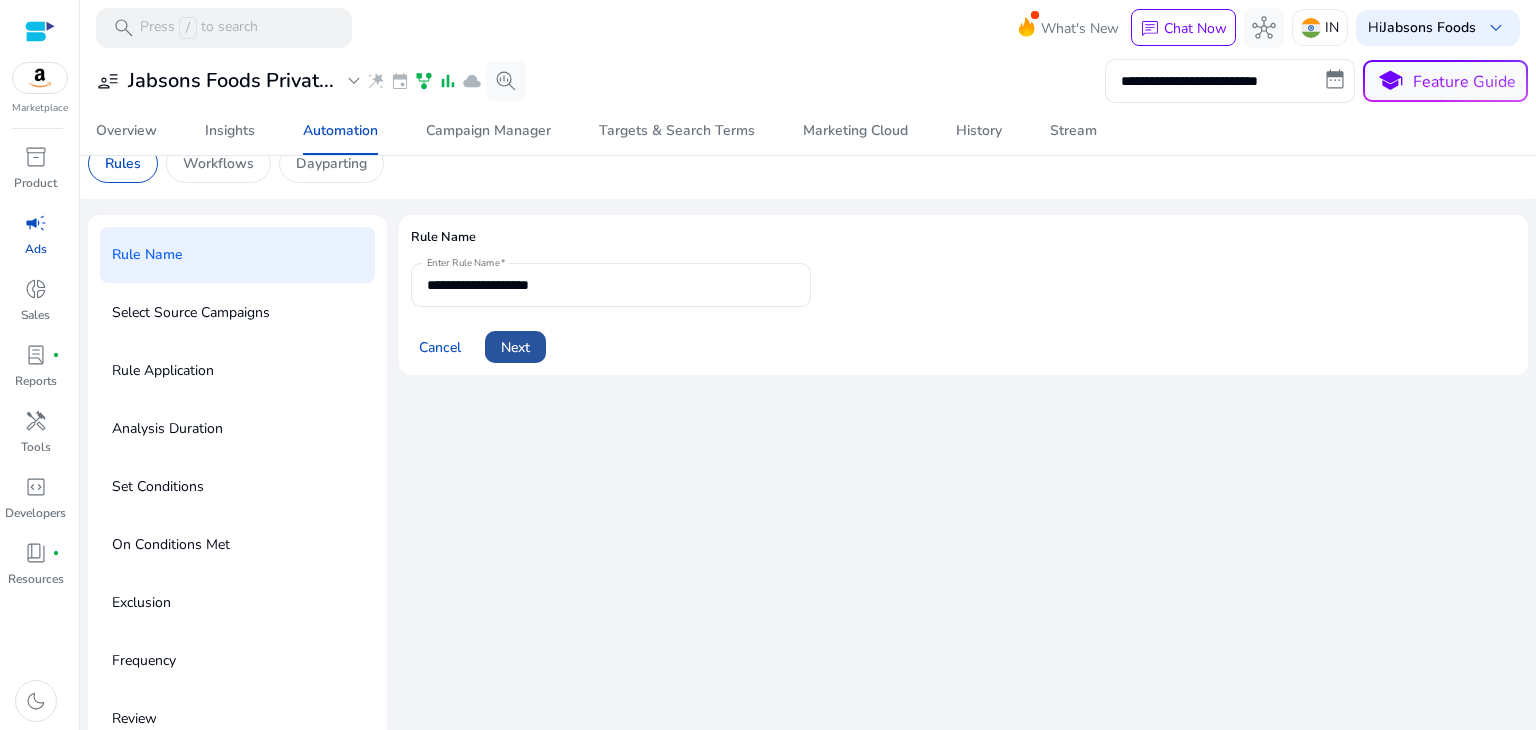 click on "Next" 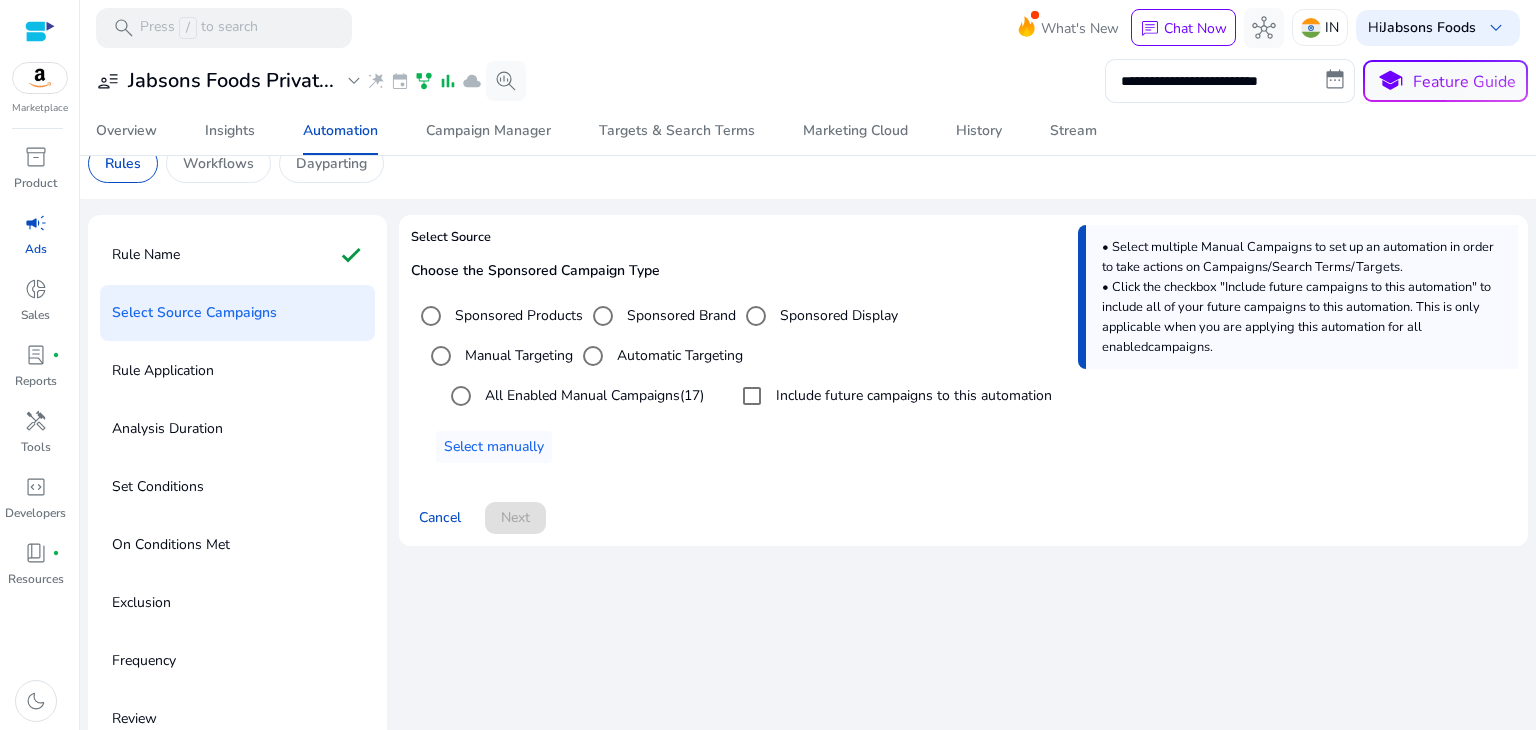 scroll, scrollTop: 32, scrollLeft: 0, axis: vertical 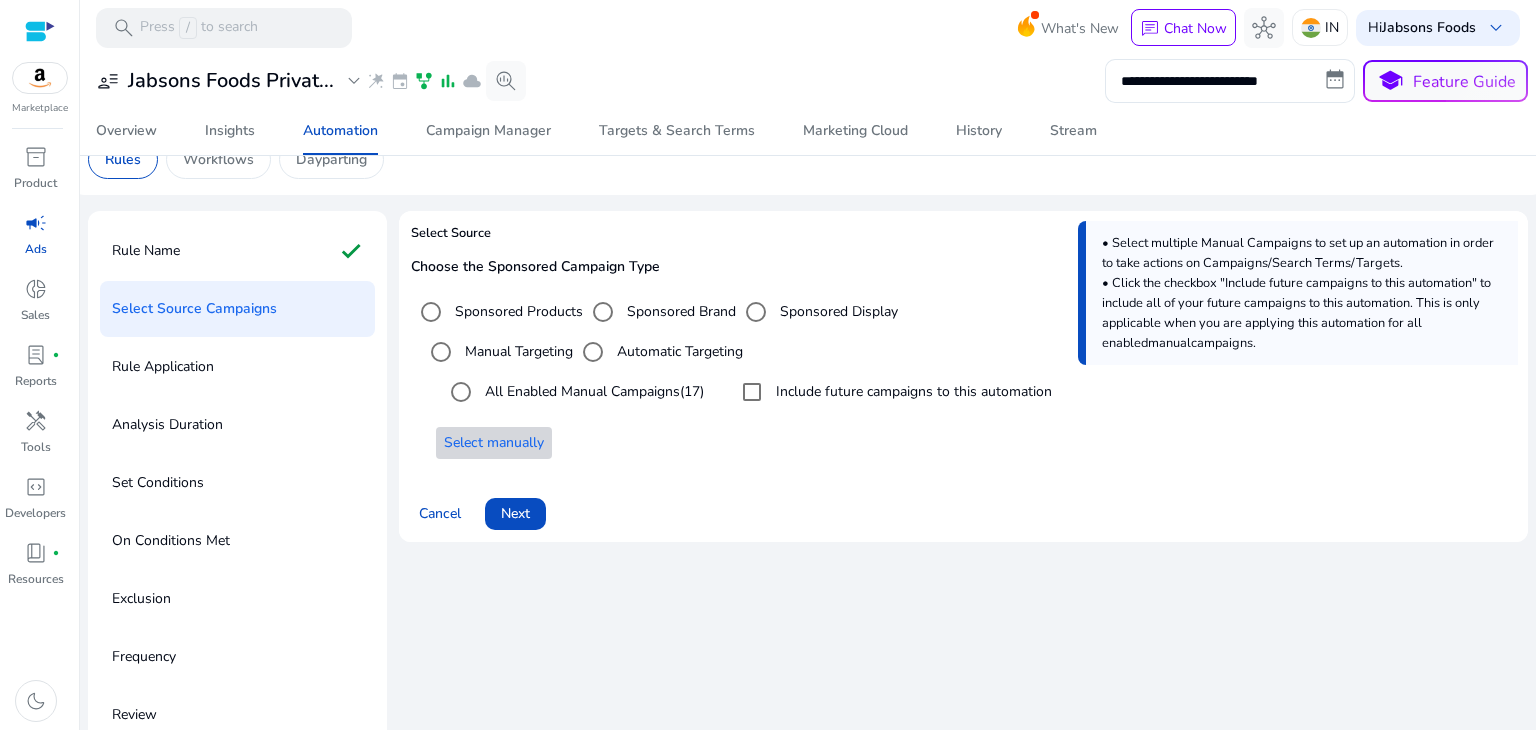click on "Select manually" at bounding box center (494, 442) 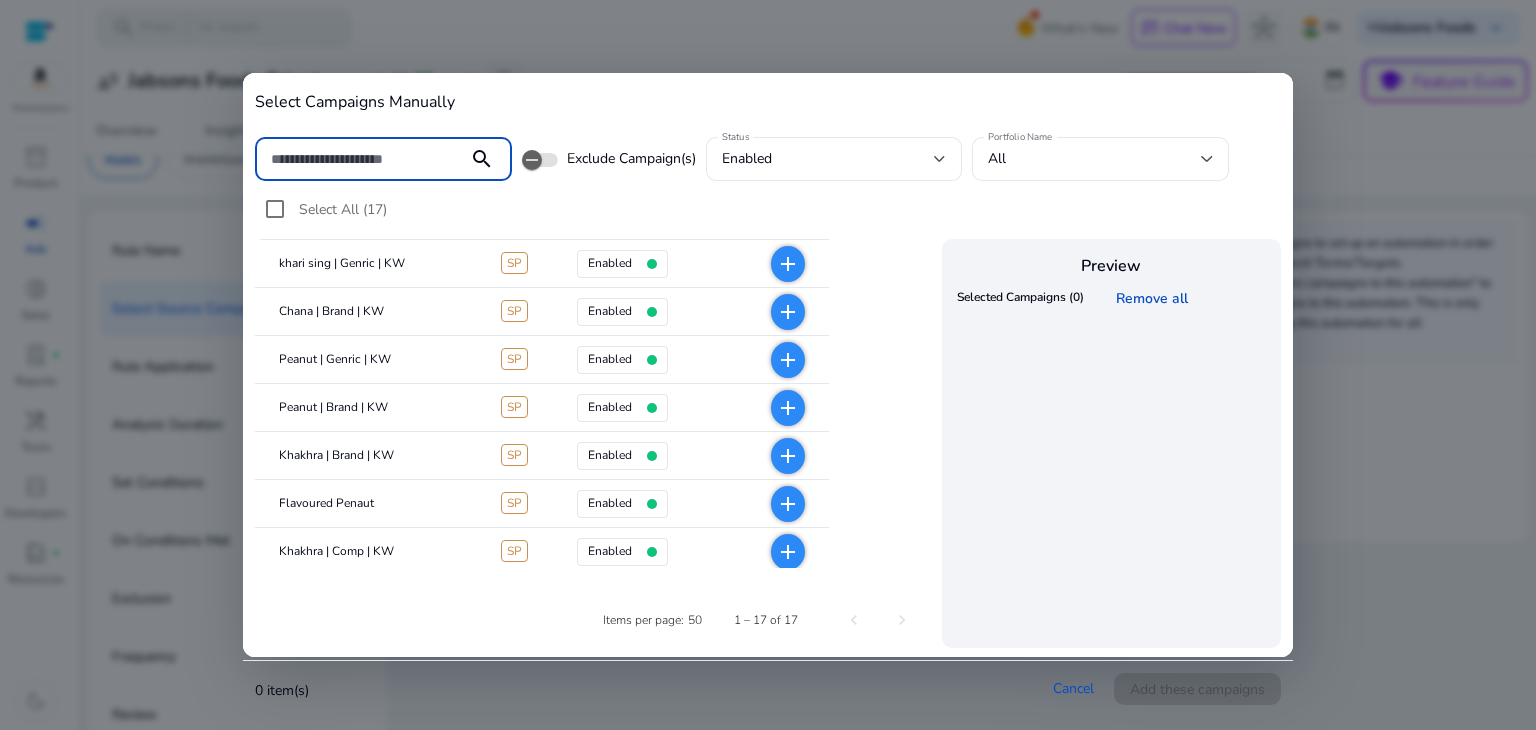 scroll, scrollTop: 236, scrollLeft: 0, axis: vertical 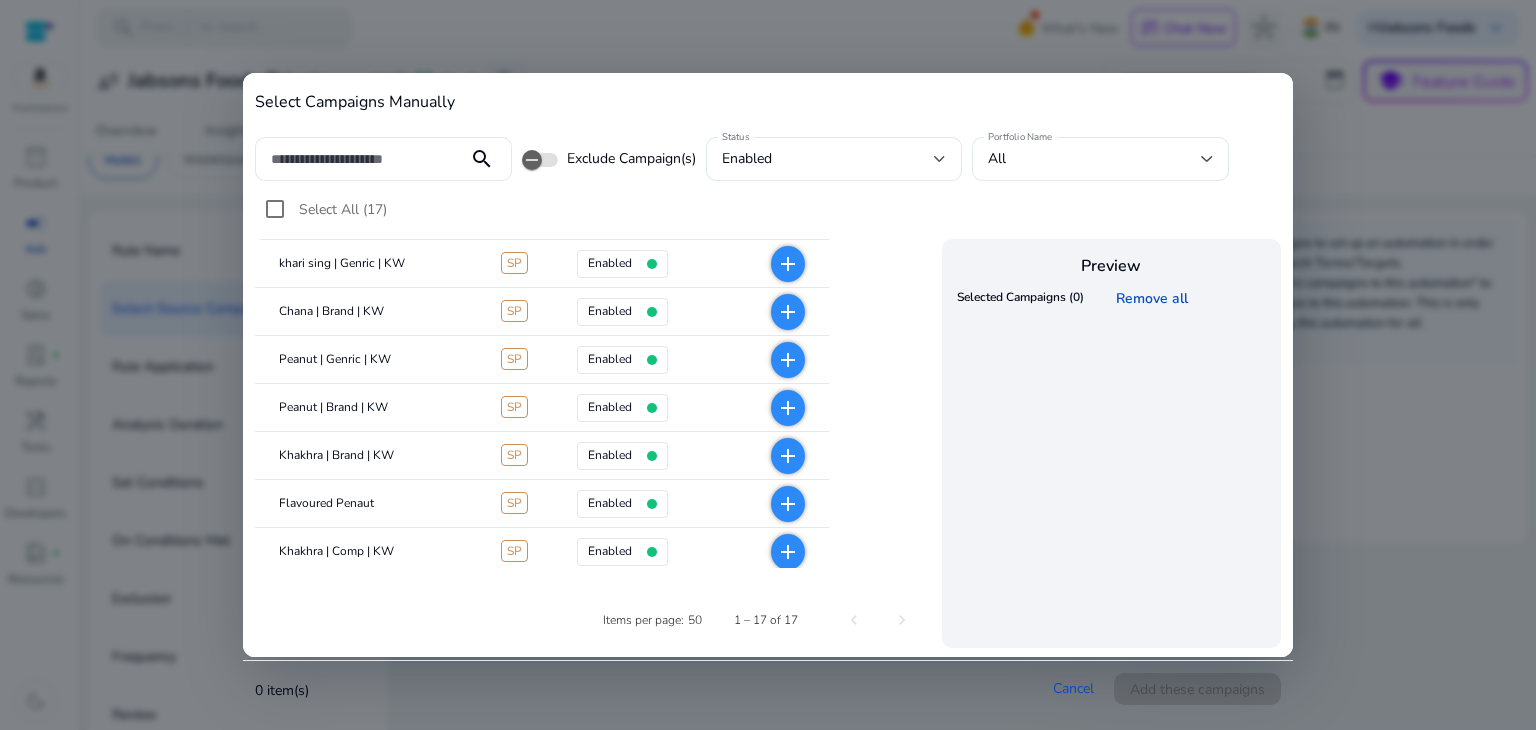 click on "add" at bounding box center [788, 408] 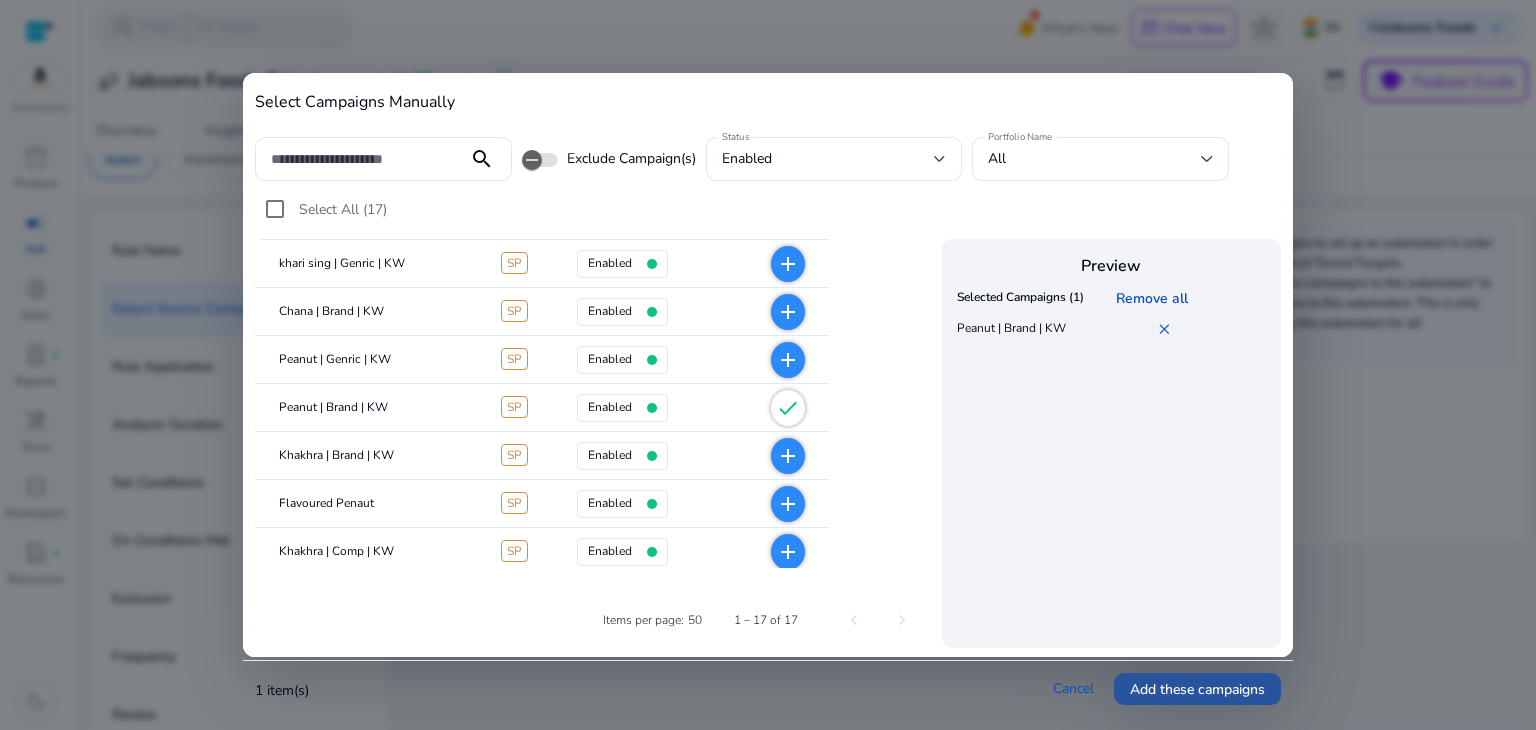 click on "Add these campaigns" at bounding box center (1197, 689) 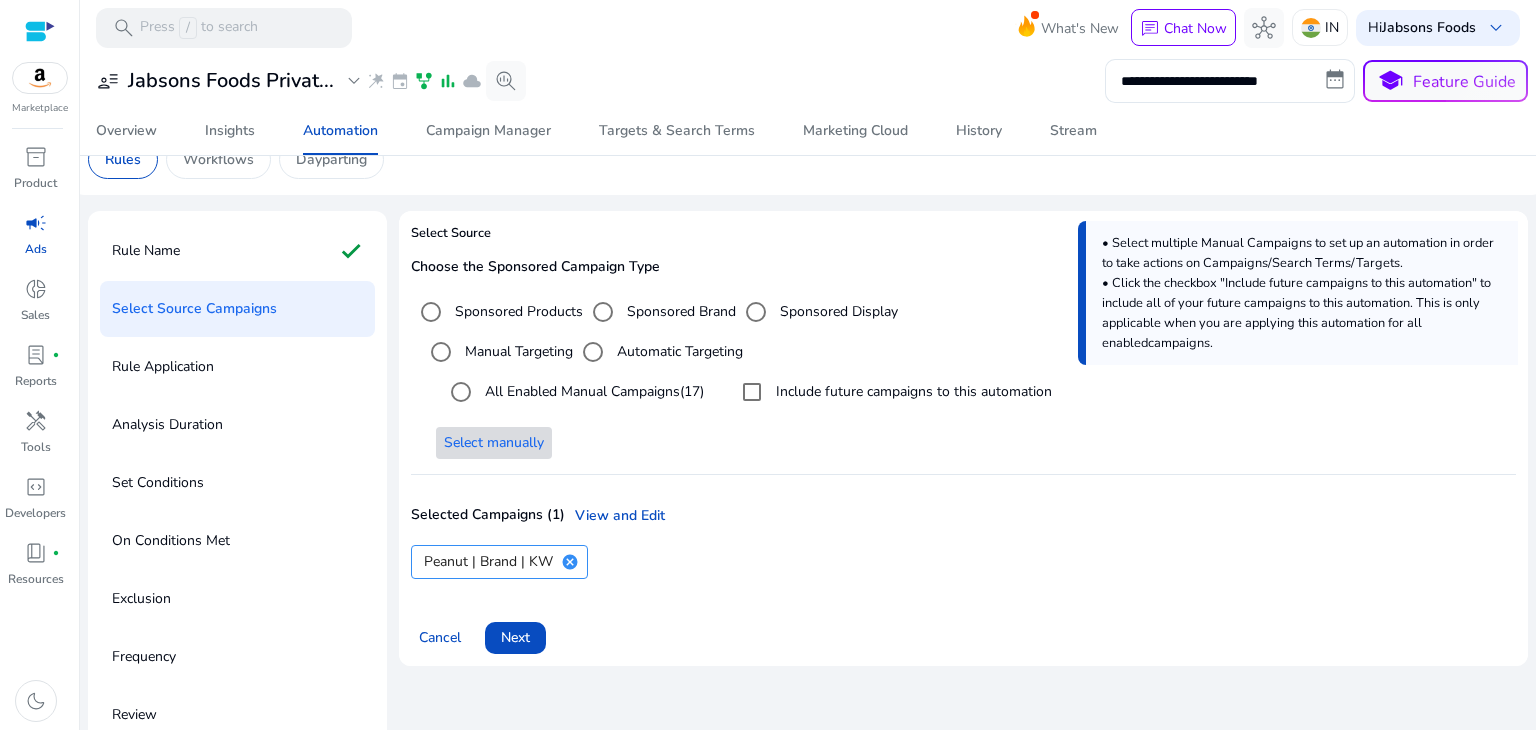 scroll, scrollTop: 56, scrollLeft: 0, axis: vertical 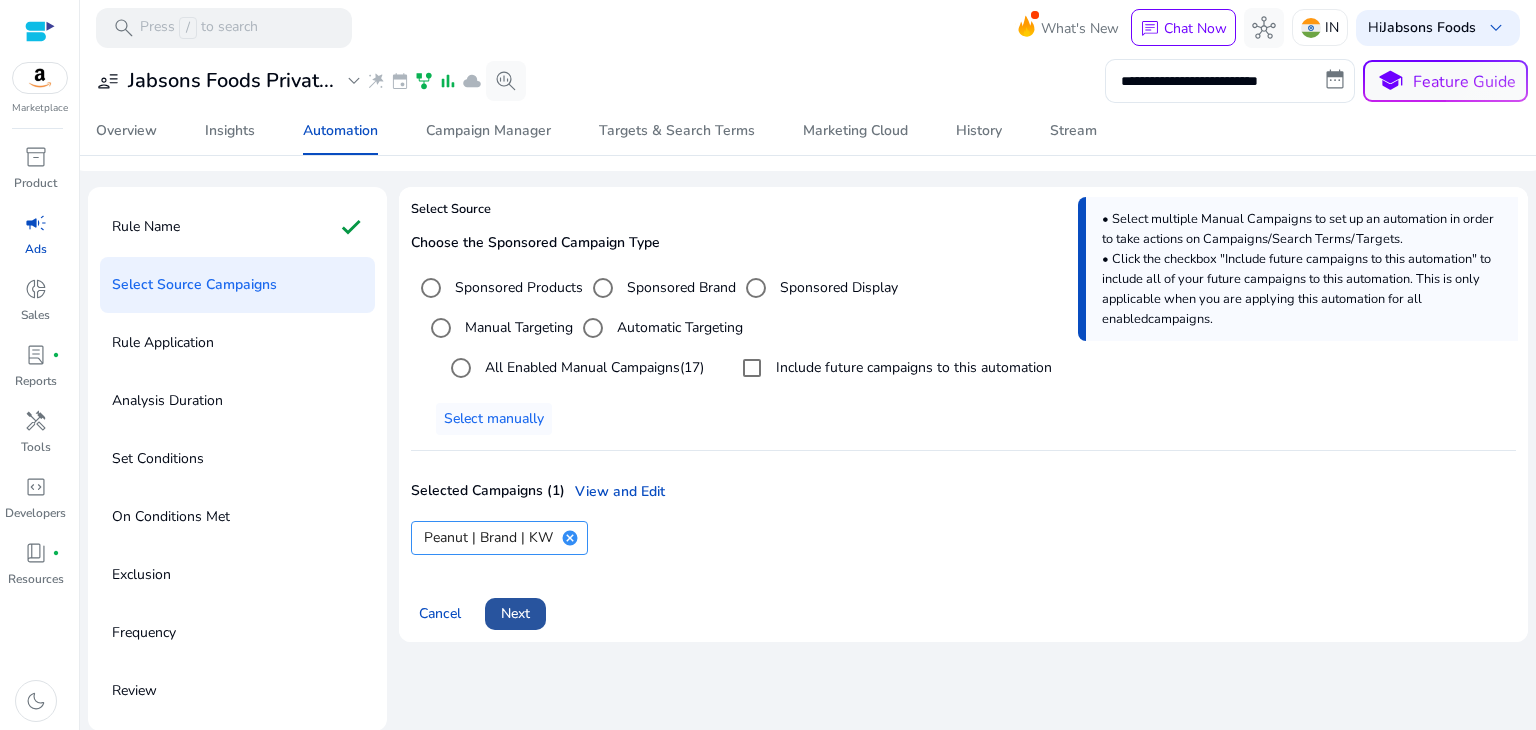 click on "Next" at bounding box center [515, 613] 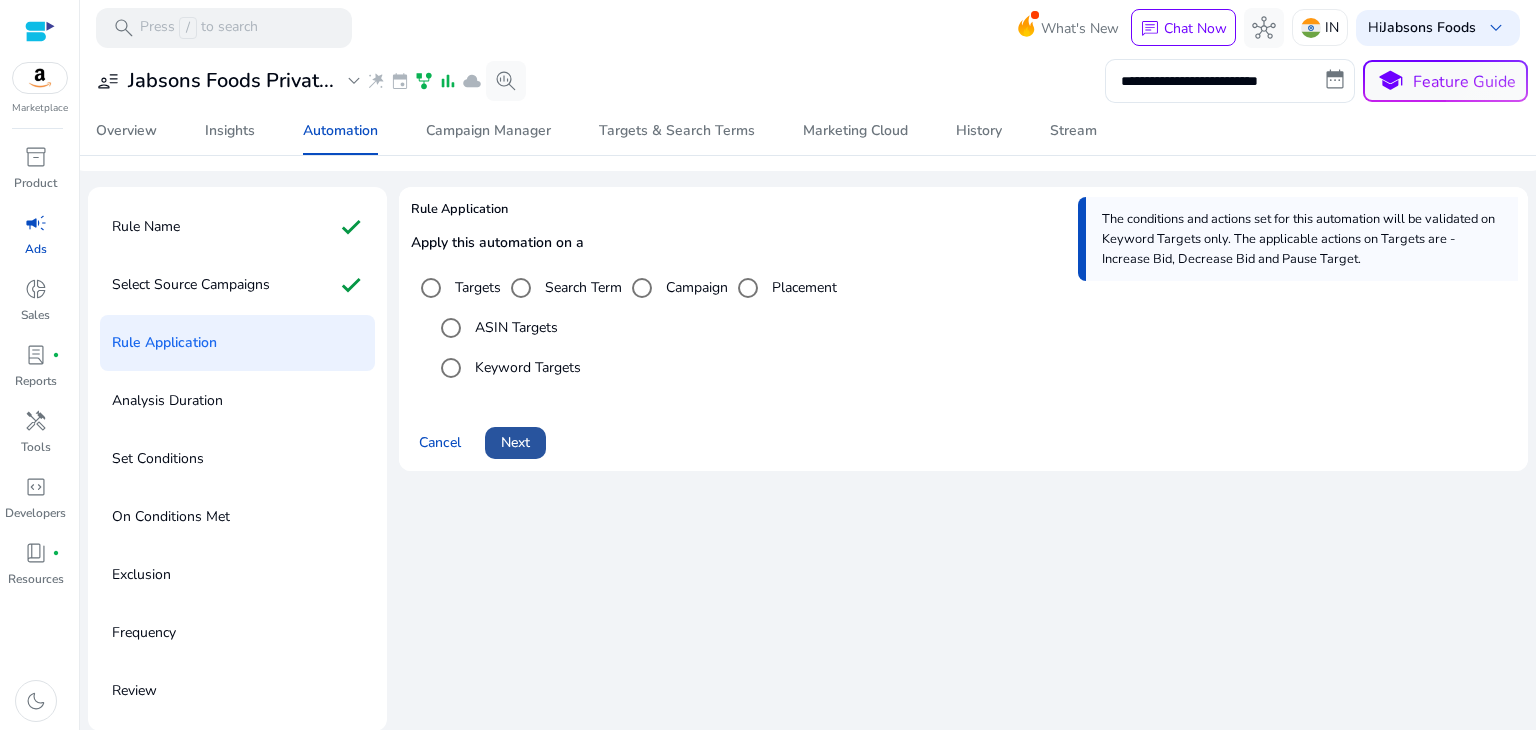 click on "Next" at bounding box center [515, 442] 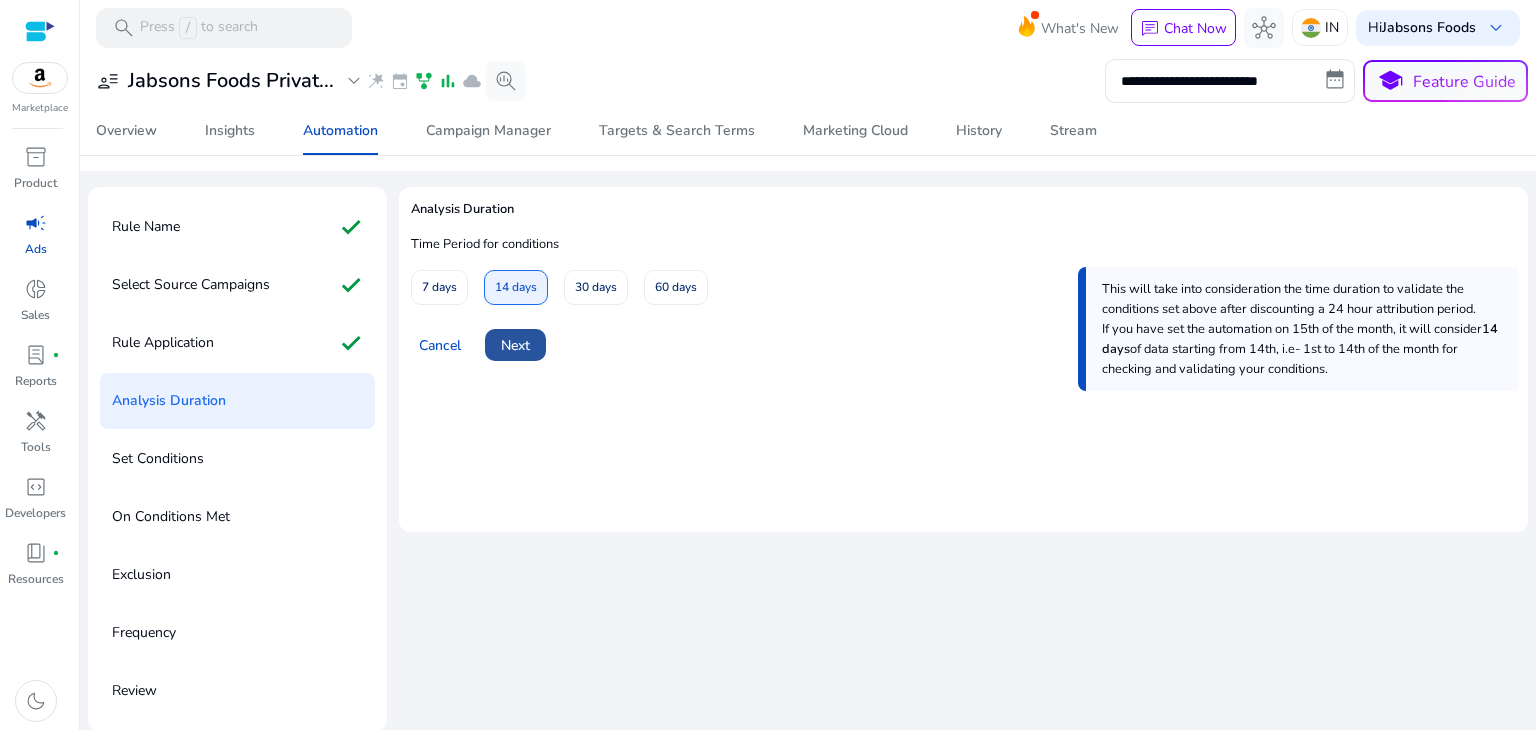 click at bounding box center [515, 345] 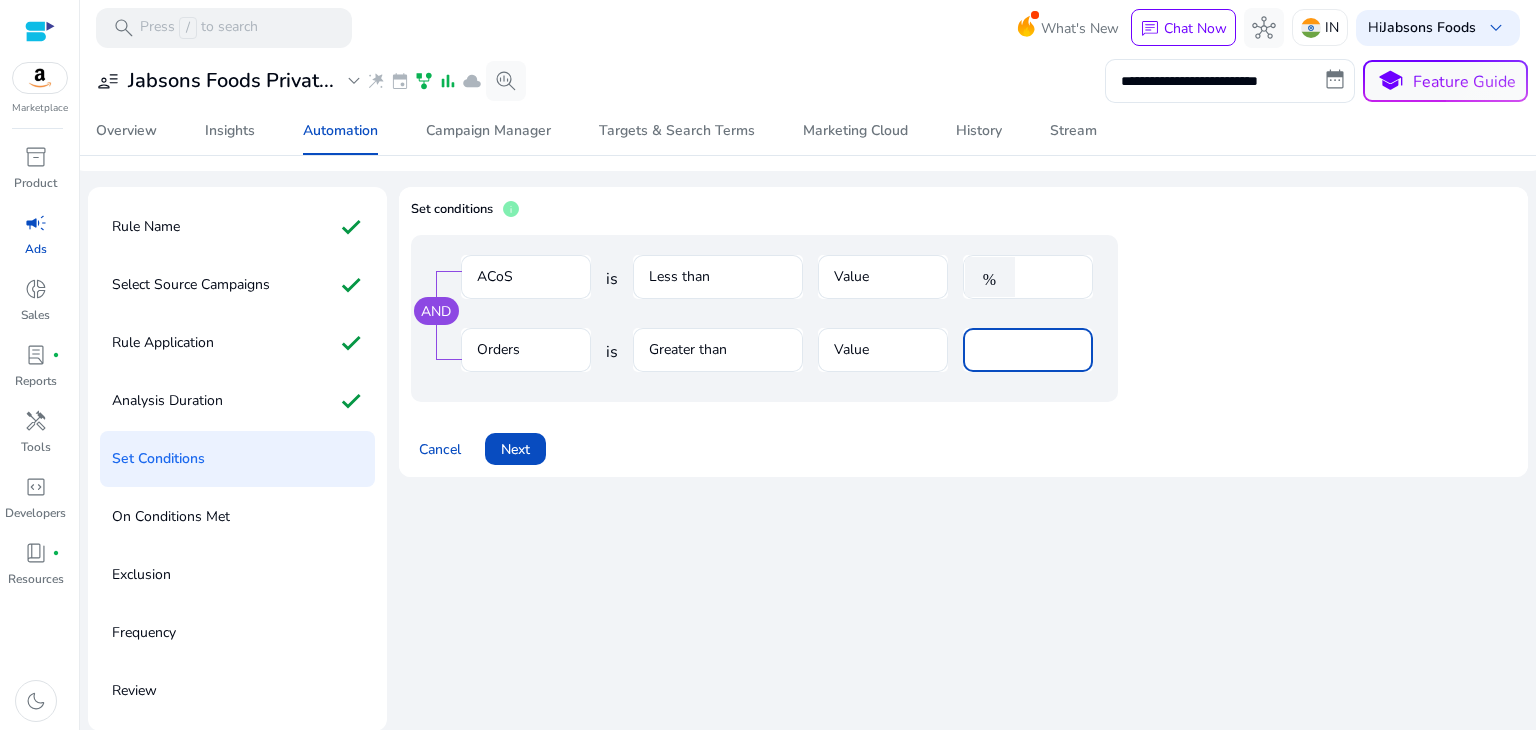 click on "*" at bounding box center [1028, 350] 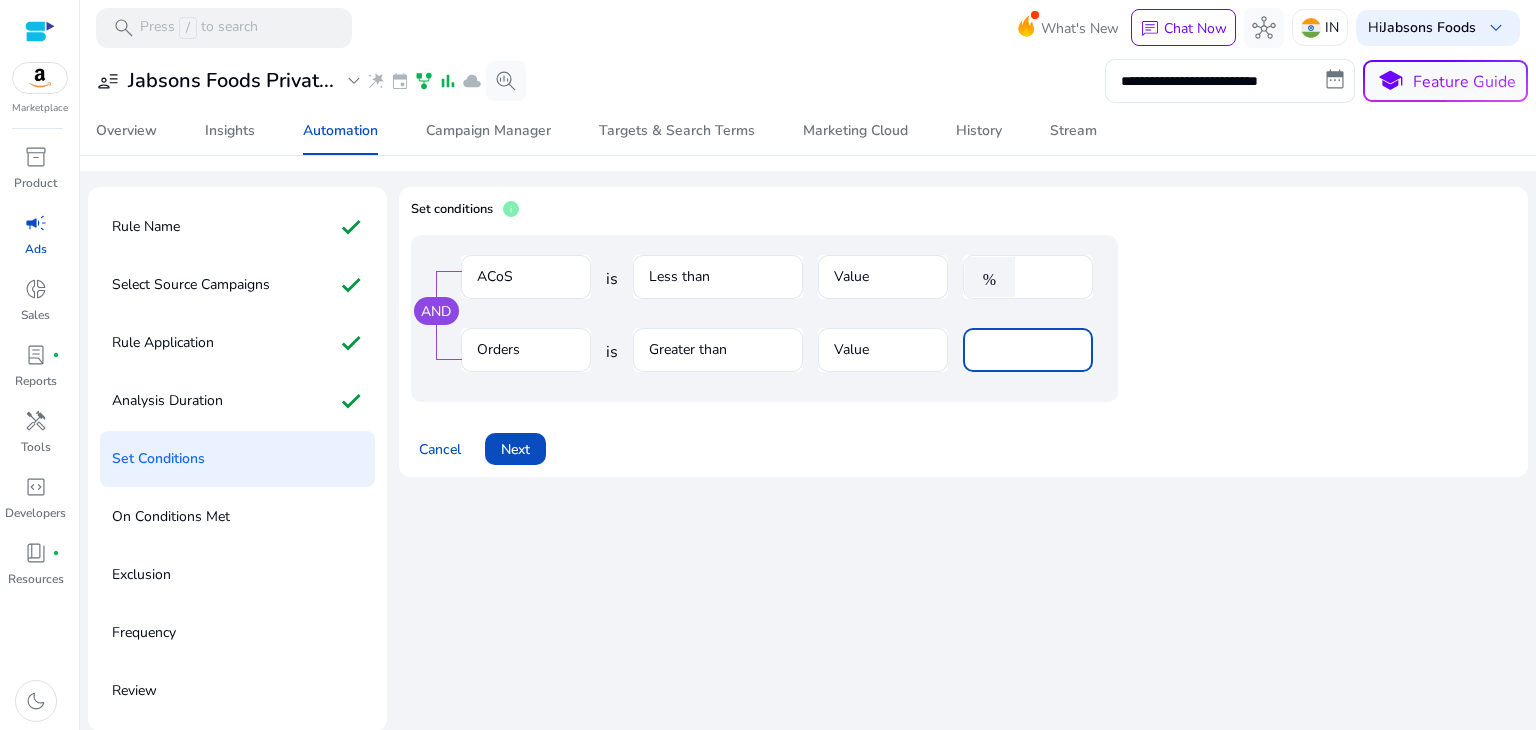 click on "*" at bounding box center [1028, 350] 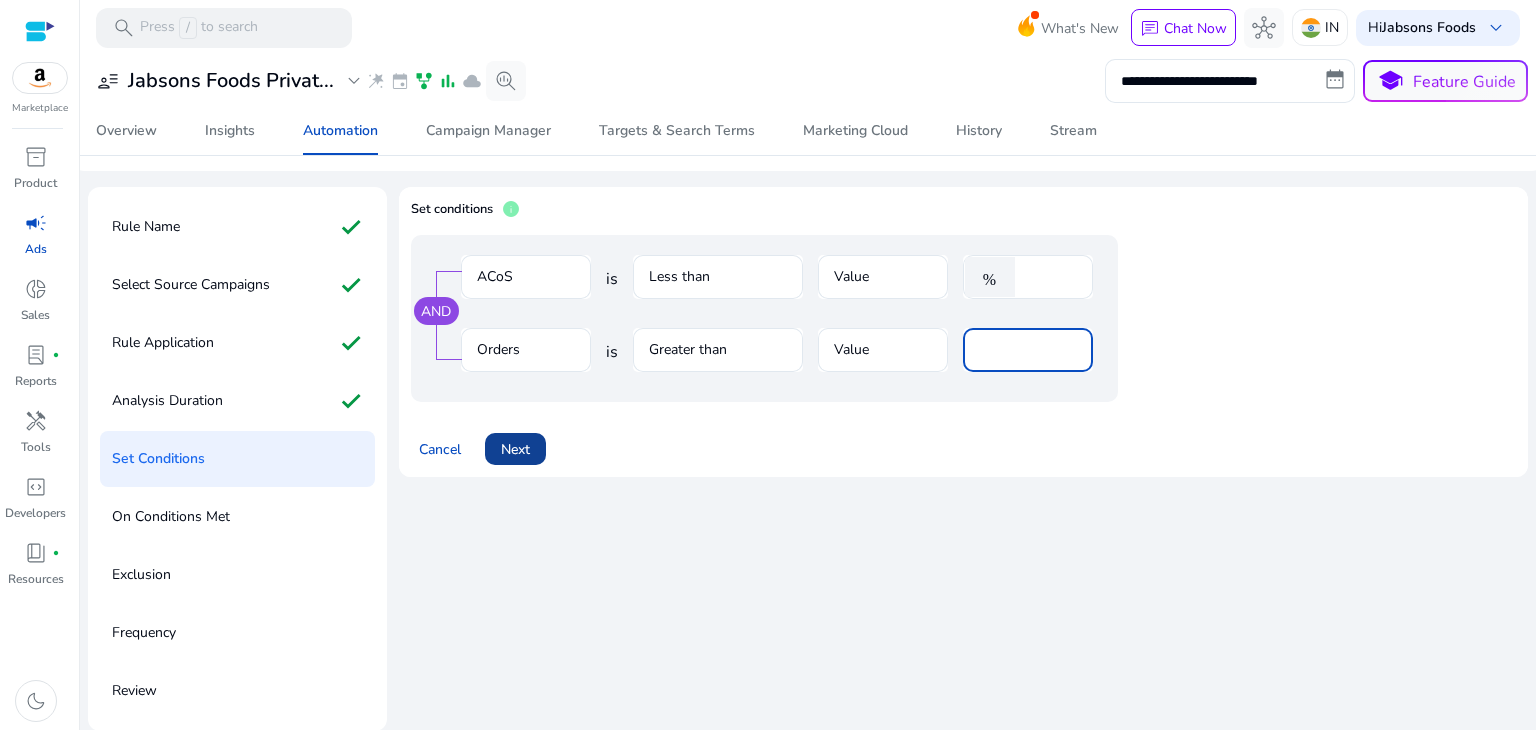 type on "**" 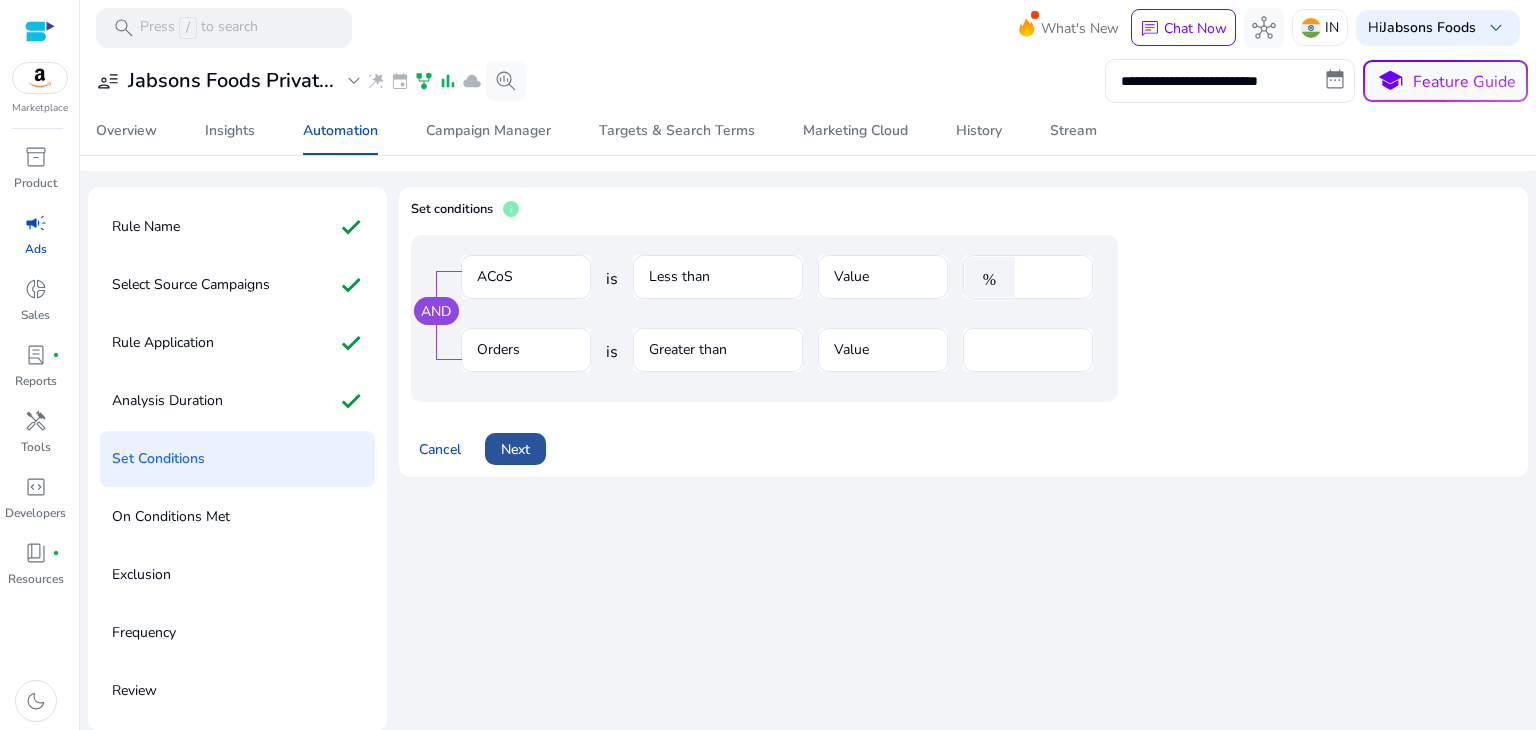 click on "Next" at bounding box center [515, 449] 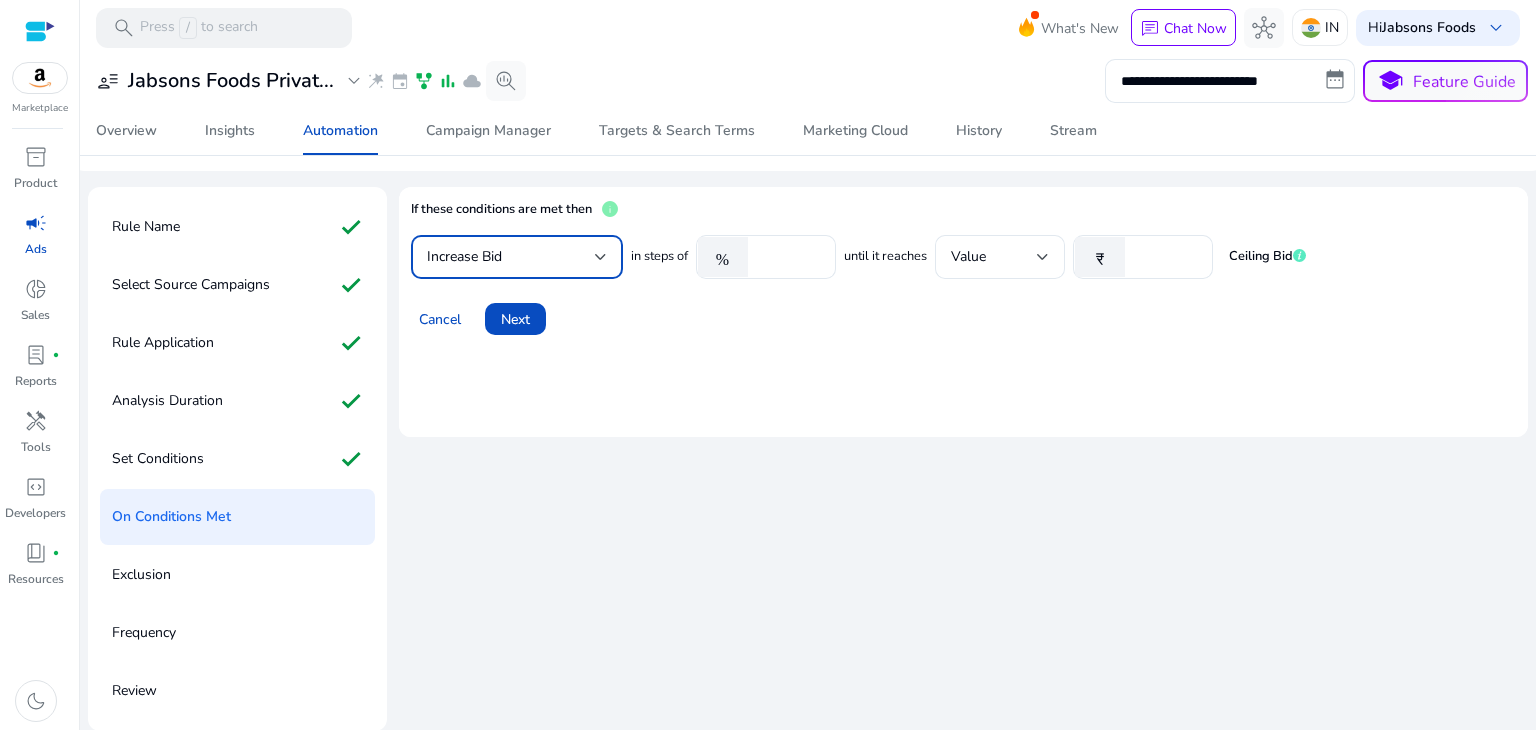 click on "Increase Bid" at bounding box center (511, 257) 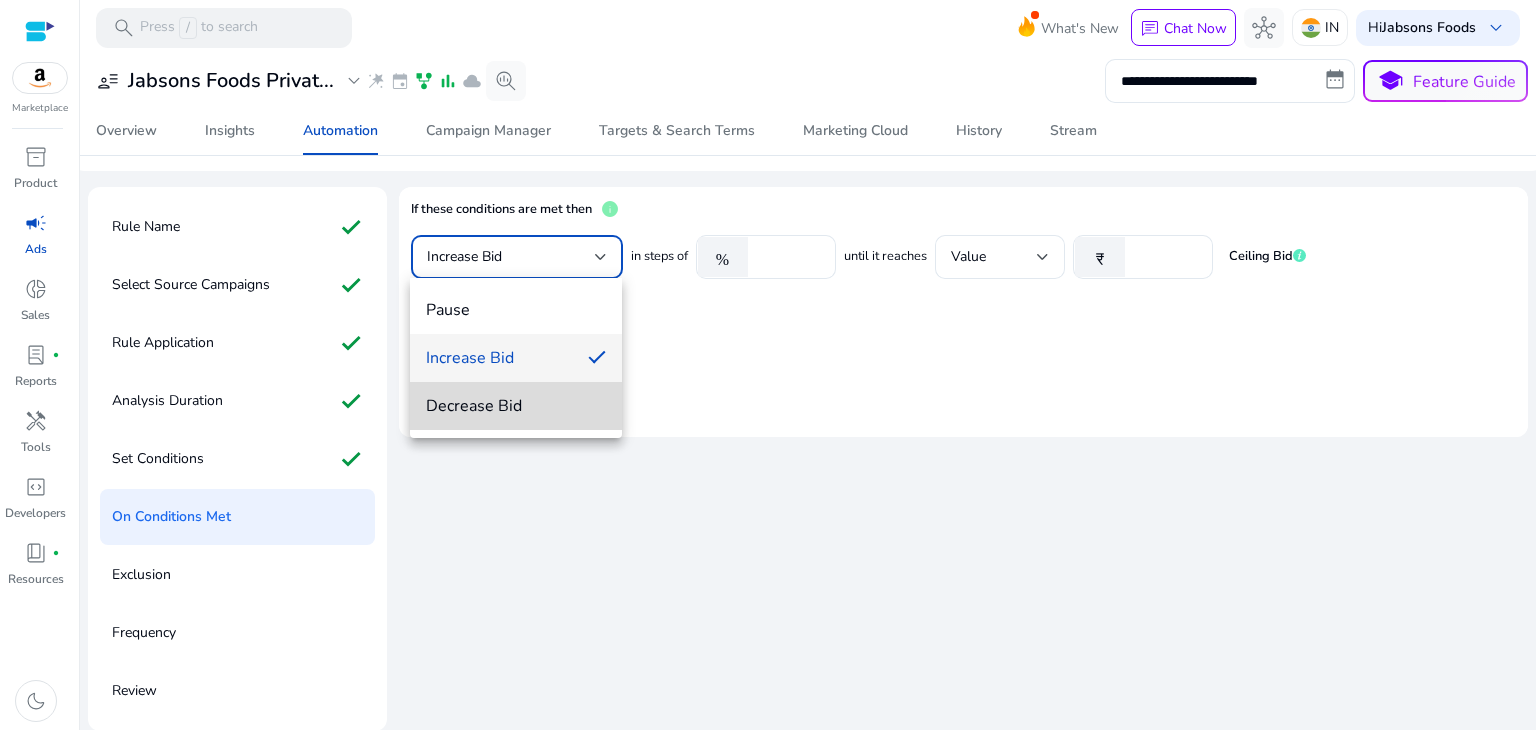 click on "Decrease Bid" at bounding box center [516, 406] 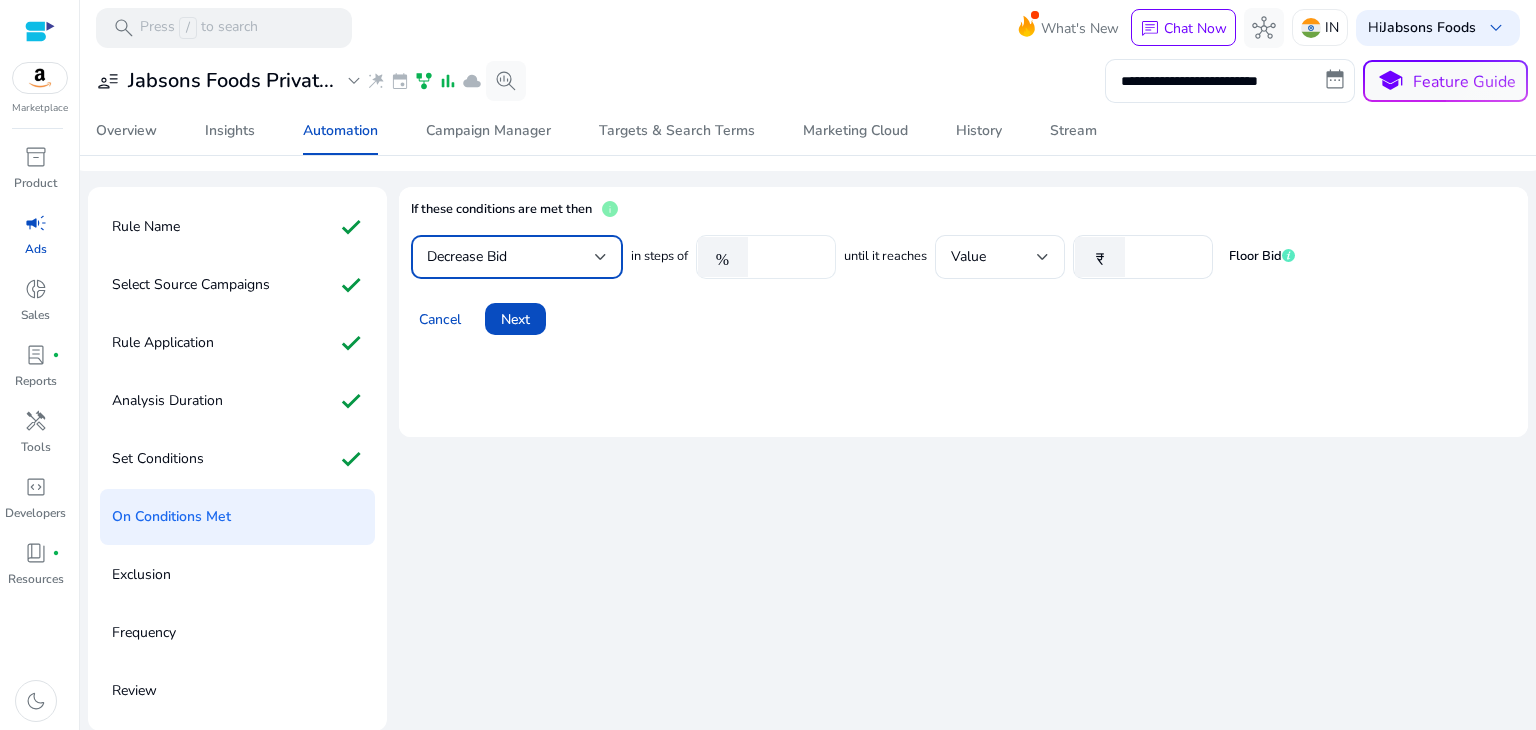 click on "****" at bounding box center (789, 257) 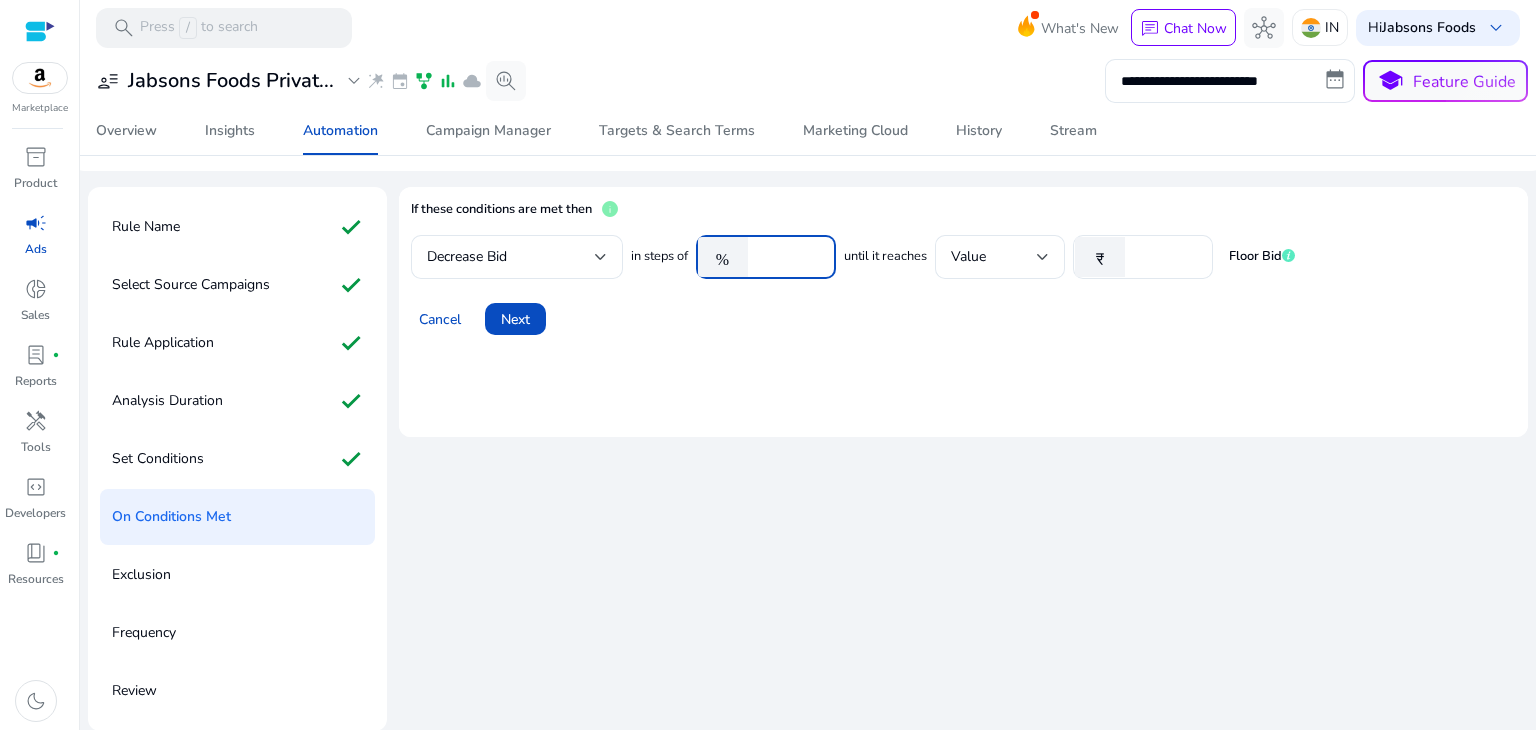 click on "****" at bounding box center (789, 257) 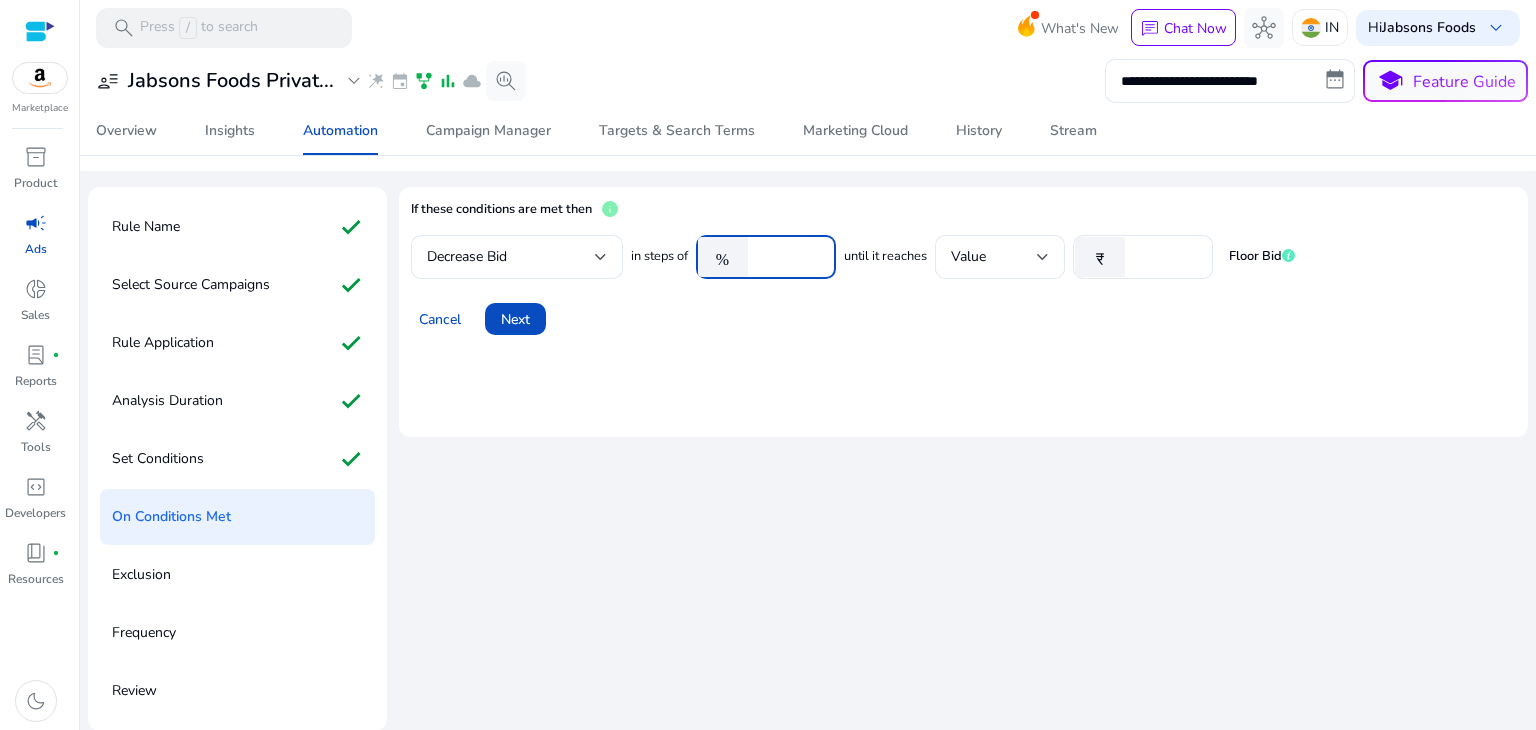 click on "****" at bounding box center [789, 257] 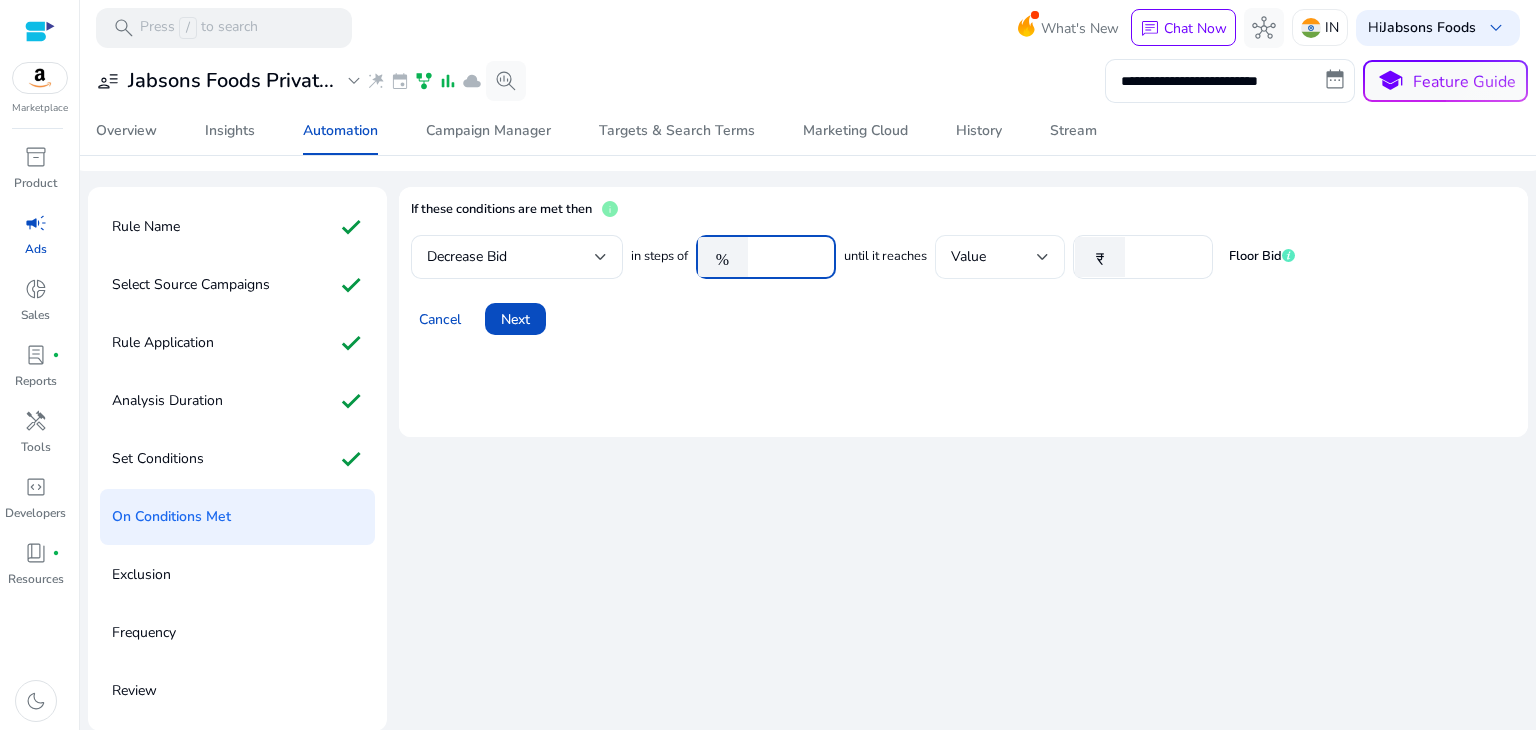 type on "*" 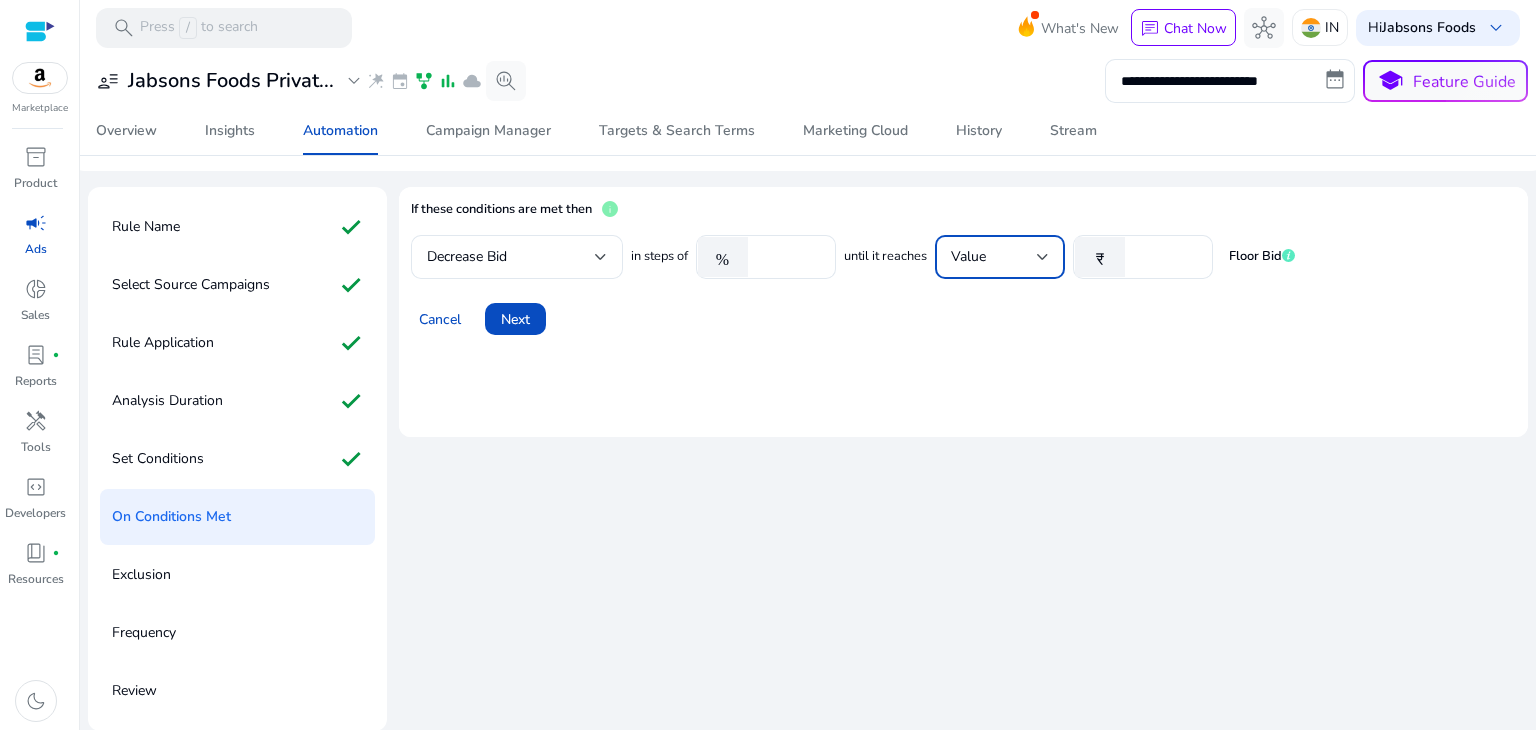click at bounding box center (1043, 257) 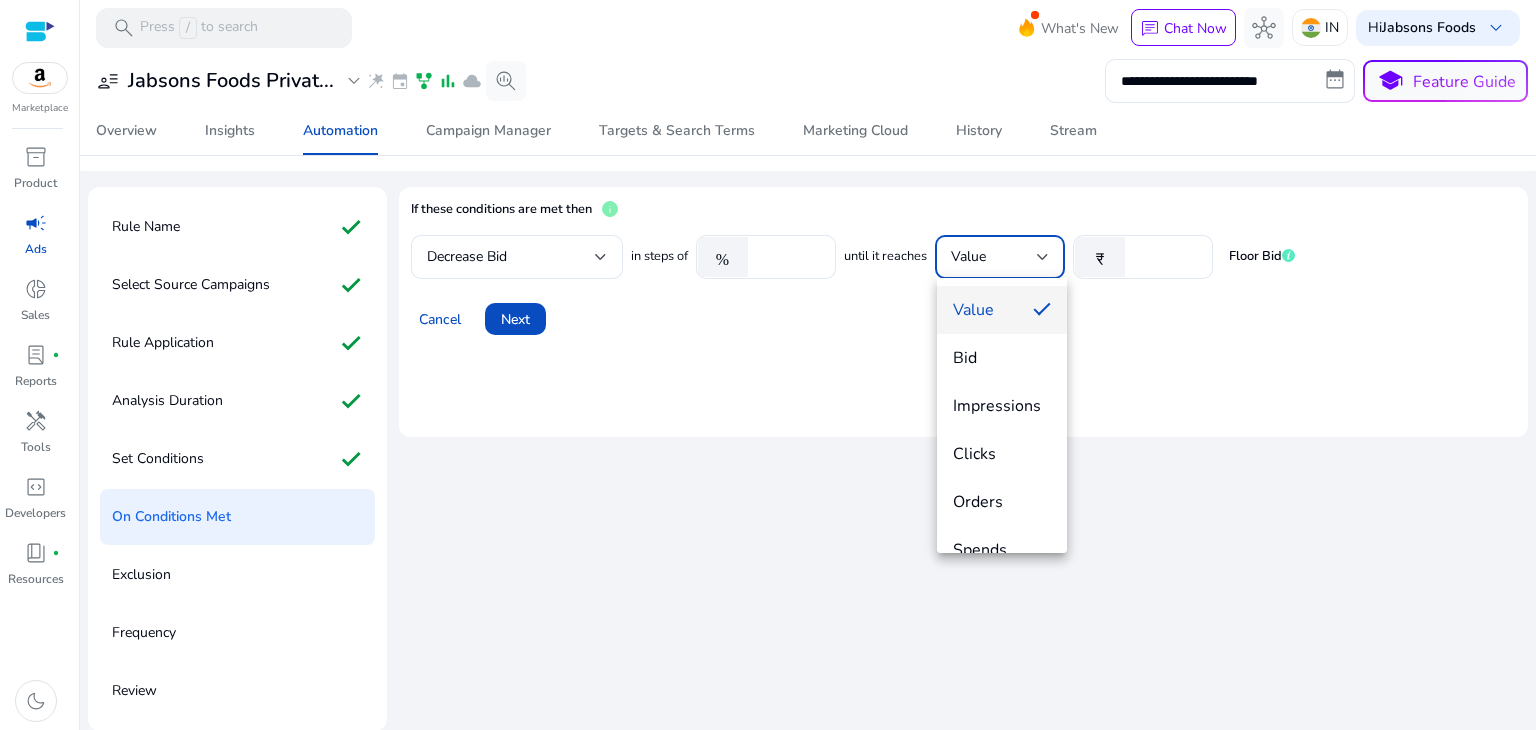 click at bounding box center [768, 365] 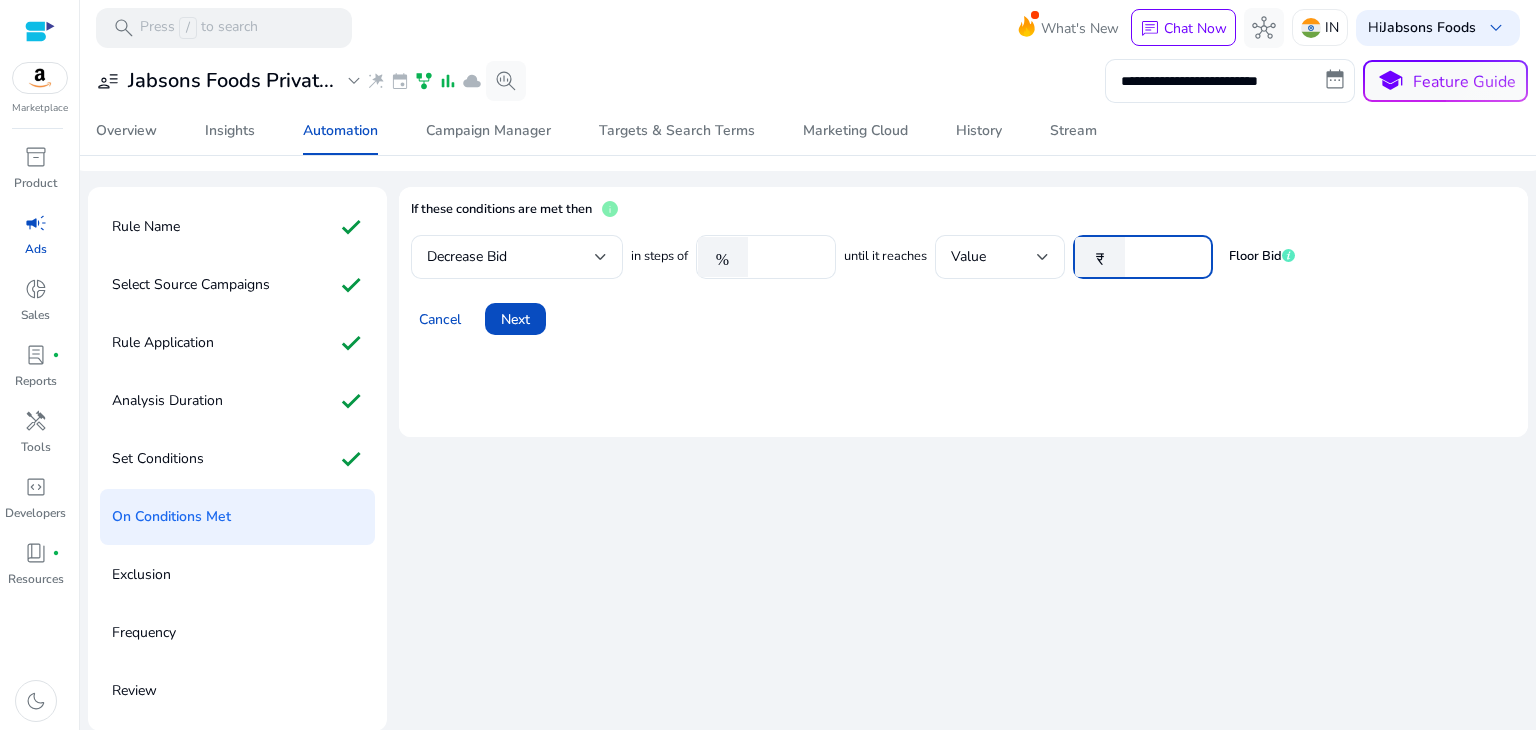 click on "*" at bounding box center (1166, 257) 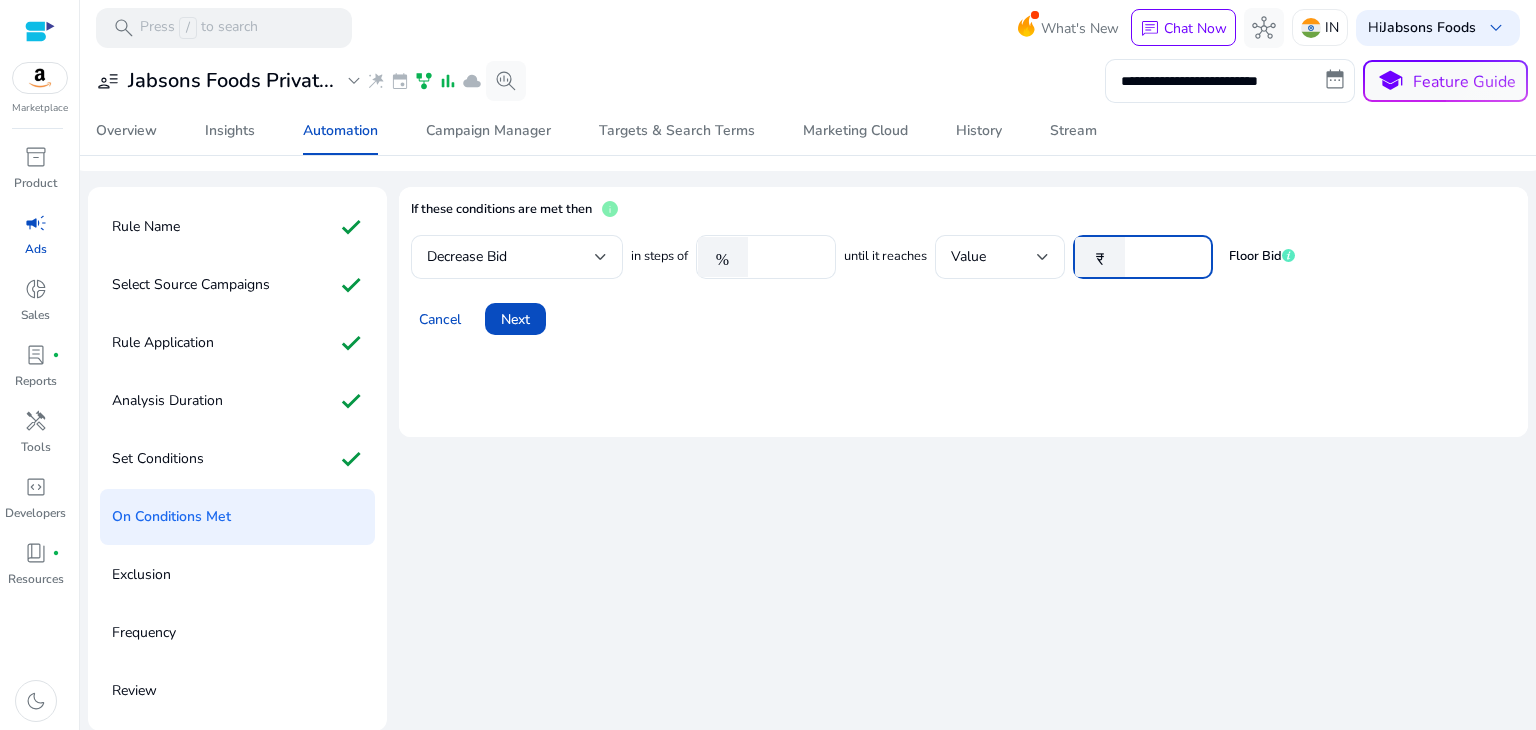 click on "*" at bounding box center (1166, 257) 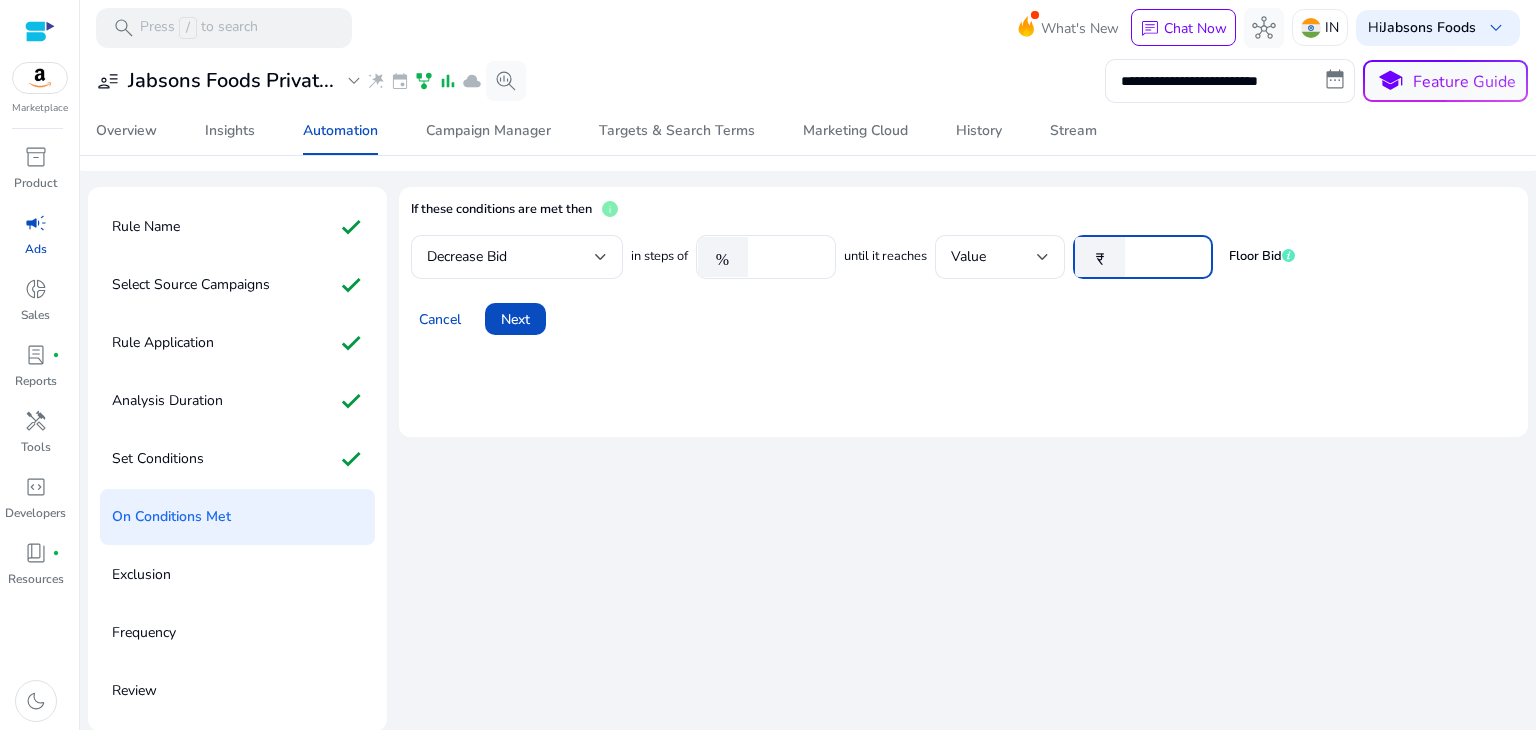 click on "*" at bounding box center [1166, 257] 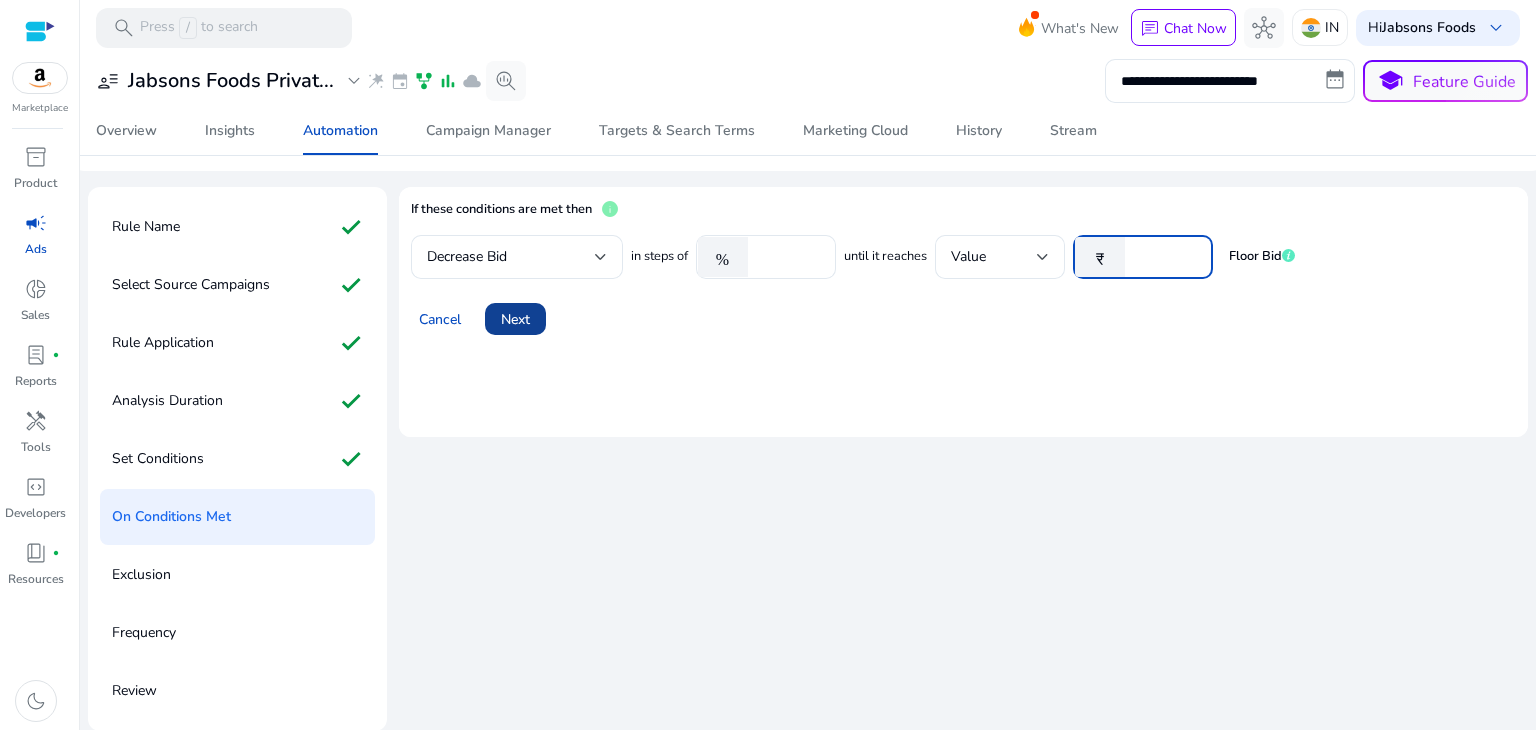 type on "**" 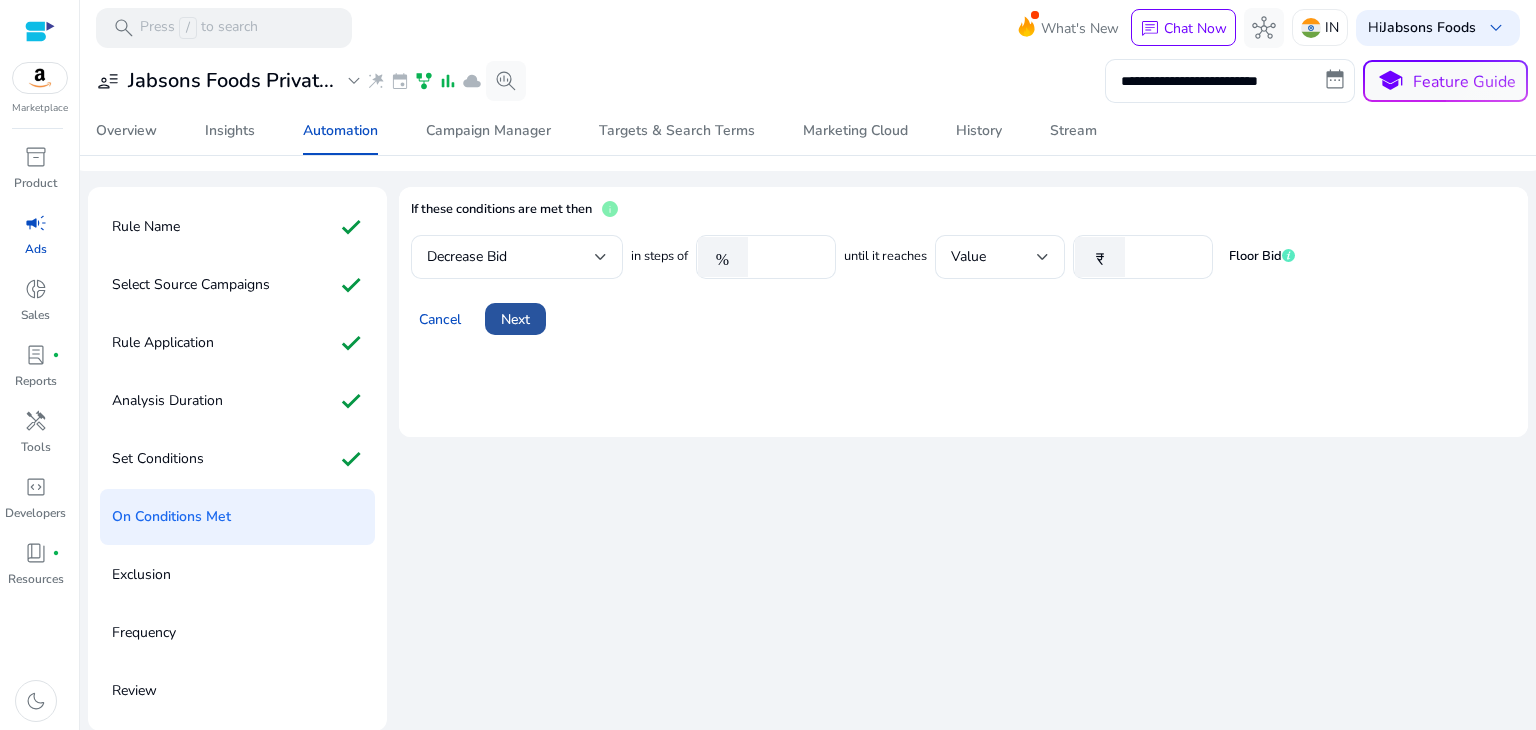 click on "Next" at bounding box center [515, 319] 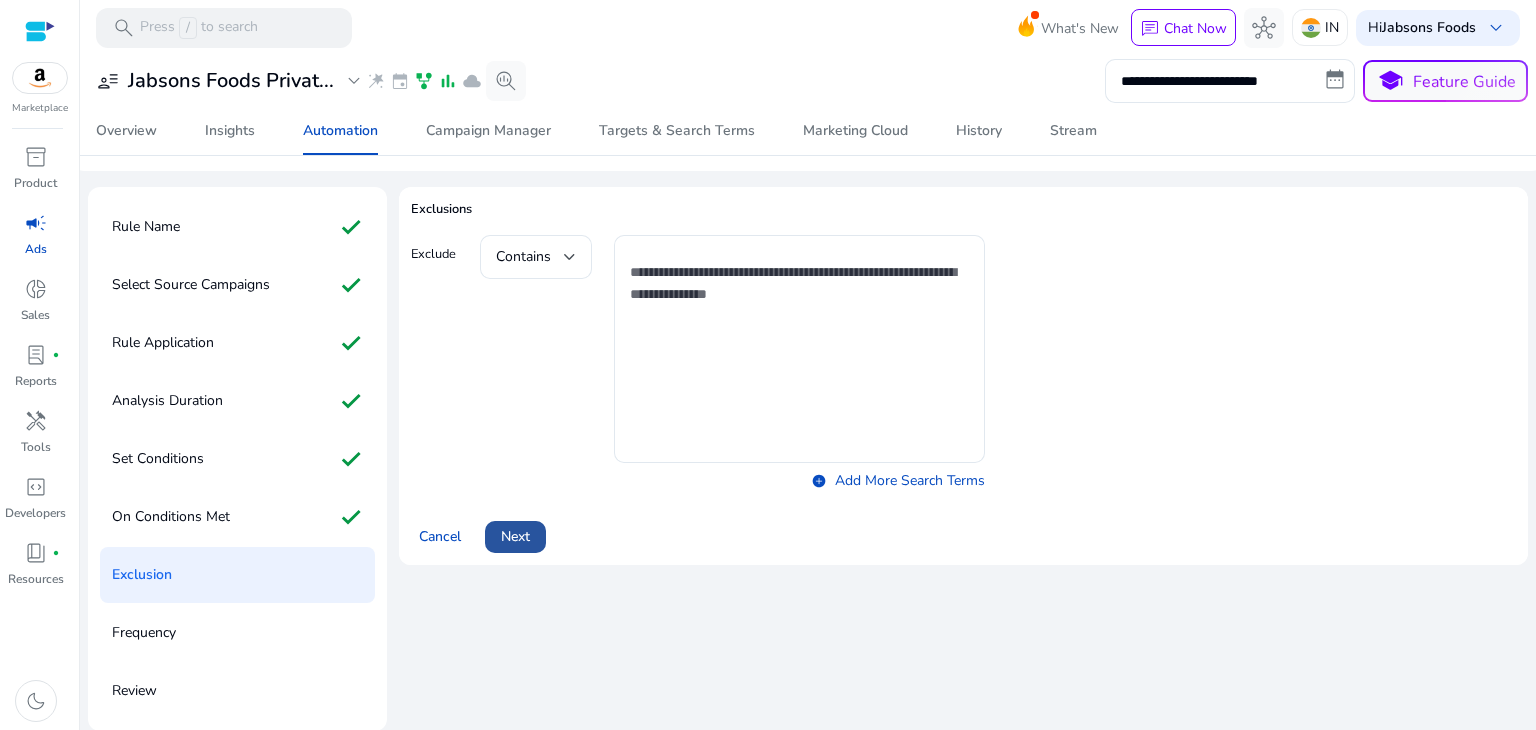click on "Next" at bounding box center (515, 536) 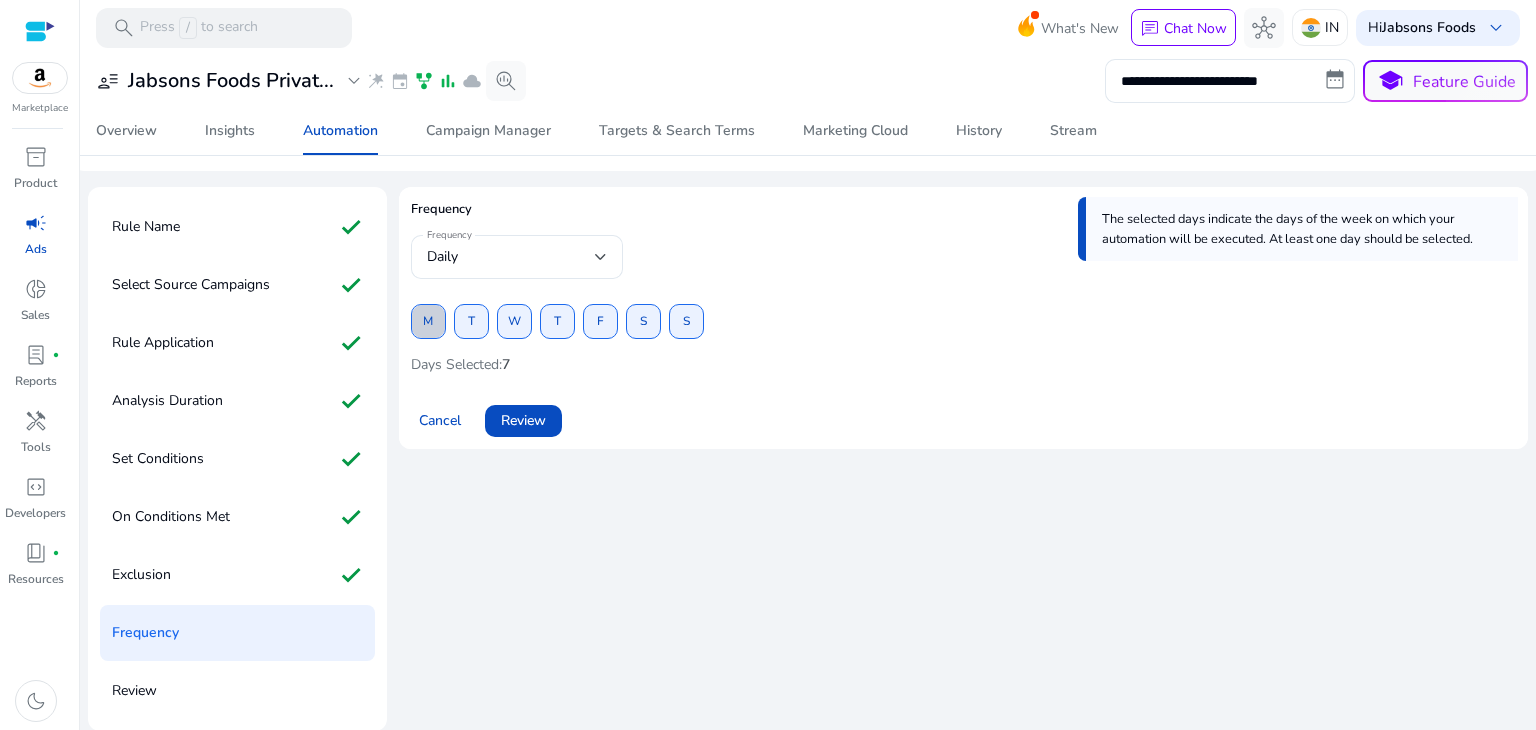 click on "M" at bounding box center (428, 321) 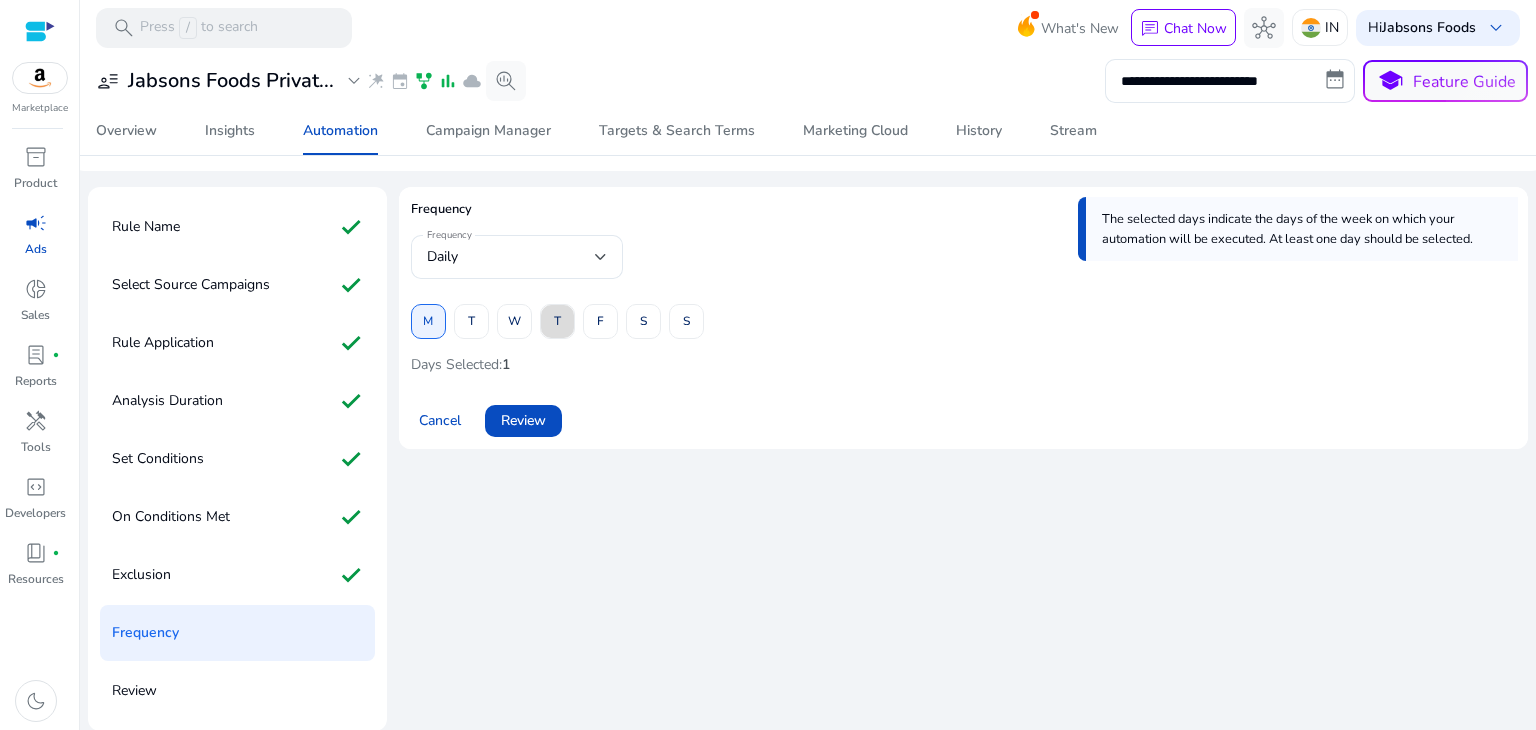 click on "T" at bounding box center [557, 321] 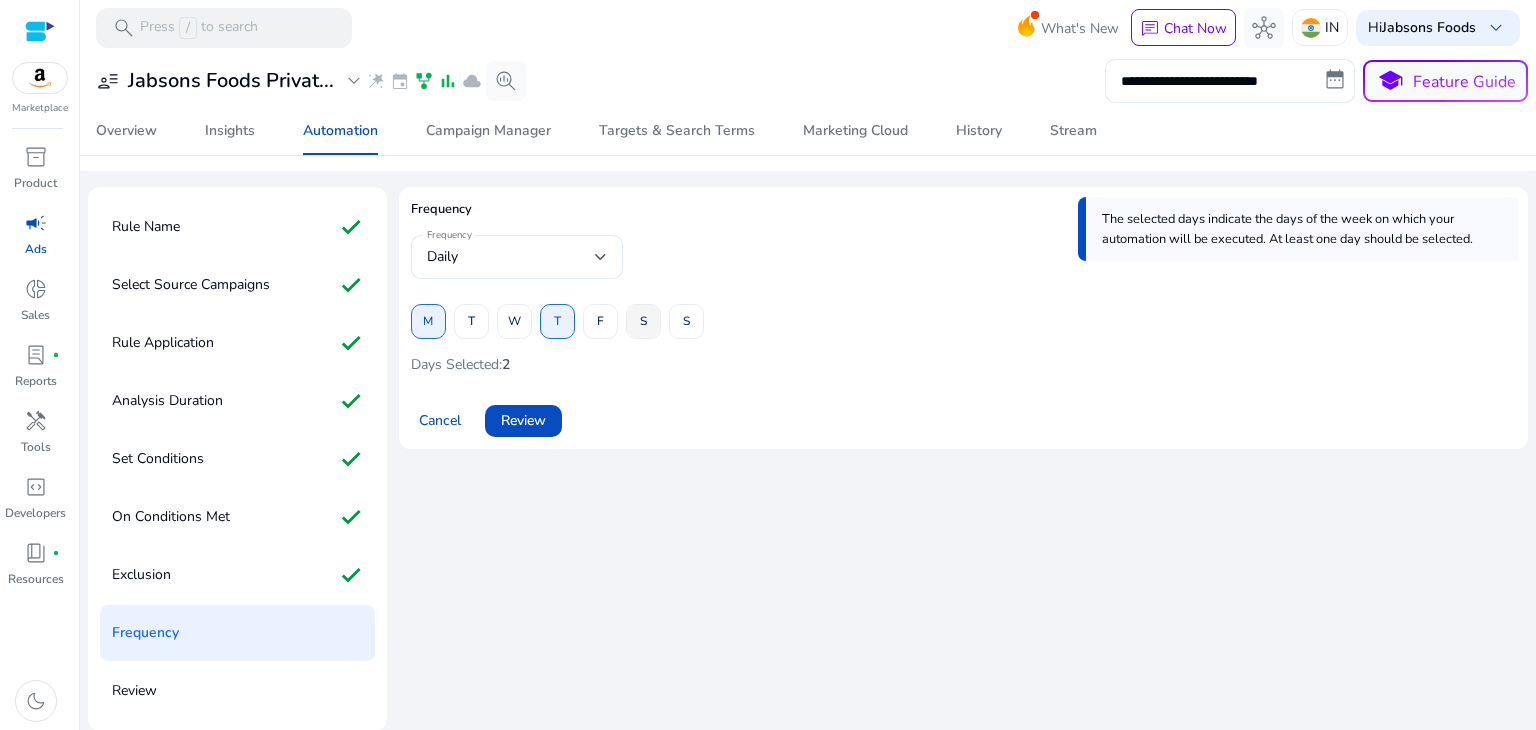 click at bounding box center (643, 322) 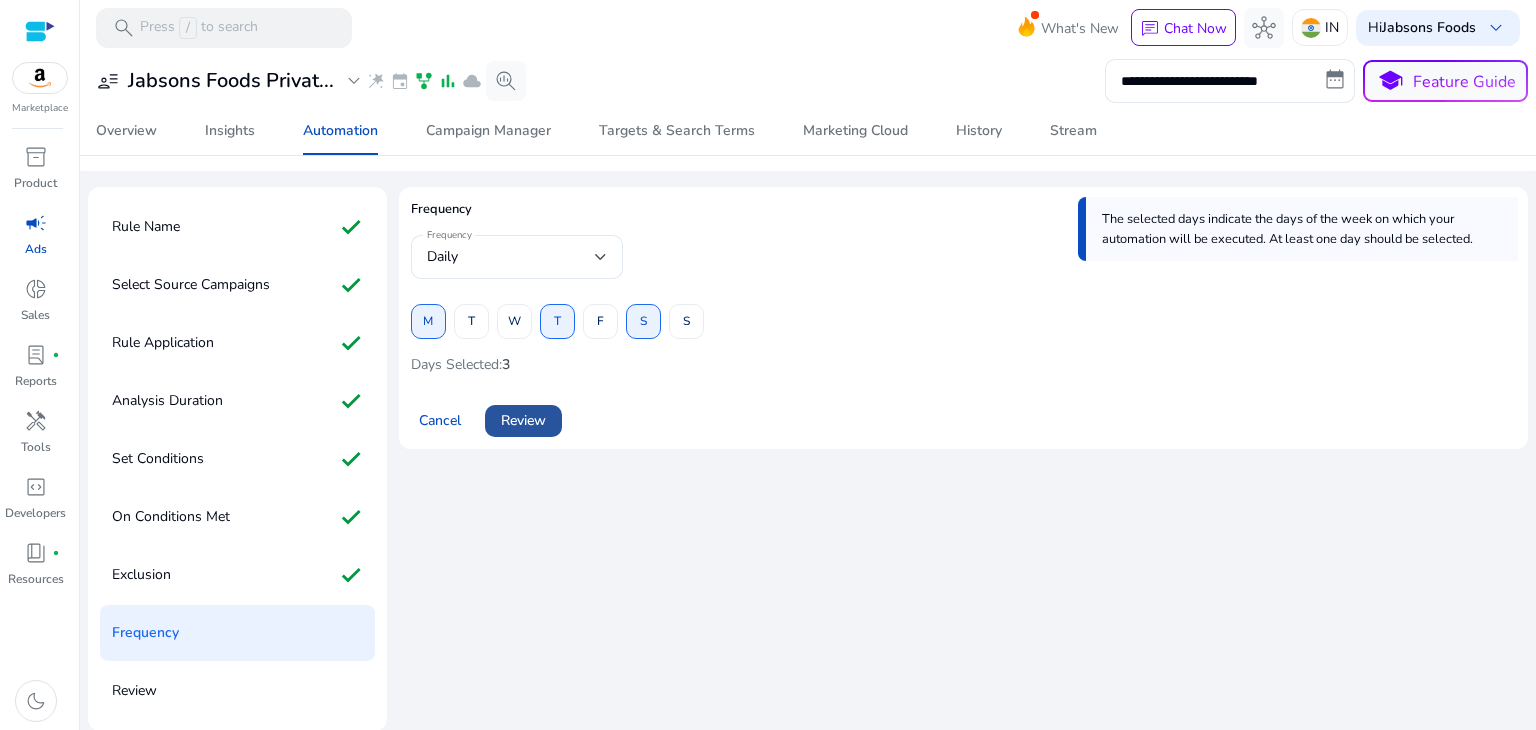 click on "Review" at bounding box center [523, 420] 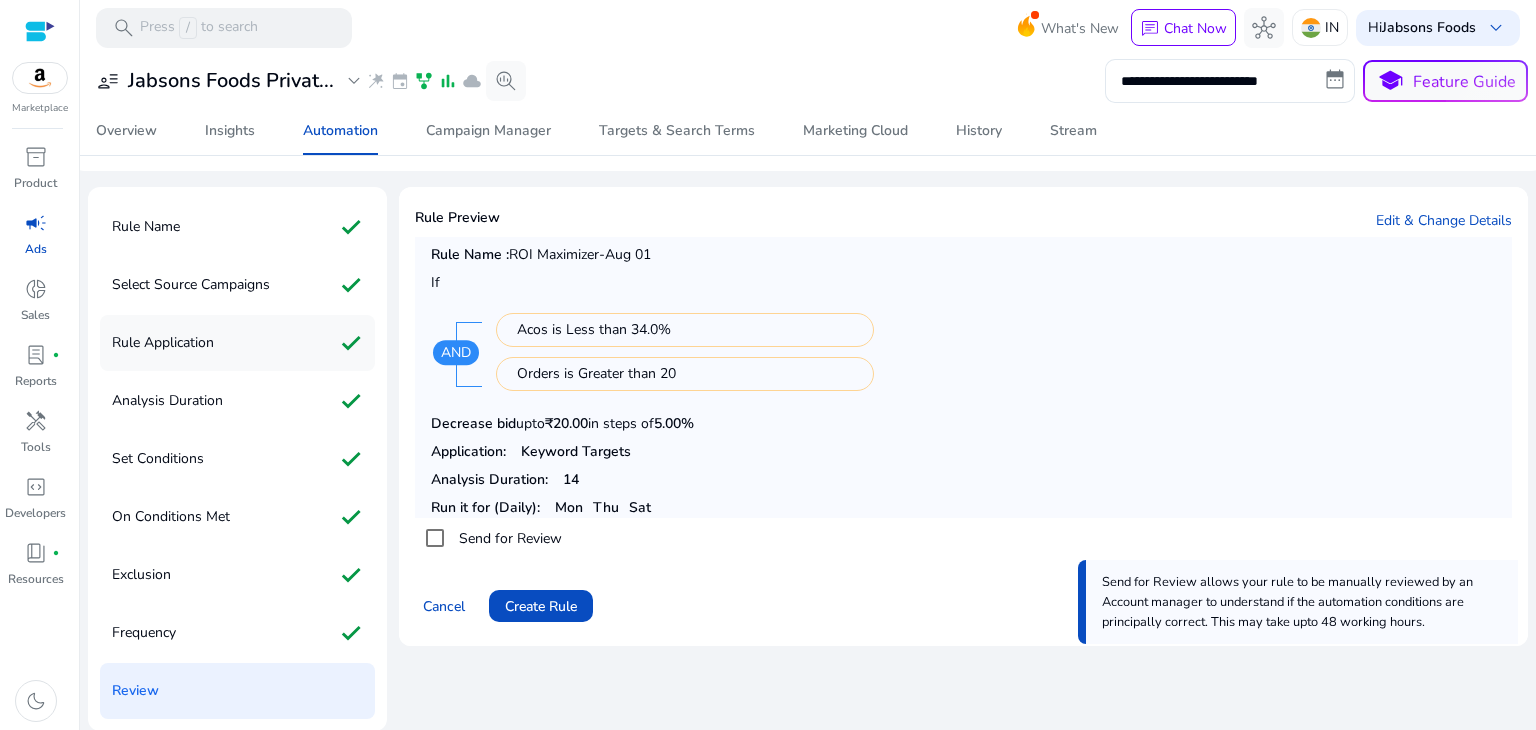 click on "Rule Application" 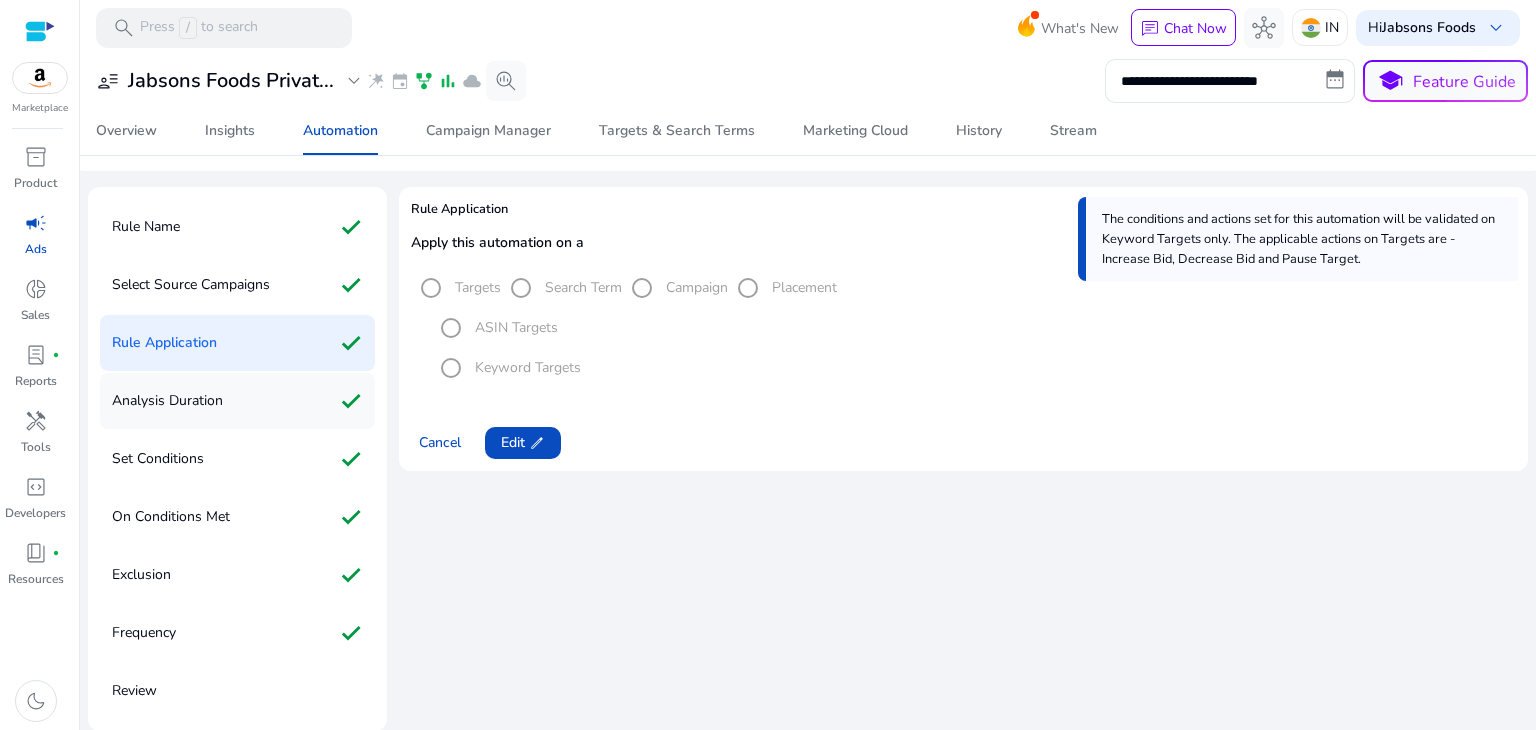 click on "Analysis Duration" 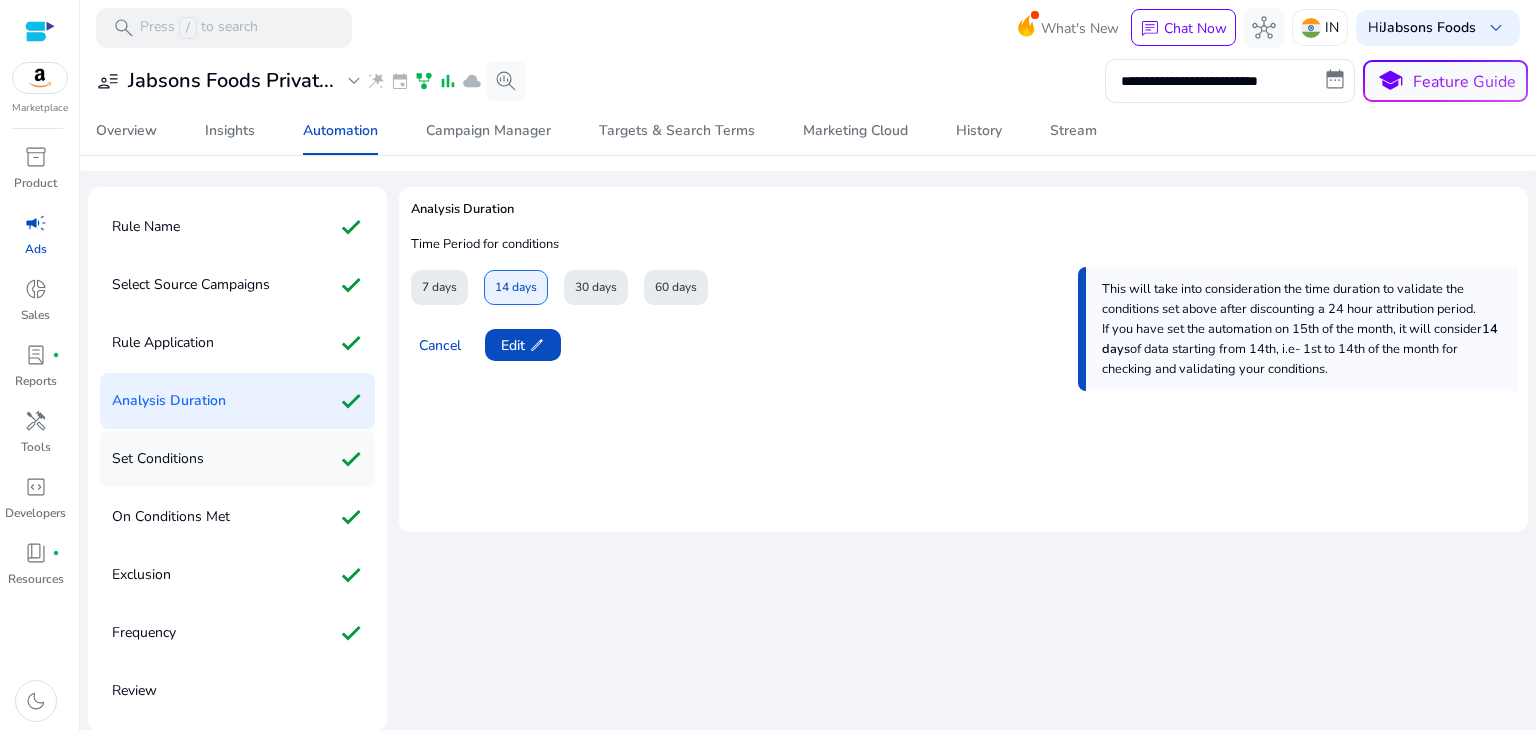 click on "Set Conditions" 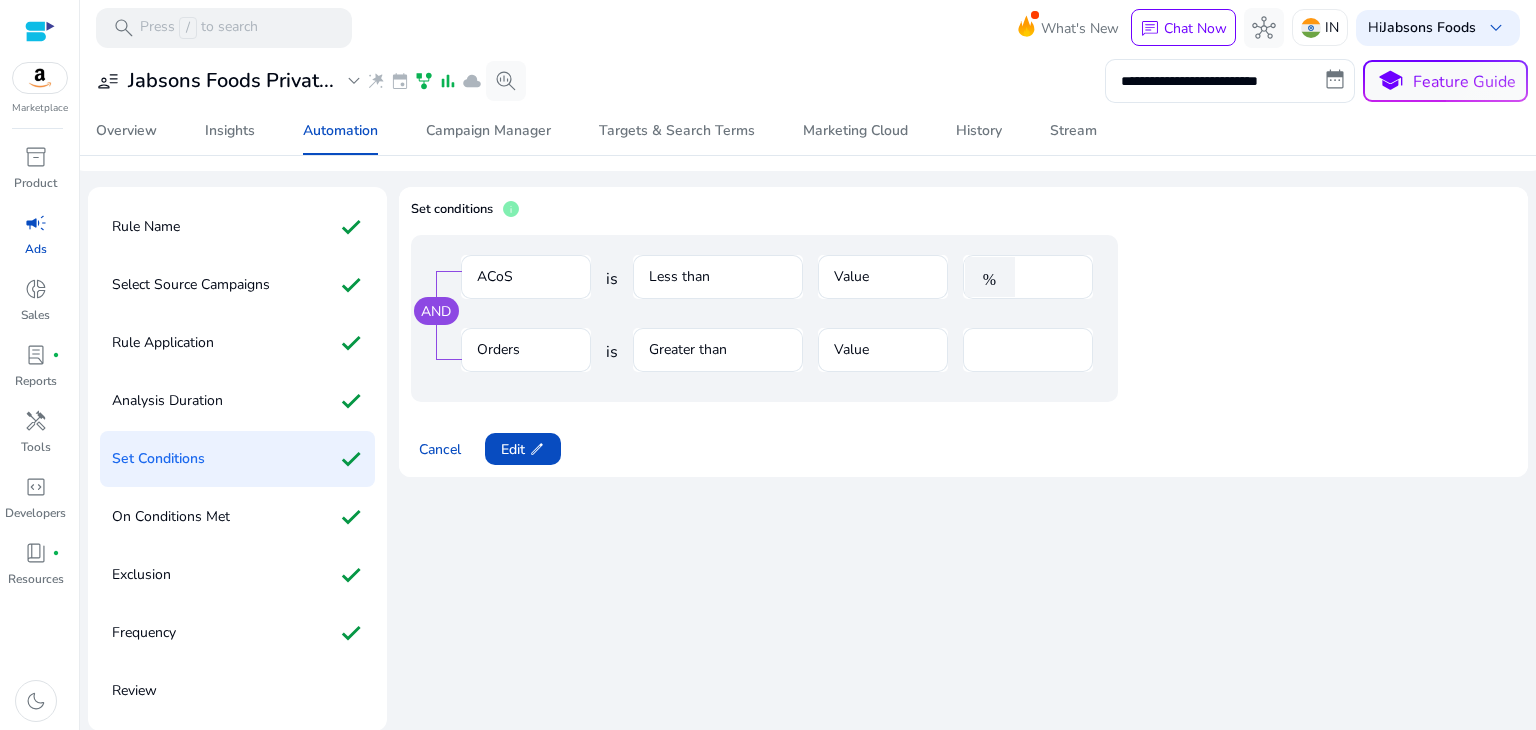 click on "Less than" at bounding box center (718, 287) 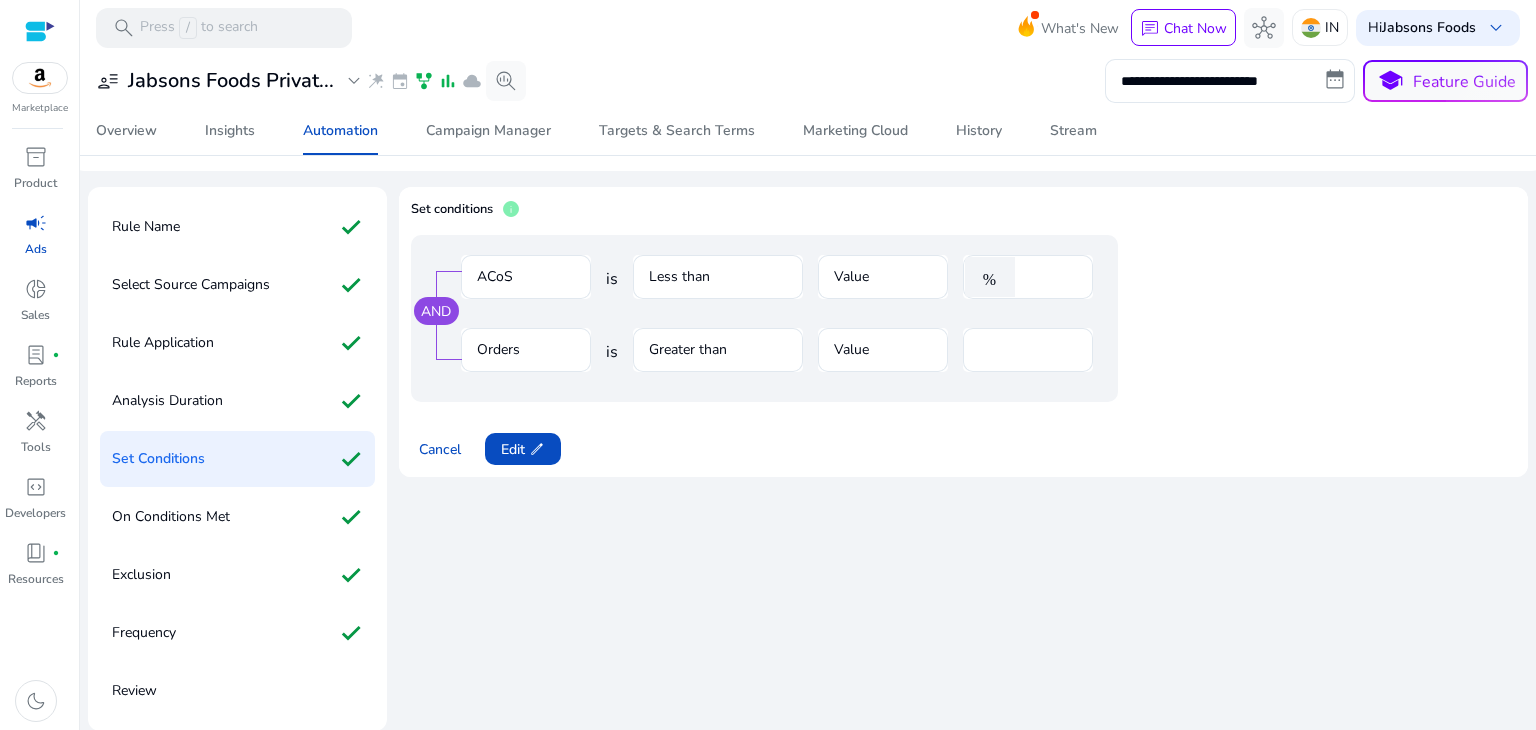 click on "Less than" at bounding box center (718, 287) 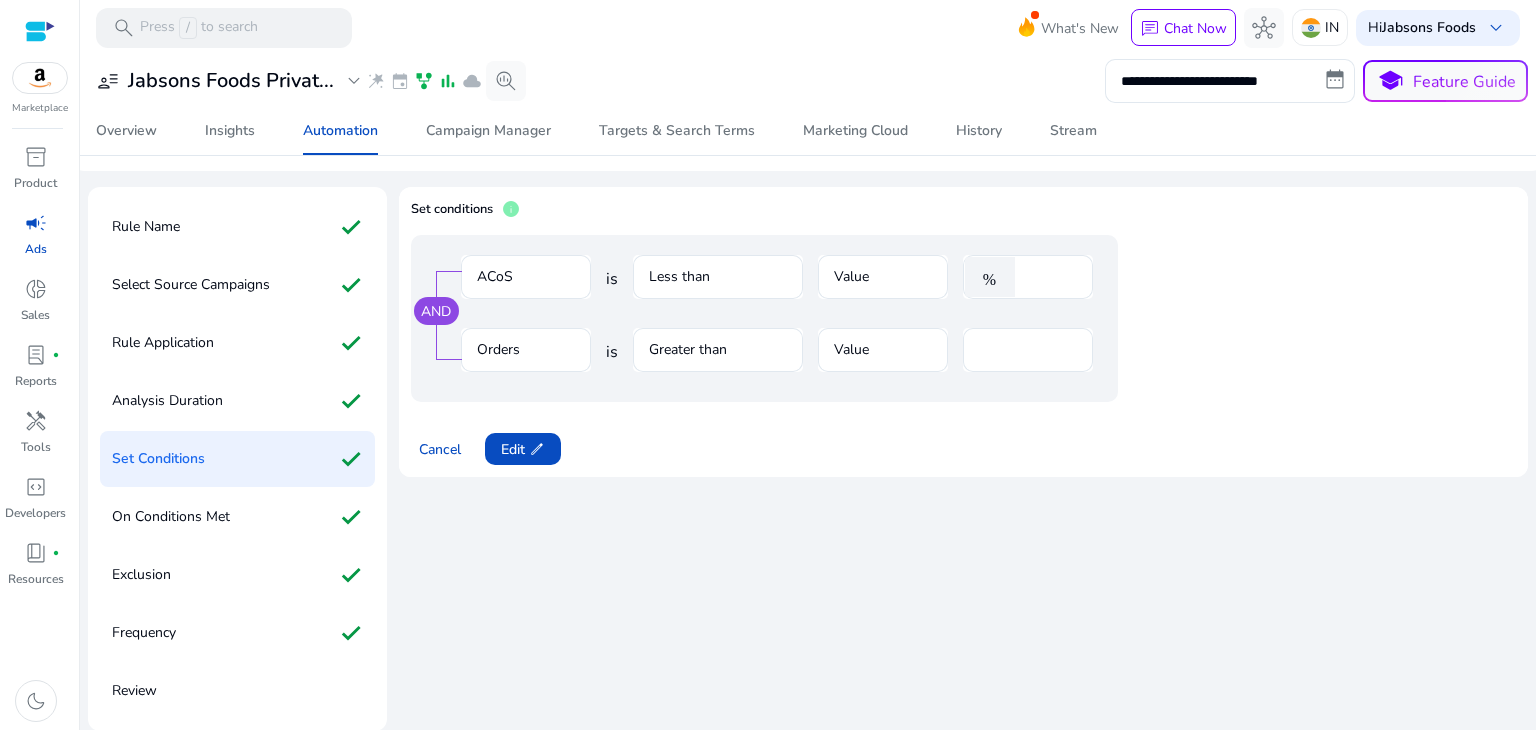 click on "Less than" at bounding box center [718, 287] 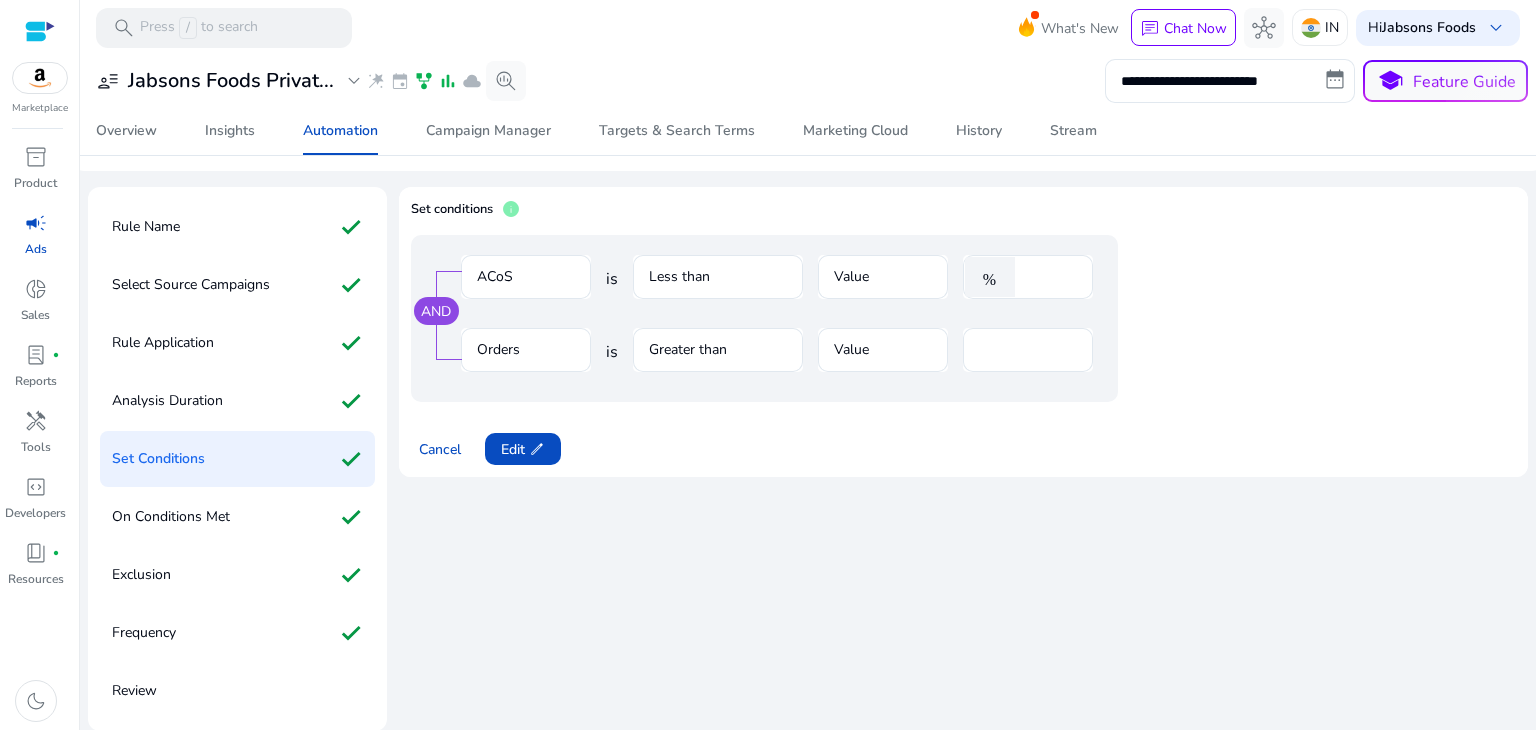 click on "Less than" at bounding box center (718, 287) 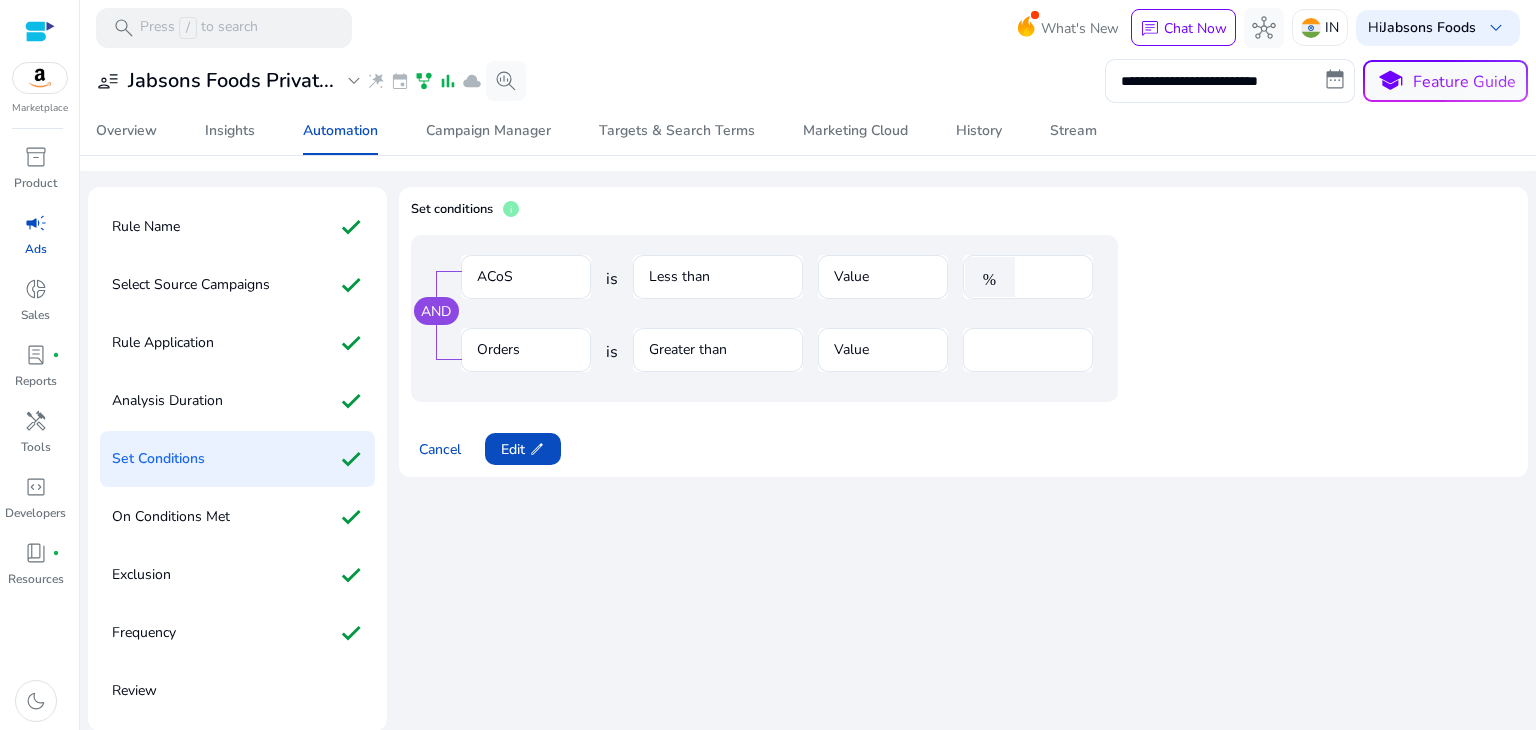 drag, startPoint x: 736, startPoint y: 261, endPoint x: 875, endPoint y: 277, distance: 139.91783 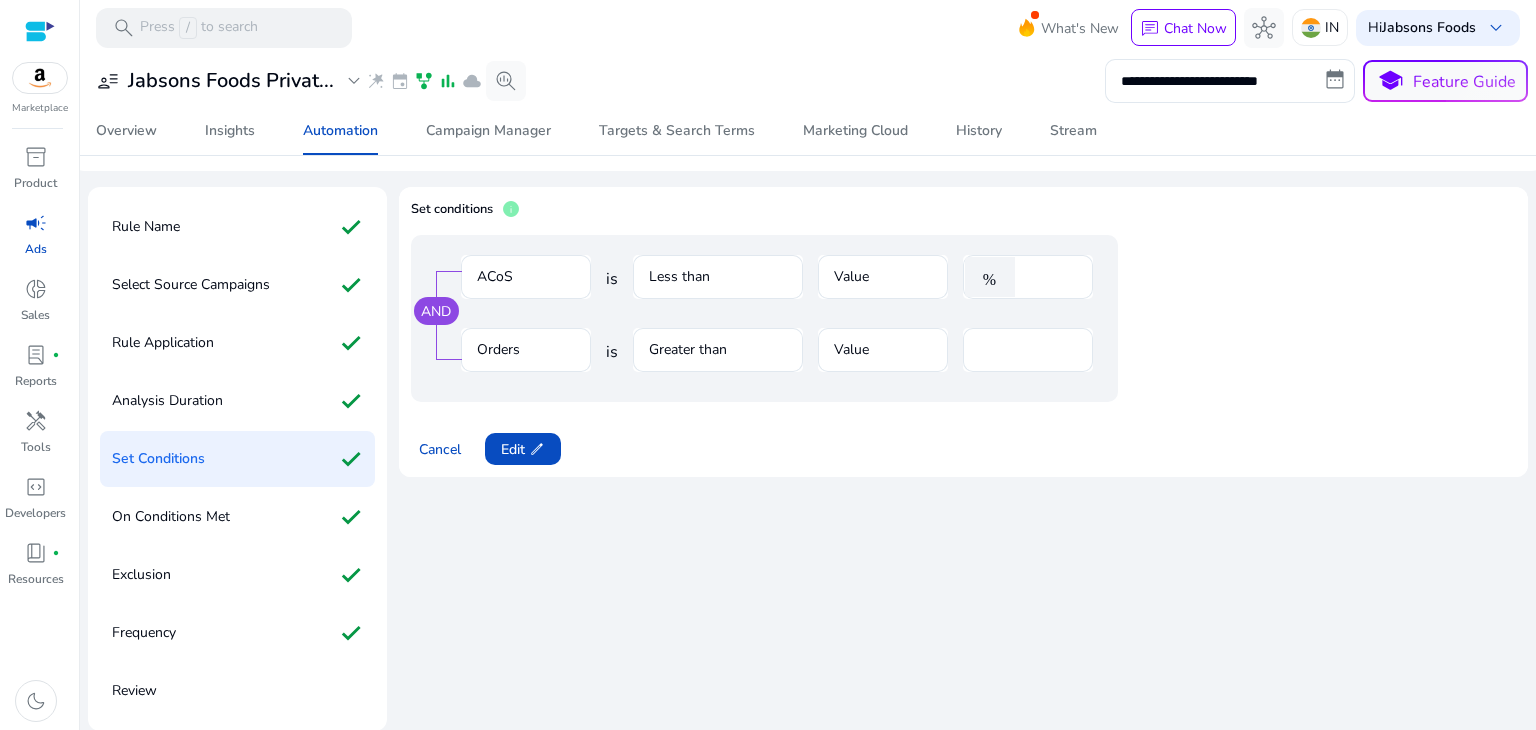 click on "Value" at bounding box center (883, 287) 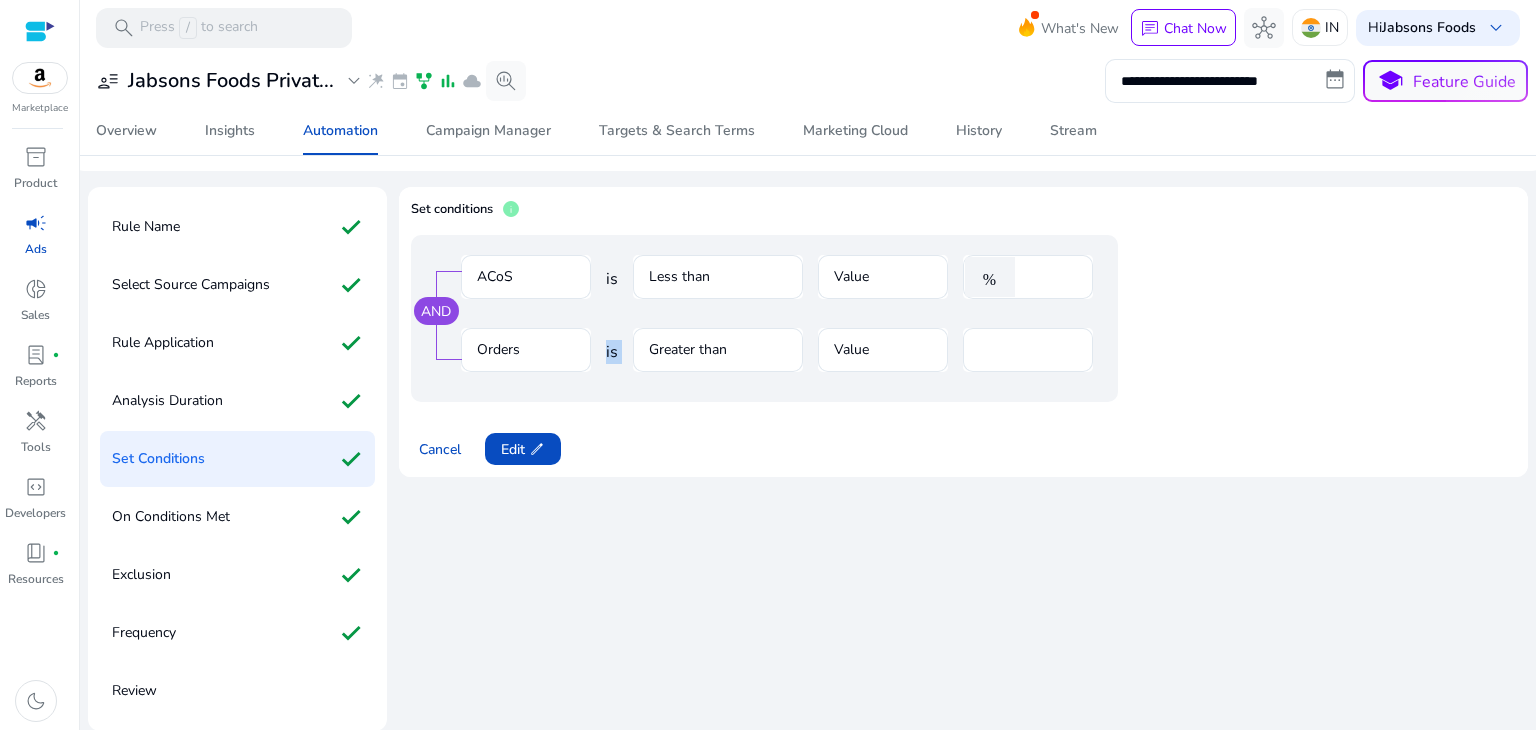 drag, startPoint x: 567, startPoint y: 339, endPoint x: 721, endPoint y: 343, distance: 154.05194 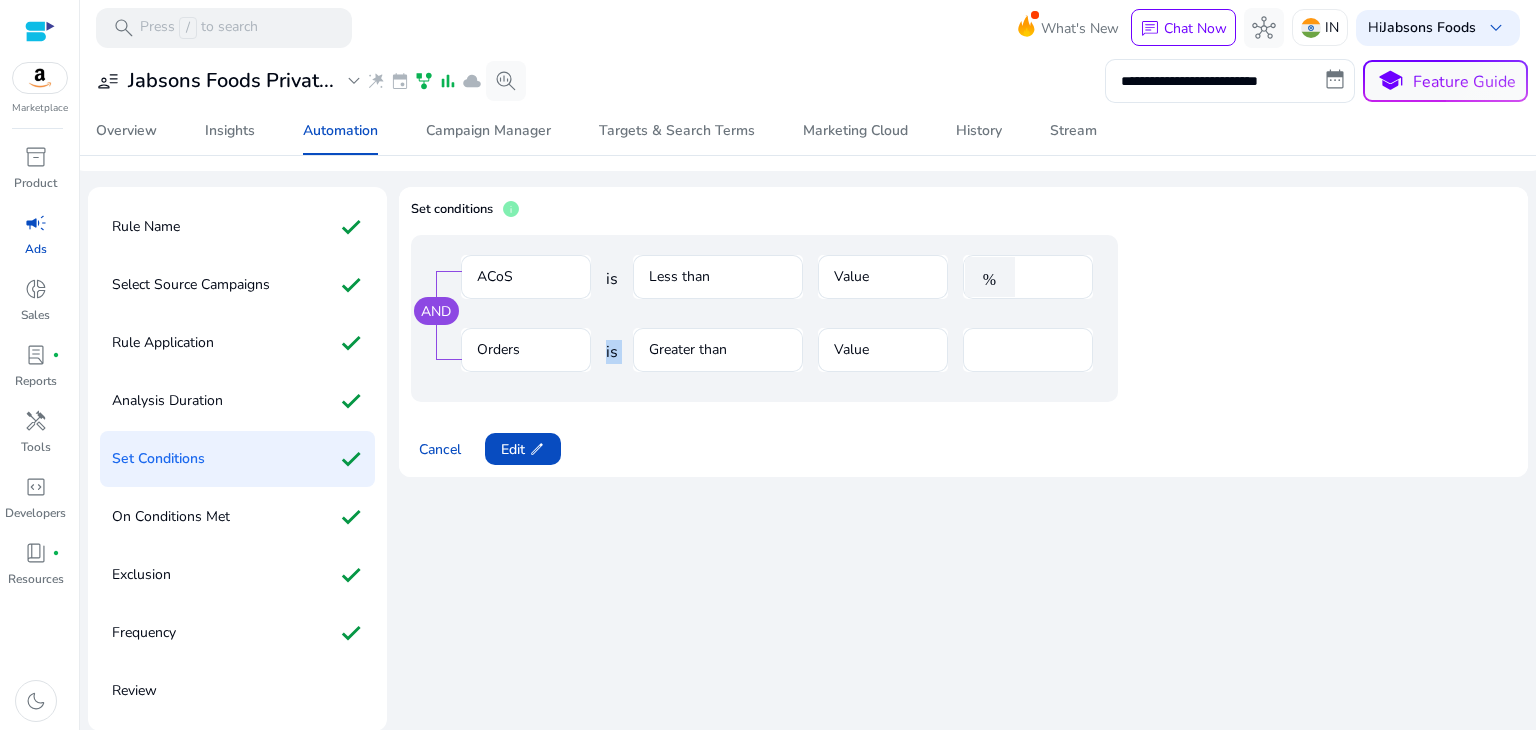 click on "Greater than" at bounding box center (718, 360) 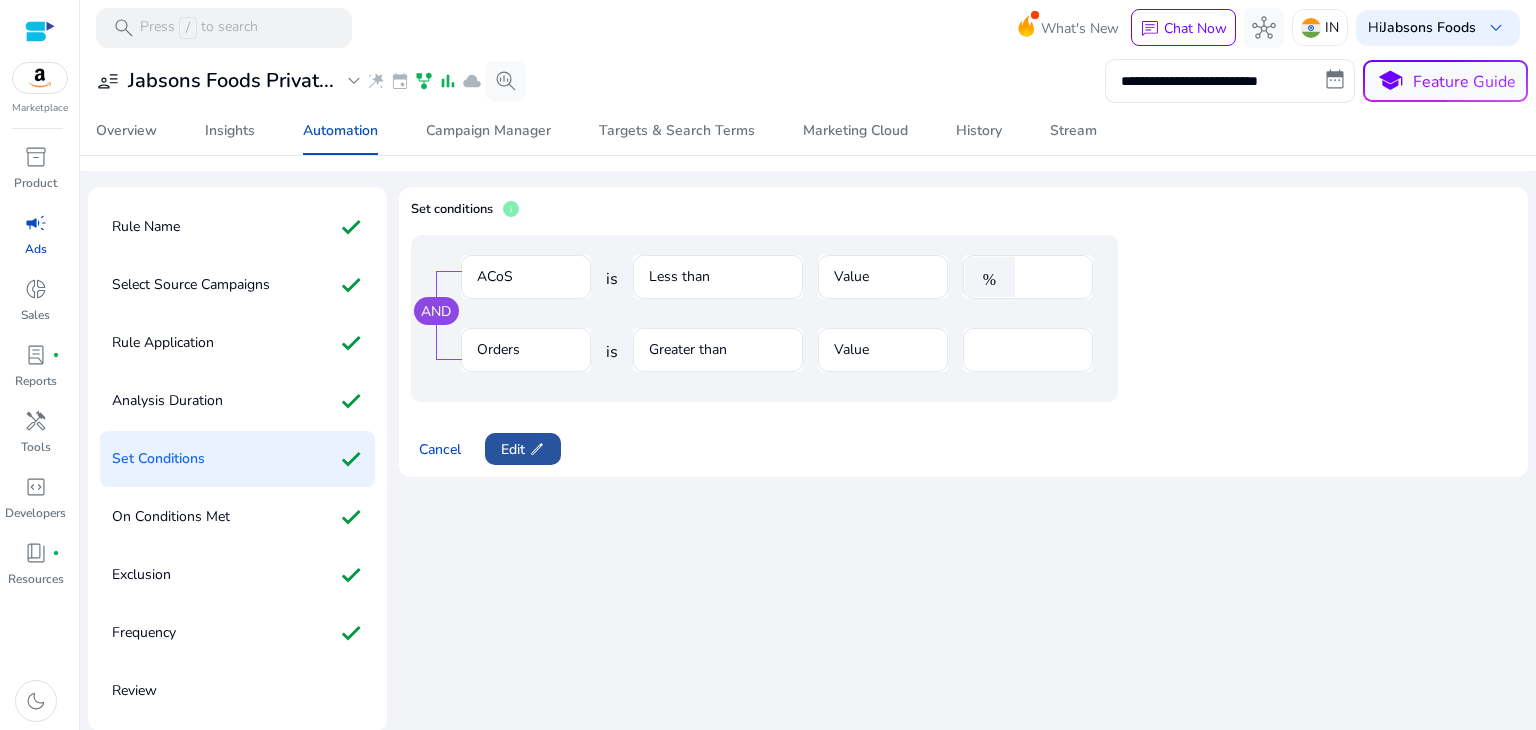 click on "edit" at bounding box center [537, 449] 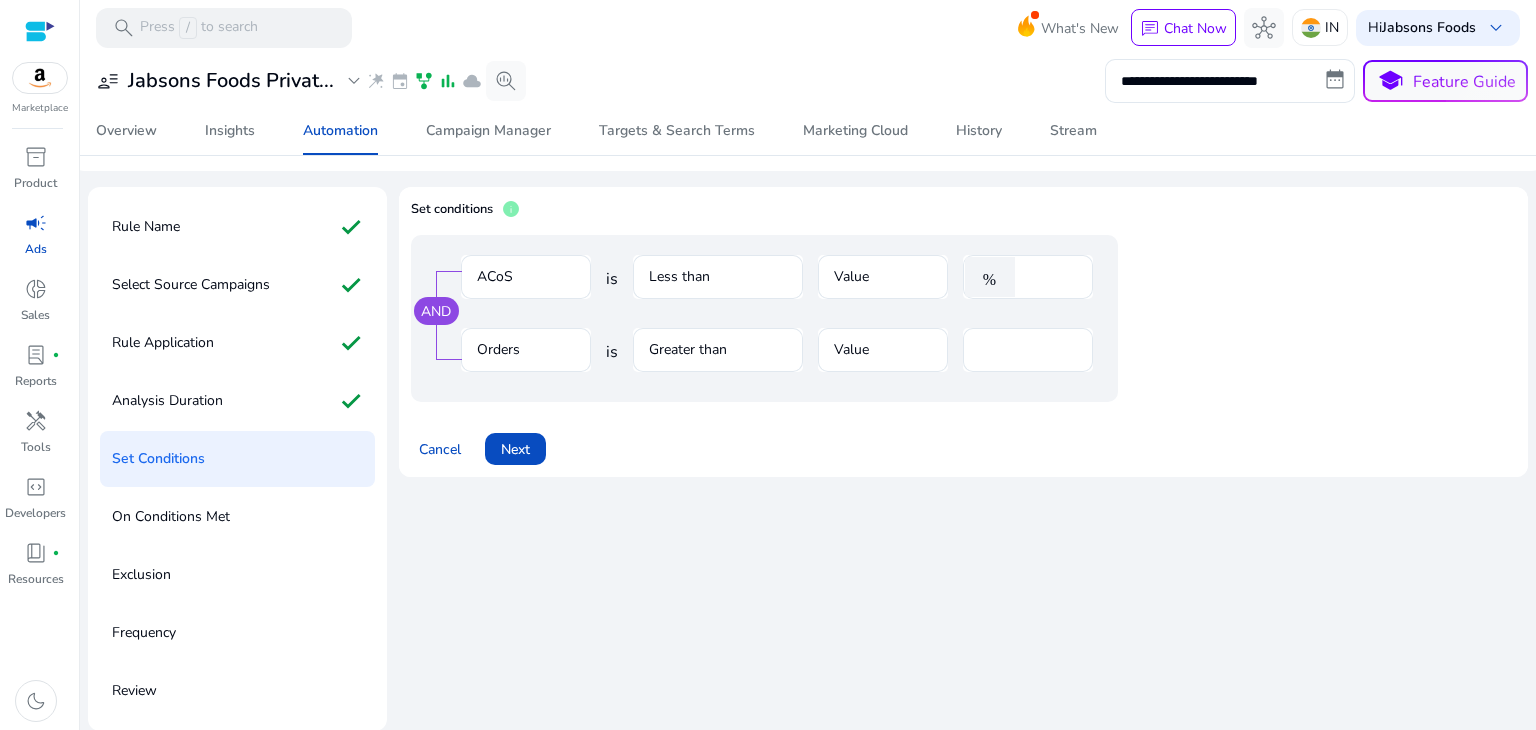 click on "Less than" at bounding box center (718, 287) 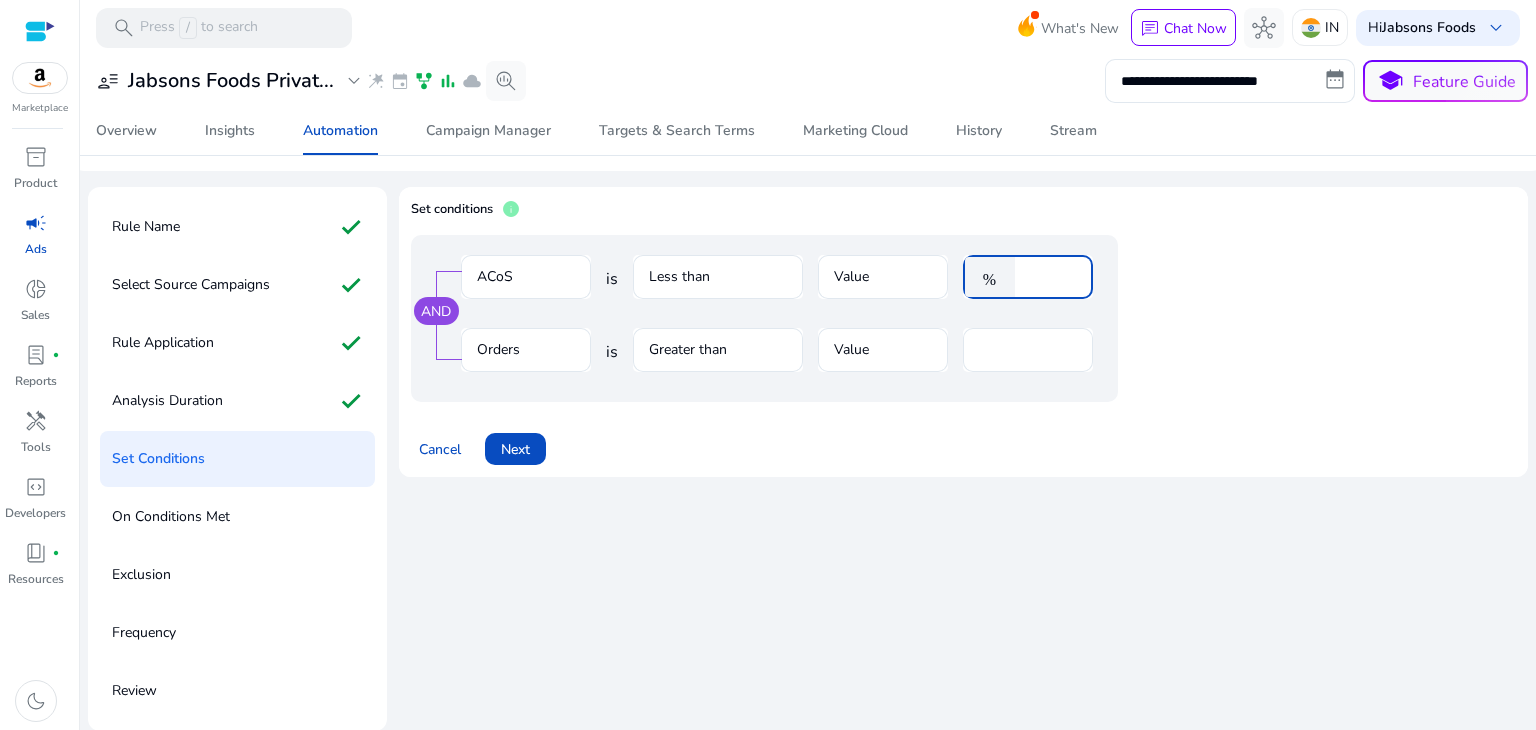 click on "****" at bounding box center (1051, 277) 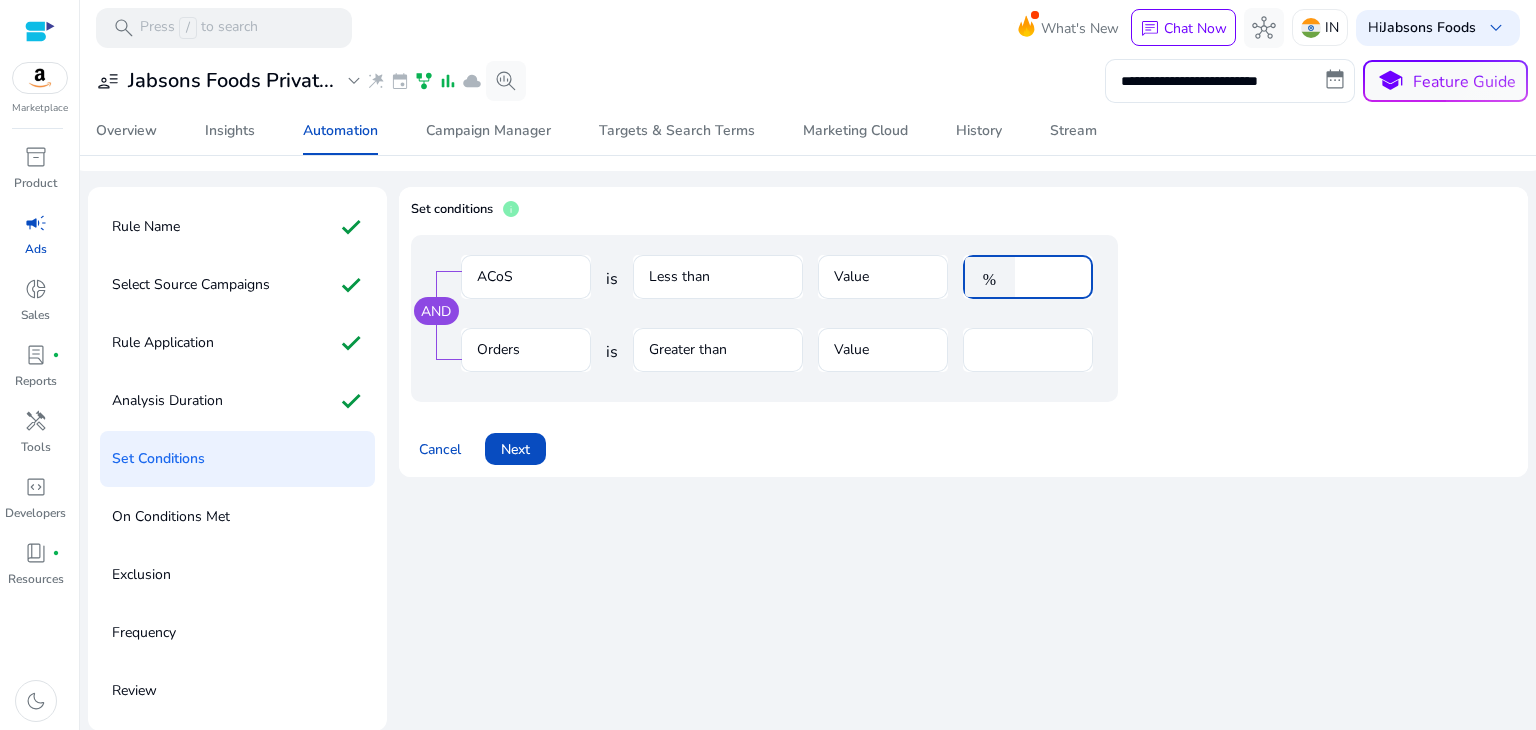 click on "****" at bounding box center (1051, 277) 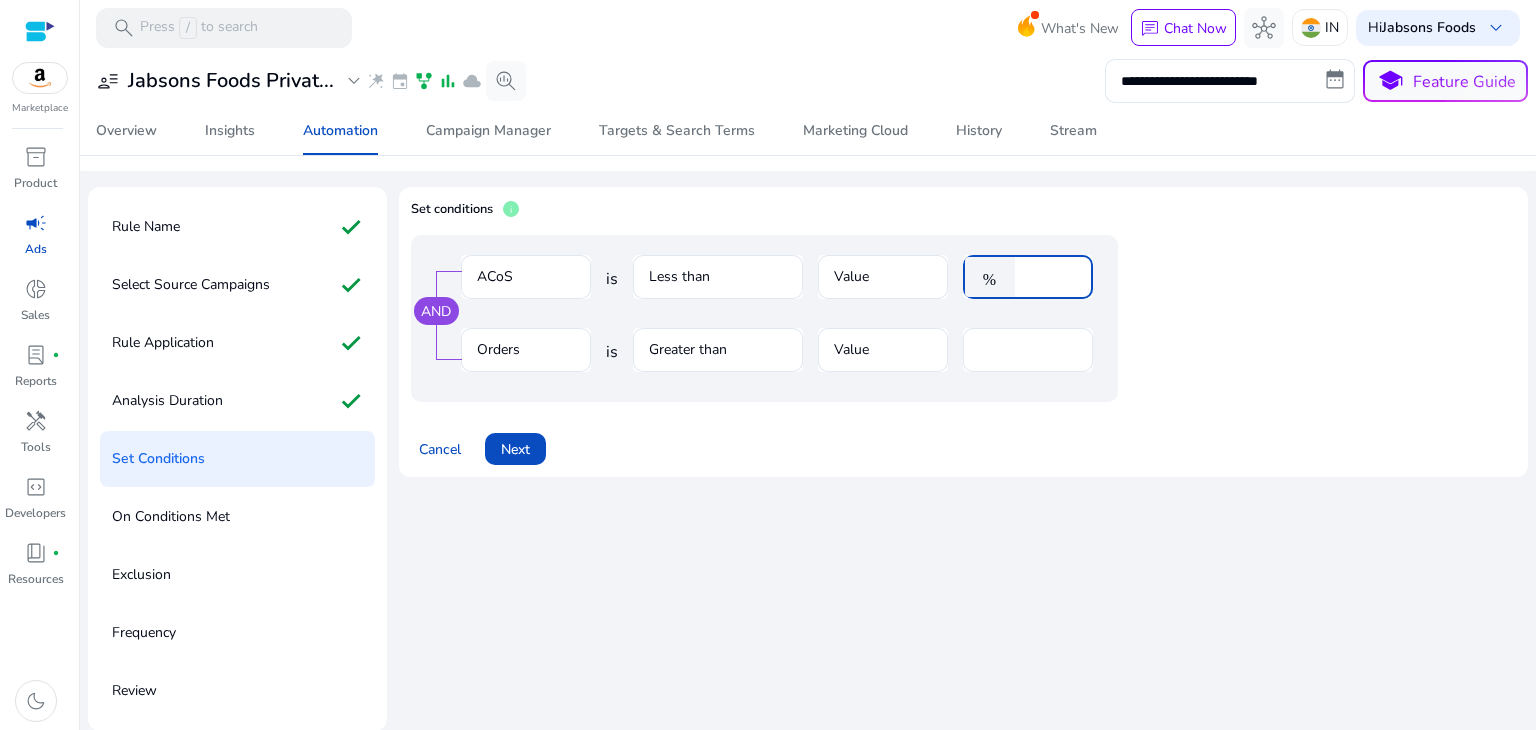 click on "****" at bounding box center (1051, 277) 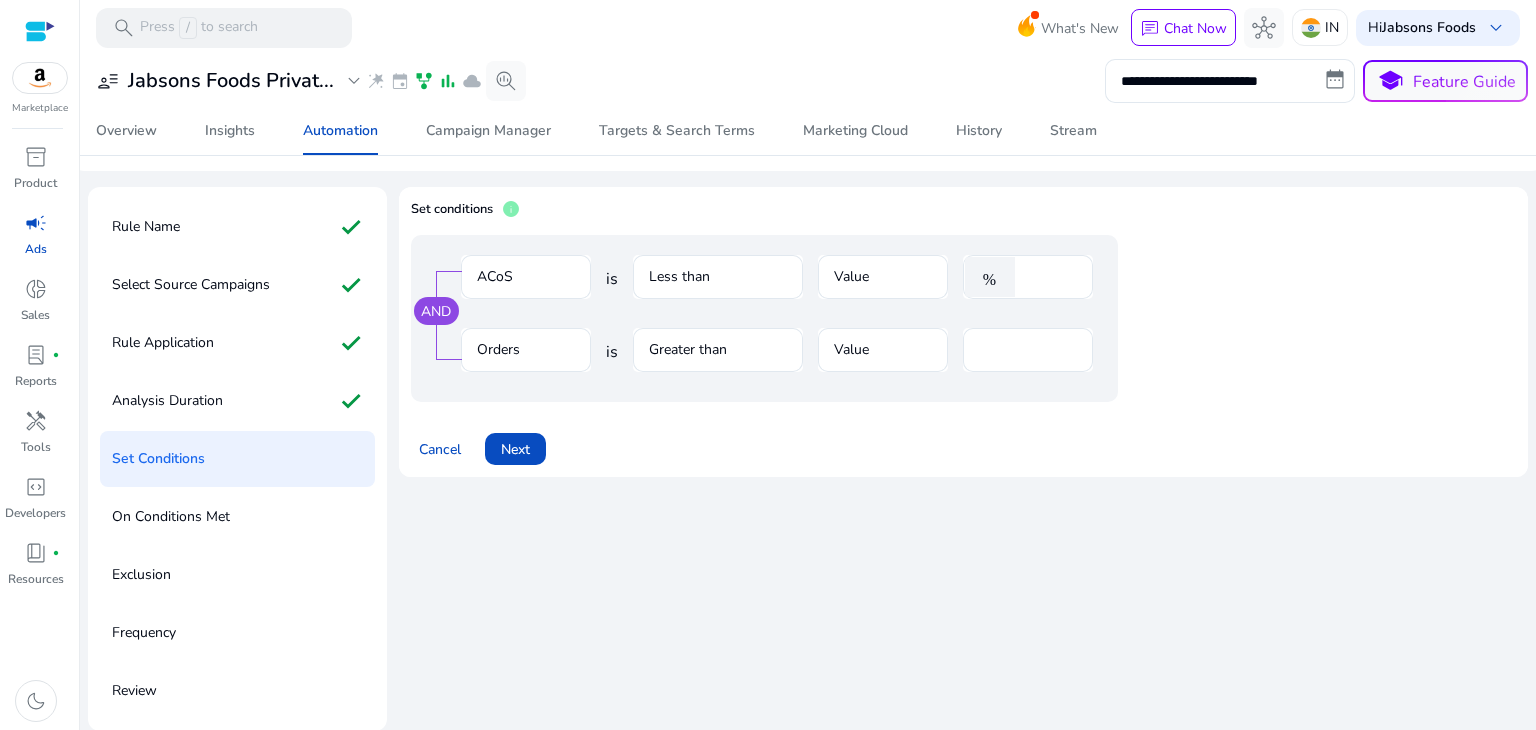 click on "Set conditions   info   AND  ACoS is Less than Value  %  ** Orders is Greater than Value **  Cancel   Next" 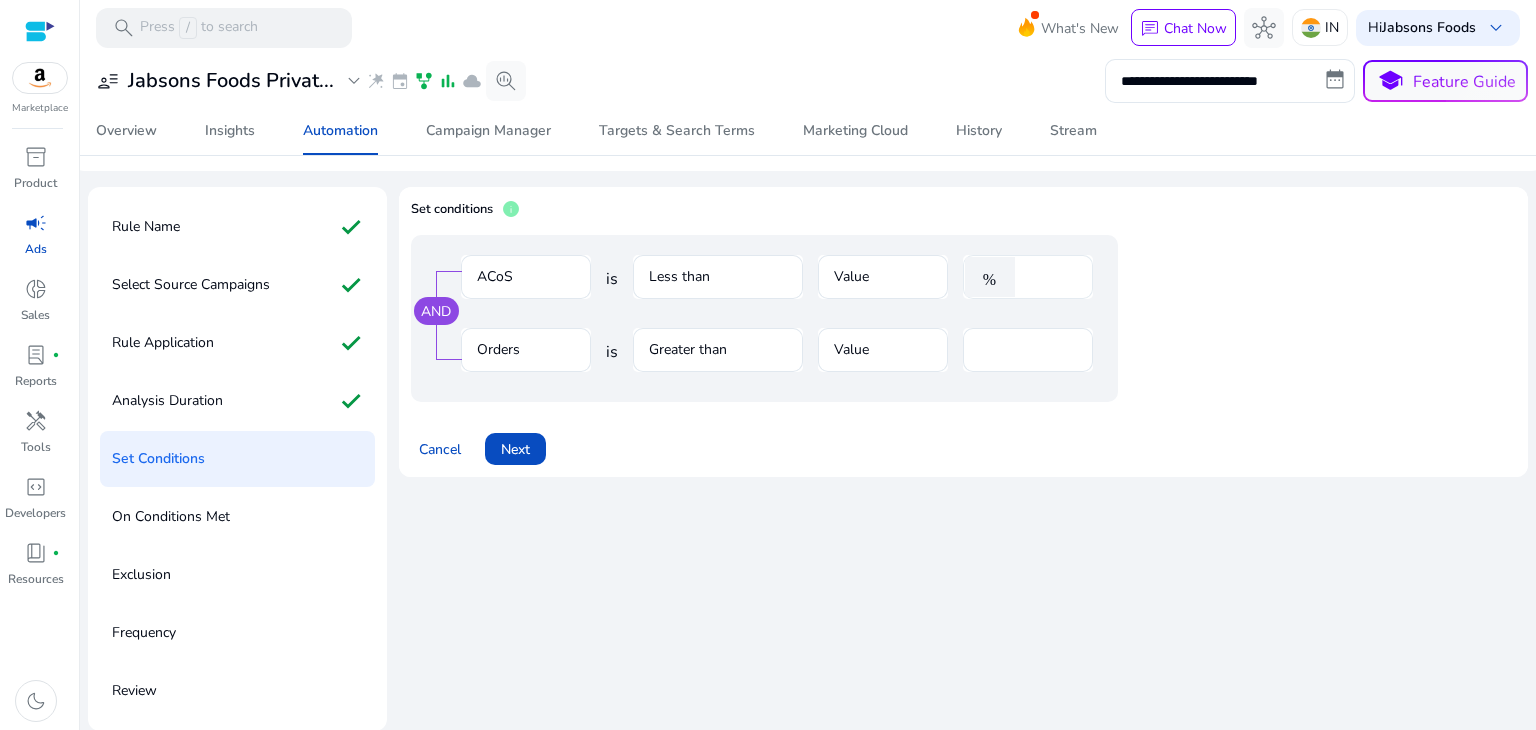 click on "**" at bounding box center [1051, 277] 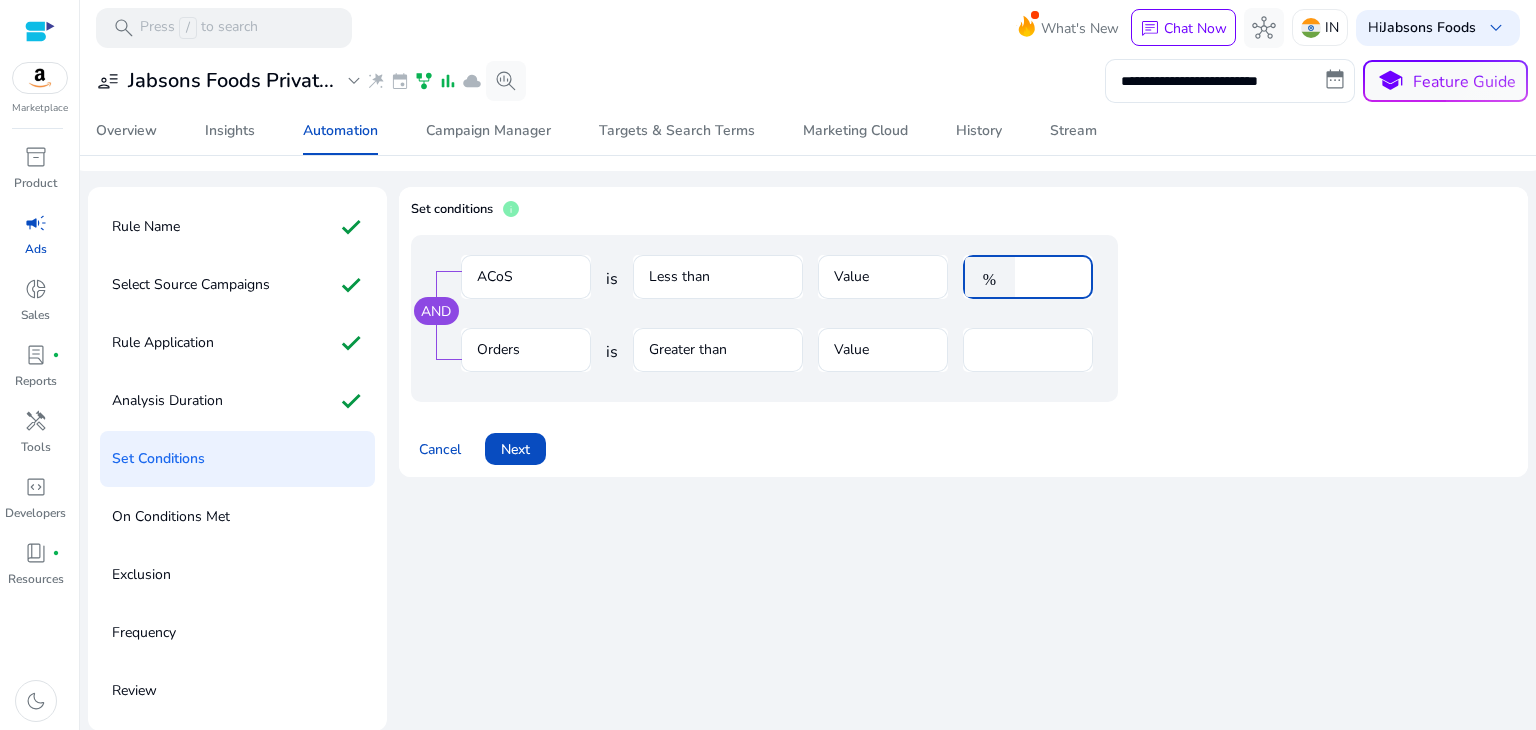 click on "**" at bounding box center [1051, 277] 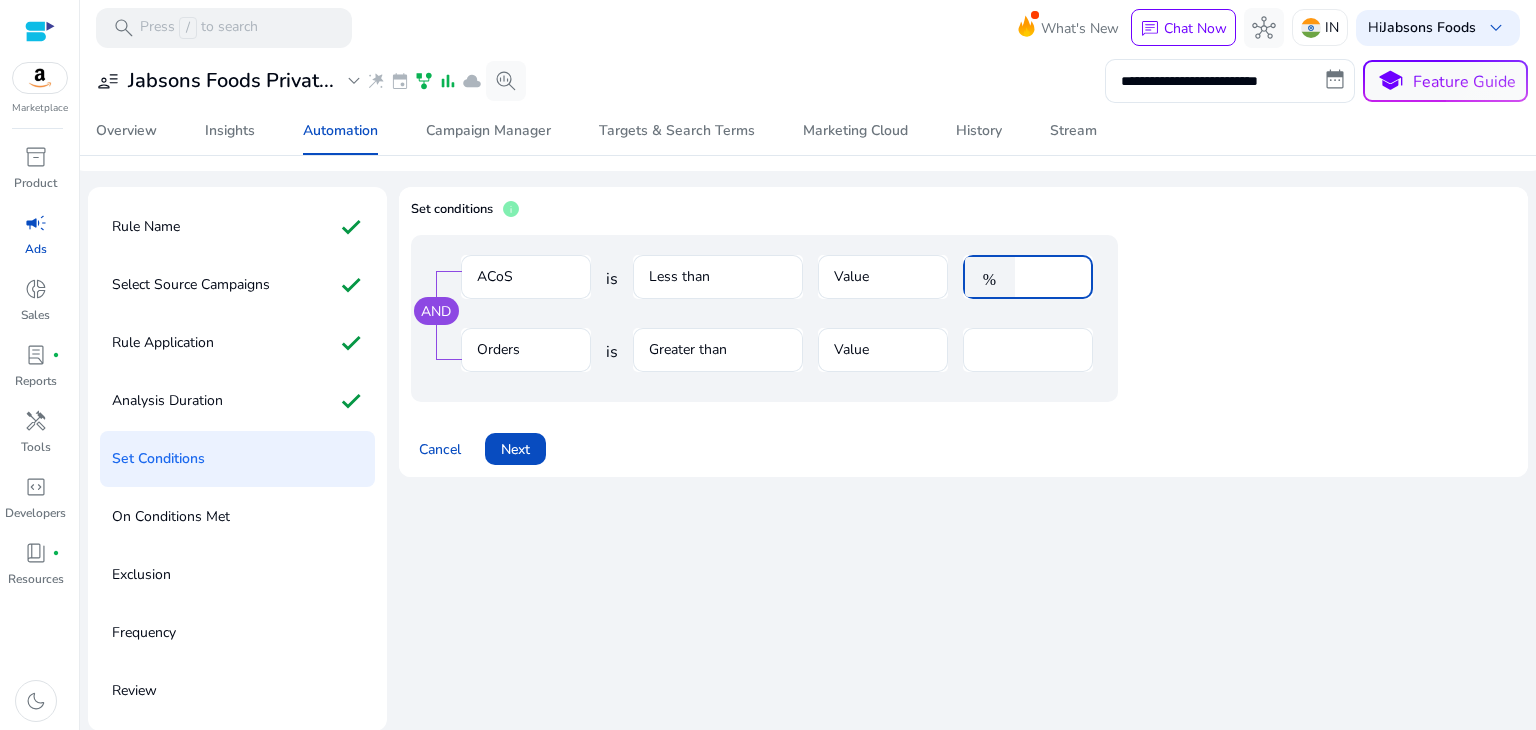 type on "*" 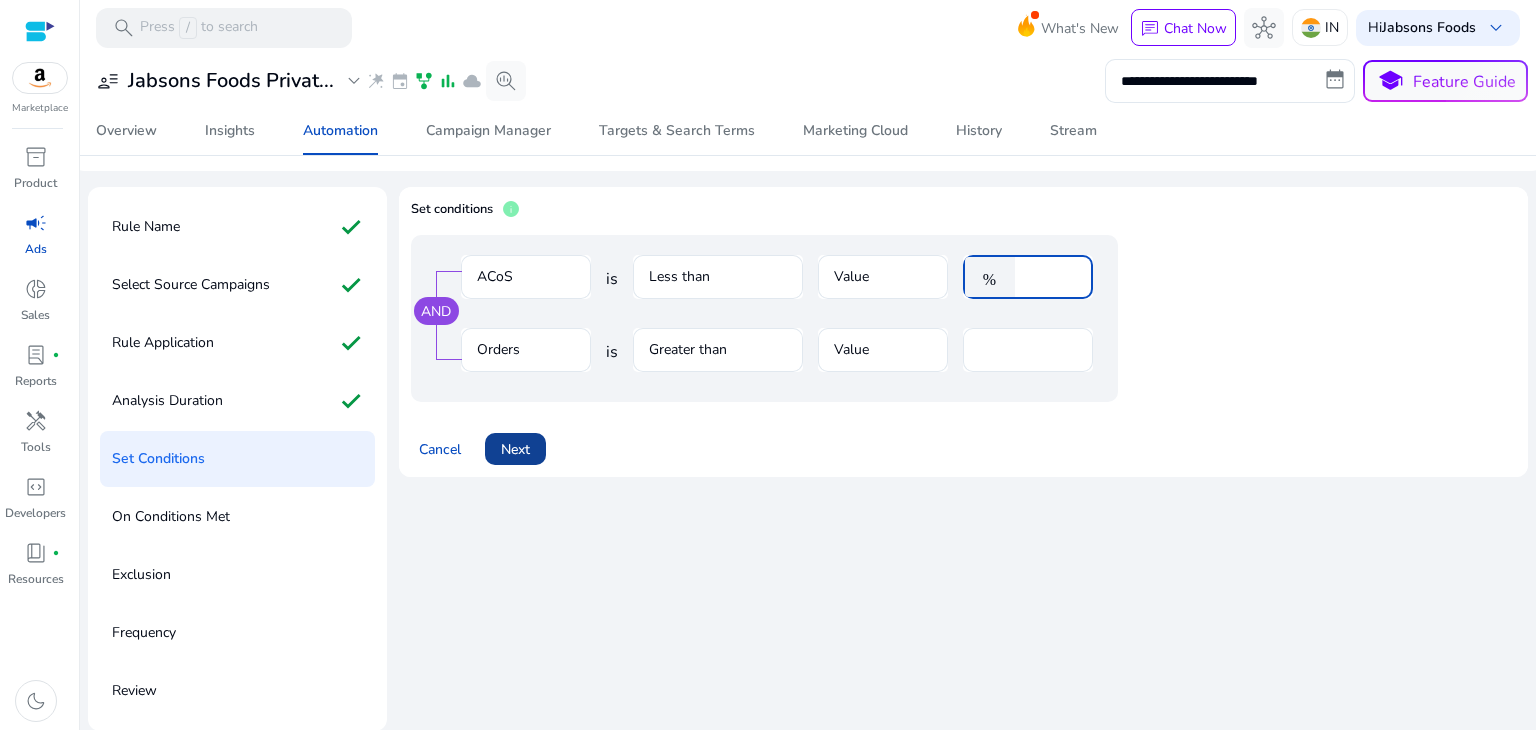 type on "**" 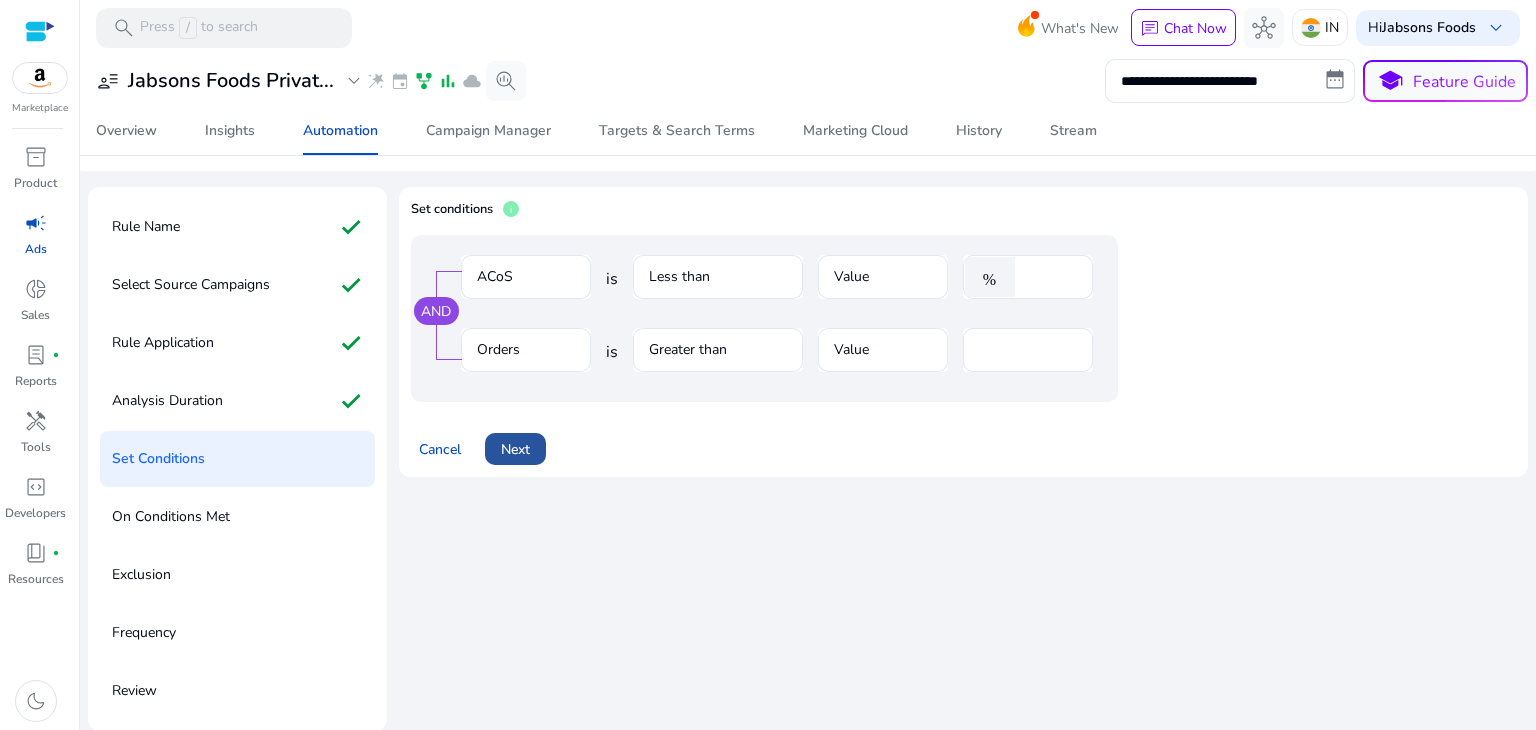 click at bounding box center (515, 449) 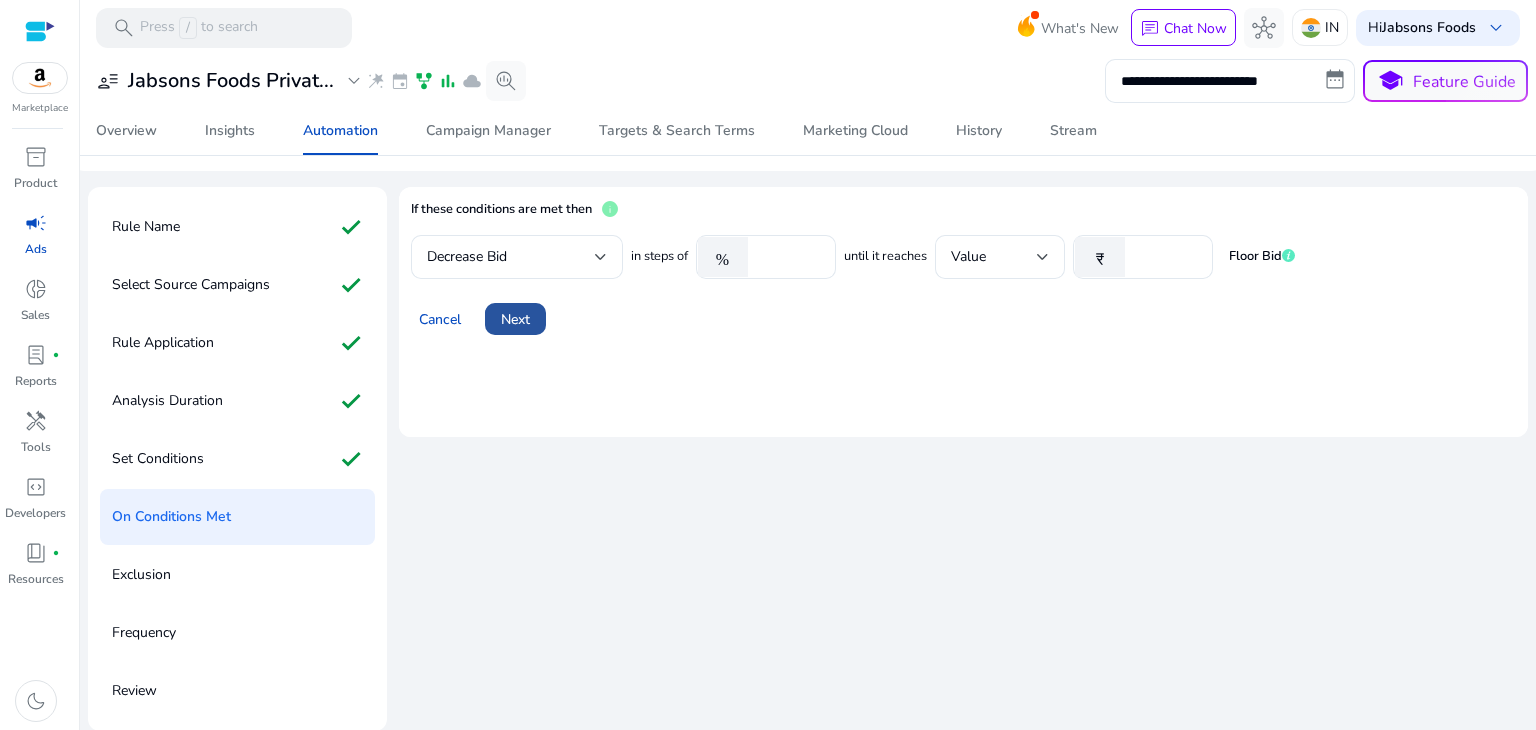 click on "Next" at bounding box center (515, 319) 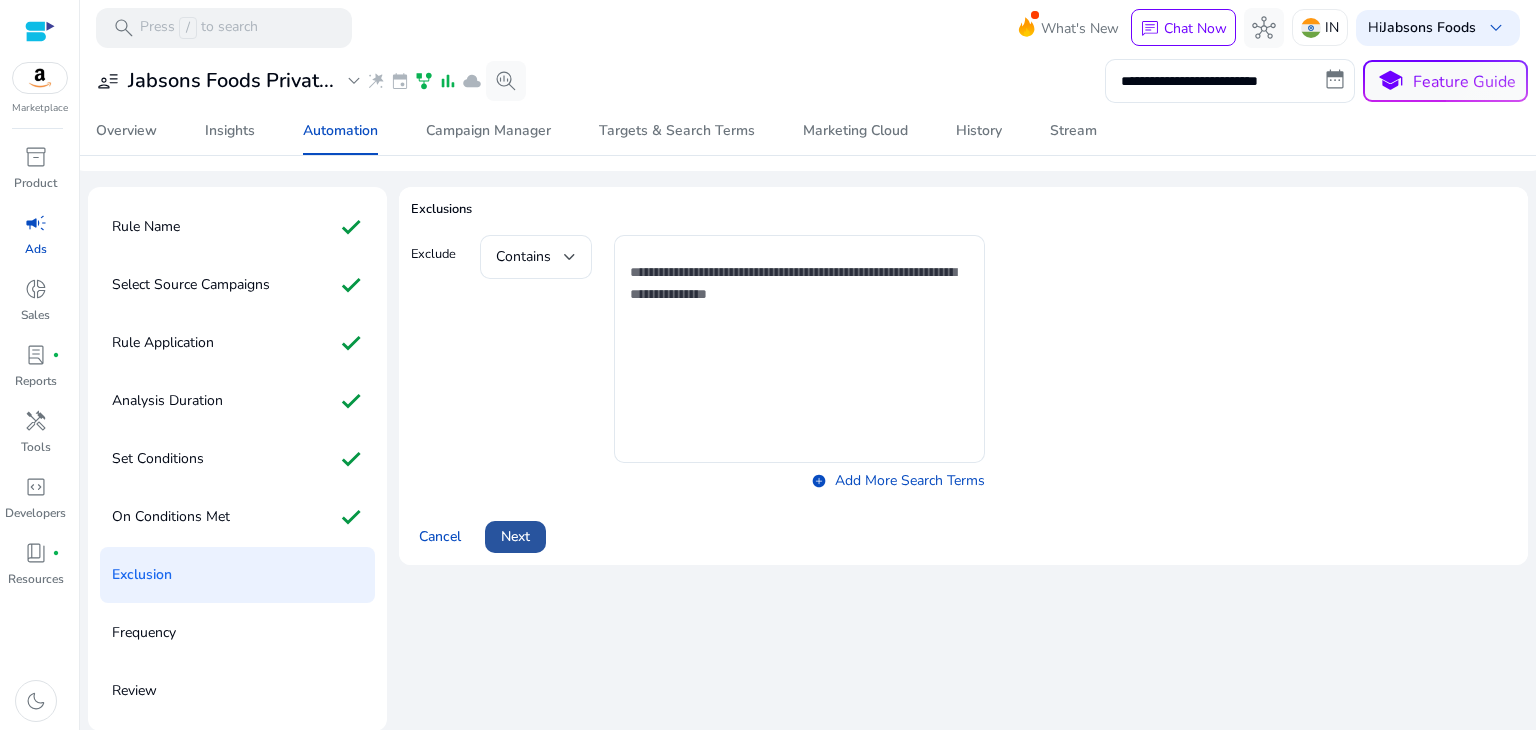 click on "Next" at bounding box center (515, 536) 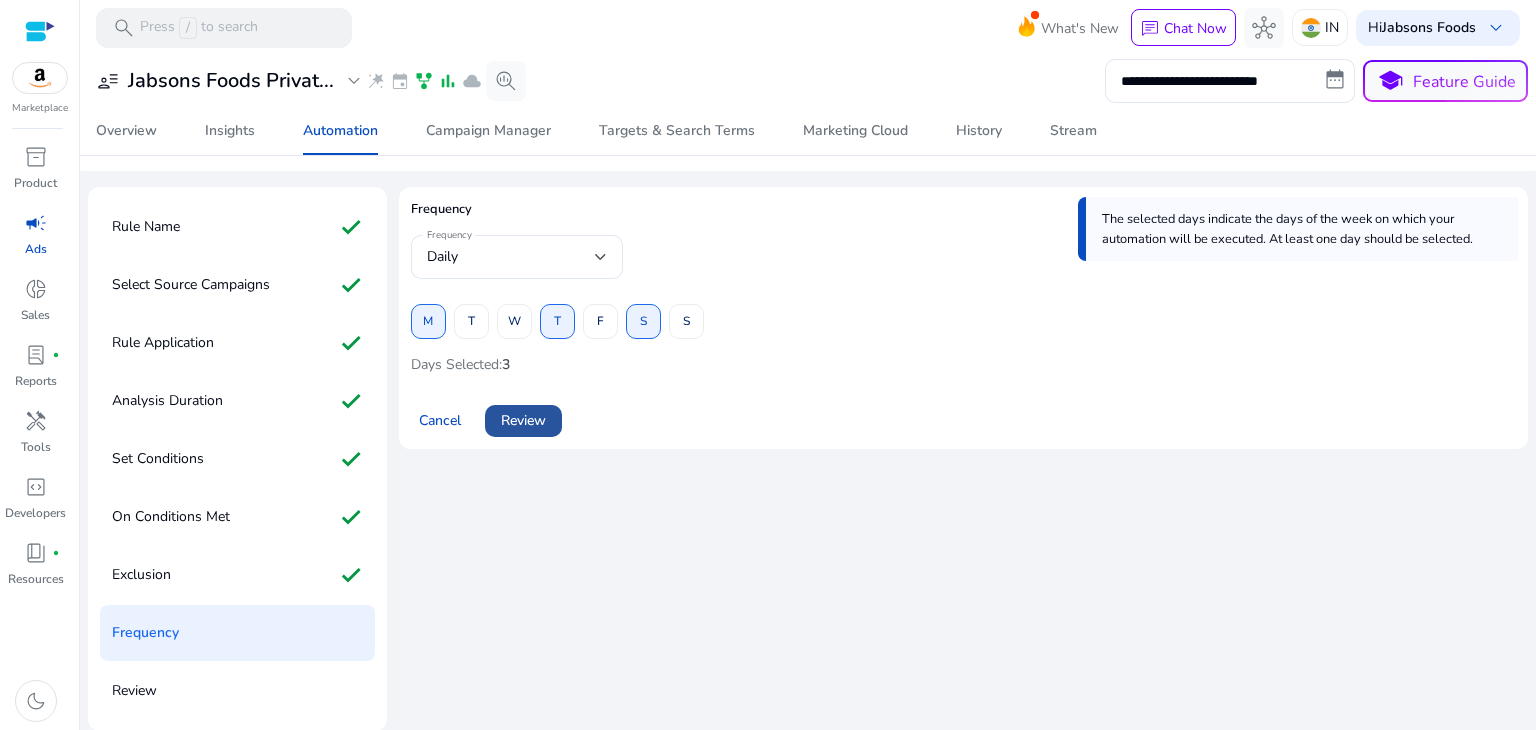 click on "Review" at bounding box center (523, 420) 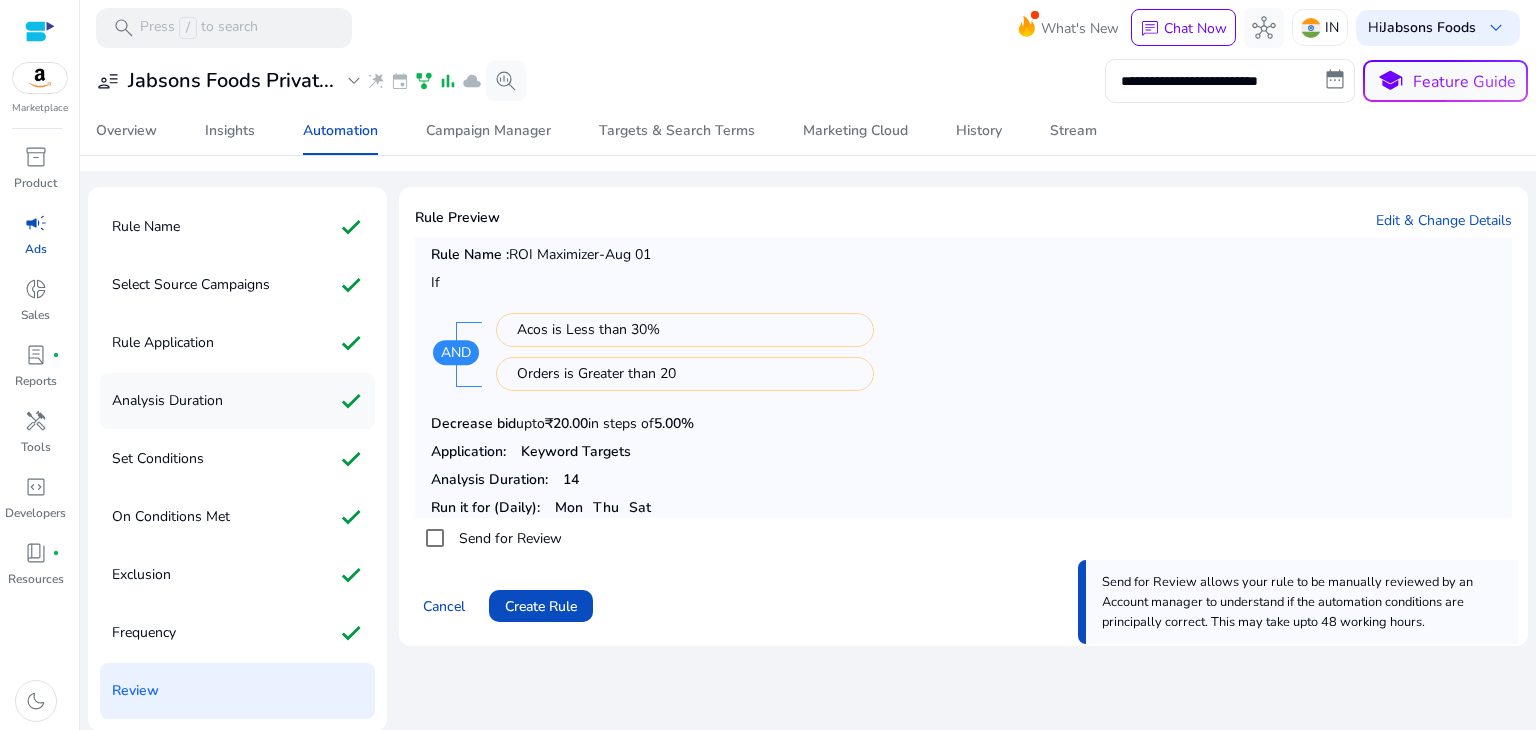 scroll, scrollTop: 0, scrollLeft: 0, axis: both 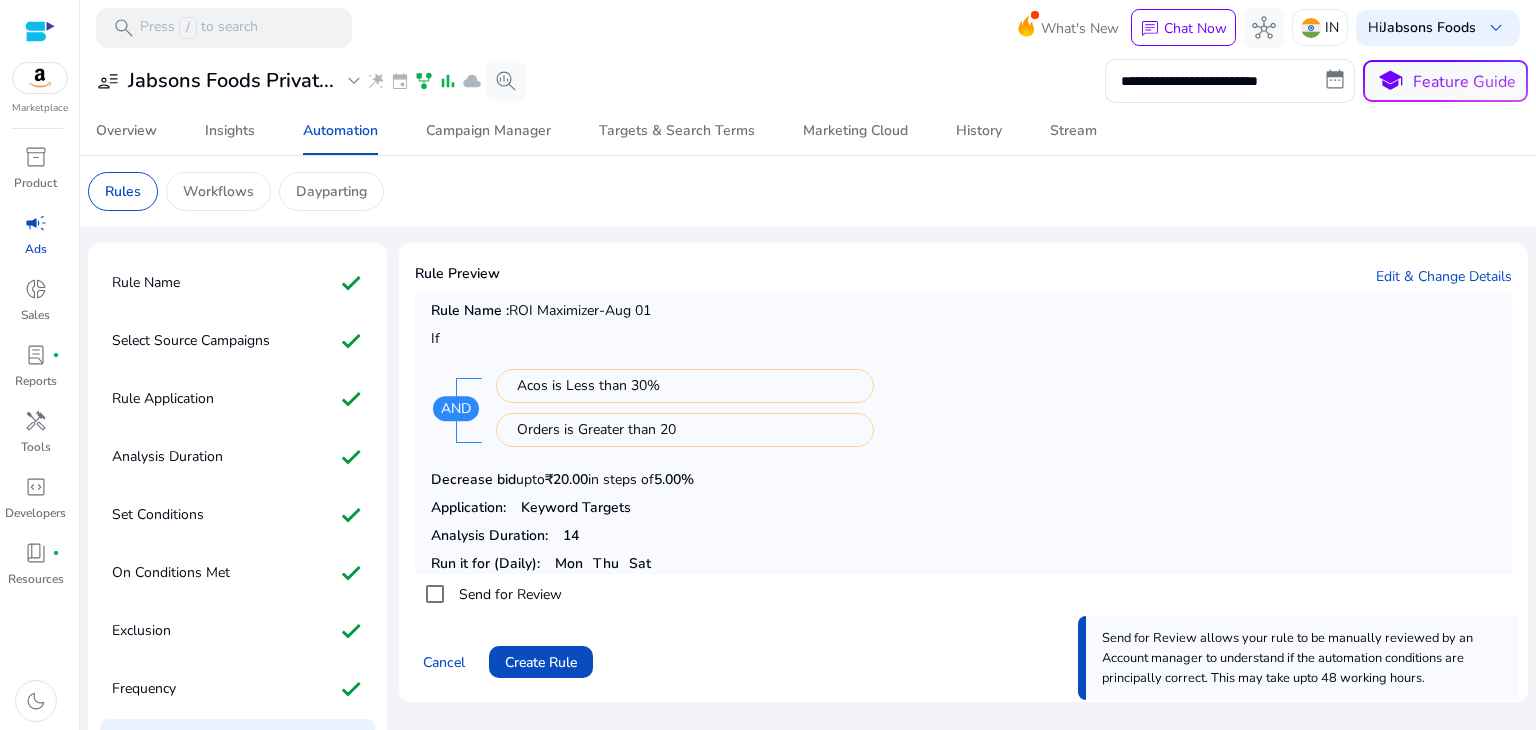 click on "campaign" at bounding box center [36, 223] 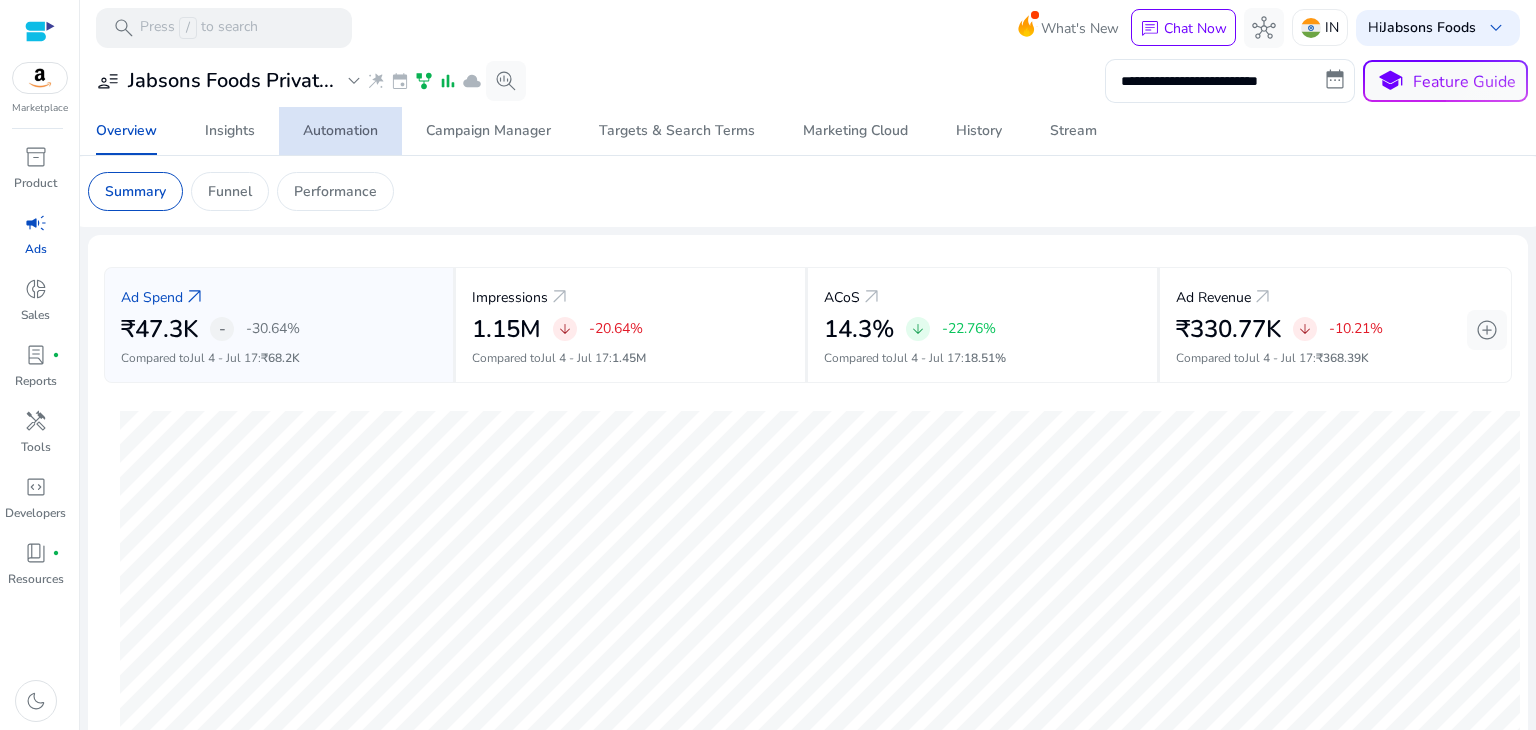 click on "Automation" at bounding box center [340, 131] 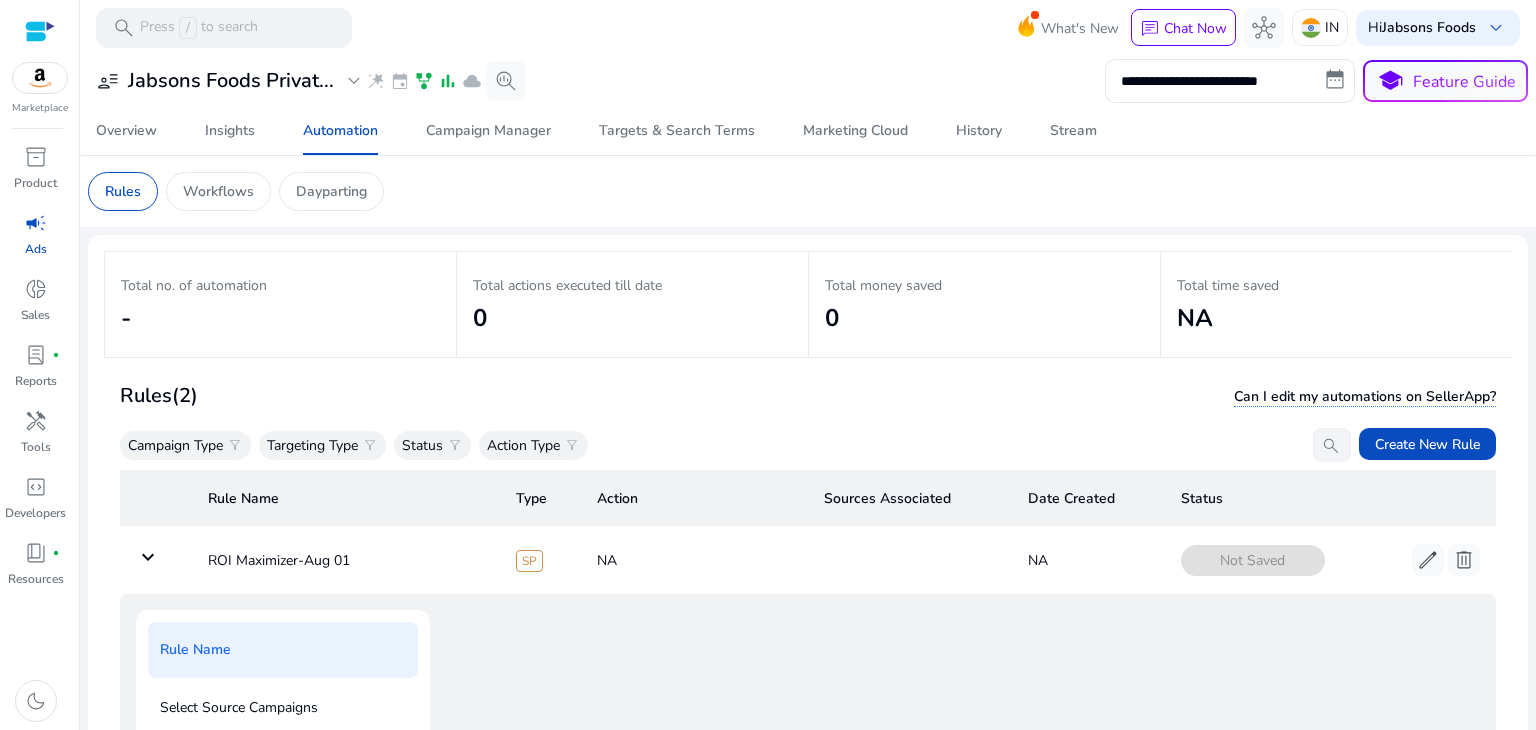 scroll, scrollTop: 72, scrollLeft: 0, axis: vertical 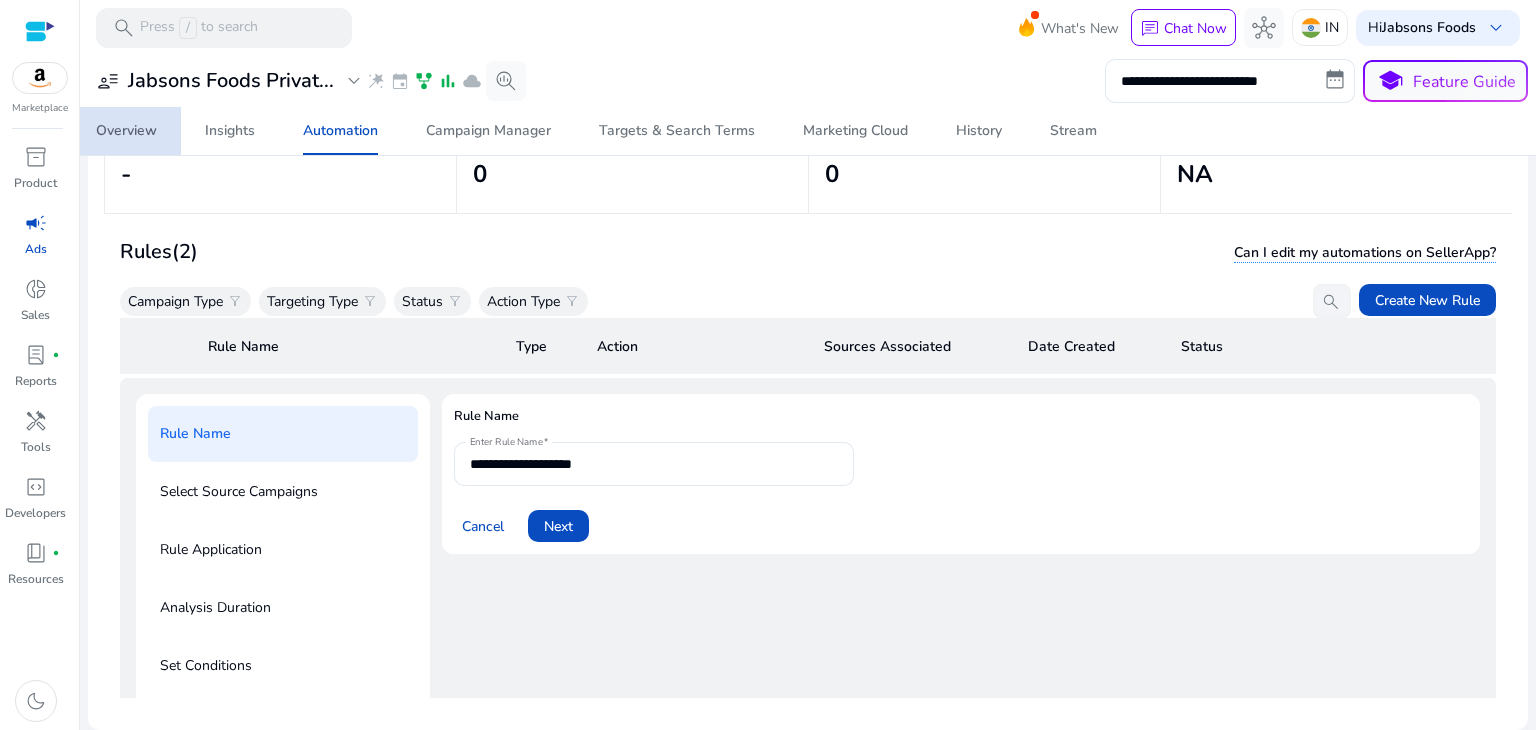 click on "Overview" at bounding box center (126, 131) 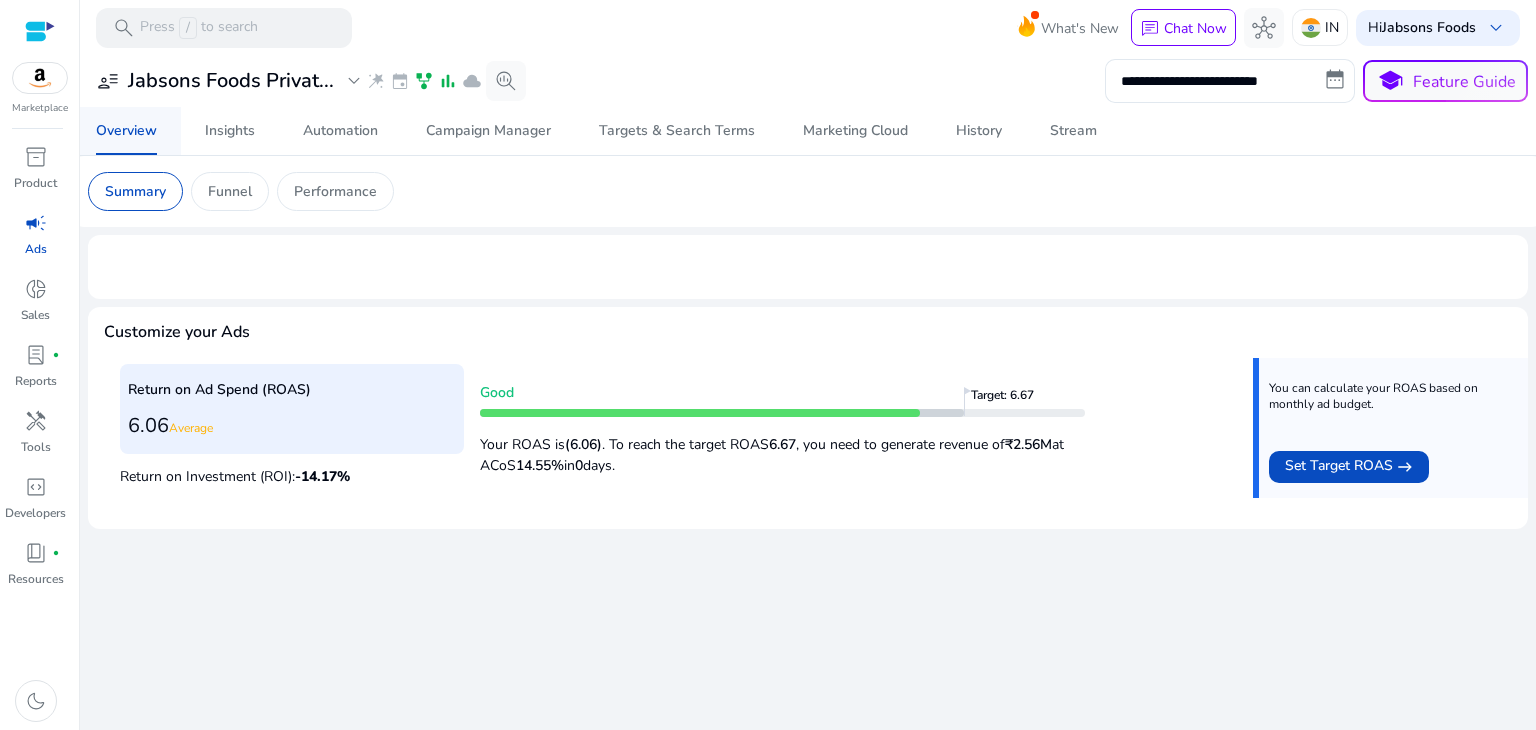 scroll, scrollTop: 0, scrollLeft: 0, axis: both 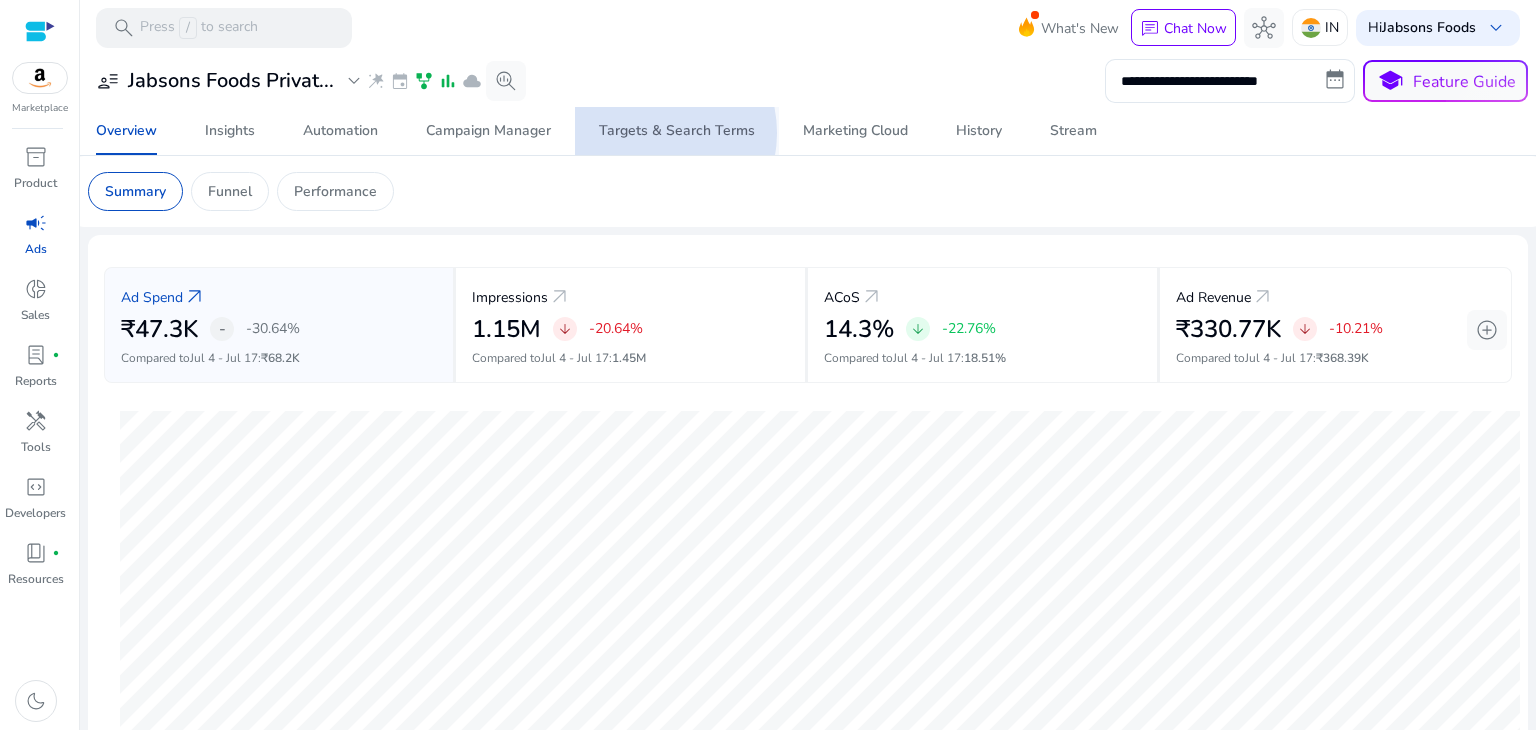 click on "Targets & Search Terms" at bounding box center [677, 131] 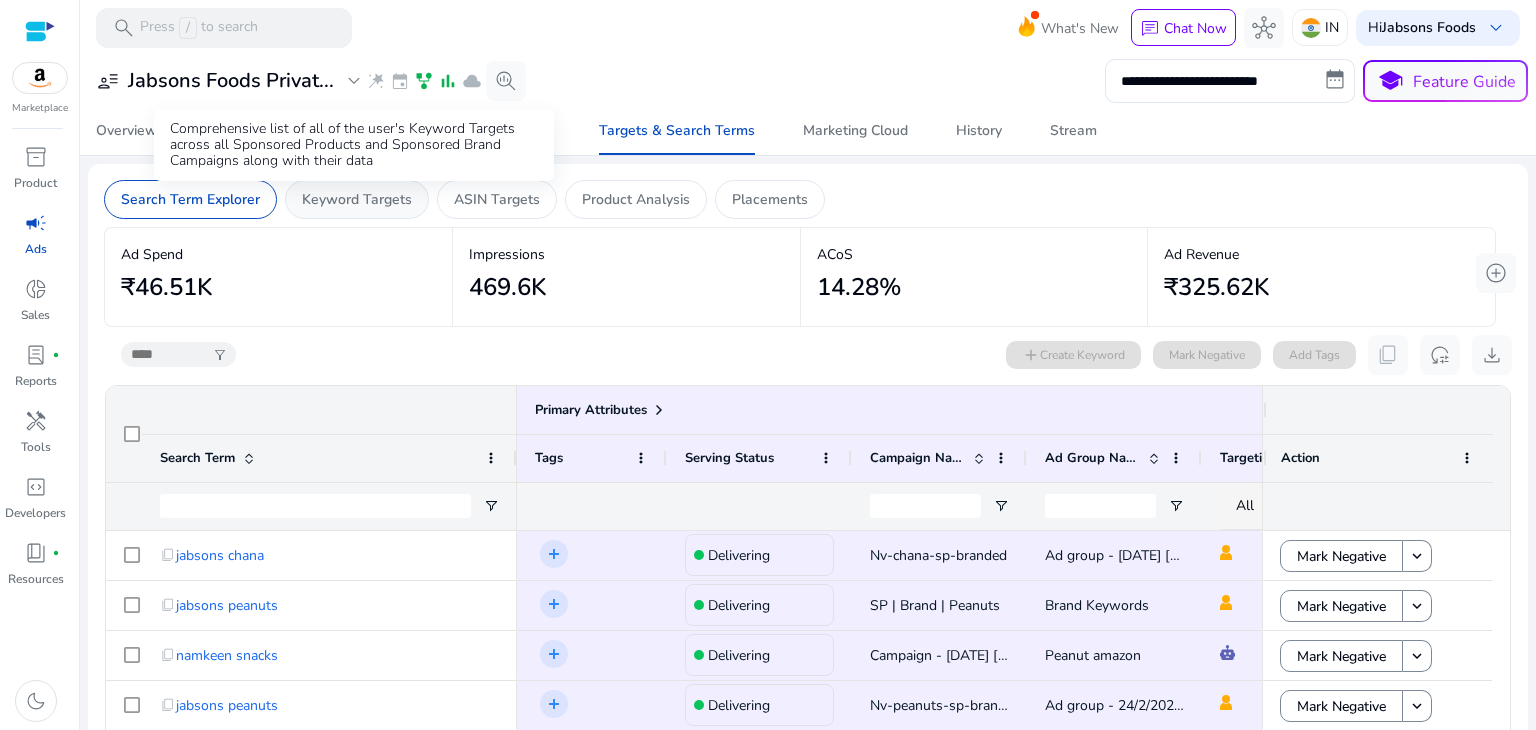 click on "Keyword Targets" 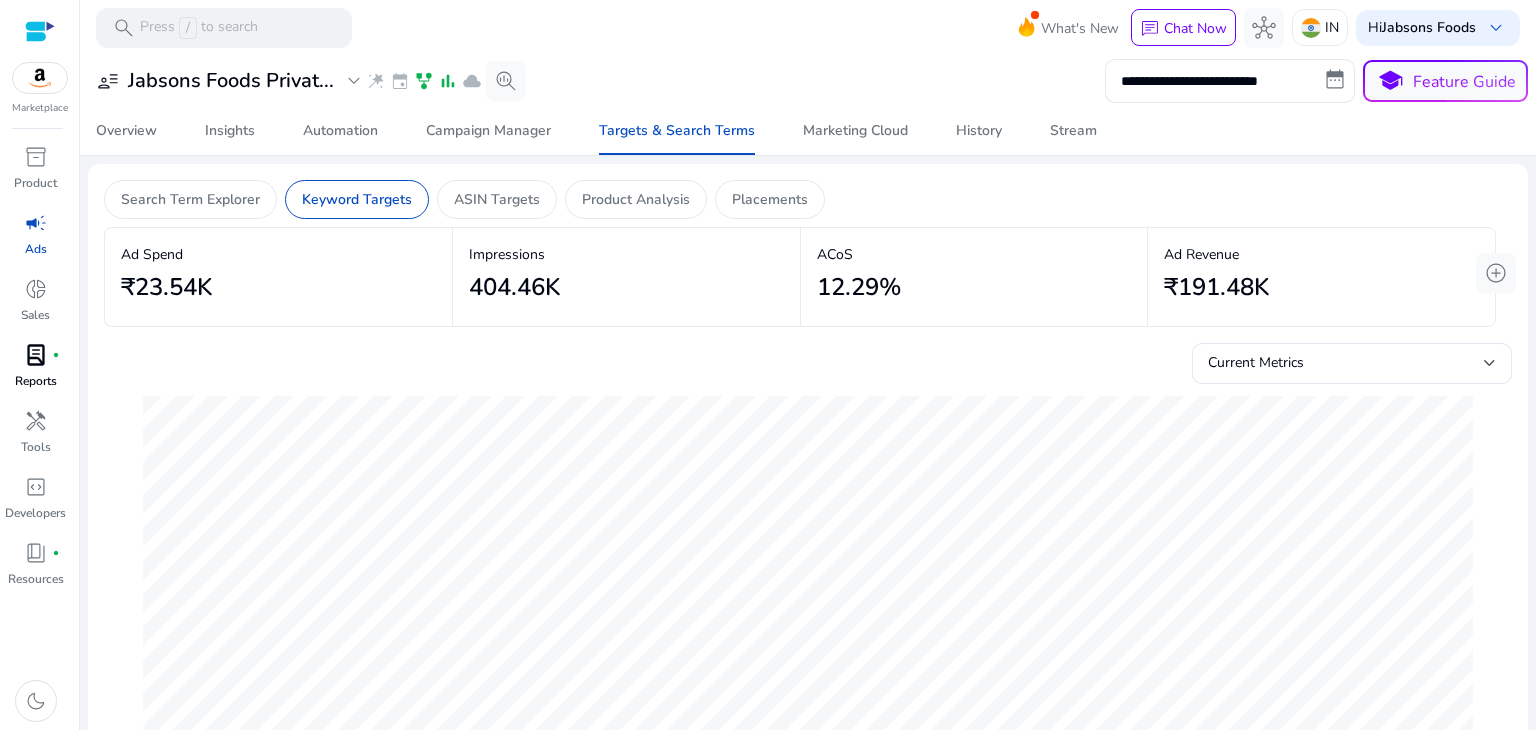 click on "lab_profile" at bounding box center (36, 355) 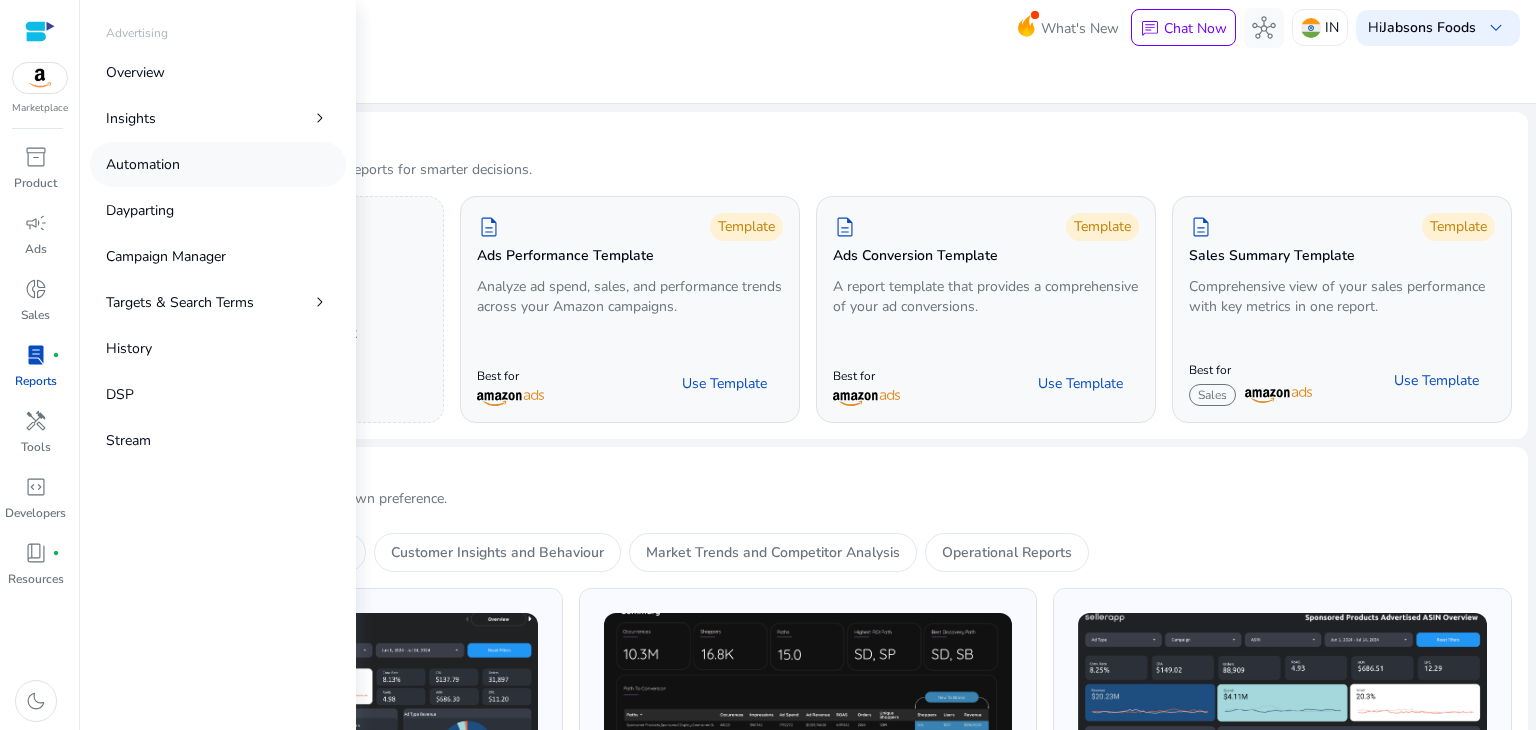 click on "Automation" at bounding box center (218, 164) 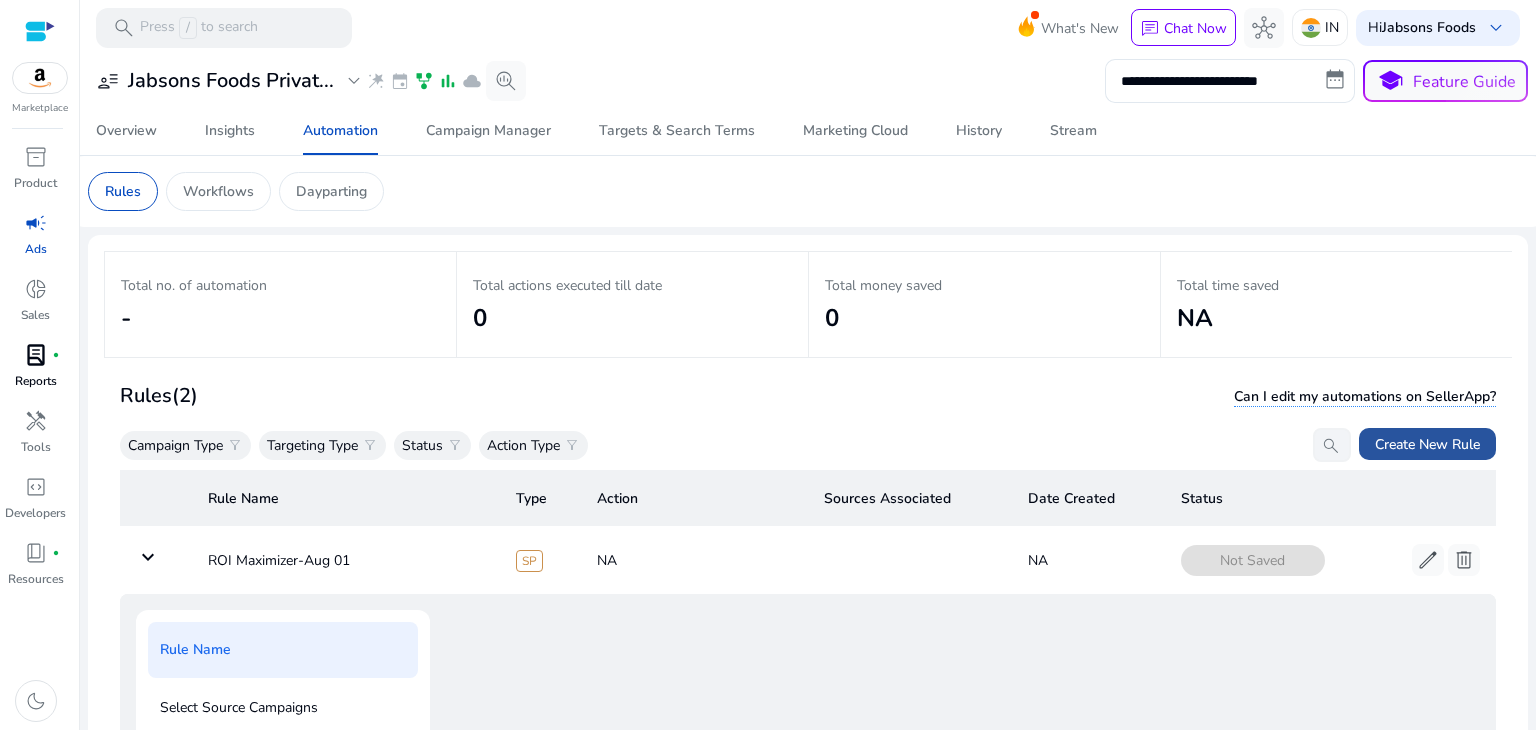 click on "Rules   (2)  Can I edit my automations on SellerApp? Campaign Type  filter_alt  Targeting Type  filter_alt  Status  filter_alt  Action Type  filter_alt   search   Create New Rule   Rule Name  Type Action  Sources Associated   Date Created  Status  keyboard_arrow_down   ROI Maximizer-Aug 01  SP  NA   NA  Not Saved  edit   delete   more_horiz  Rule Name Select Source Campaigns Rule Application Analysis Duration Set Conditions On Conditions Met Exclusion Frequency Review  keyboard_arrow_right   SellerApp - Growth Optimisation  SP  Keyword - Increase Bid   NA  Not Saved  edit   delete   more_horiz" 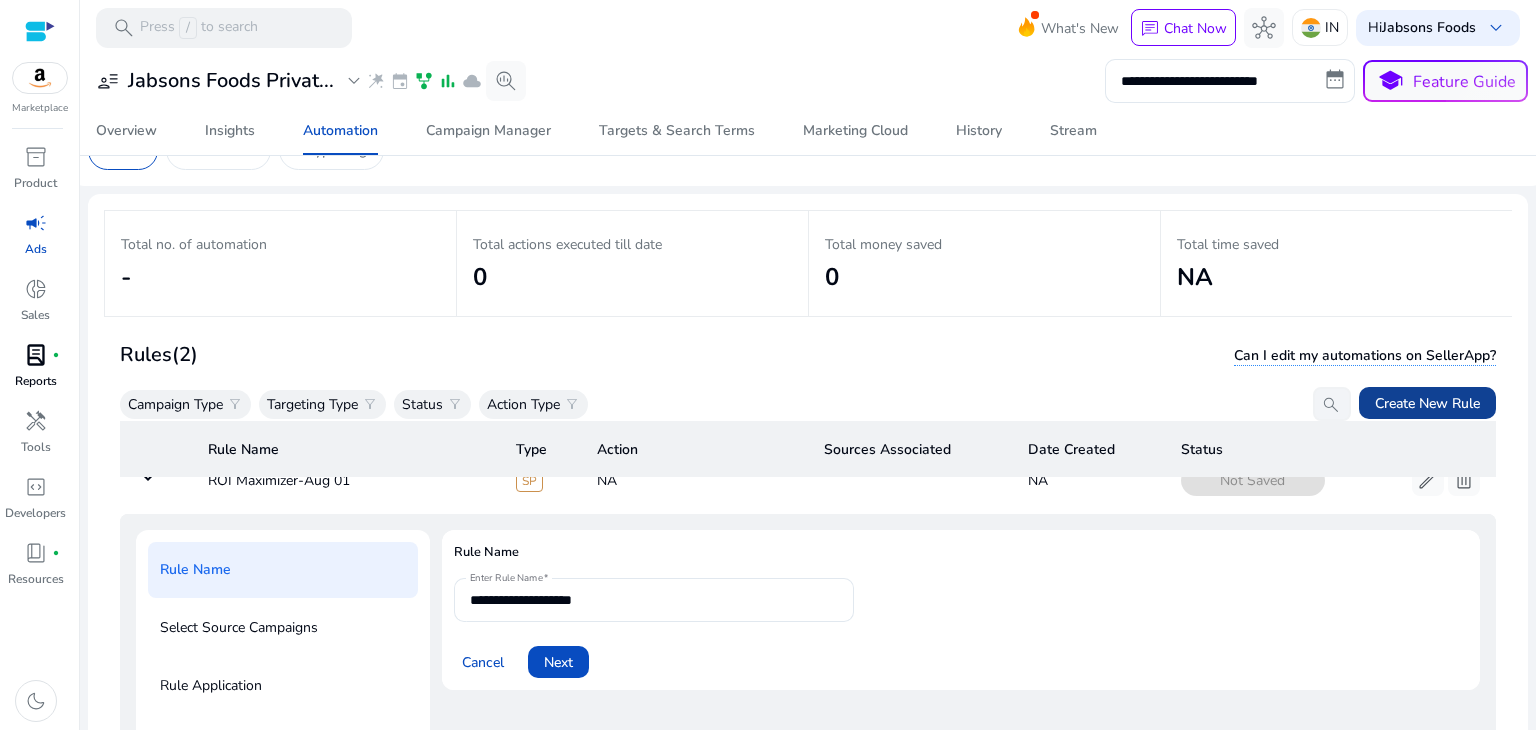 scroll, scrollTop: 72, scrollLeft: 0, axis: vertical 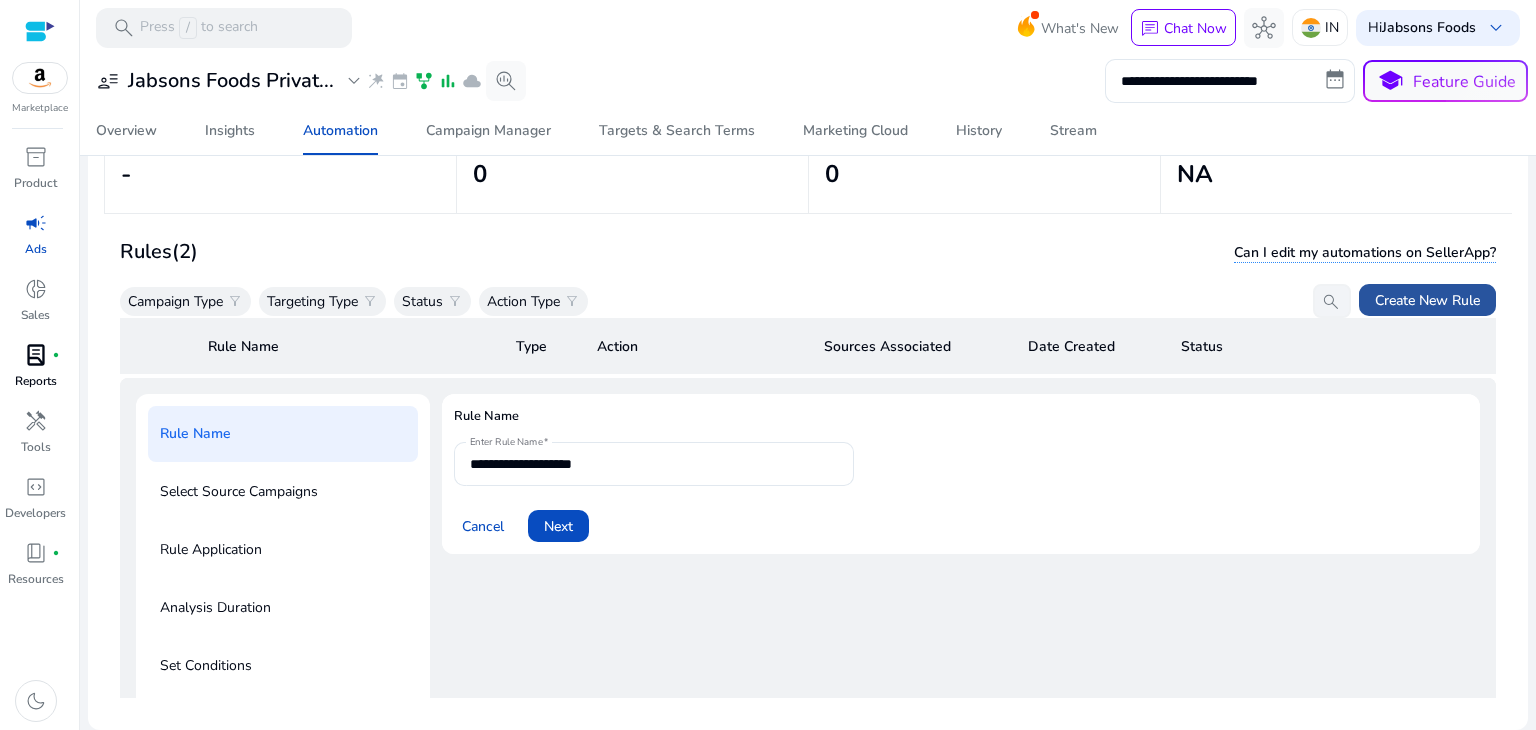 click 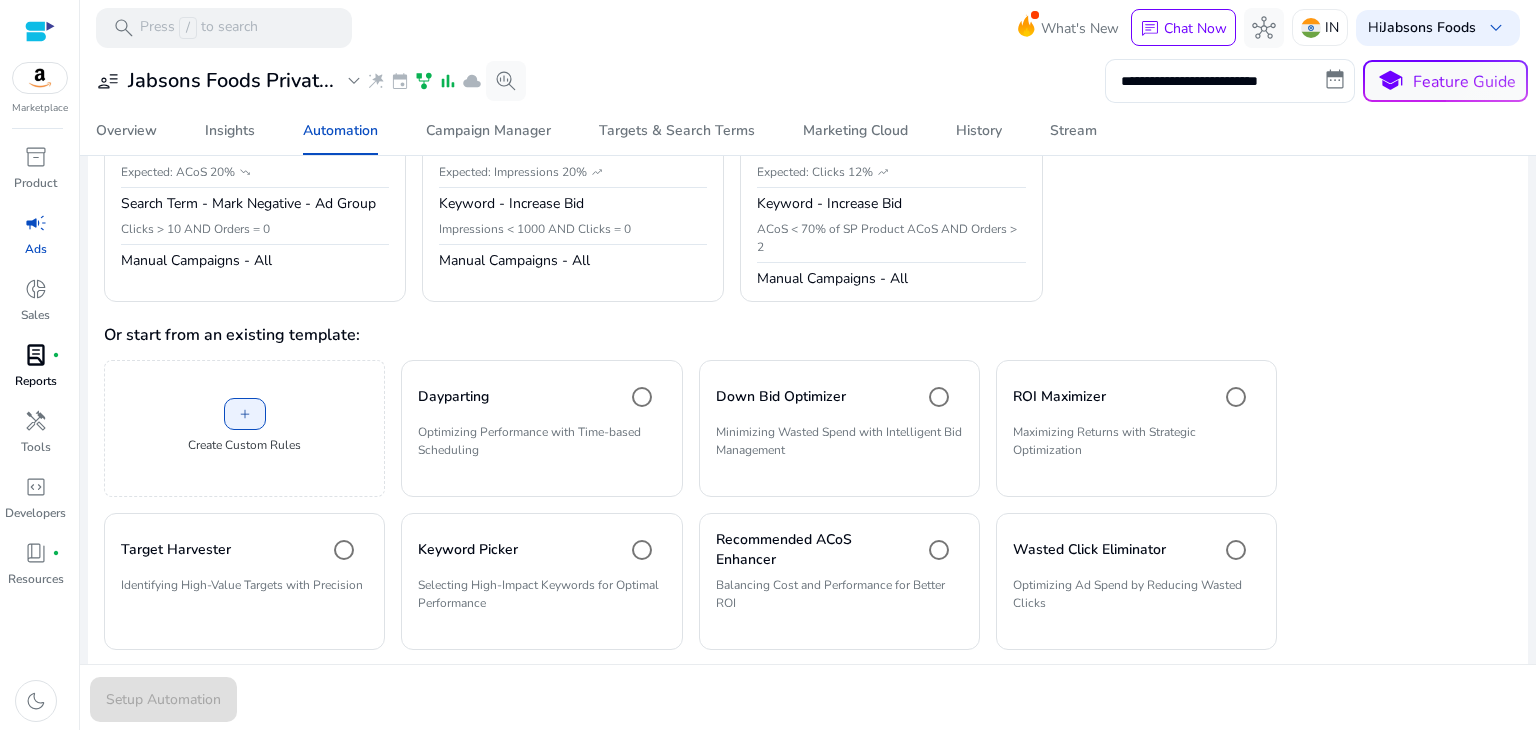 scroll, scrollTop: 0, scrollLeft: 0, axis: both 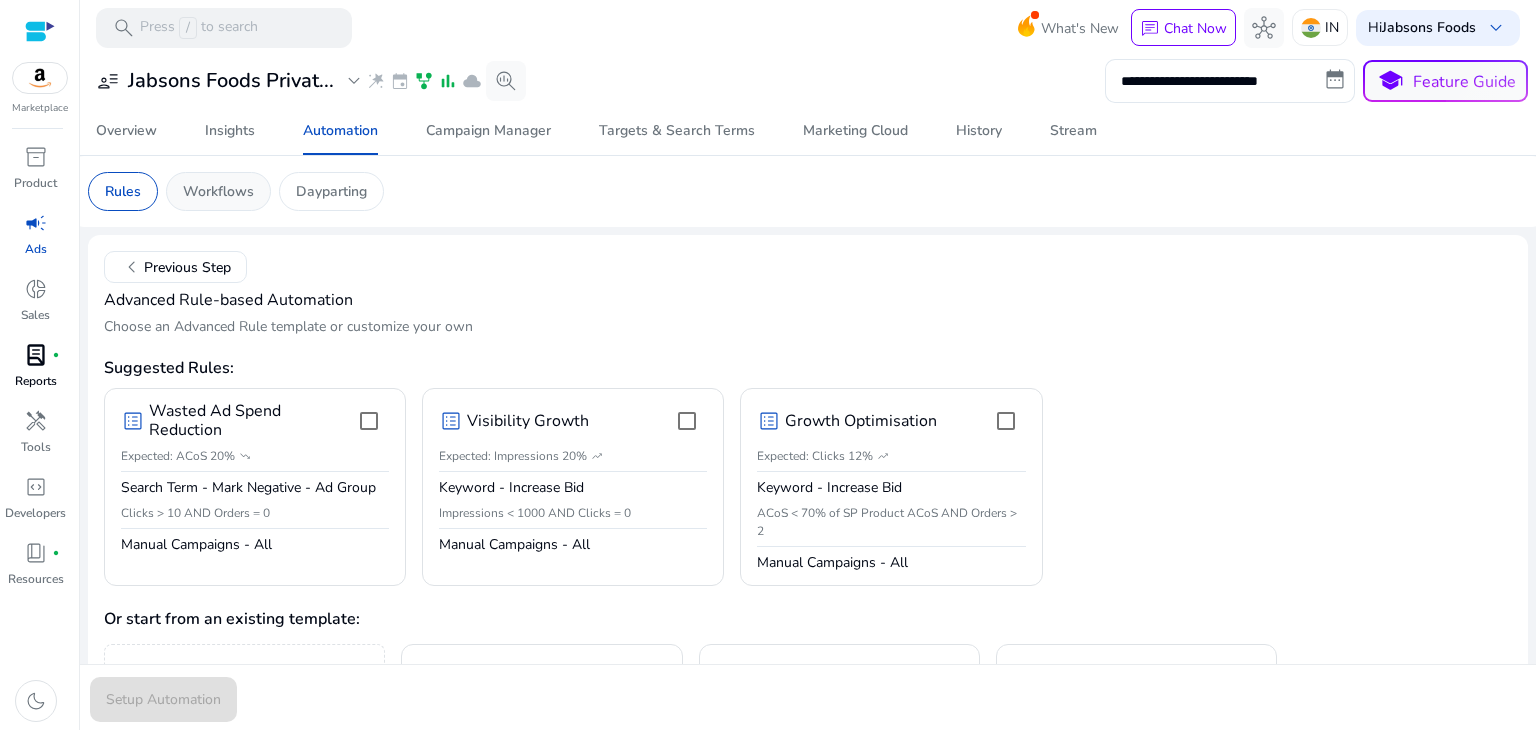 click on "Workflows" 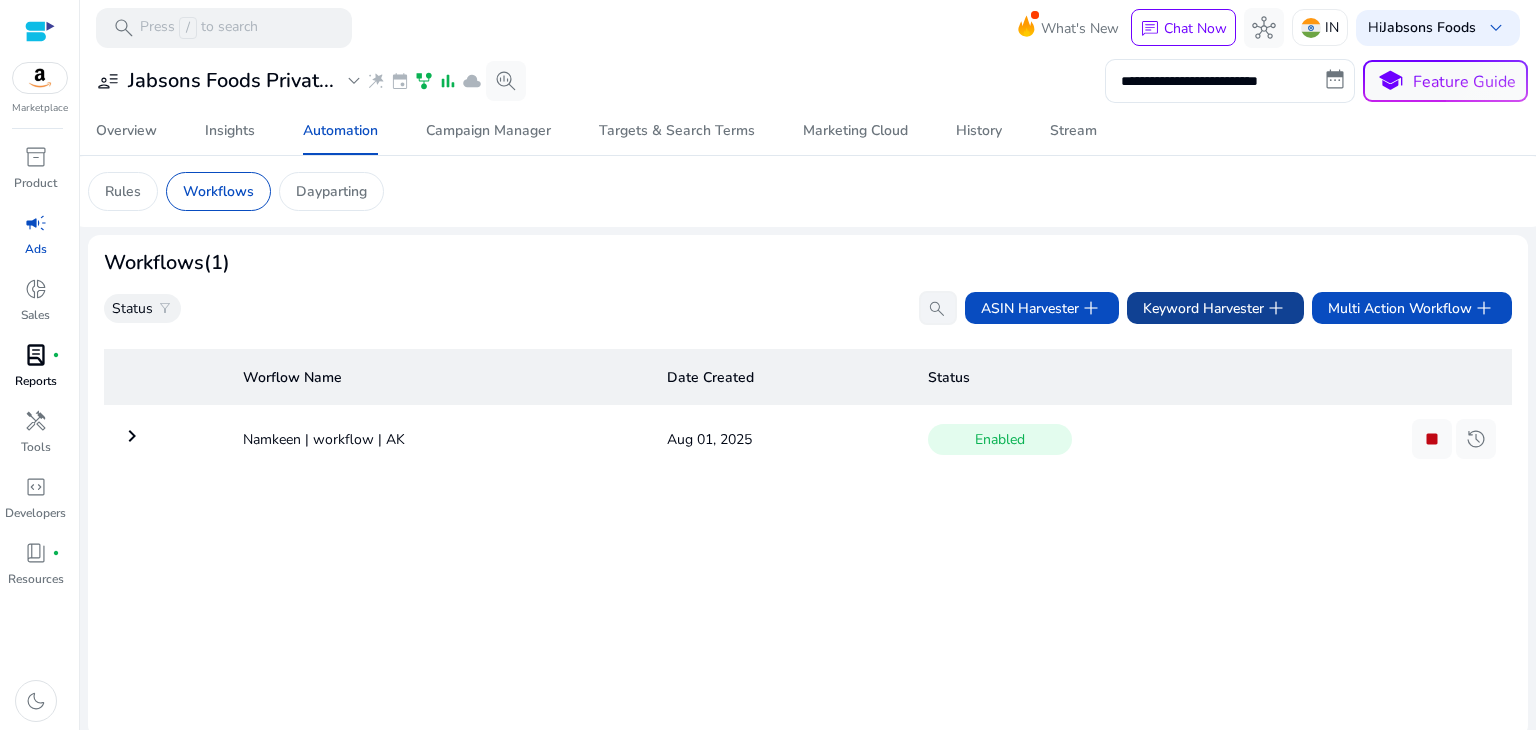 click on "Keyword Harvester   add" 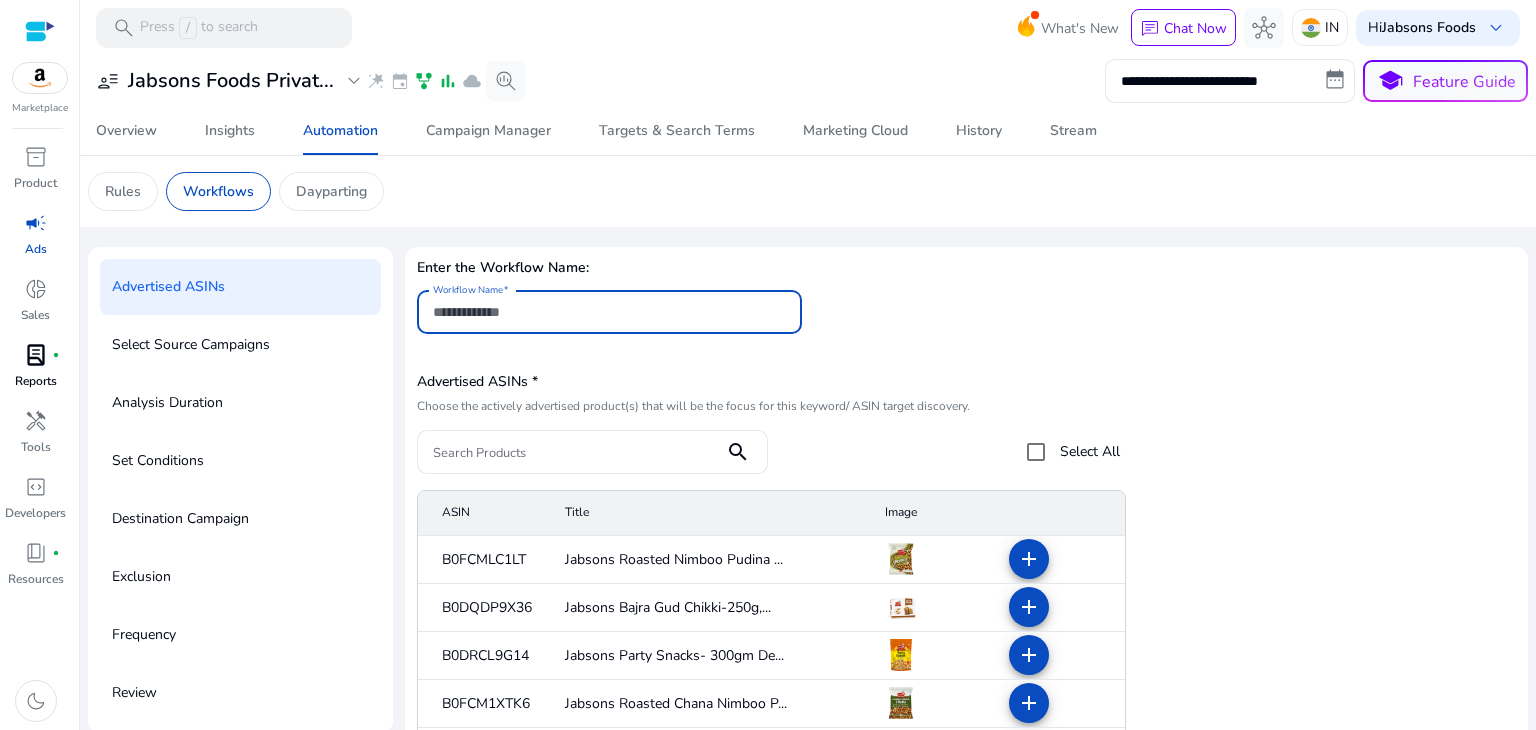 scroll, scrollTop: 65, scrollLeft: 0, axis: vertical 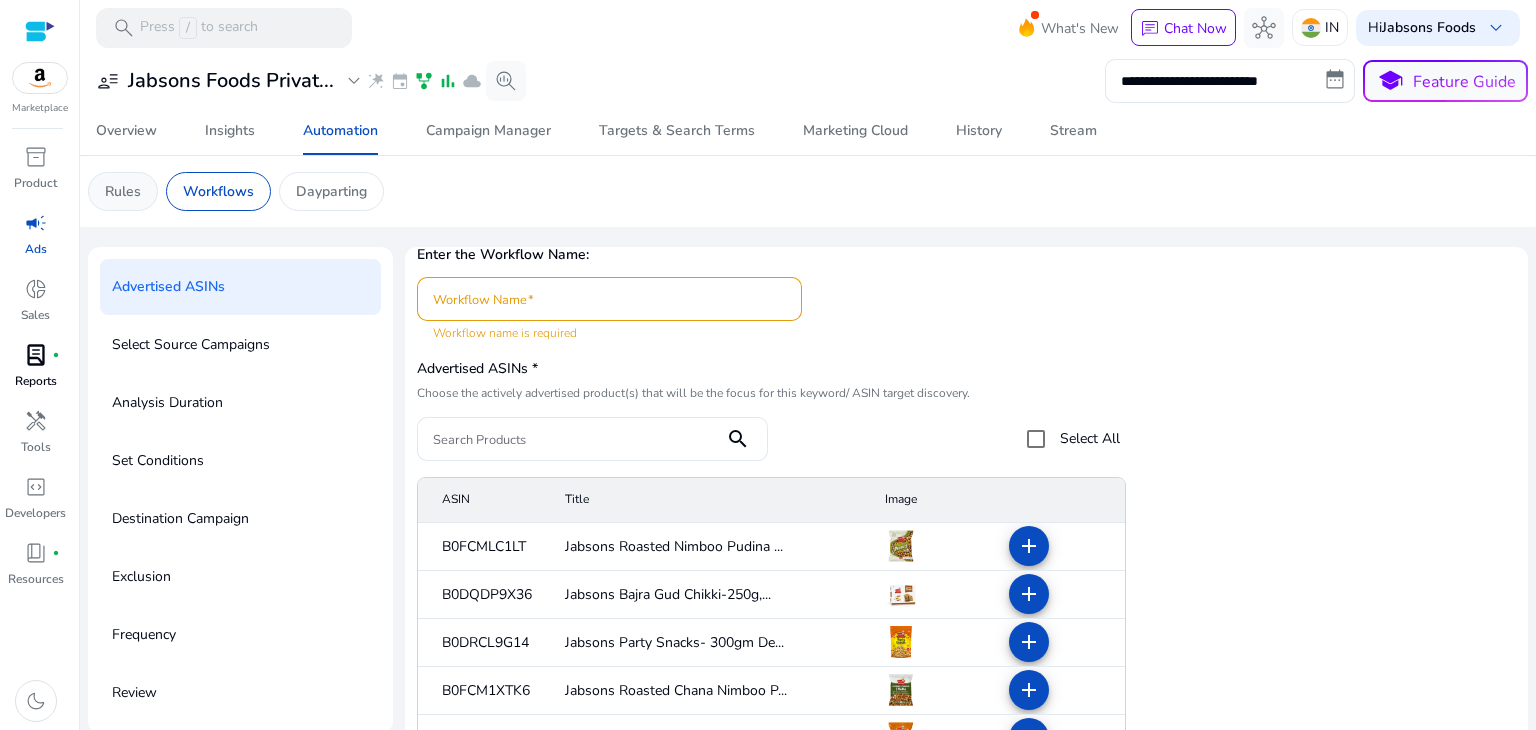 click on "Rules" 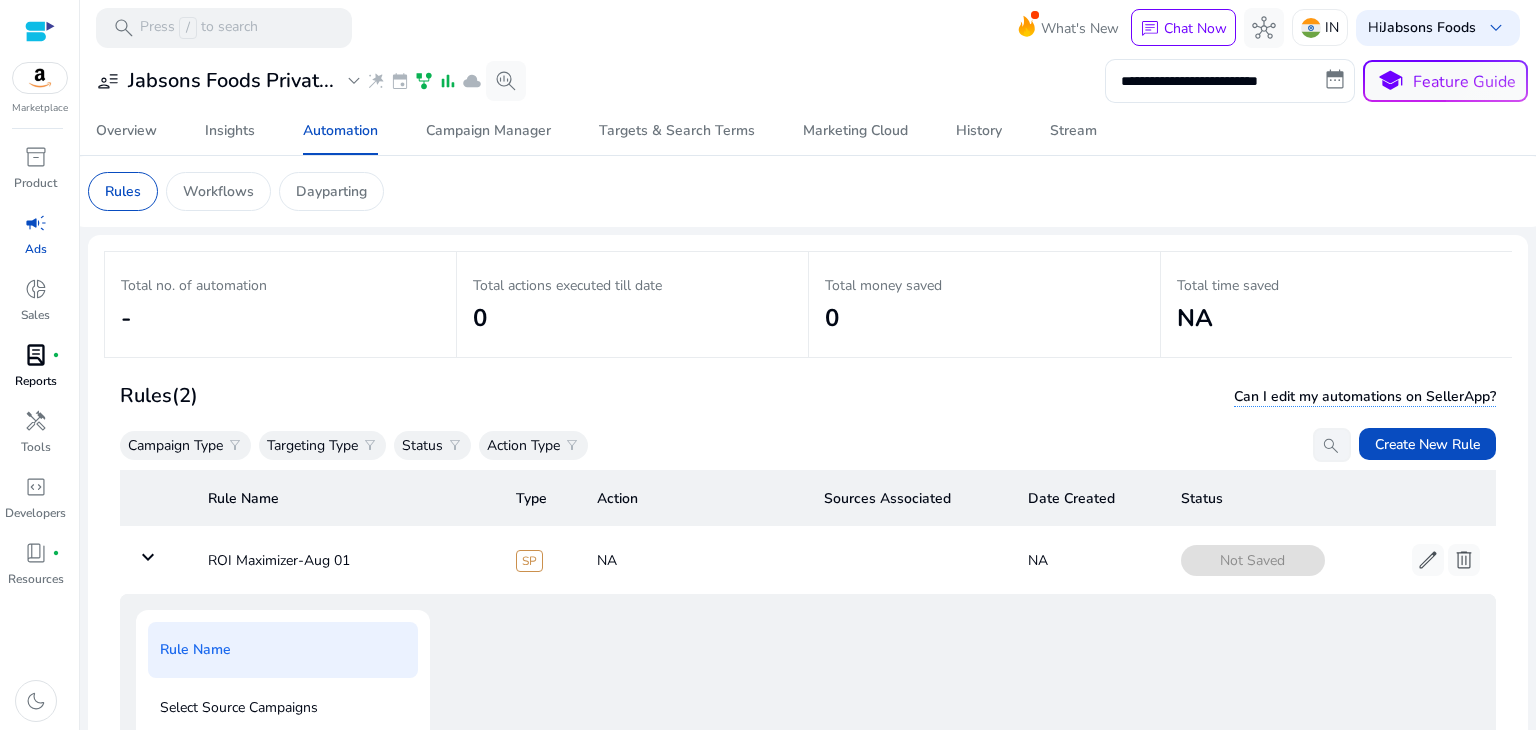 scroll, scrollTop: 63, scrollLeft: 0, axis: vertical 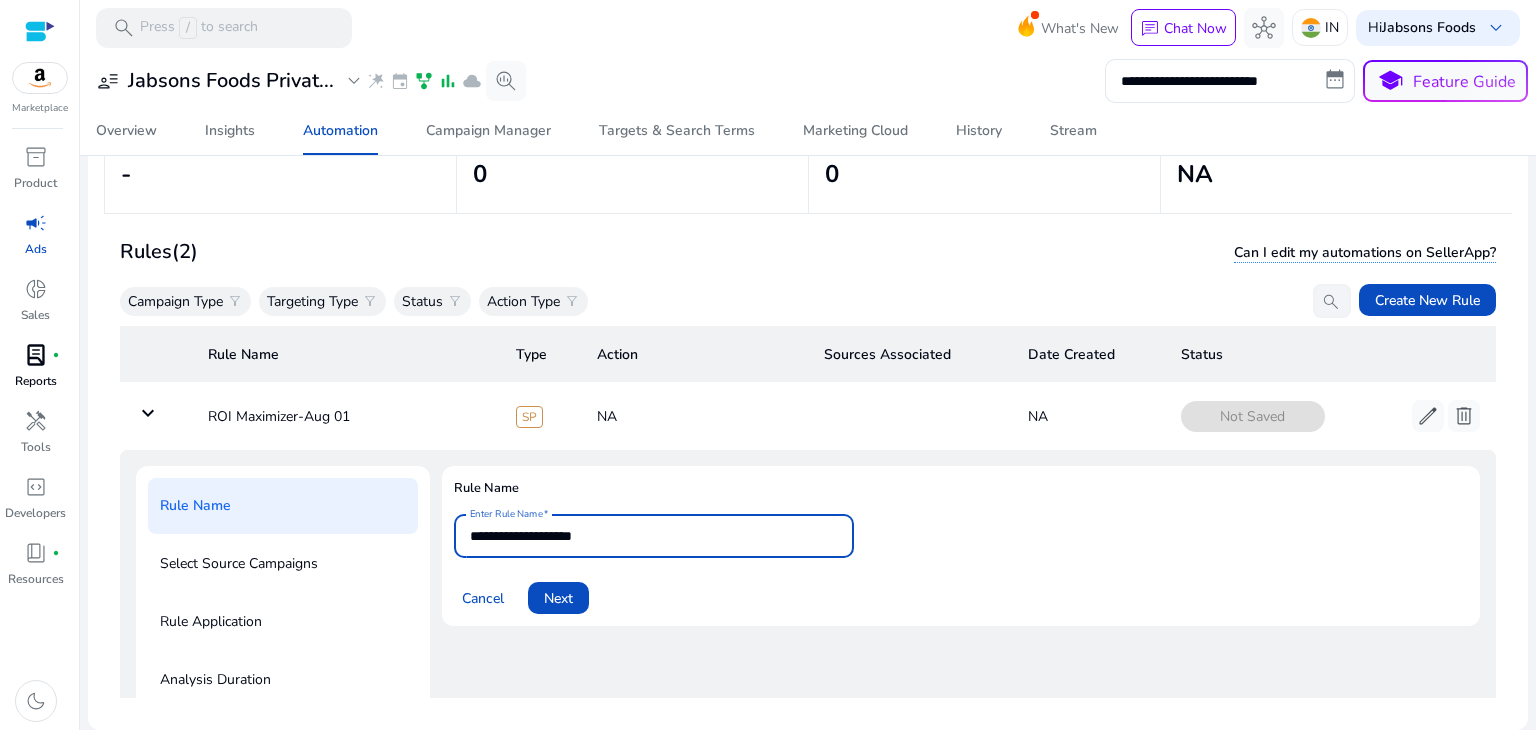 click on "**********" at bounding box center [654, 536] 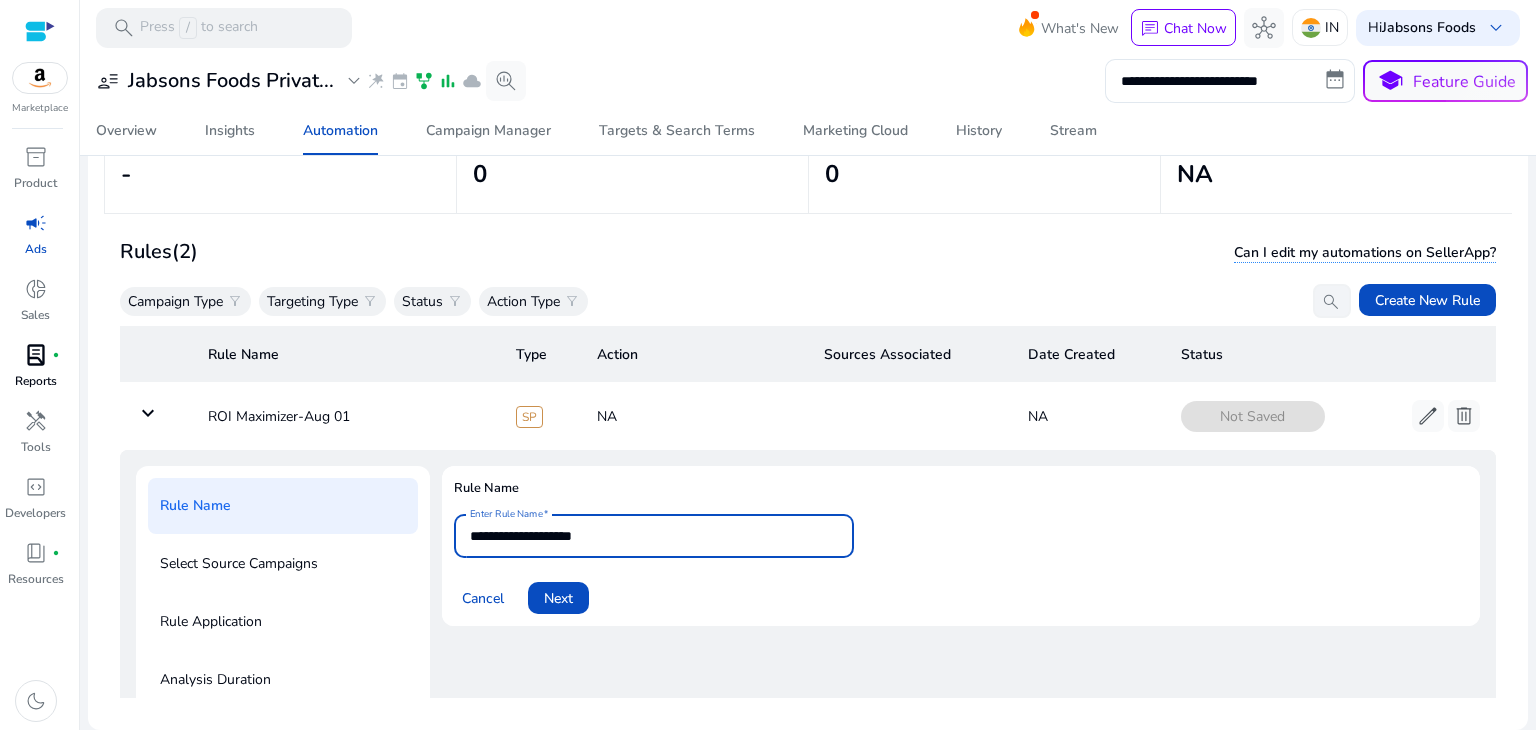 click on "**********" at bounding box center [654, 536] 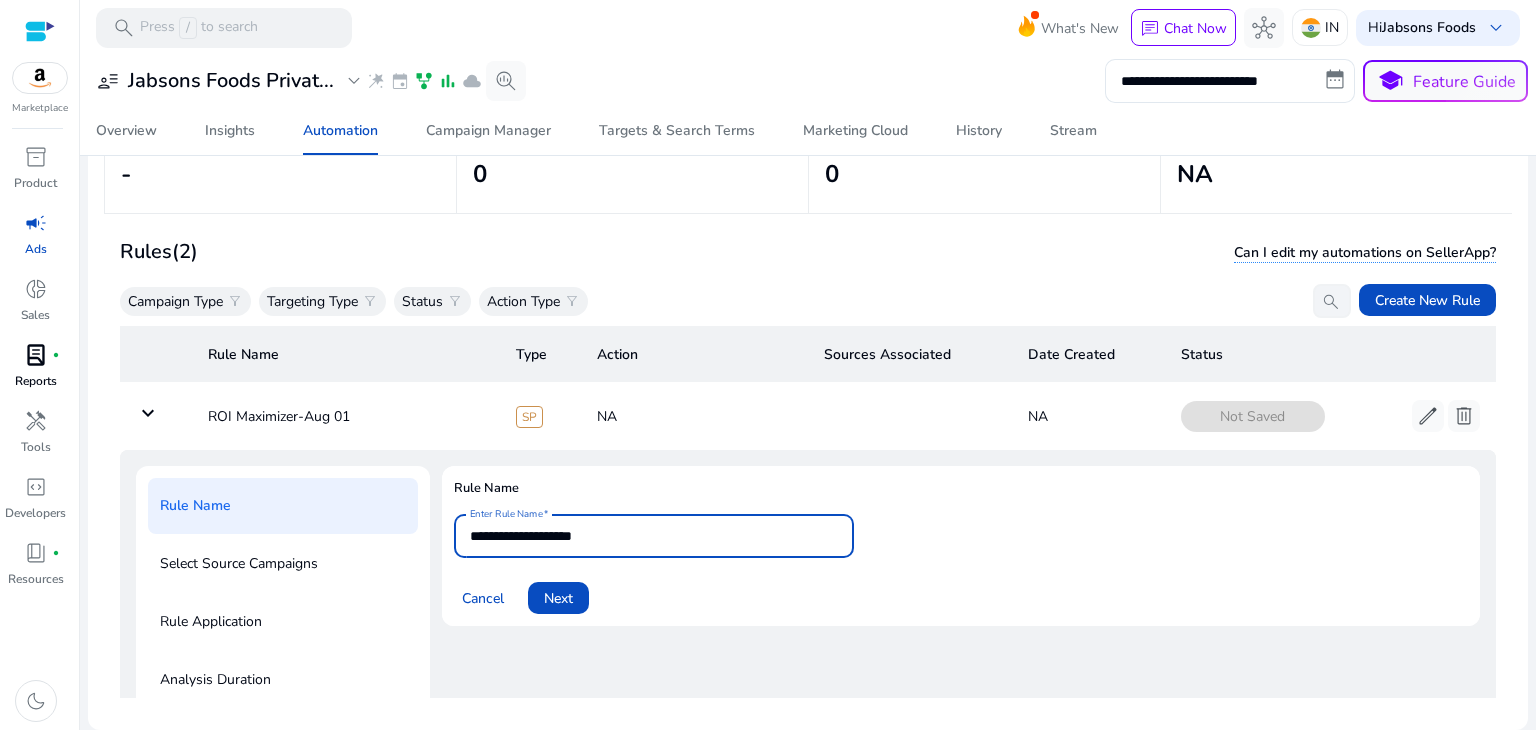 click on "**********" at bounding box center (654, 536) 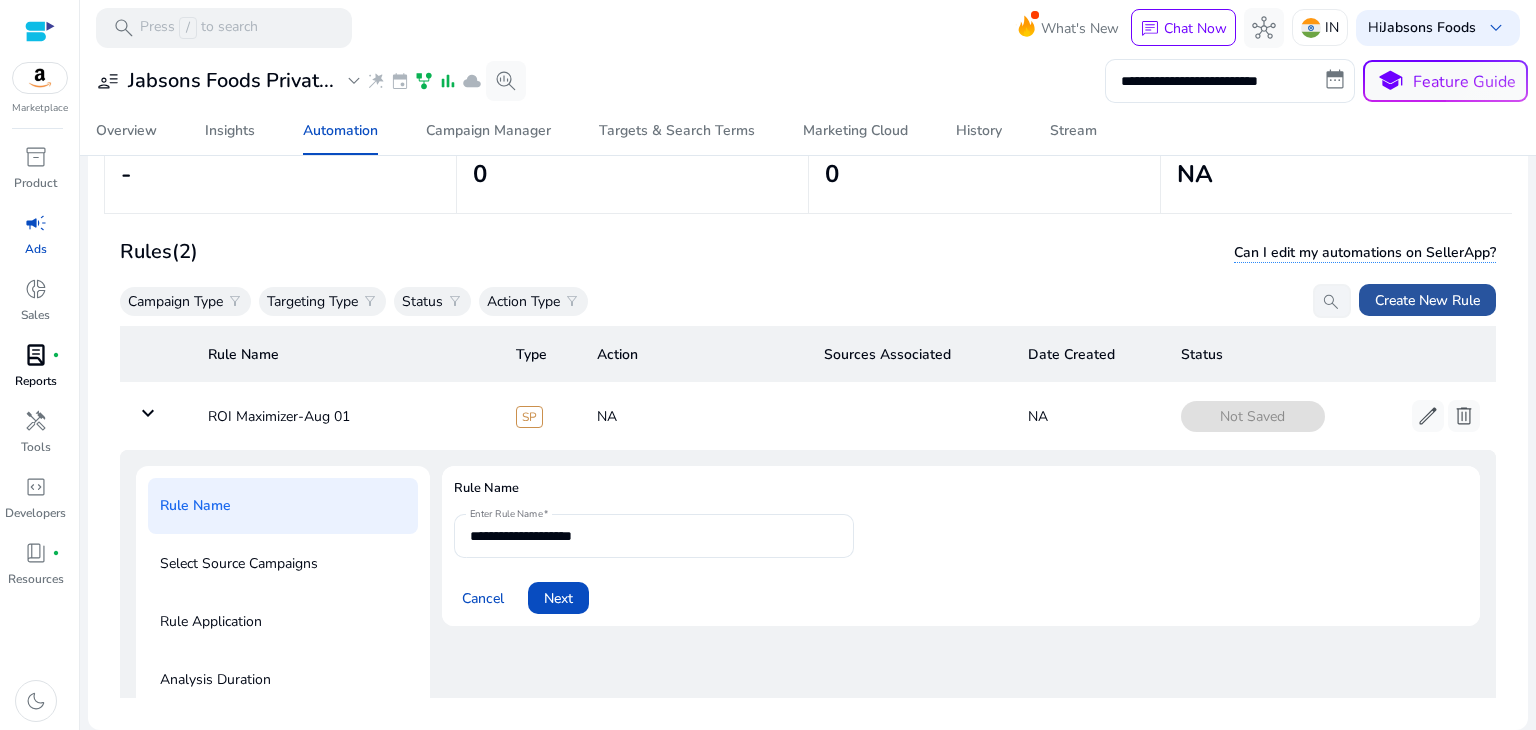 click on "Create New Rule" 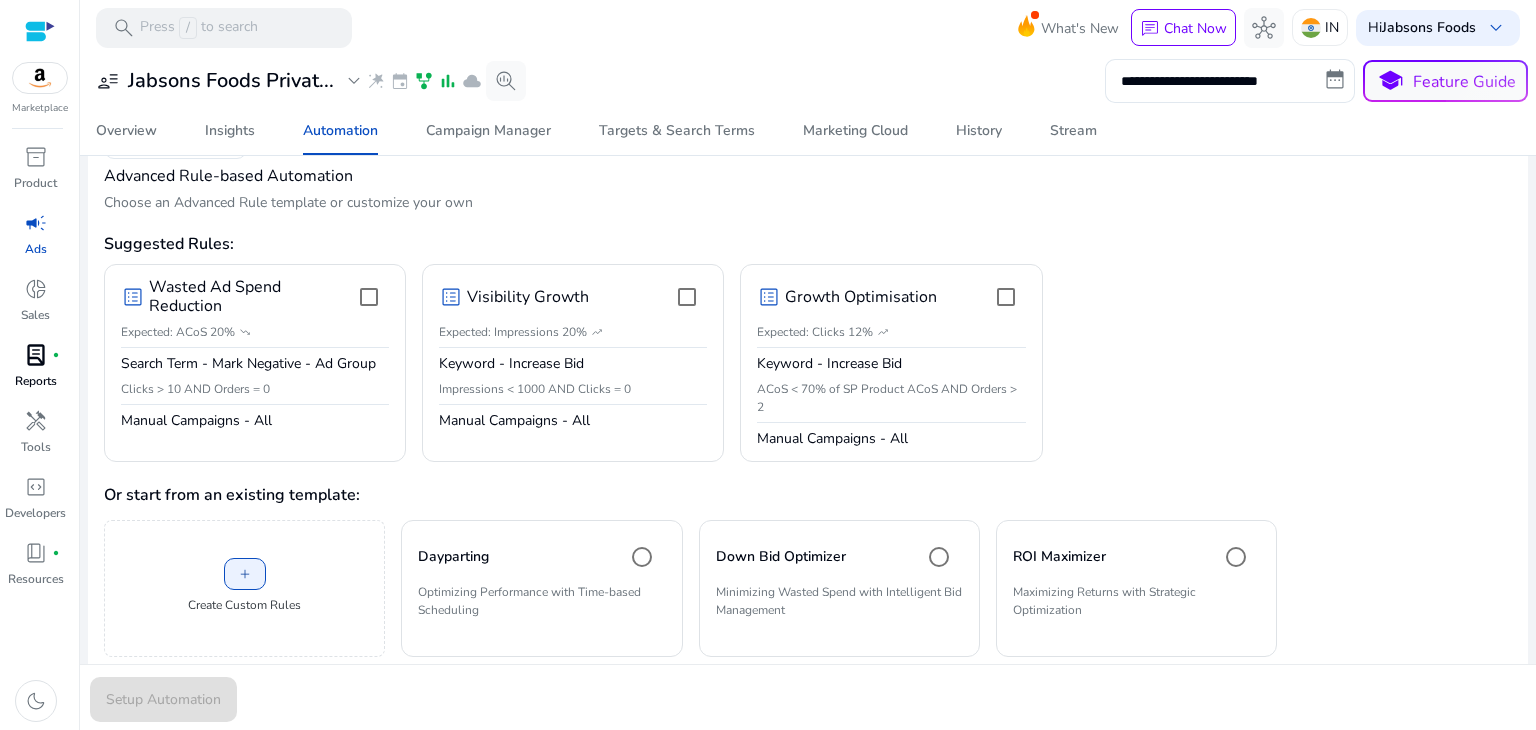 scroll, scrollTop: 123, scrollLeft: 0, axis: vertical 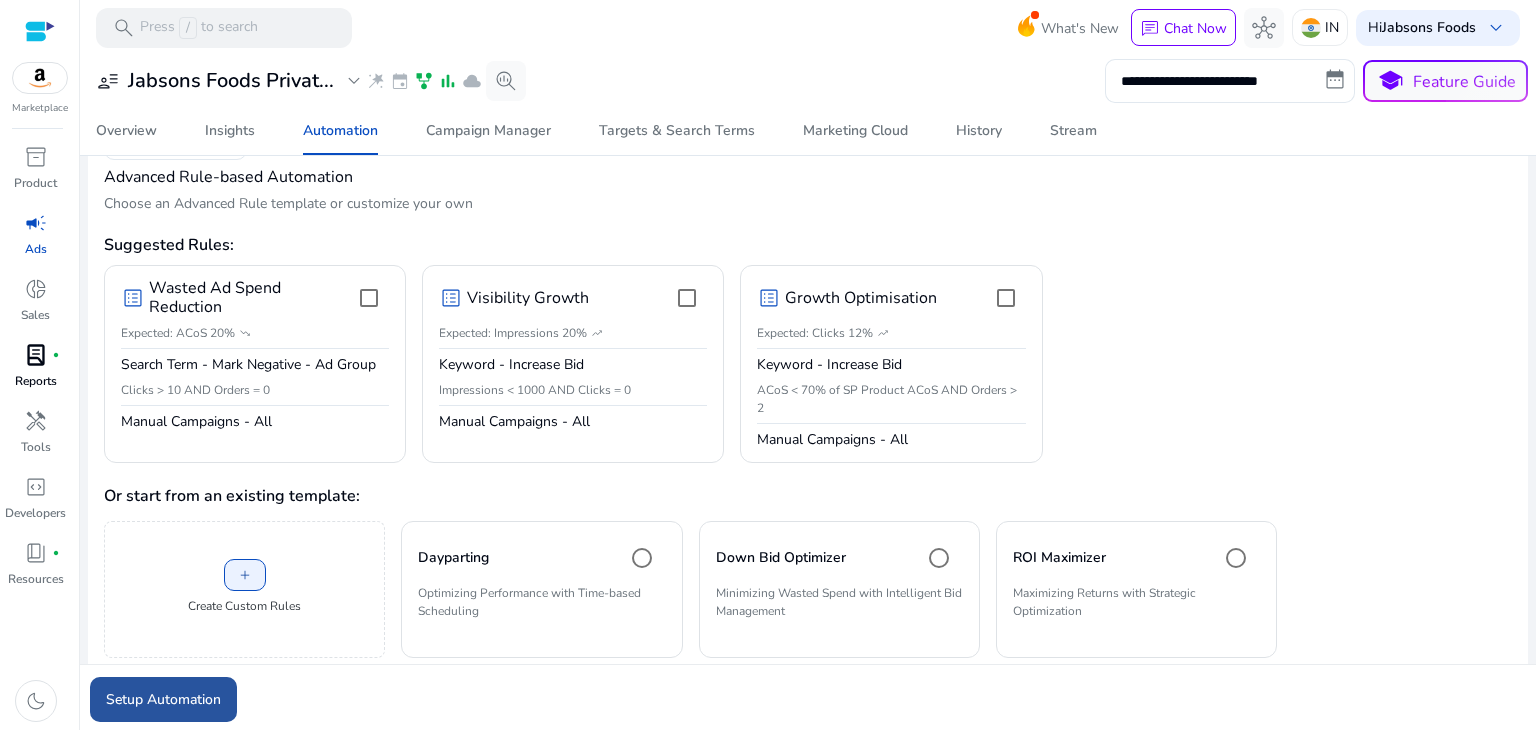 click on "Setup Automation" 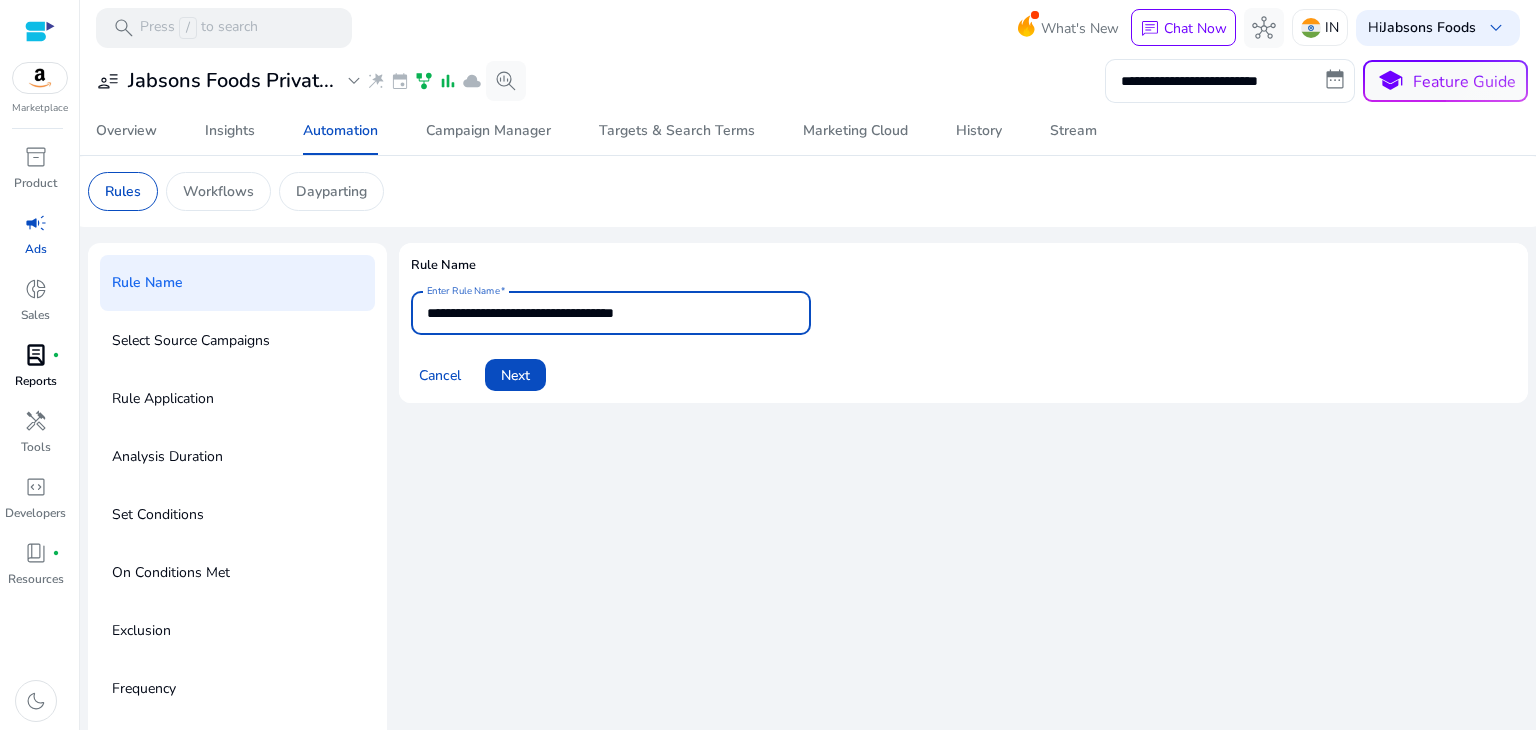 click on "**********" at bounding box center (611, 313) 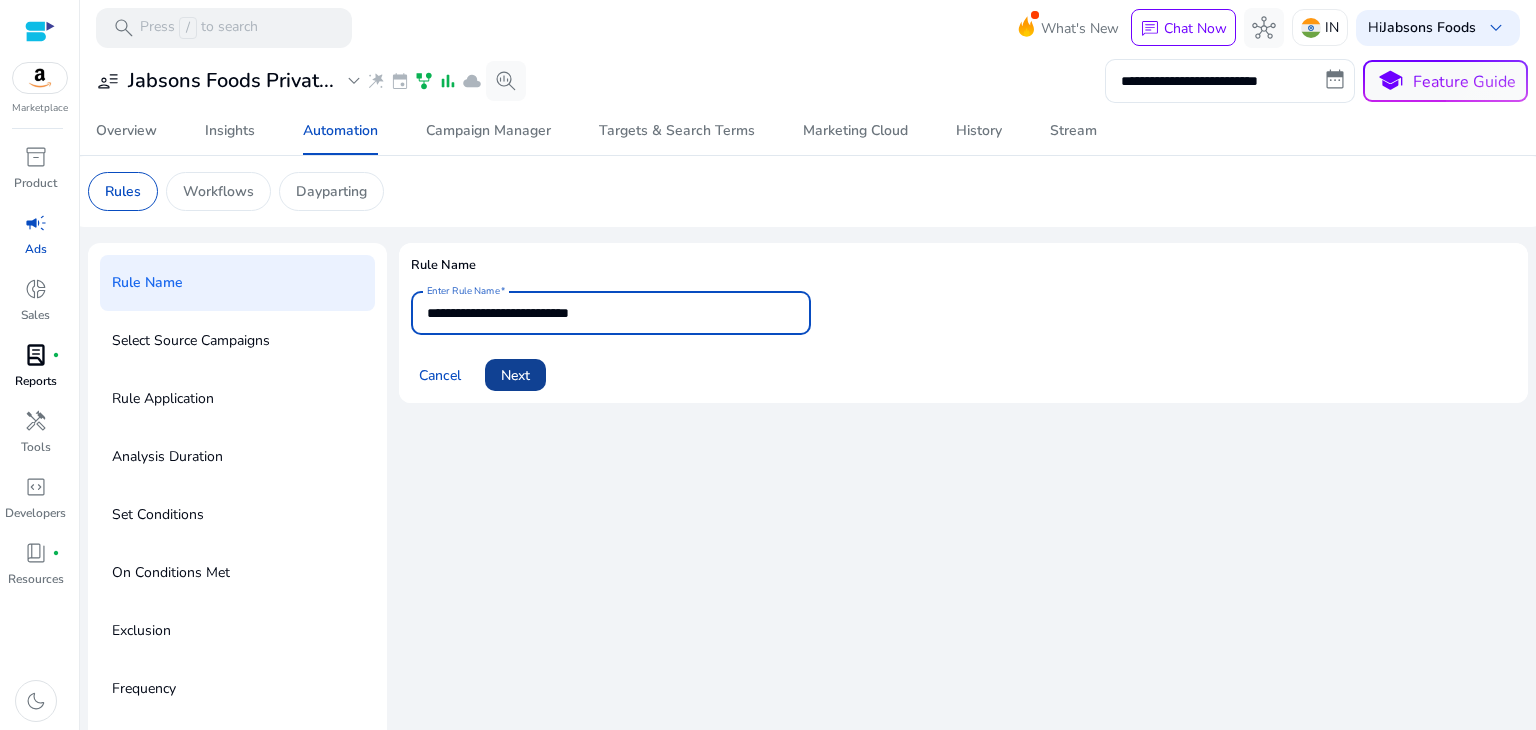 type on "**********" 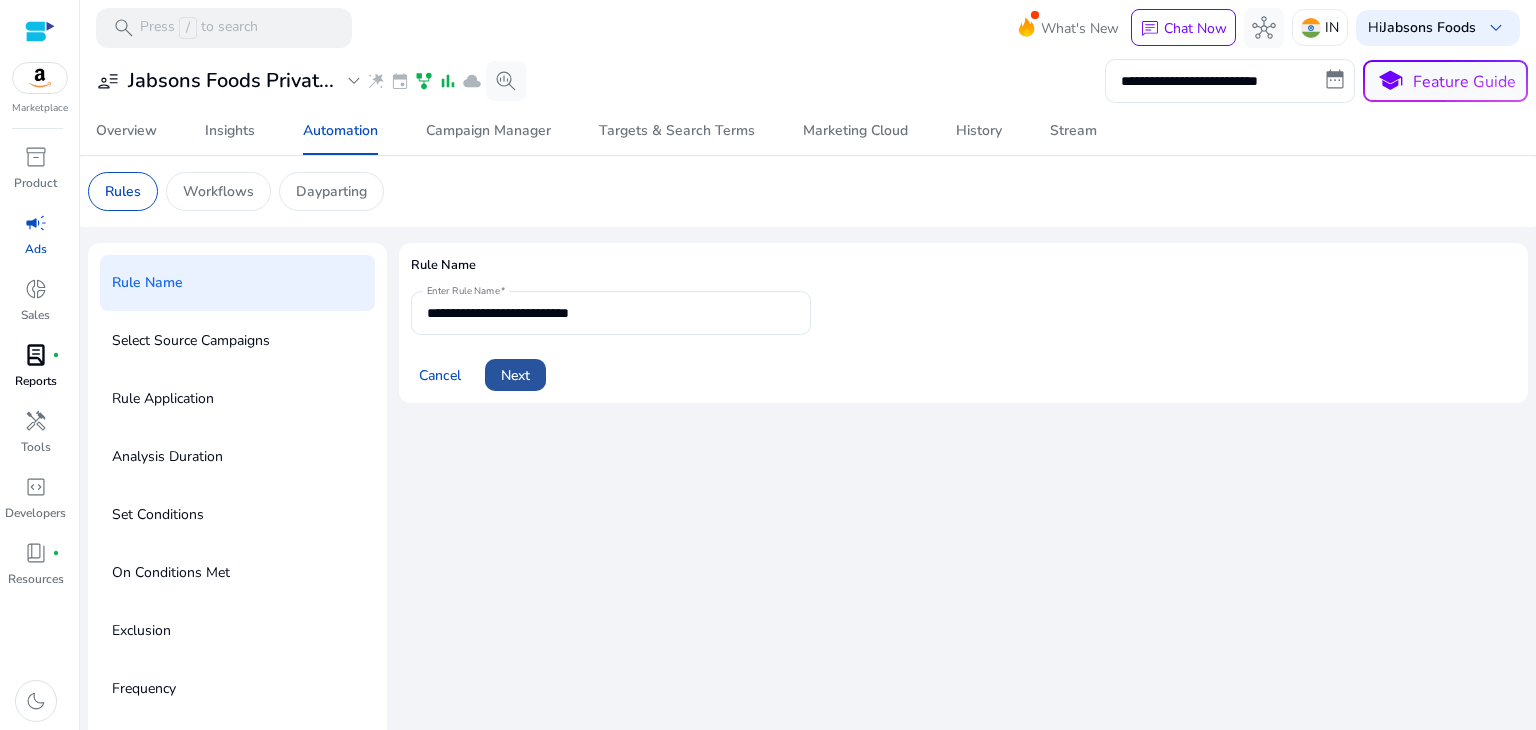 click 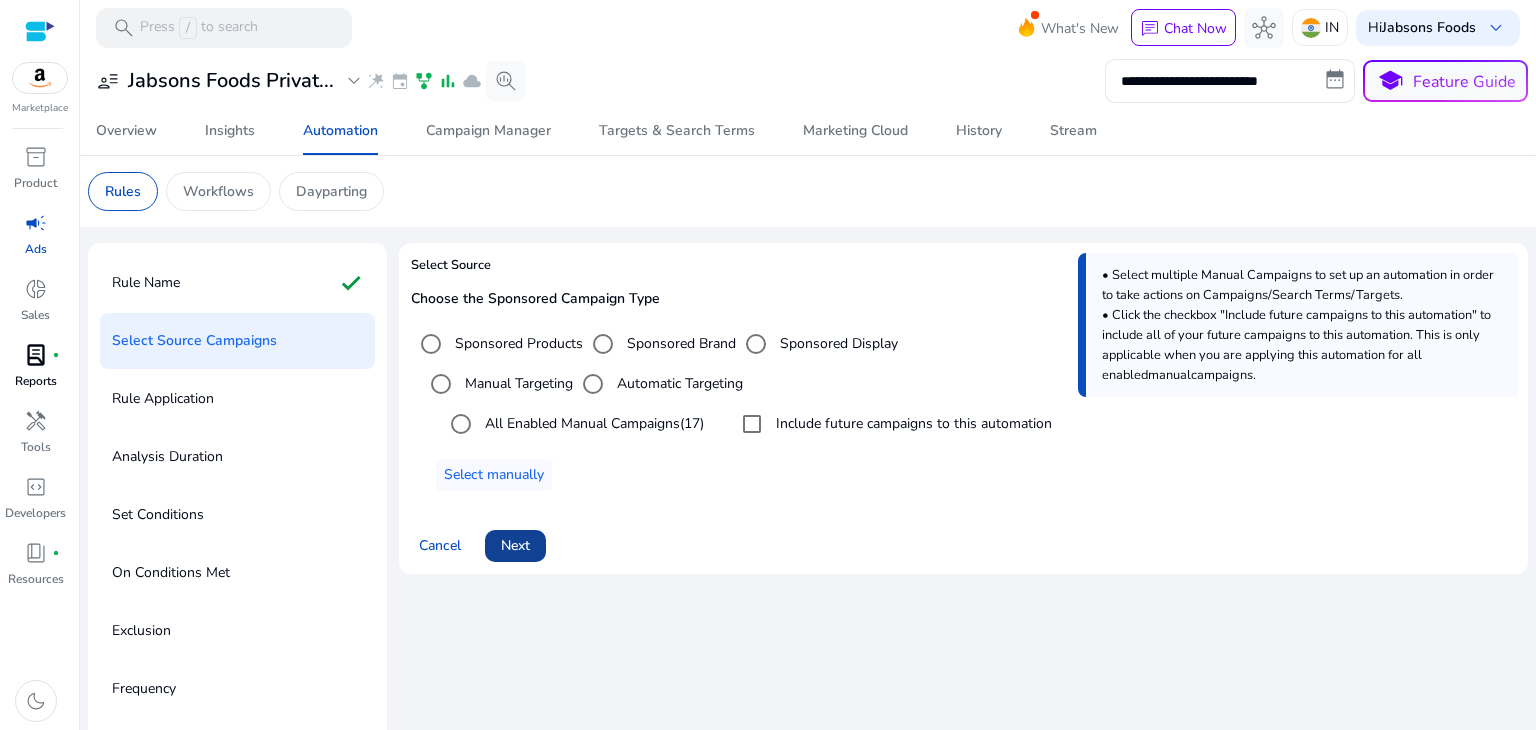 click on "Next" at bounding box center [515, 545] 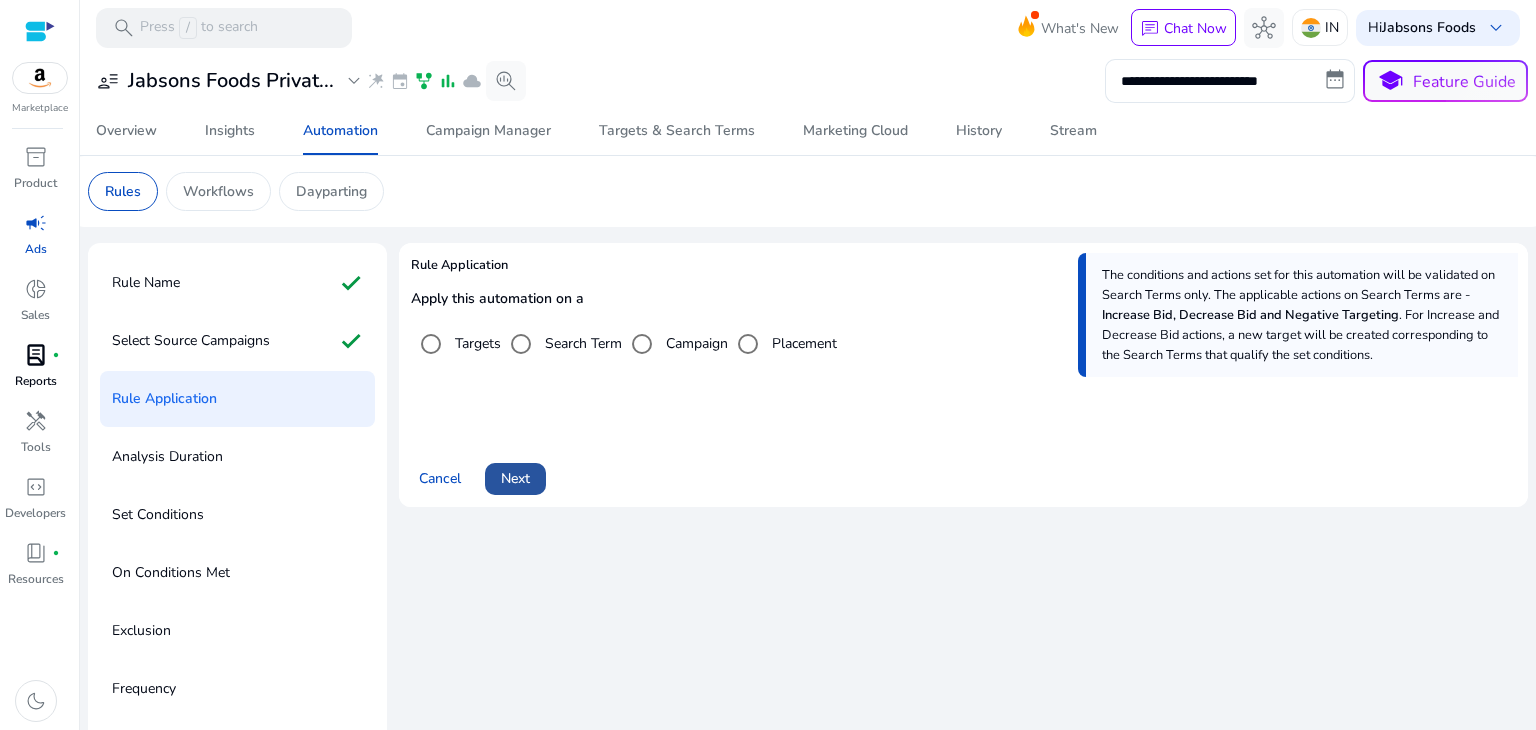 click on "Next" at bounding box center [515, 478] 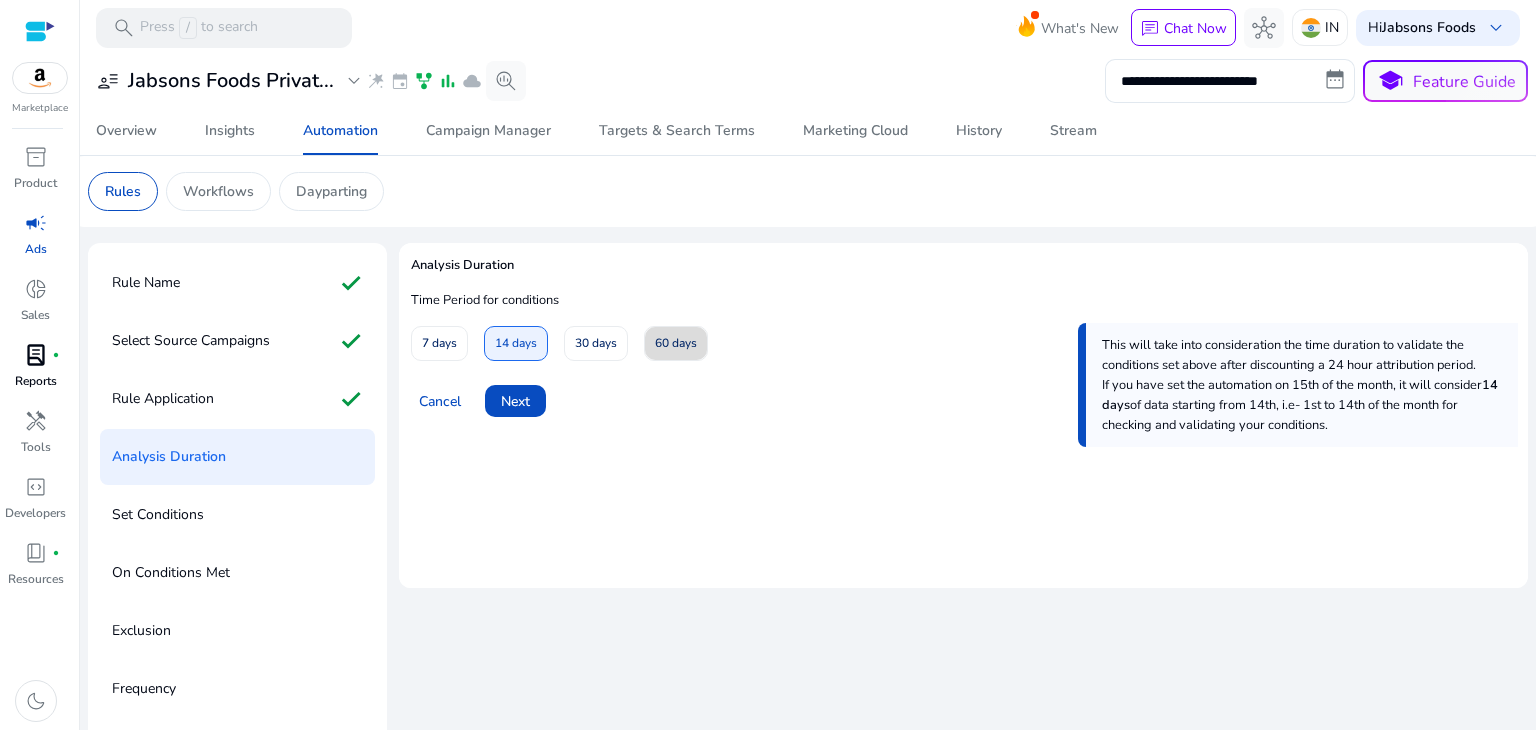 click on "60 days" at bounding box center (676, 343) 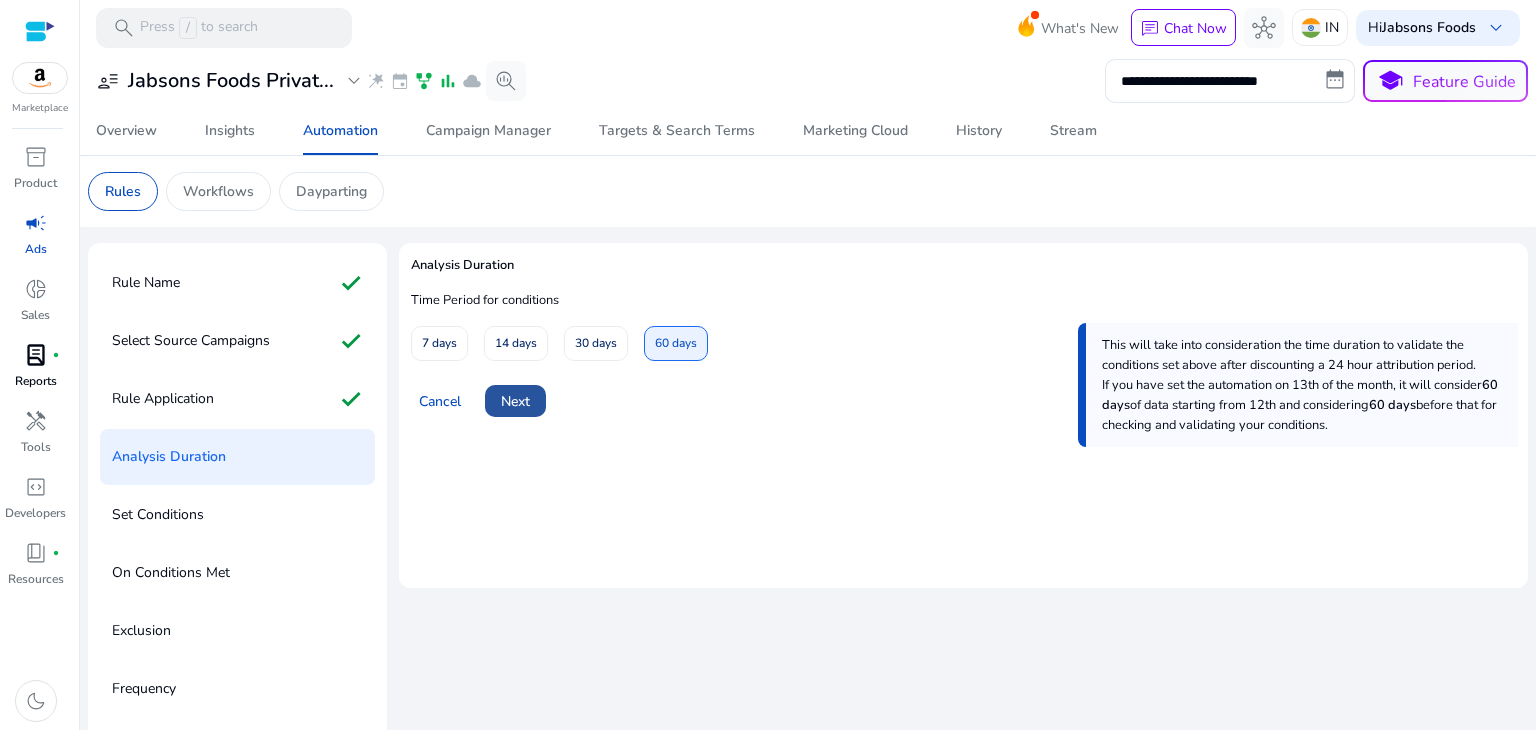 click on "Next" at bounding box center (515, 401) 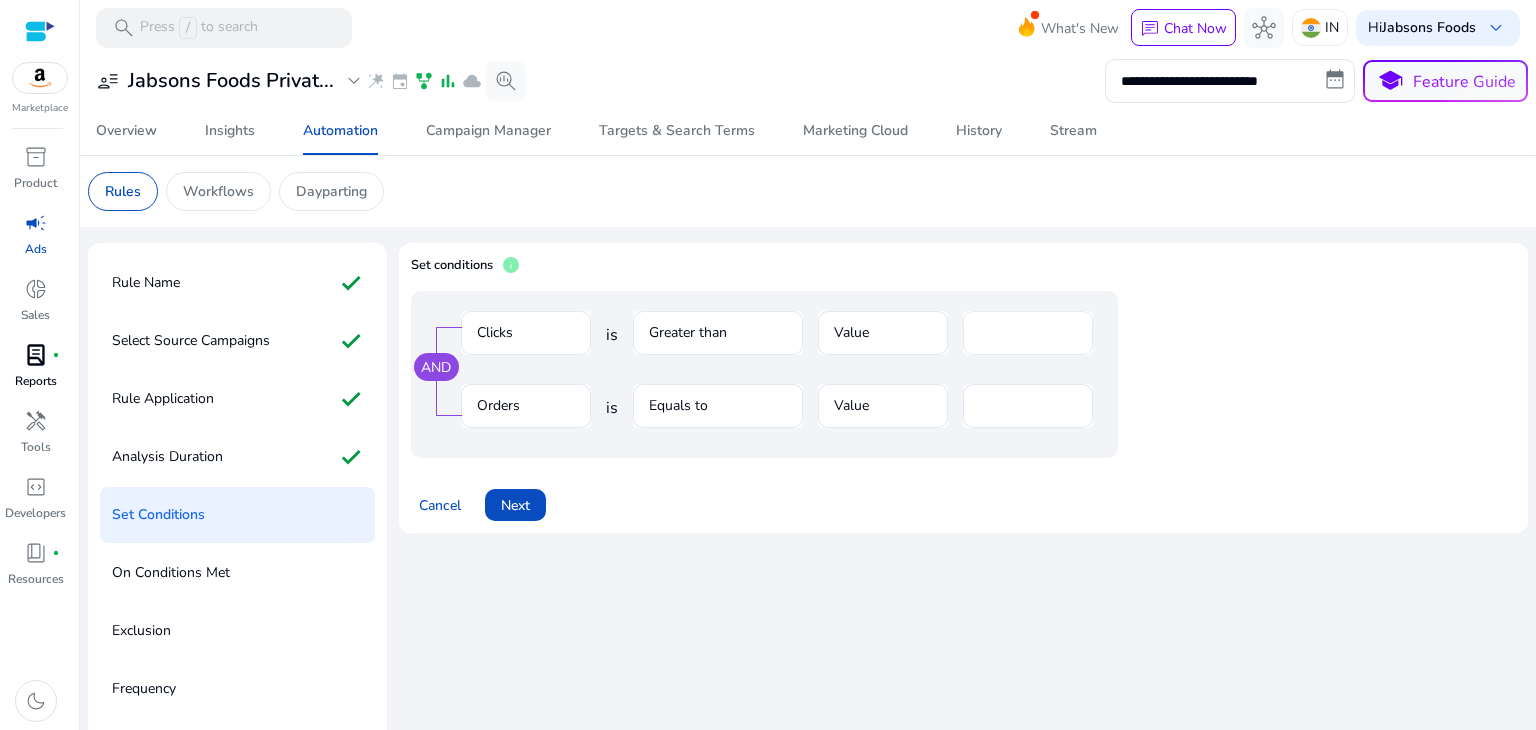 click on "**" at bounding box center (1028, 333) 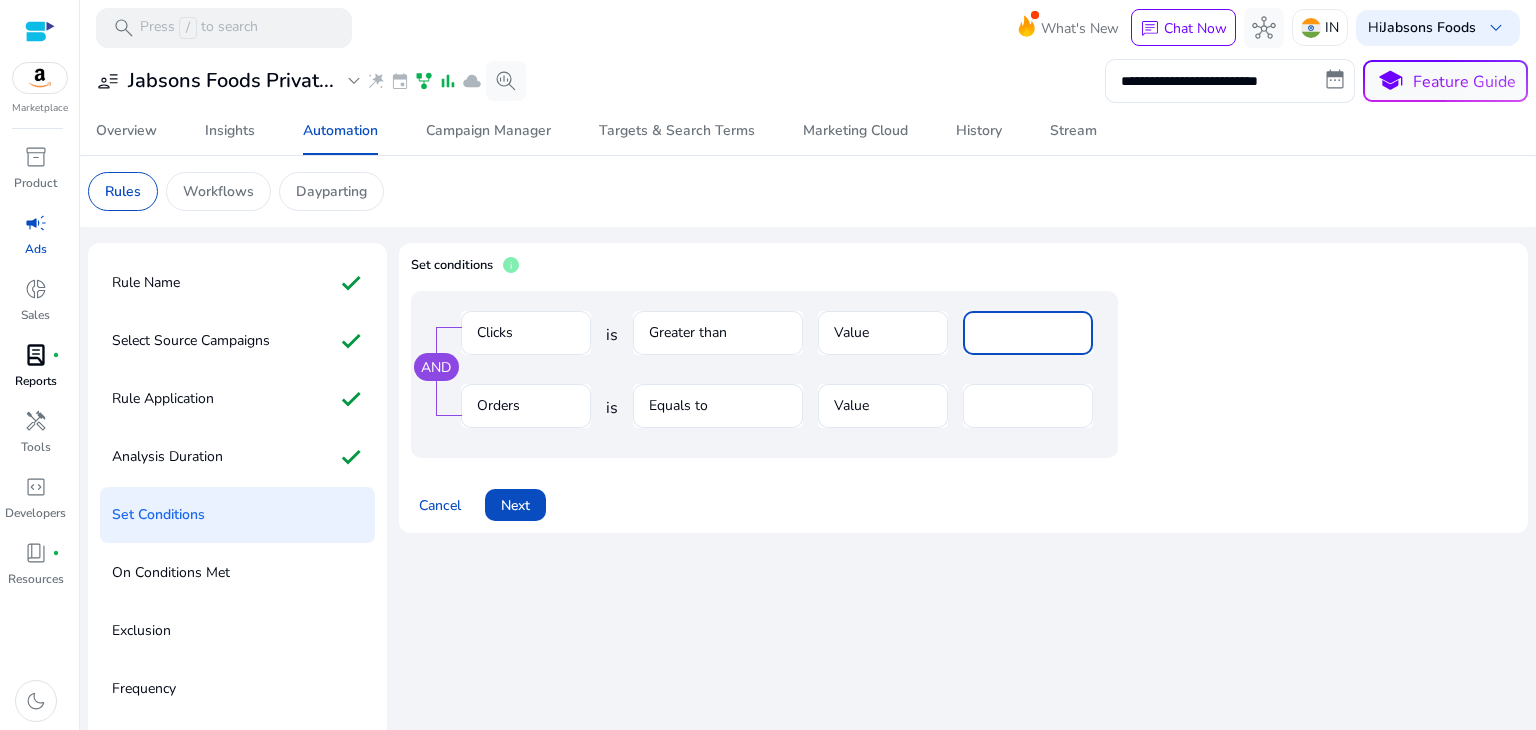 click on "**" at bounding box center (1028, 333) 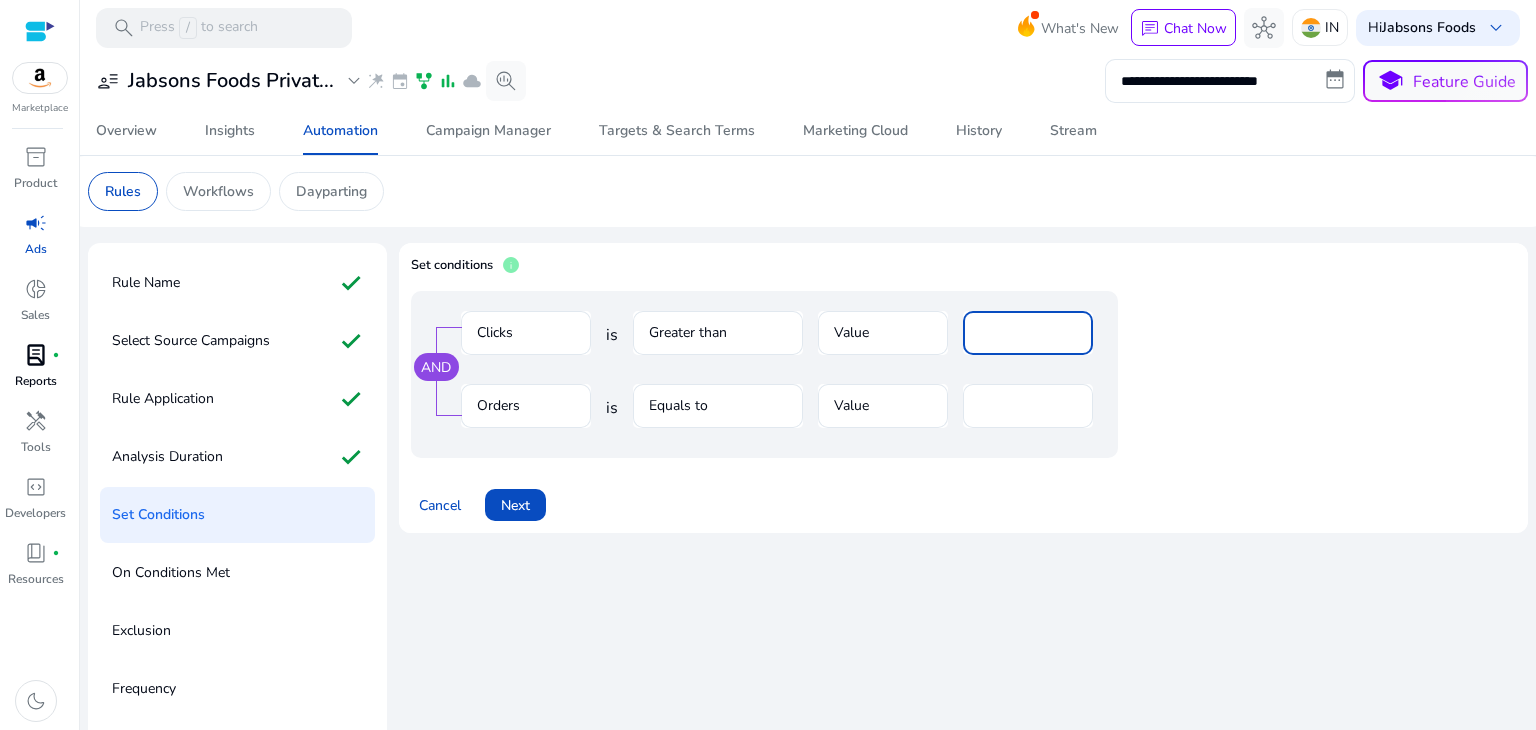 click on "**" at bounding box center (1028, 333) 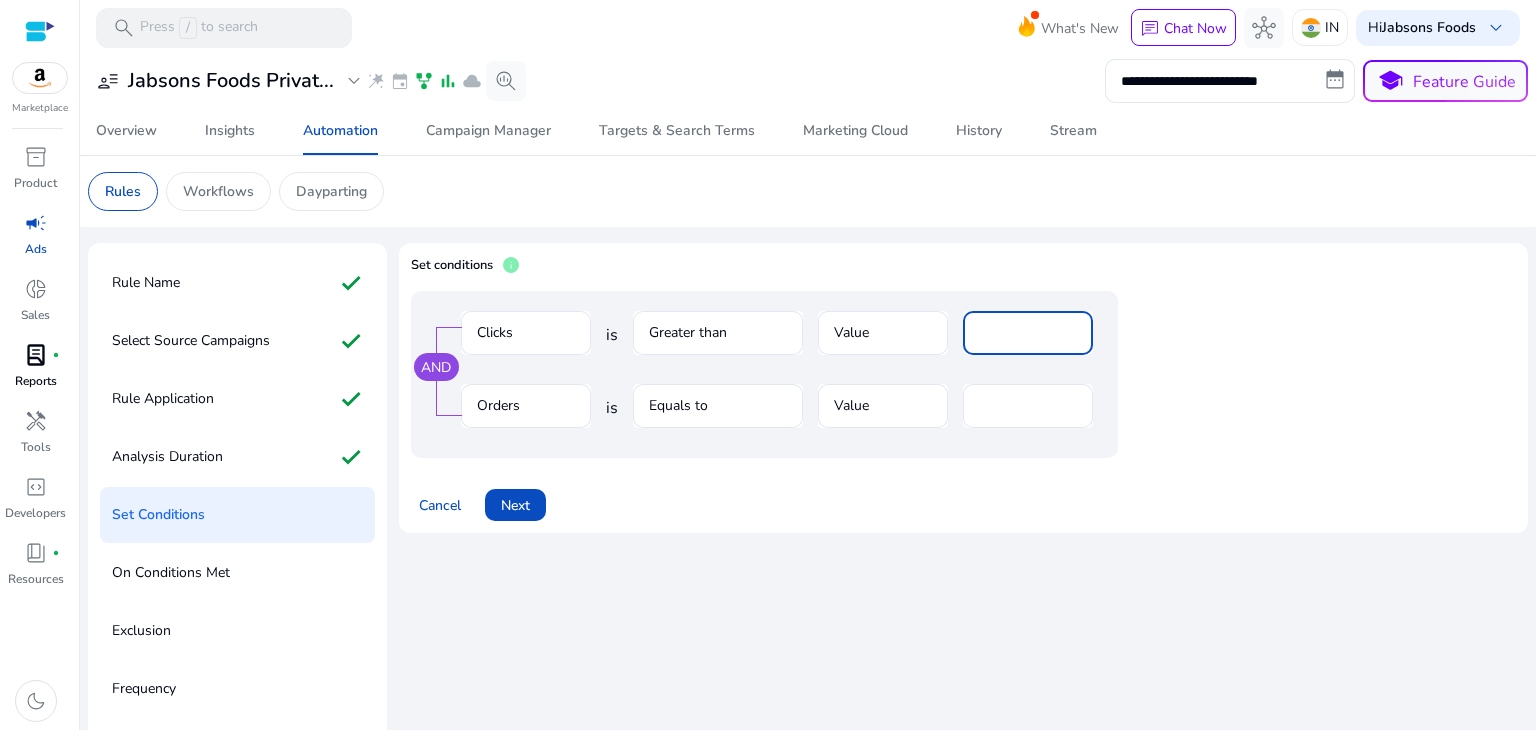 type on "*" 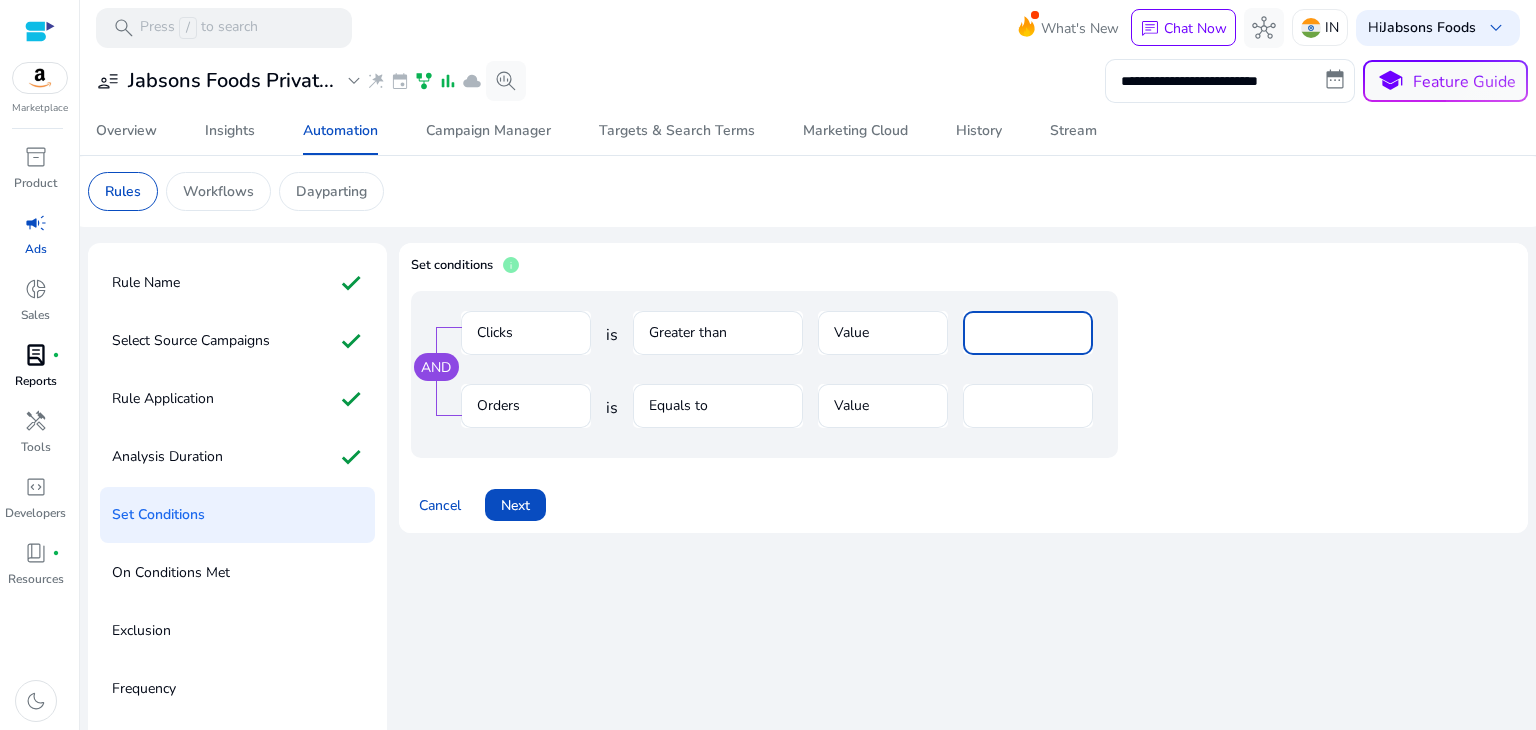 type on "**" 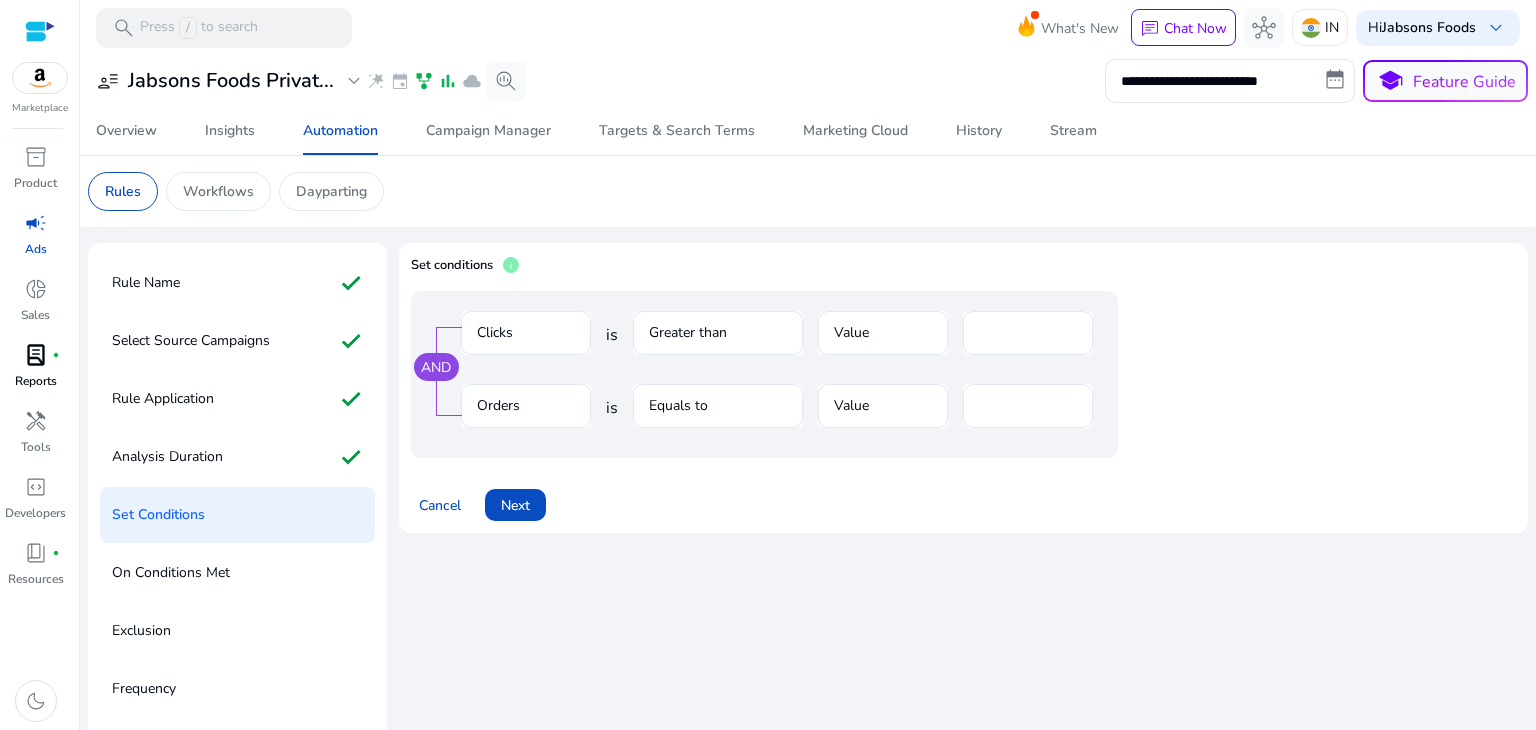 click on "Set conditions   info   AND  Clicks is Greater than Value ** Orders is Equals to Value *  Cancel   Next" 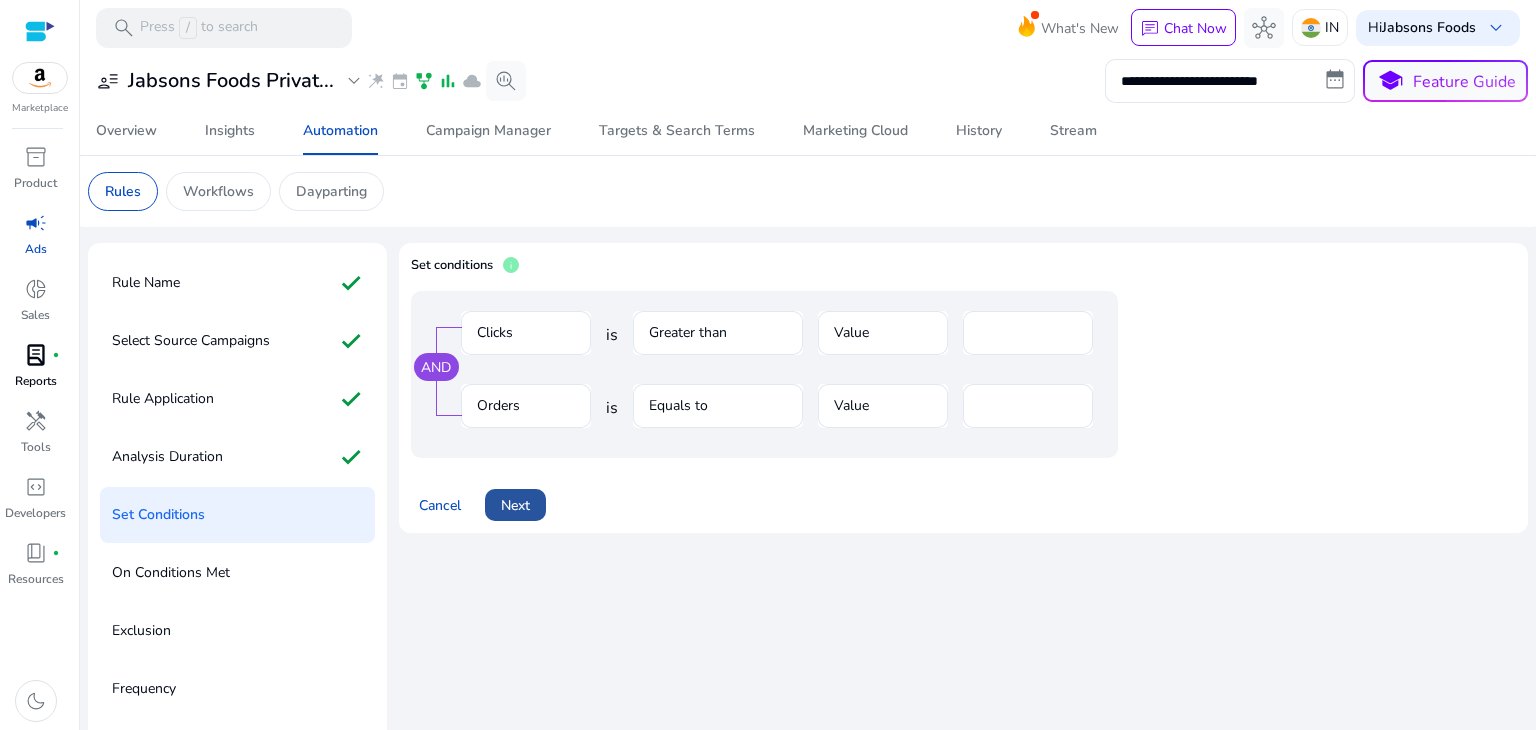 click on "Next" at bounding box center [515, 505] 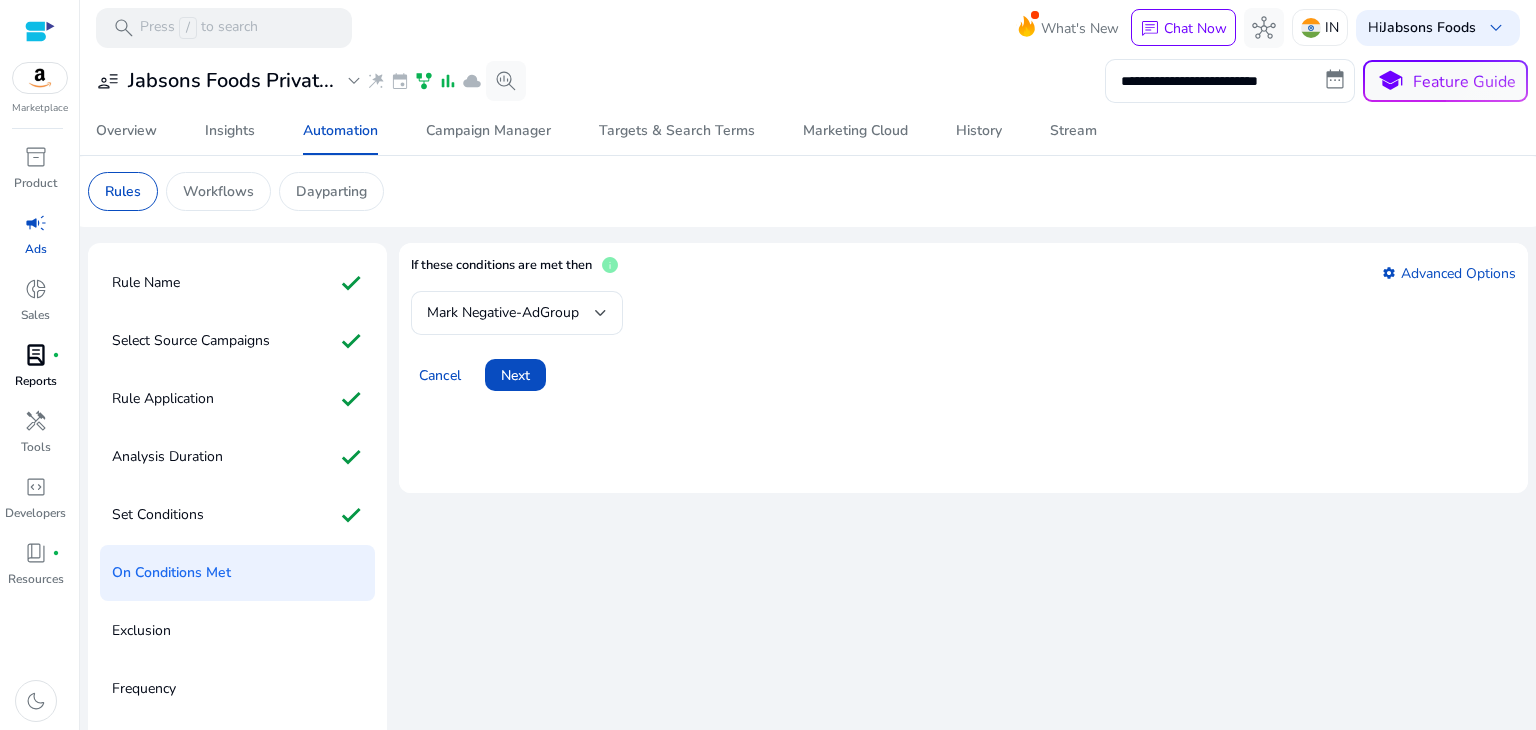 scroll, scrollTop: 44, scrollLeft: 0, axis: vertical 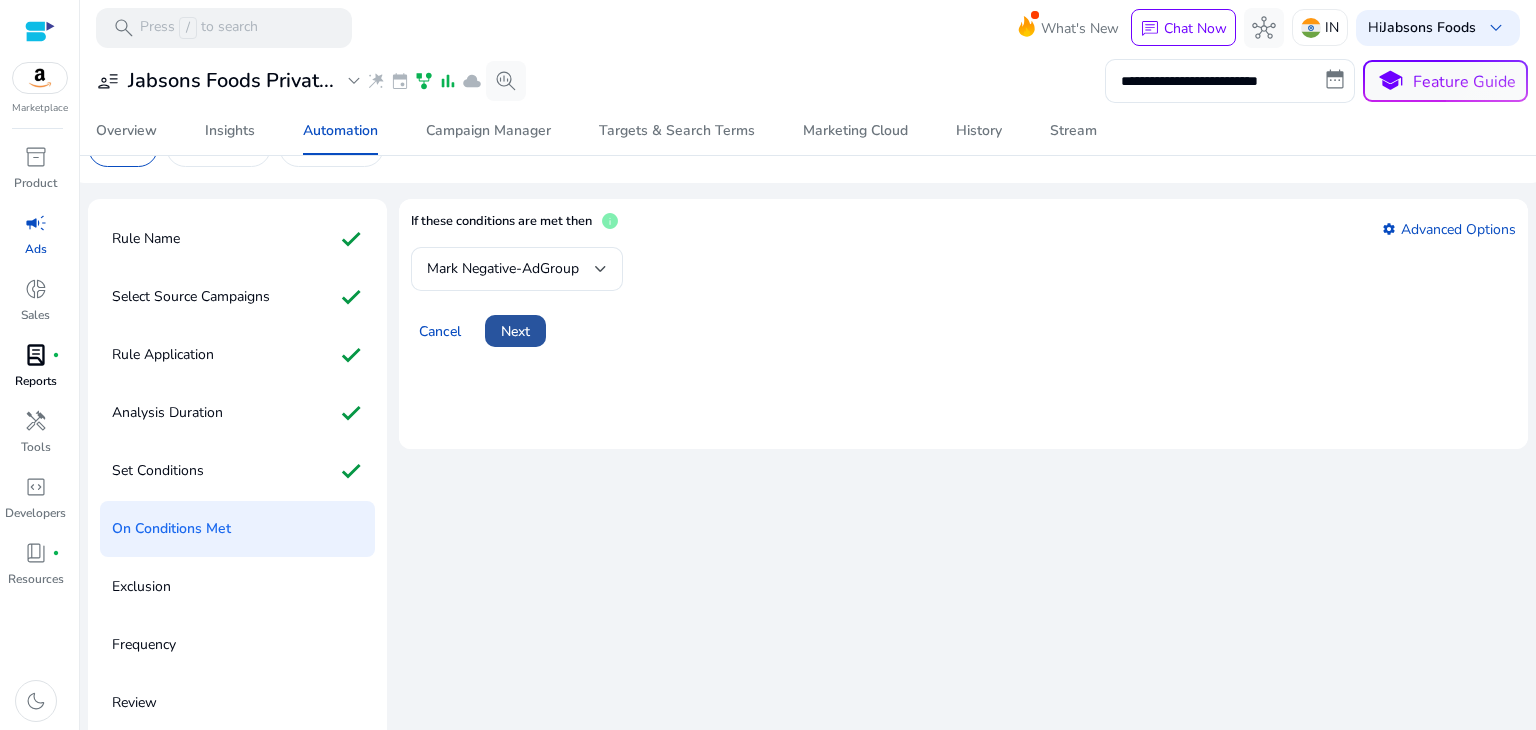 click on "Next" at bounding box center (515, 331) 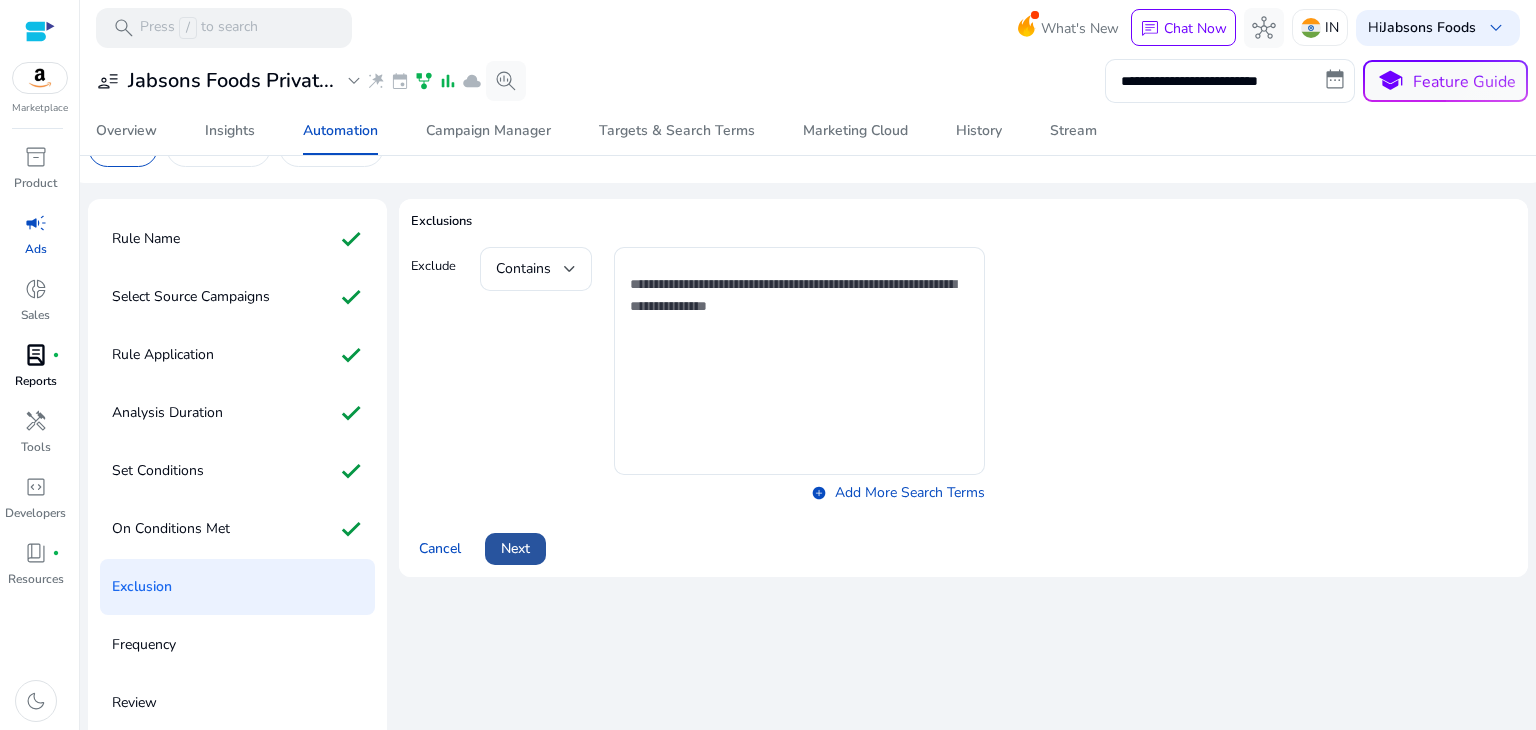 click on "Next" at bounding box center (515, 548) 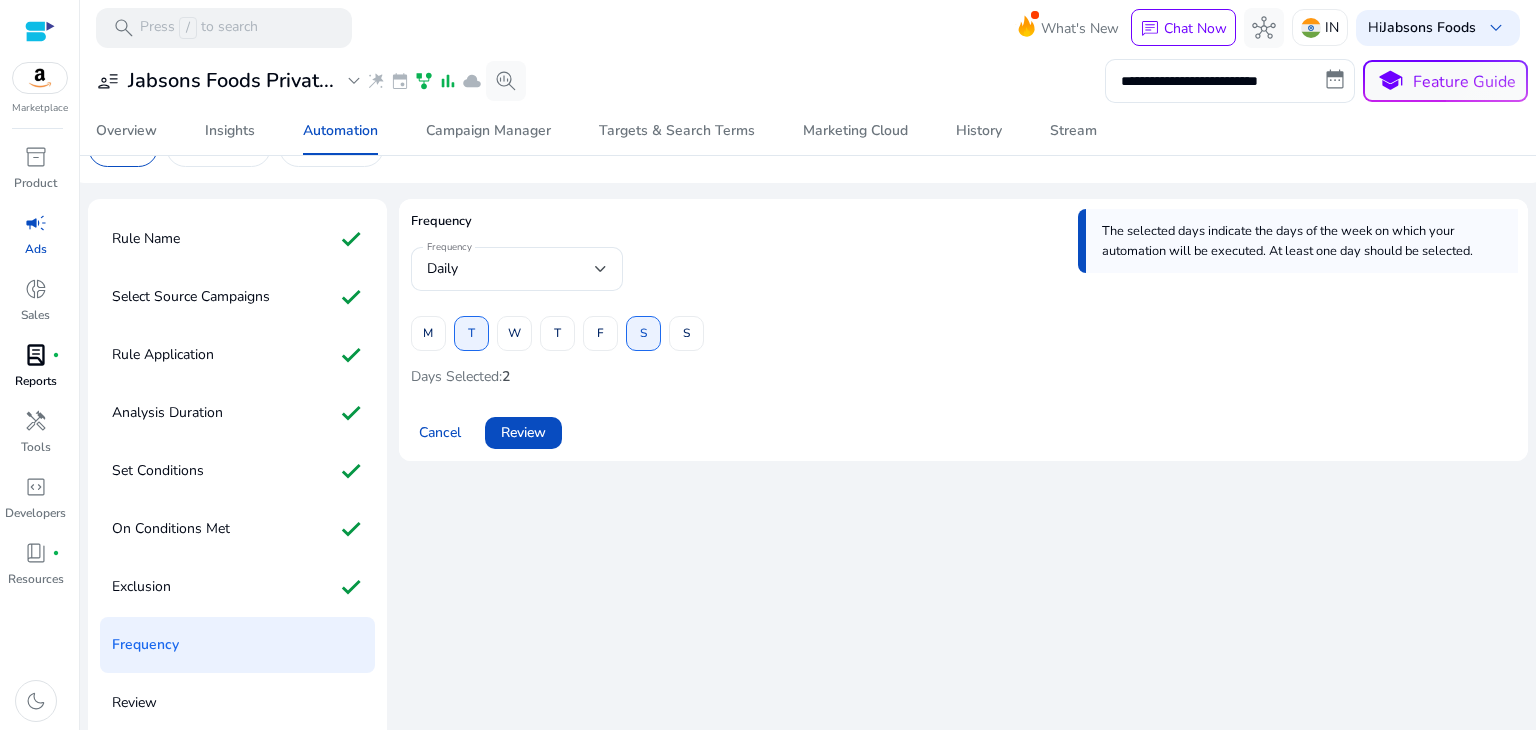 scroll, scrollTop: 56, scrollLeft: 0, axis: vertical 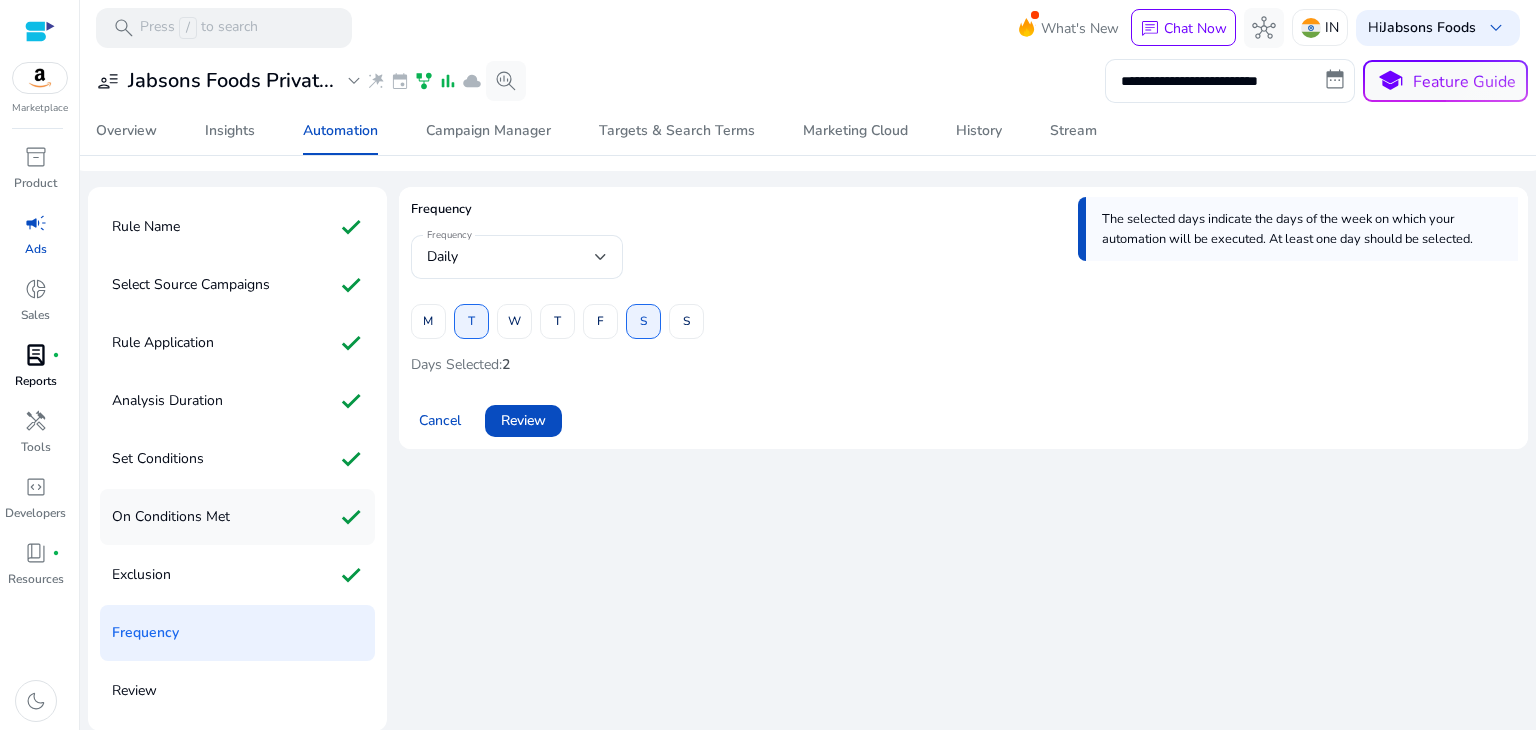 click on "On Conditions Met" 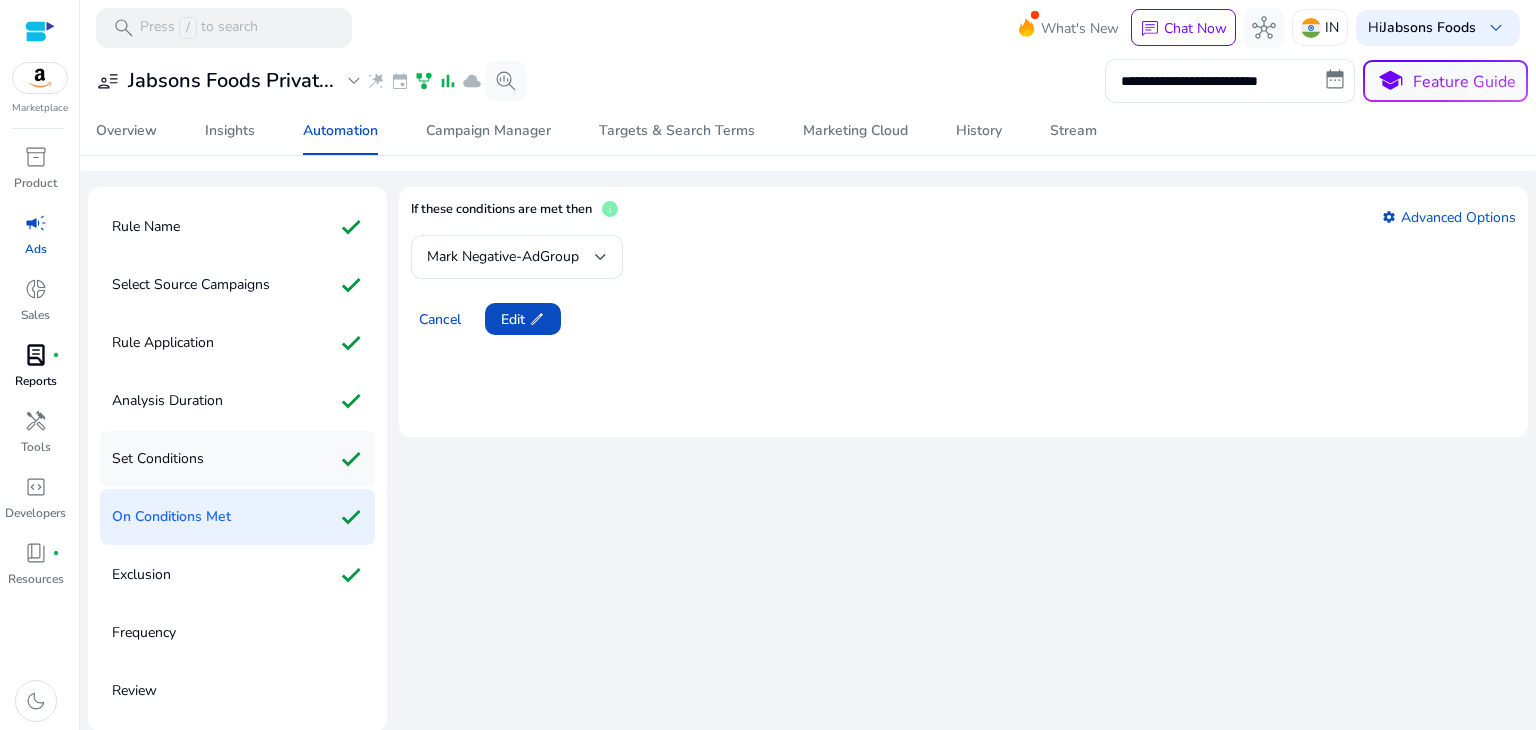 click on "Set Conditions check" 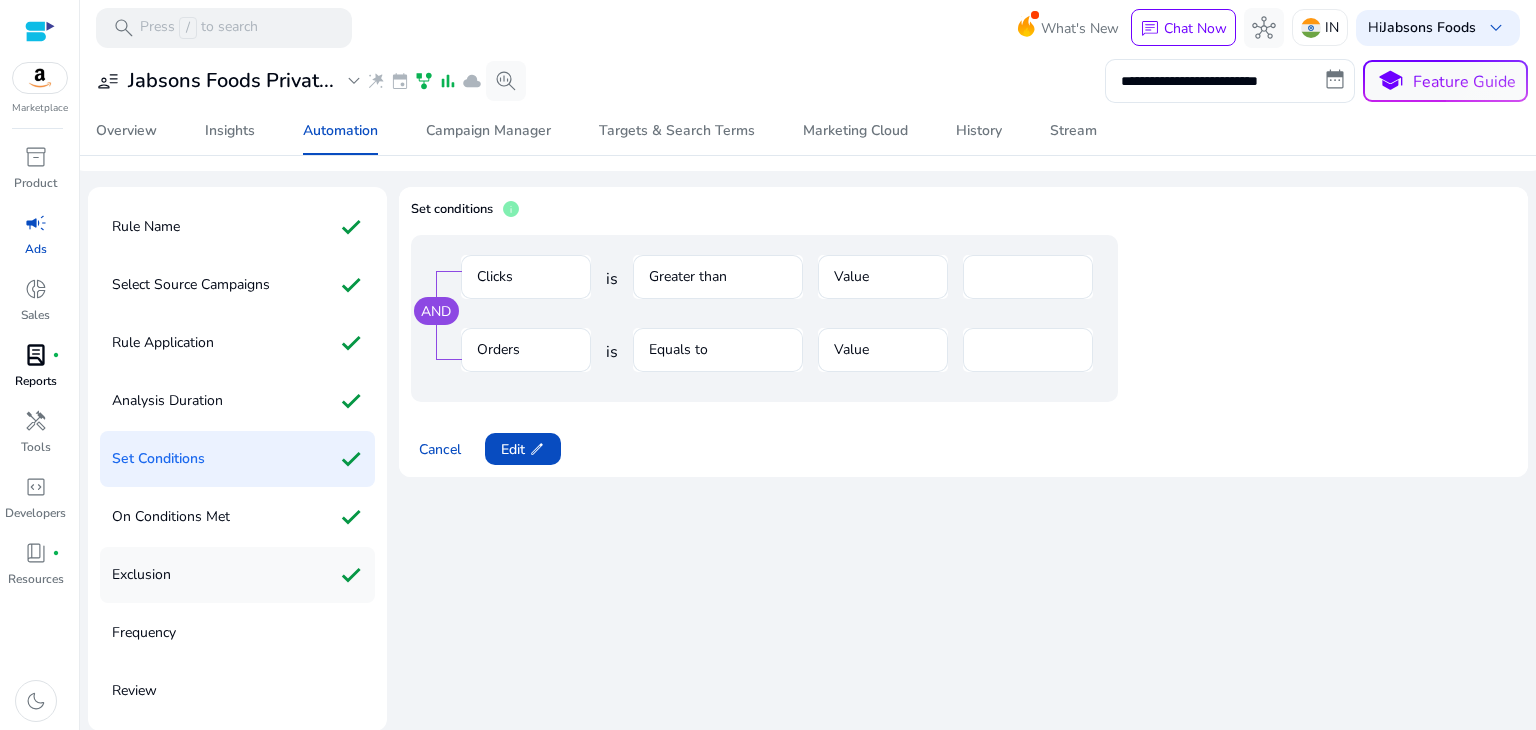 click on "Exclusion" 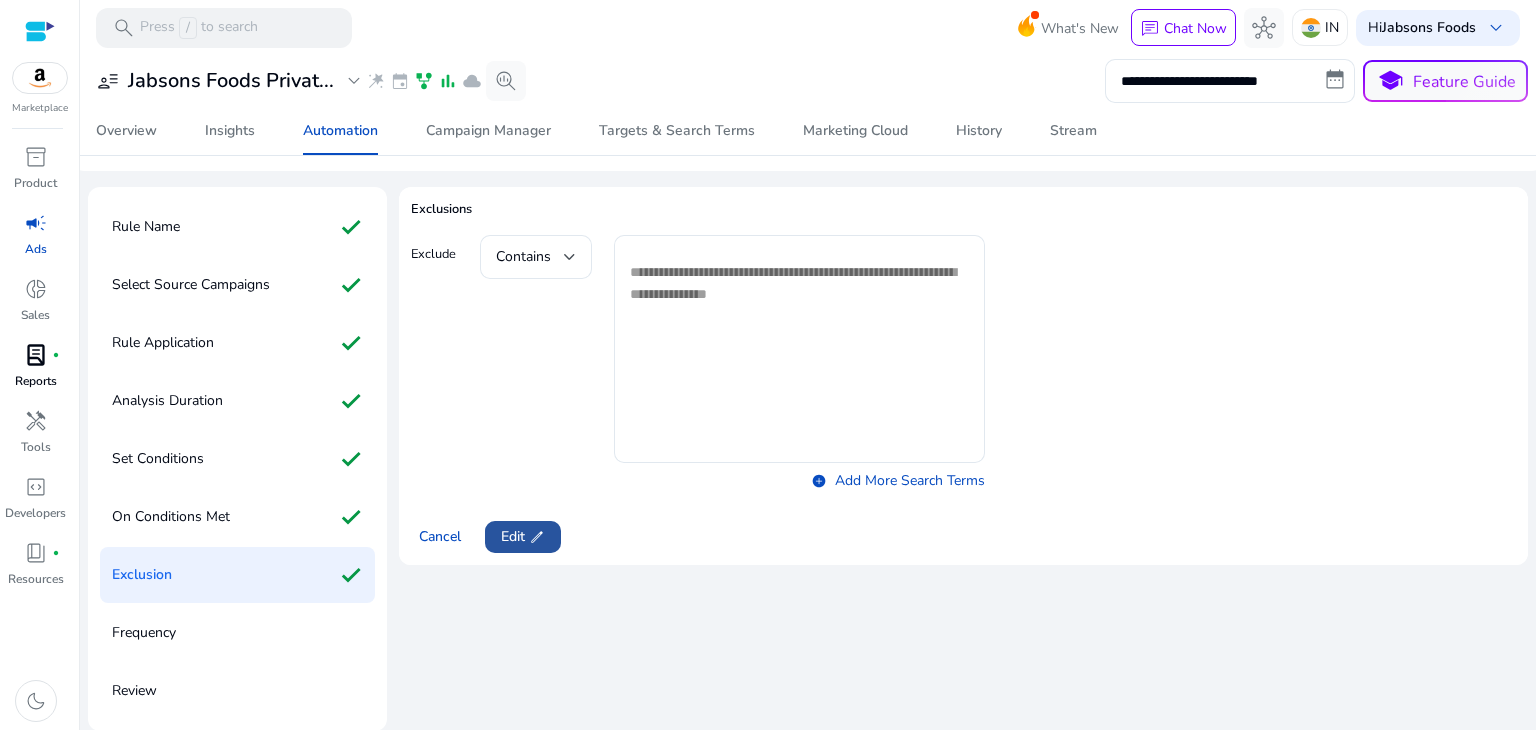 click at bounding box center (523, 537) 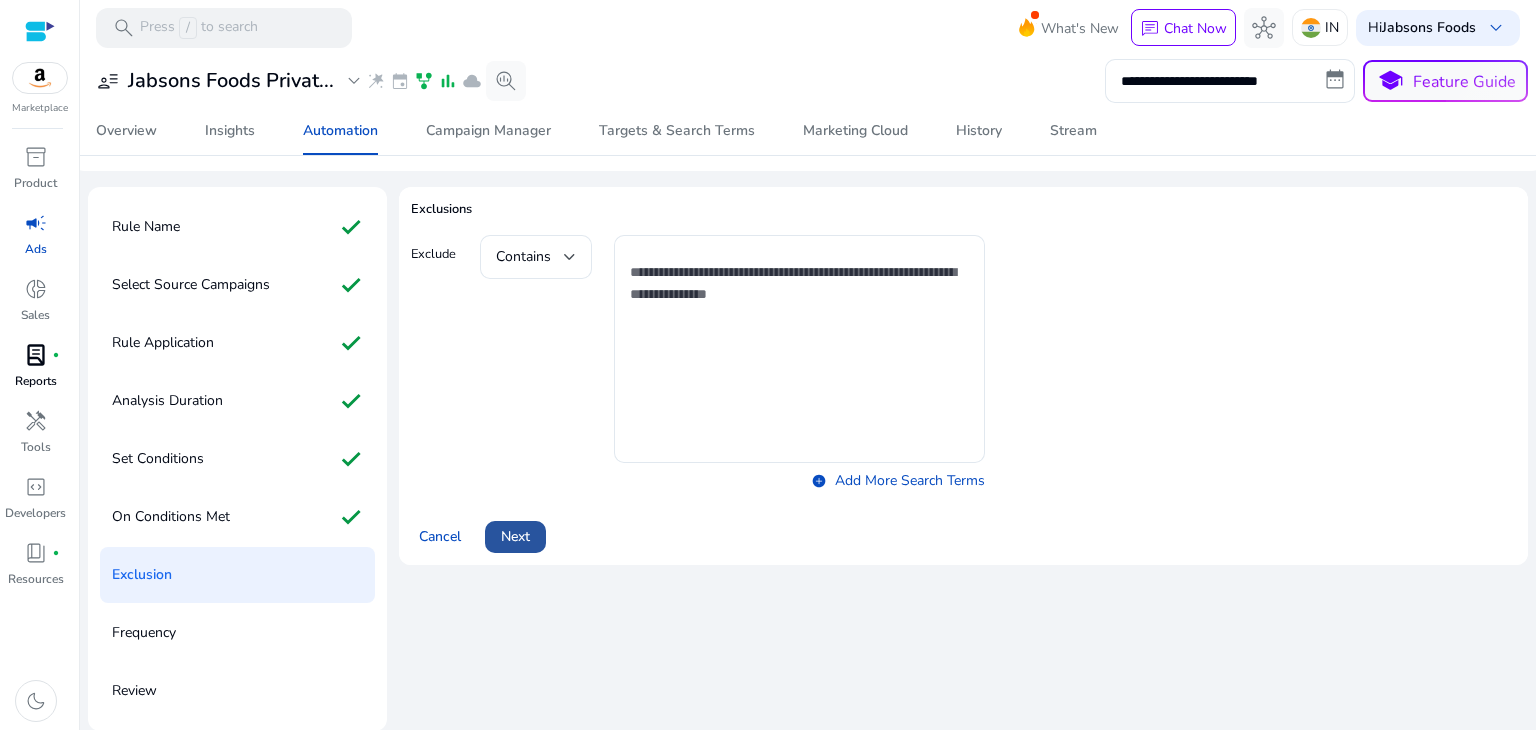 click on "Next" at bounding box center [515, 536] 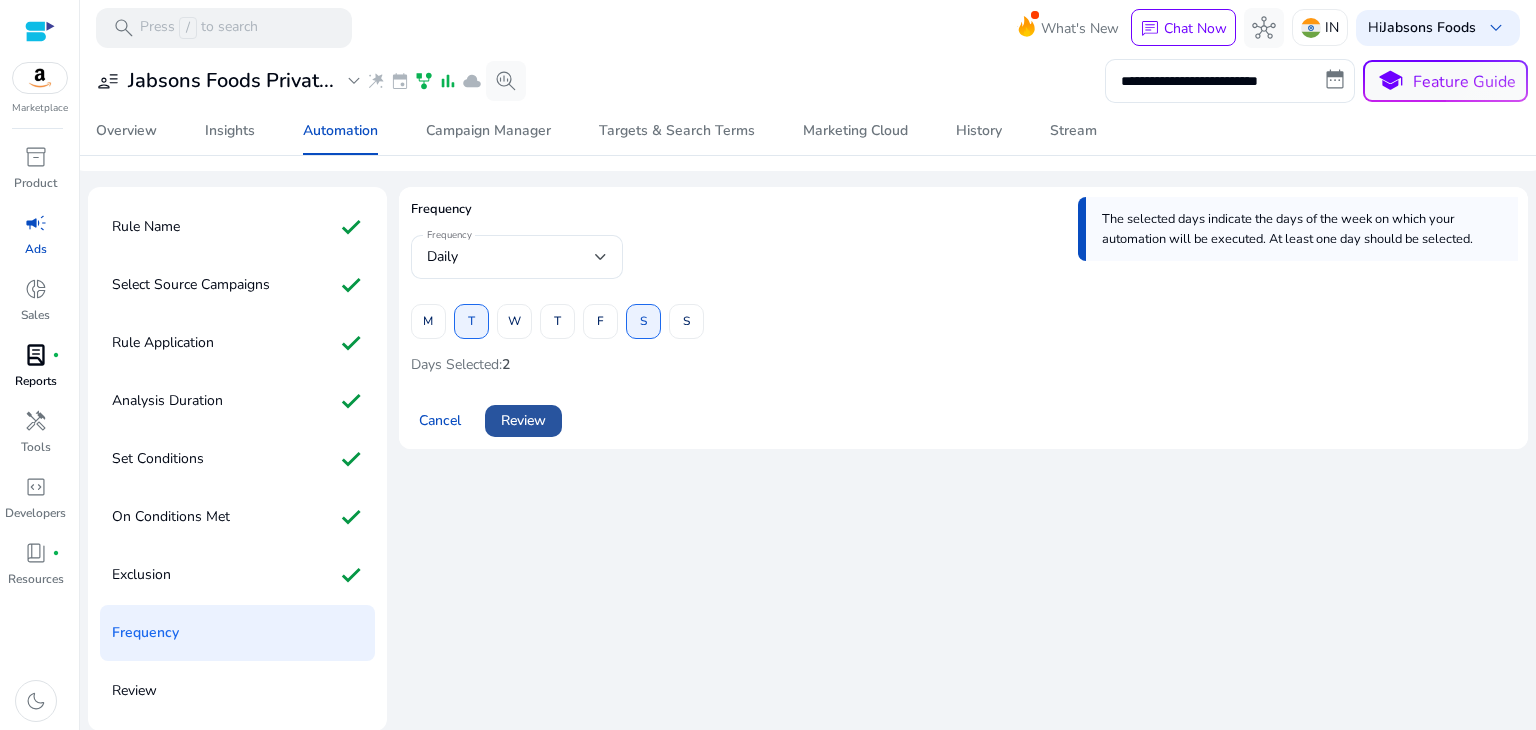 click on "Review" at bounding box center (523, 420) 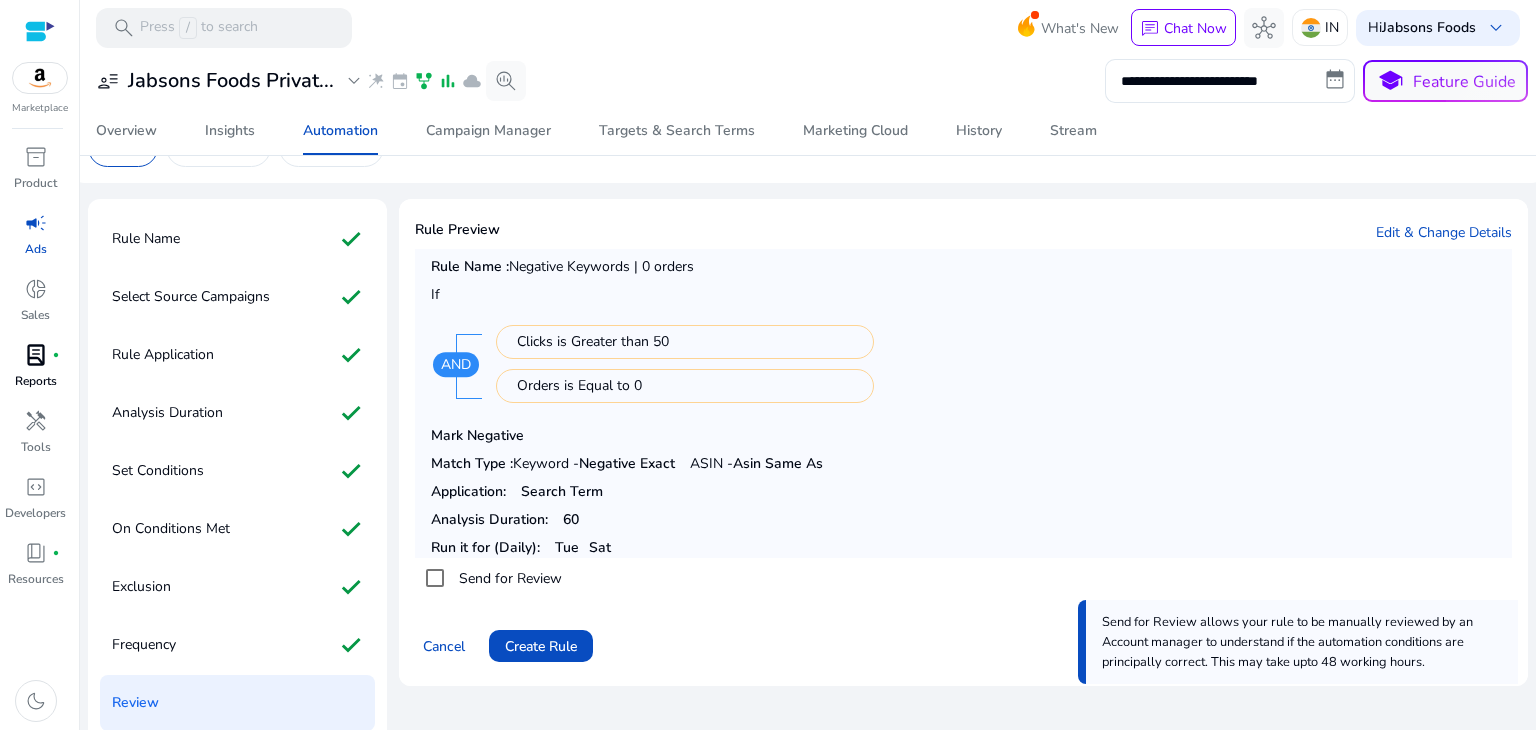 scroll, scrollTop: 44, scrollLeft: 0, axis: vertical 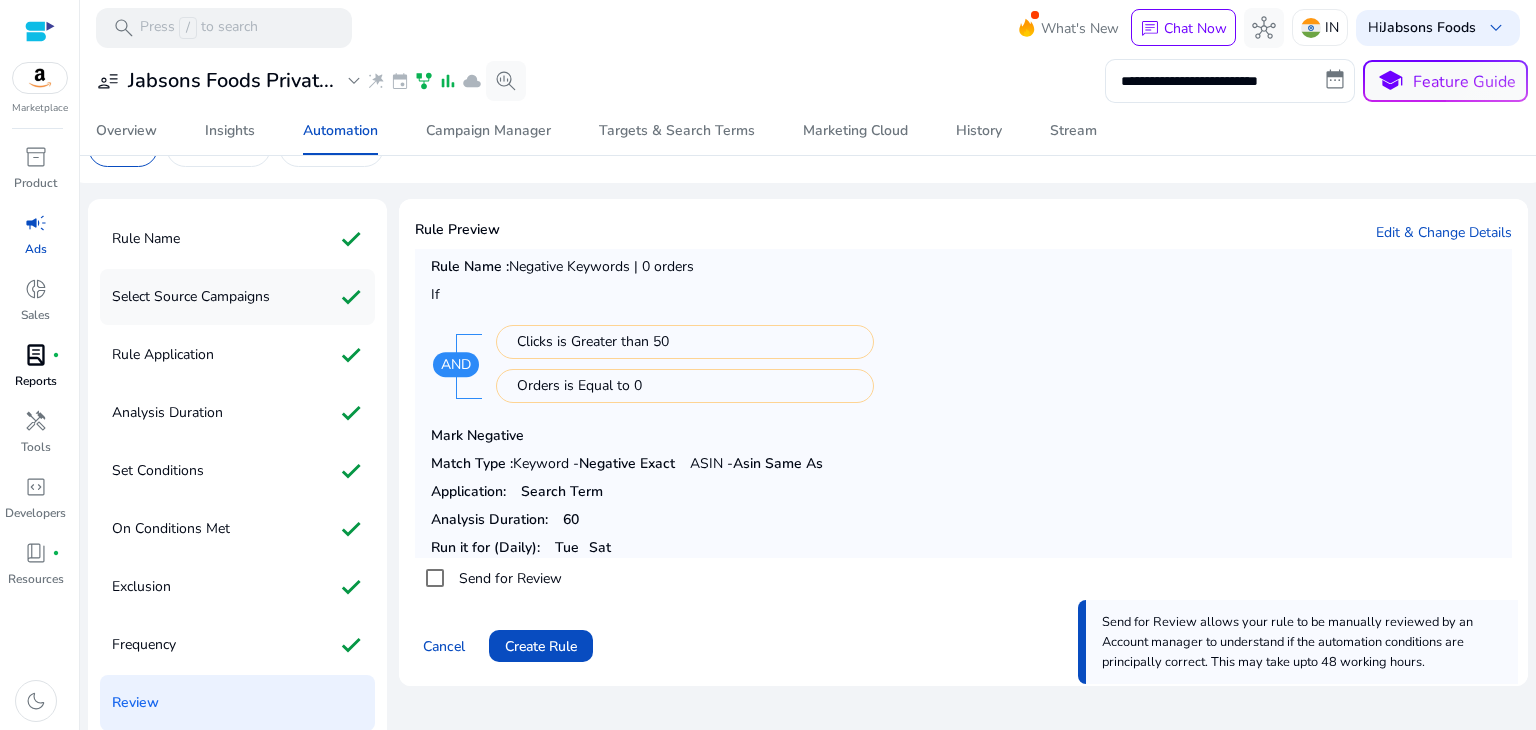 click on "Select Source Campaigns" 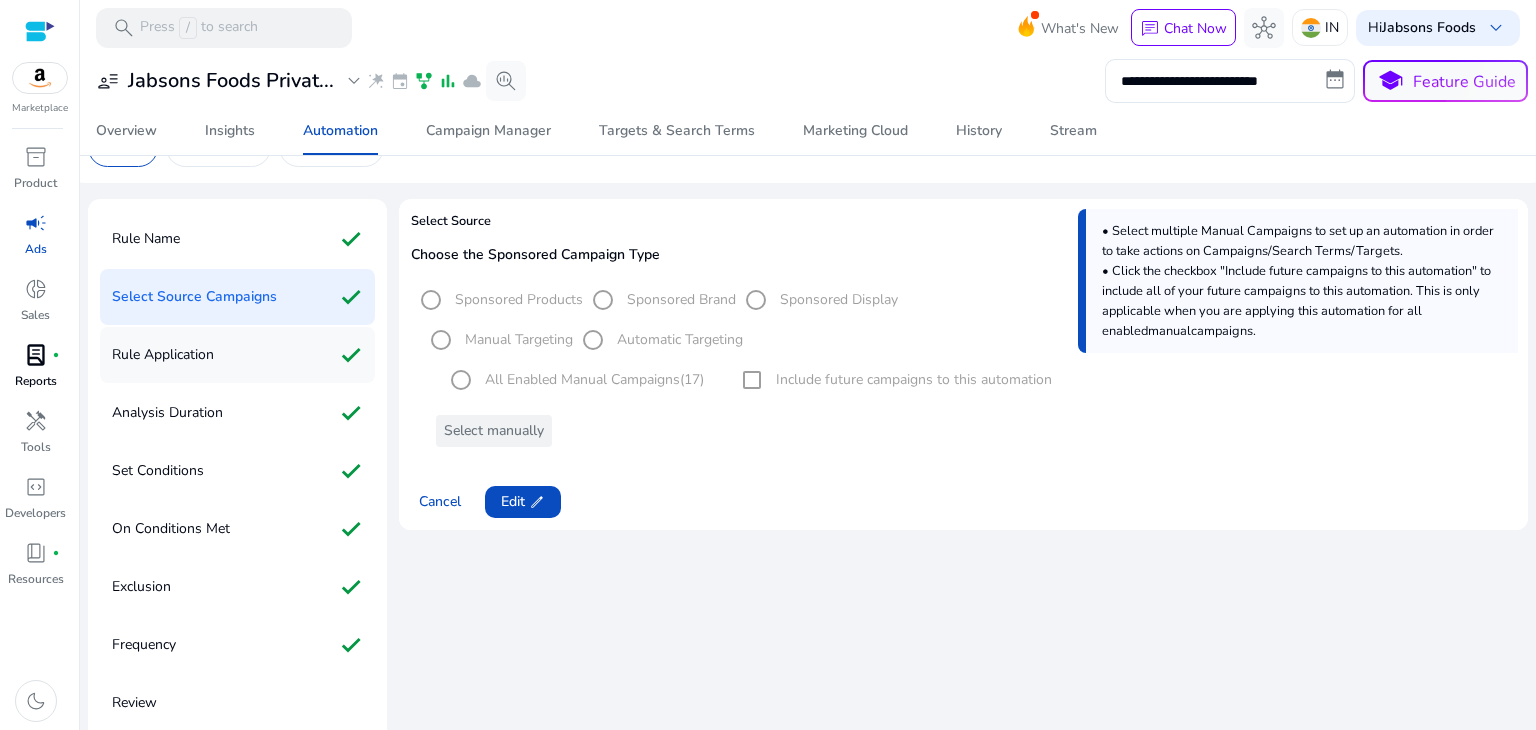 click on "Rule Application" 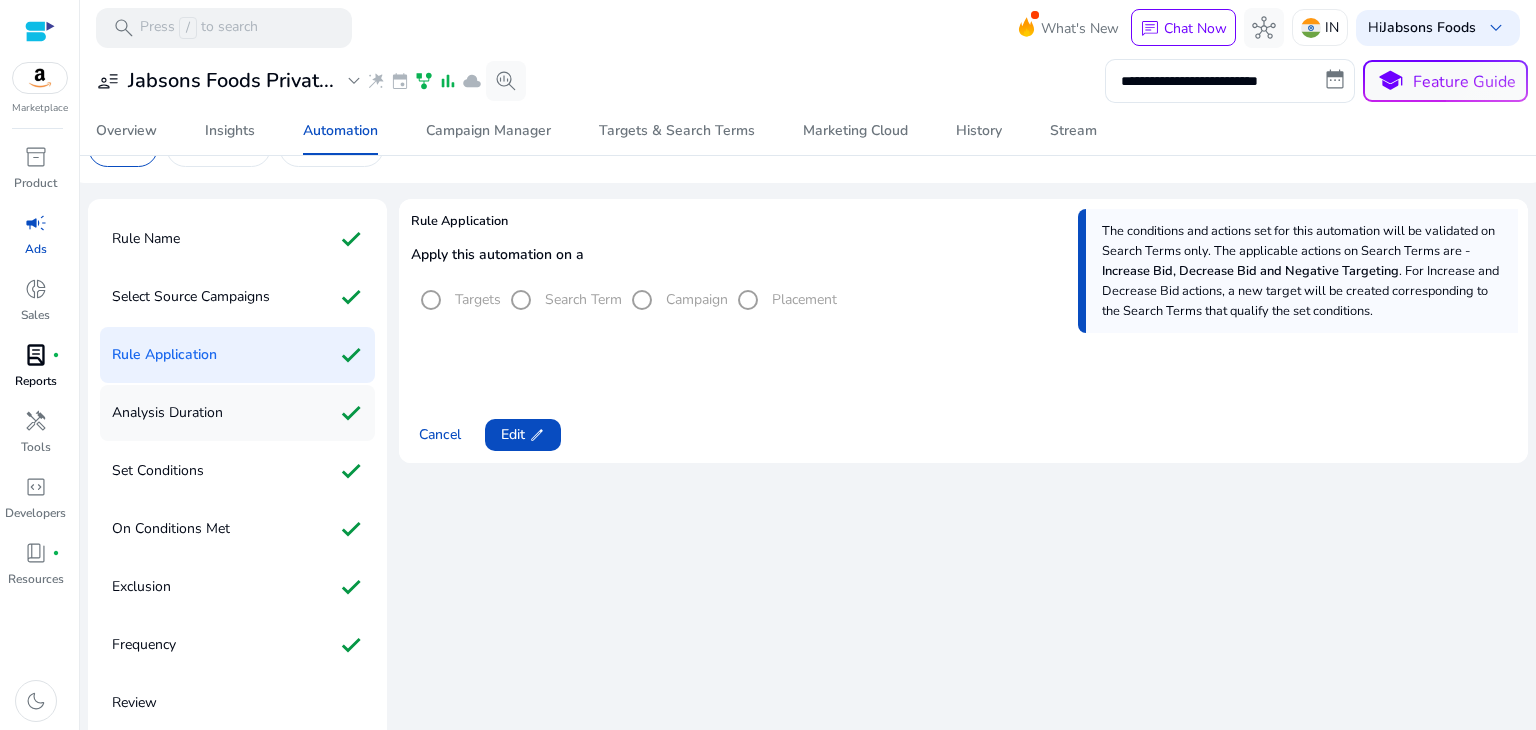 click on "Analysis Duration" 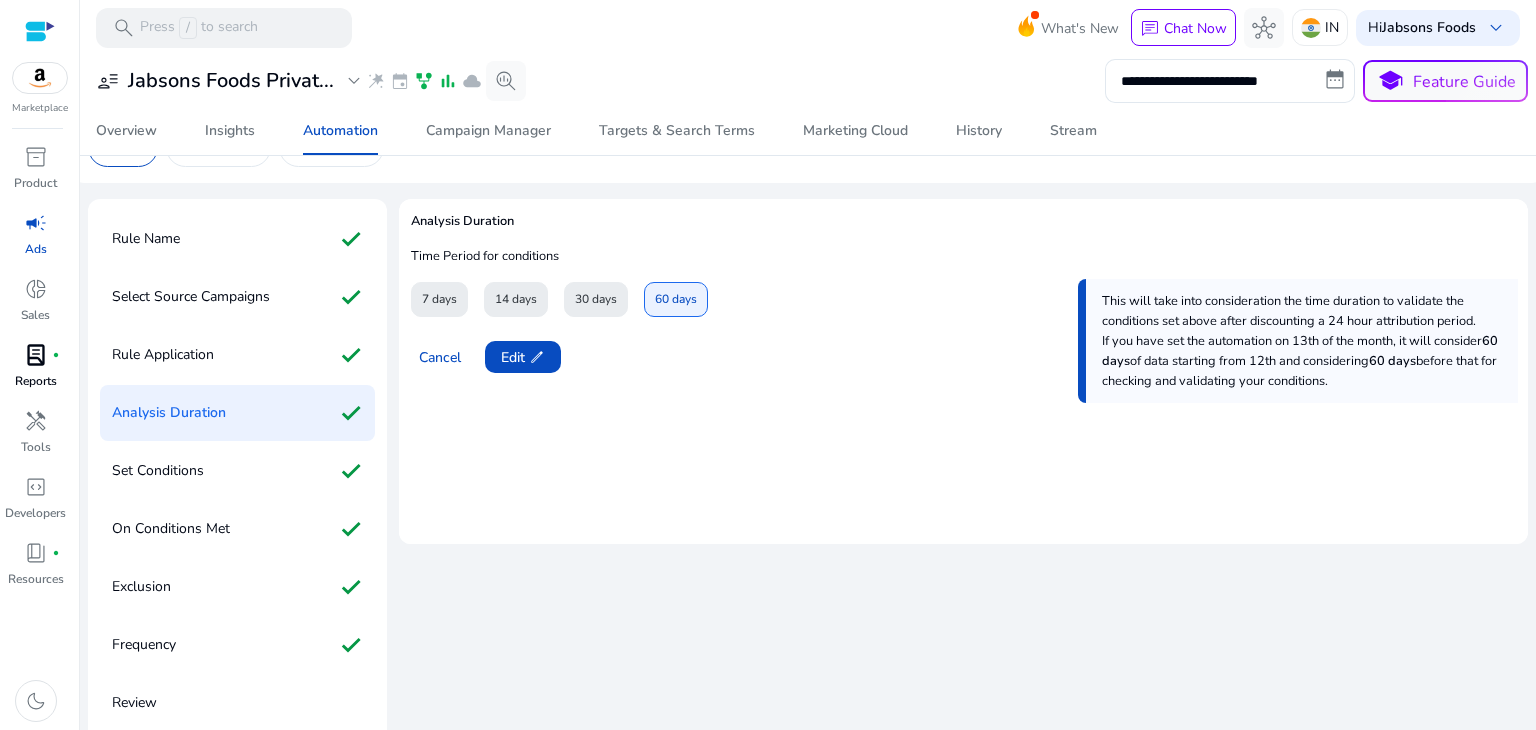 click on "14 days" at bounding box center [516, 299] 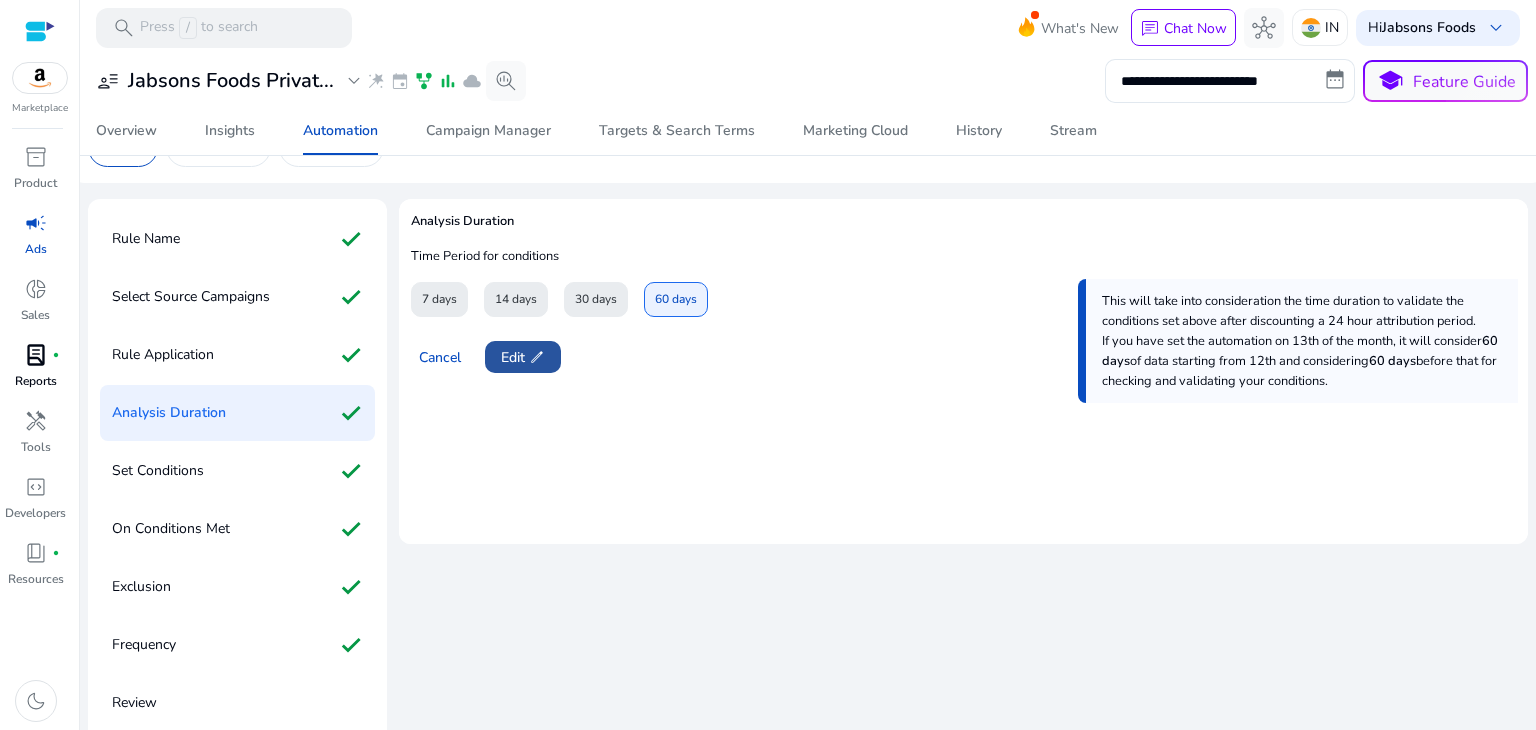 click on "Edit   edit" at bounding box center (523, 357) 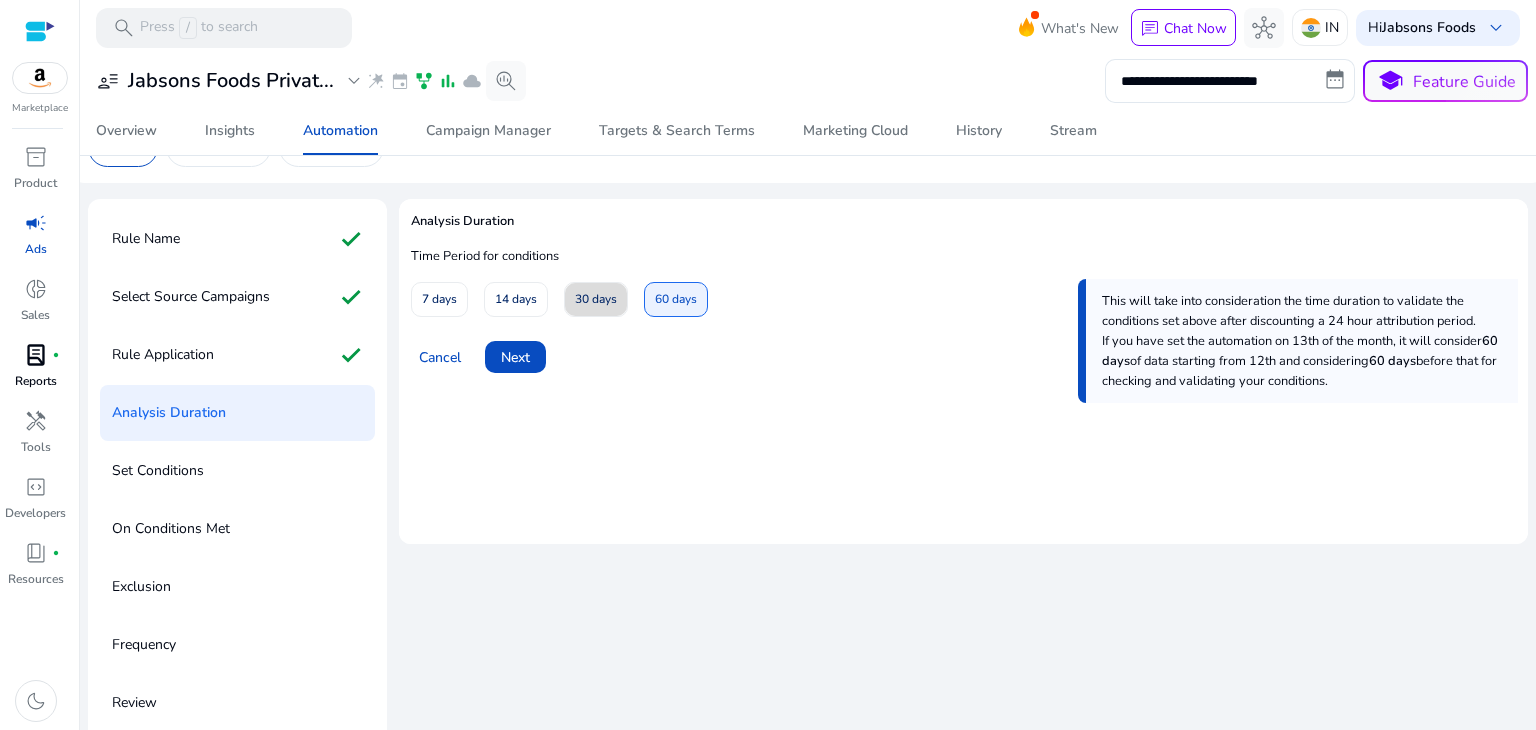 click on "30 days" at bounding box center [596, 299] 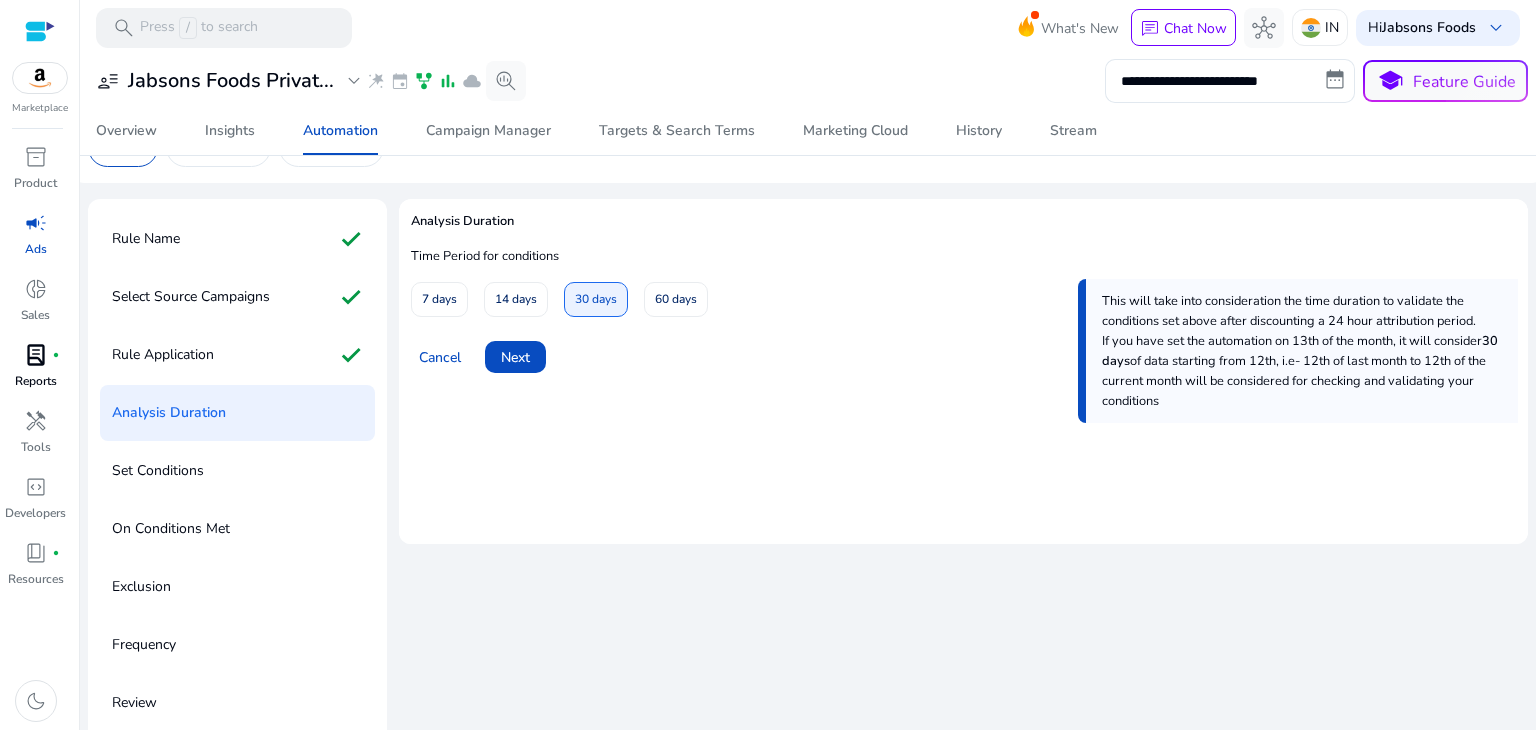 click on "Set Conditions" 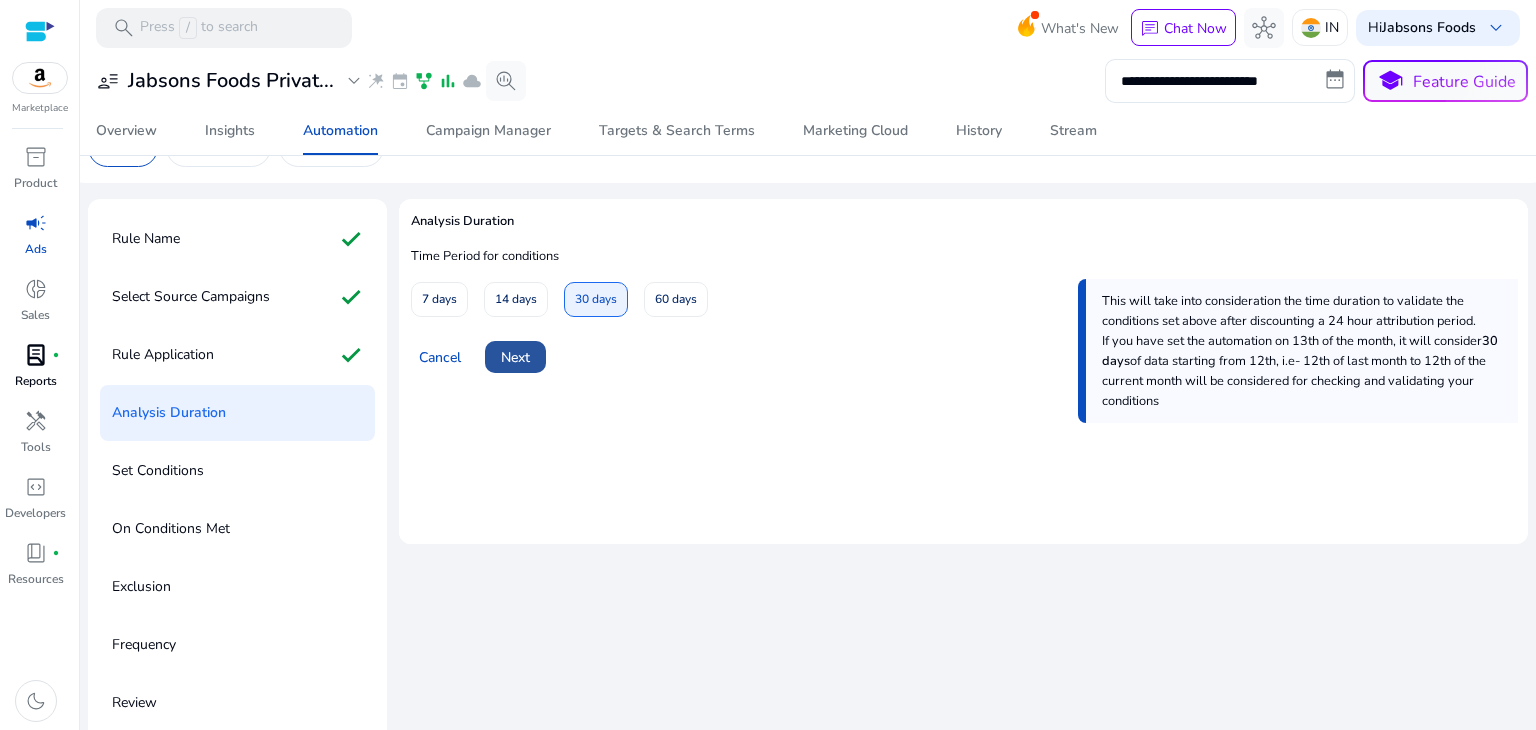 click on "Next" at bounding box center (515, 357) 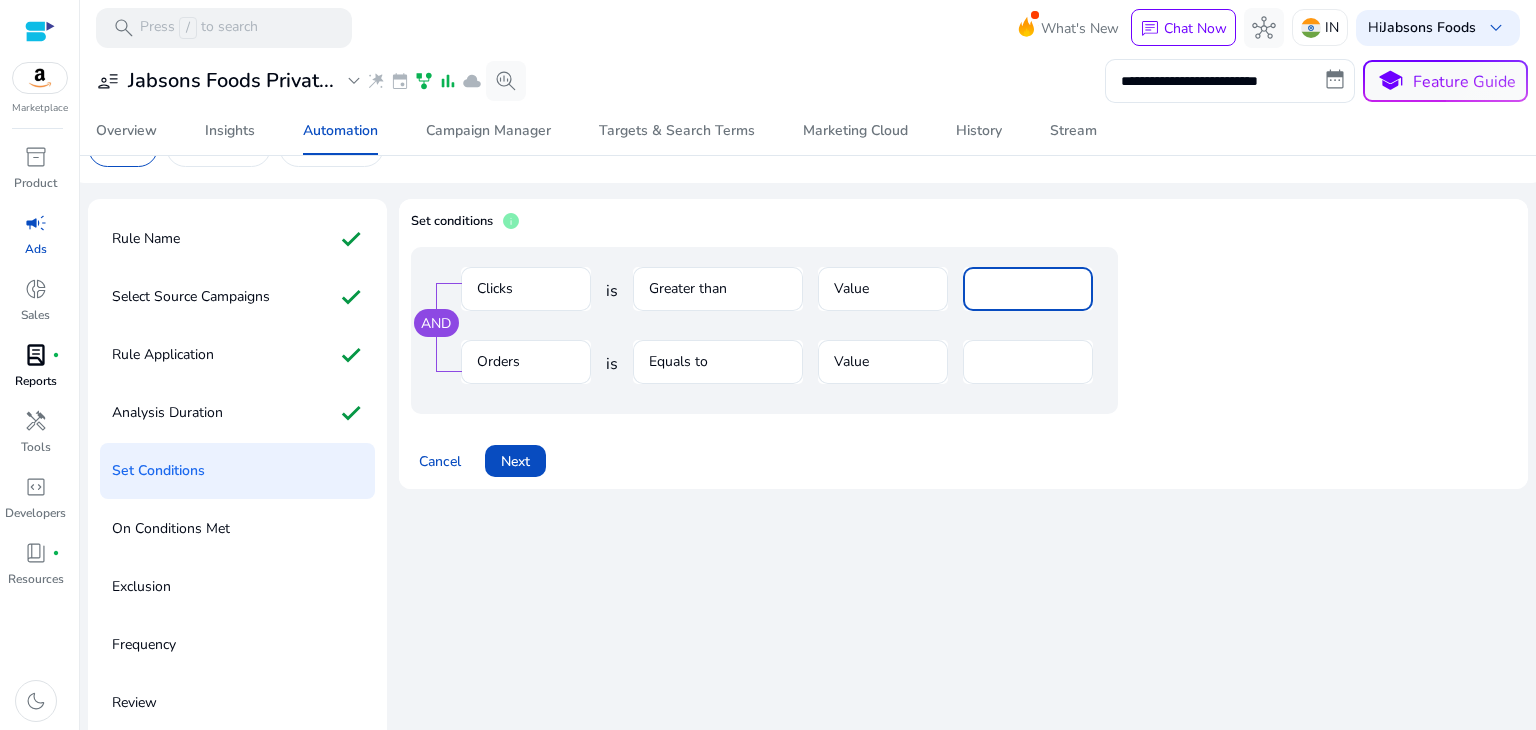 click on "**" at bounding box center (1028, 289) 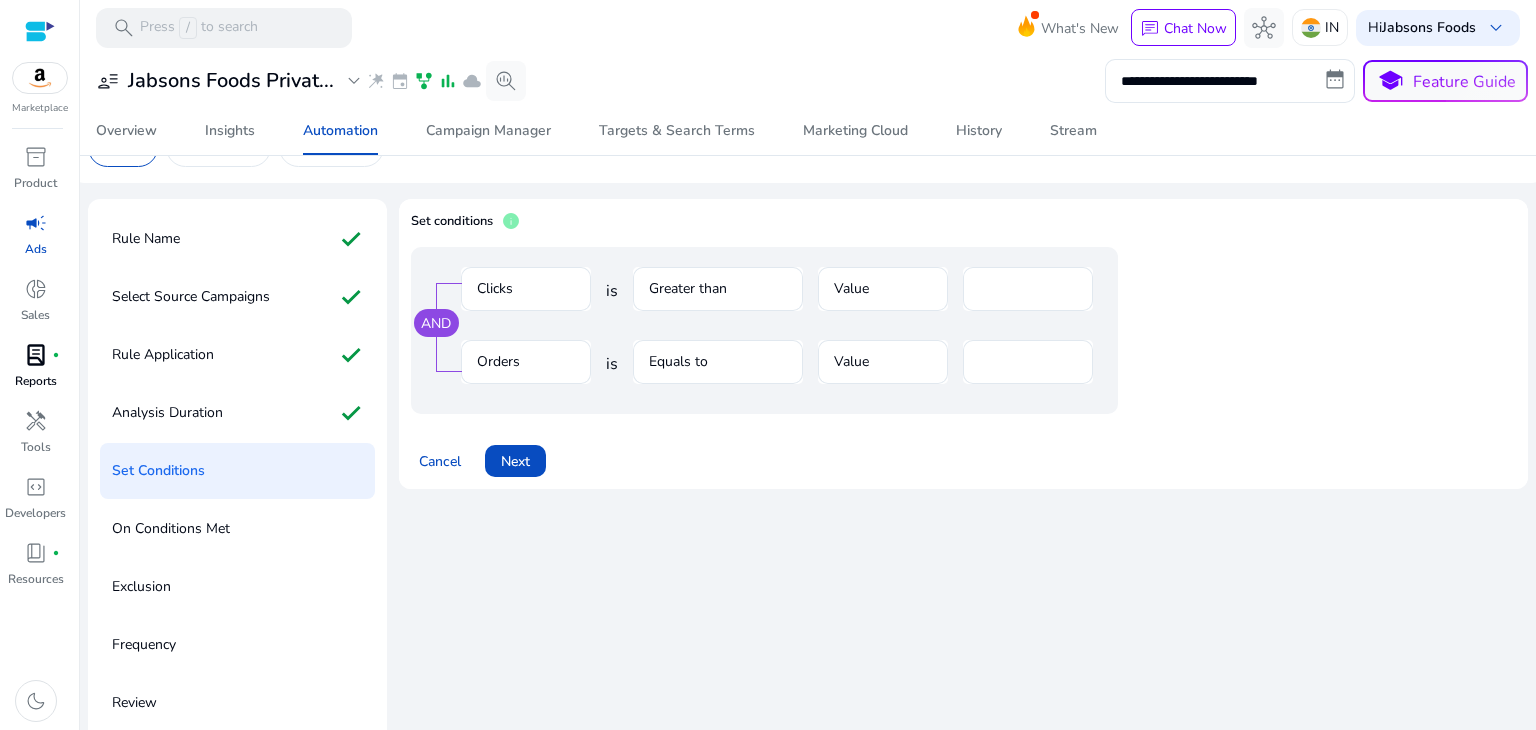 click on "Greater than" at bounding box center [718, 299] 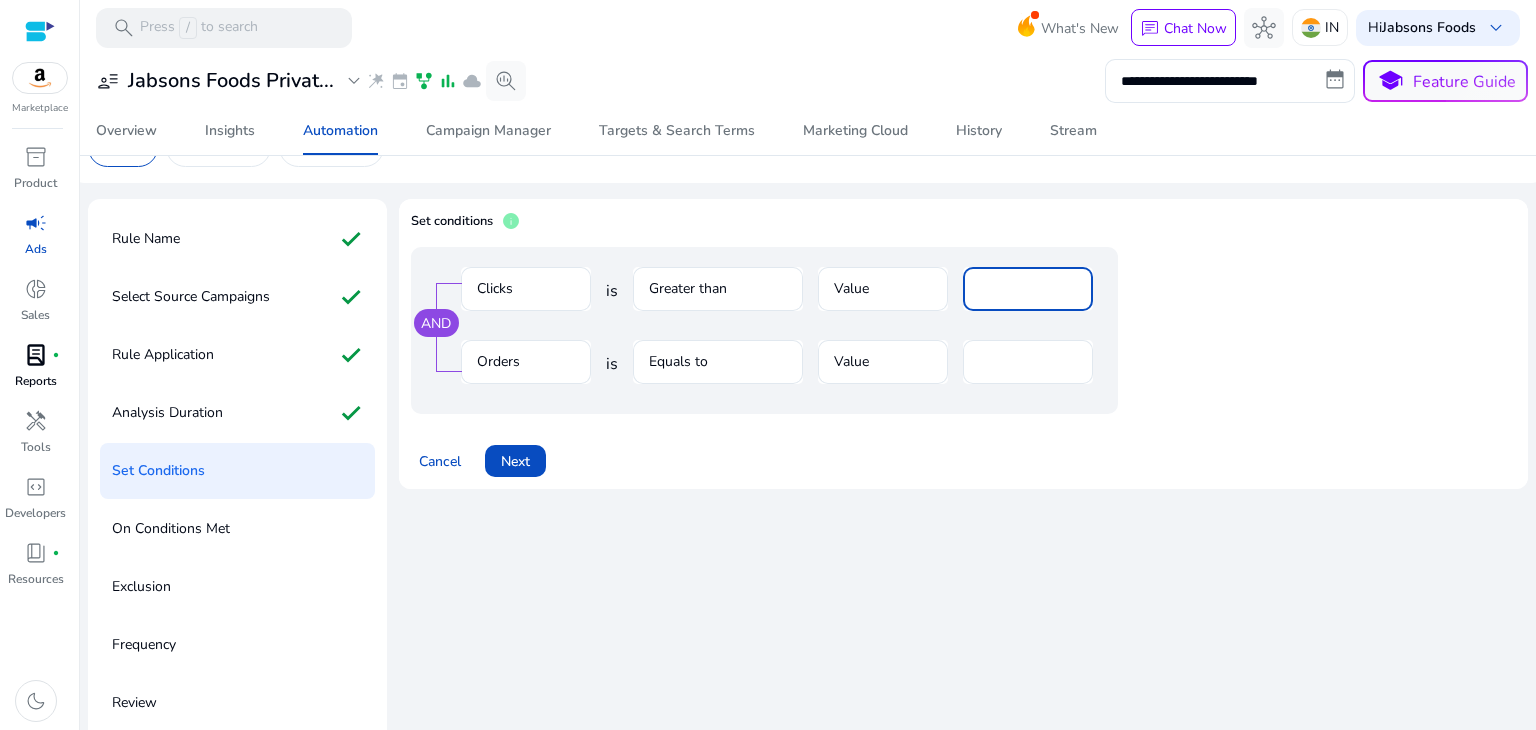 click on "**" at bounding box center (1028, 289) 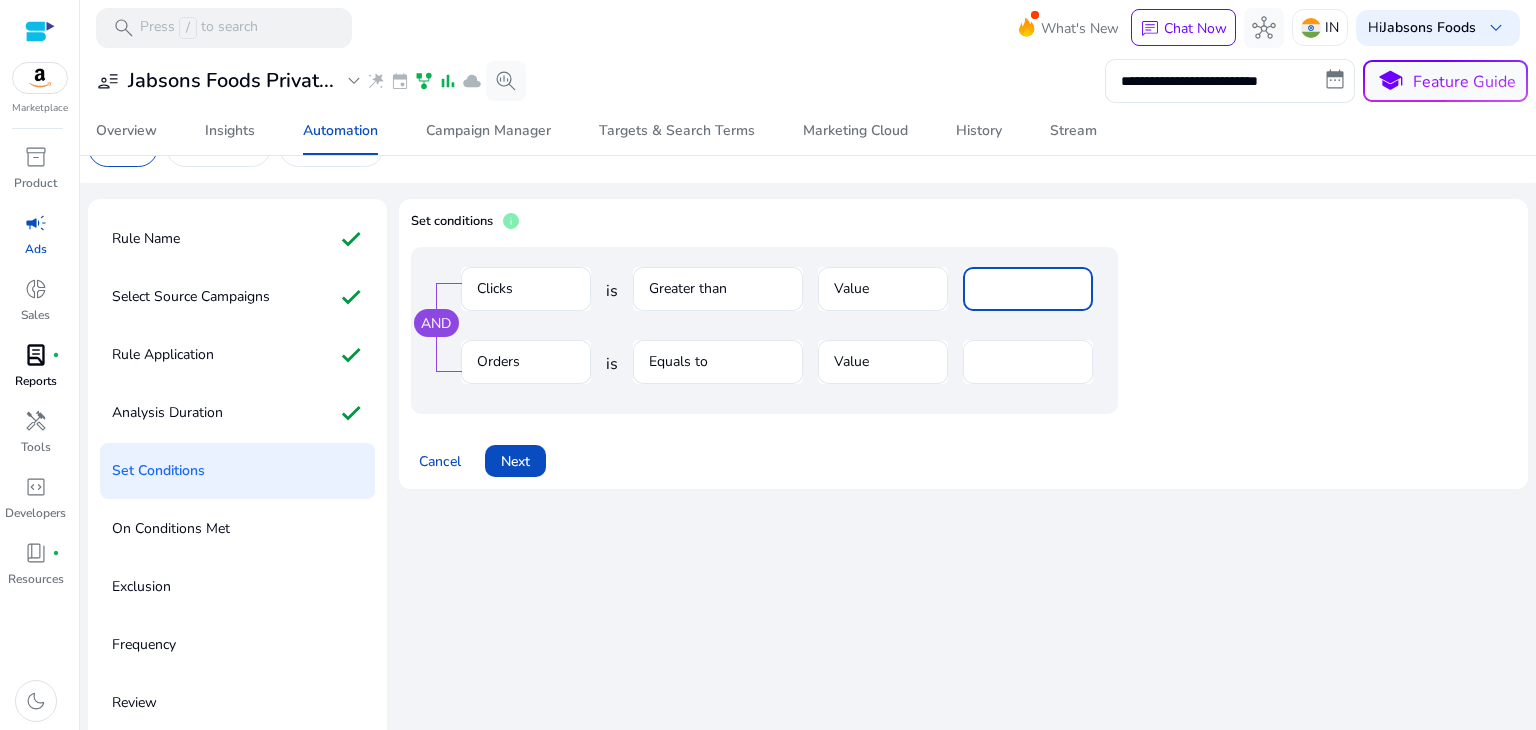 click on "**" at bounding box center (1028, 289) 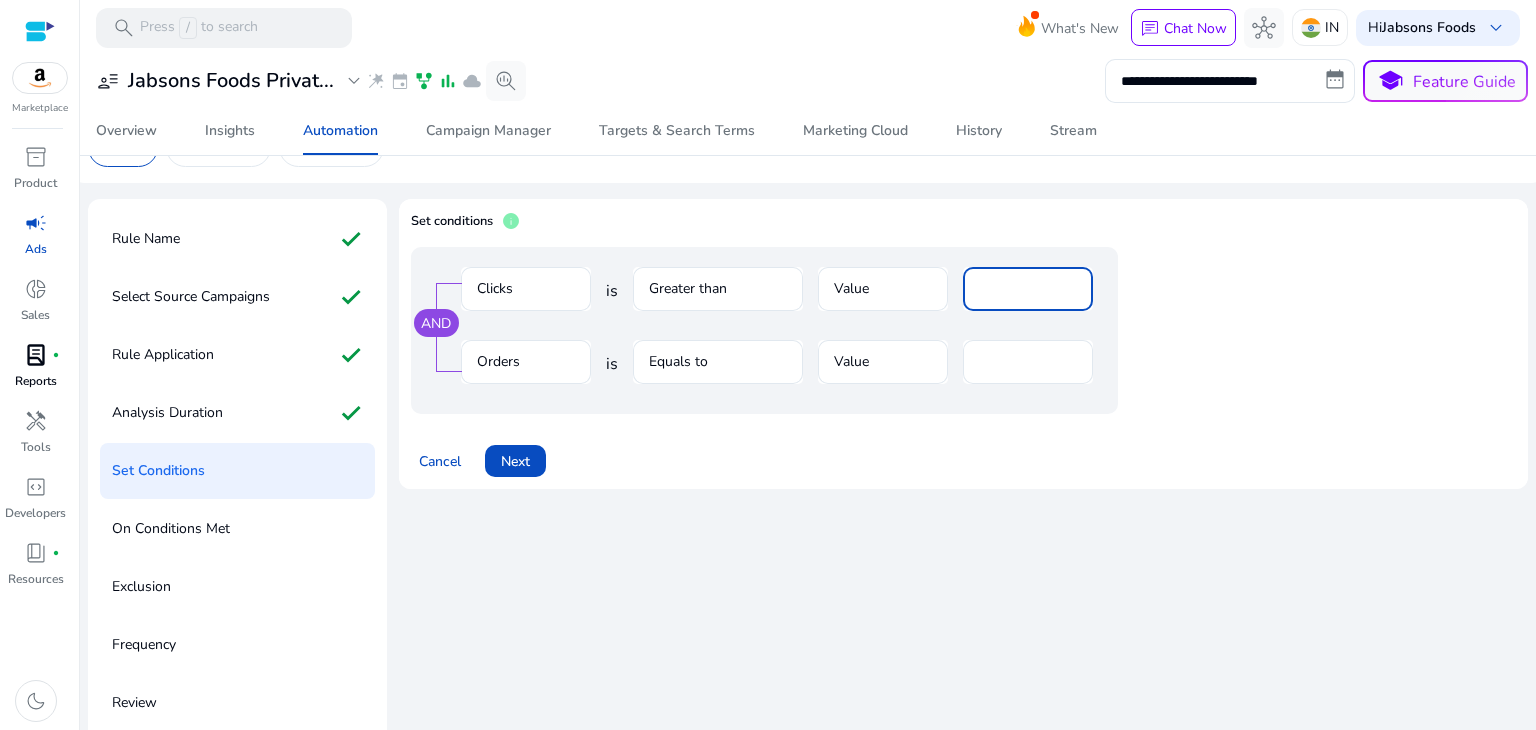 click on "**" at bounding box center (1028, 289) 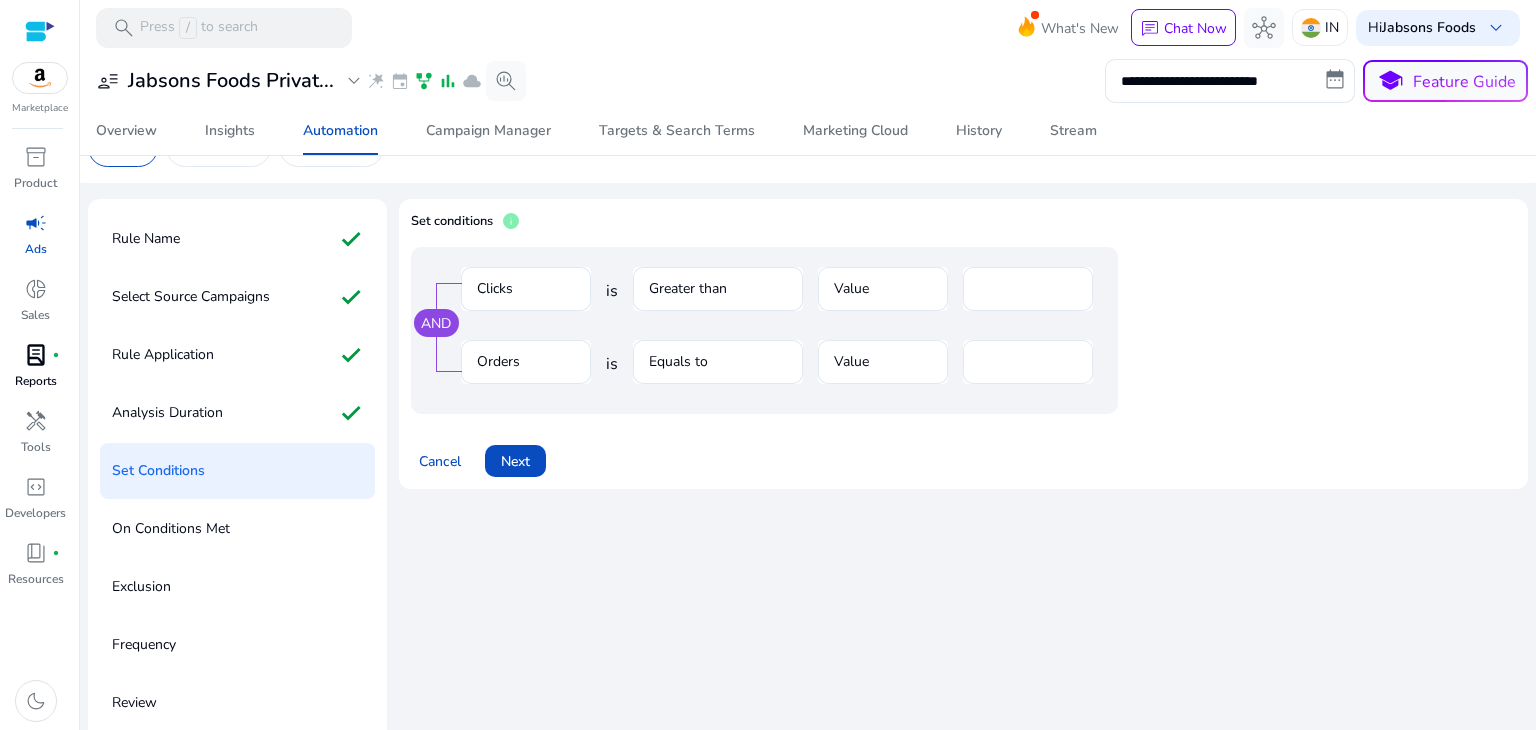 click on "Set conditions   info   AND  Clicks is Greater than Value ** Orders is Equals to Value *  Cancel   Next" 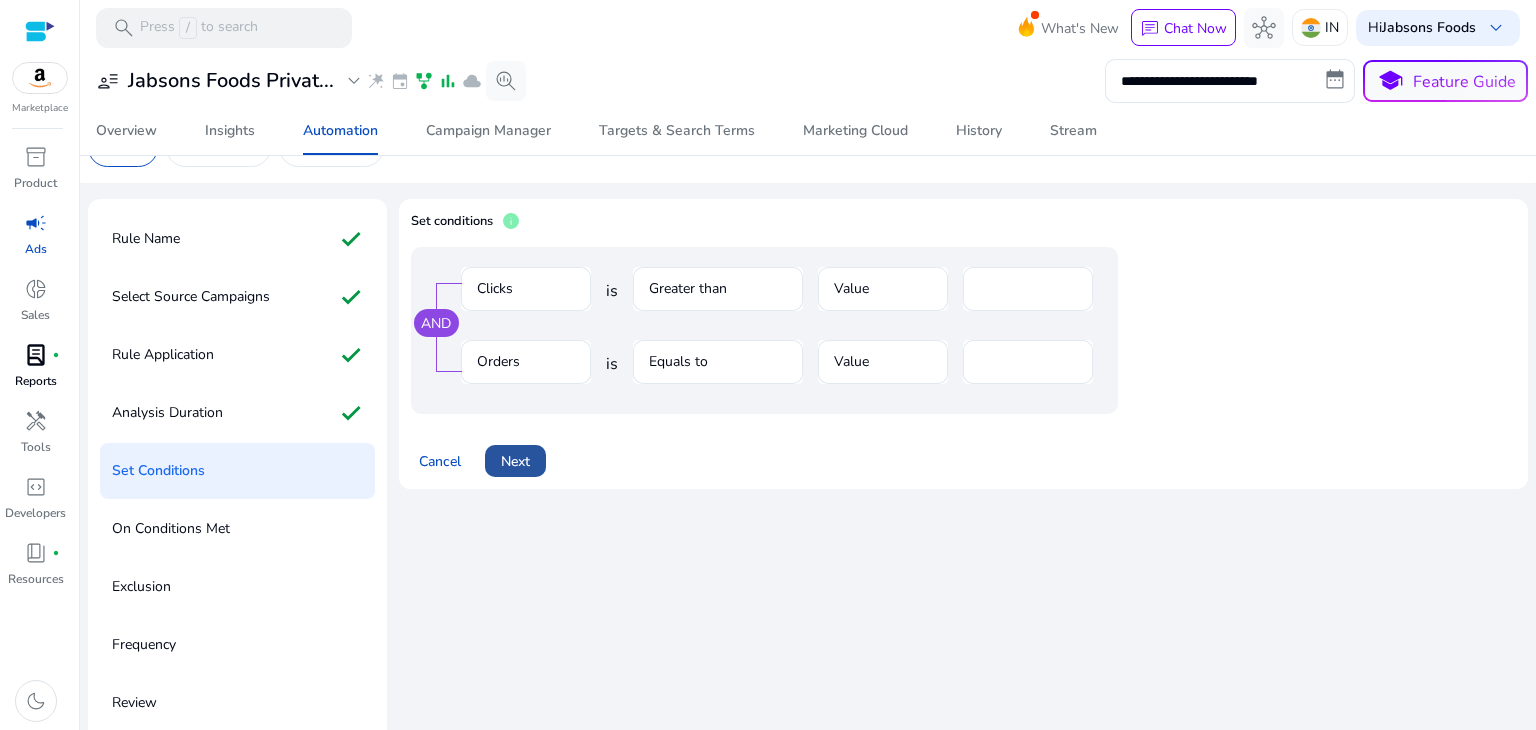click on "Next" at bounding box center (515, 461) 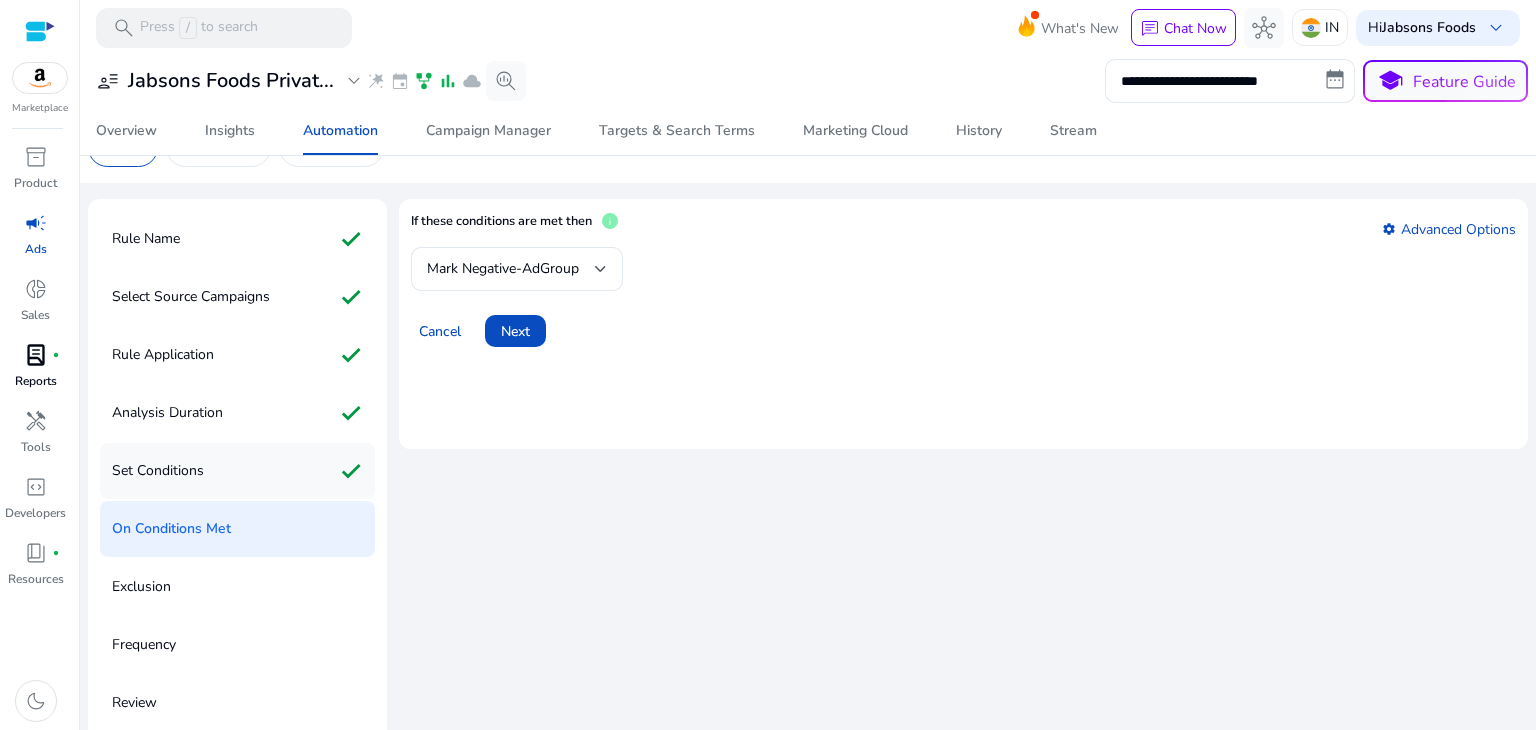 click on "Set Conditions check" 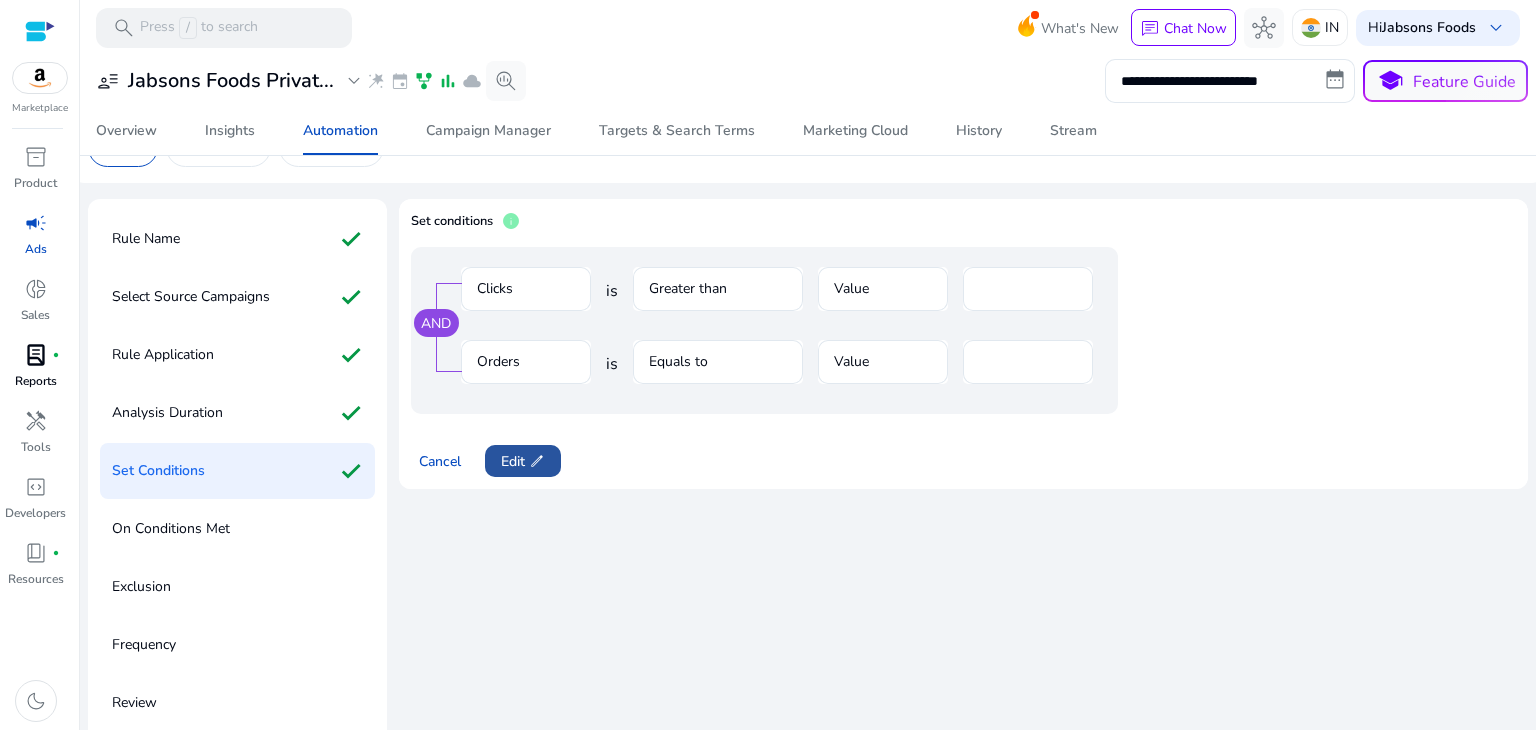 click on "edit" at bounding box center (535, 461) 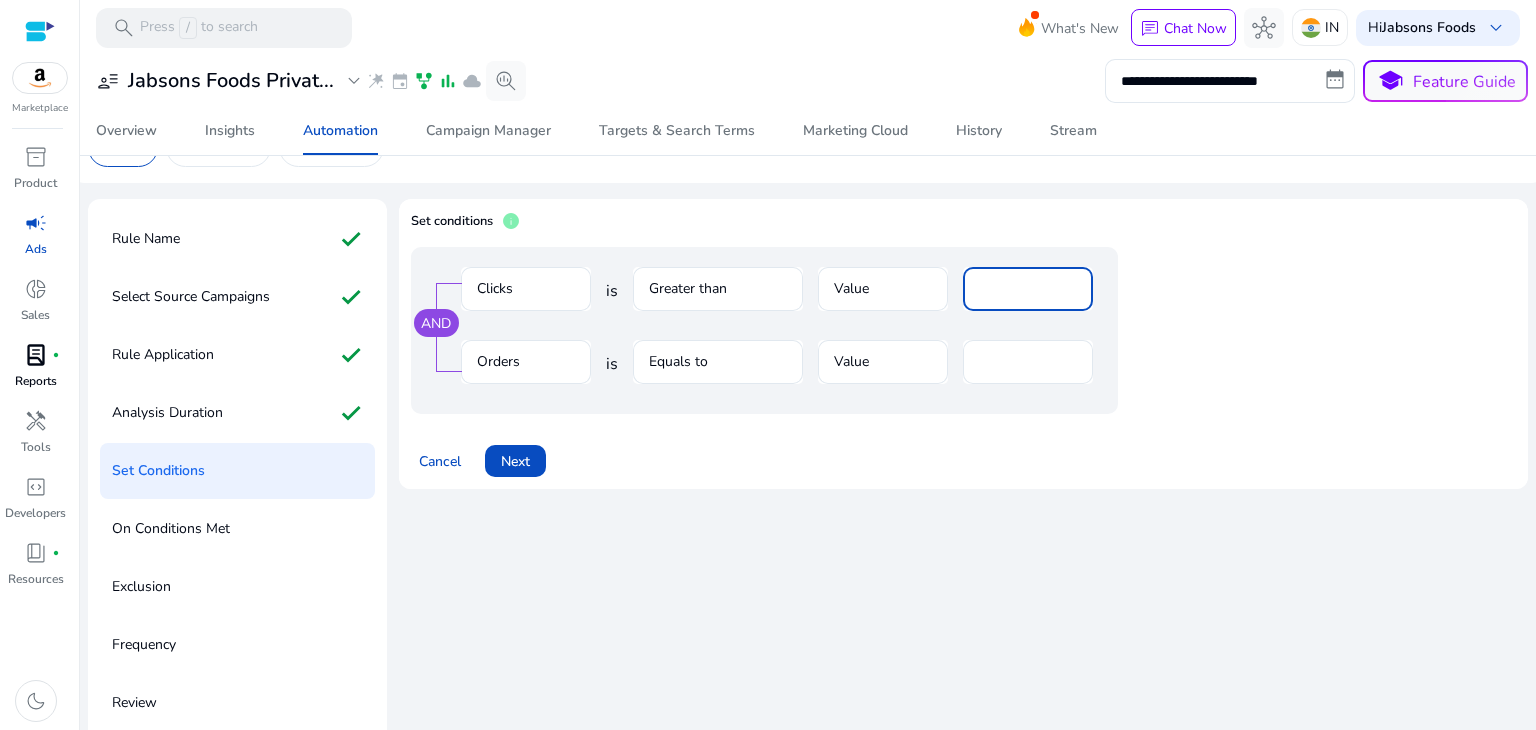 click on "**" at bounding box center (1028, 289) 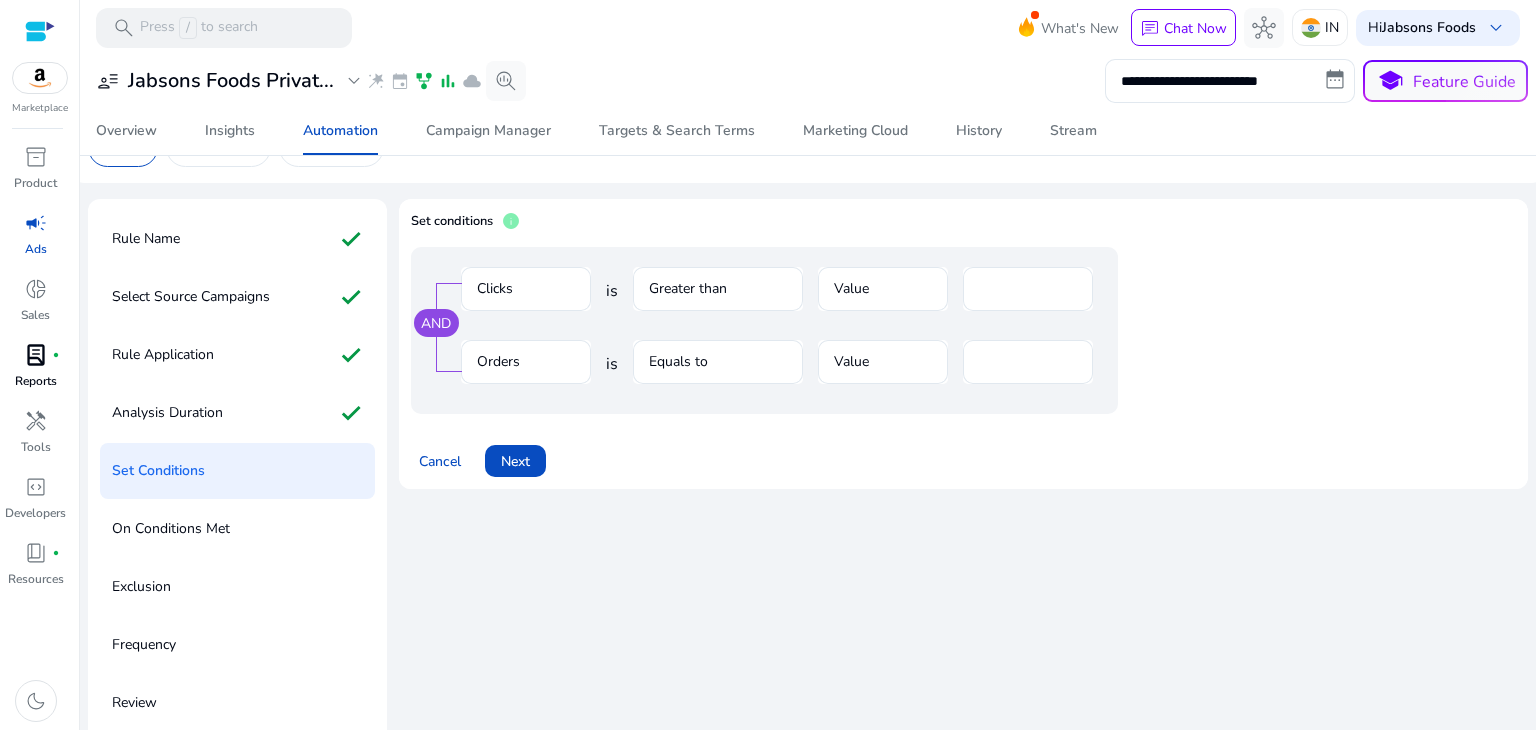click on "Set conditions   info   AND  Clicks is Greater than Value ** Orders is Equals to Value *  Cancel   Next" 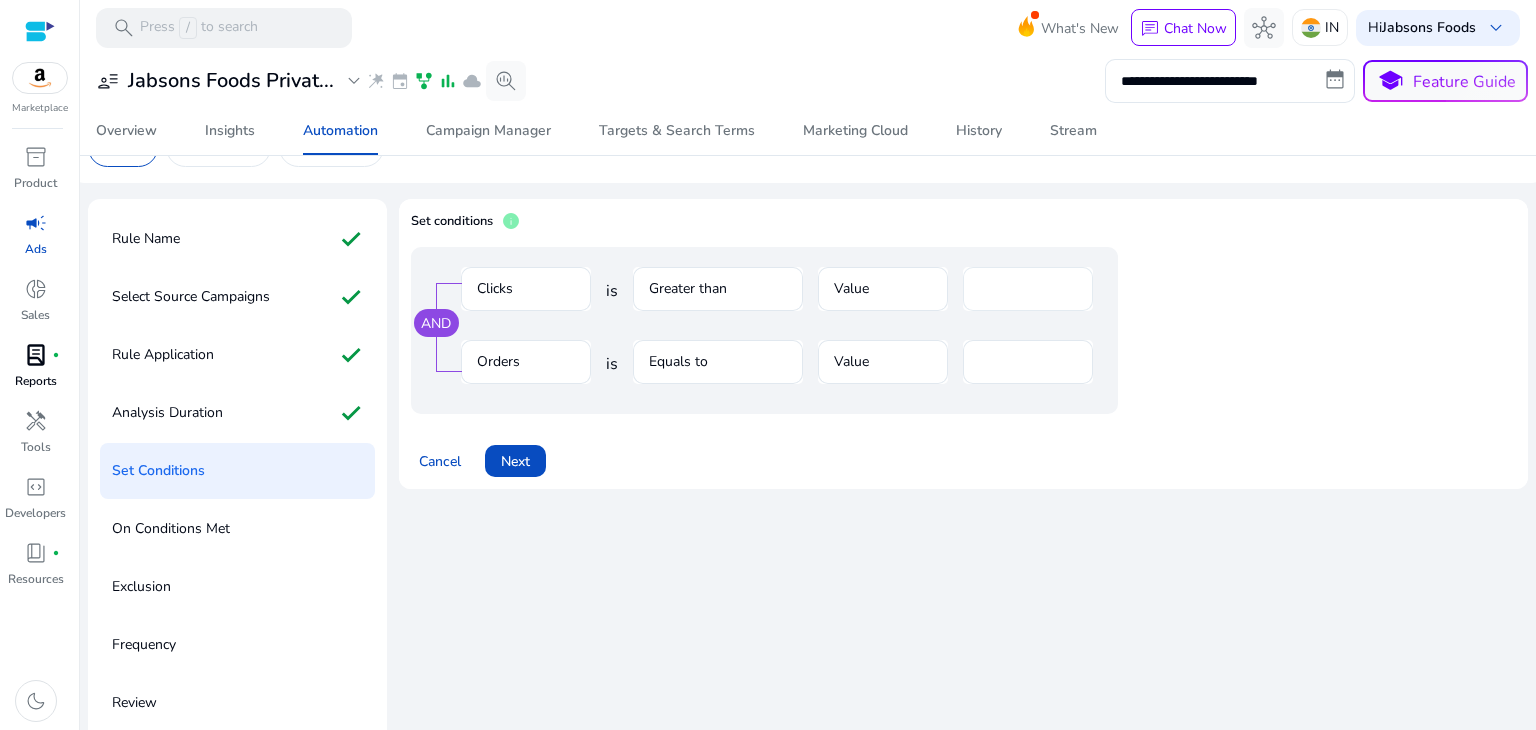 click on "**" at bounding box center [1028, 289] 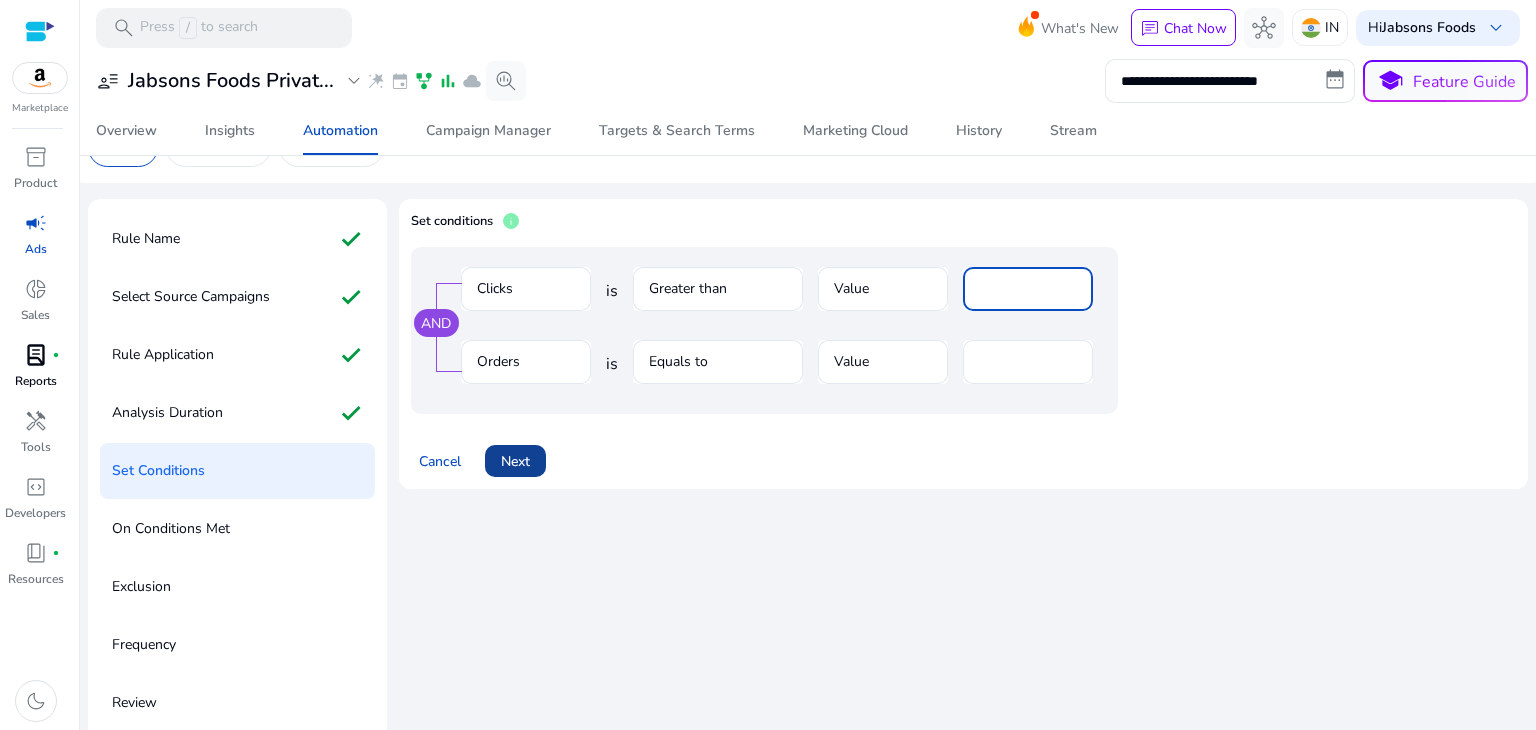 type on "**" 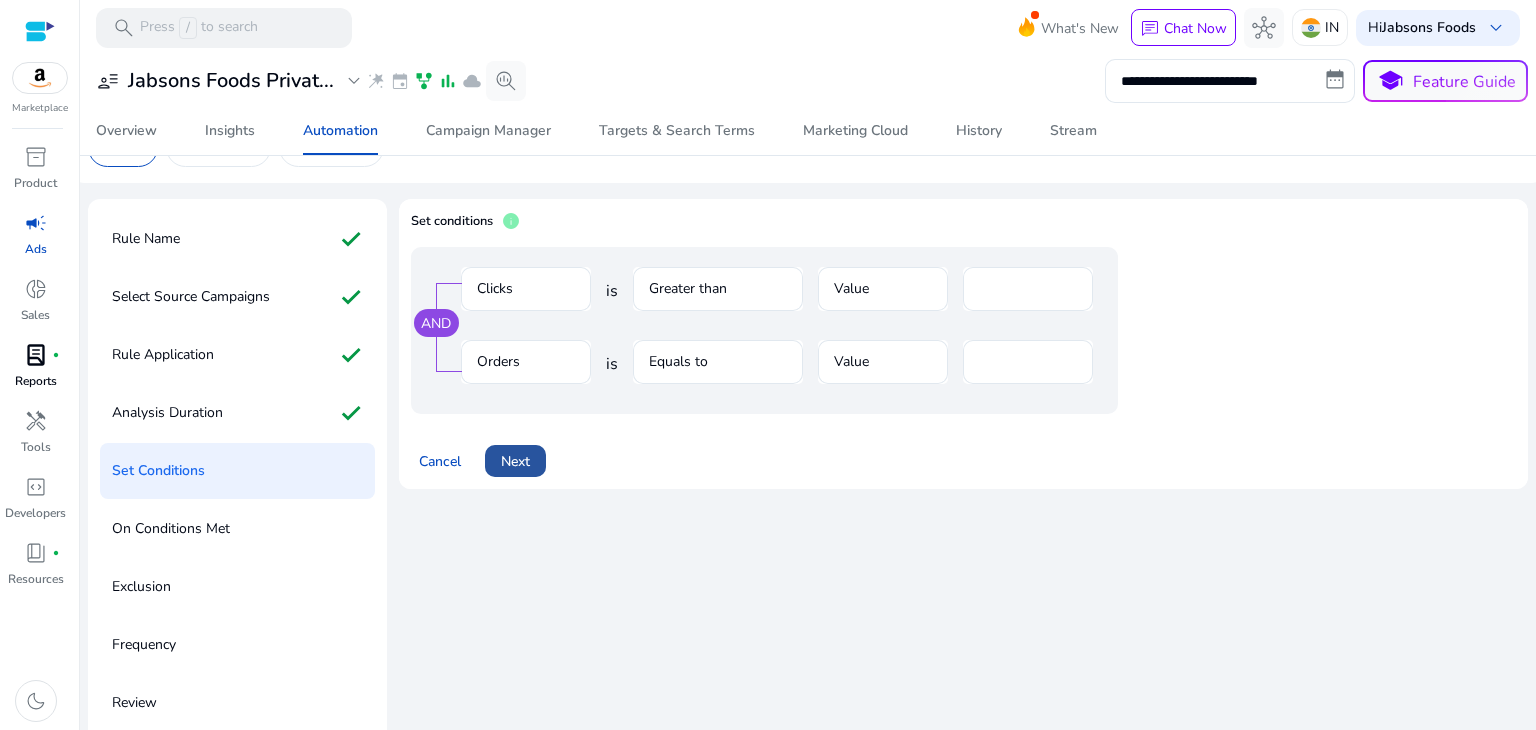click at bounding box center (515, 461) 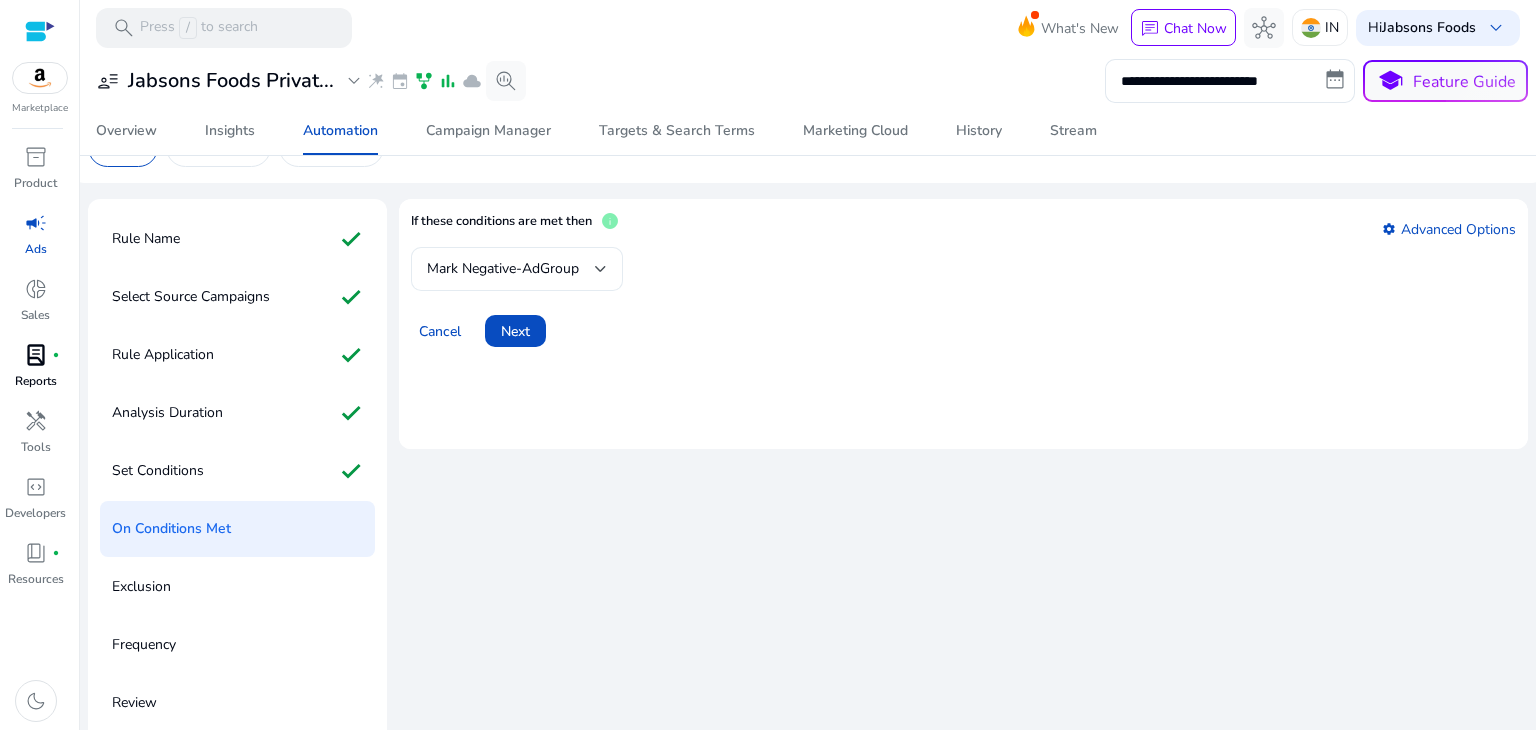 click on "Mark Negative-AdGroup" at bounding box center [517, 269] 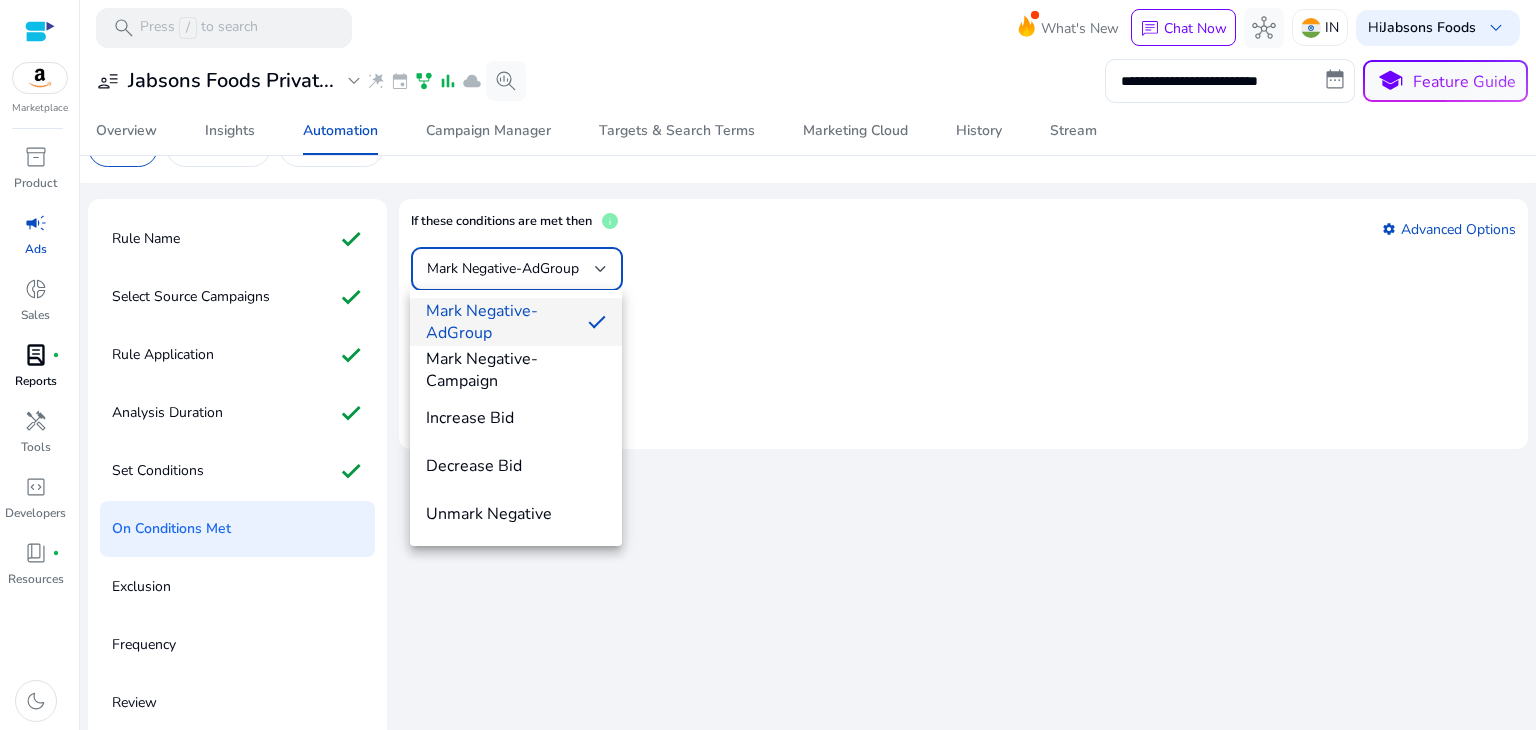 click at bounding box center (768, 365) 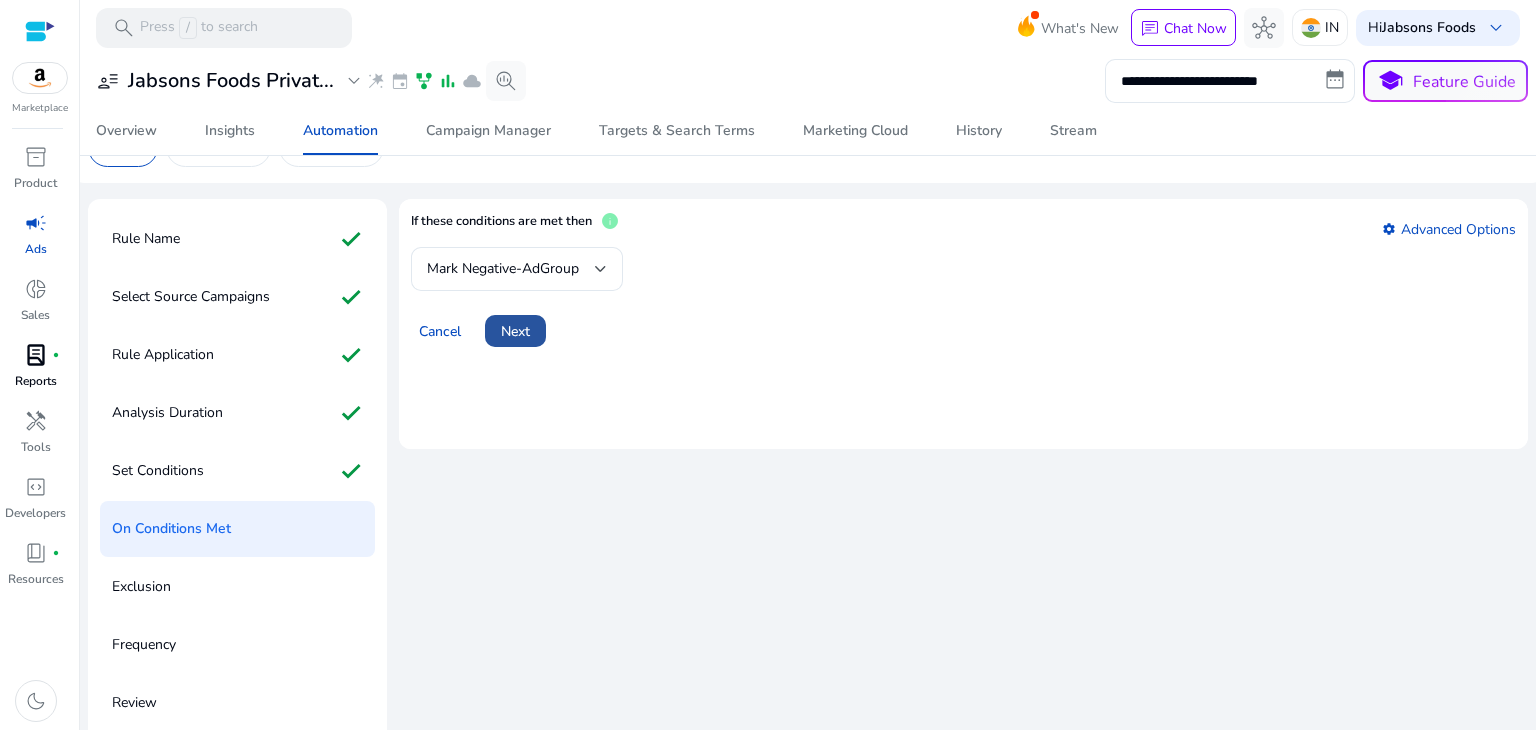 click on "Next" at bounding box center [515, 331] 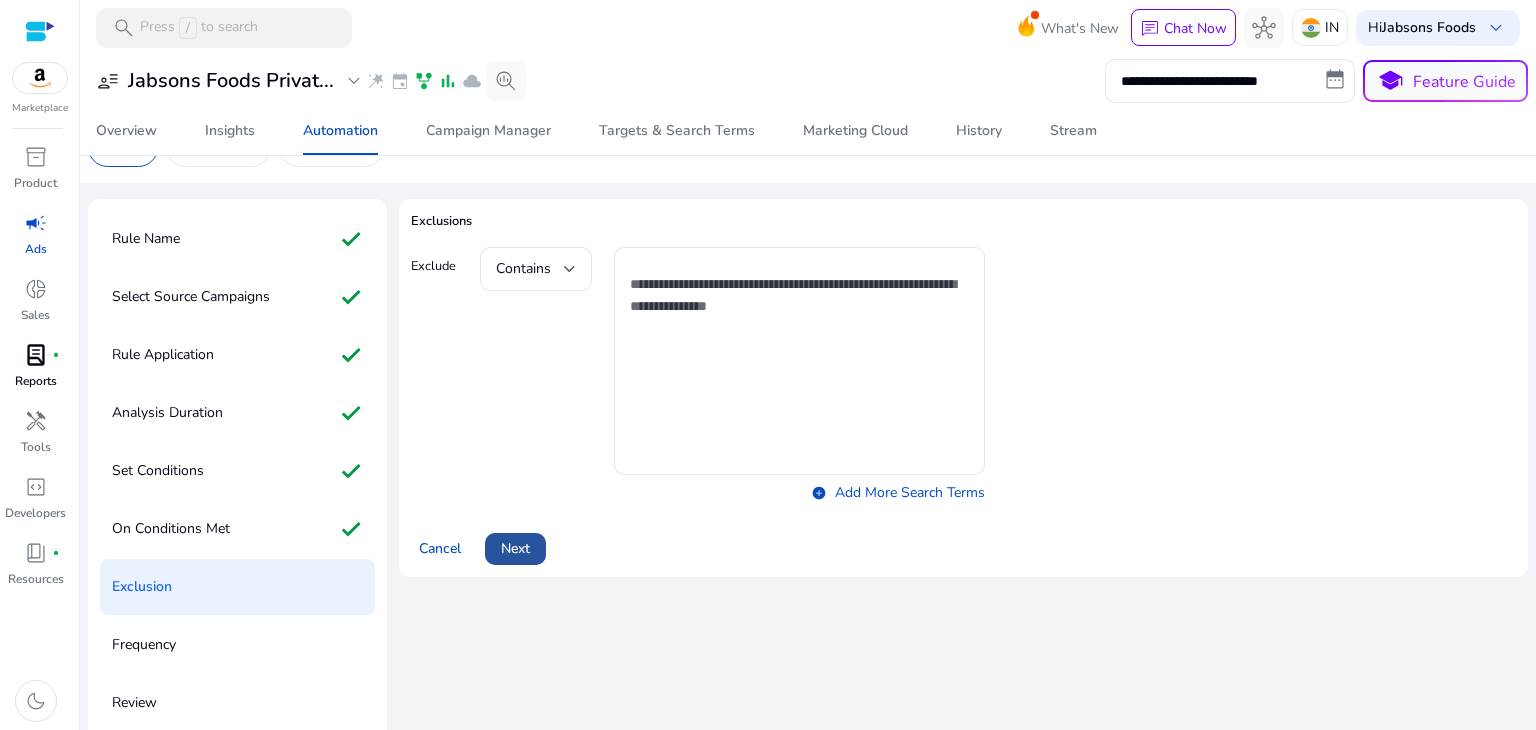 click on "Next" at bounding box center (515, 548) 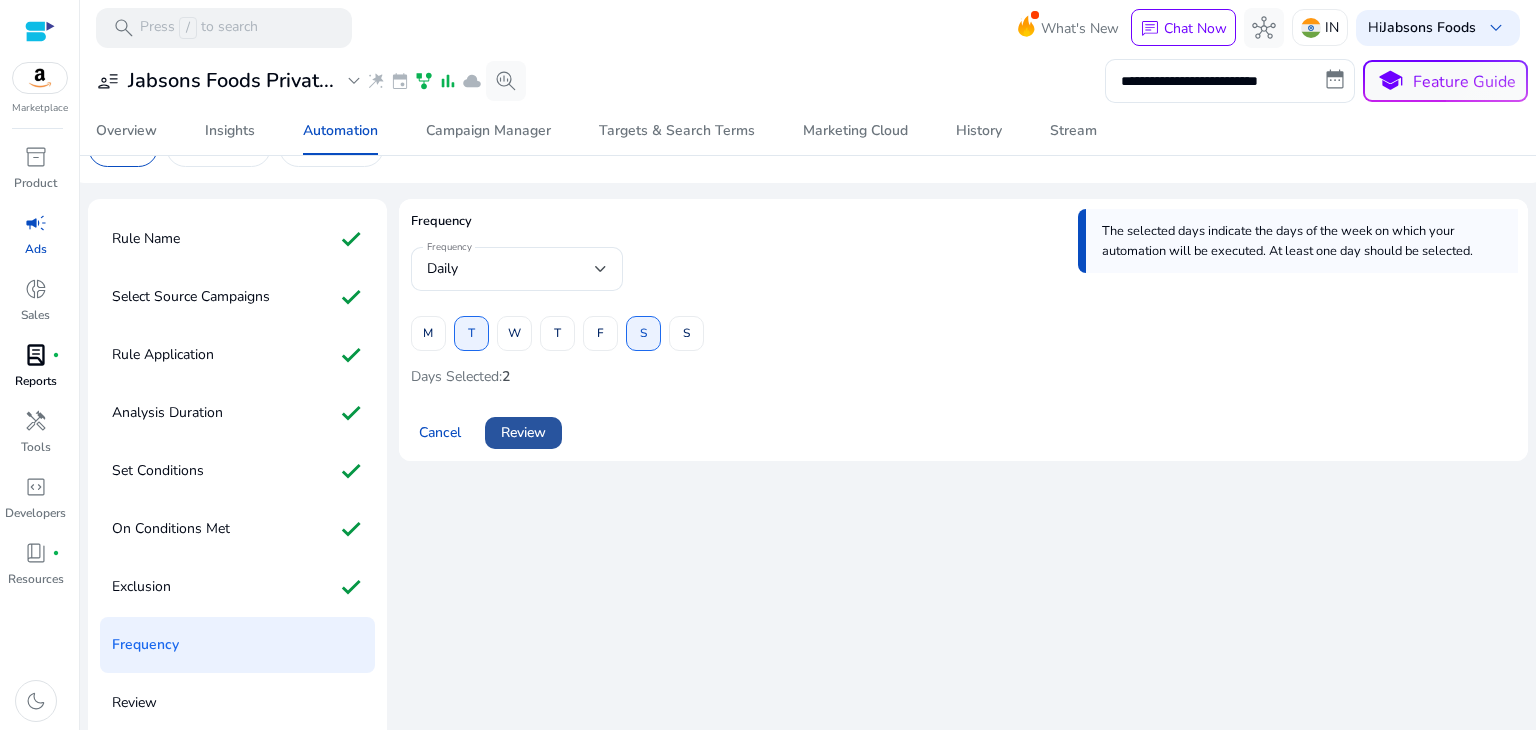 click at bounding box center (523, 433) 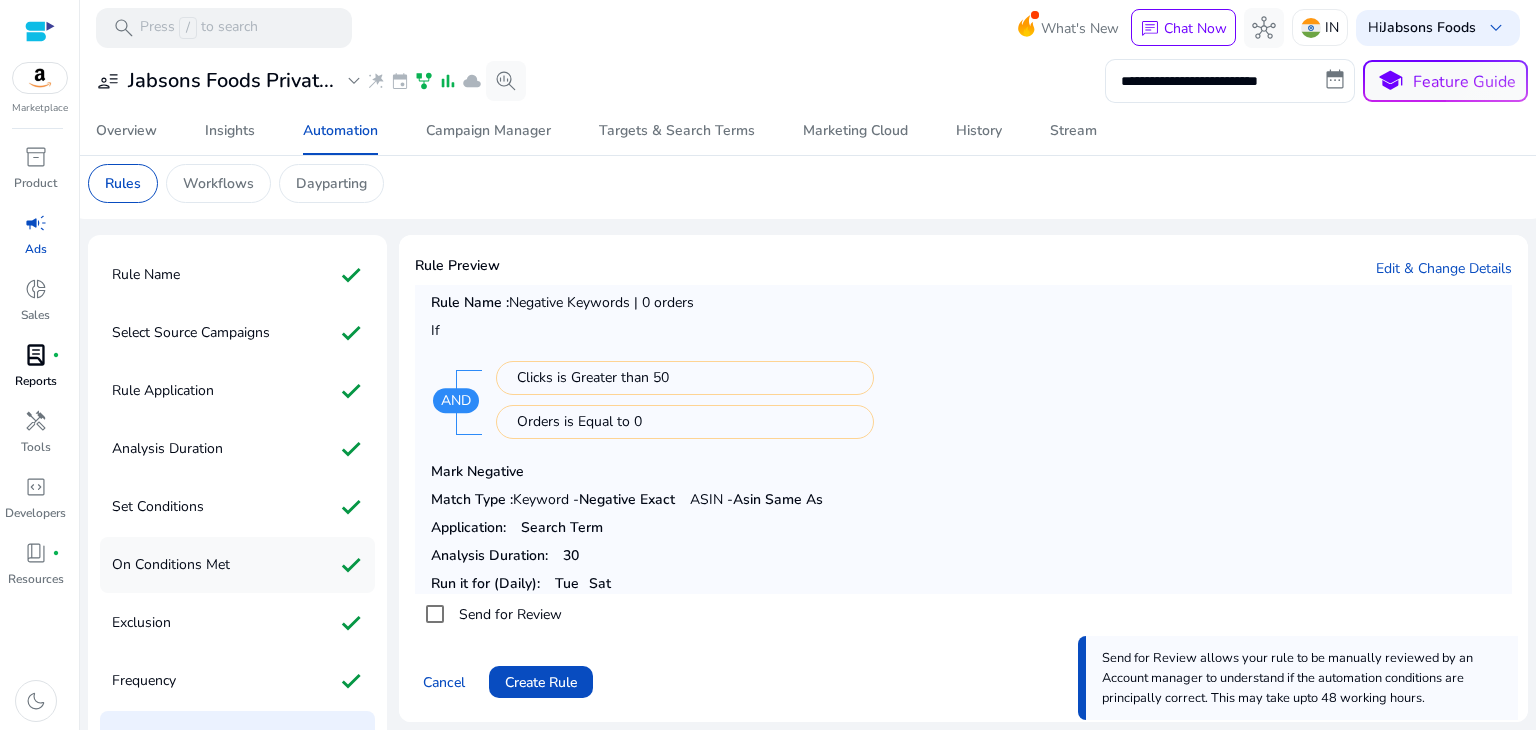 scroll, scrollTop: 0, scrollLeft: 0, axis: both 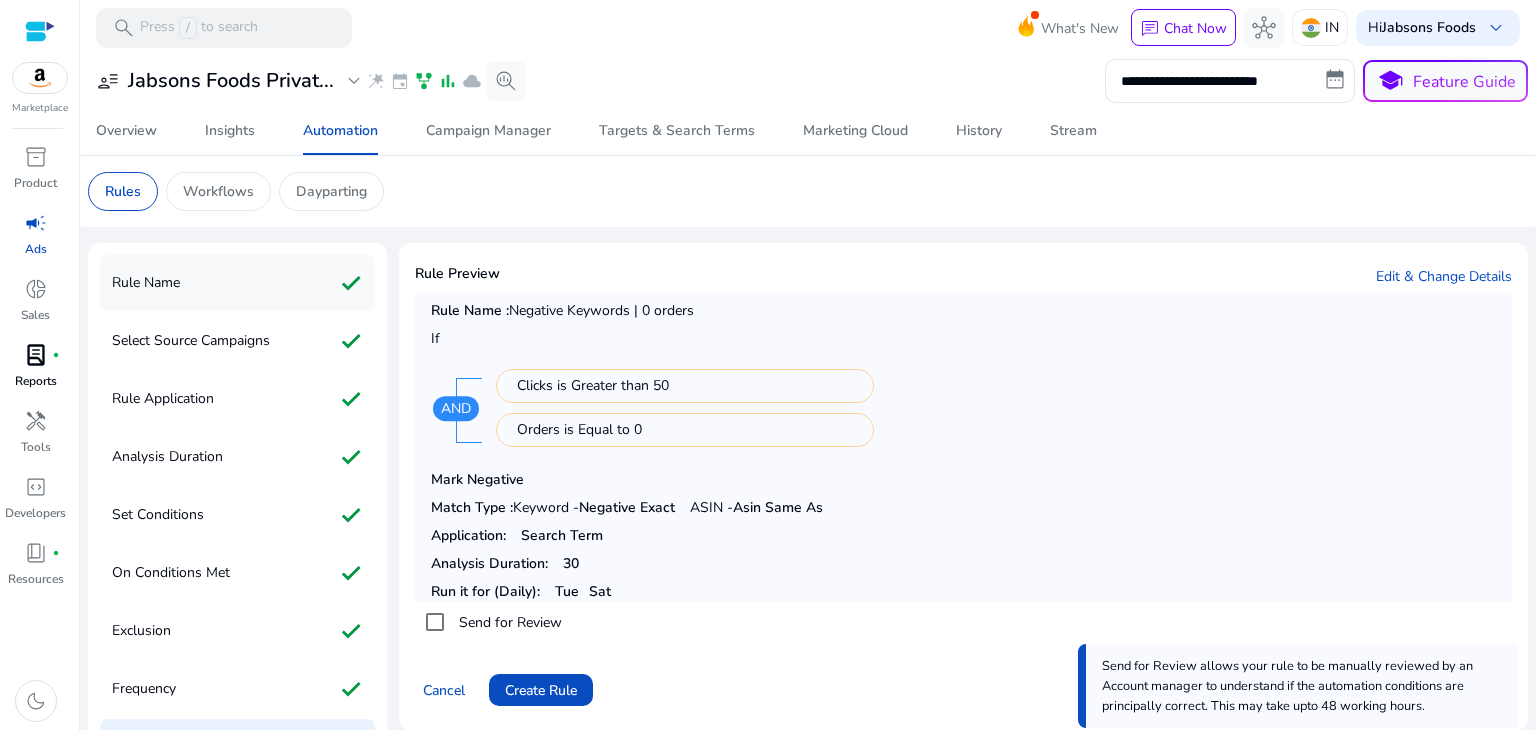 click on "Rule Name check" 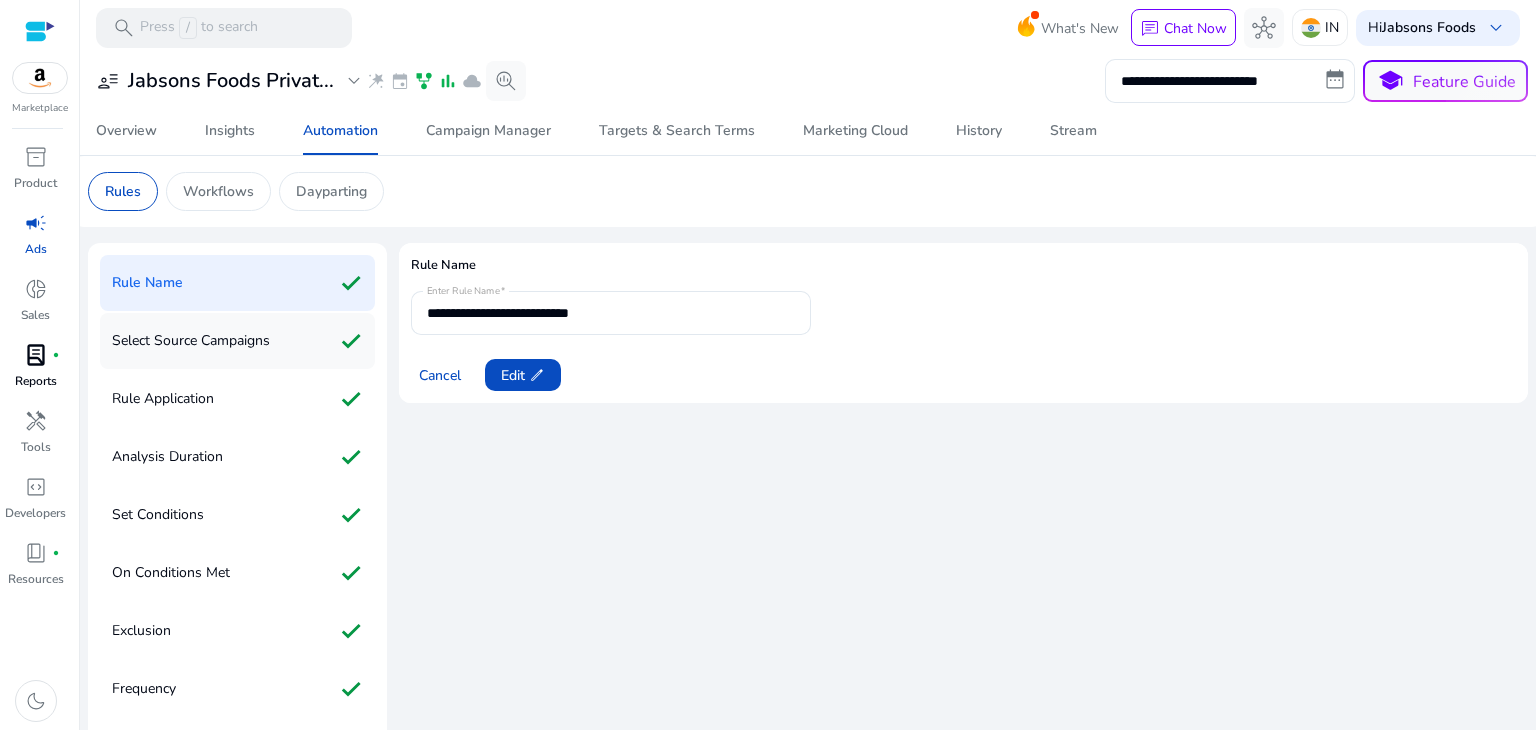 click on "Select Source Campaigns check" 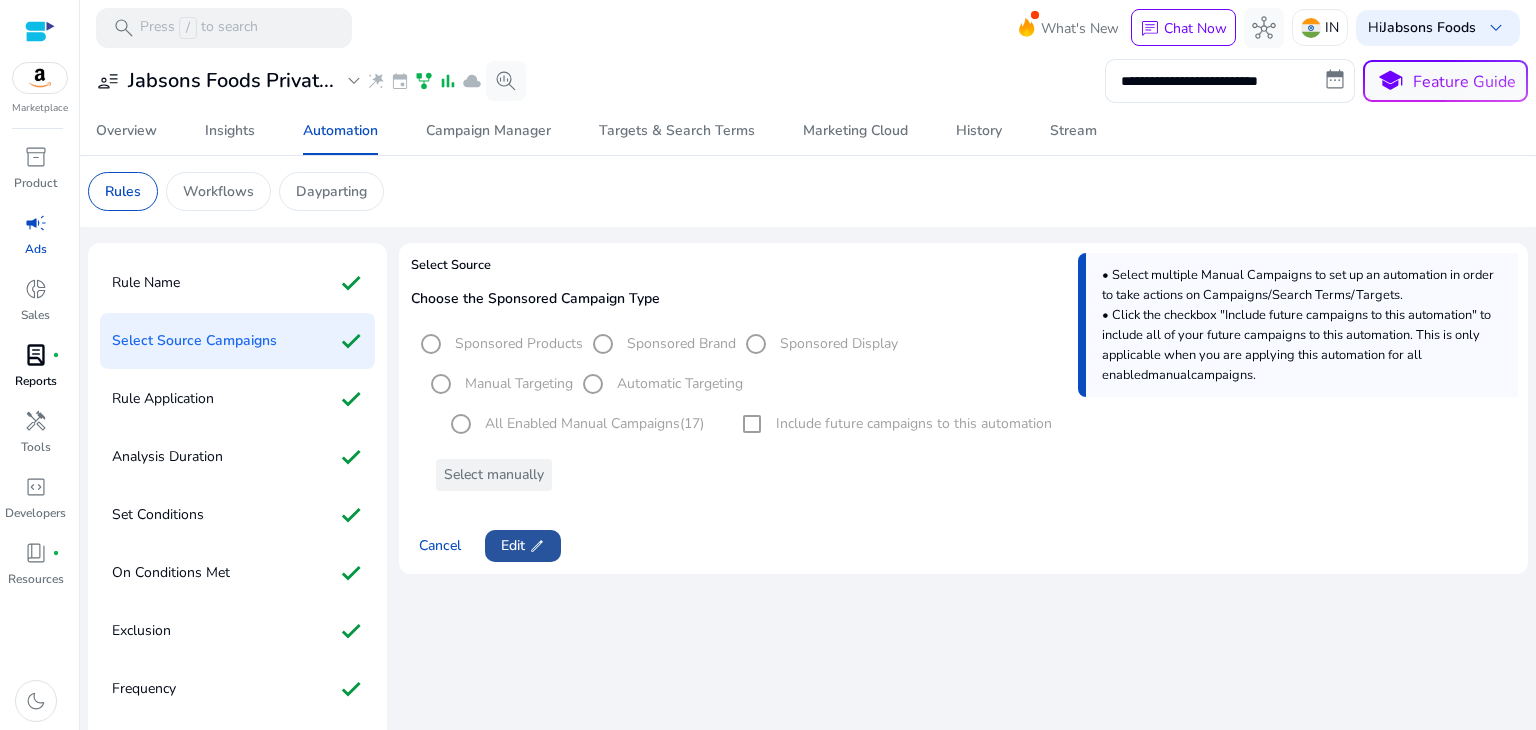 click at bounding box center (523, 546) 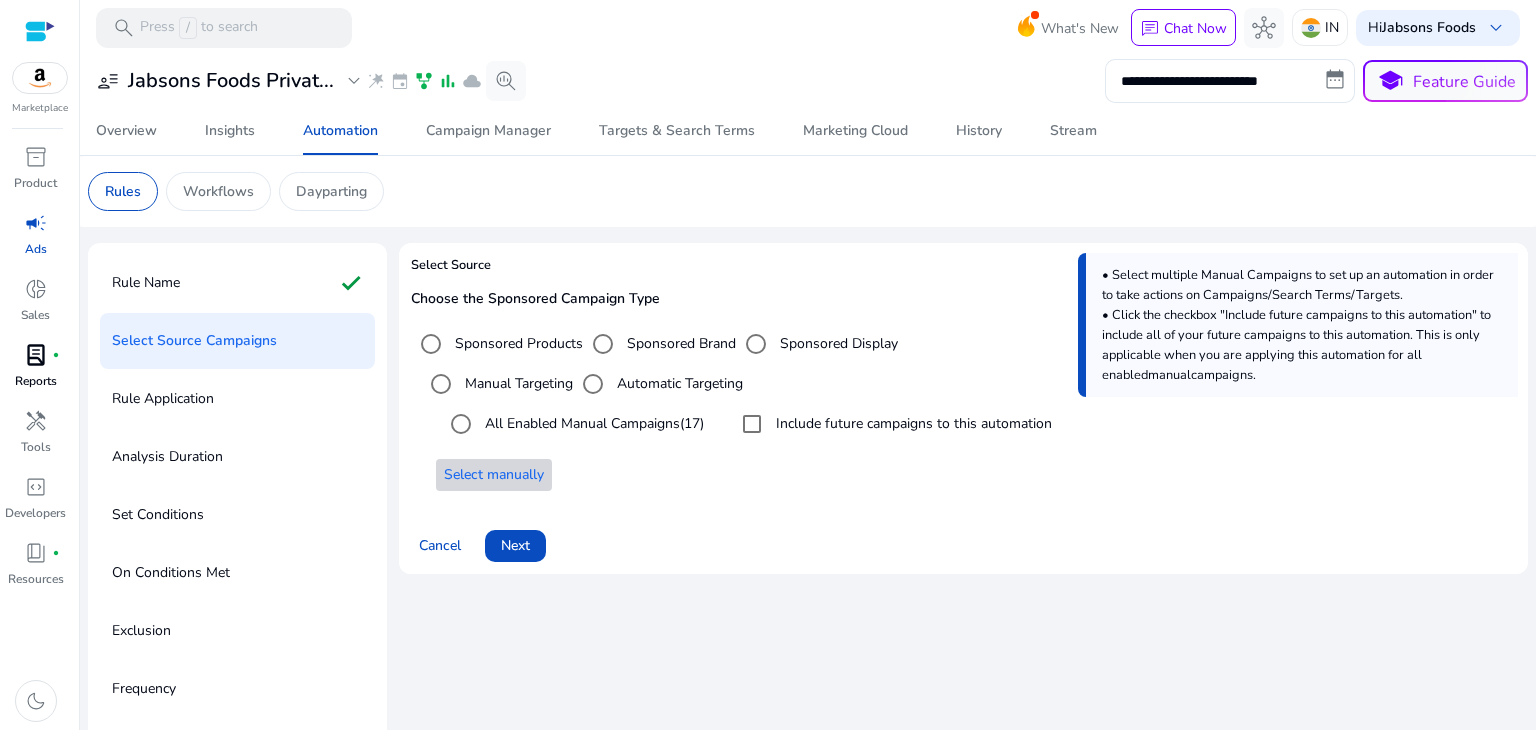 click on "Select manually" at bounding box center [494, 474] 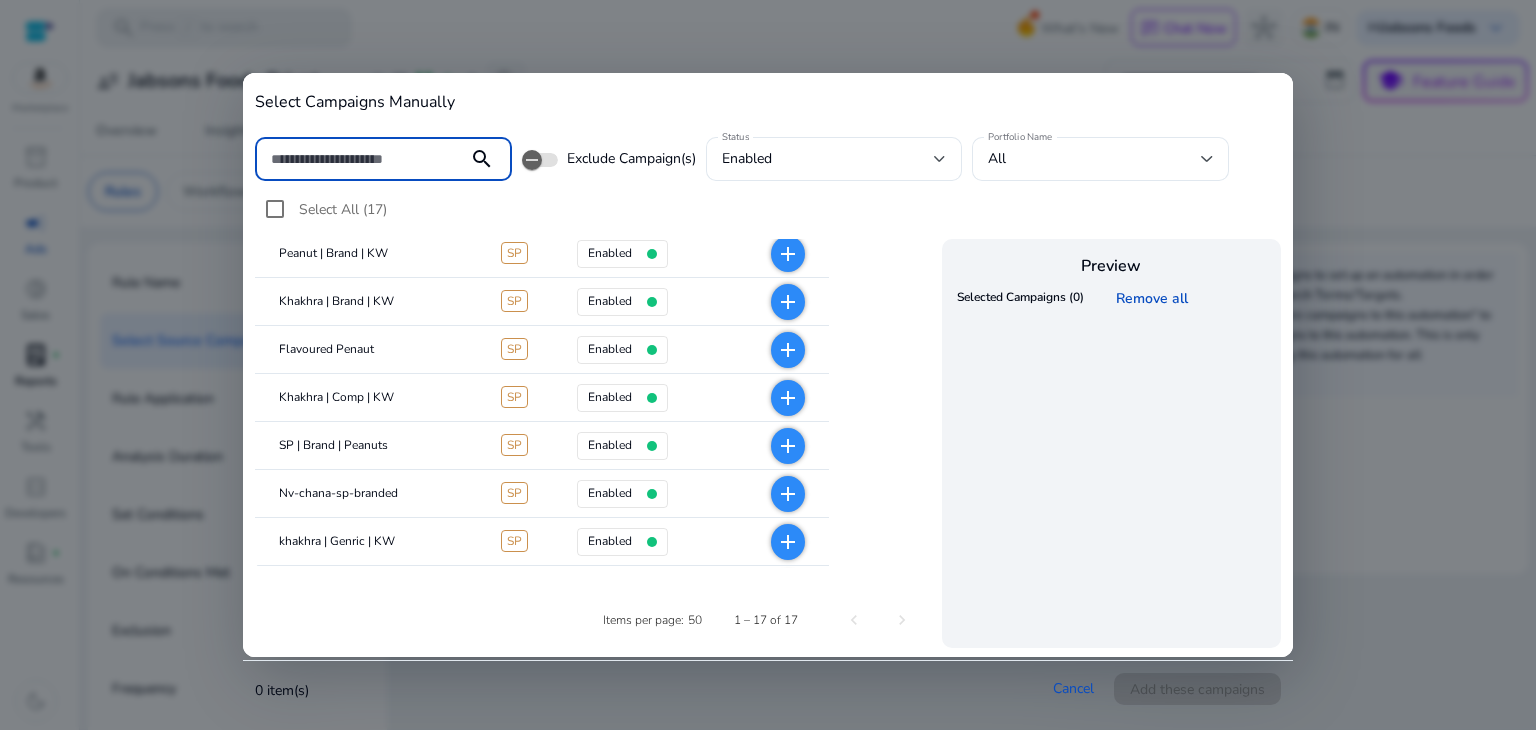 scroll, scrollTop: 398, scrollLeft: 0, axis: vertical 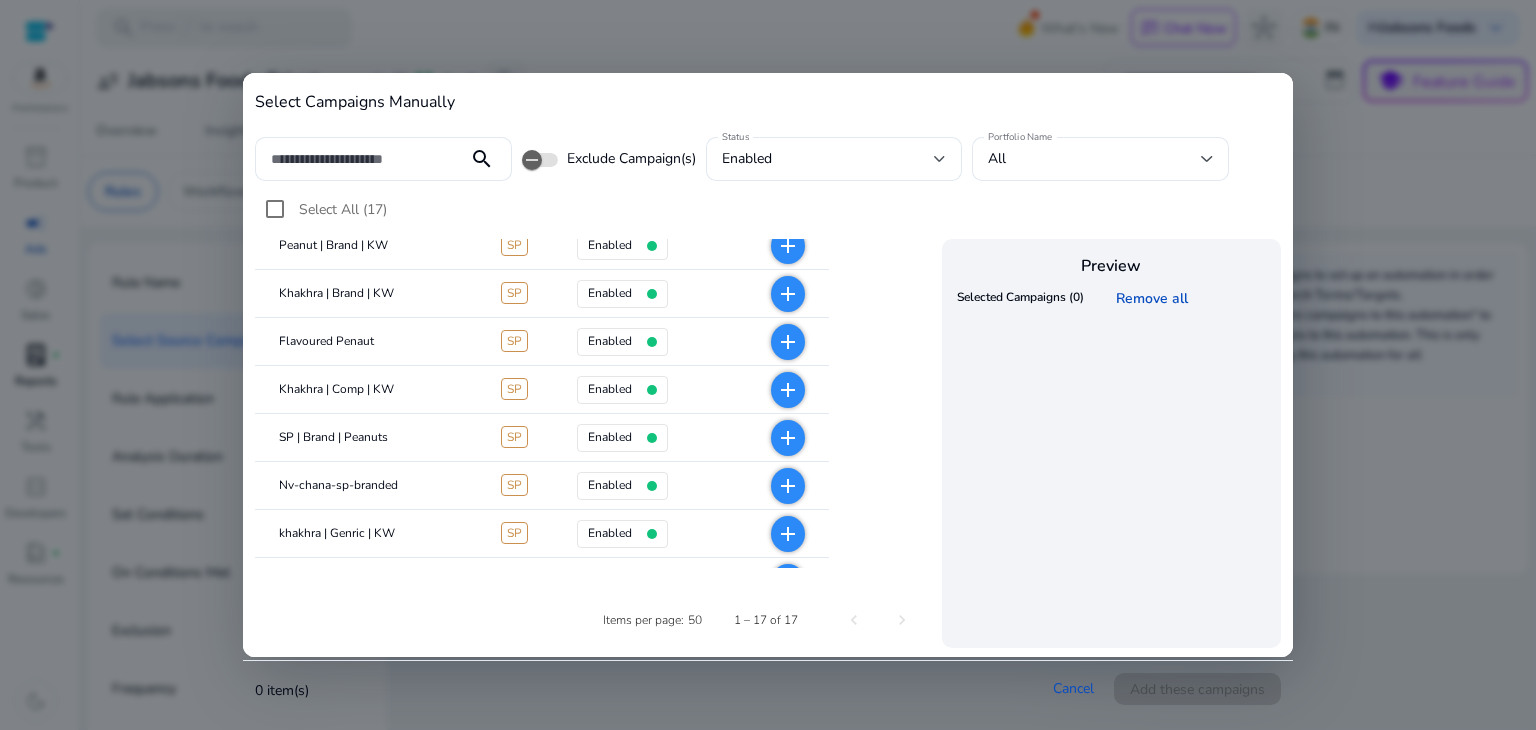 click on "add" at bounding box center [788, 390] 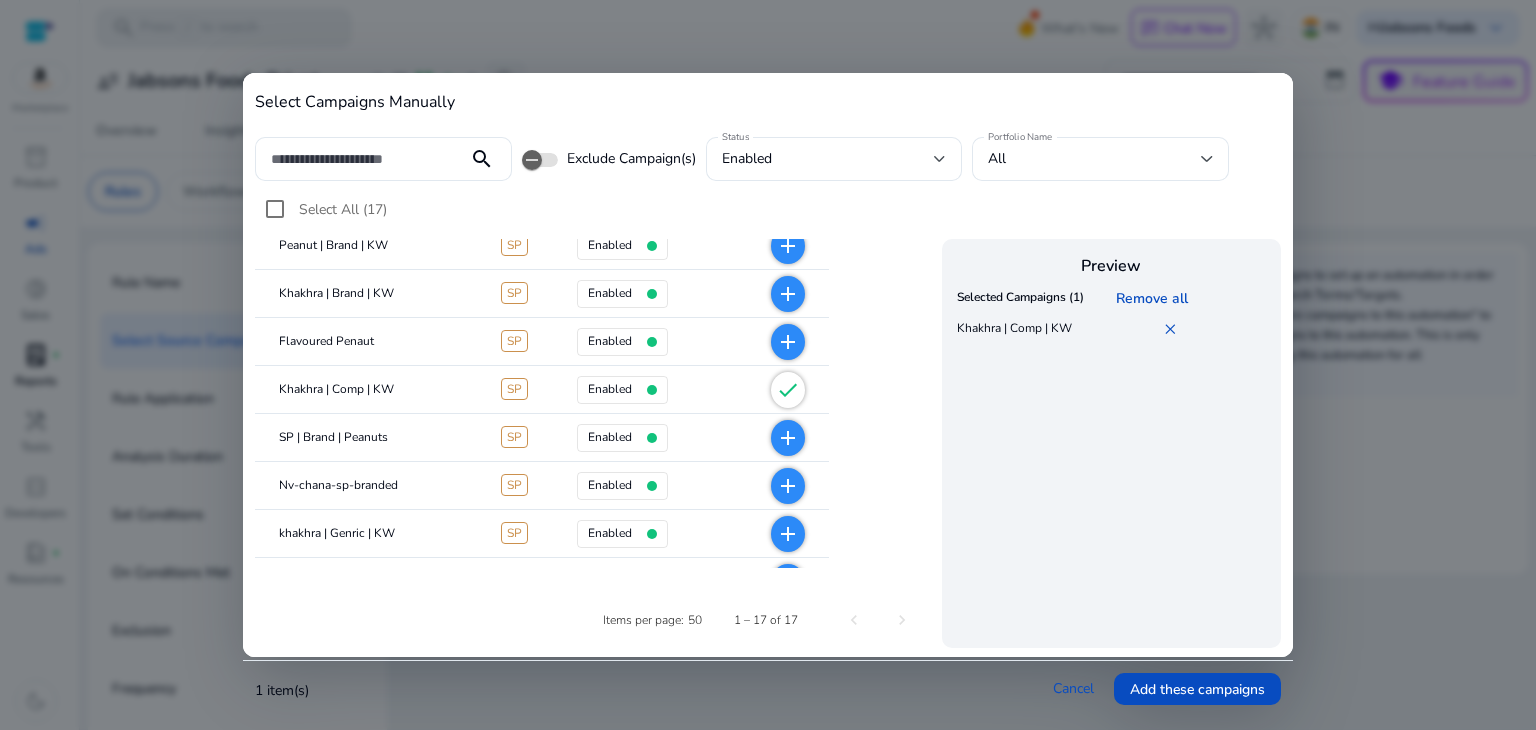click on "add" at bounding box center (788, 342) 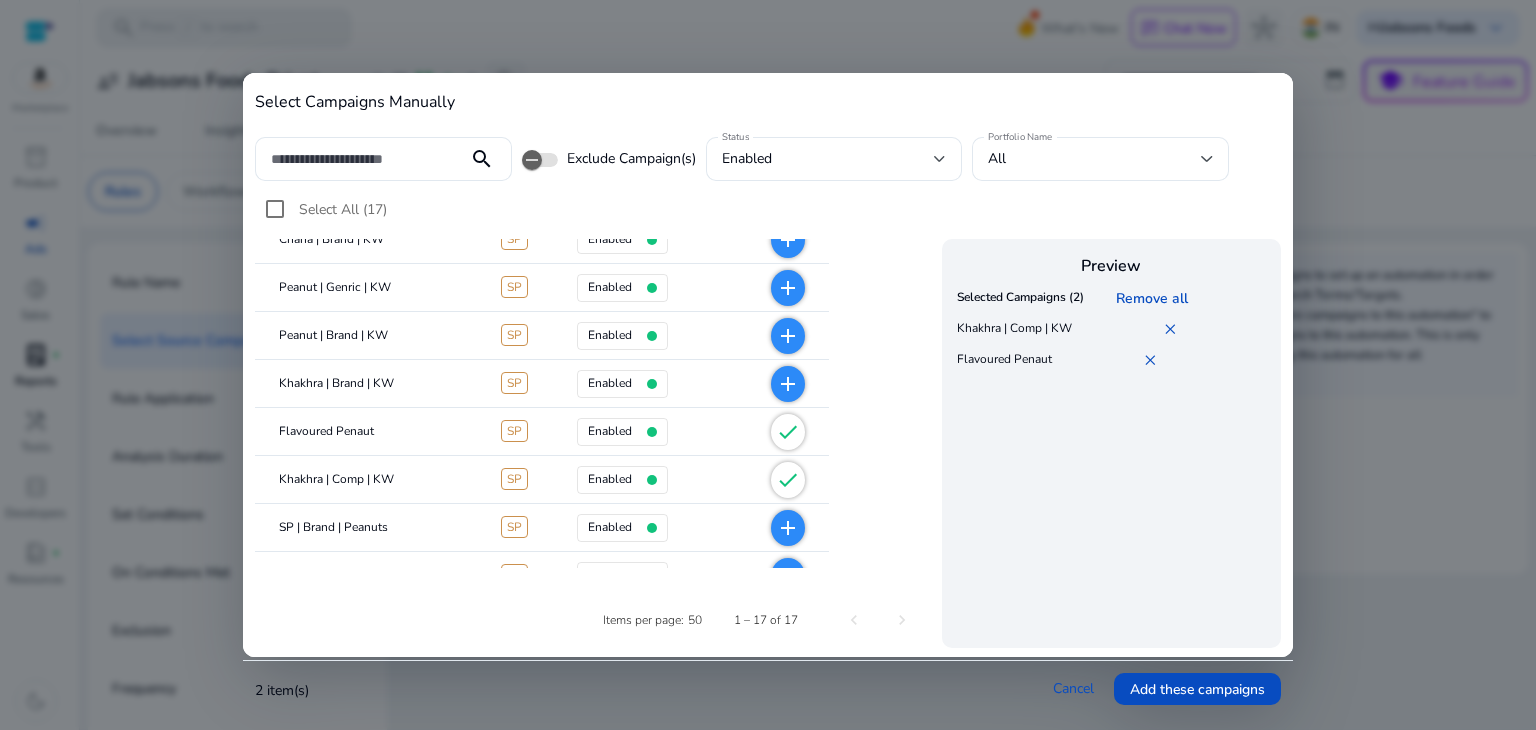 scroll, scrollTop: 308, scrollLeft: 0, axis: vertical 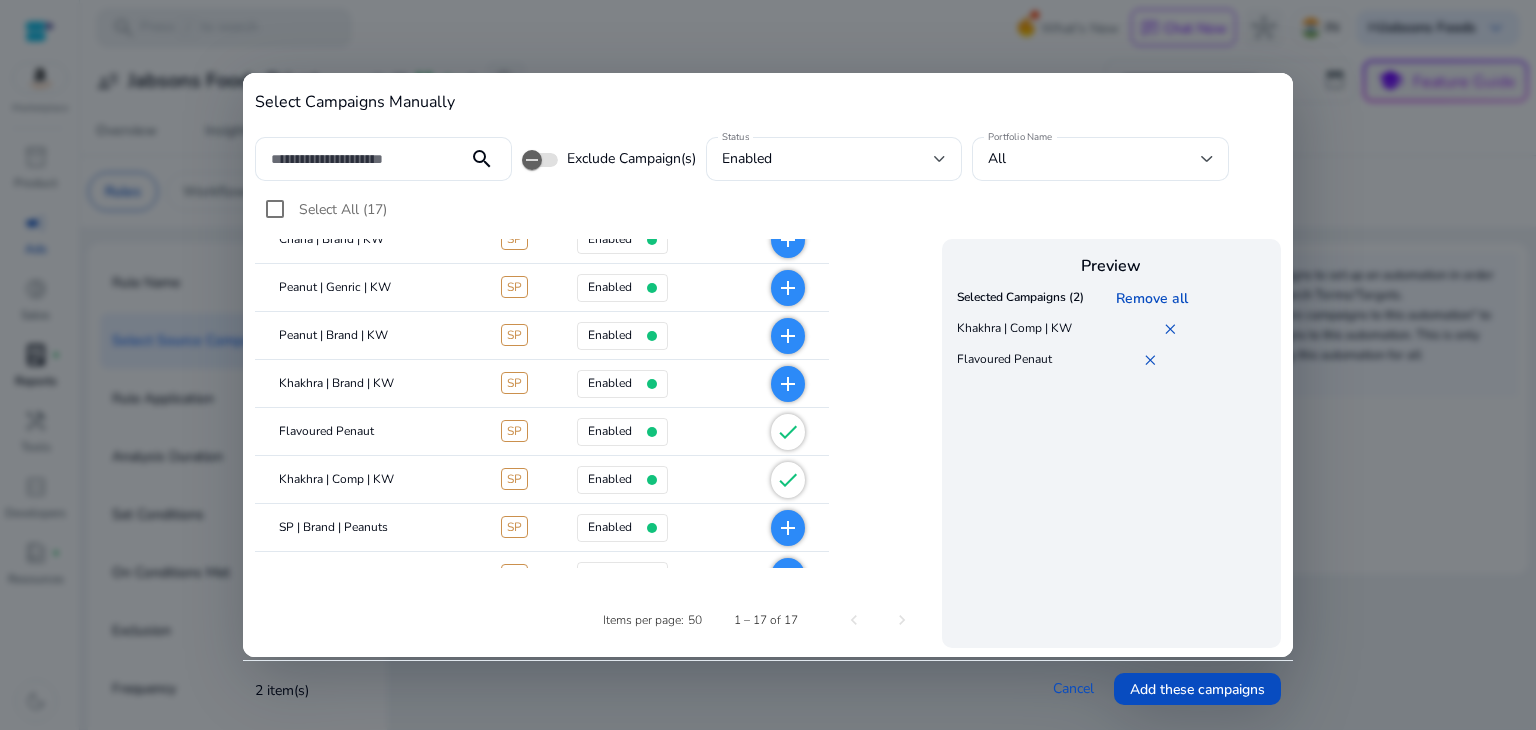 click on "add" at bounding box center [788, 336] 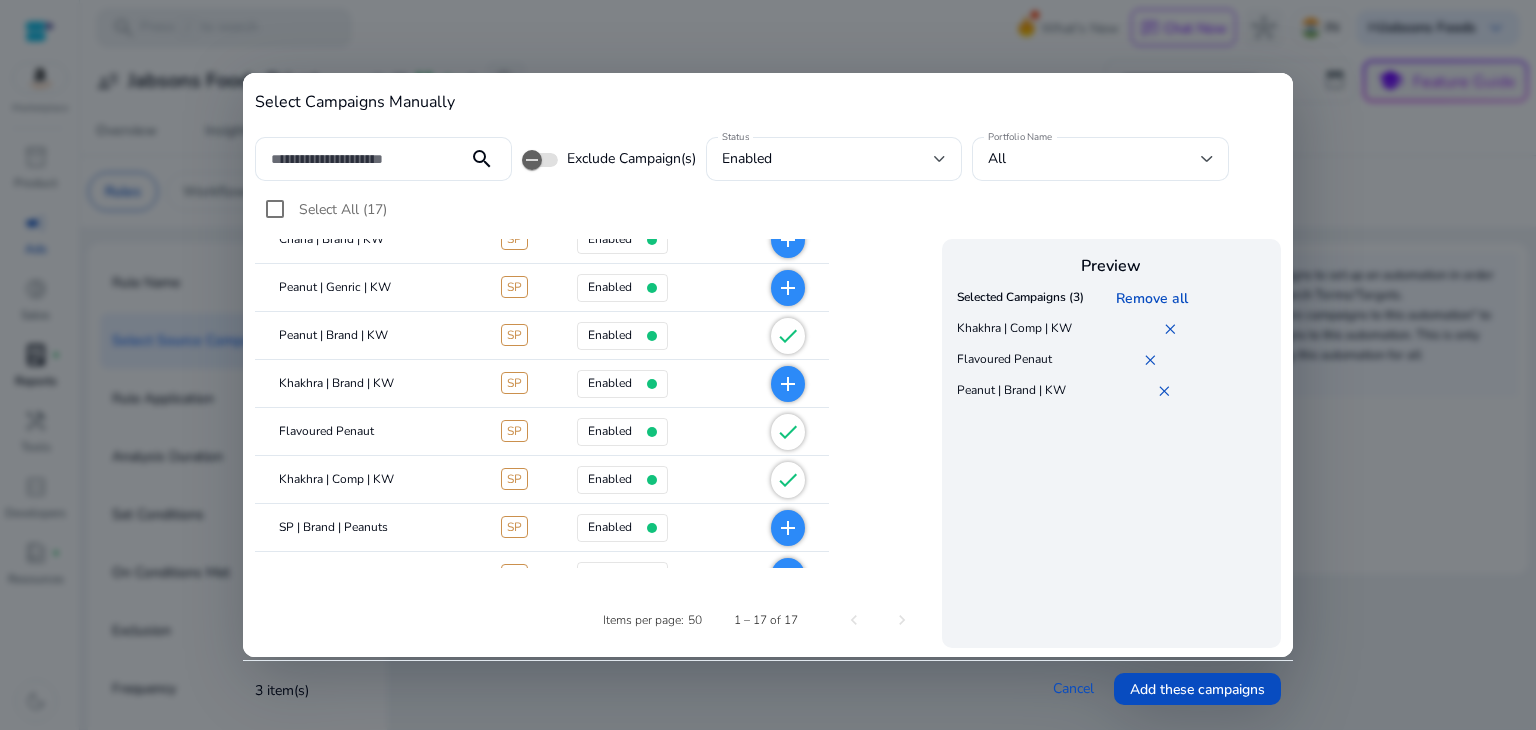 scroll, scrollTop: 532, scrollLeft: 0, axis: vertical 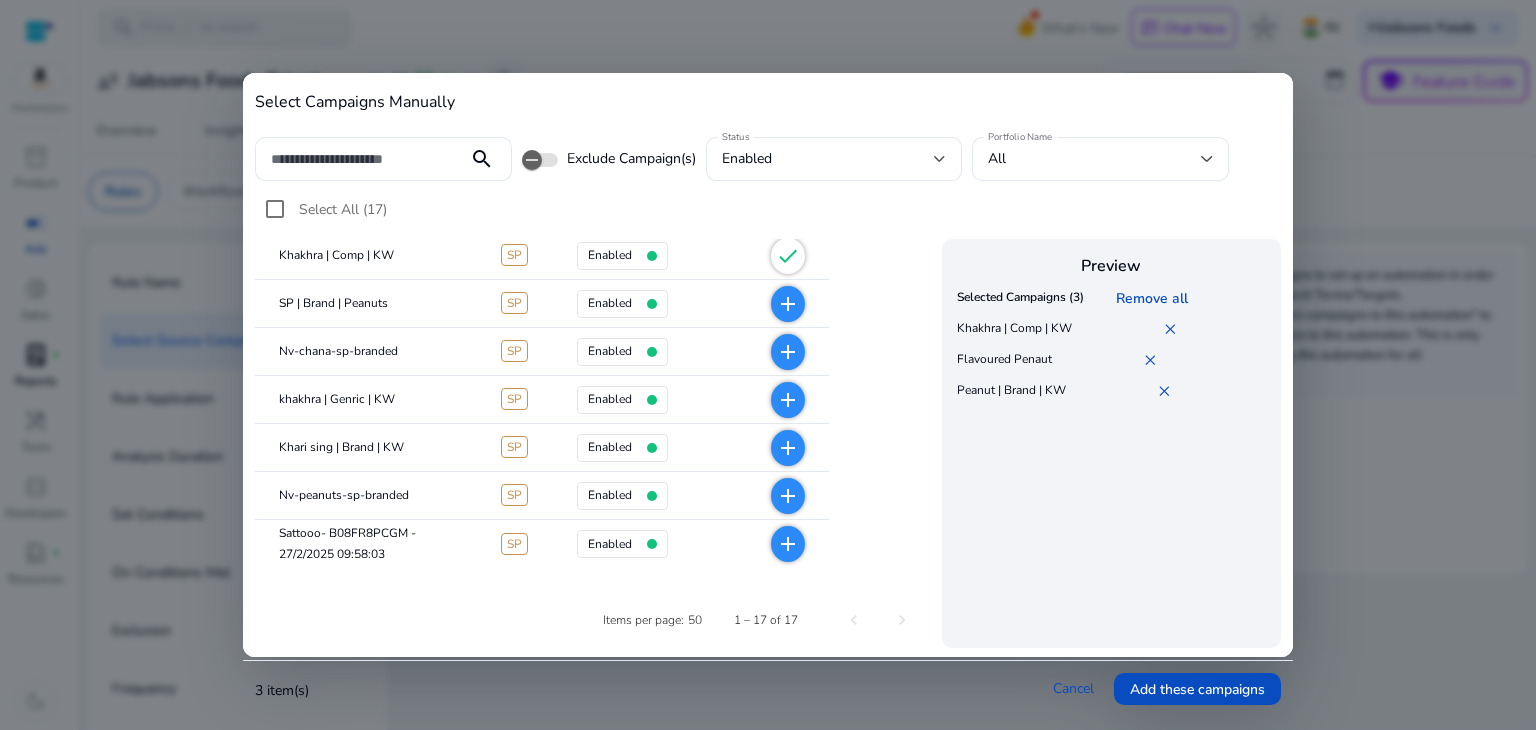 click on "add" at bounding box center (788, 544) 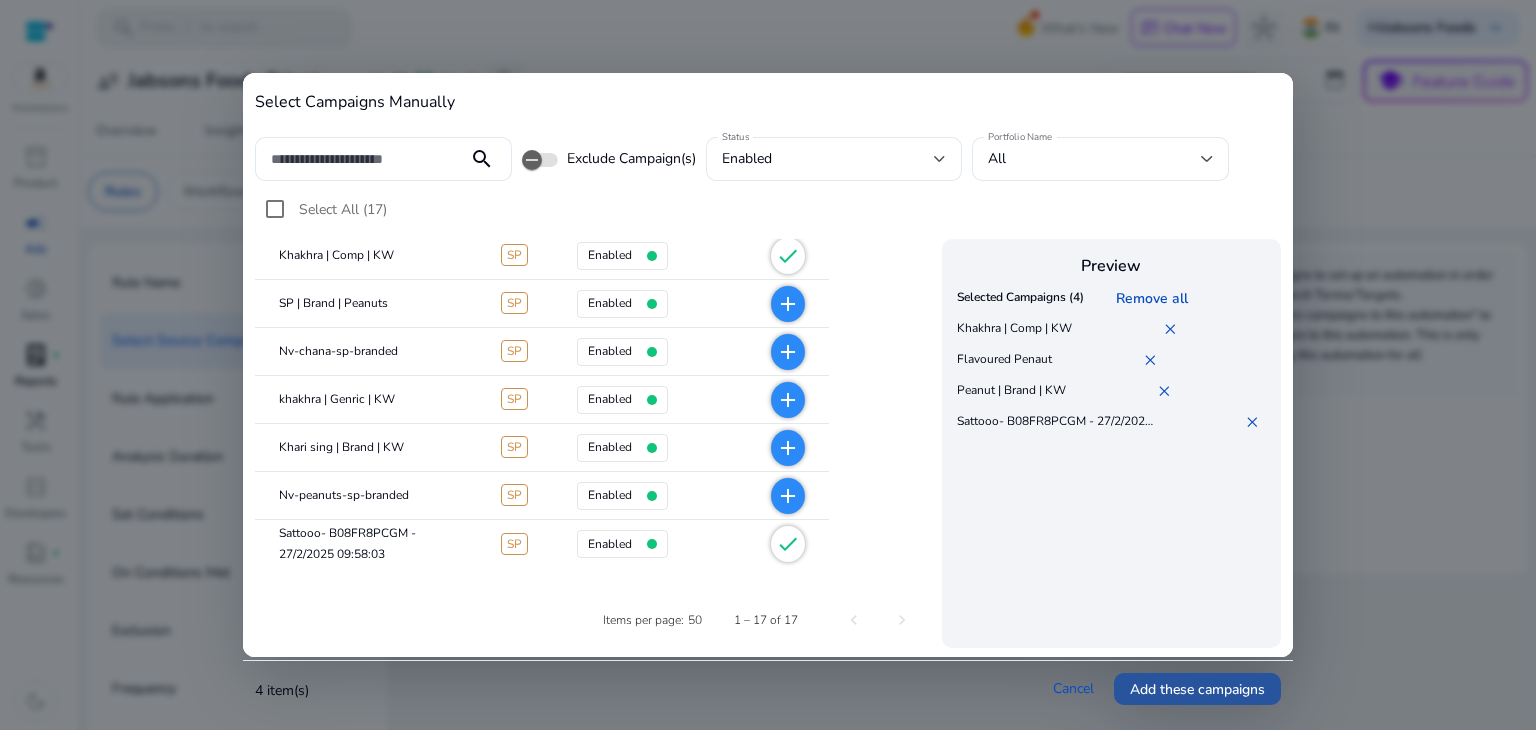 click on "Add these campaigns" at bounding box center (1197, 689) 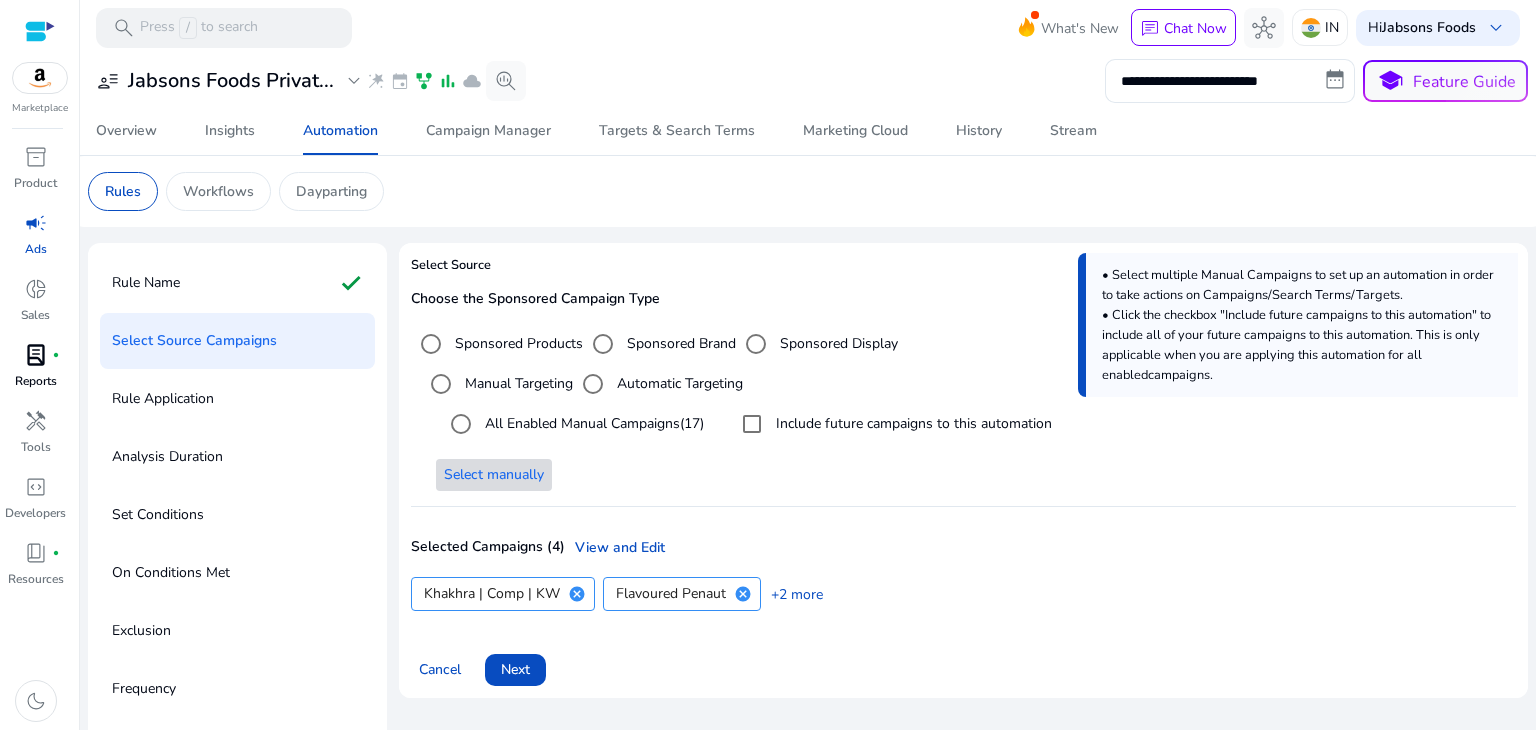 scroll, scrollTop: 56, scrollLeft: 0, axis: vertical 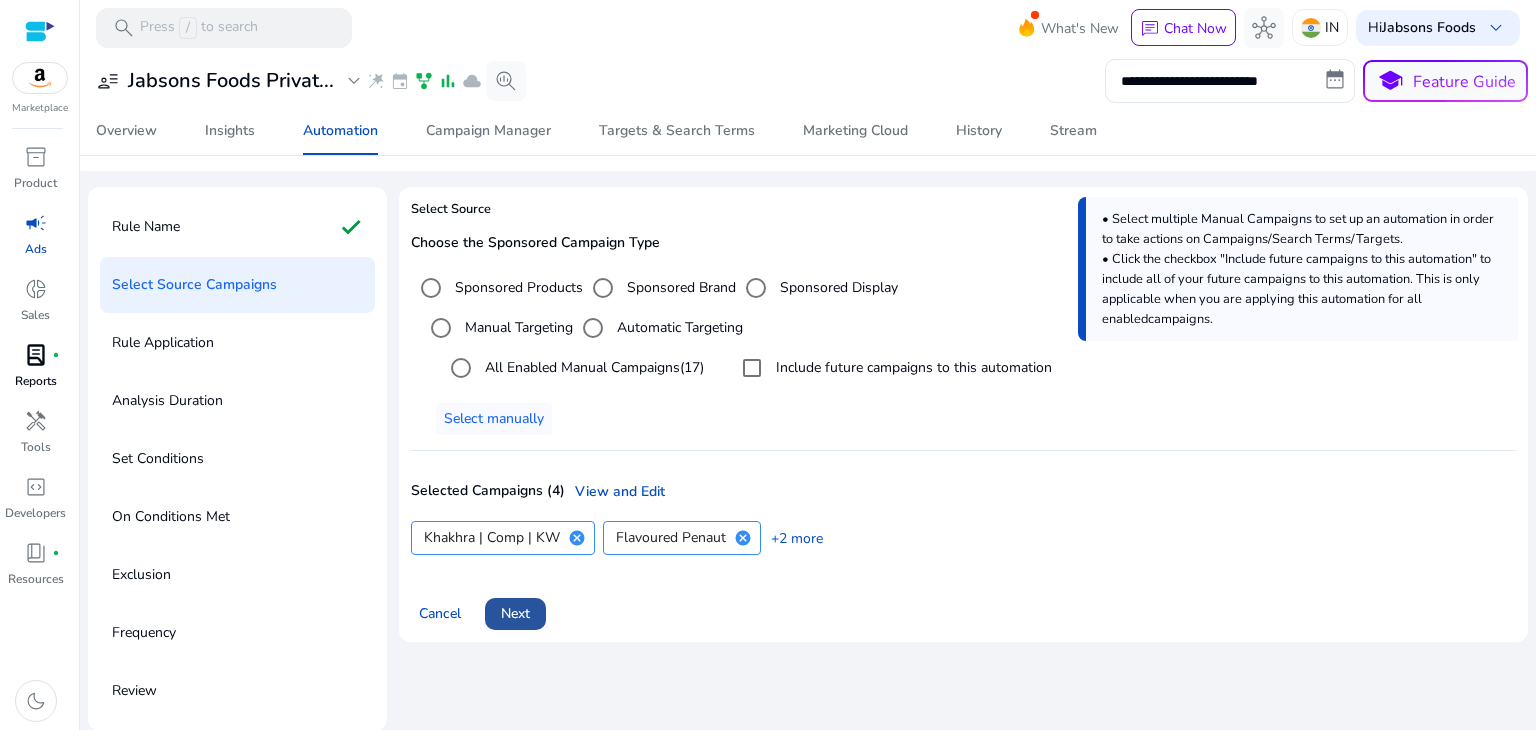 click at bounding box center (515, 614) 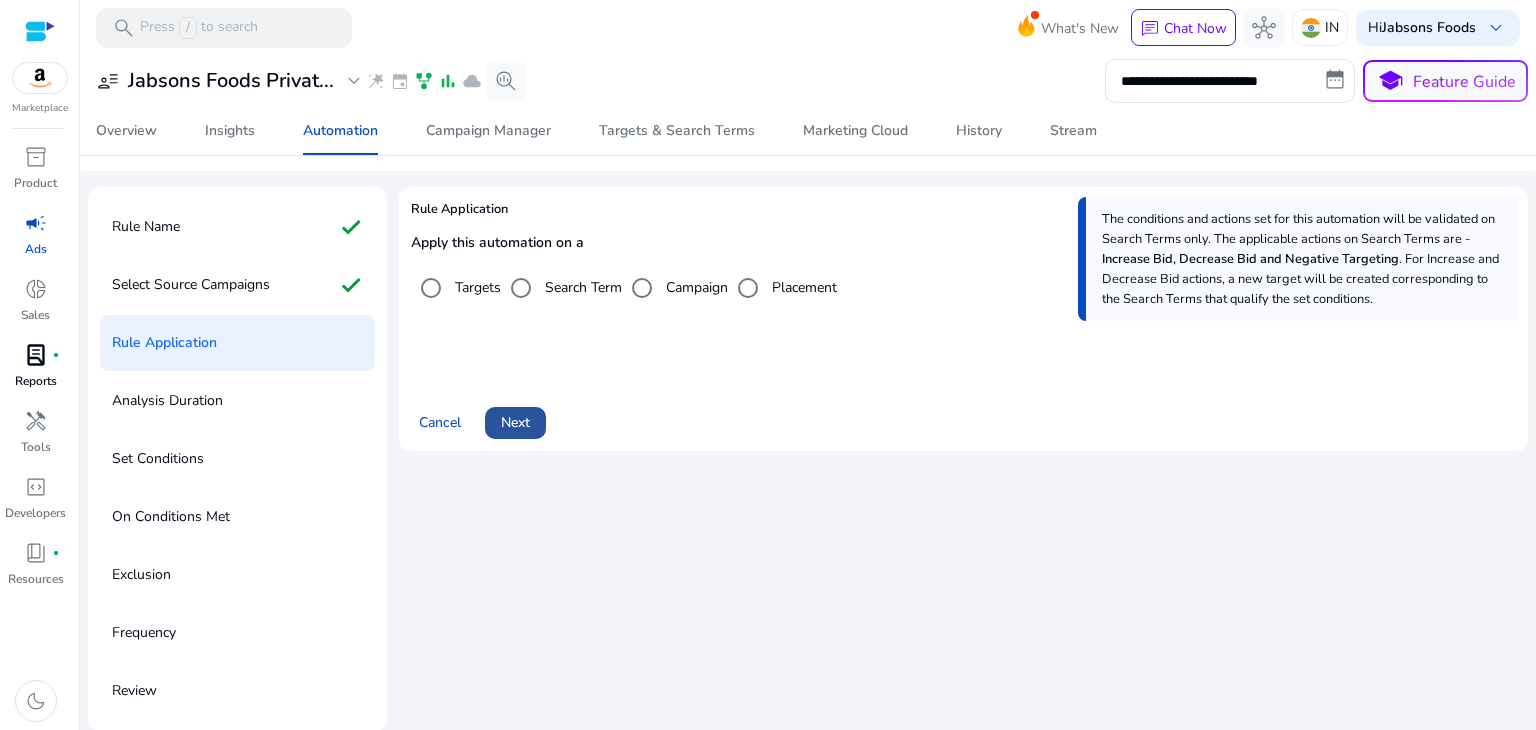 click on "Next" at bounding box center [515, 422] 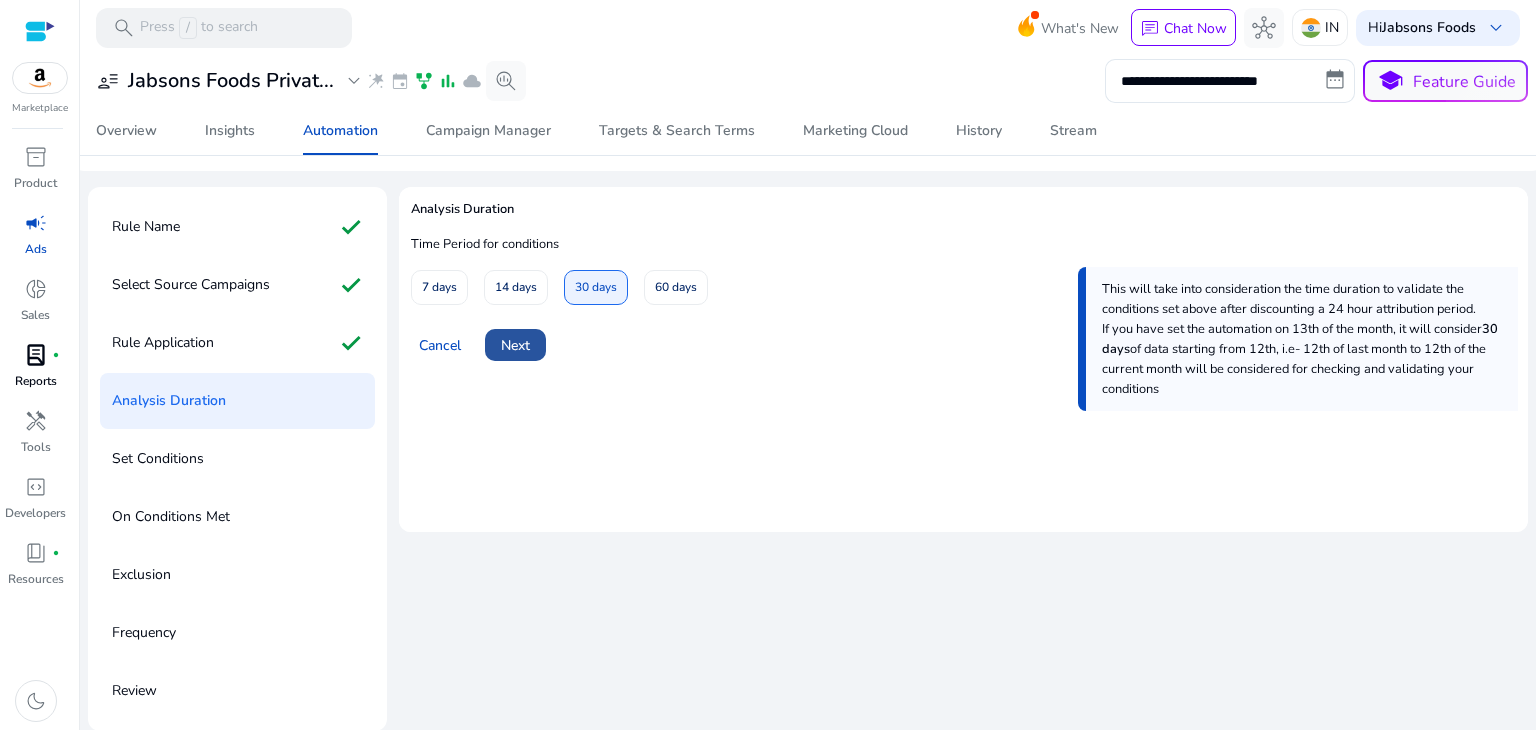 click on "Next" at bounding box center [515, 345] 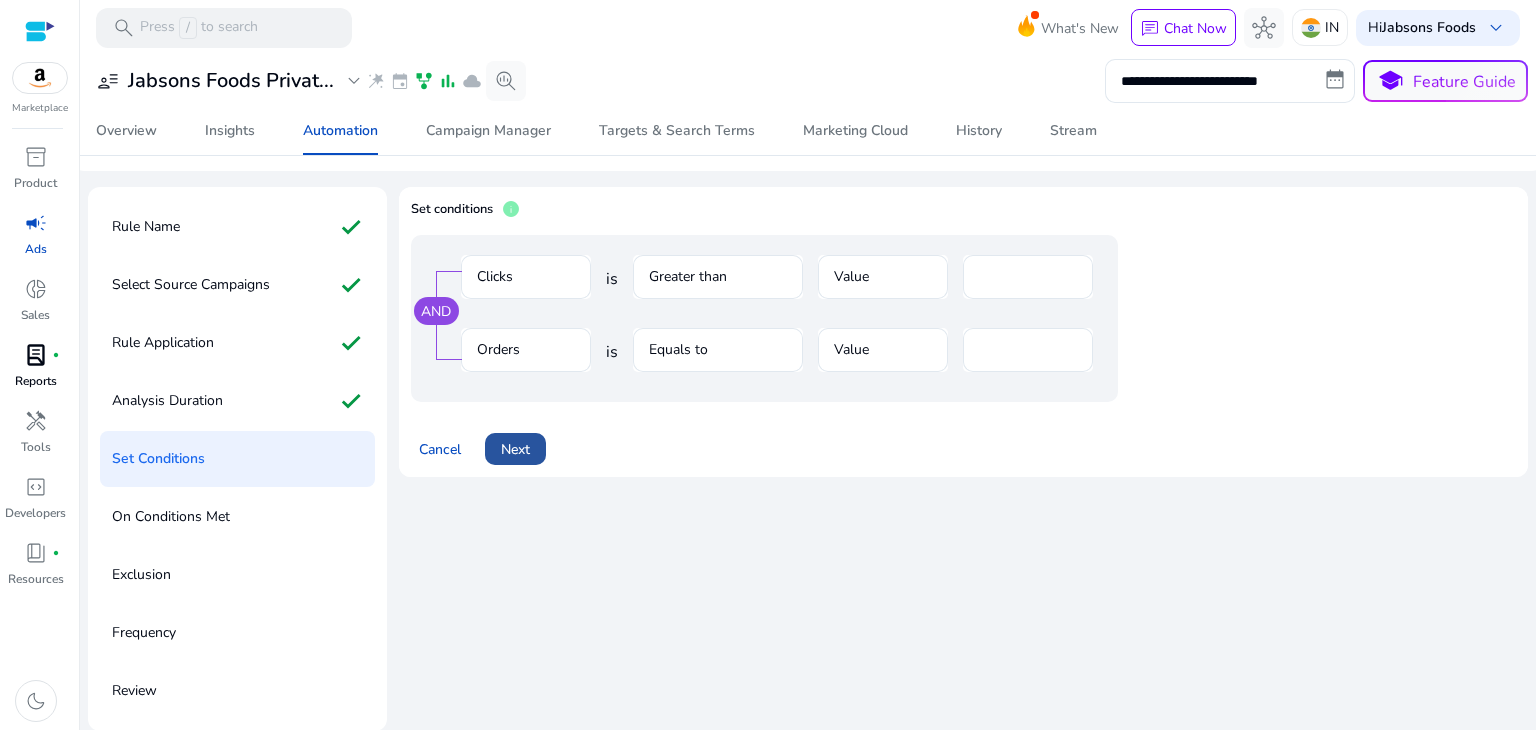 click on "Next" at bounding box center (515, 449) 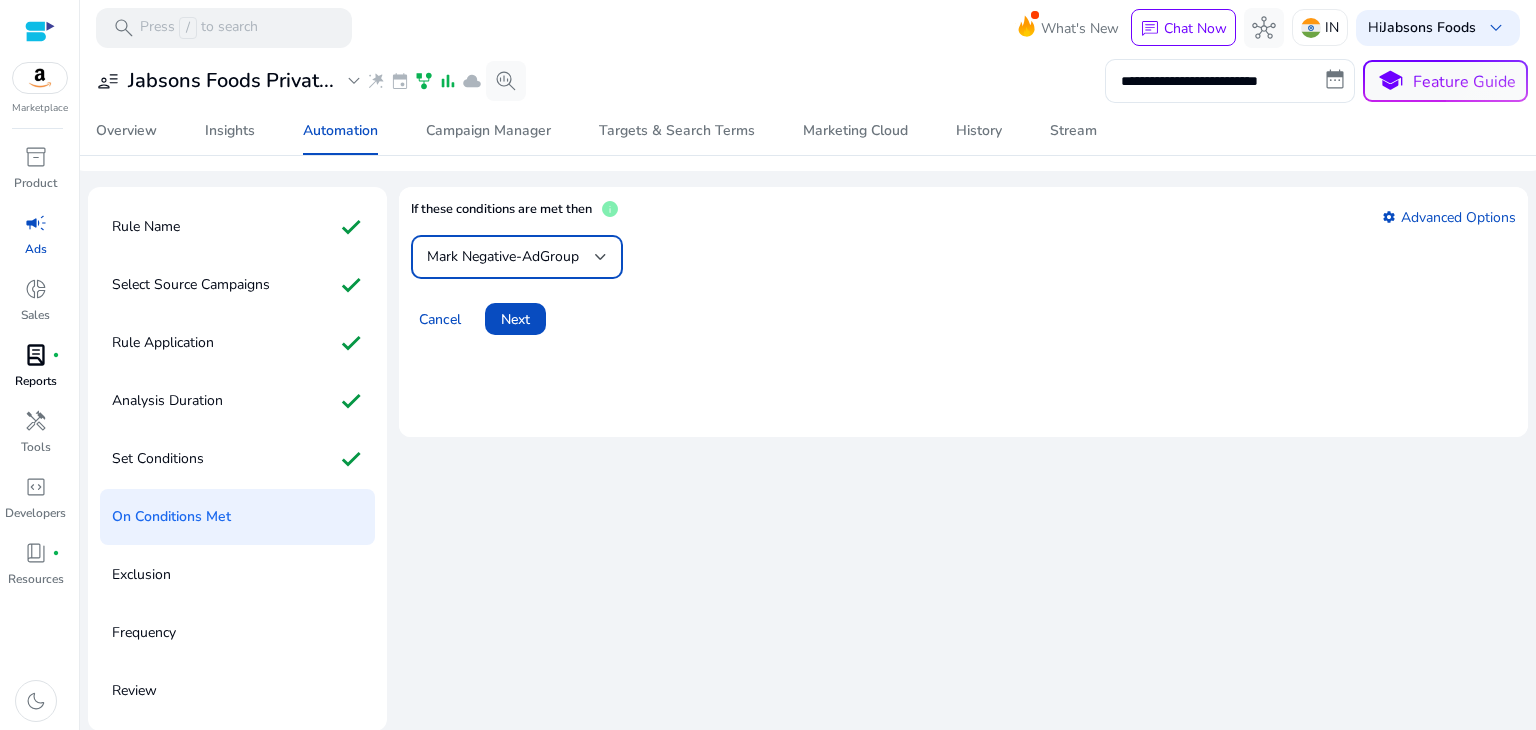 click on "Mark Negative-AdGroup" at bounding box center (511, 257) 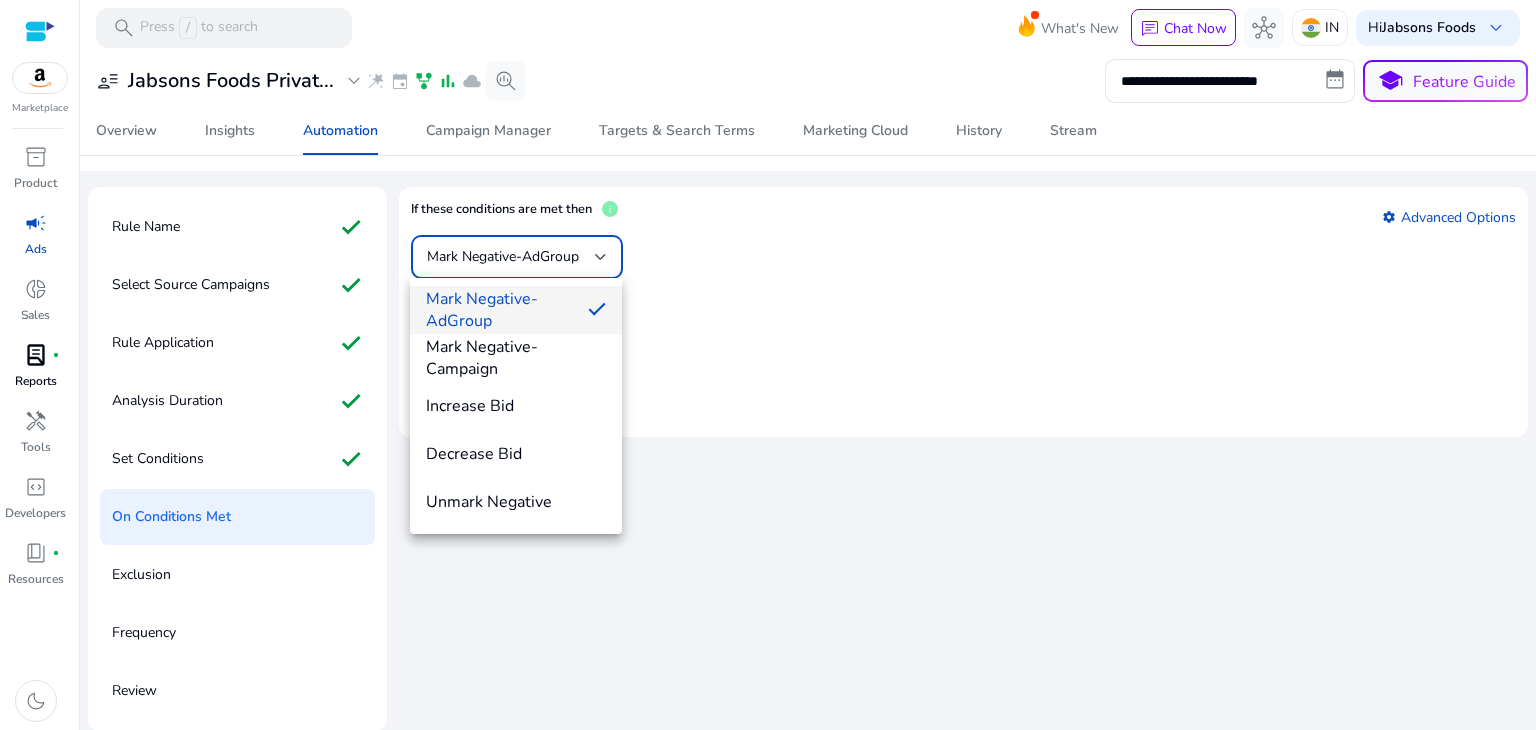 click at bounding box center [768, 365] 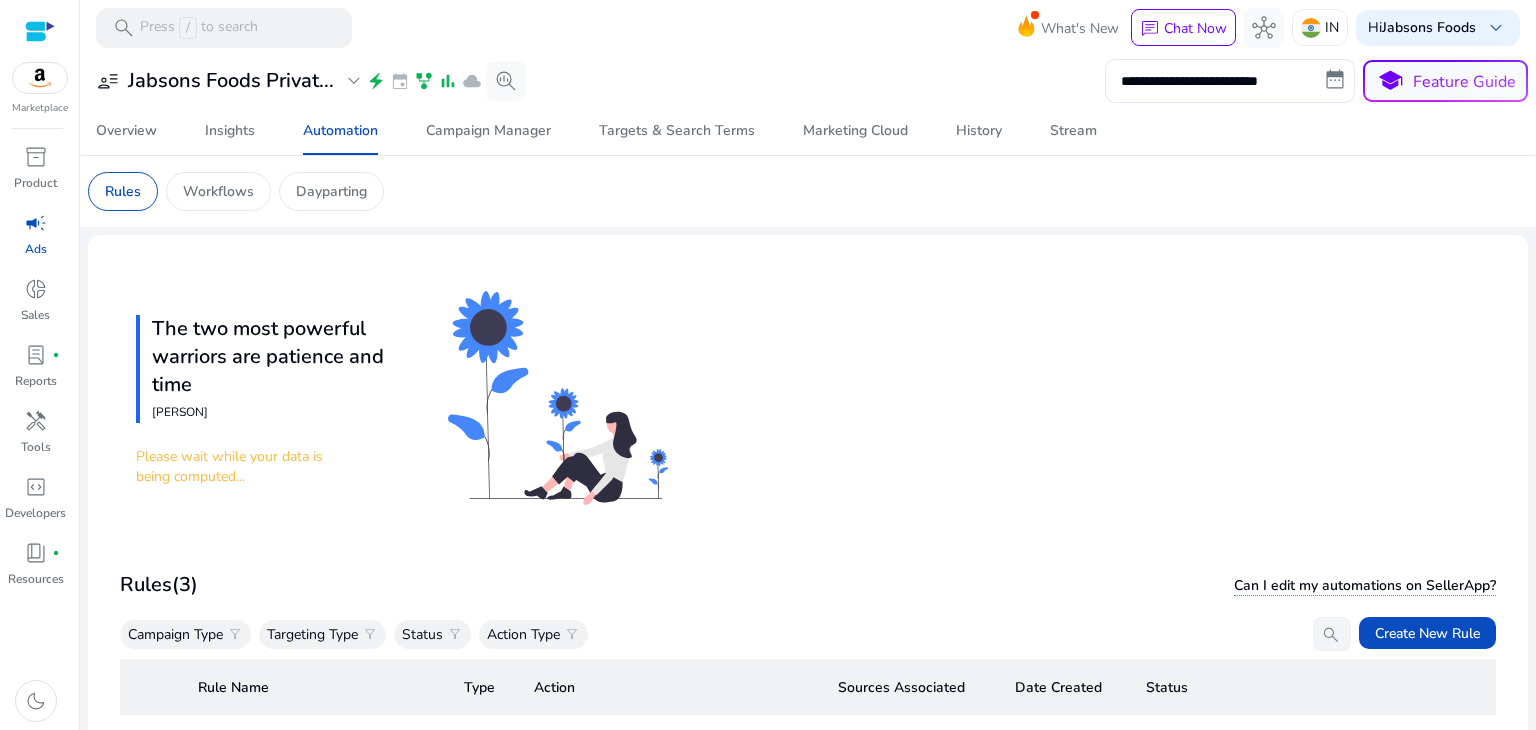 scroll, scrollTop: 0, scrollLeft: 0, axis: both 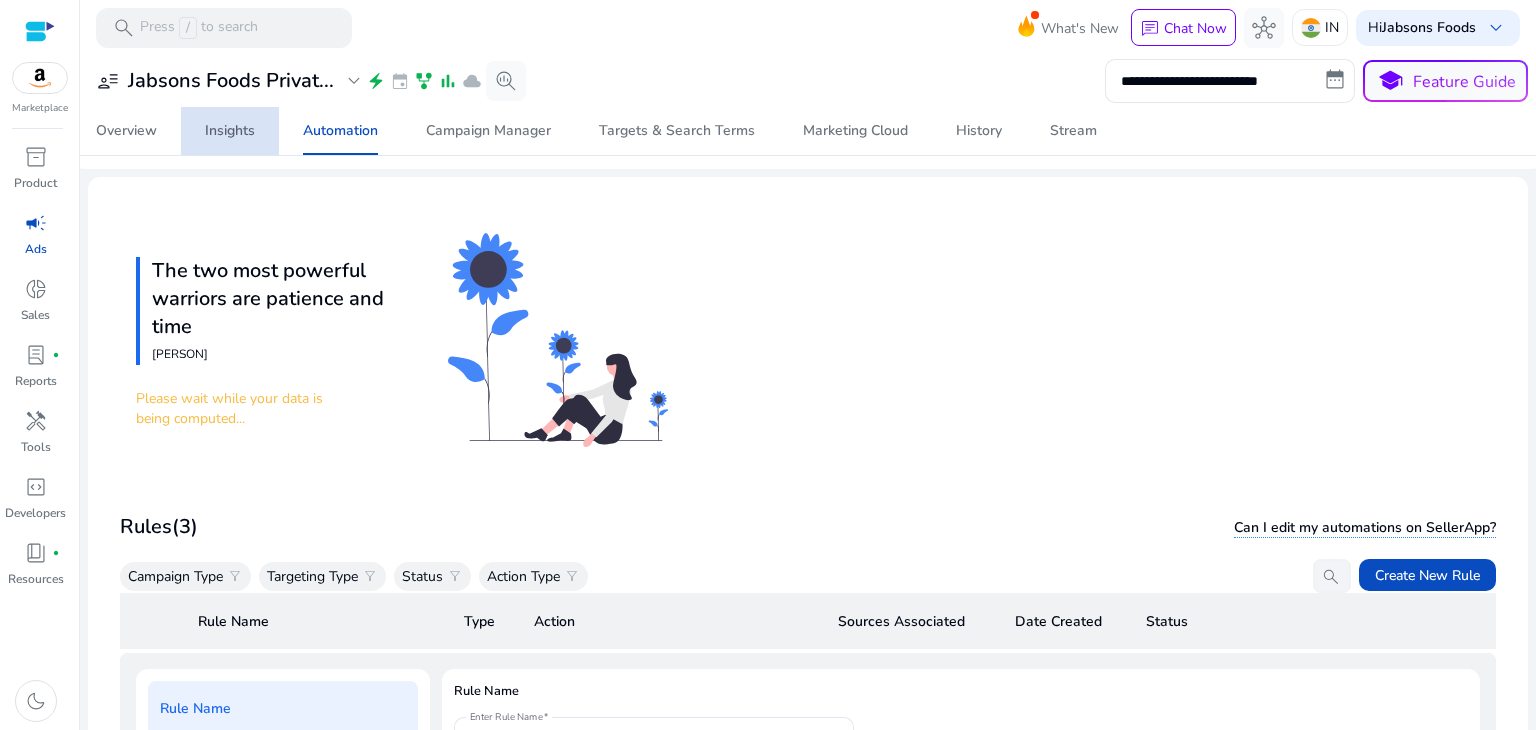 click on "Insights" at bounding box center [230, 131] 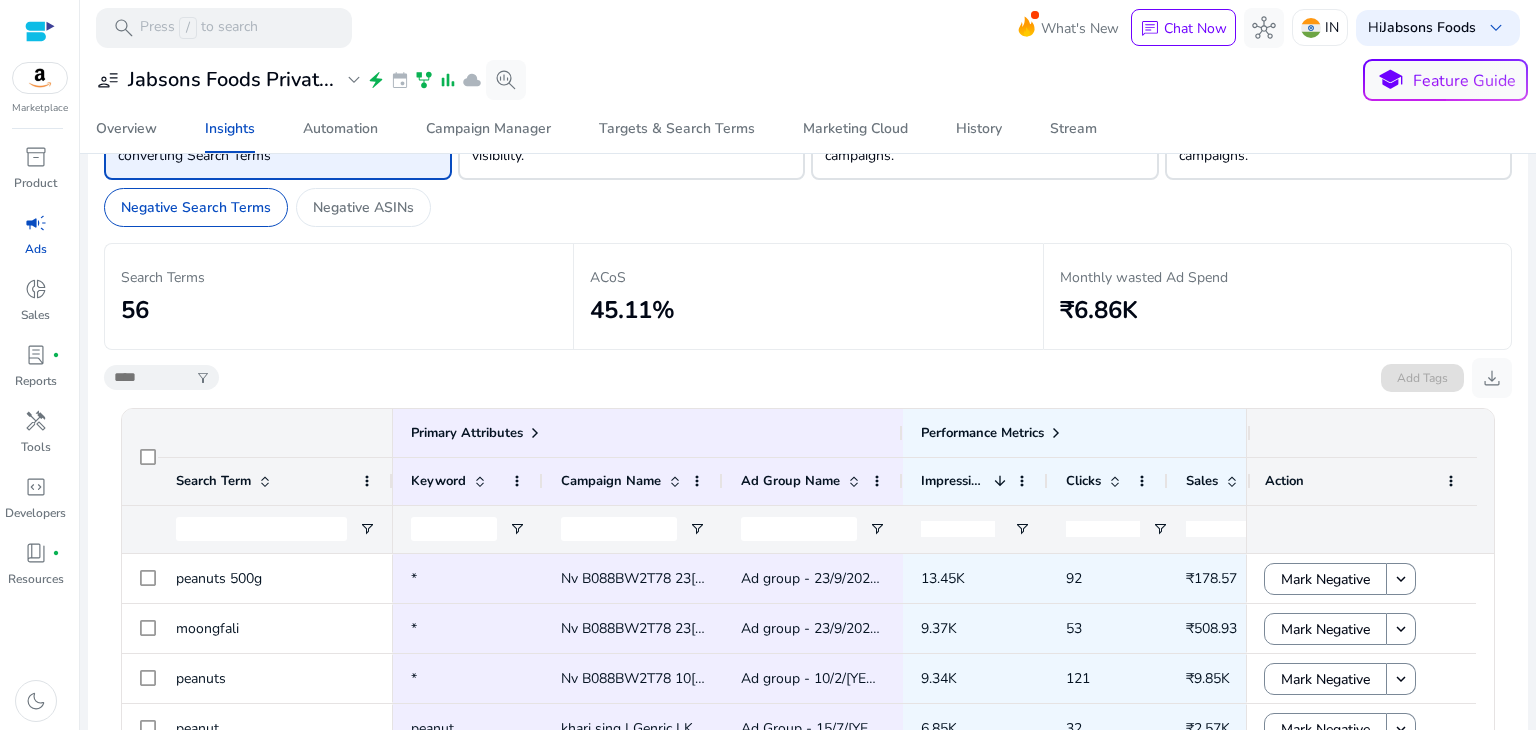 scroll, scrollTop: 0, scrollLeft: 0, axis: both 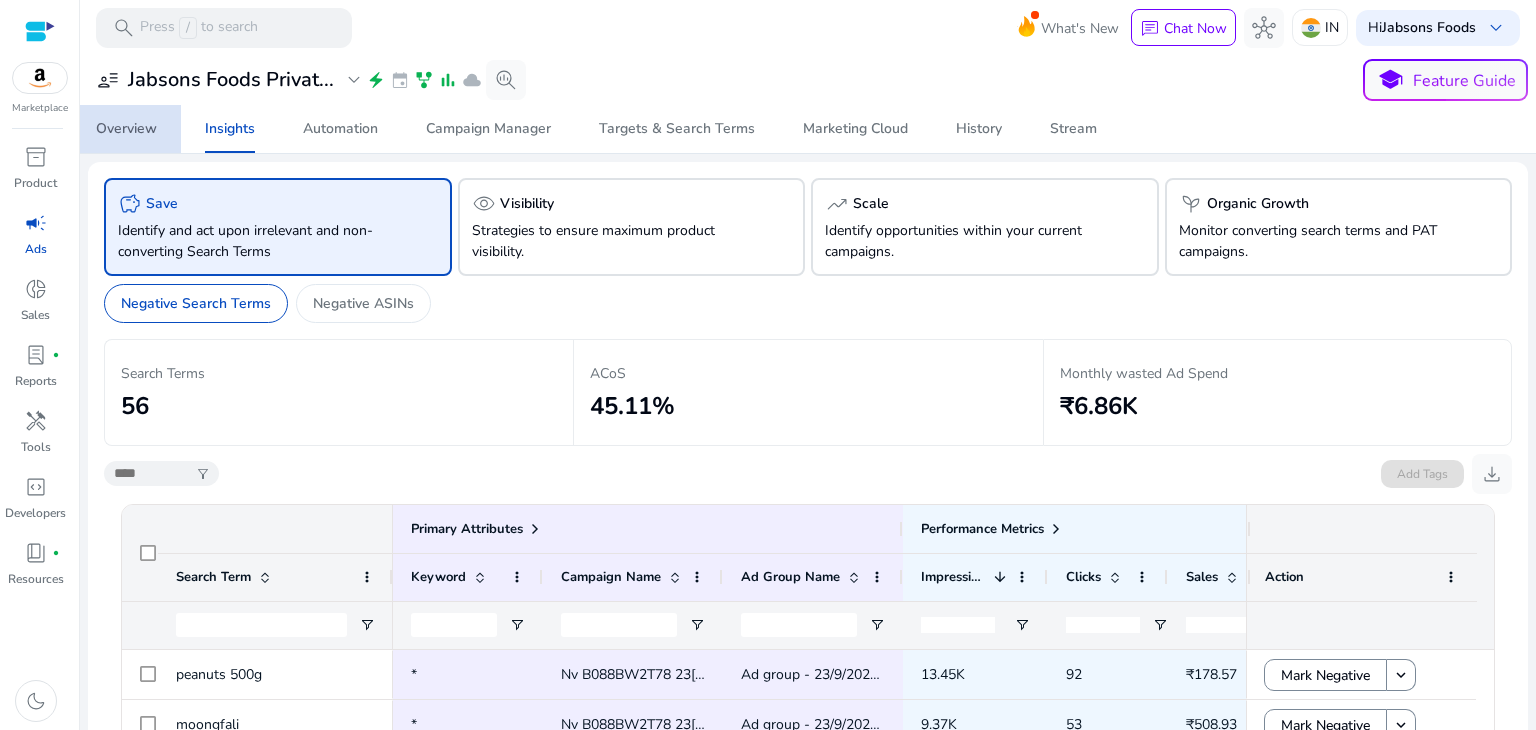 click on "Overview" at bounding box center [126, 129] 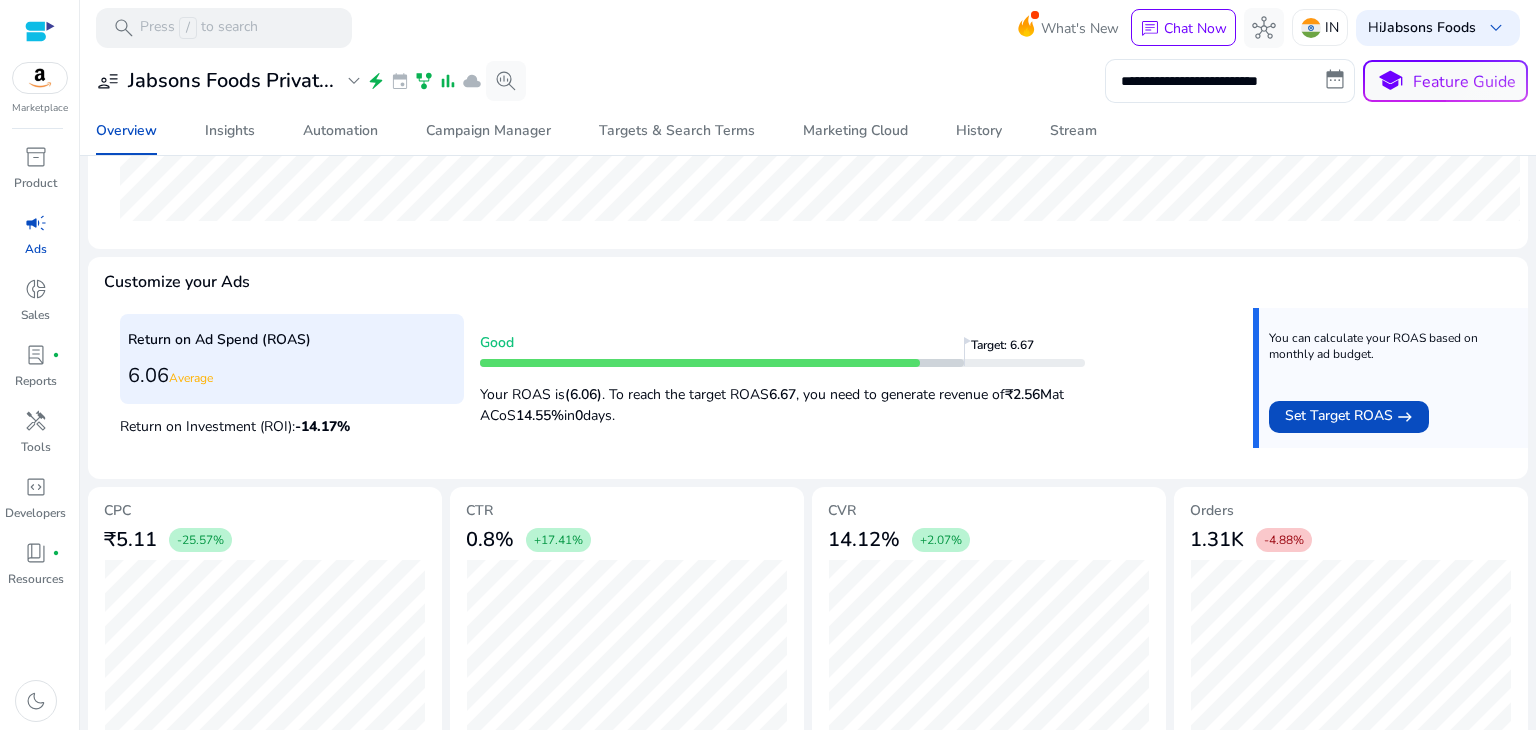 scroll, scrollTop: 668, scrollLeft: 0, axis: vertical 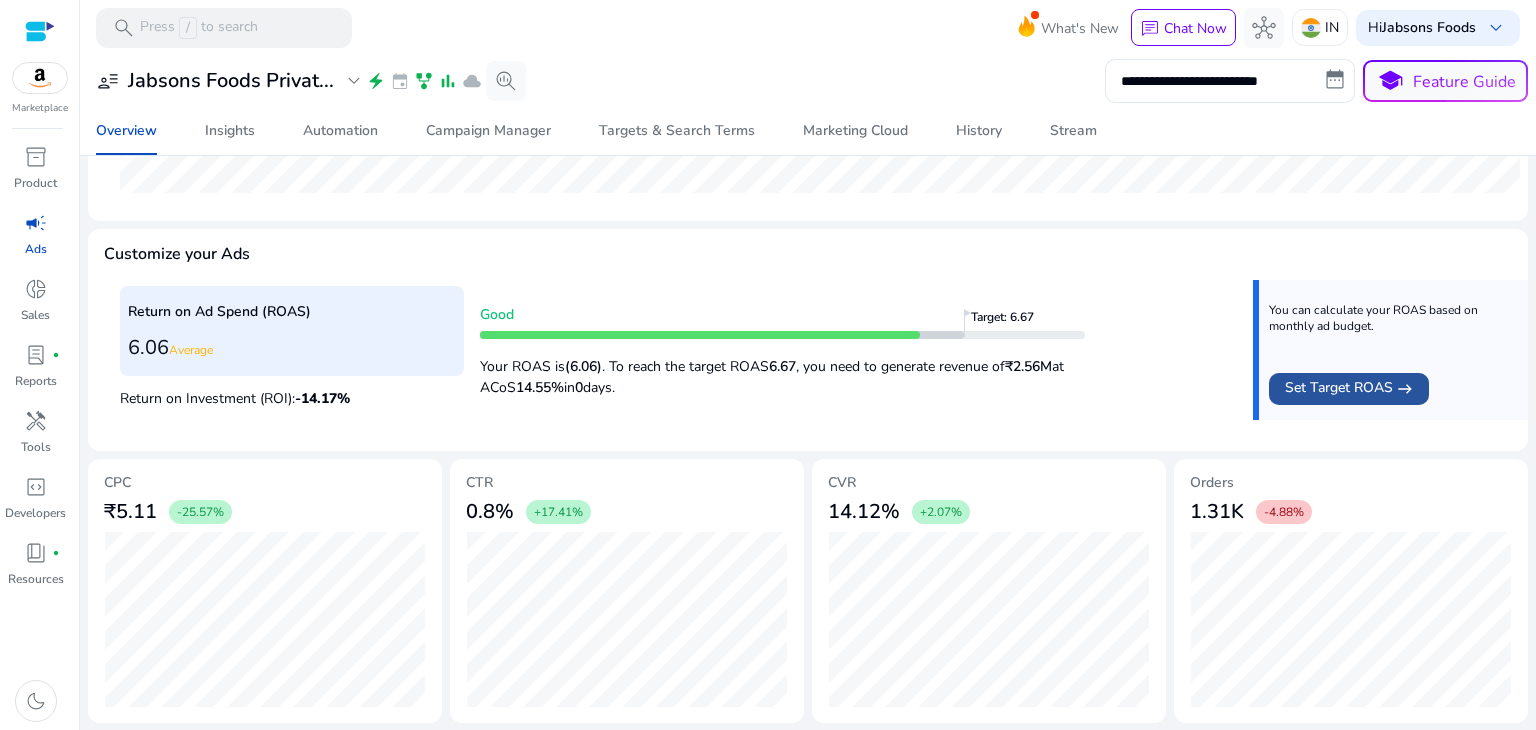 click on "east" at bounding box center (1405, 389) 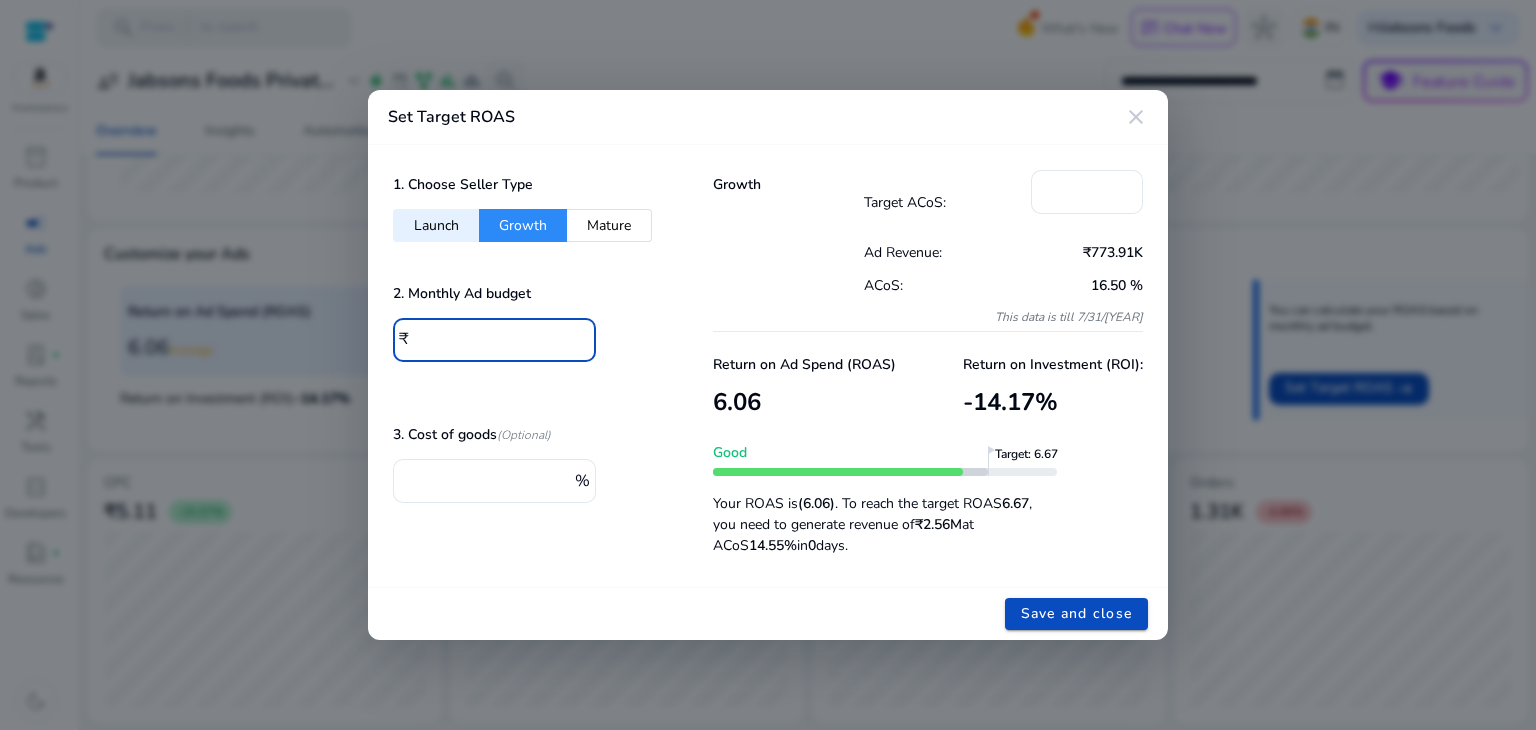 click on "******" at bounding box center [497, 338] 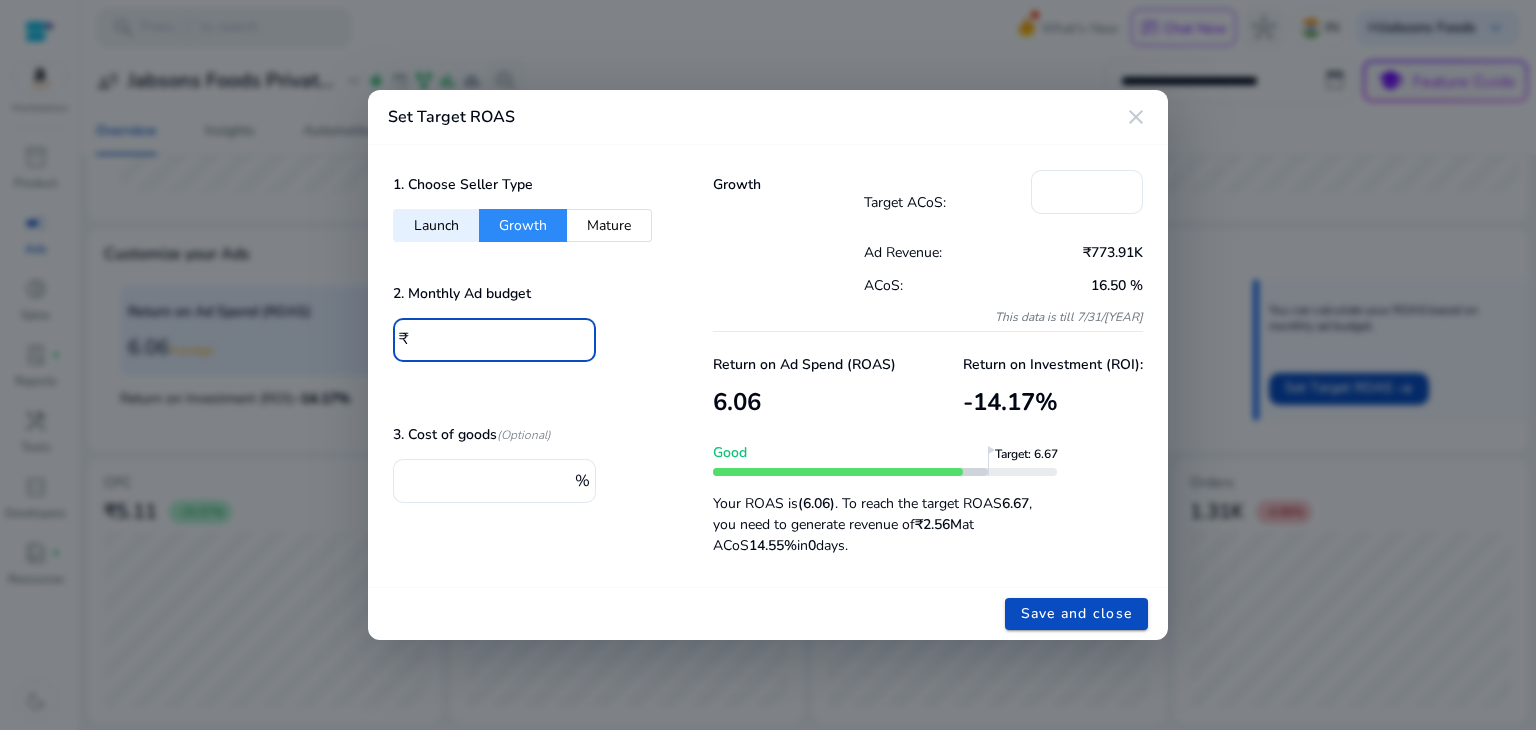 click on "******" at bounding box center (497, 338) 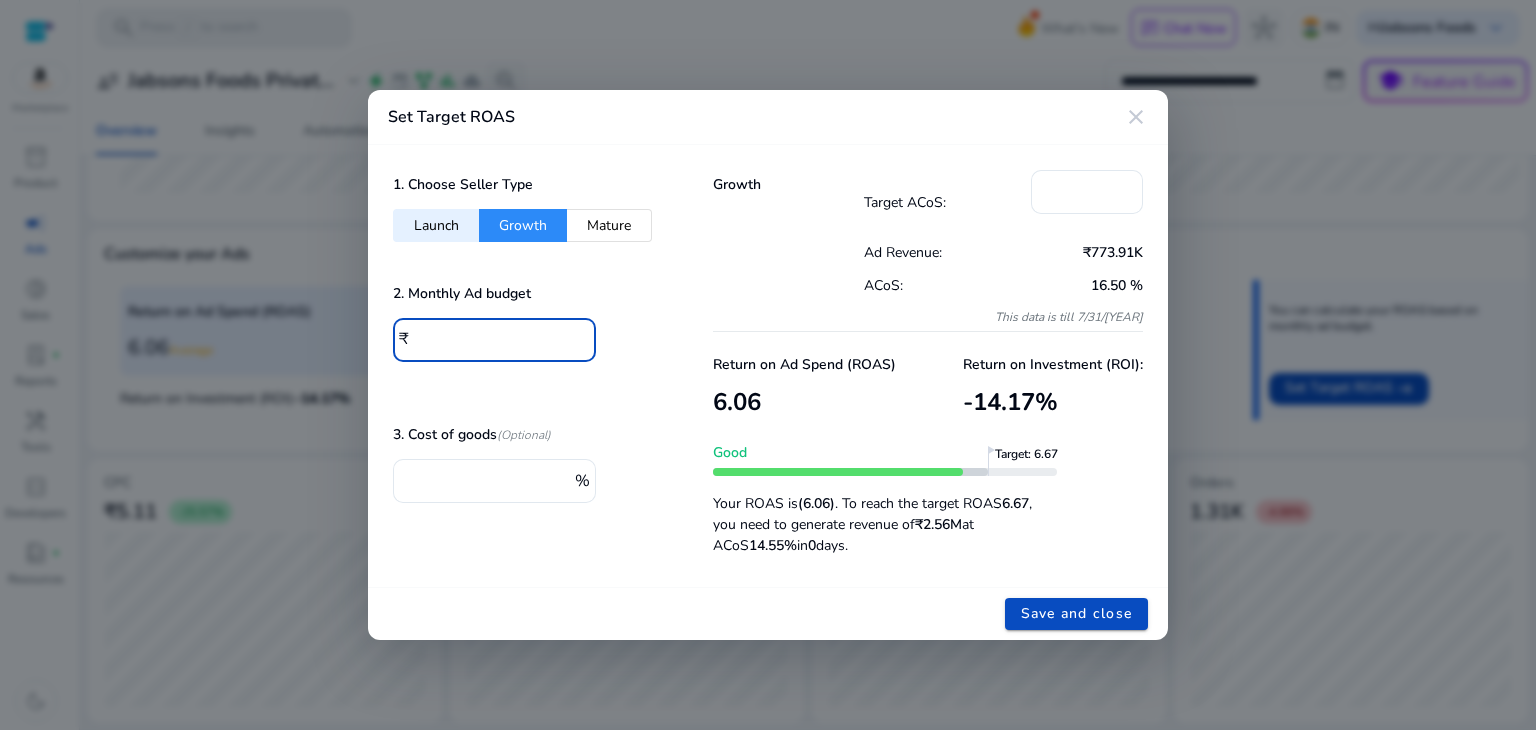 click on "******" at bounding box center [497, 338] 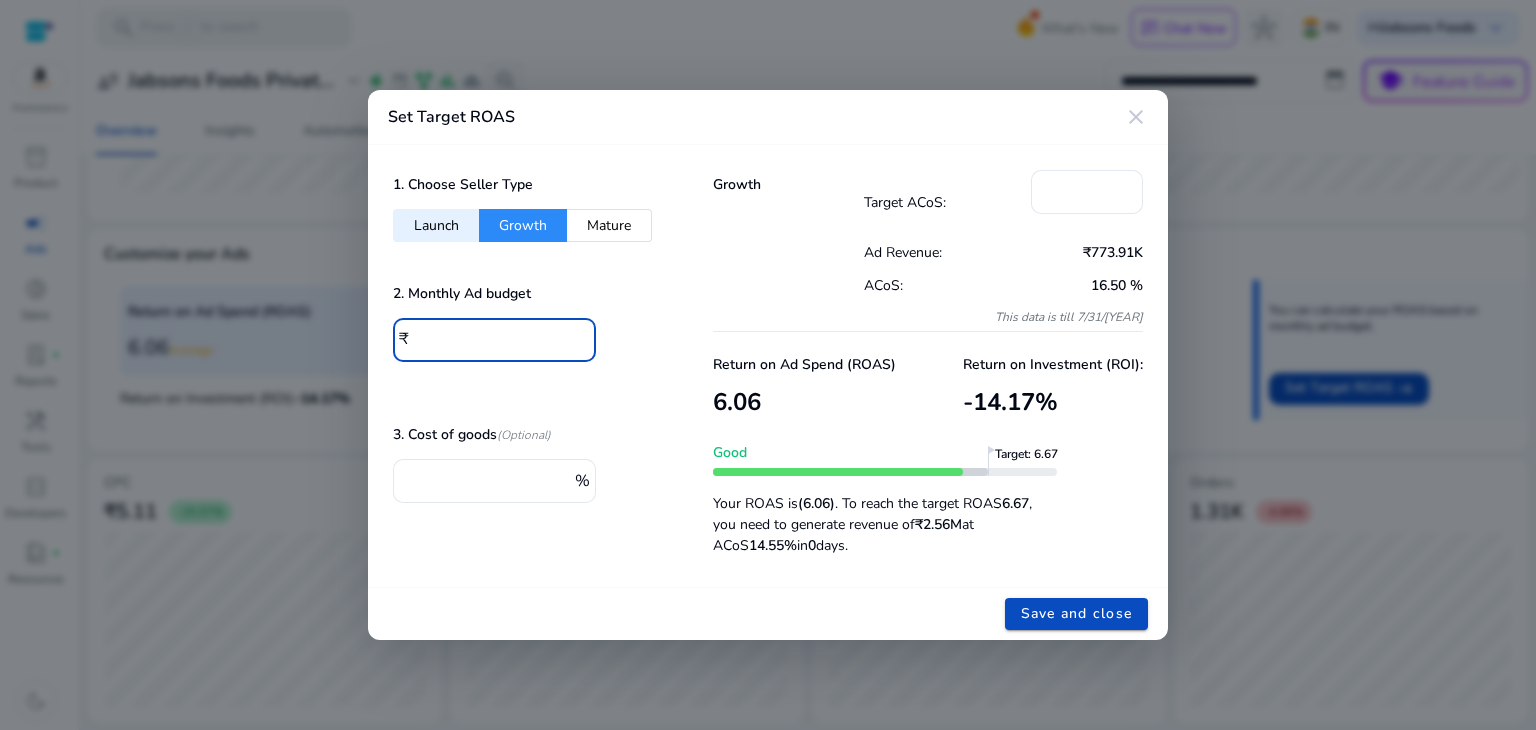 click on "******" at bounding box center (497, 338) 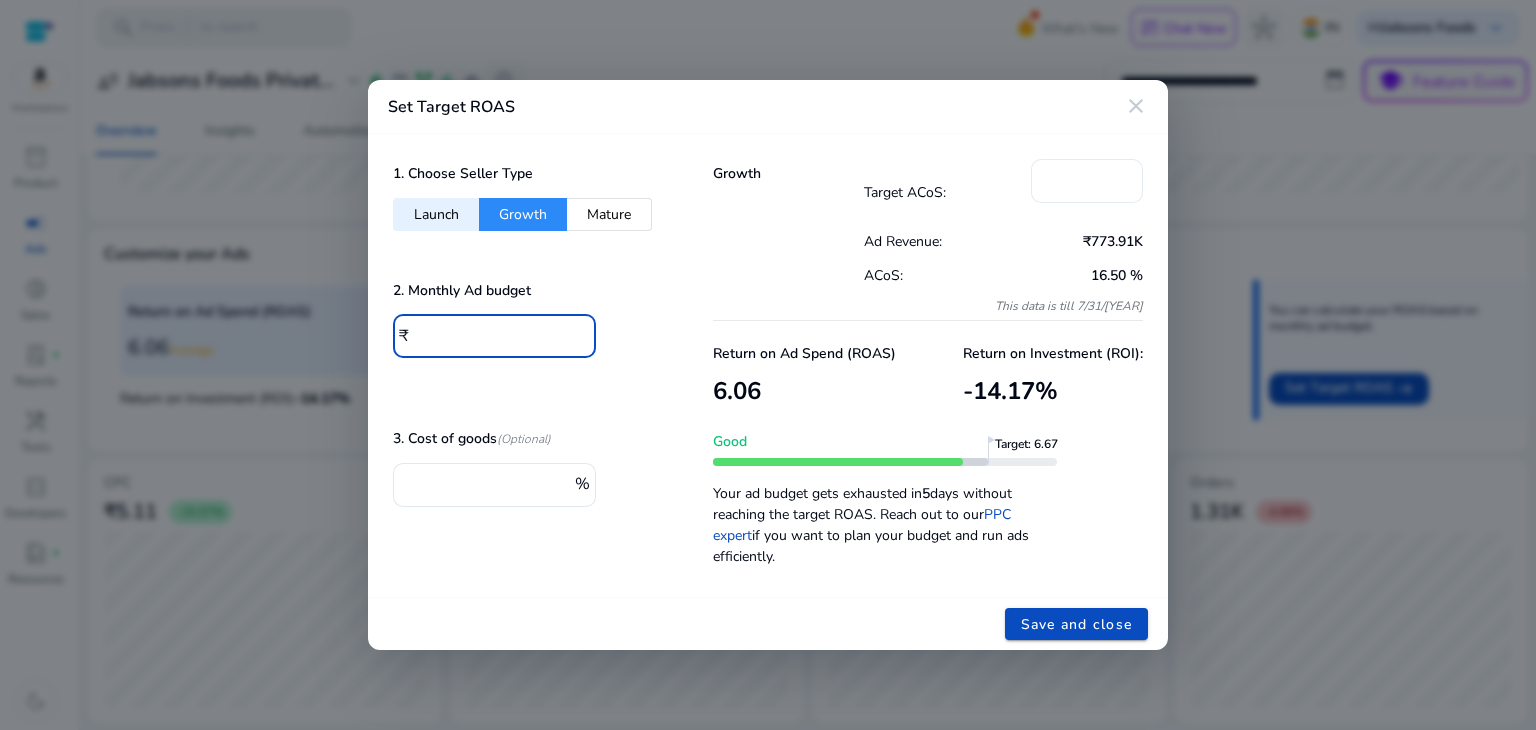 type on "******" 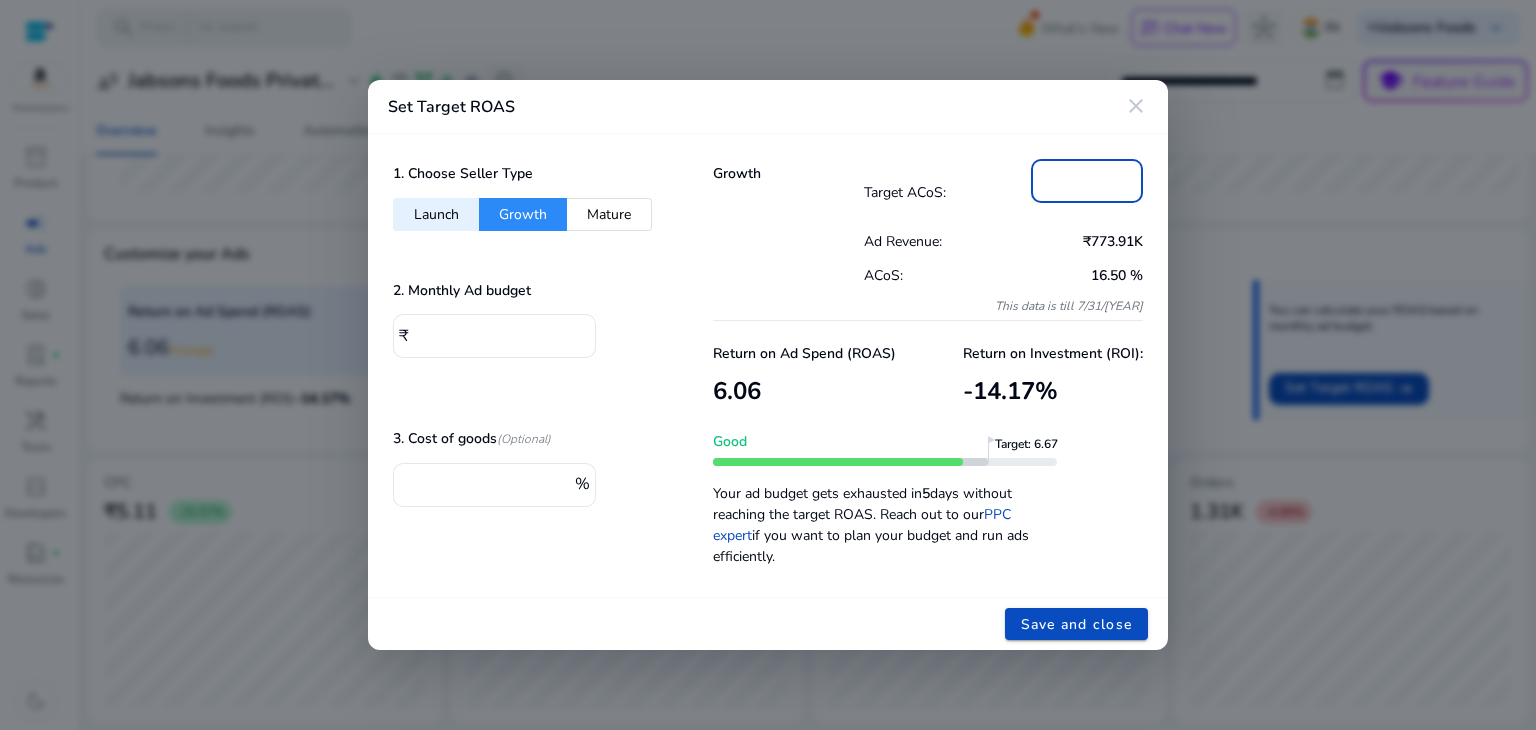click on "**" at bounding box center [1087, 179] 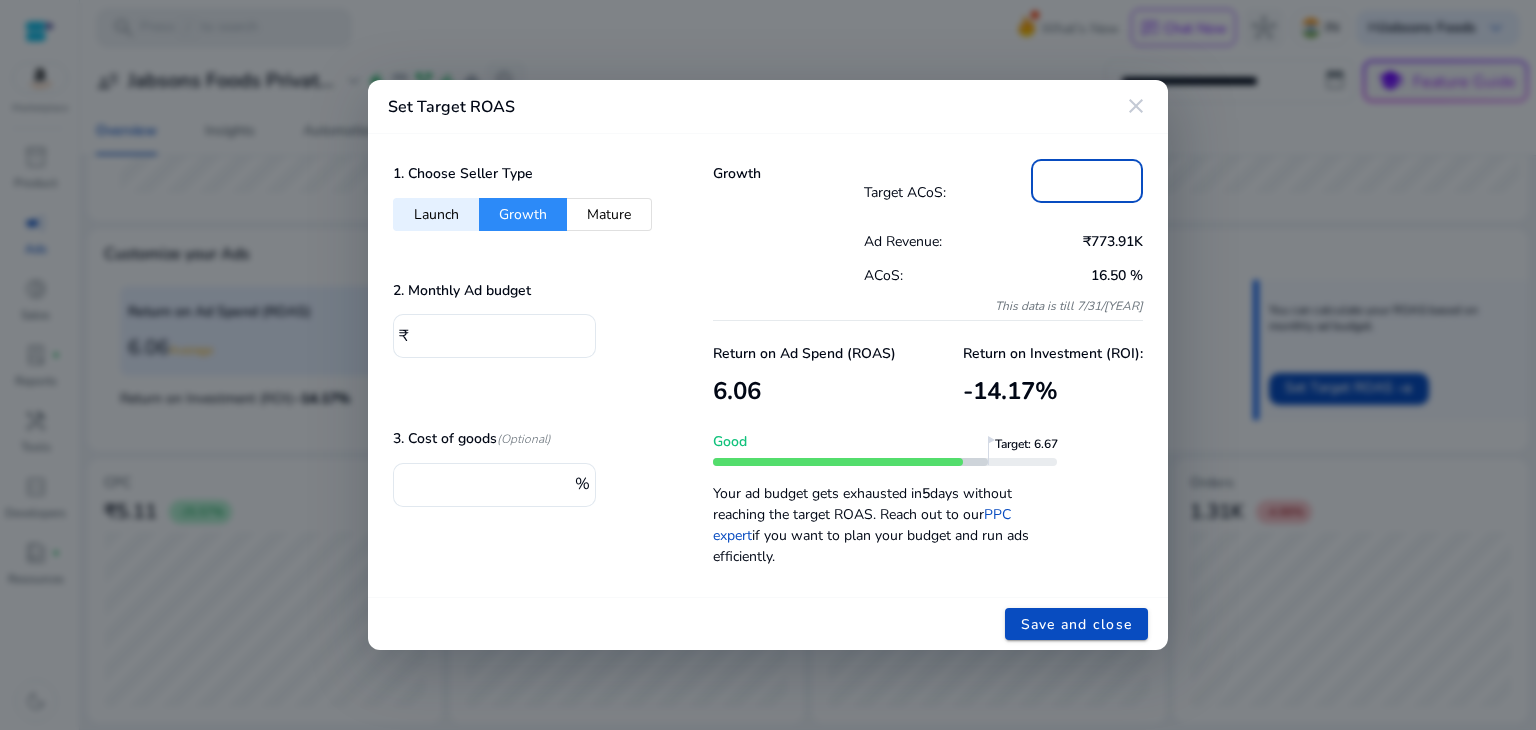 click on "**" at bounding box center [1087, 179] 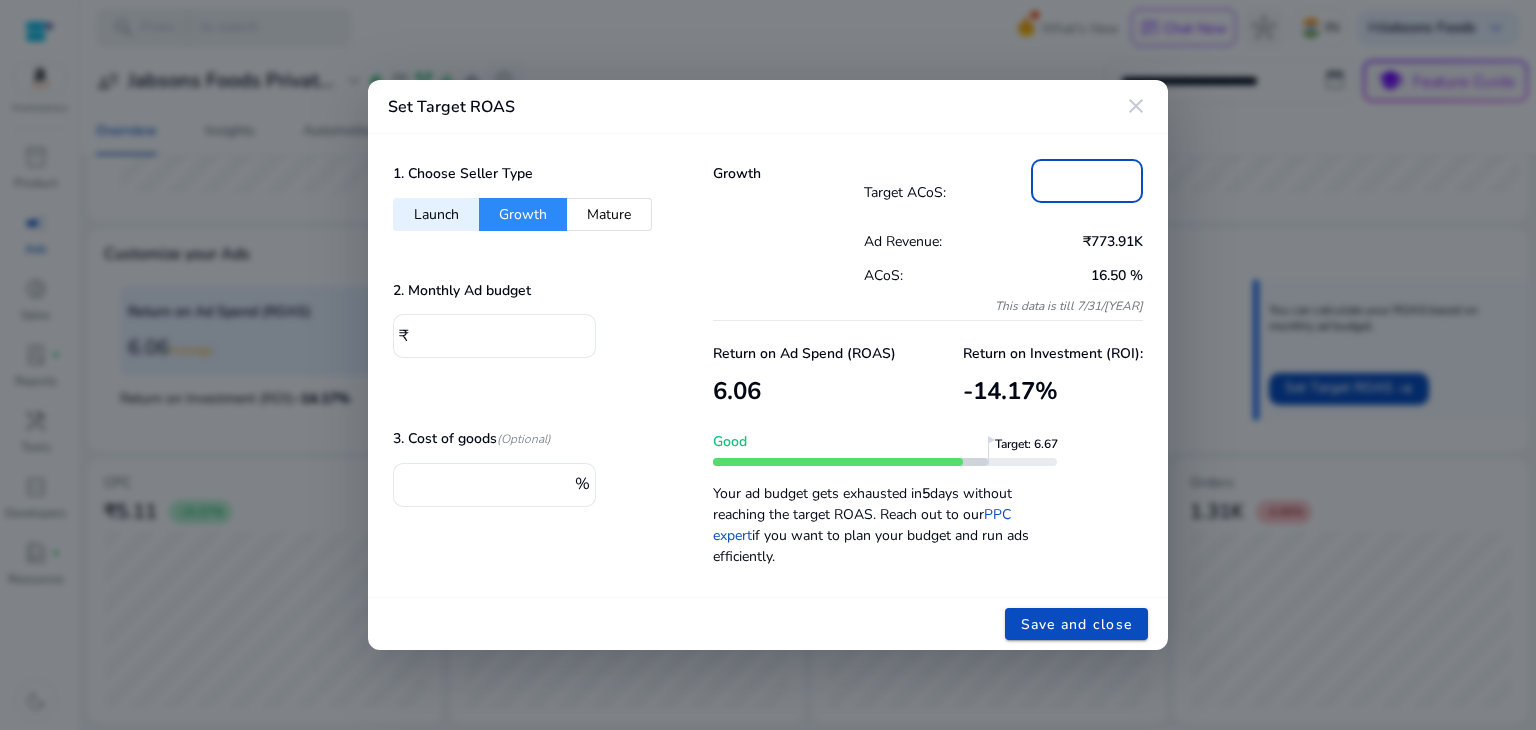 click on "**" at bounding box center [1087, 179] 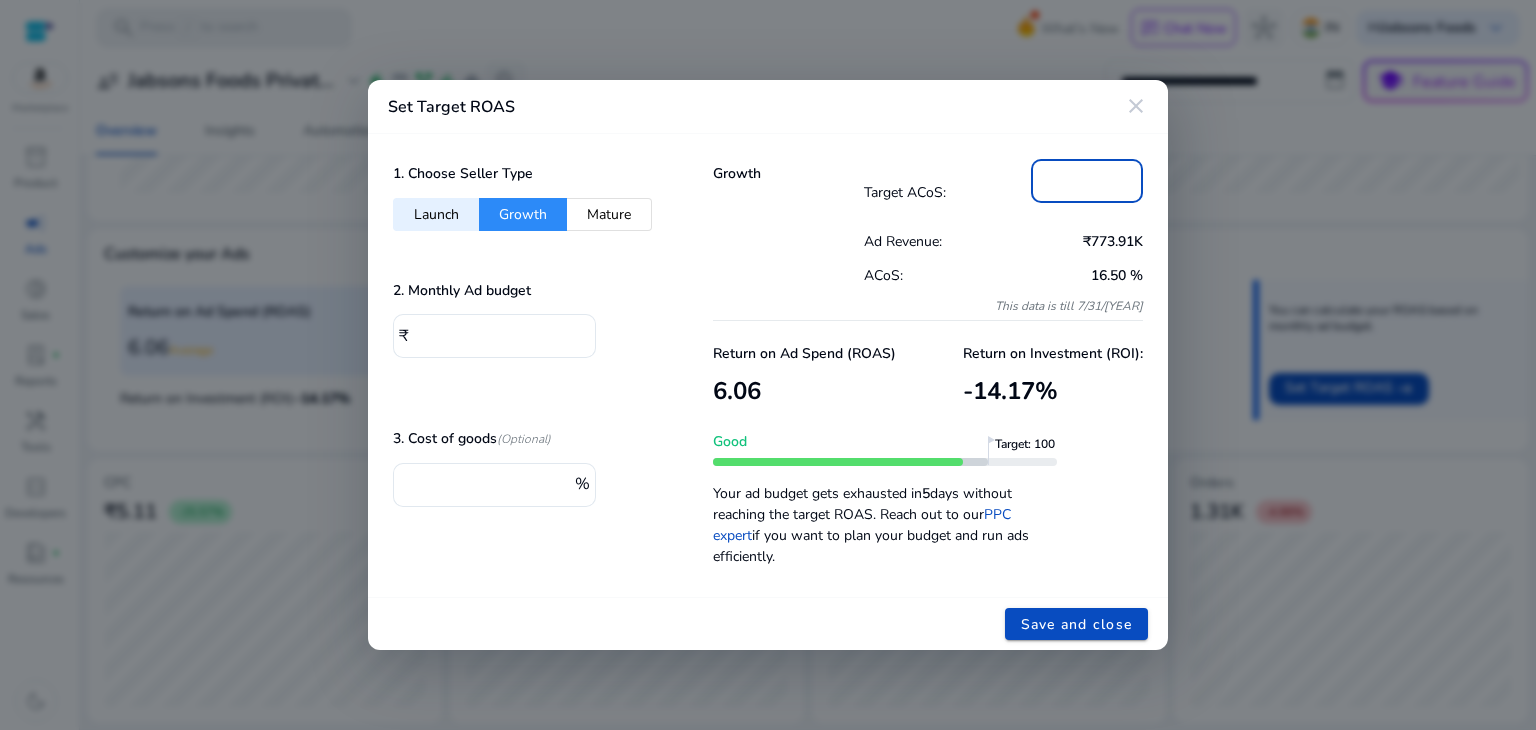 type on "**" 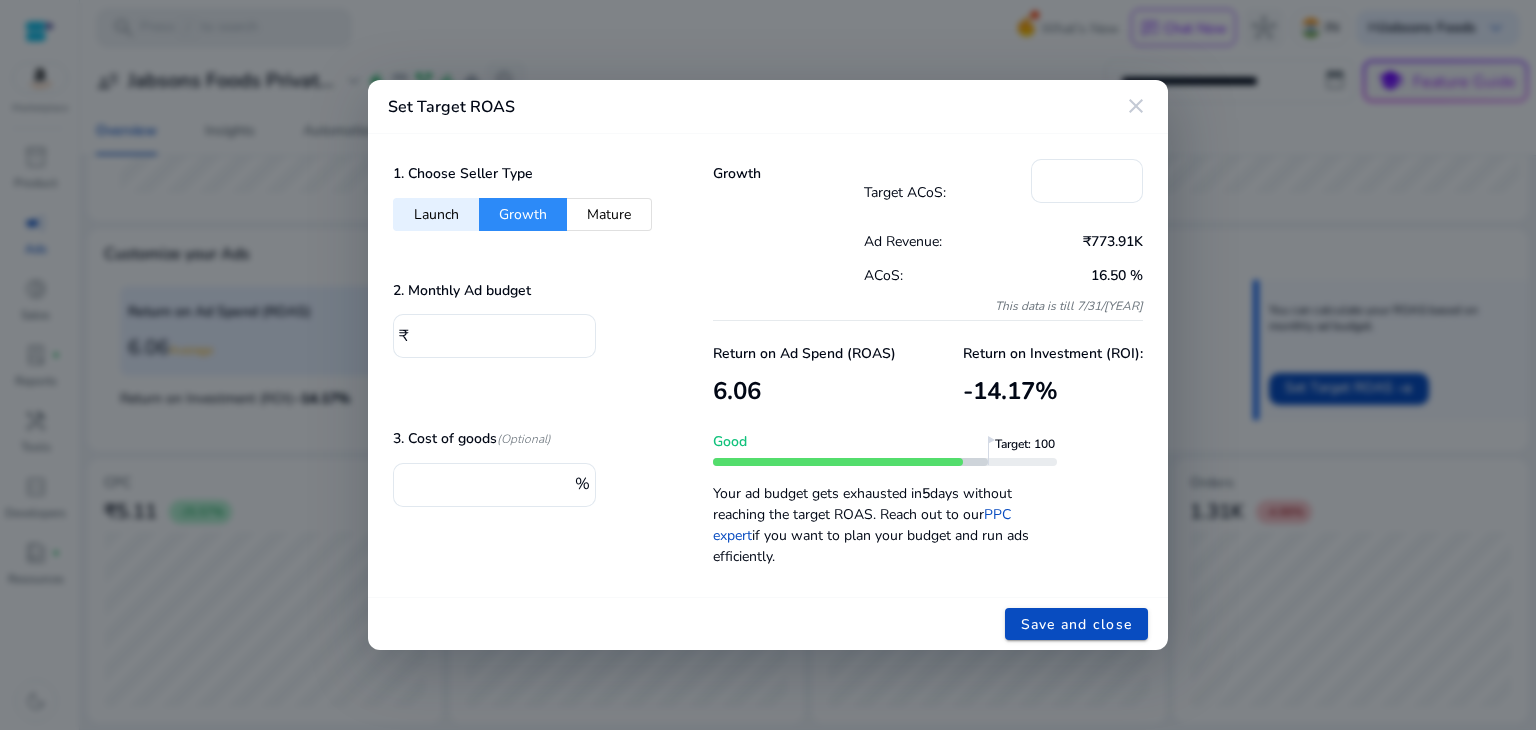 click on "Growth" at bounding box center (788, 239) 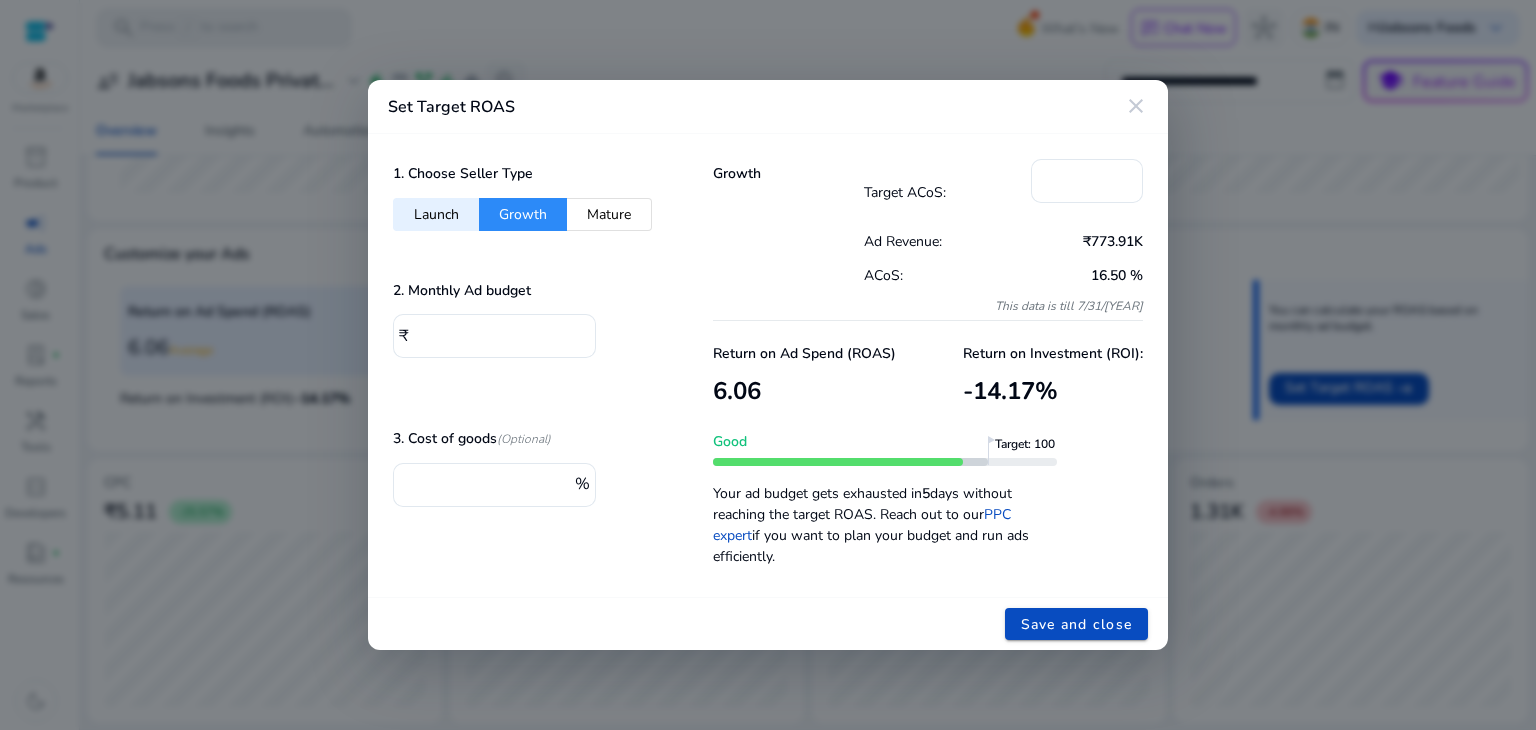 click on "Growth" at bounding box center (788, 239) 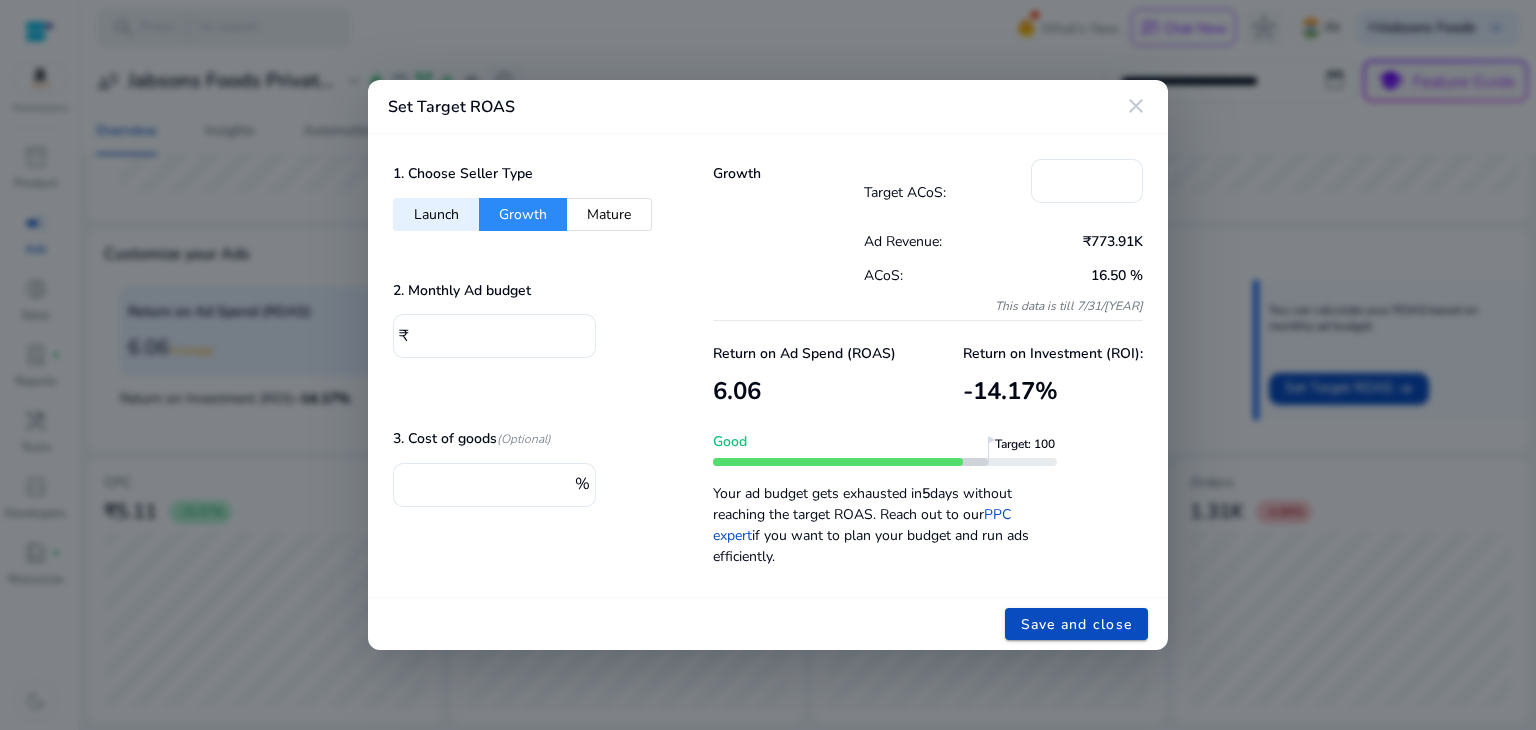 click on "6.06" at bounding box center [804, 391] 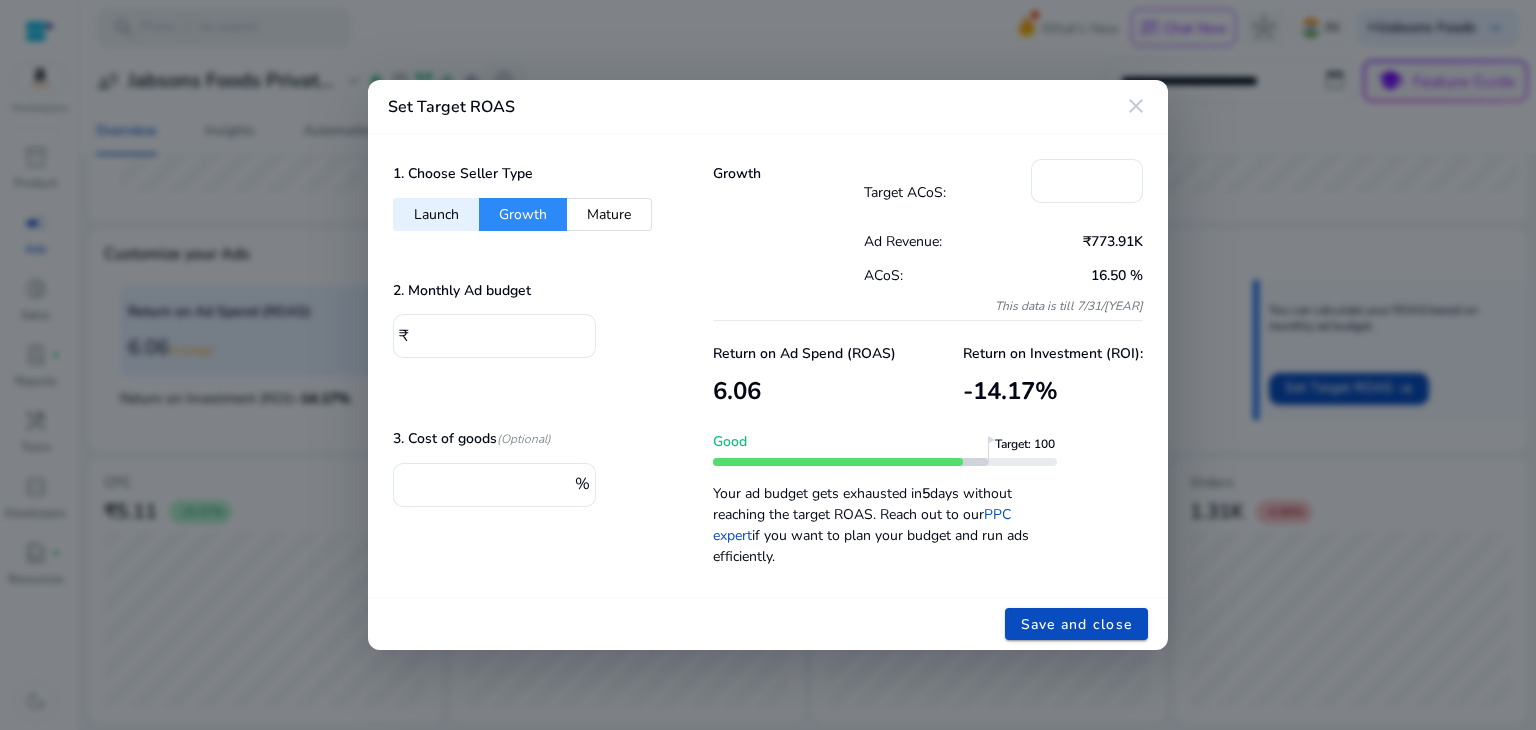 click on "6.06" at bounding box center [804, 391] 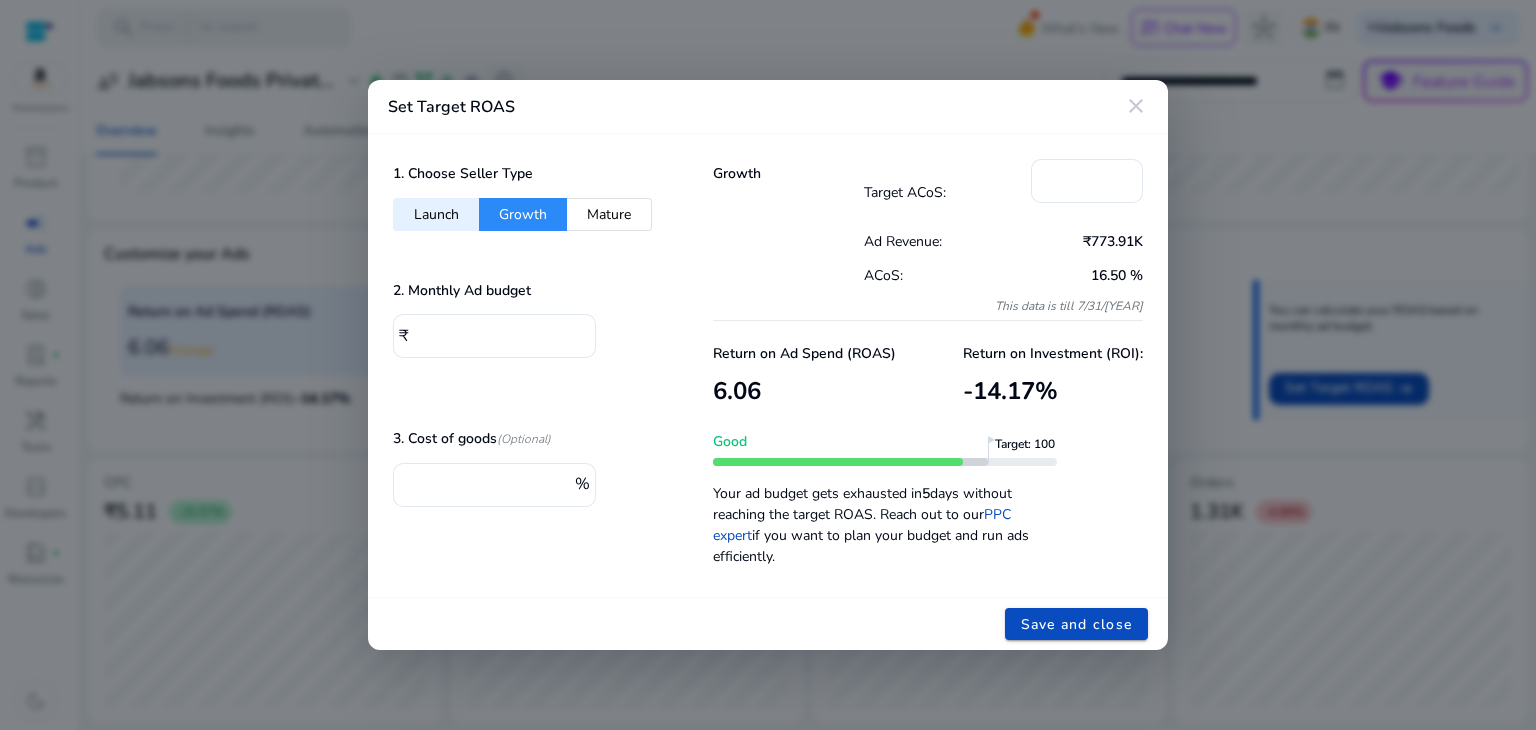 click on "6.06" at bounding box center (804, 391) 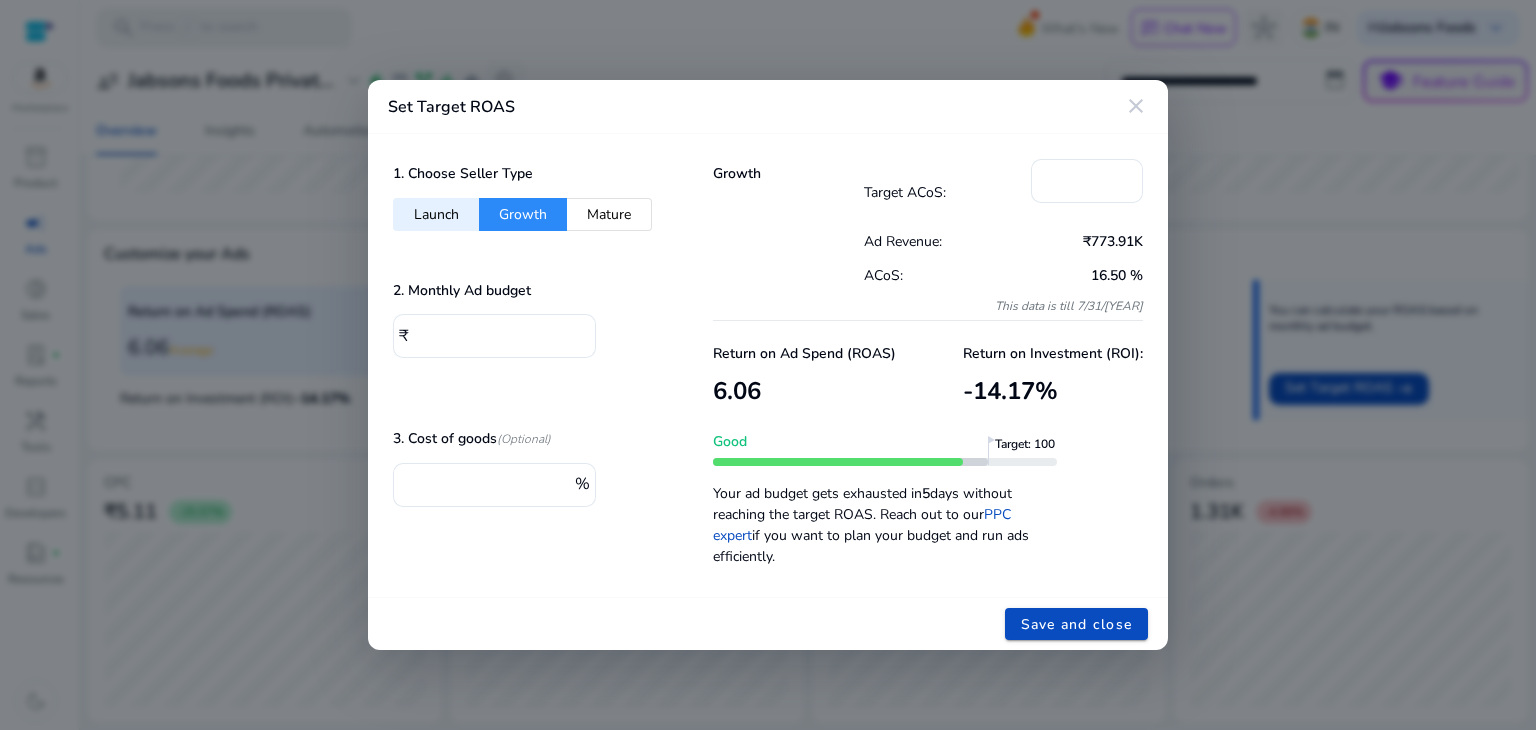 click on "1. Choose Seller Type  Launch   Growth   Mature  2. Monthly Ad budget ₹ ******  3. Cost of goods  (Optional) *** %" at bounding box center [528, 365] 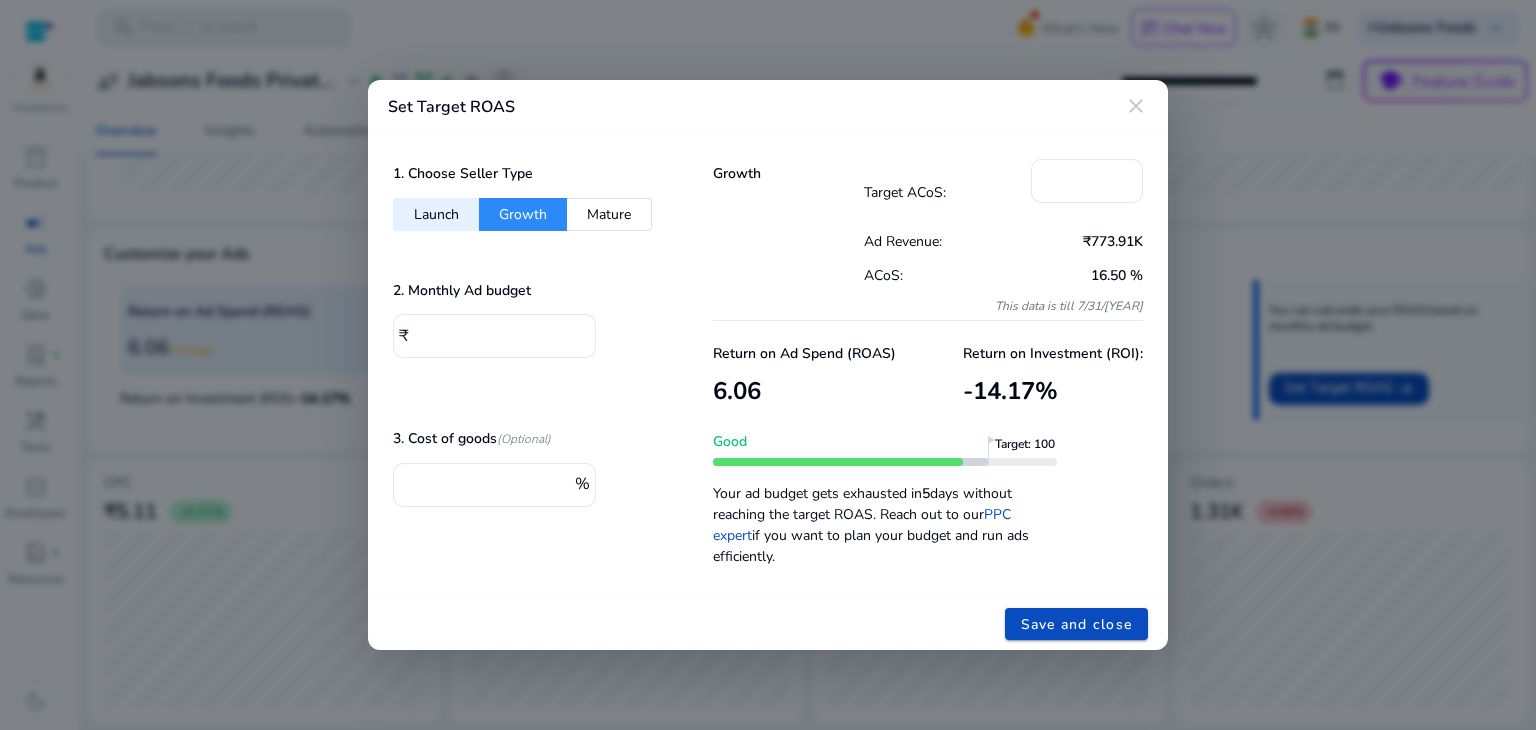 click on "Growth   Target ACoS:  **  Ad Revenue:   ₹773.91K  ACoS:  16.50 %   This data is till 7/31/[YEAR]   Return on Ad Spend (ROAS)   6.06   Return on Investment (ROI):   -14.17 %  Good     Target: 100 Your ad budget gets exhausted in  5  days without reaching the target ROAS. Reach out to our  PPC expert   if you want to plan your budget and run ads efficiently." at bounding box center [928, 365] 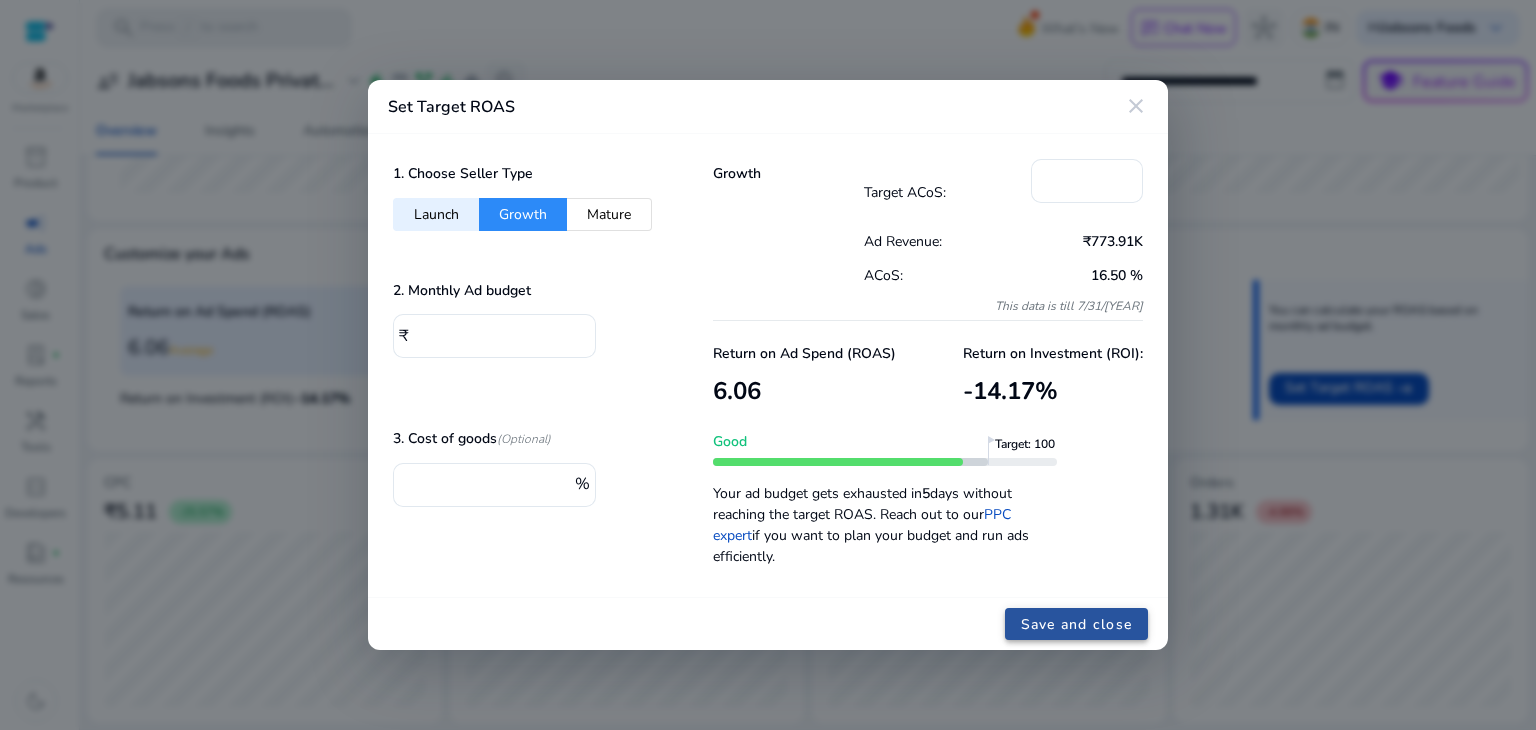 click on "Save and close" at bounding box center [1077, 624] 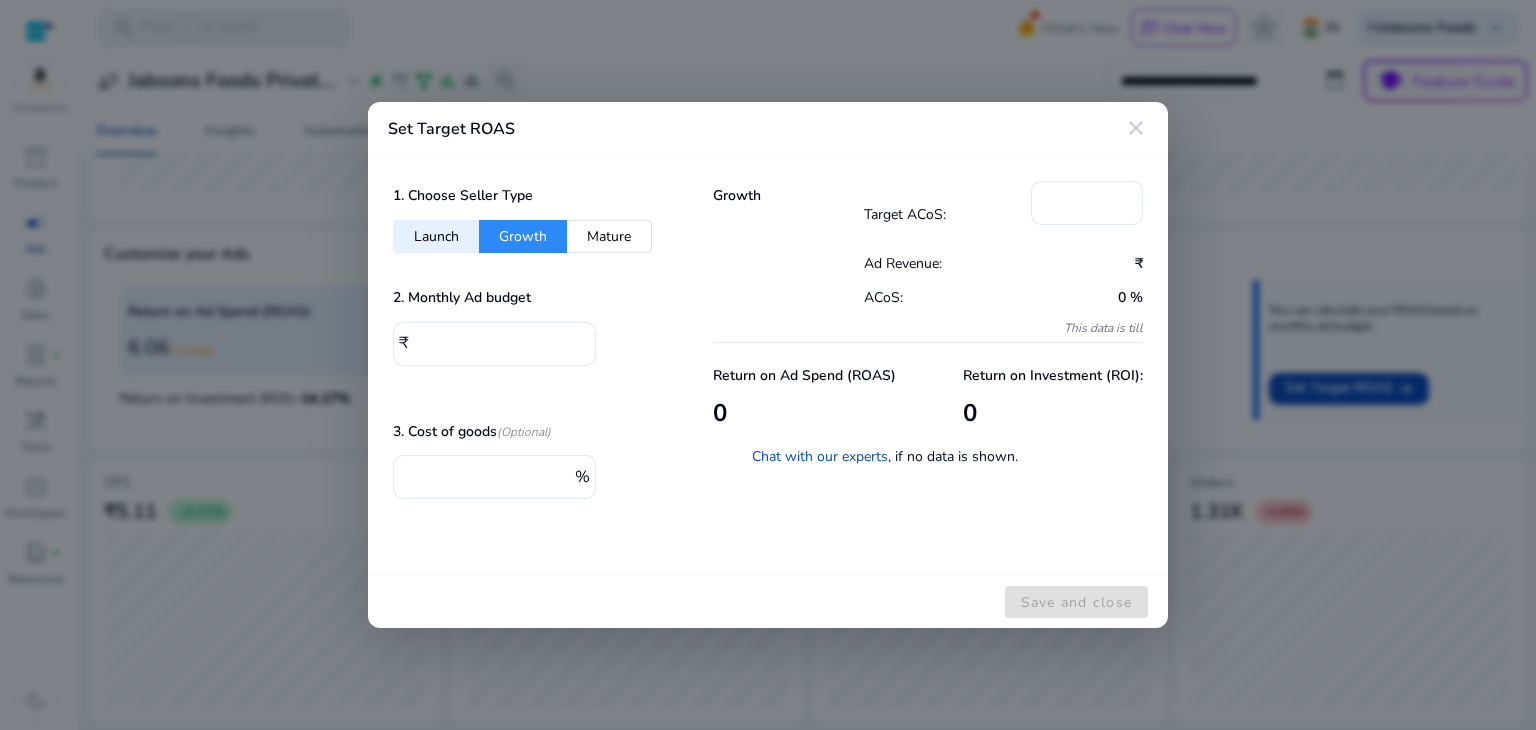 type on "******" 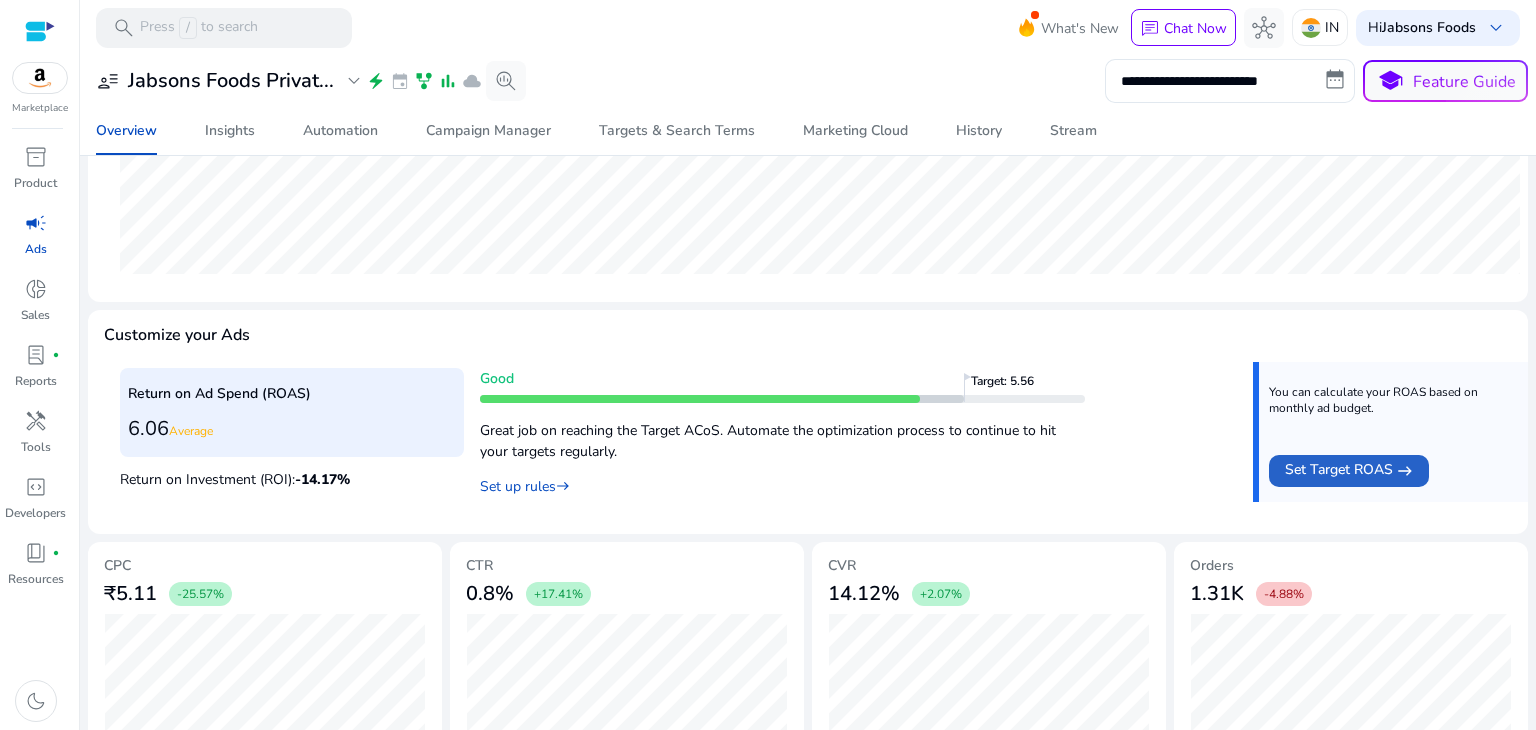 scroll, scrollTop: 592, scrollLeft: 0, axis: vertical 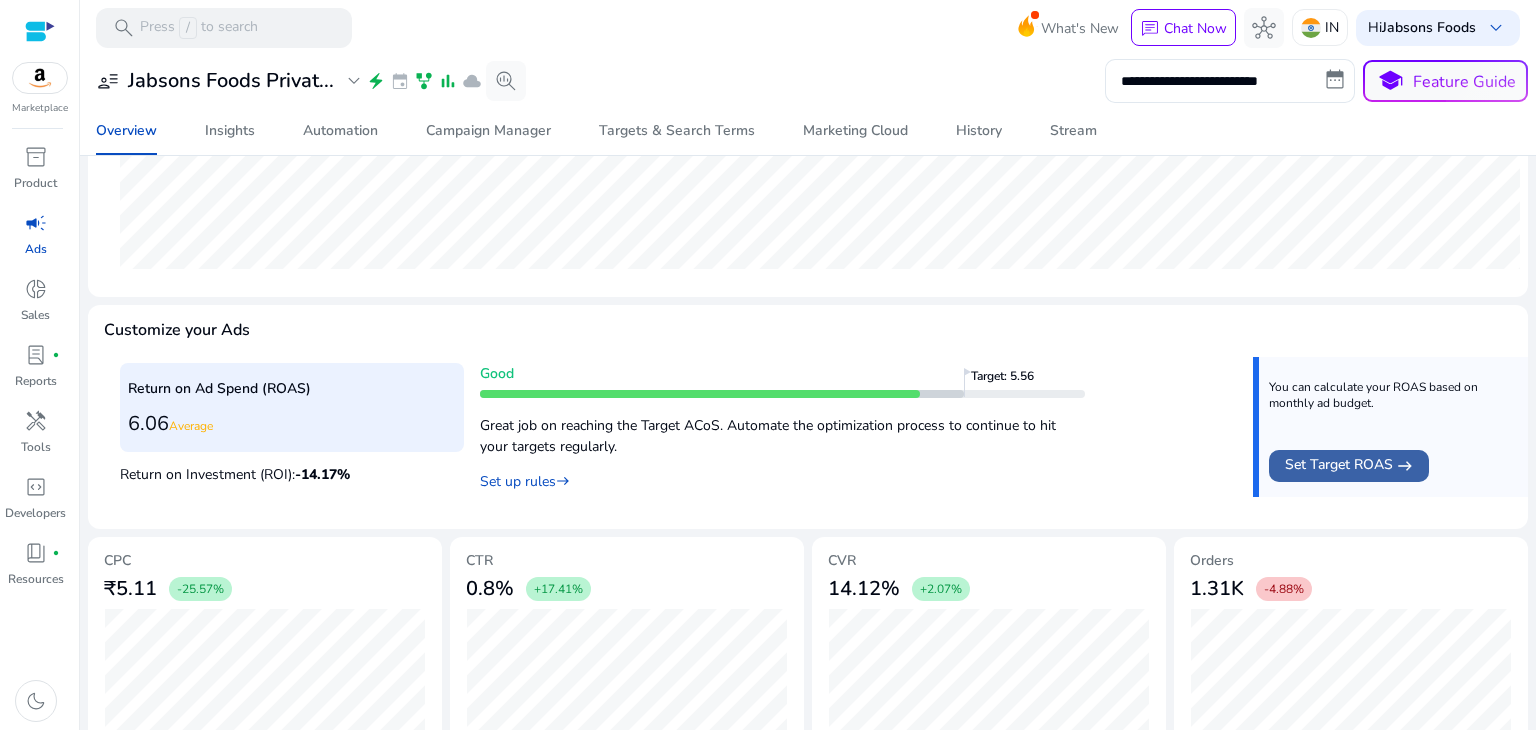 click on "Set Target ROAS" at bounding box center [1339, 466] 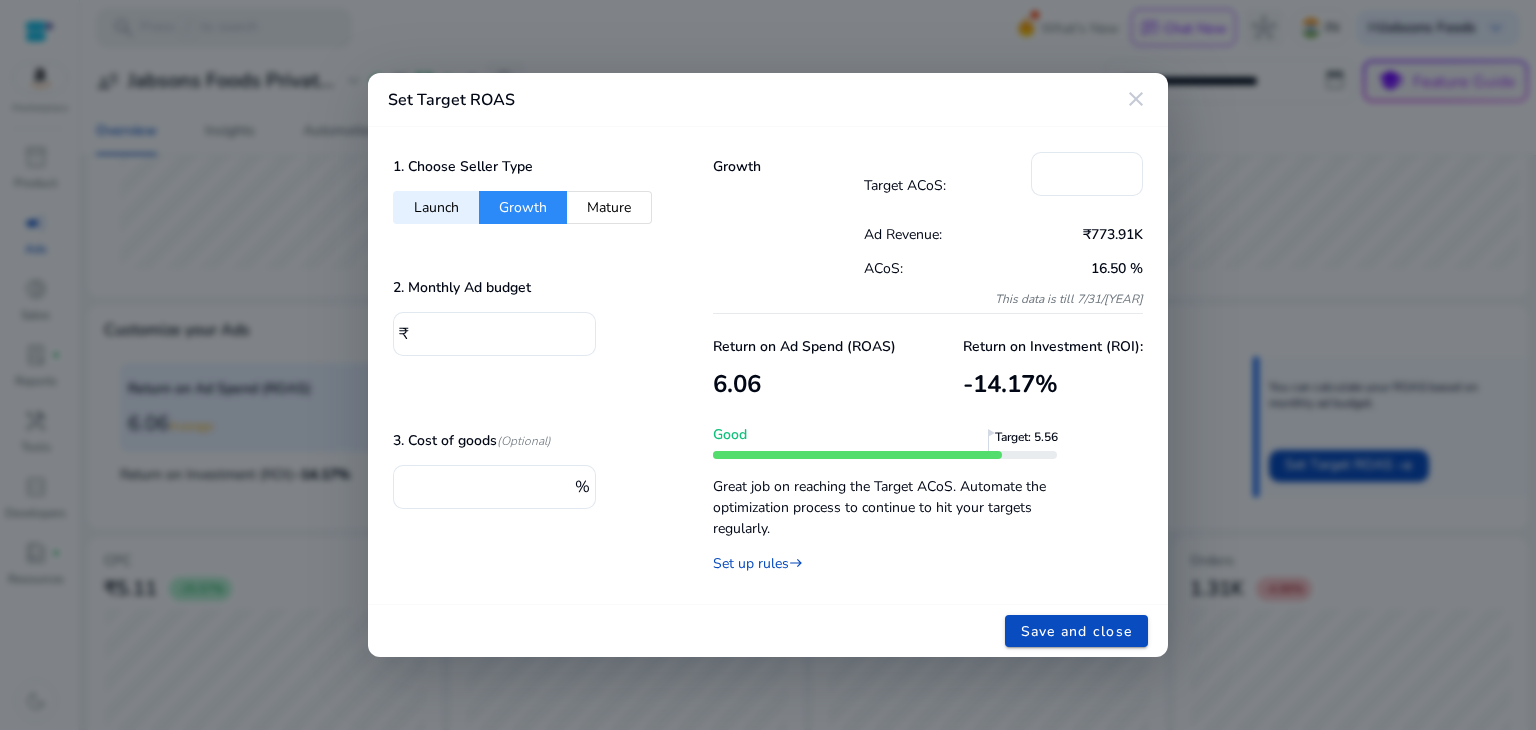 click on "Mature" at bounding box center (609, 207) 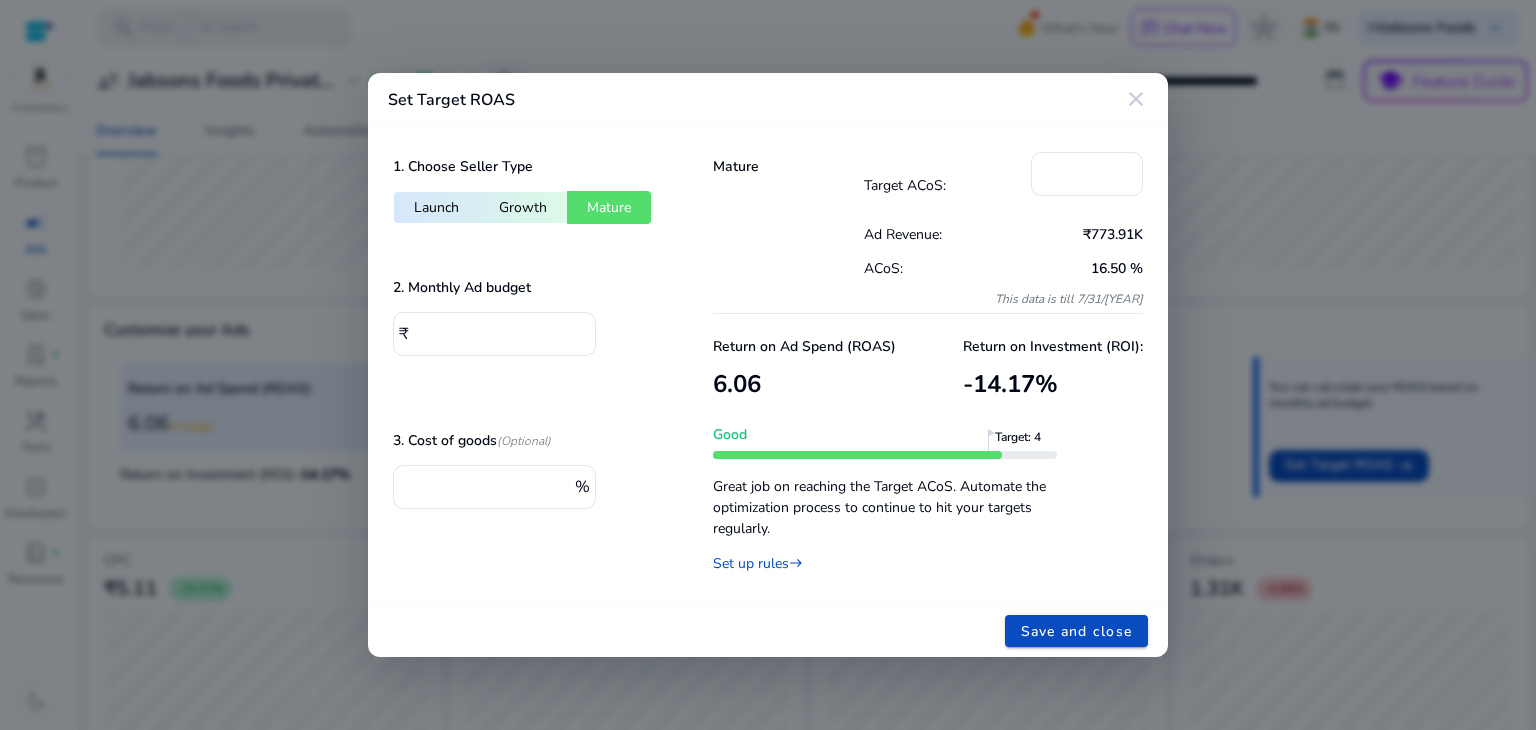click on "Growth" at bounding box center [523, 207] 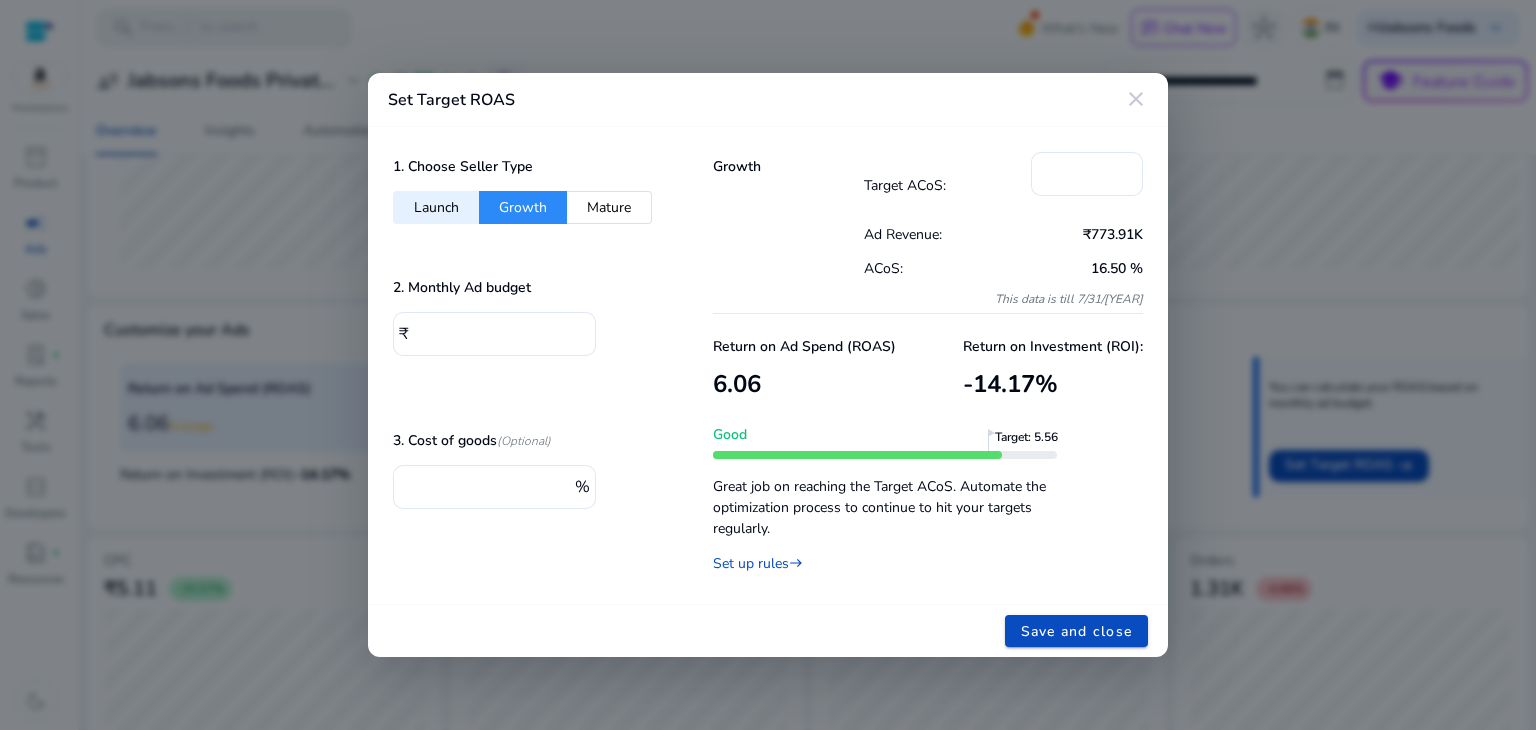 click on "Launch" at bounding box center (436, 207) 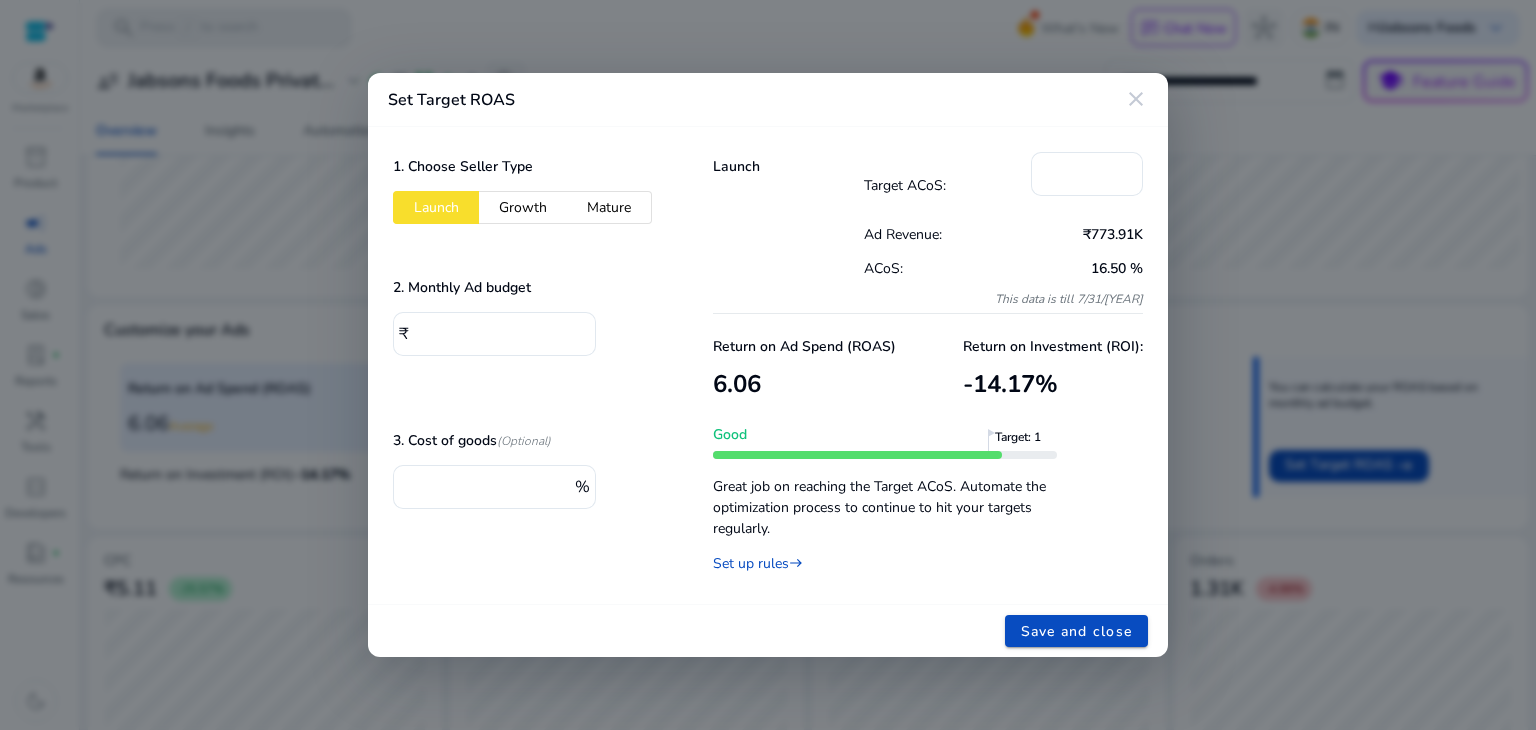 click on "Growth" at bounding box center (523, 207) 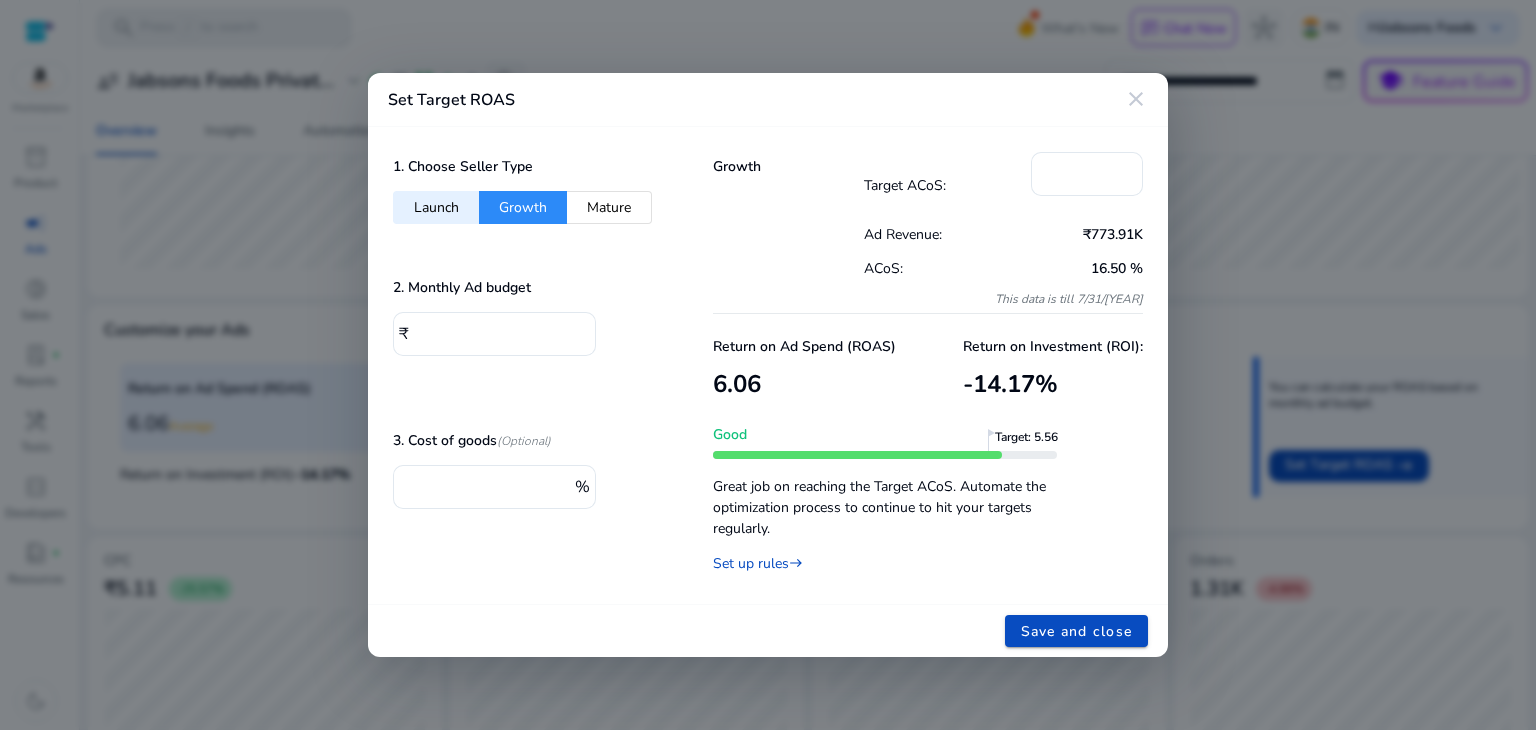 click on "Mature" at bounding box center (609, 207) 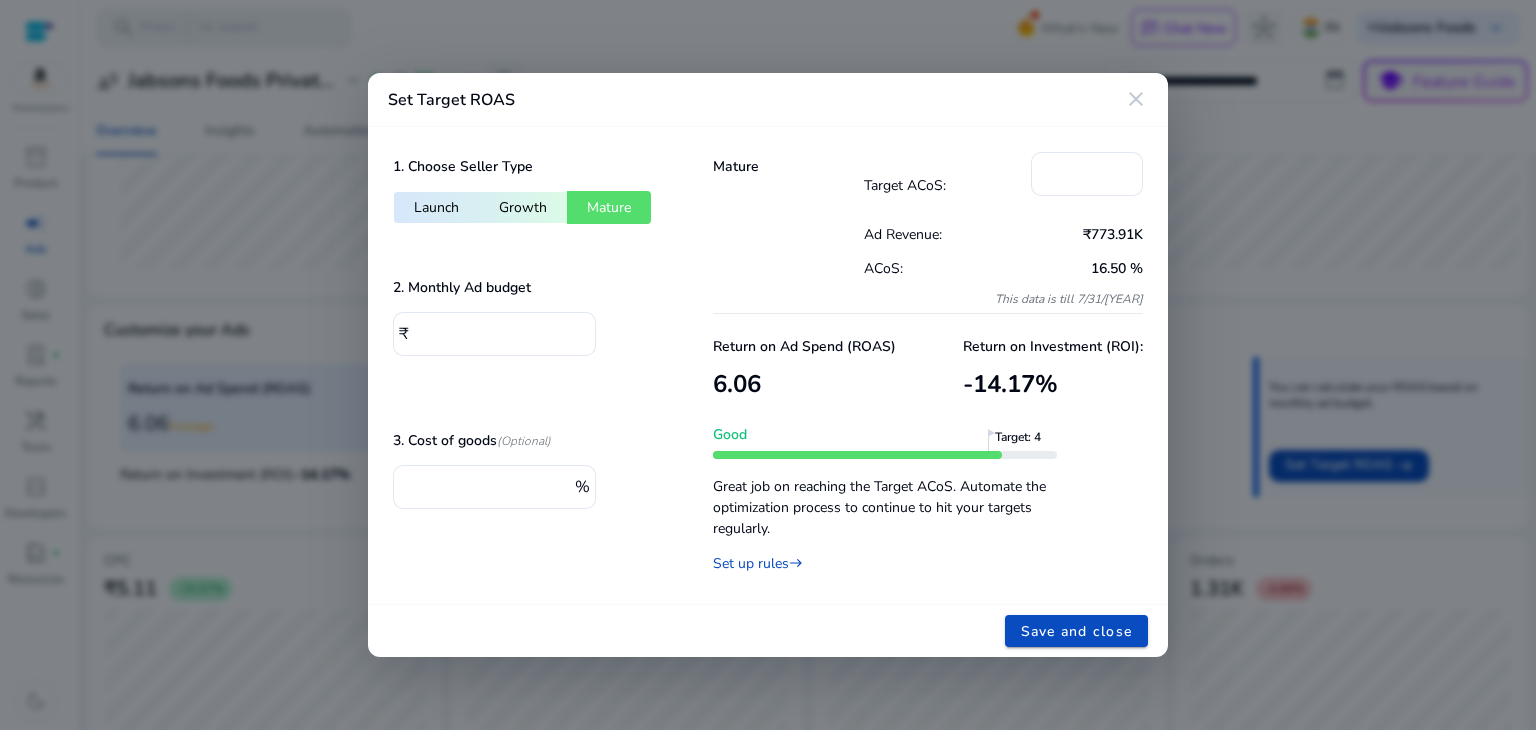 click on "Growth" at bounding box center [523, 207] 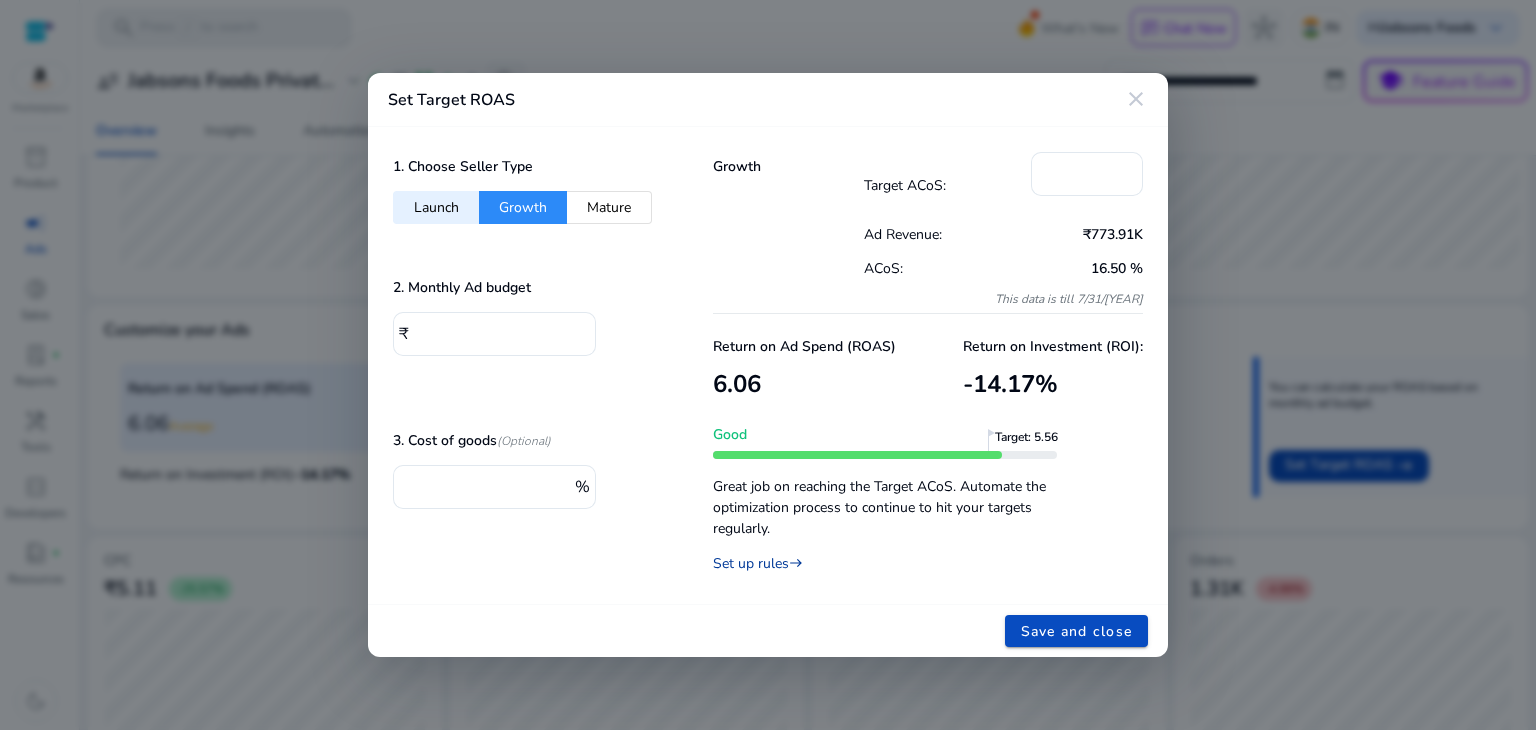 click on "Set up rules  east" at bounding box center [758, 563] 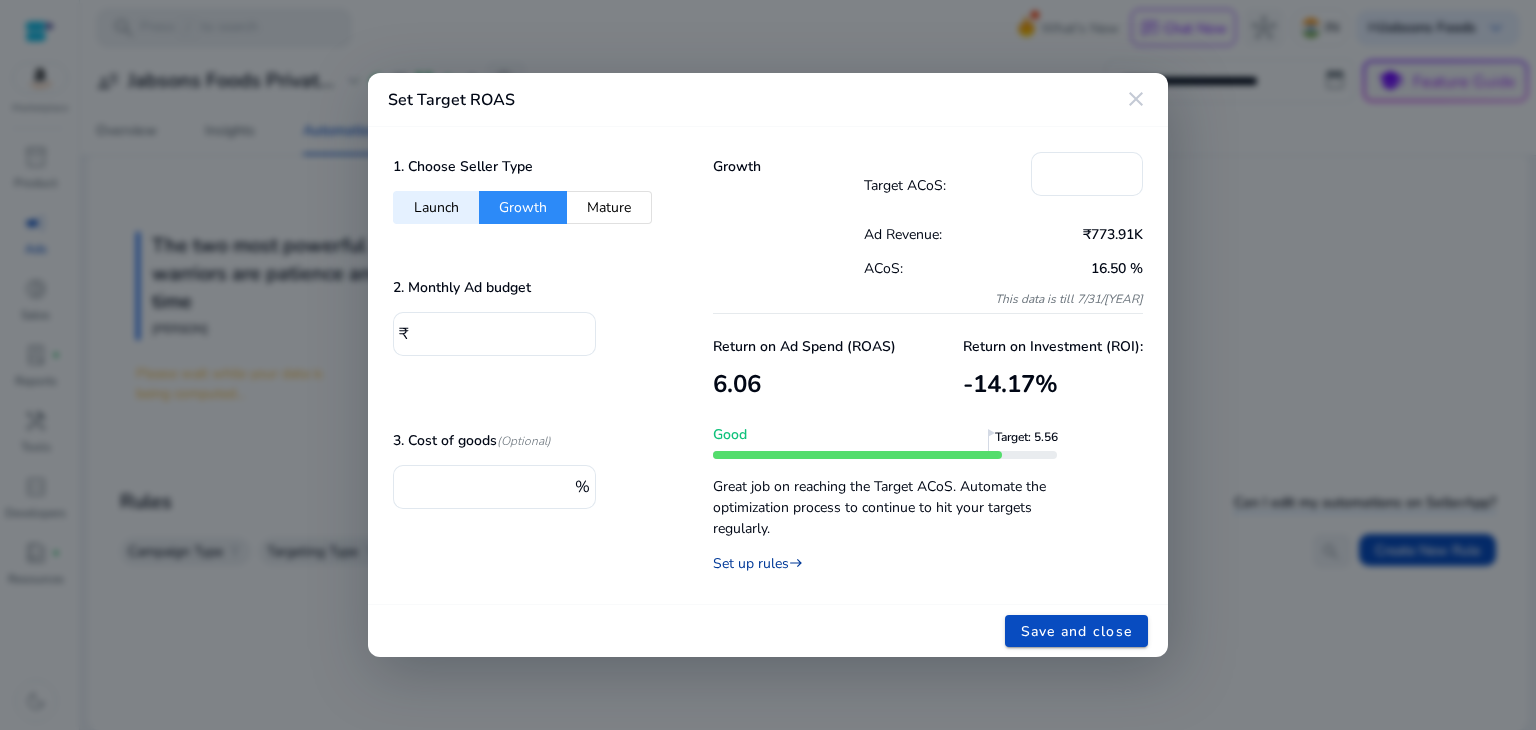 scroll, scrollTop: 0, scrollLeft: 0, axis: both 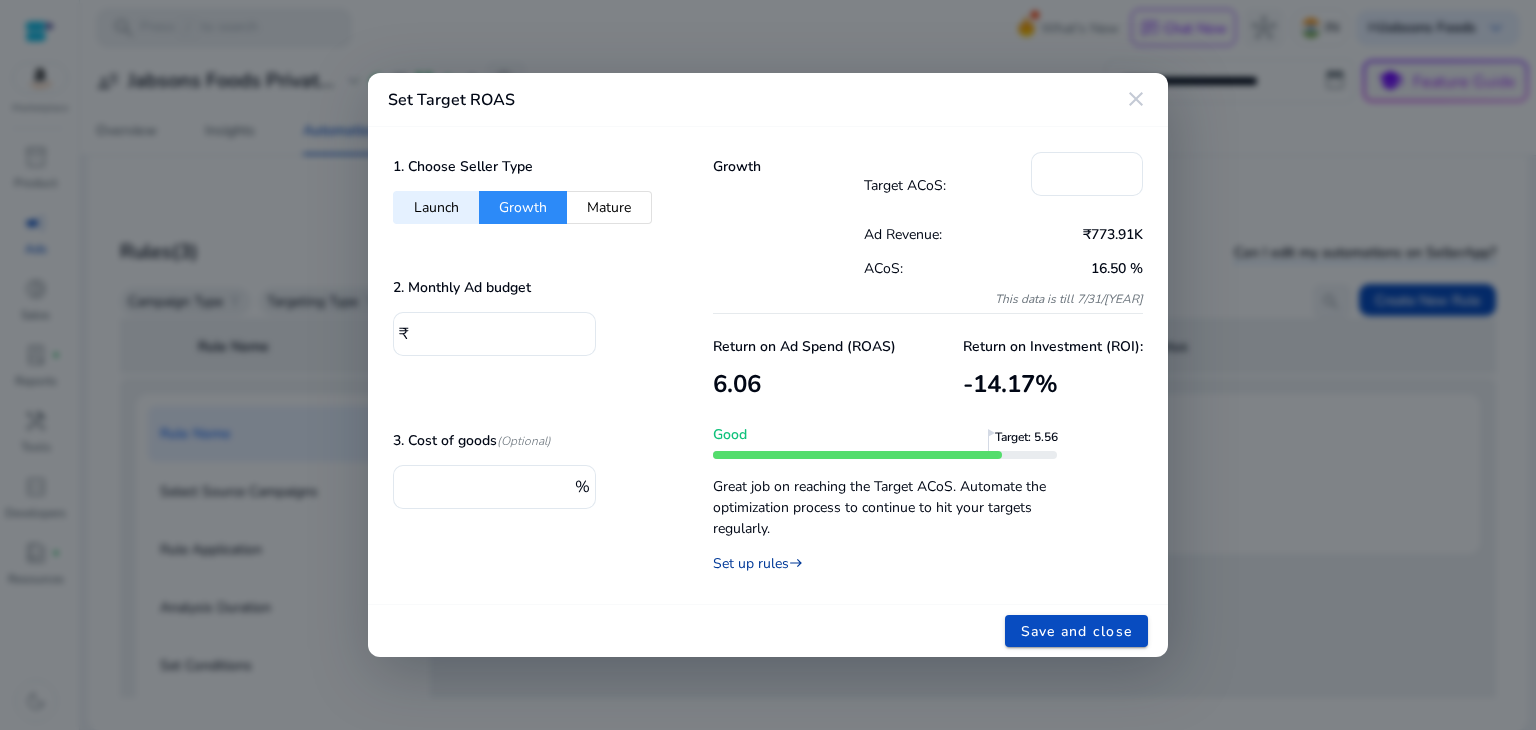 click on "Set up rules  east" at bounding box center (758, 563) 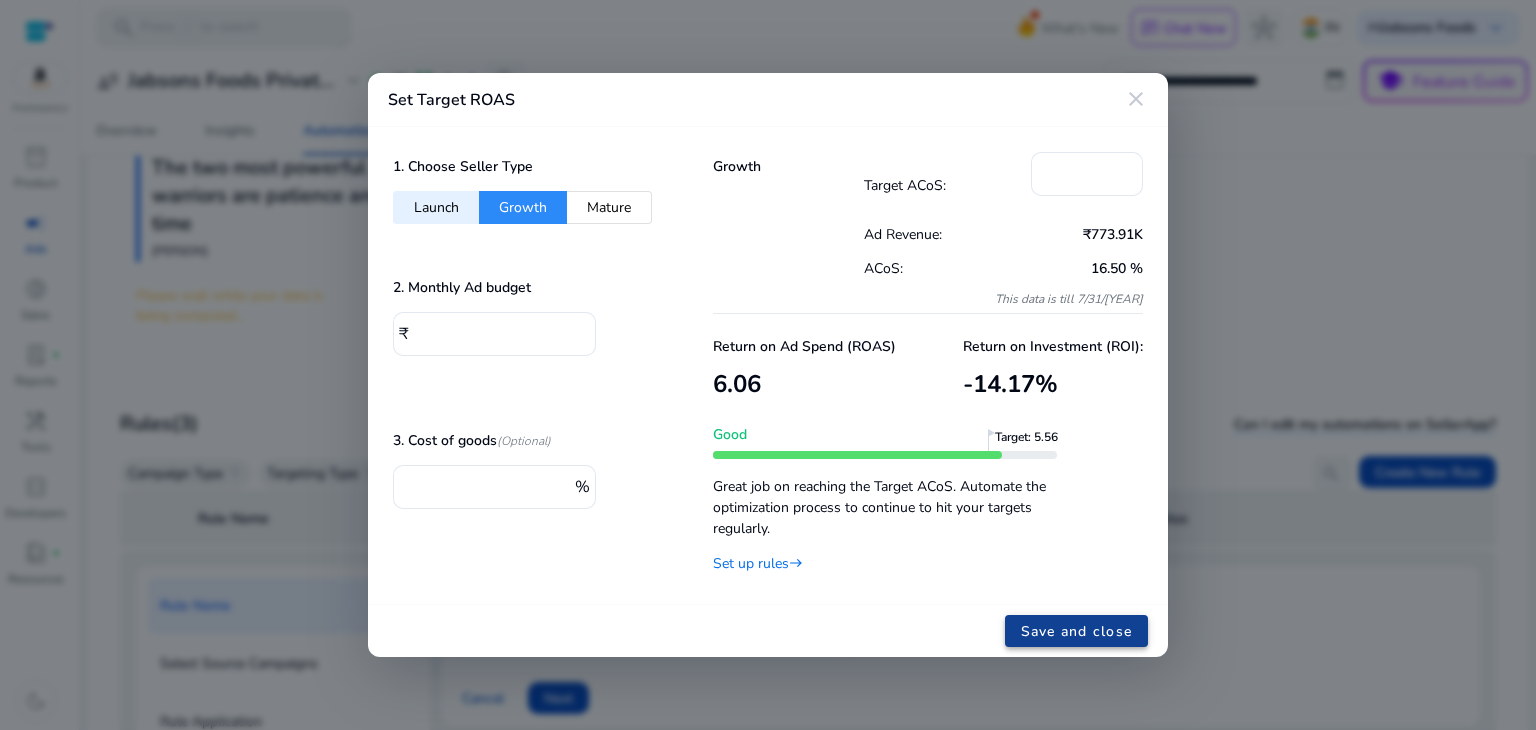 scroll, scrollTop: 334, scrollLeft: 0, axis: vertical 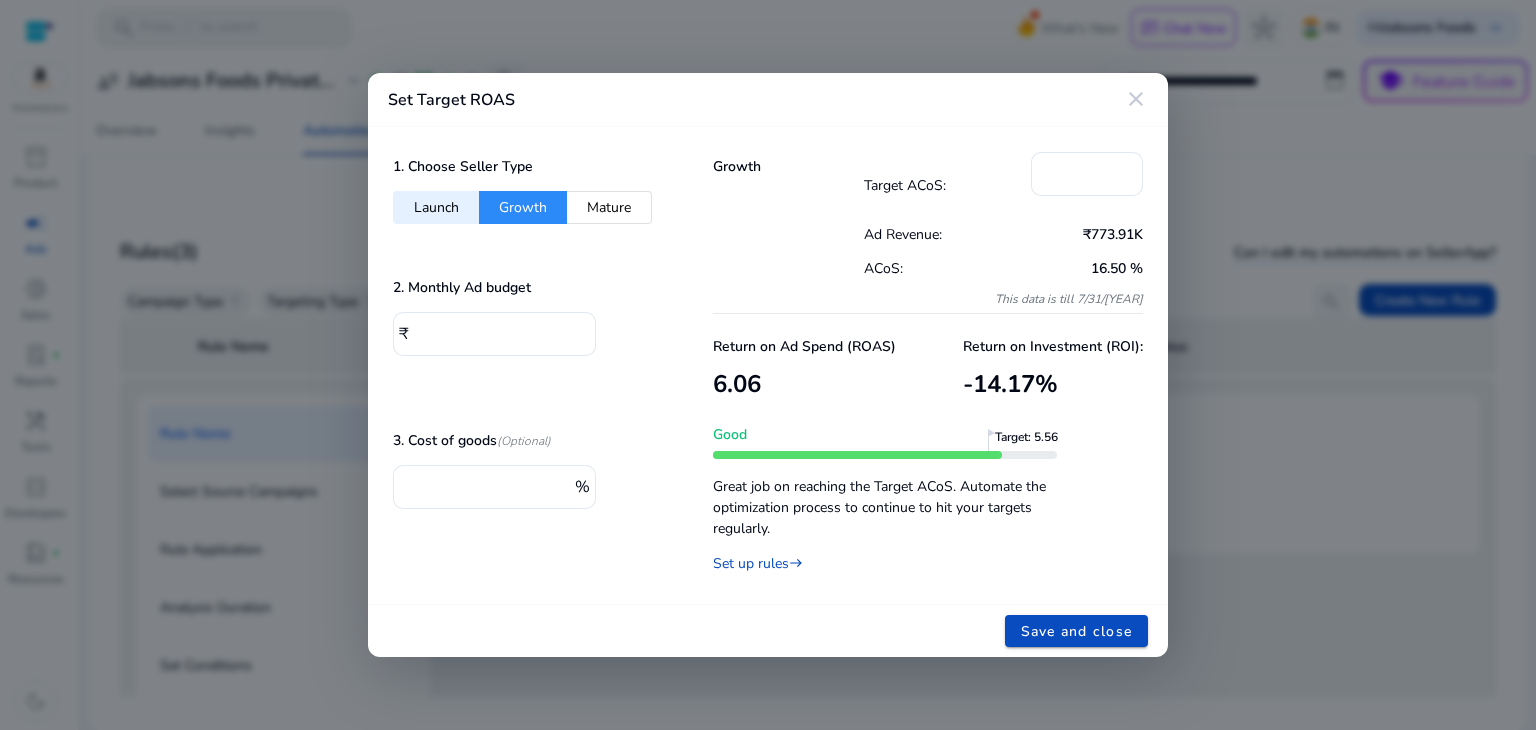 click on "close" at bounding box center [1136, 99] 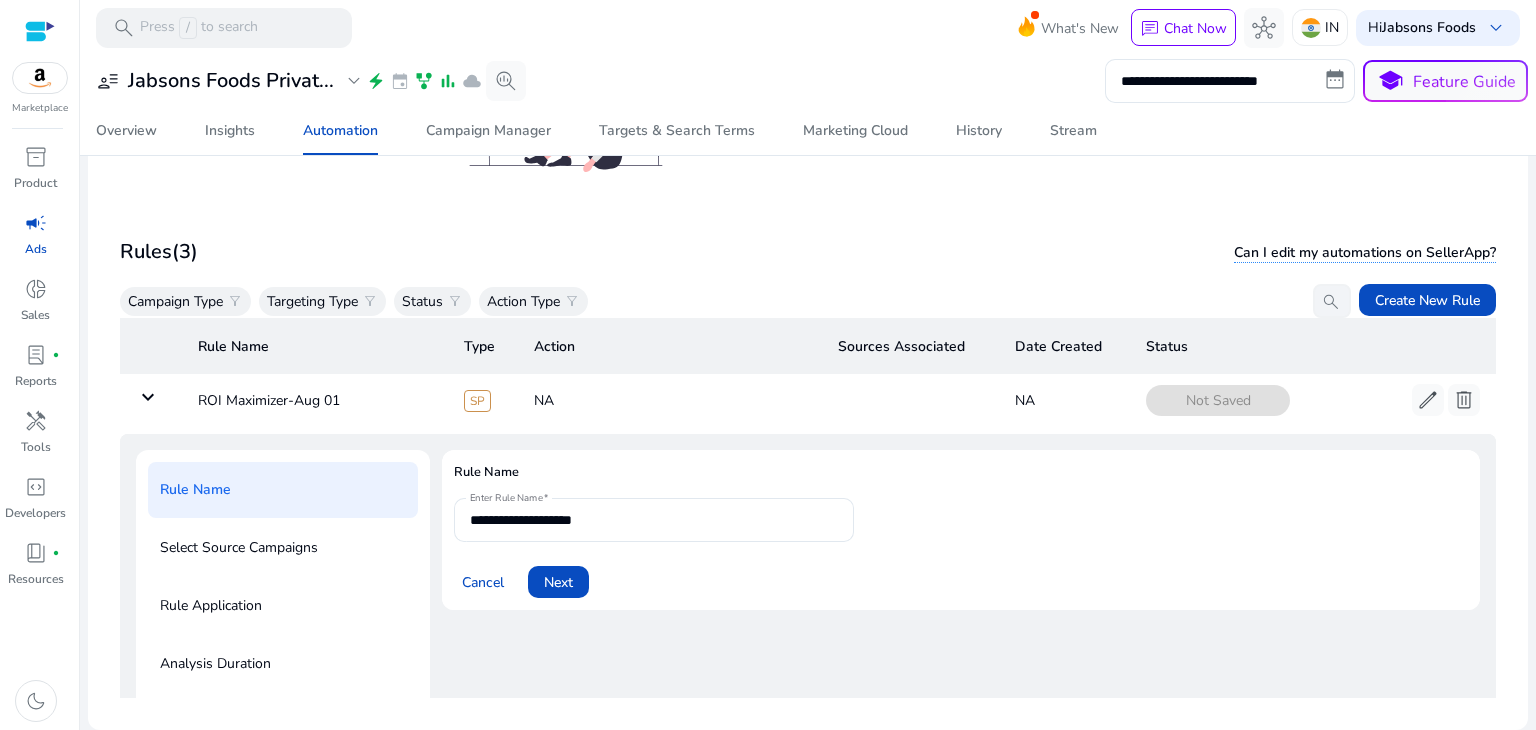 scroll, scrollTop: 0, scrollLeft: 0, axis: both 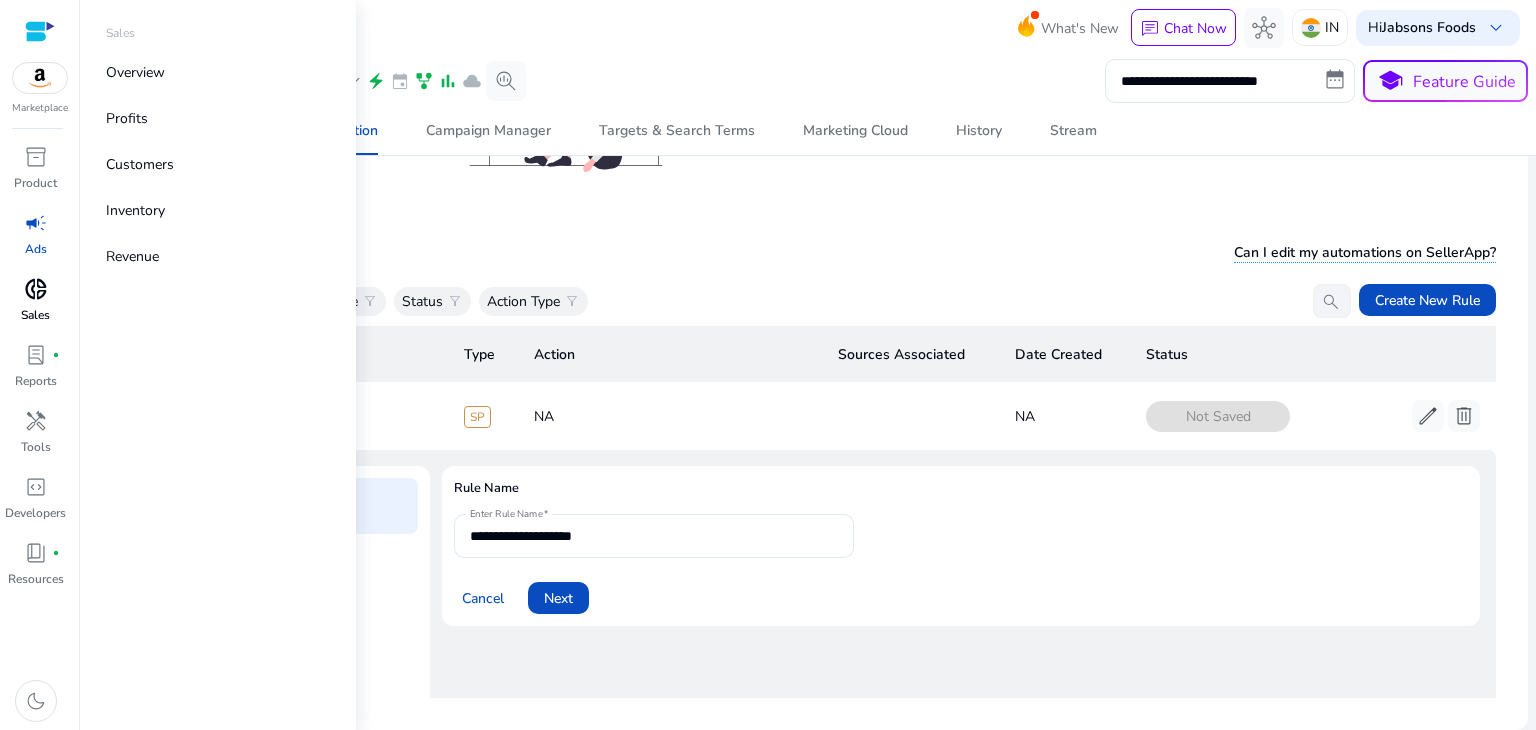 click on "donut_small" at bounding box center [36, 289] 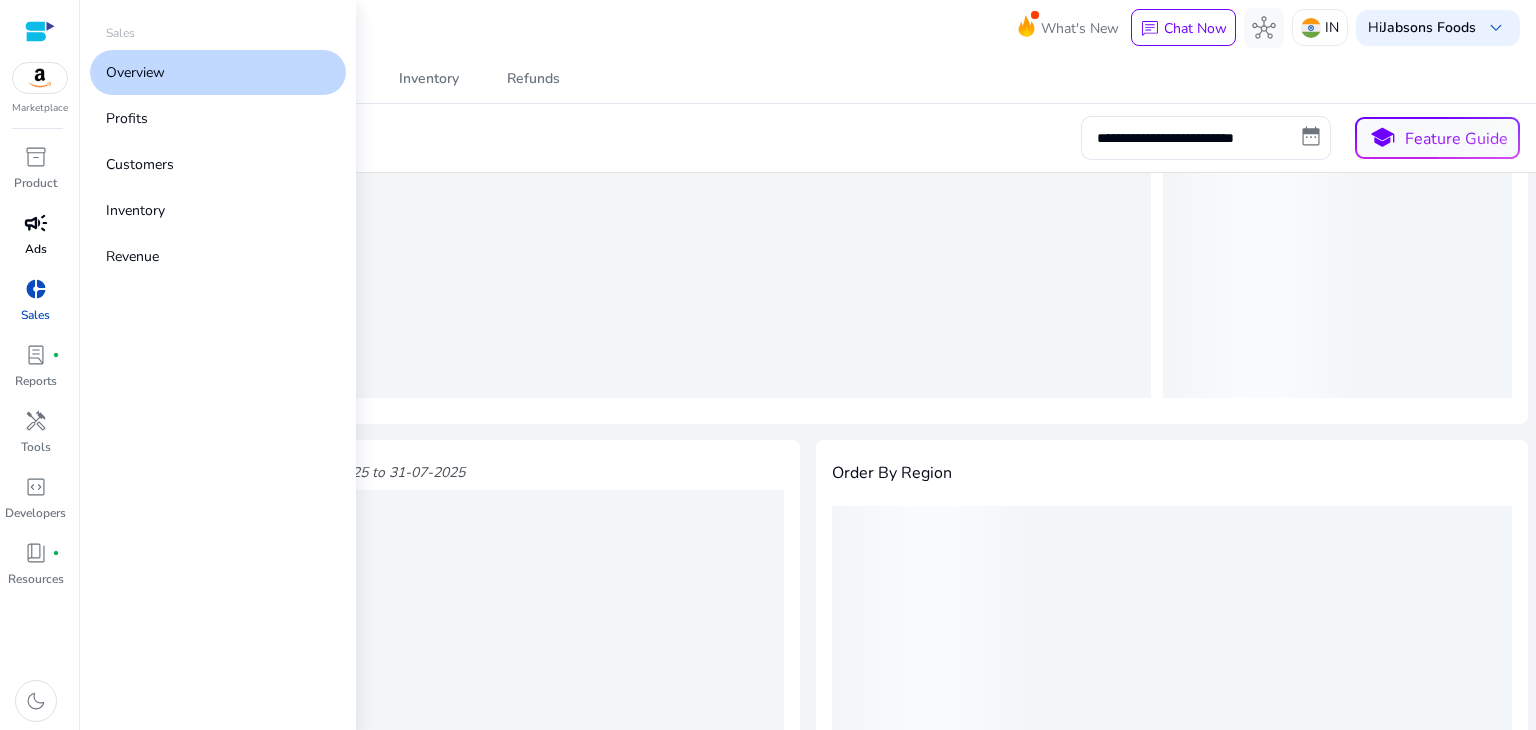 scroll, scrollTop: 0, scrollLeft: 0, axis: both 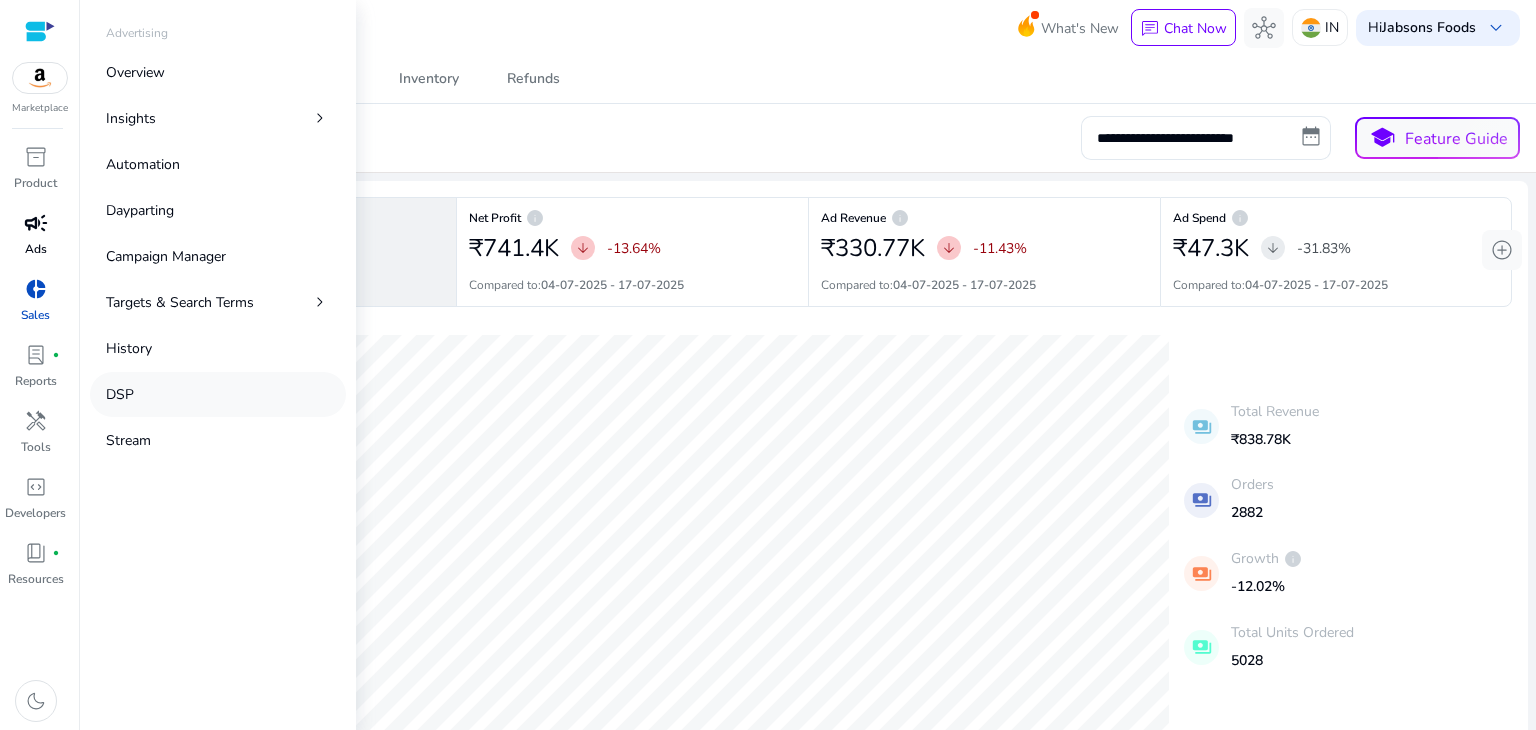 click on "DSP" at bounding box center (218, 394) 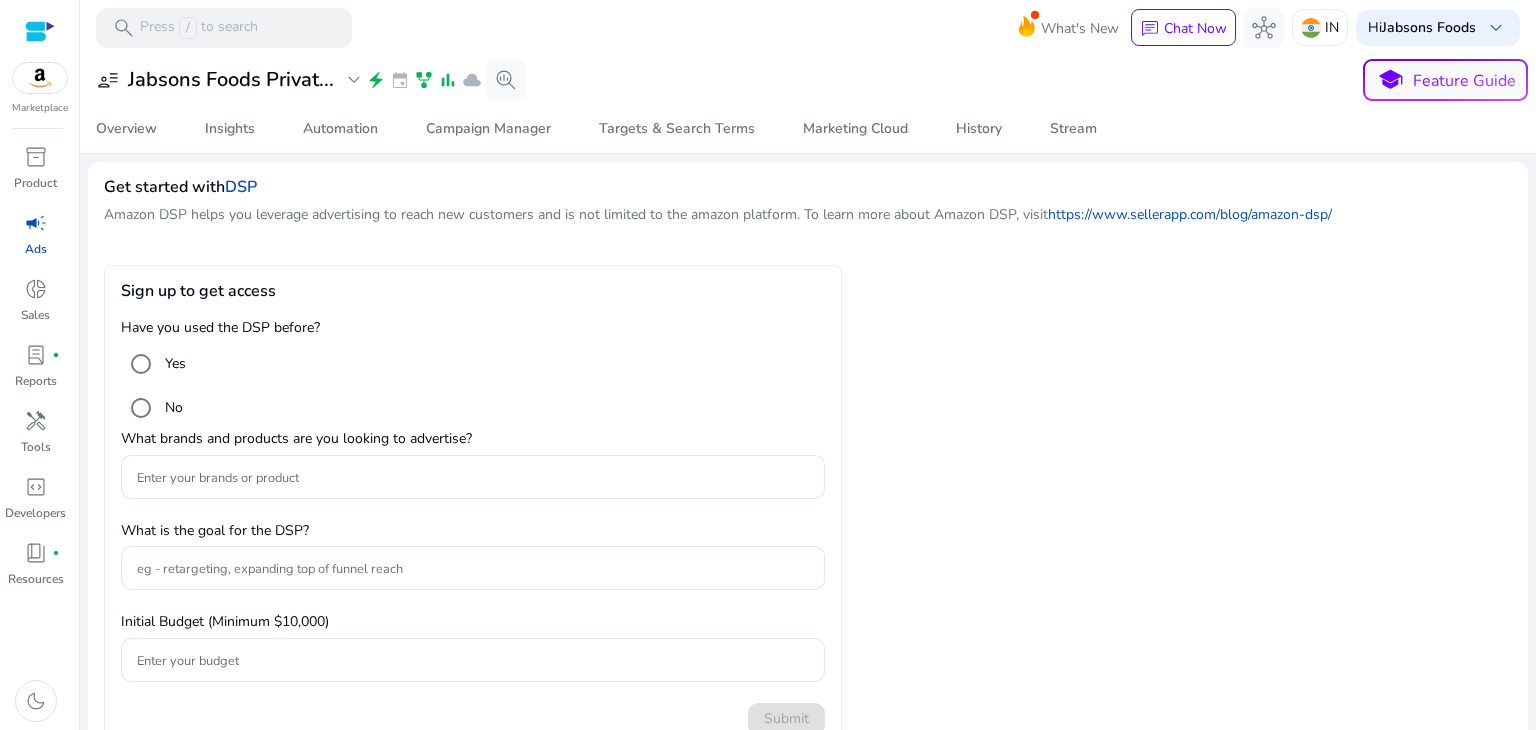 scroll, scrollTop: 38, scrollLeft: 0, axis: vertical 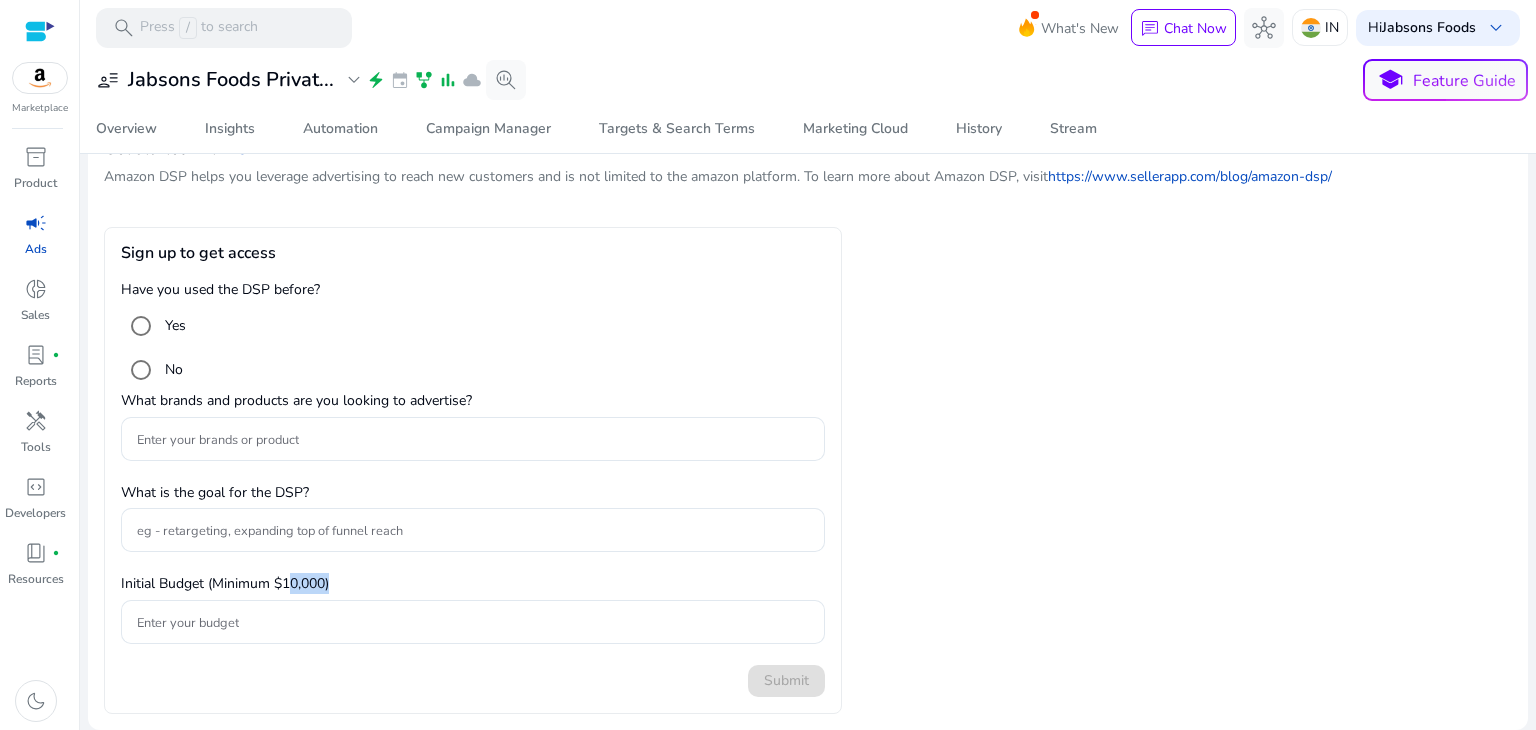 drag, startPoint x: 292, startPoint y: 579, endPoint x: 396, endPoint y: 578, distance: 104.00481 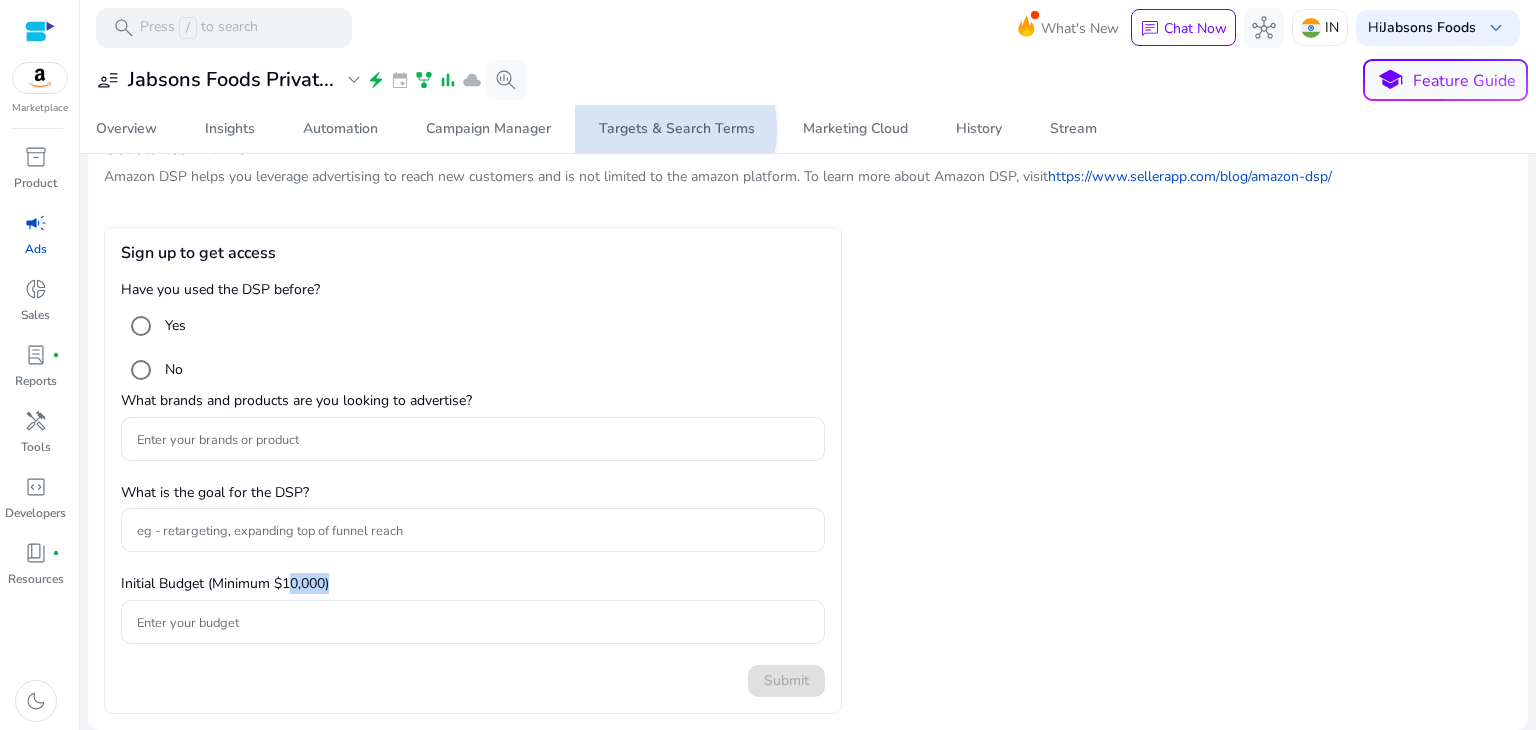 click on "Targets & Search Terms" at bounding box center (677, 129) 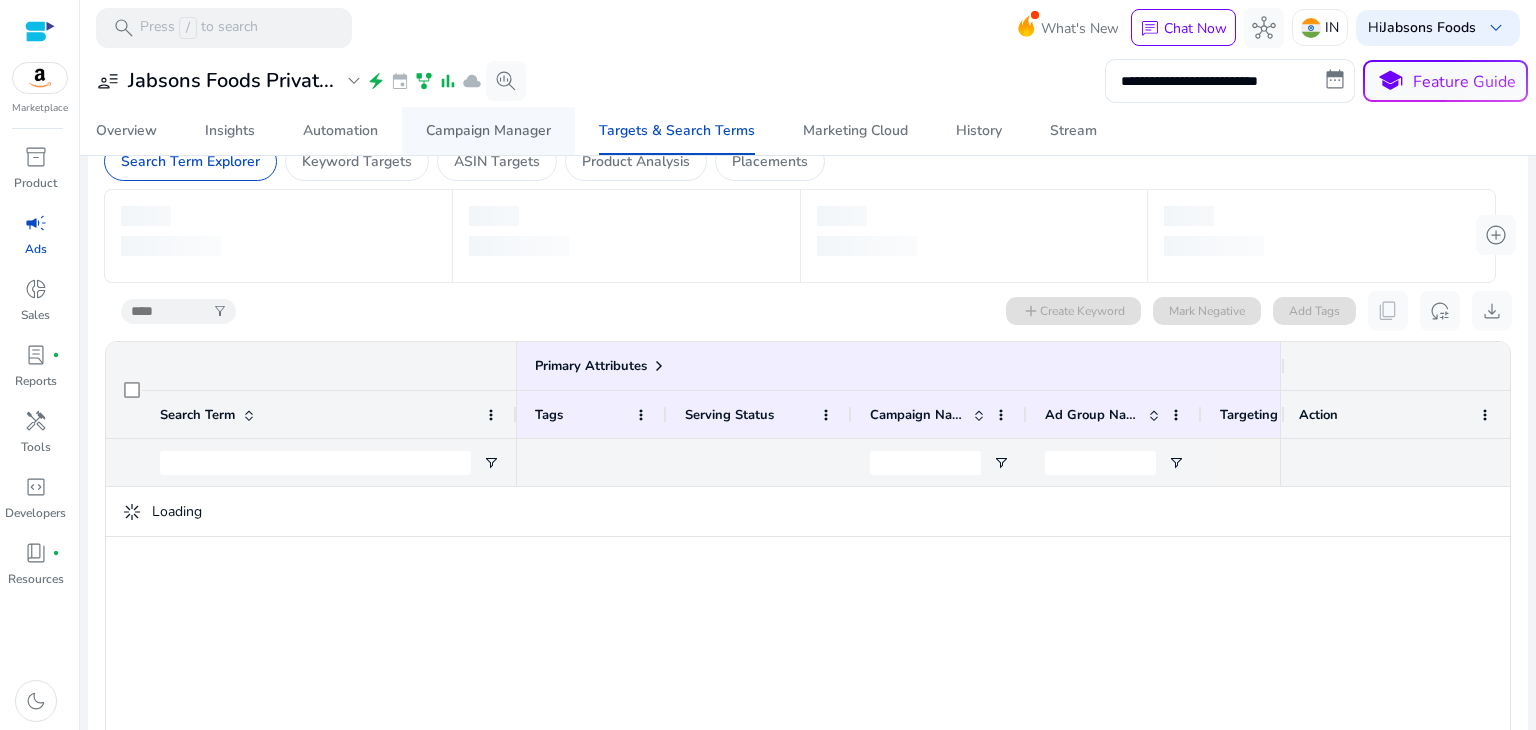 scroll, scrollTop: 0, scrollLeft: 0, axis: both 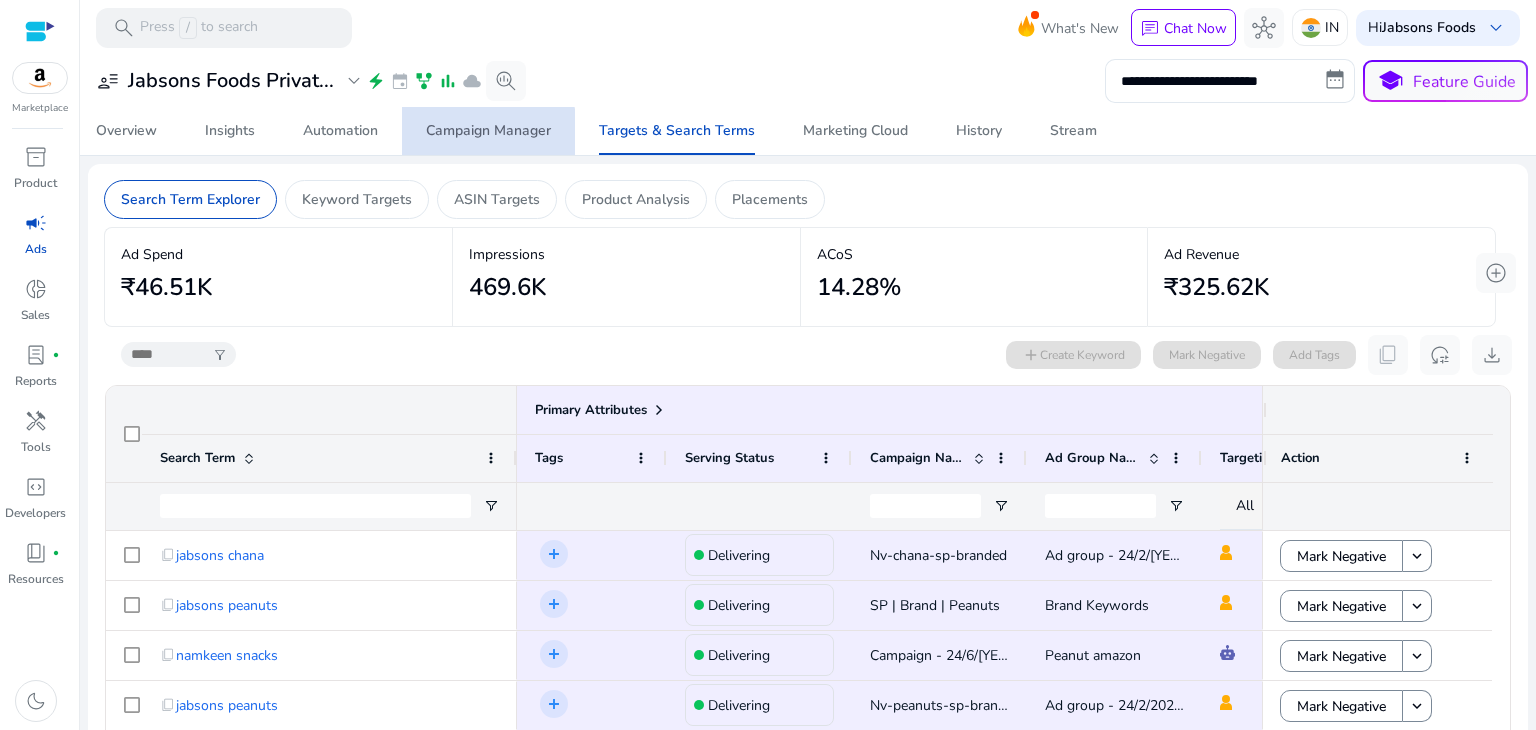 click on "Campaign Manager" at bounding box center [488, 131] 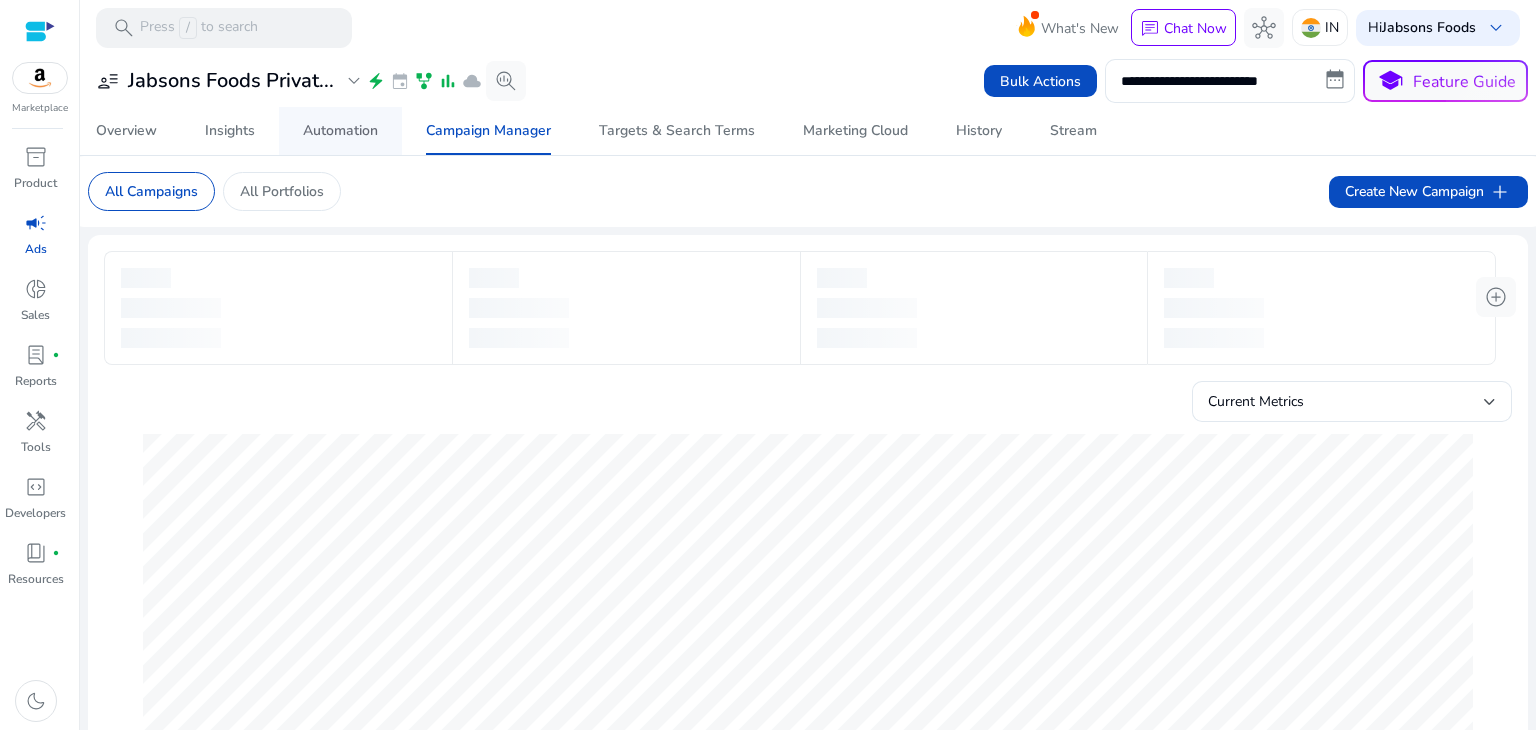 click on "Automation" at bounding box center (340, 131) 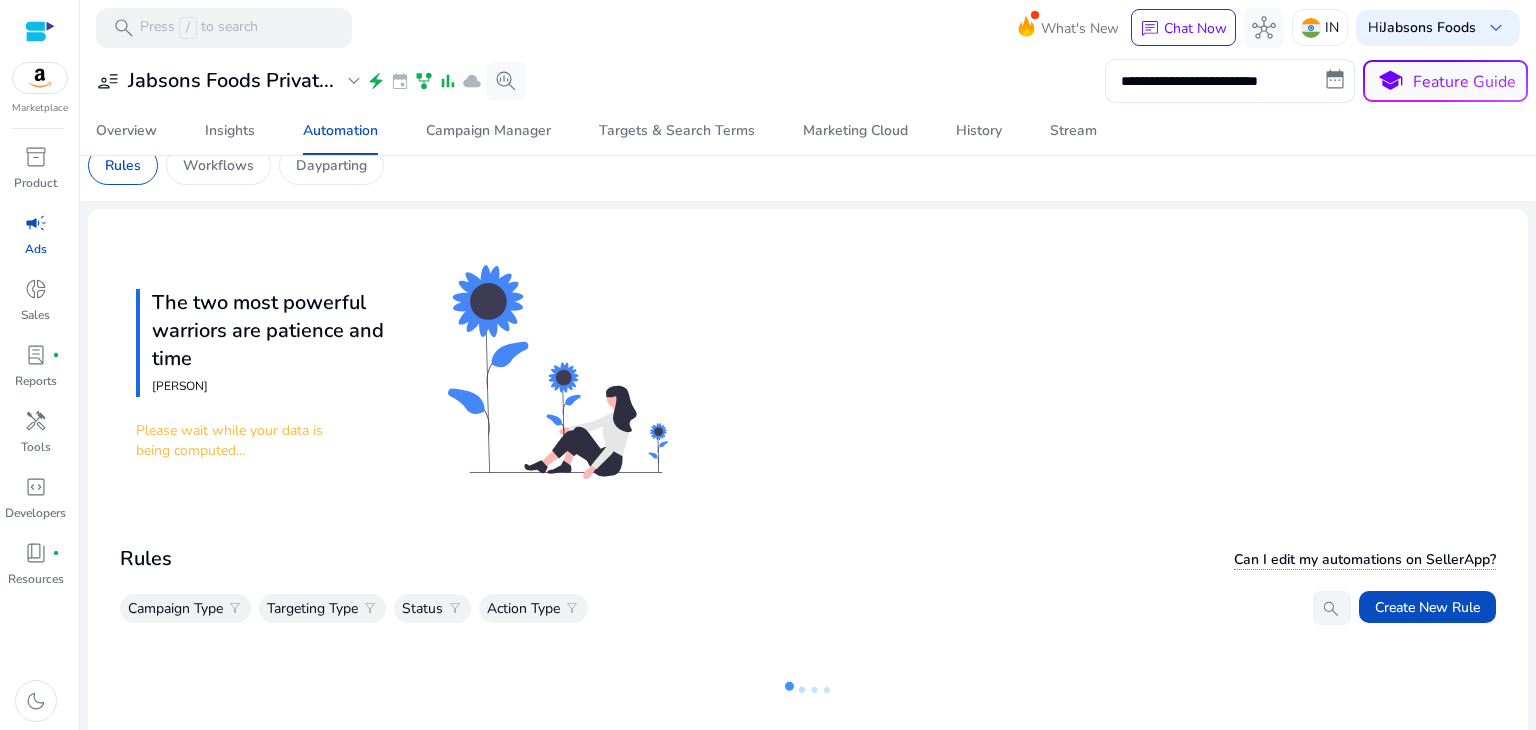 scroll, scrollTop: 0, scrollLeft: 0, axis: both 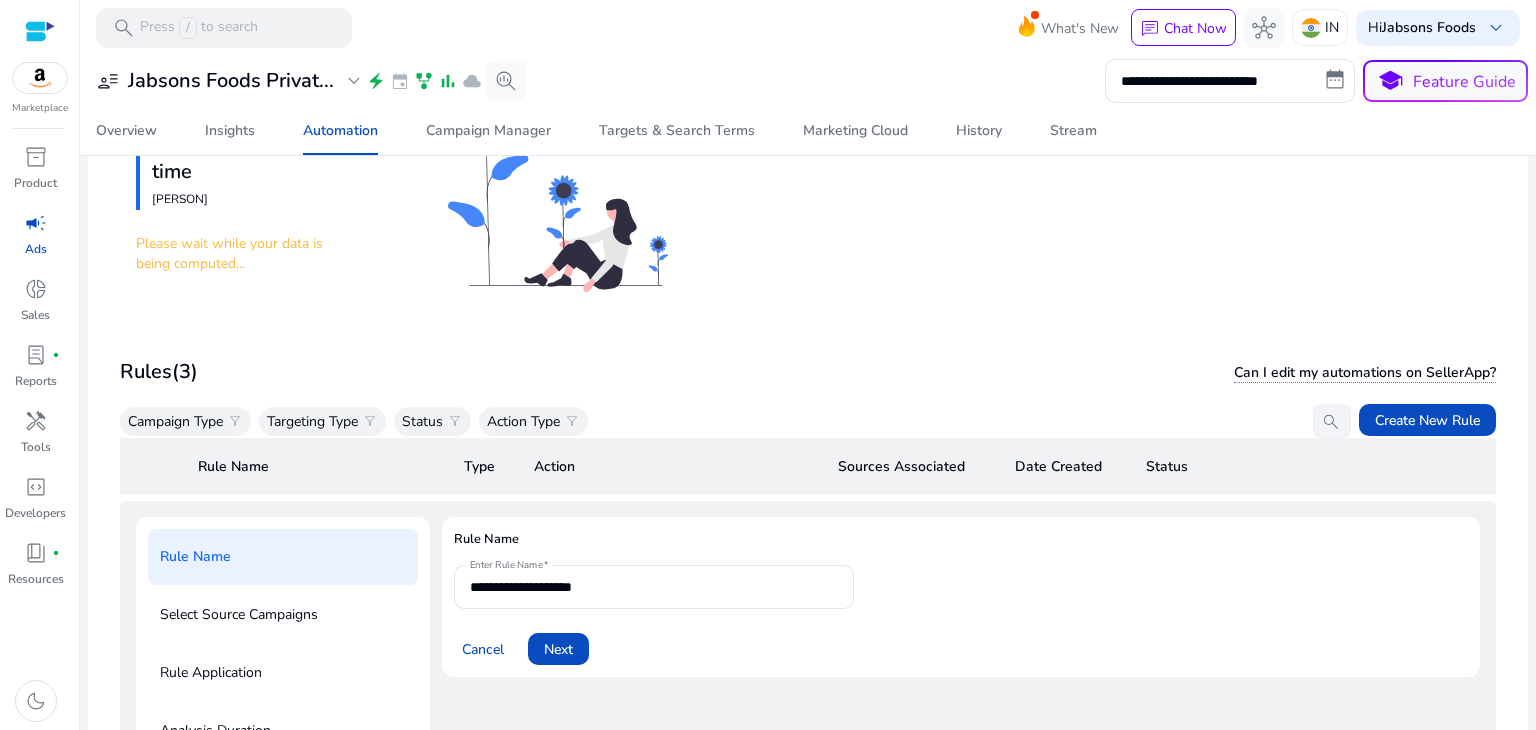 click on "**********" 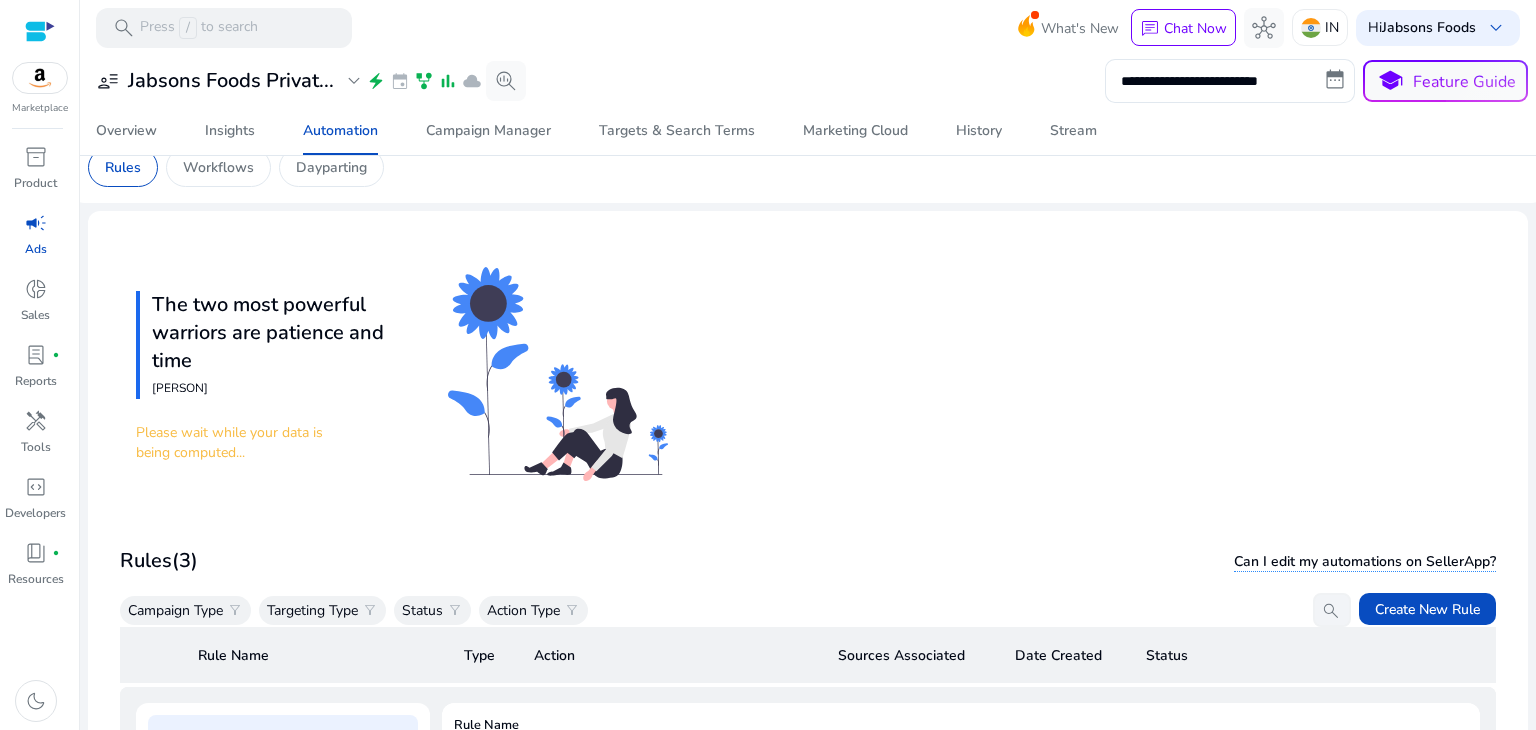 scroll, scrollTop: 0, scrollLeft: 0, axis: both 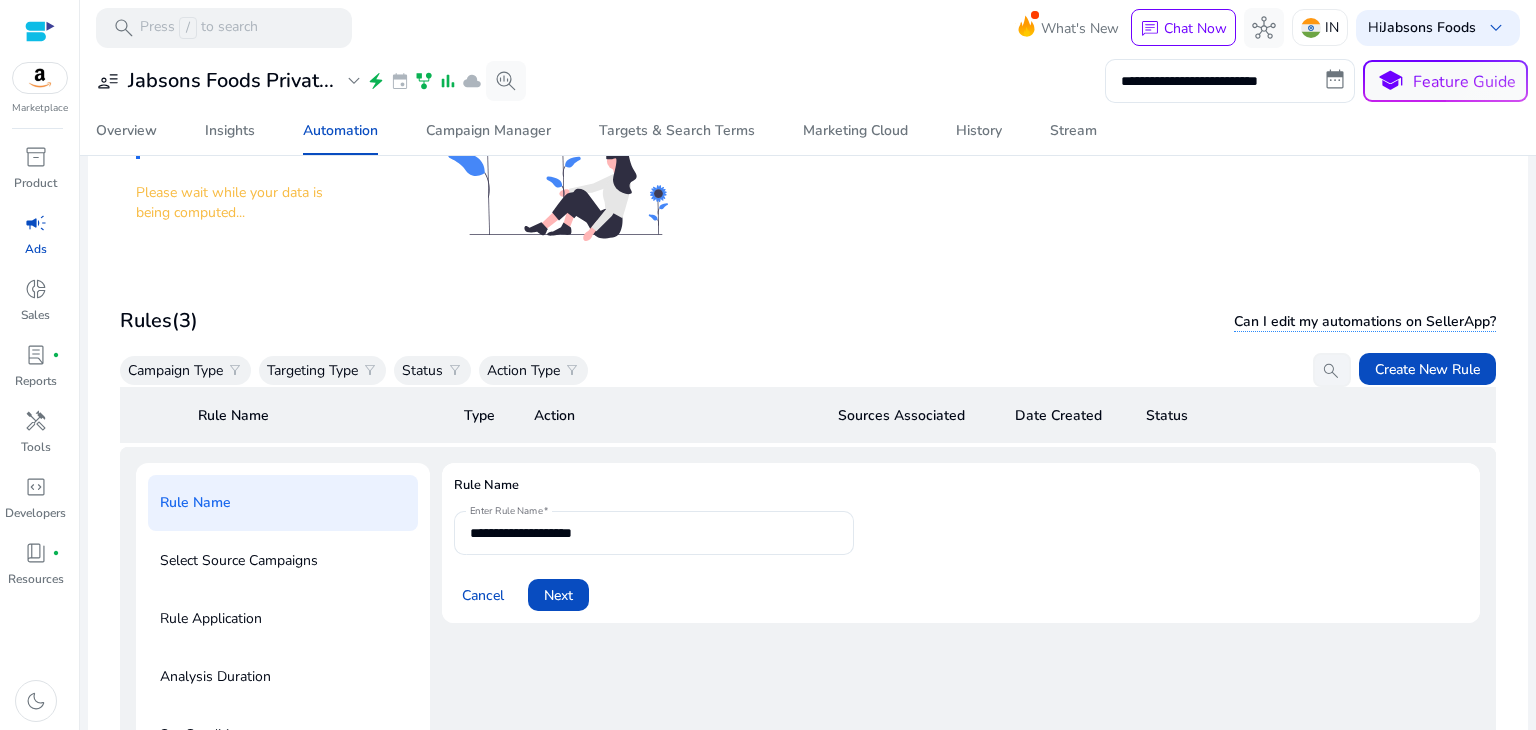 click on "**********" 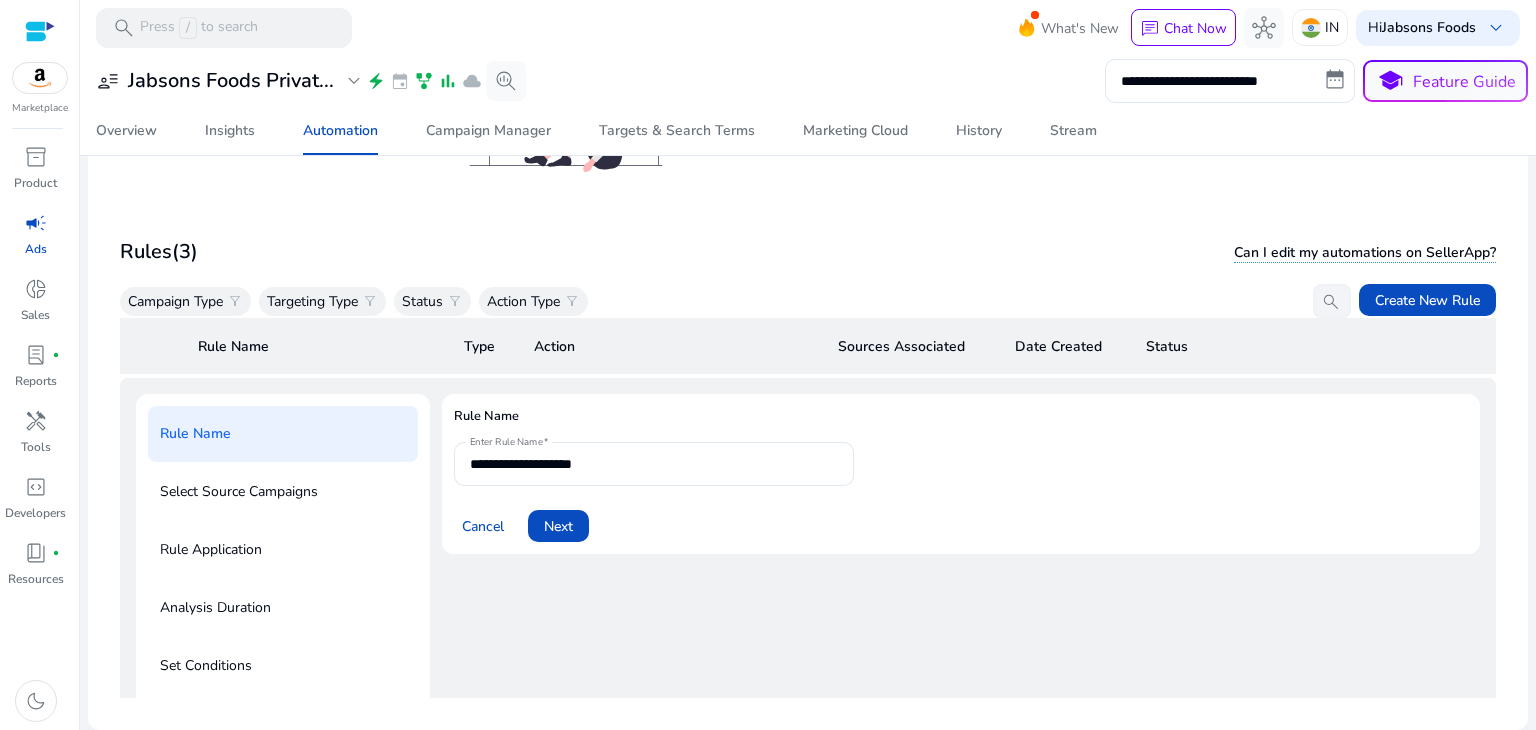 scroll, scrollTop: 0, scrollLeft: 0, axis: both 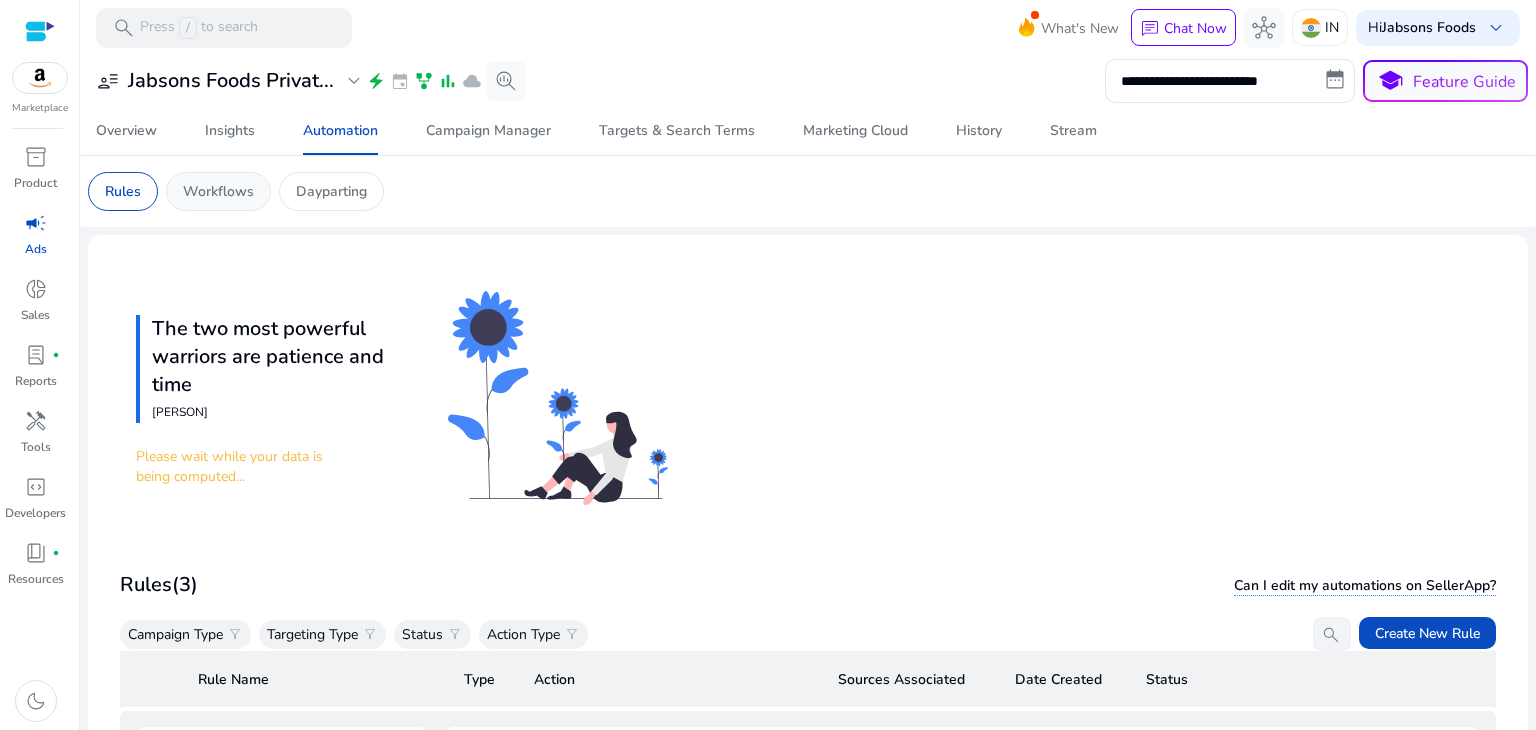 click on "Workflows" 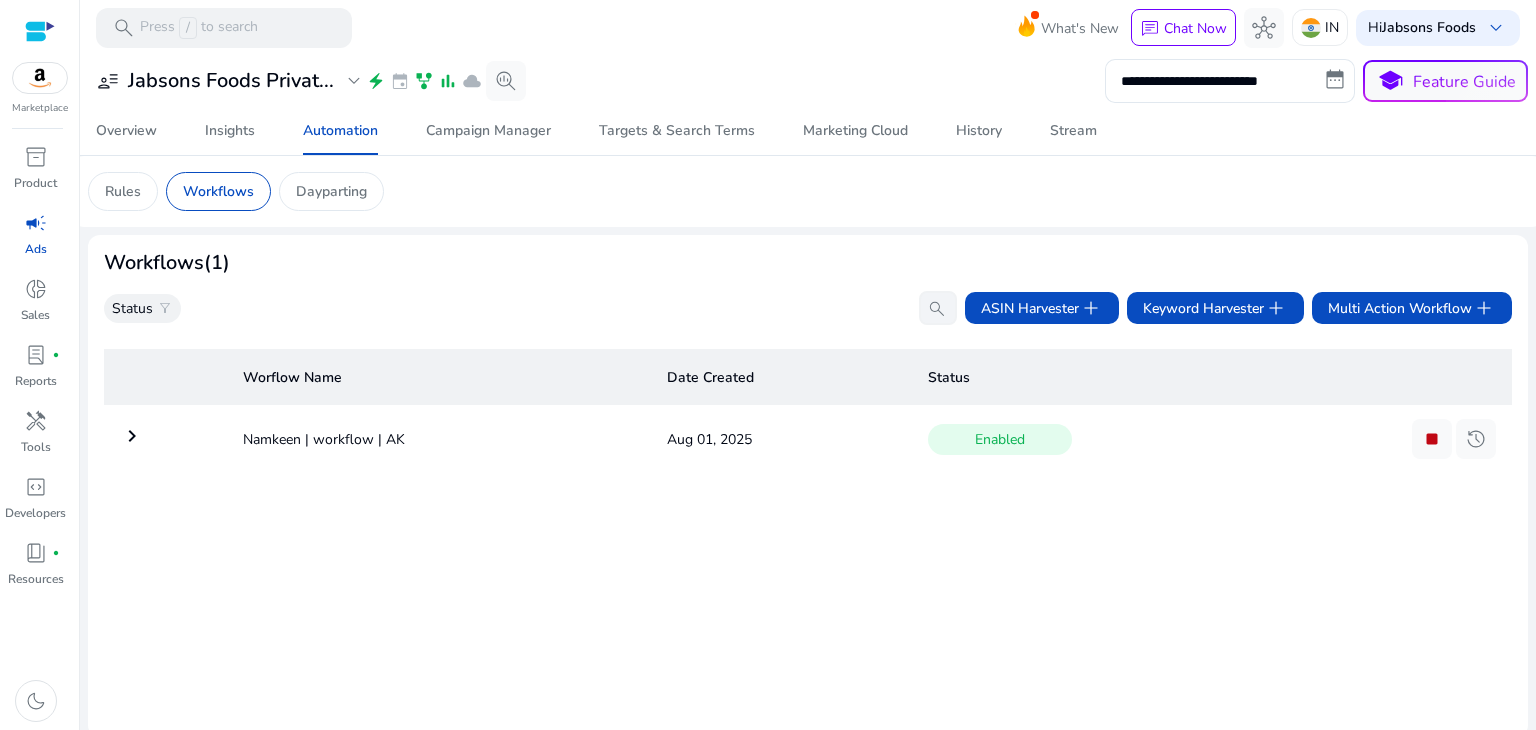 scroll, scrollTop: 7, scrollLeft: 0, axis: vertical 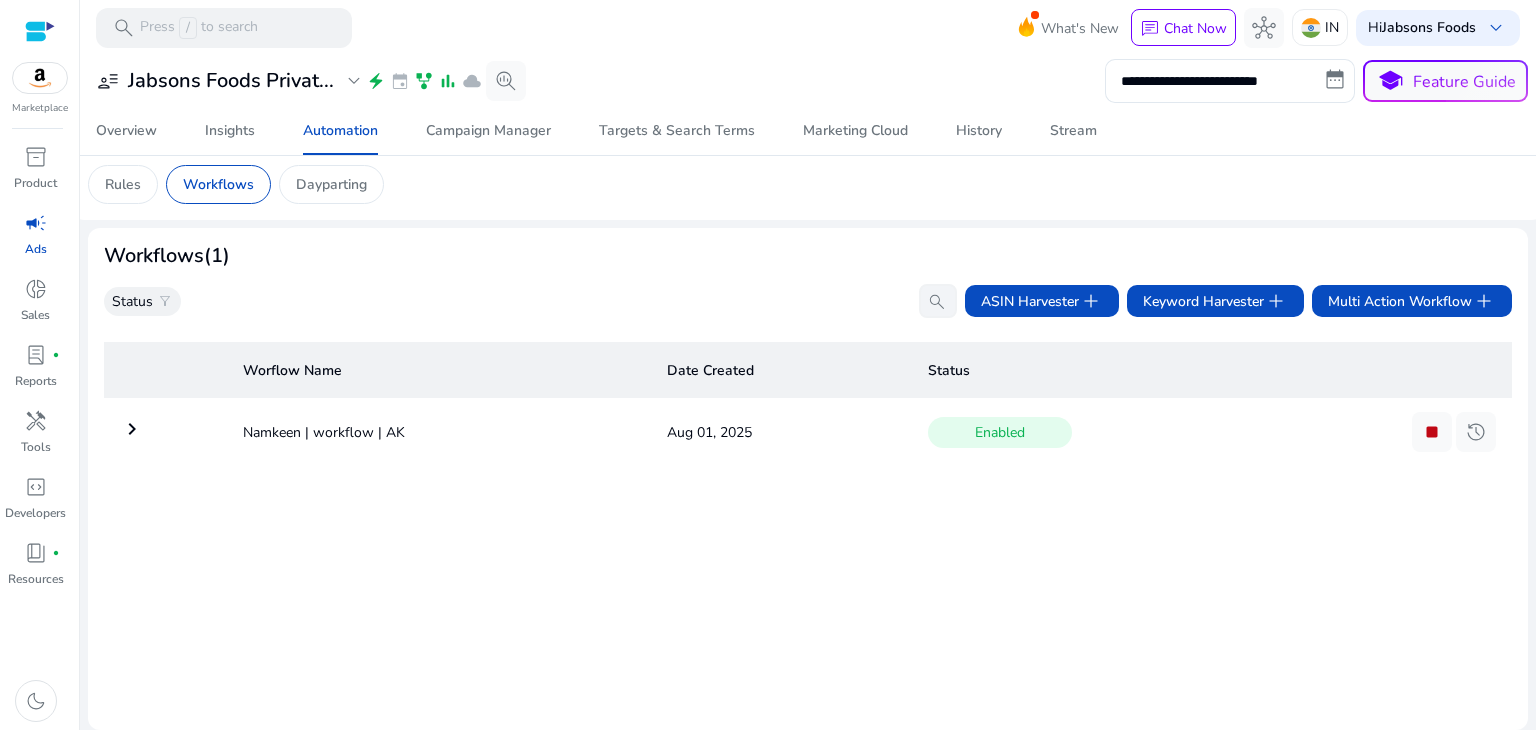 click on "keyboard_arrow_right" at bounding box center [132, 429] 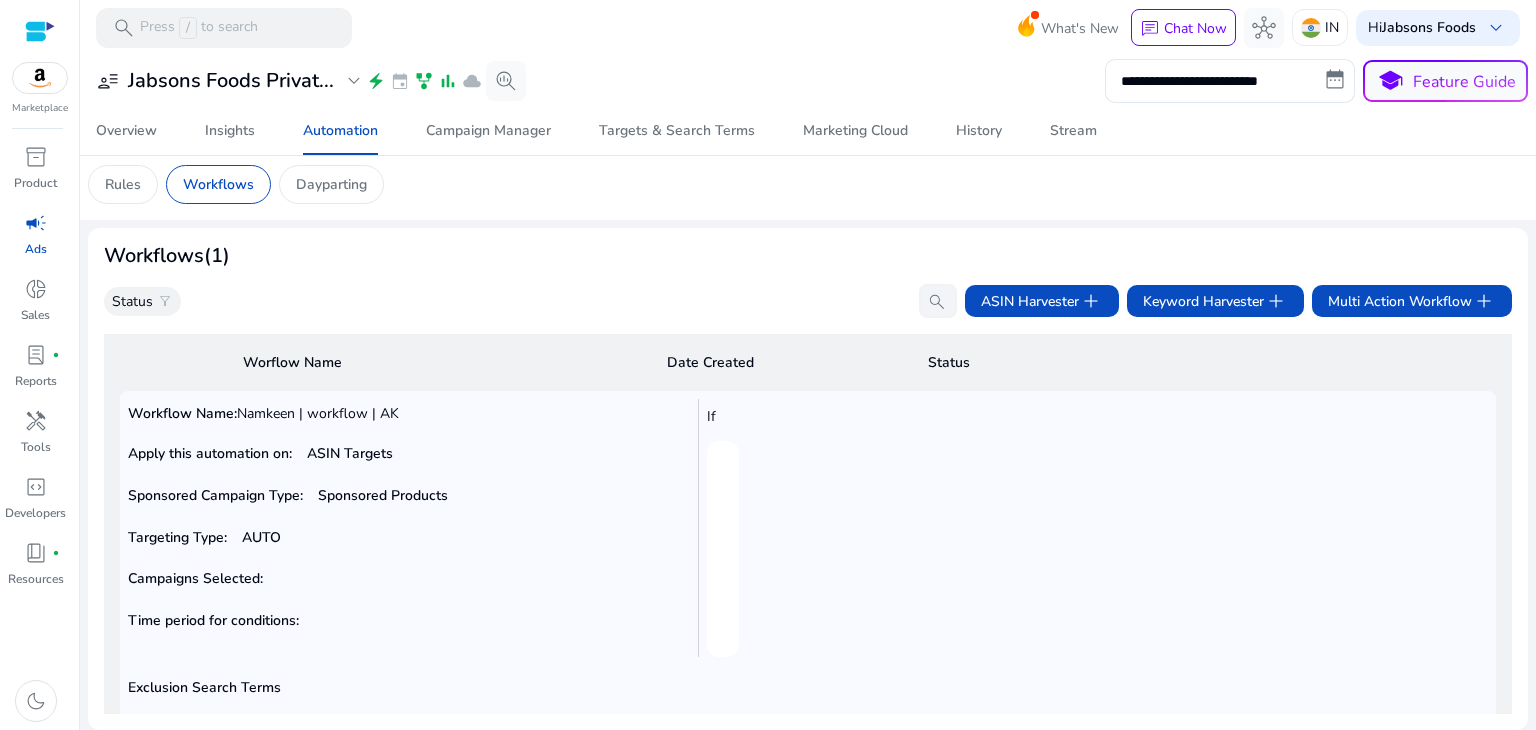 scroll, scrollTop: 0, scrollLeft: 0, axis: both 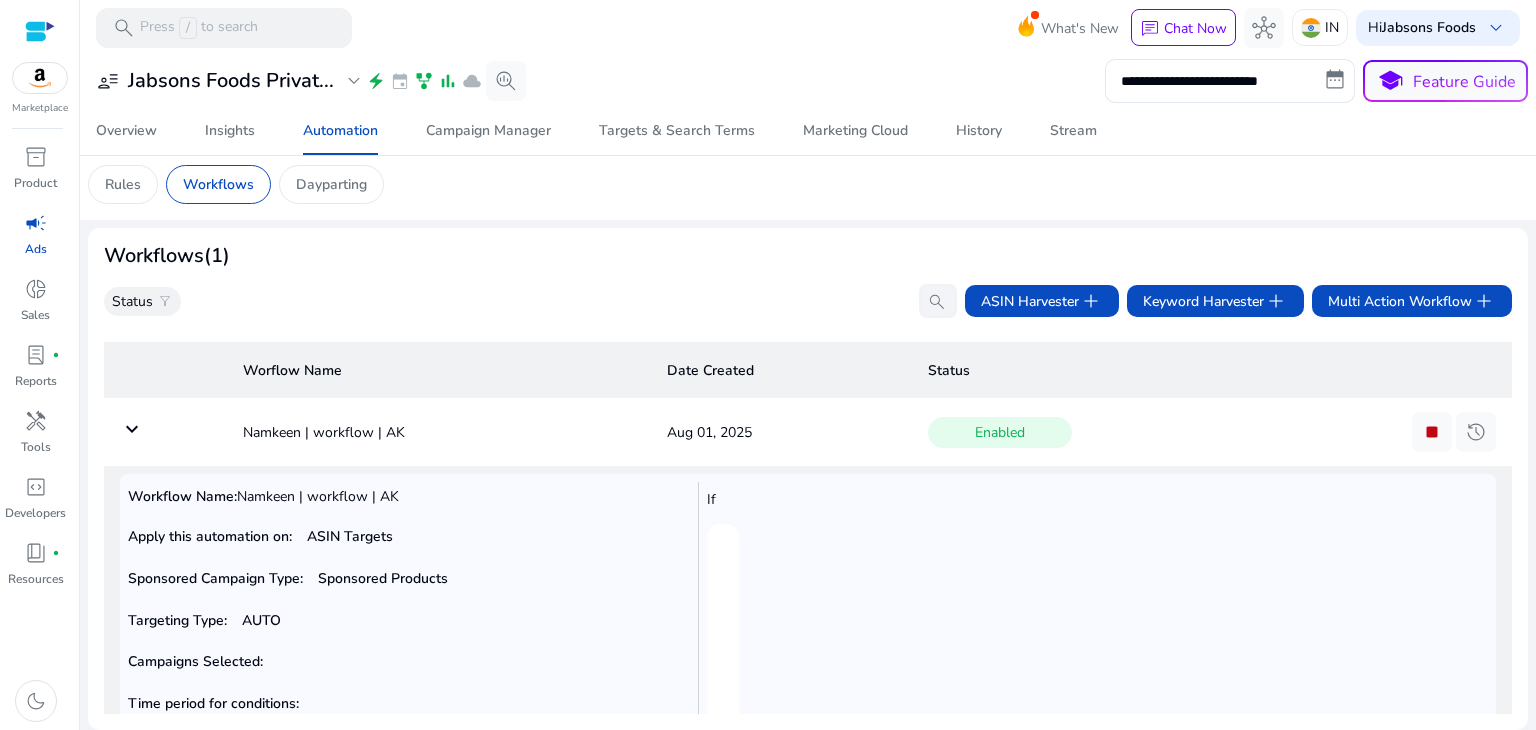 click on "Status  filter_alt   search   ASIN Harvester   add   Keyword Harvester   add   Multi Action Workflow   add" 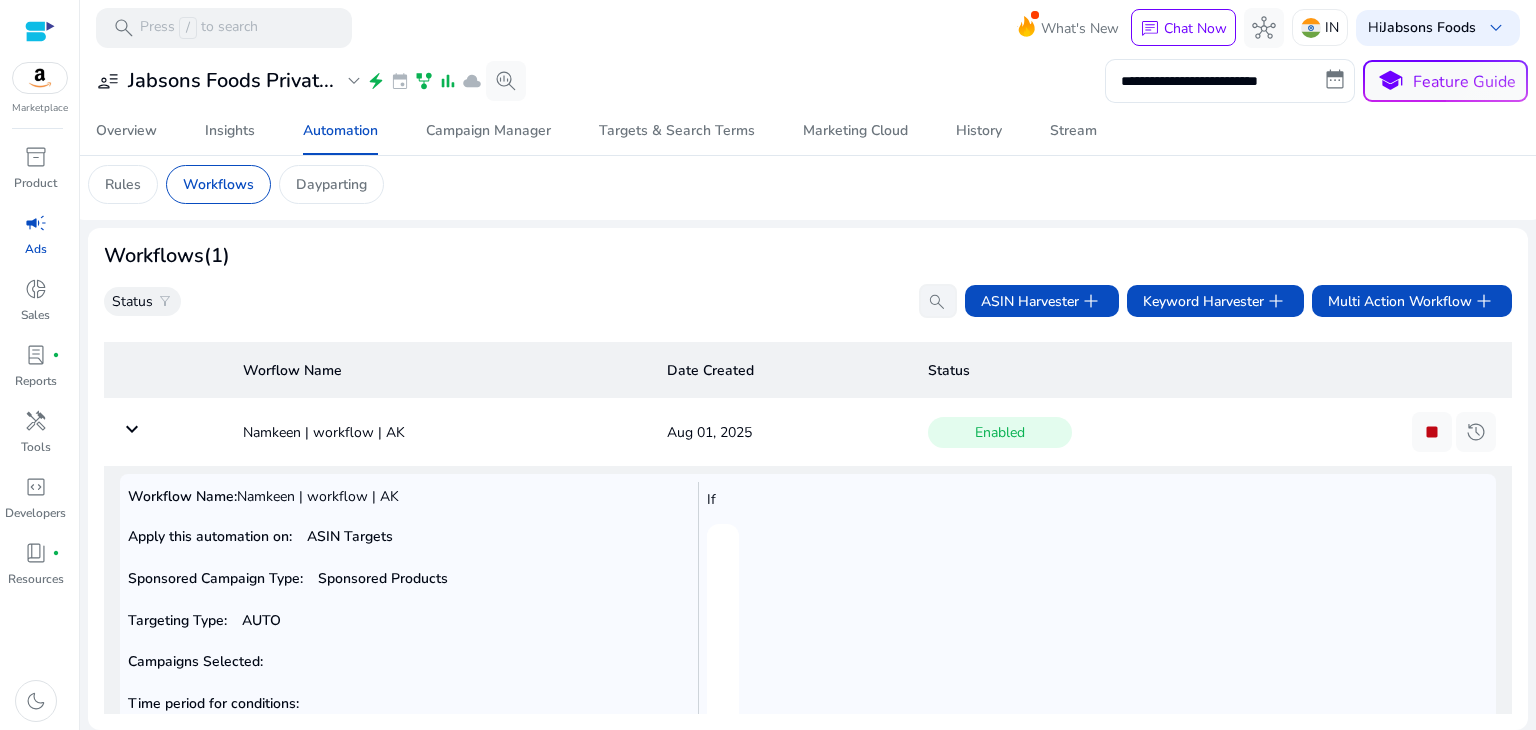 scroll, scrollTop: 0, scrollLeft: 0, axis: both 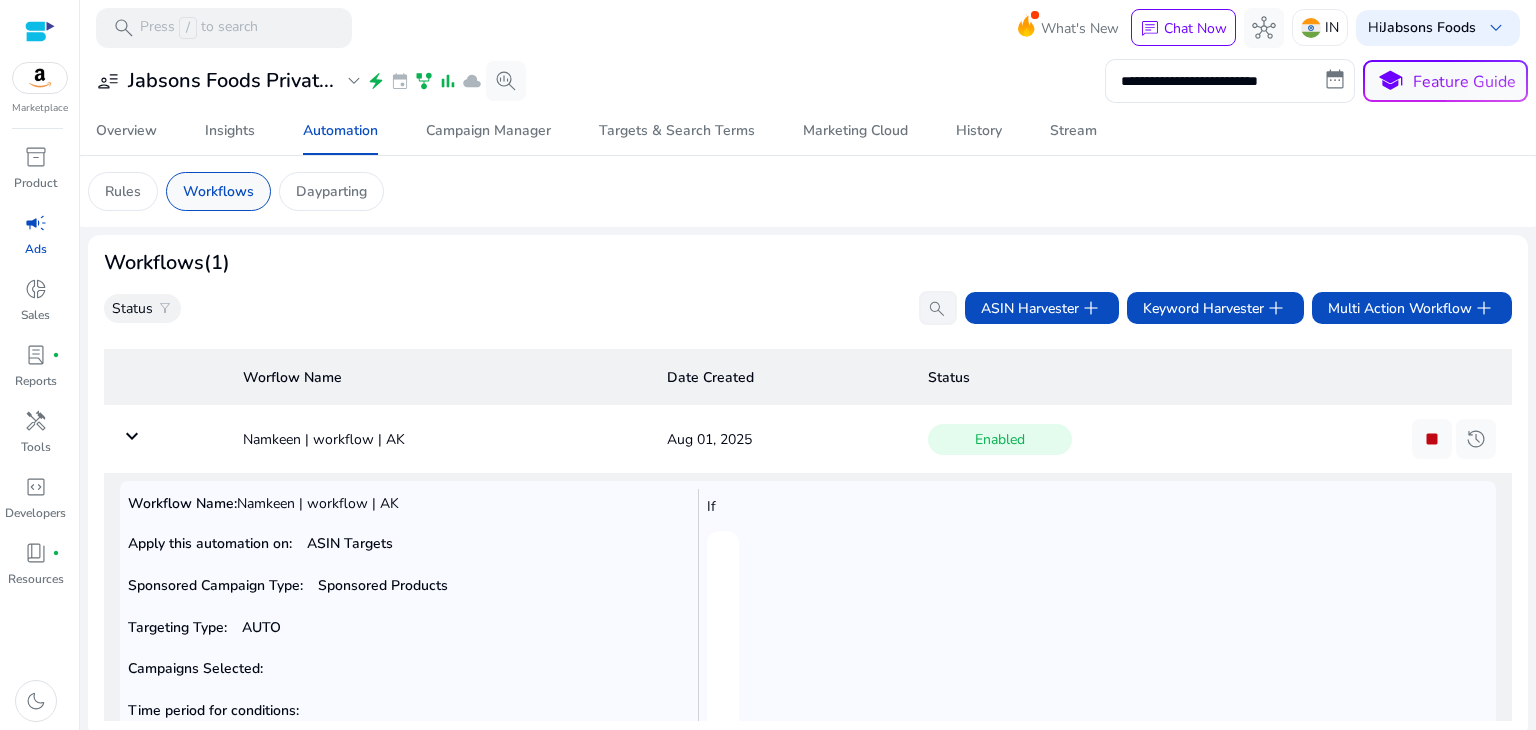 click on "Workflows" 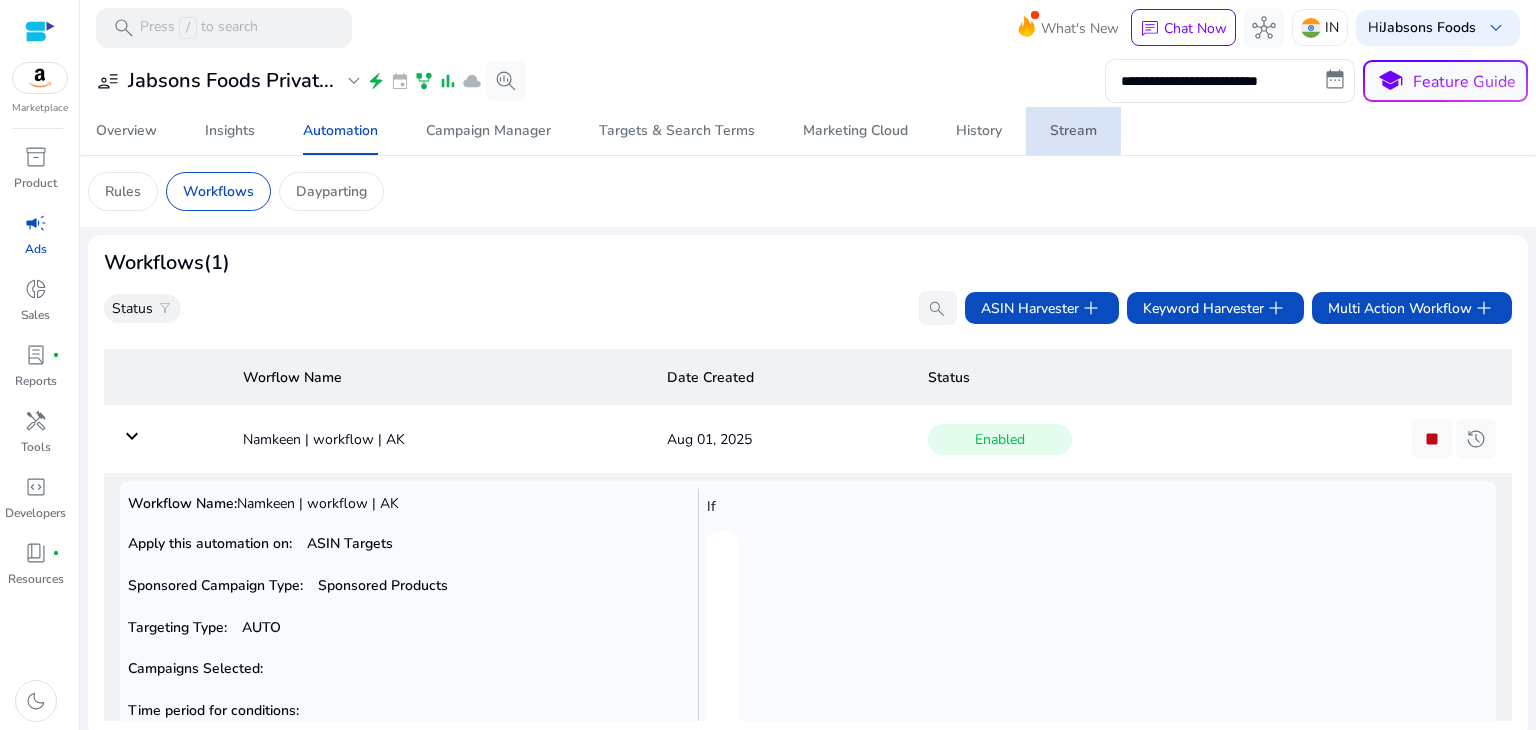 click on "Stream" at bounding box center (1073, 131) 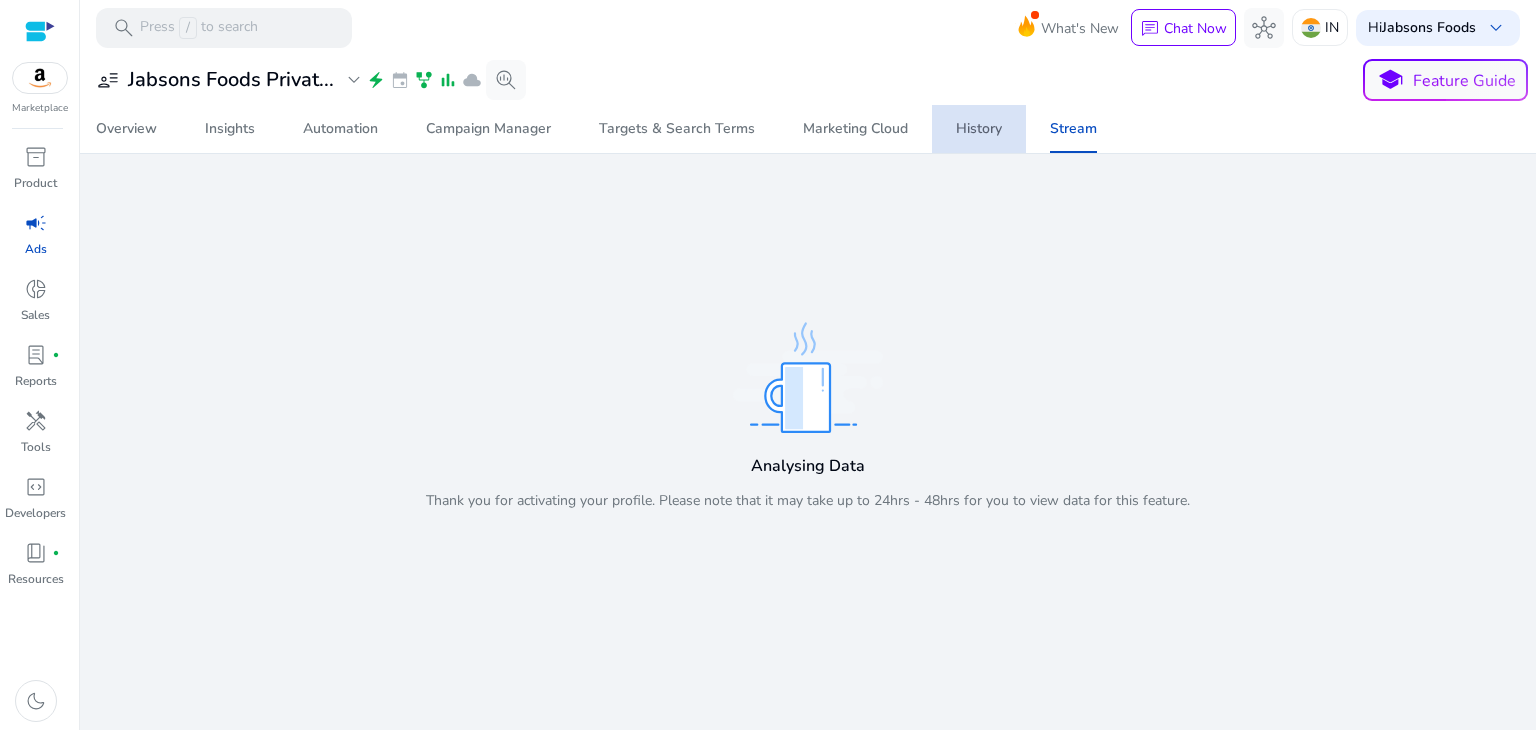 click on "History" at bounding box center (979, 129) 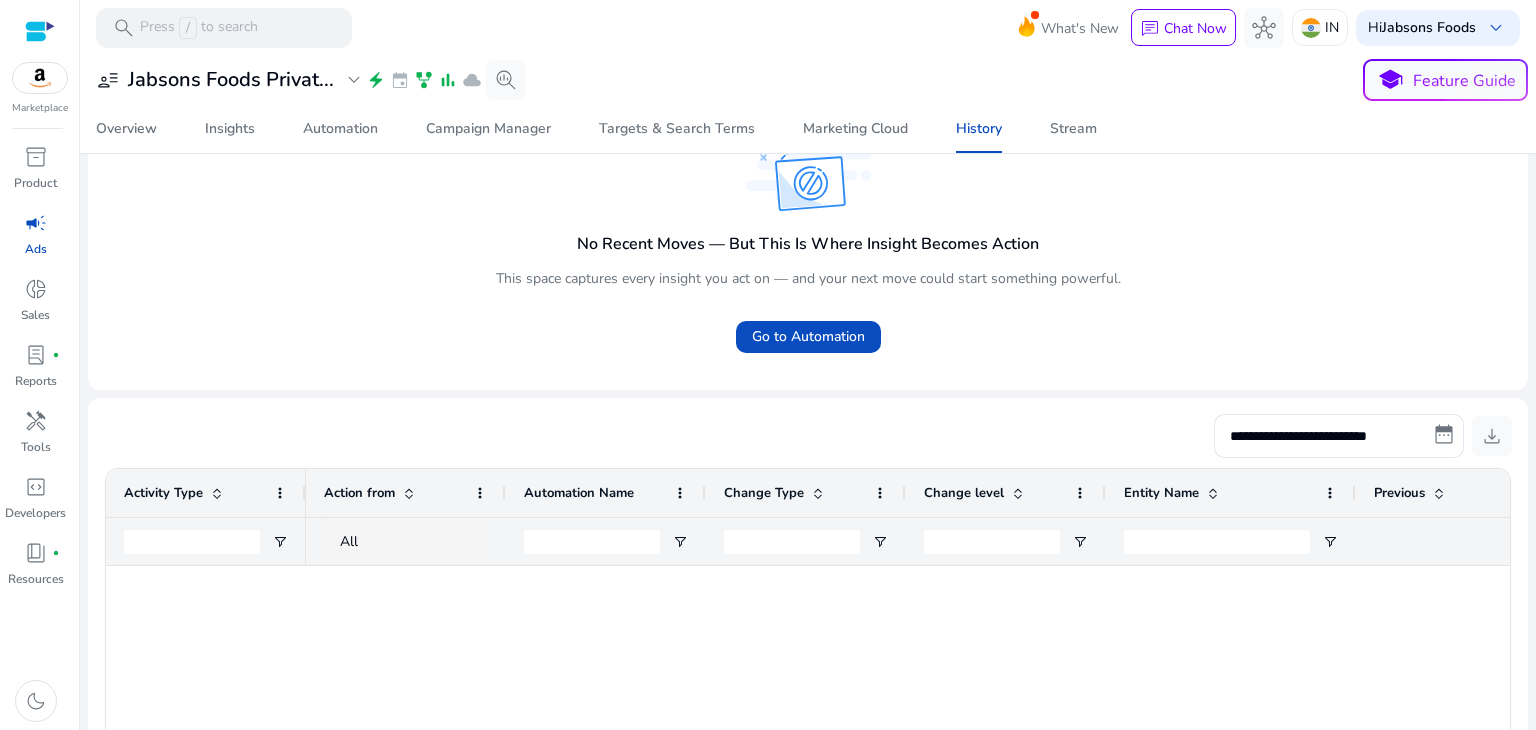 scroll, scrollTop: 74, scrollLeft: 0, axis: vertical 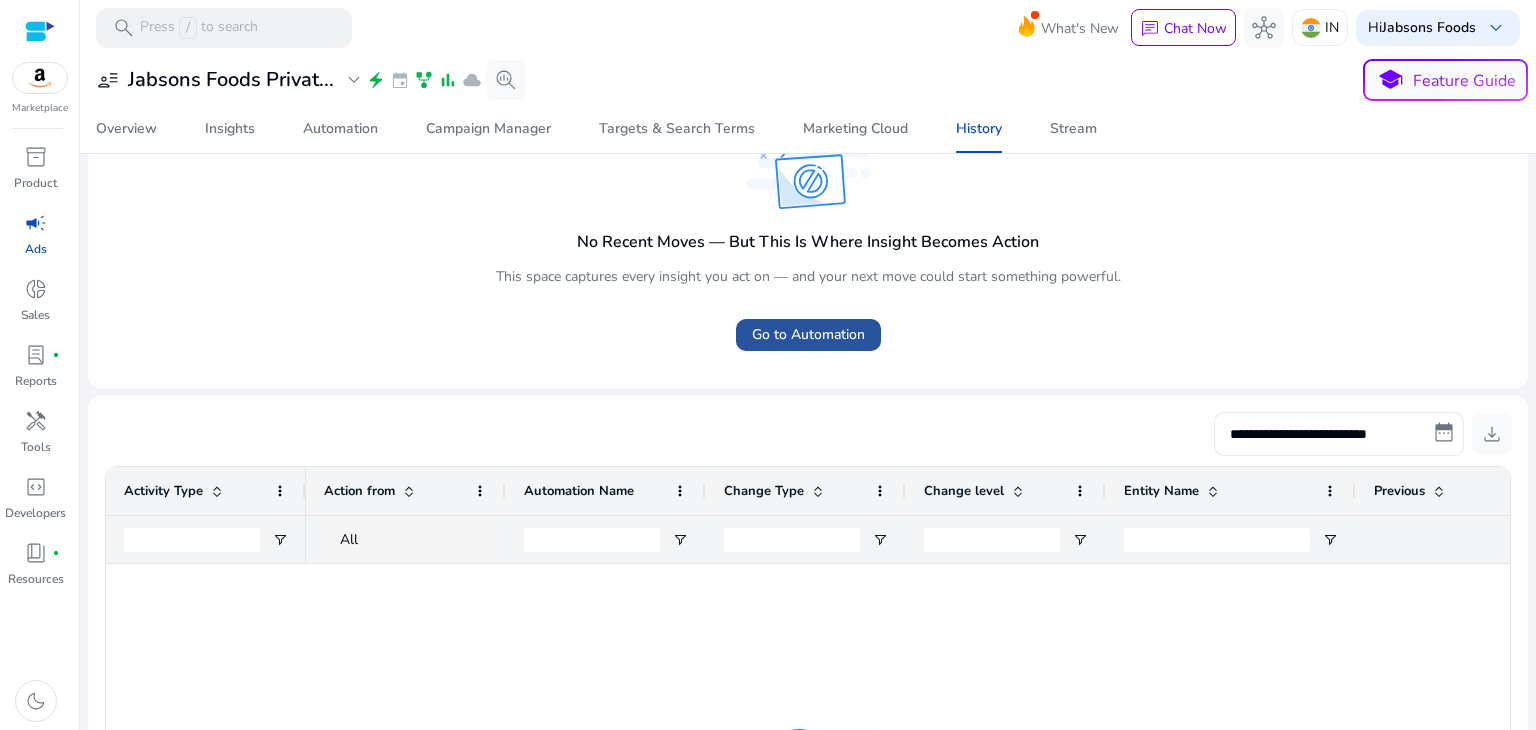 click on "Go to Automation" 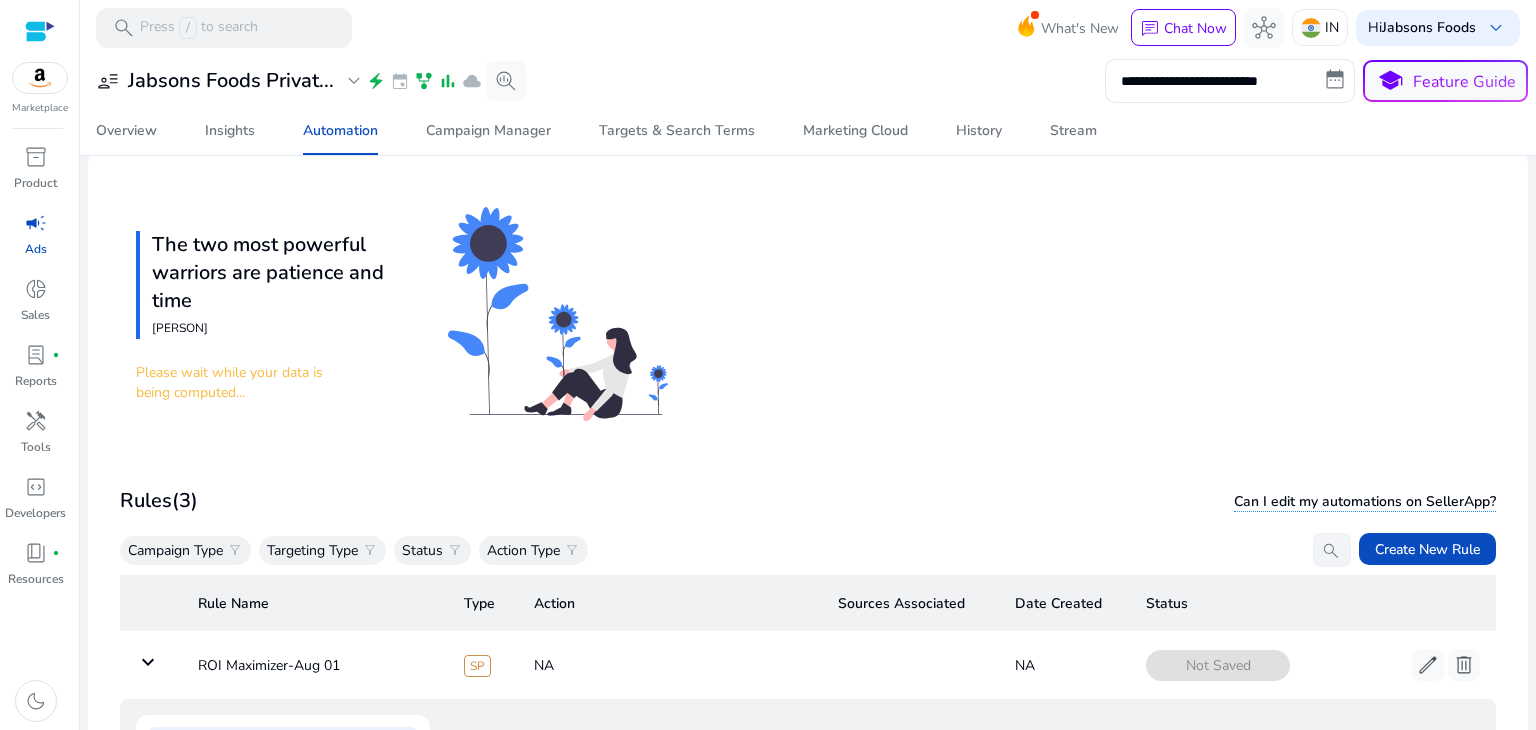 scroll, scrollTop: 293, scrollLeft: 0, axis: vertical 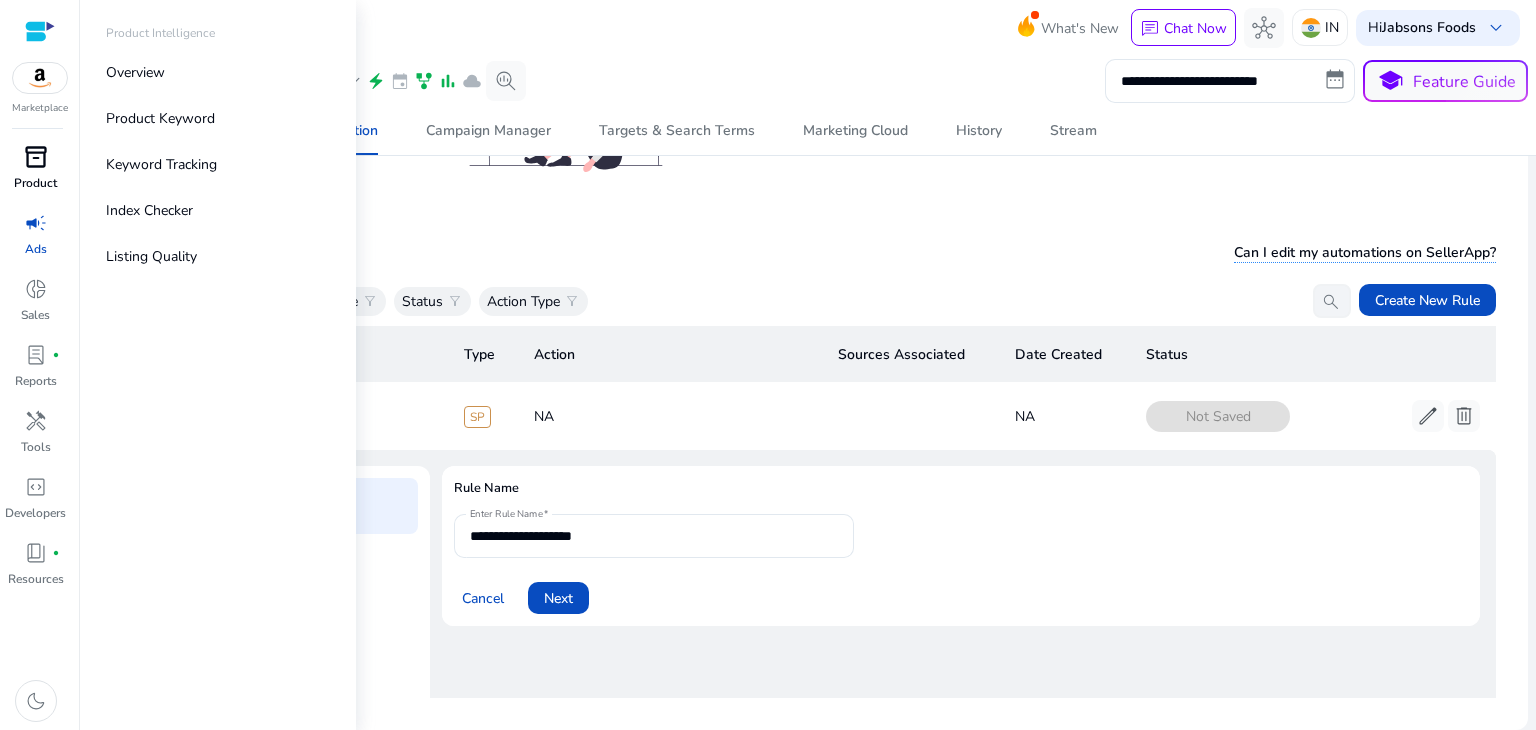 click on "Product" at bounding box center [35, 183] 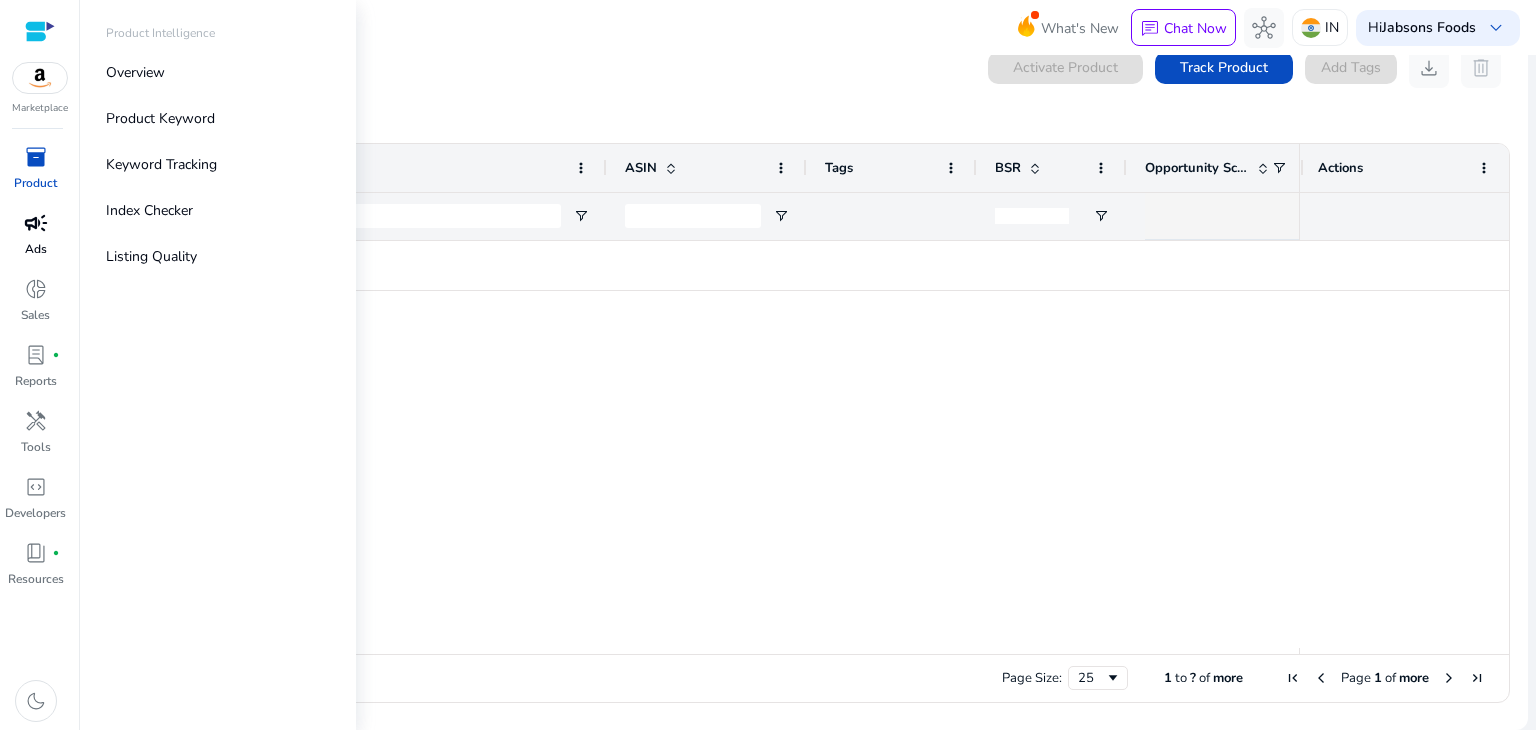 scroll, scrollTop: 0, scrollLeft: 0, axis: both 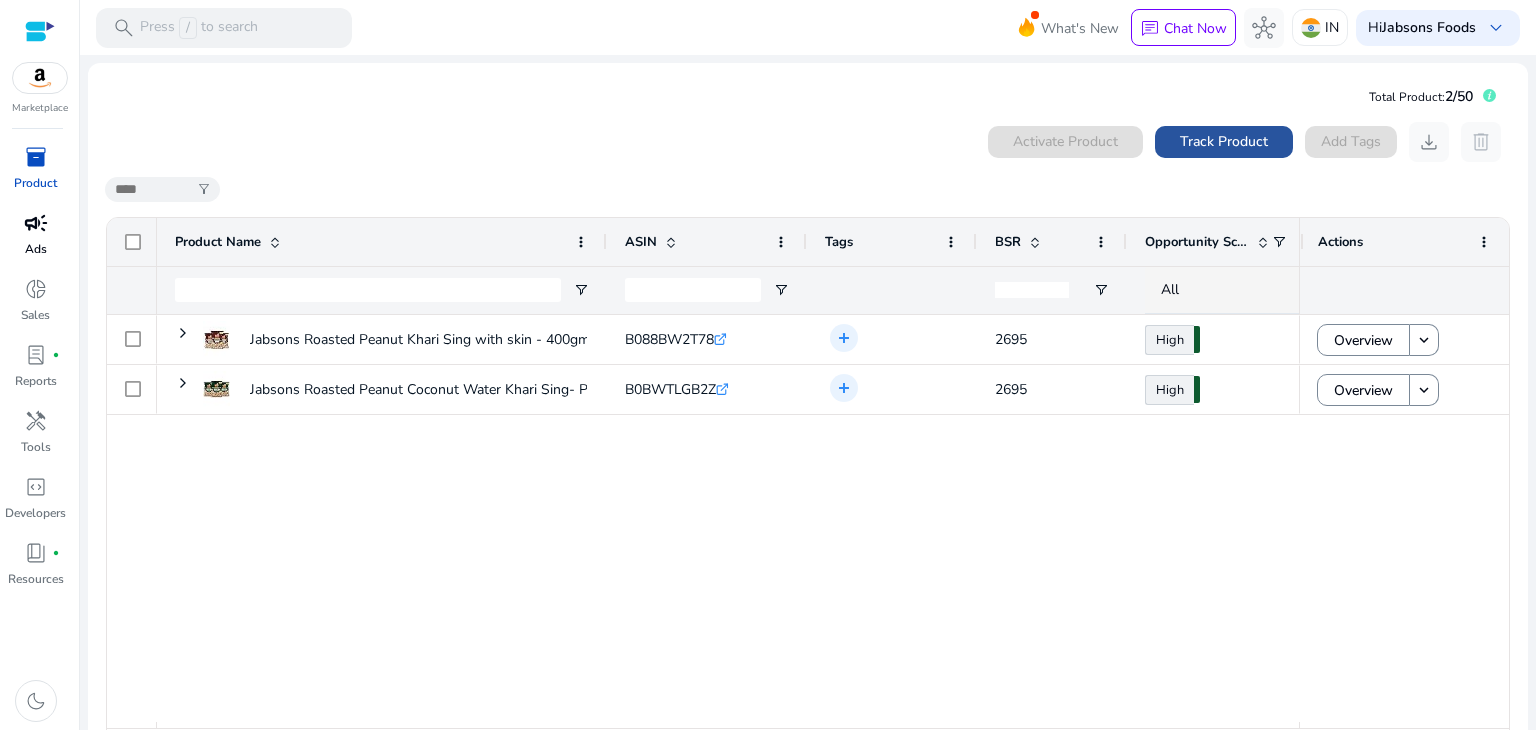 click on "Track Product" 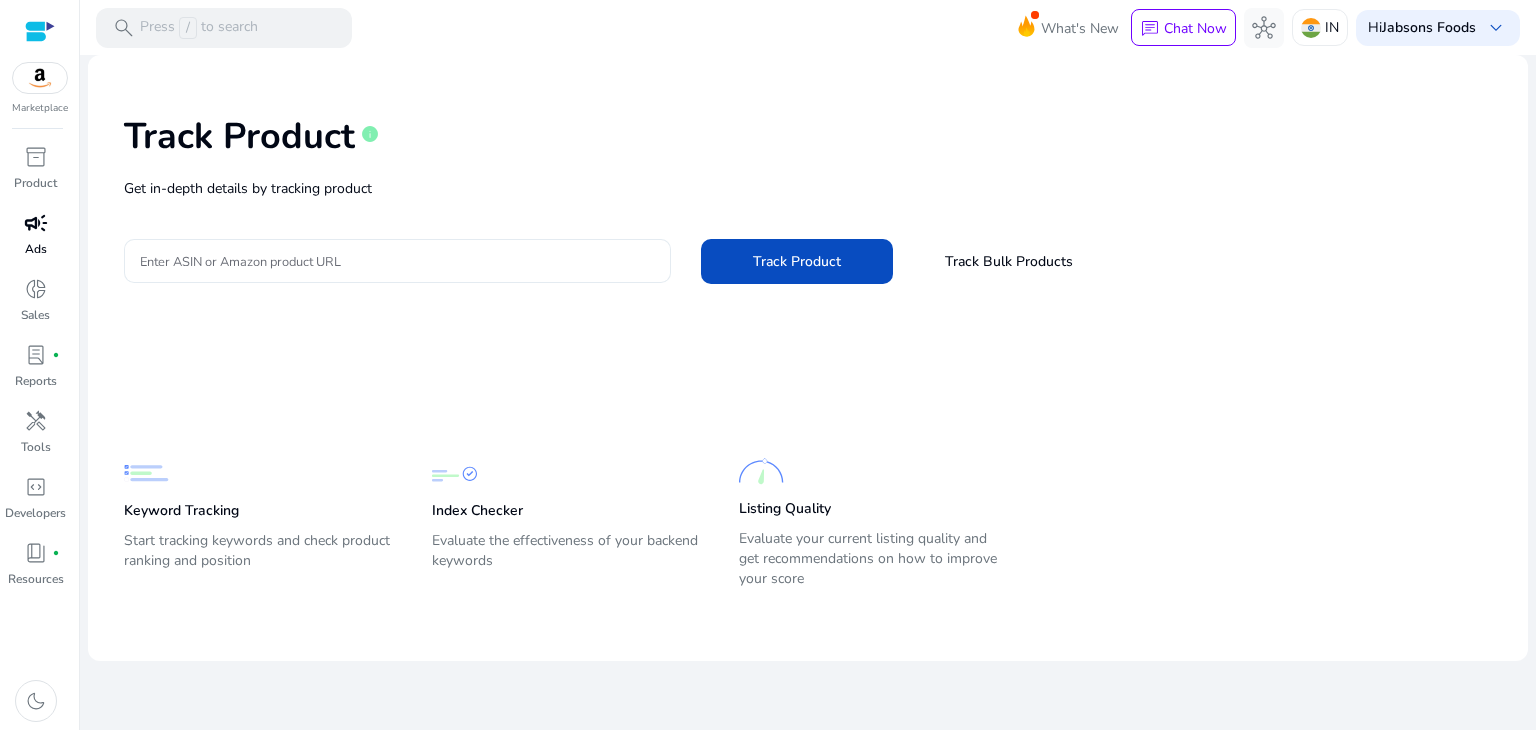 click 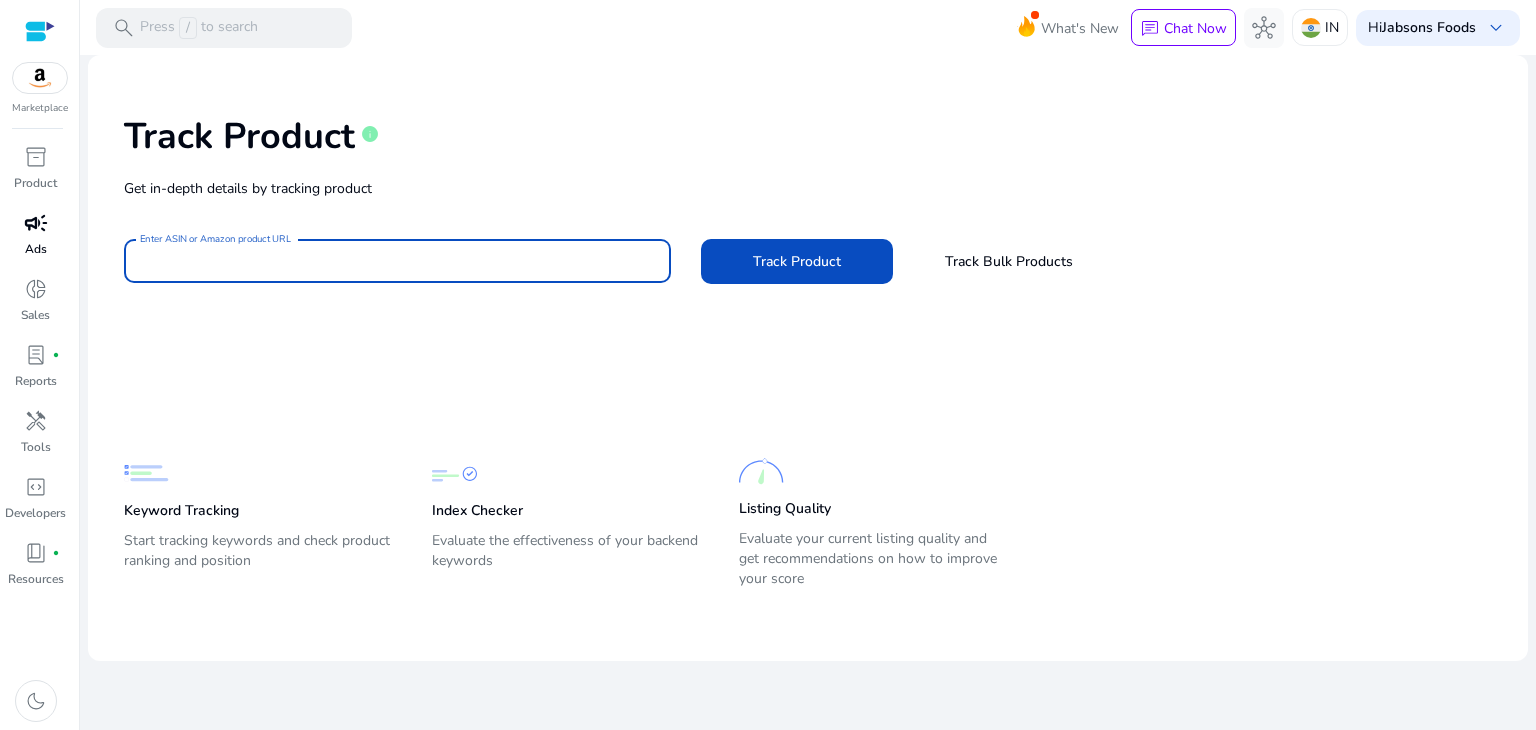 click on "Enter ASIN or Amazon product URL" at bounding box center [397, 261] 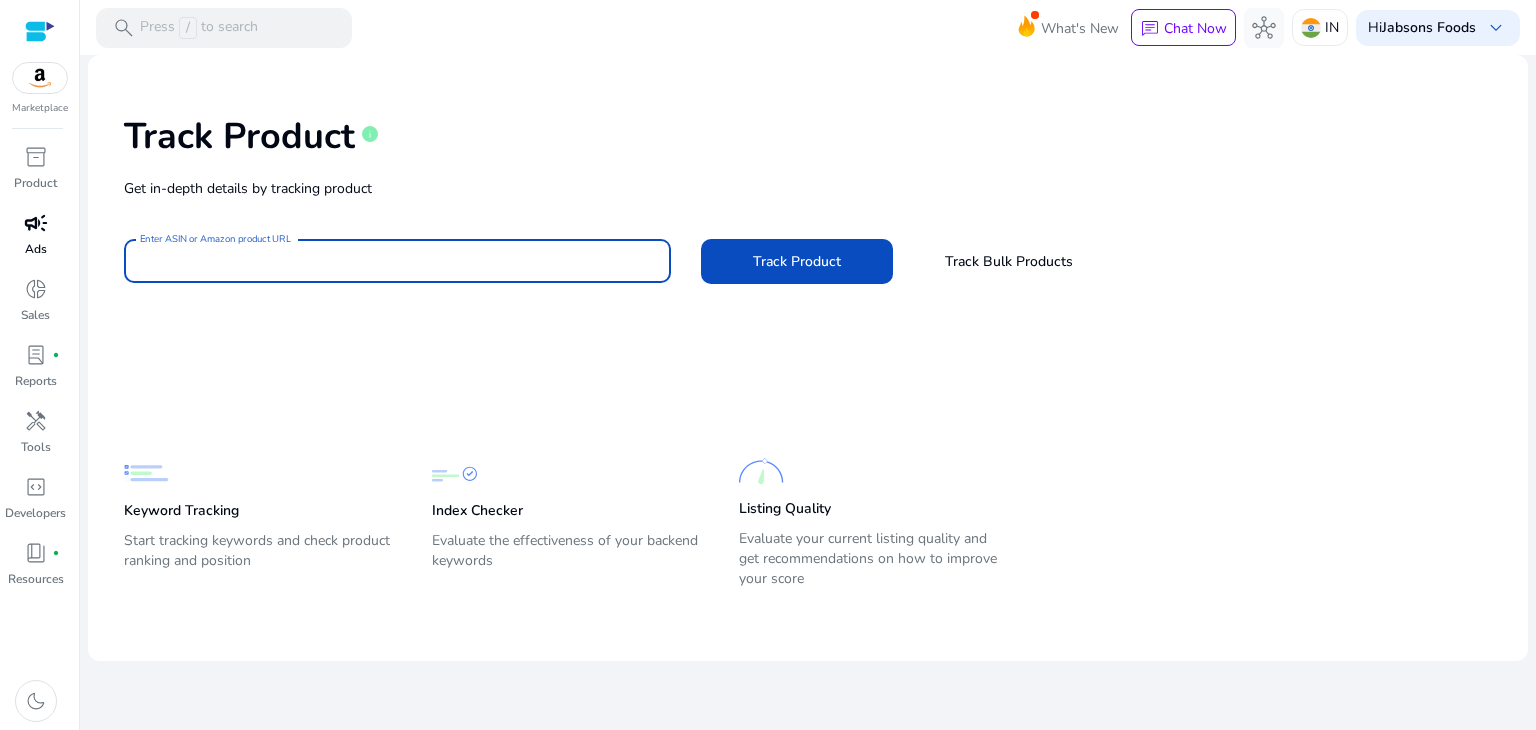 paste on "**********" 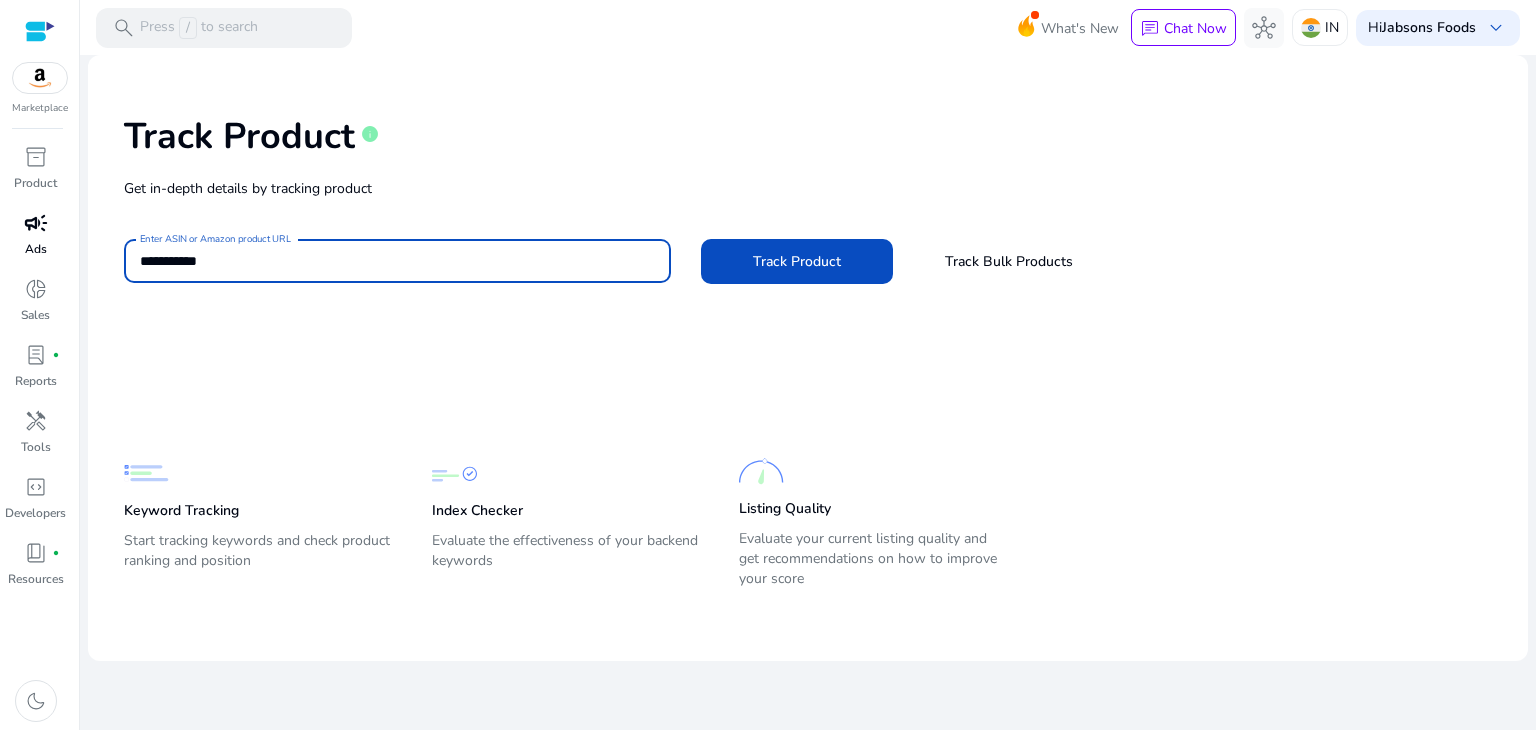 click on "Track Product" 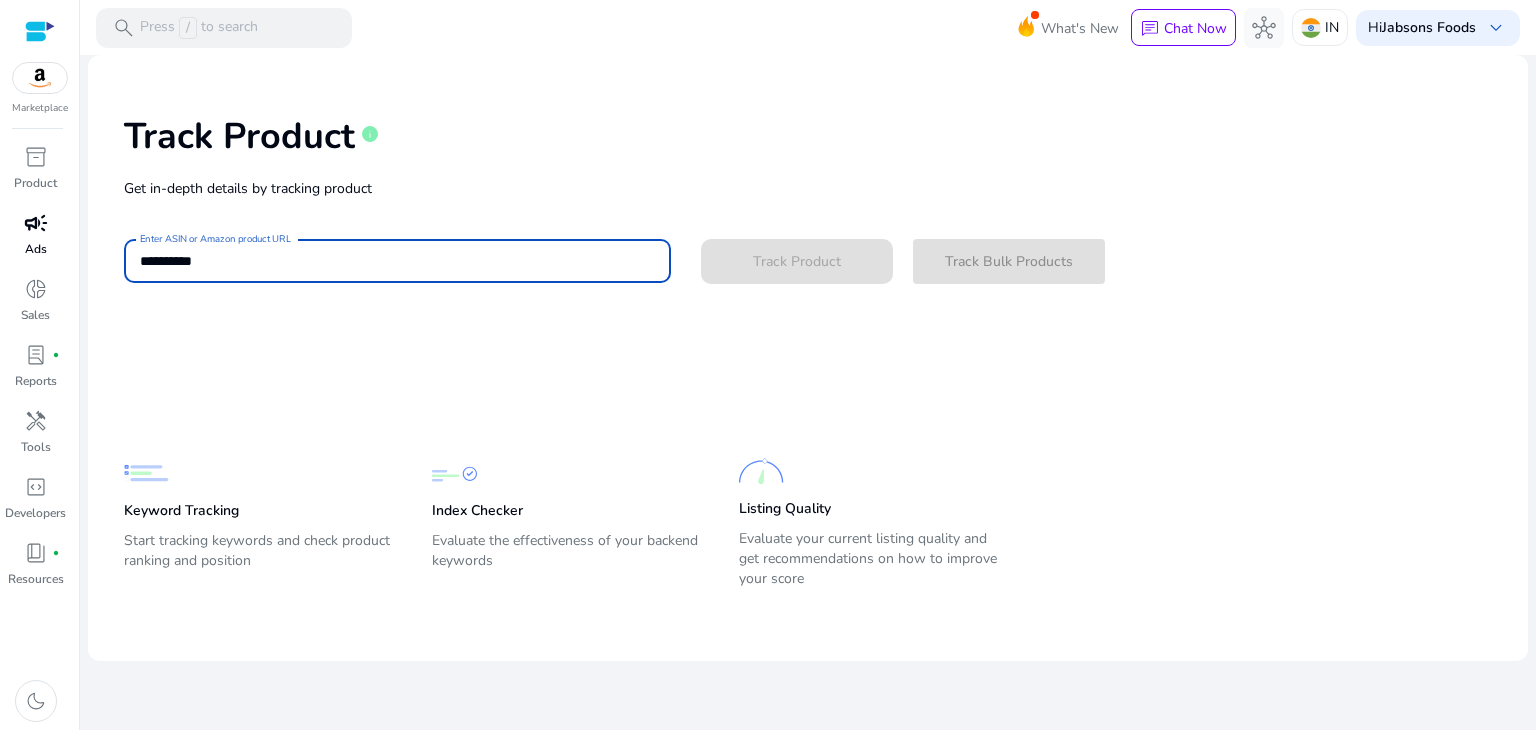 type 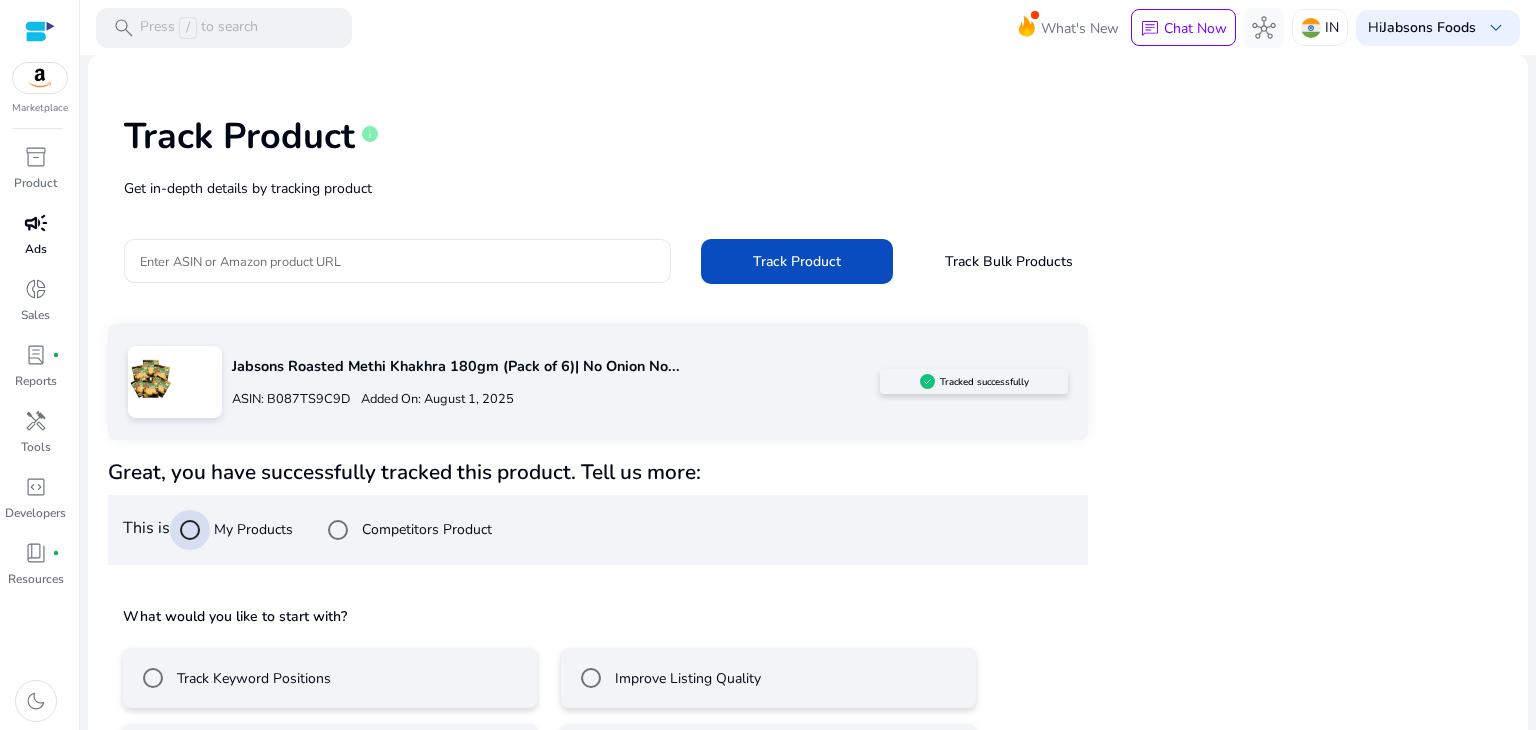 scroll, scrollTop: 83, scrollLeft: 0, axis: vertical 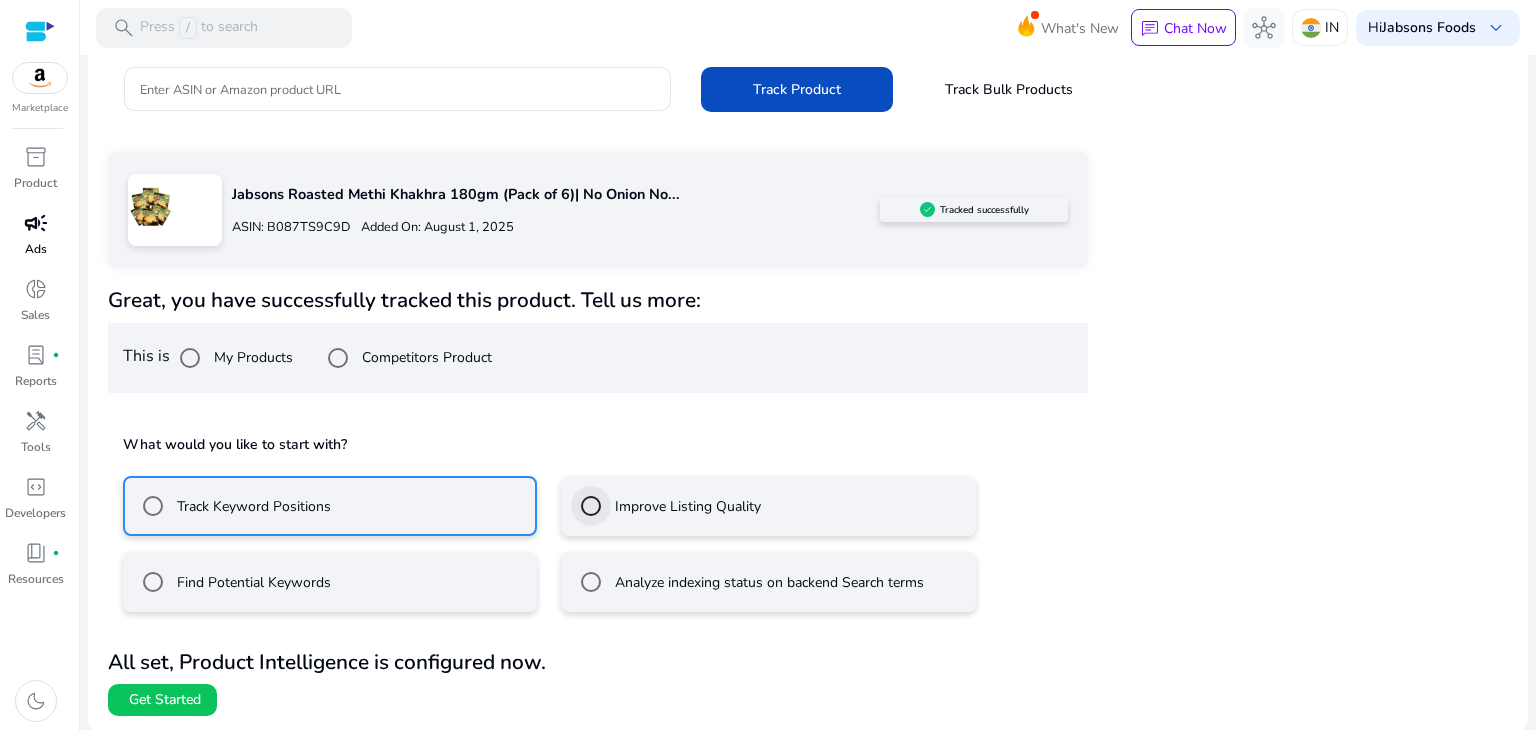 click at bounding box center (591, 506) 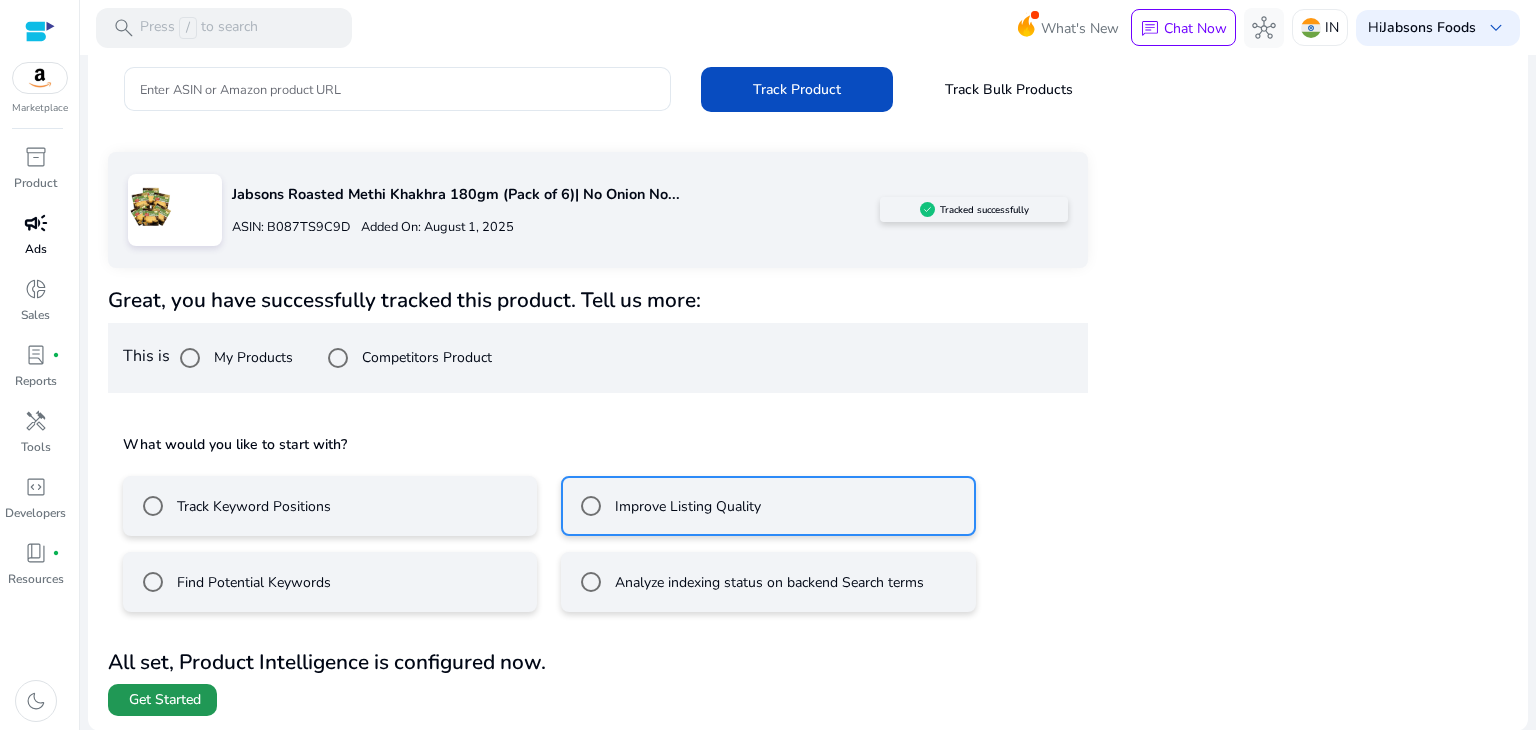 click on "Get Started" at bounding box center [165, 700] 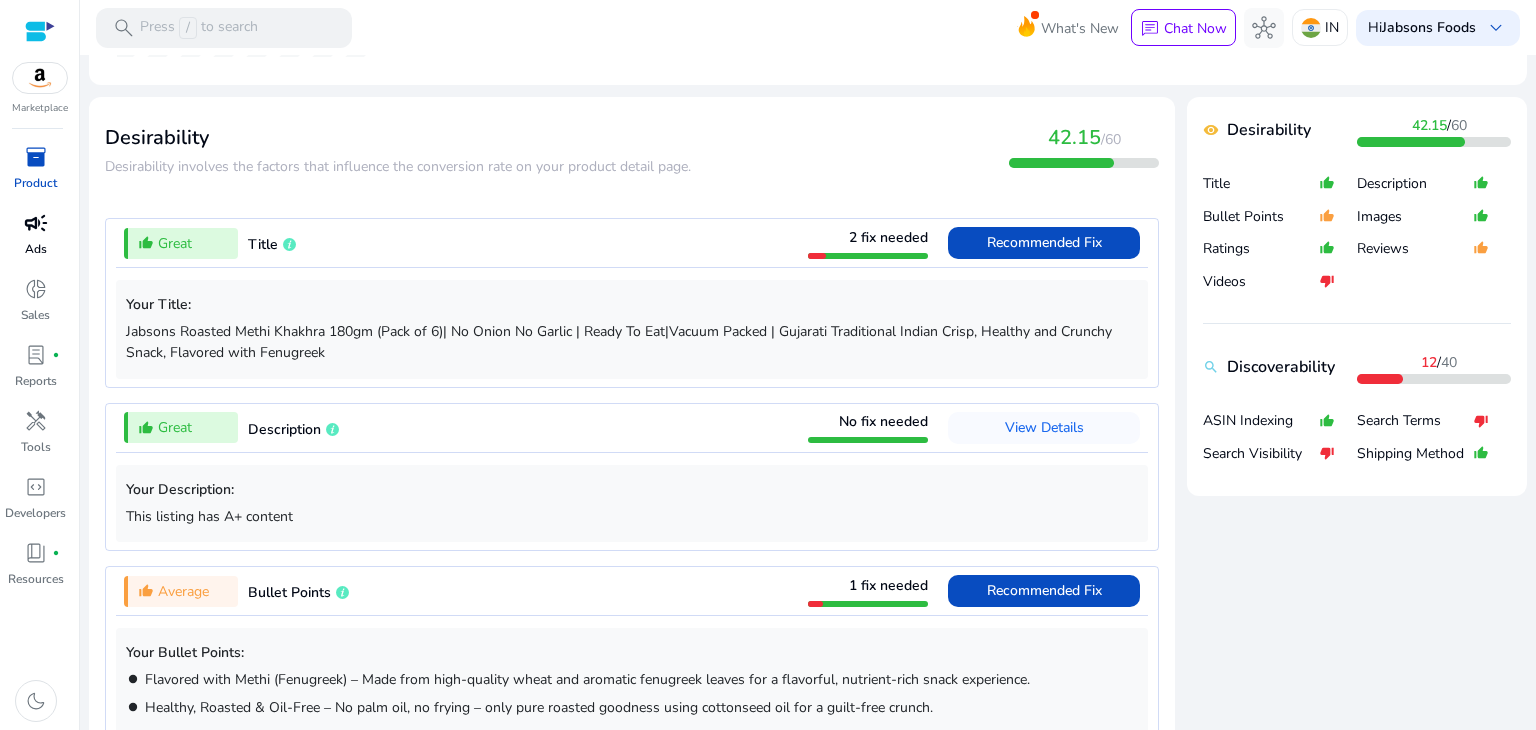 scroll, scrollTop: 716, scrollLeft: 0, axis: vertical 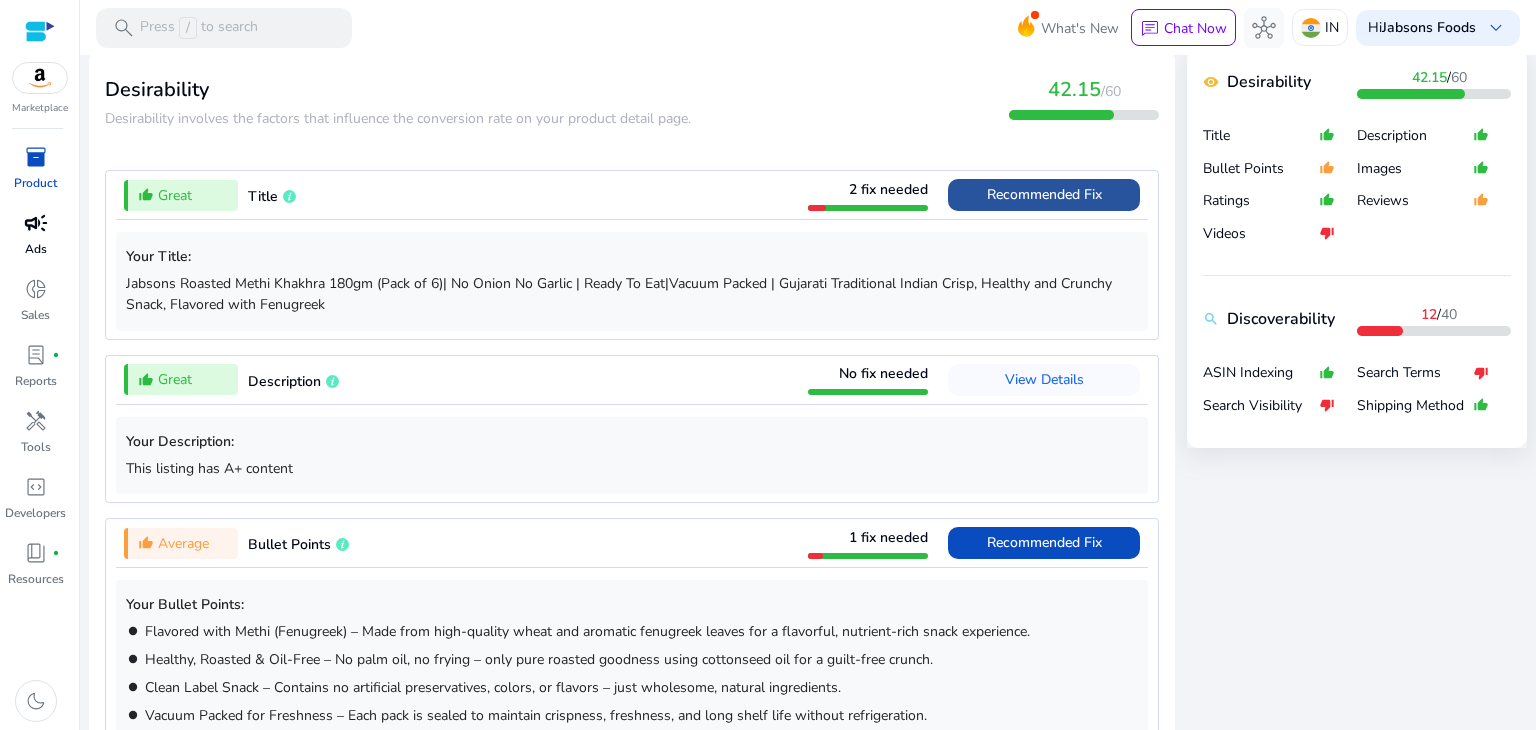 click on "Recommended Fix" at bounding box center [1044, 194] 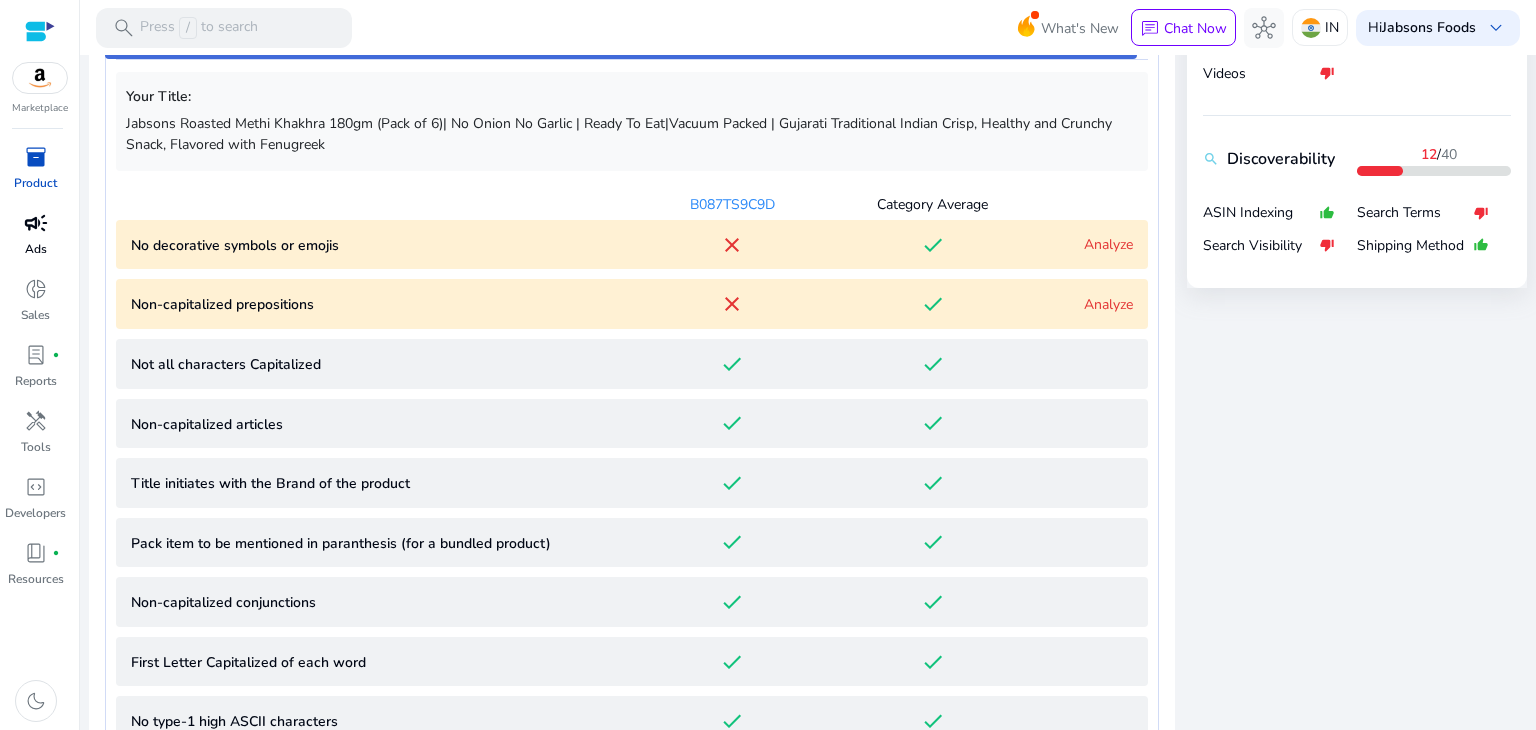 scroll, scrollTop: 885, scrollLeft: 0, axis: vertical 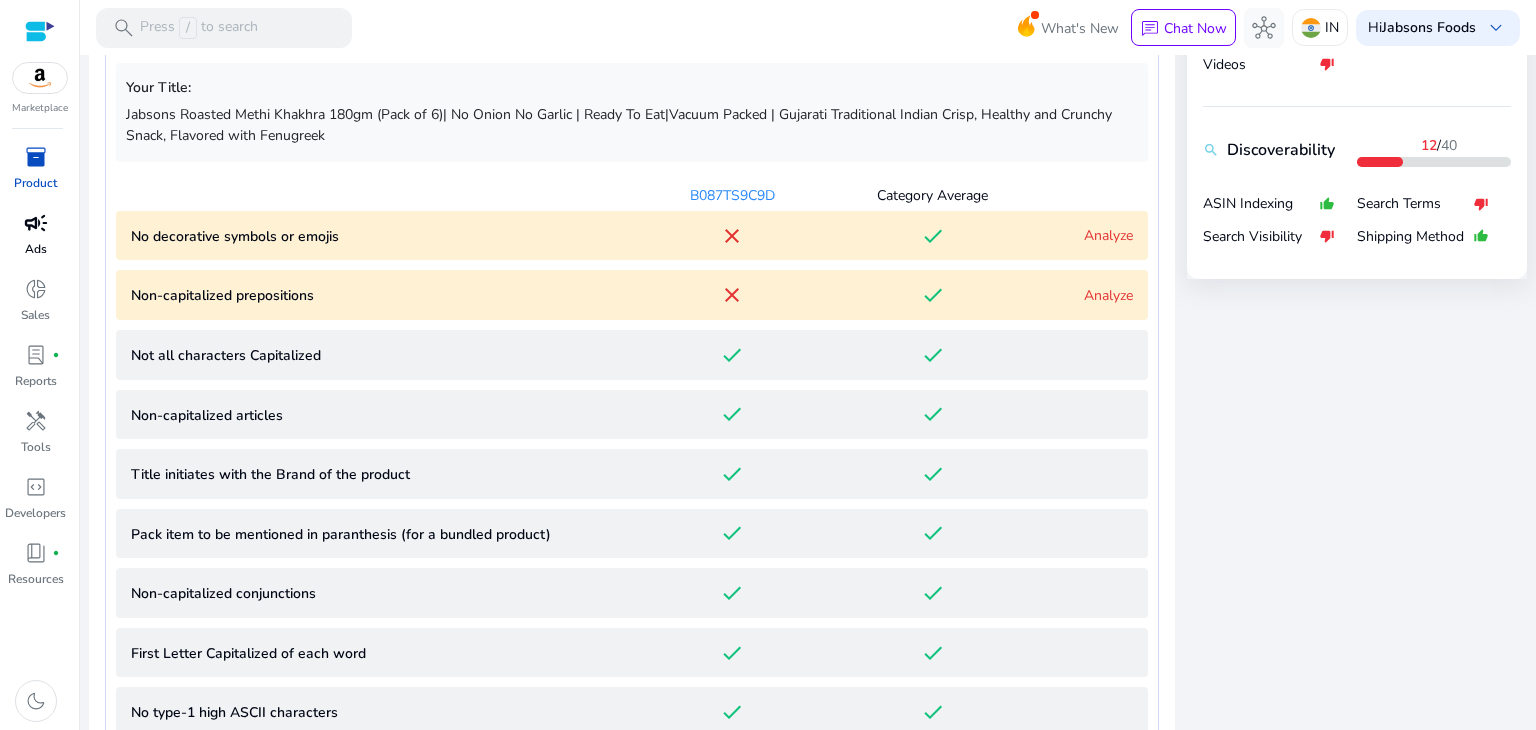 click on "Analyze" at bounding box center [1108, 235] 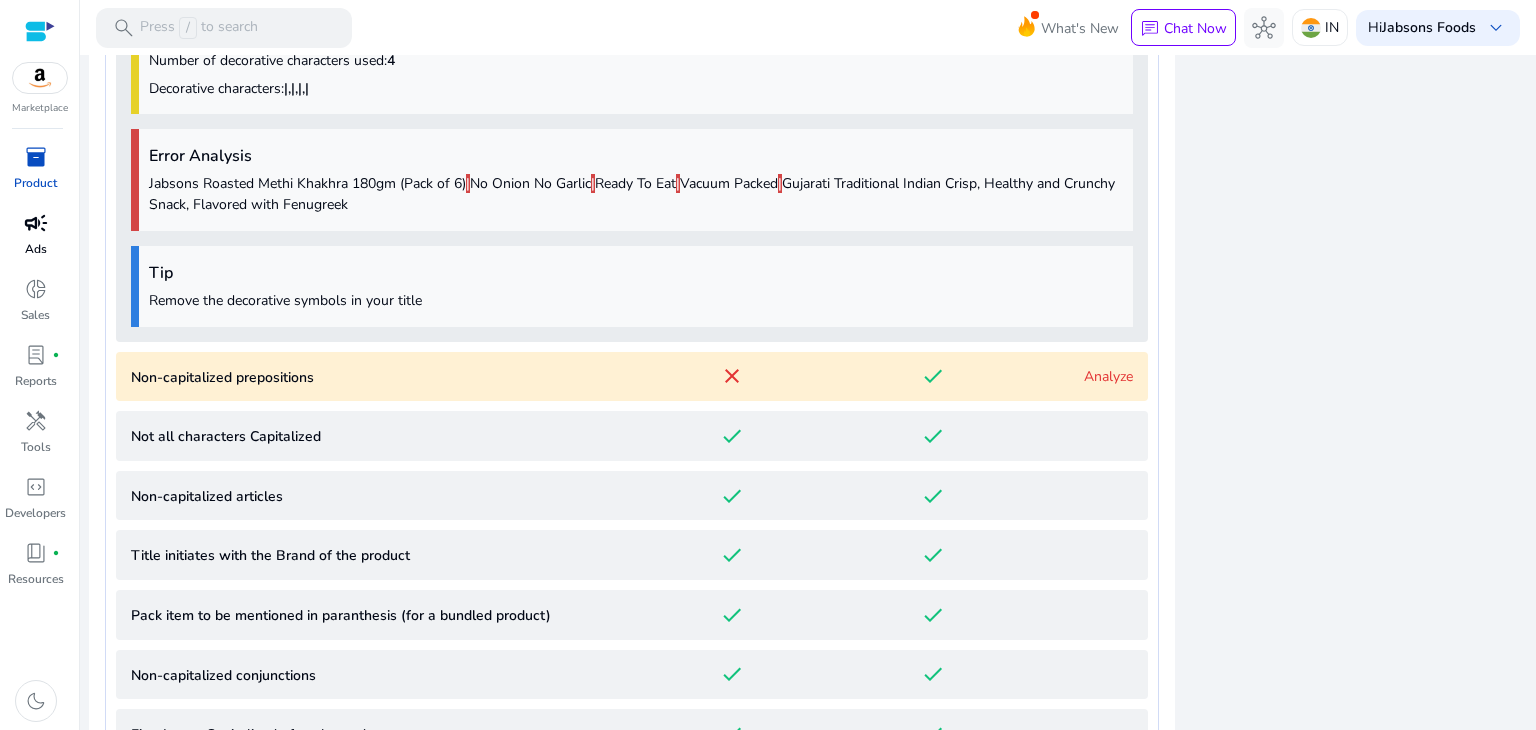 scroll, scrollTop: 1166, scrollLeft: 0, axis: vertical 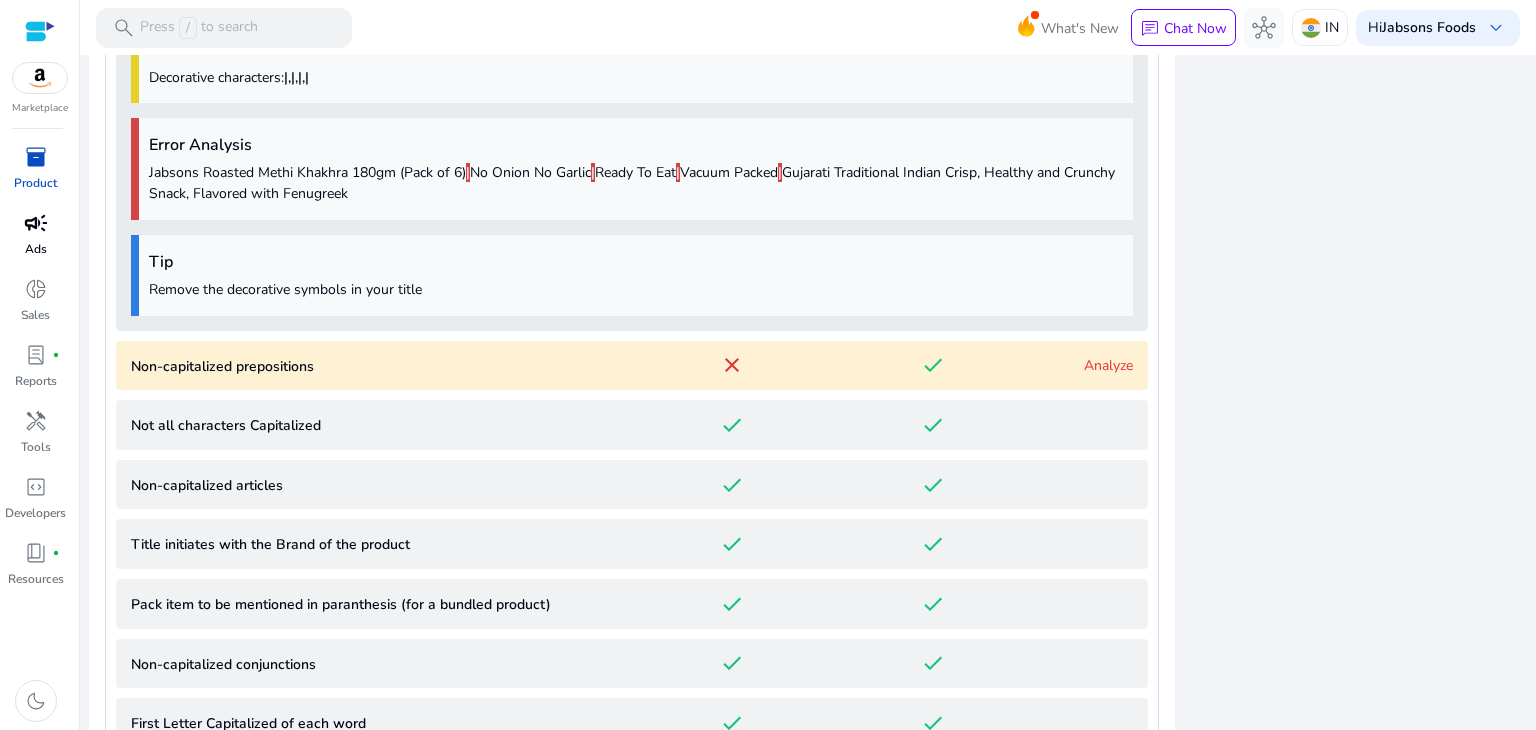 click on "Analyze" at bounding box center [1108, 365] 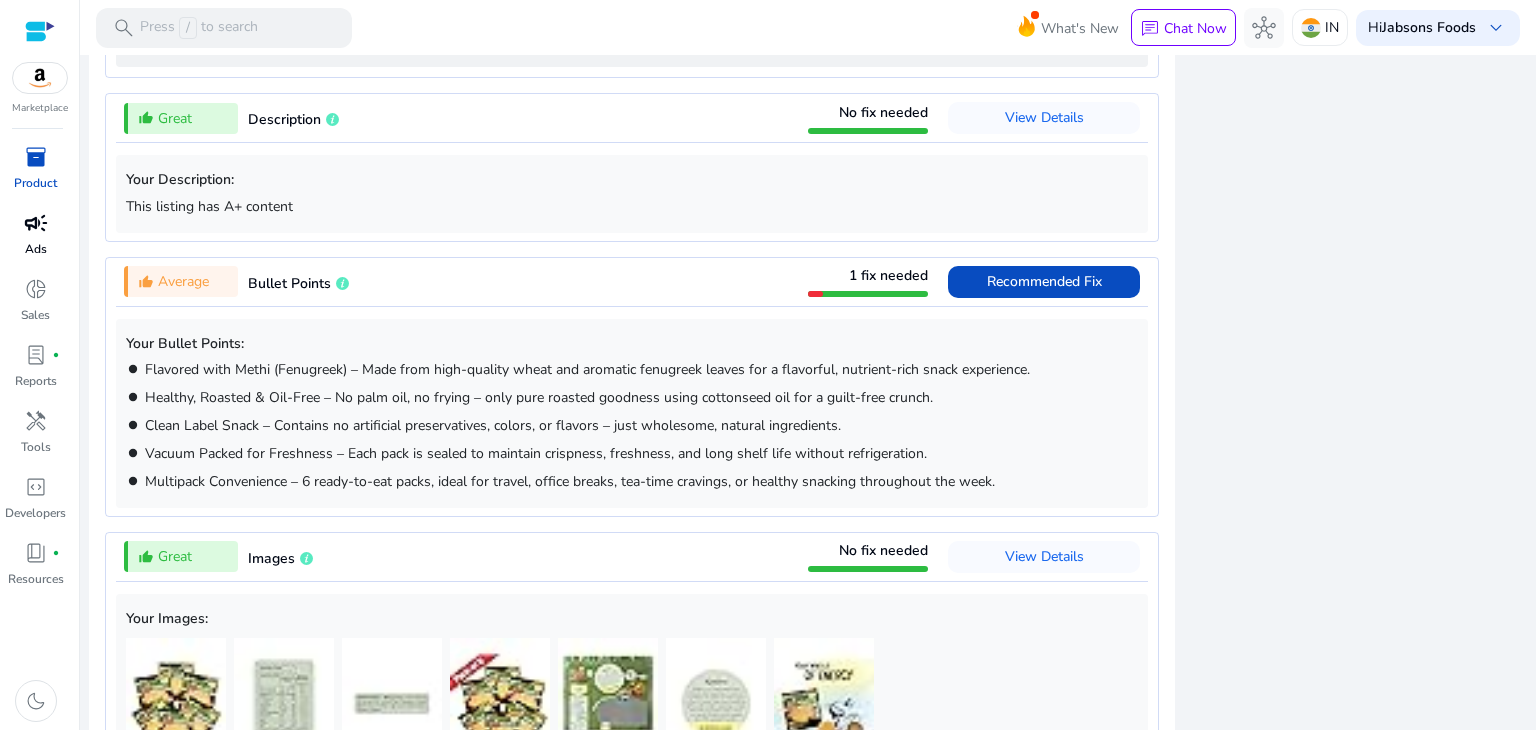 scroll, scrollTop: 2500, scrollLeft: 0, axis: vertical 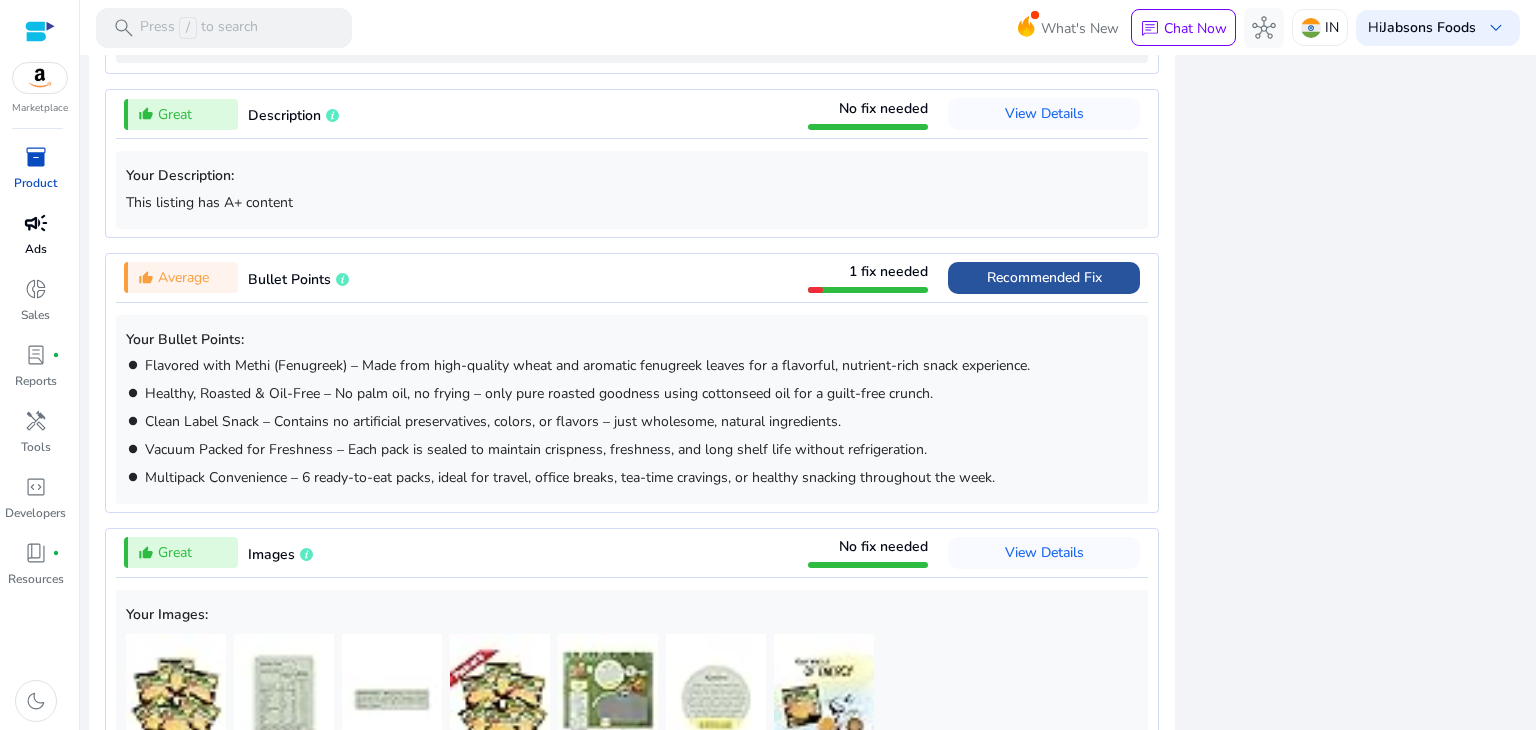 click on "Recommended Fix" at bounding box center [1044, 277] 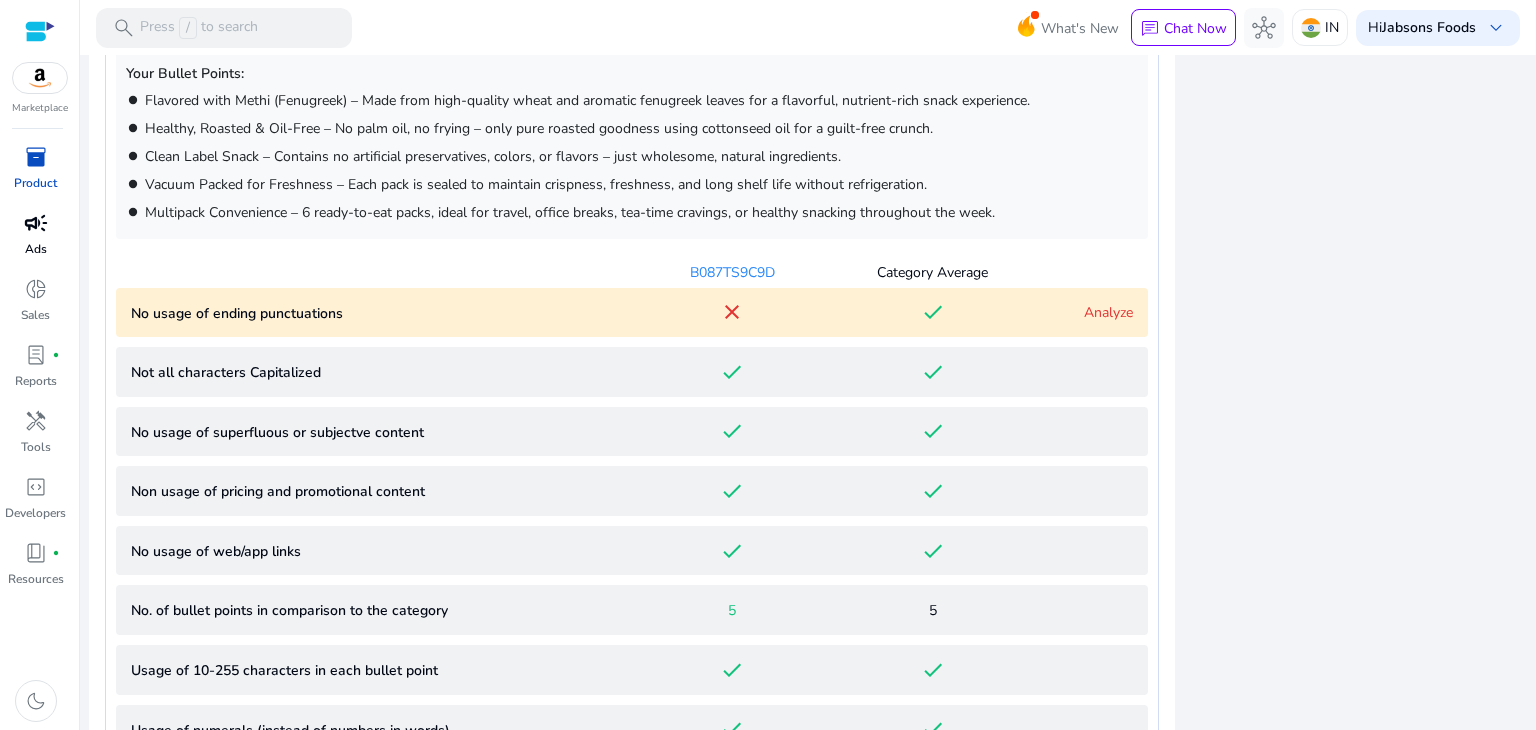 scroll, scrollTop: 1247, scrollLeft: 0, axis: vertical 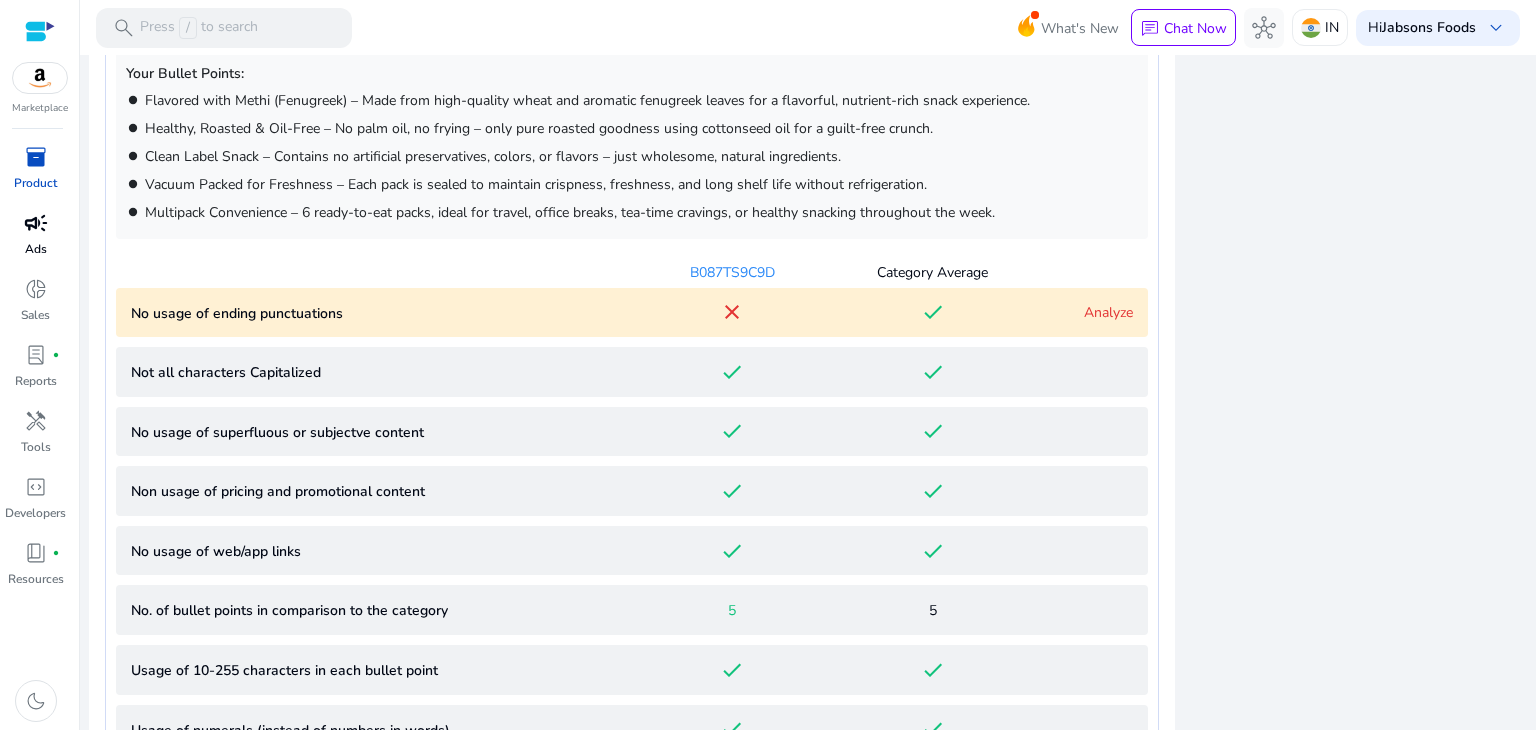 click on "Analyze" at bounding box center (1108, 312) 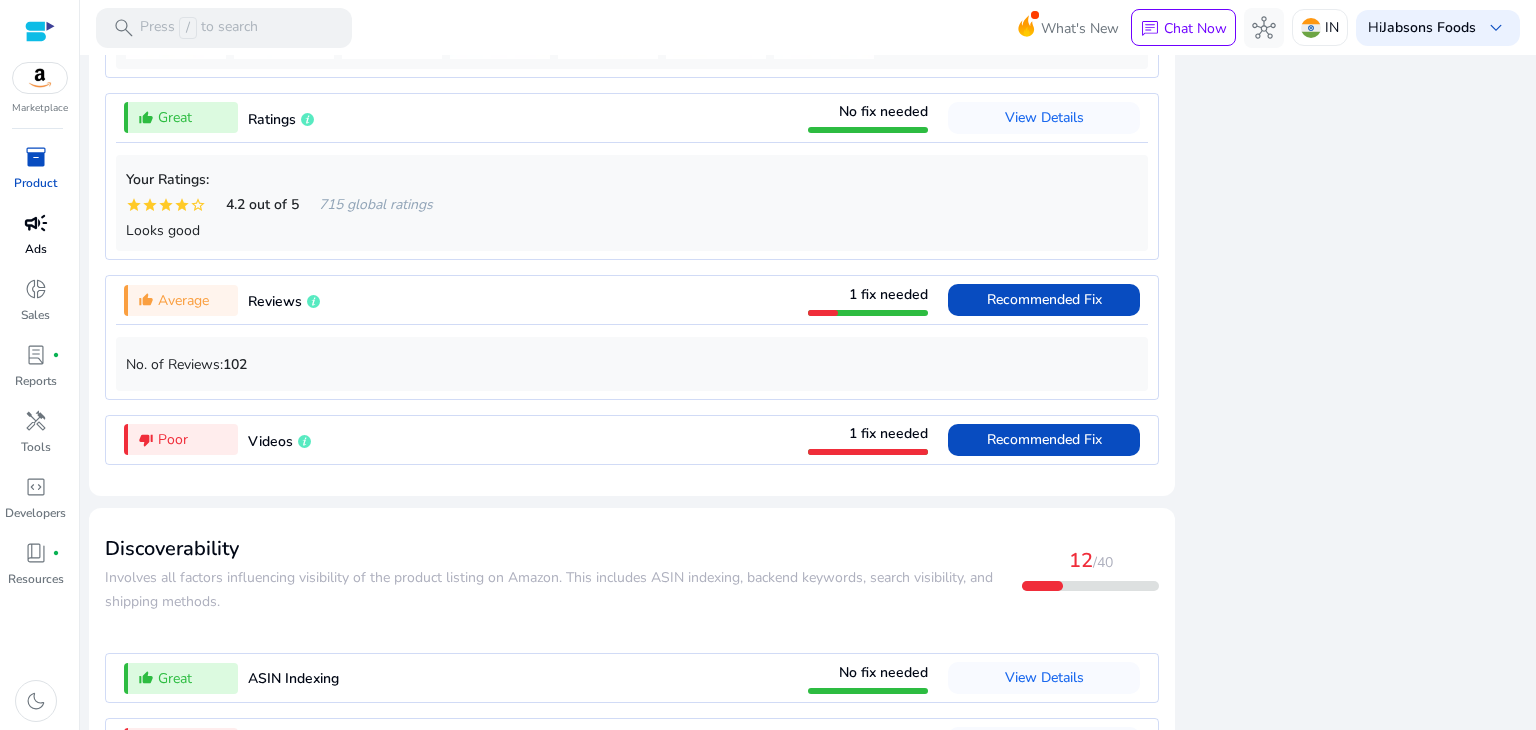 scroll, scrollTop: 2624, scrollLeft: 0, axis: vertical 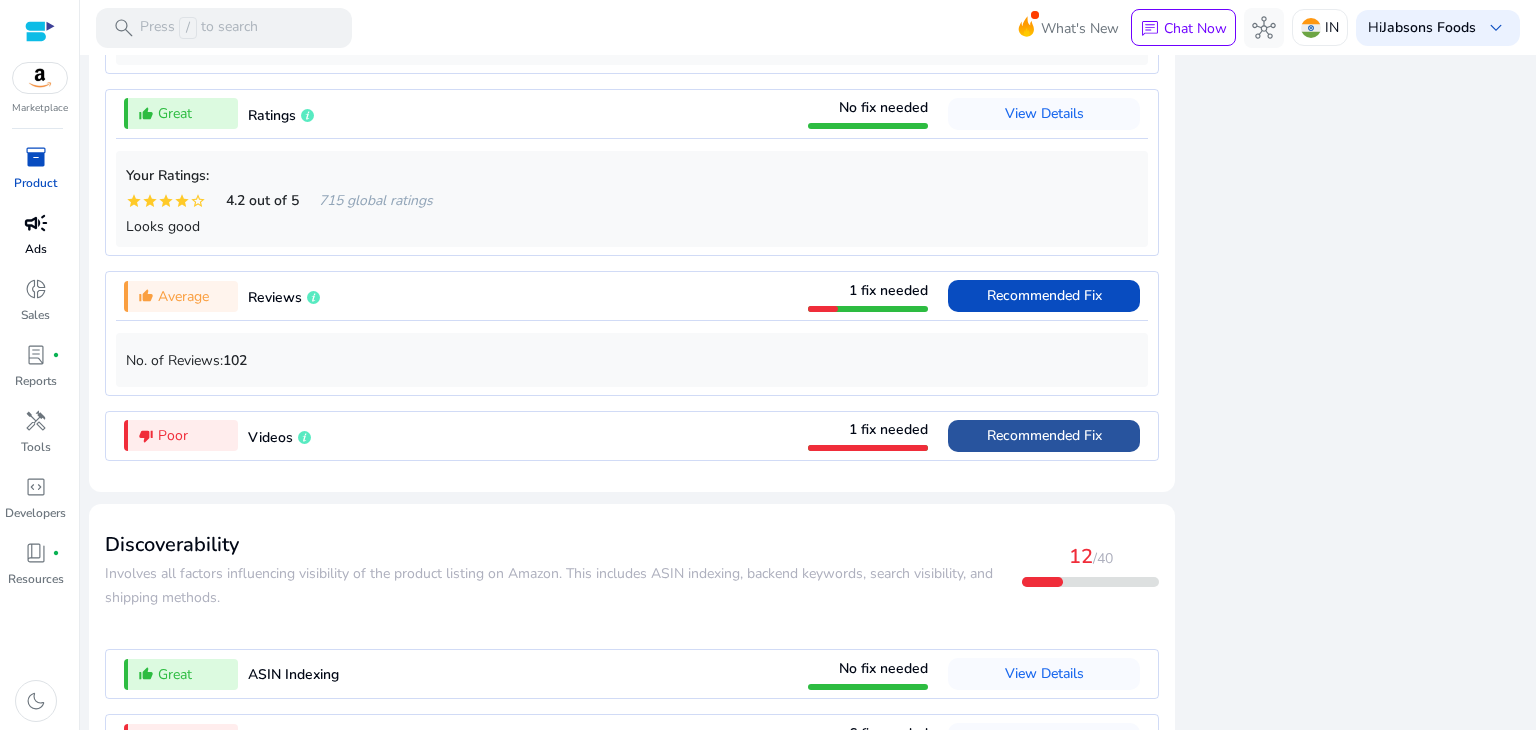 click on "Recommended Fix" at bounding box center [1044, 435] 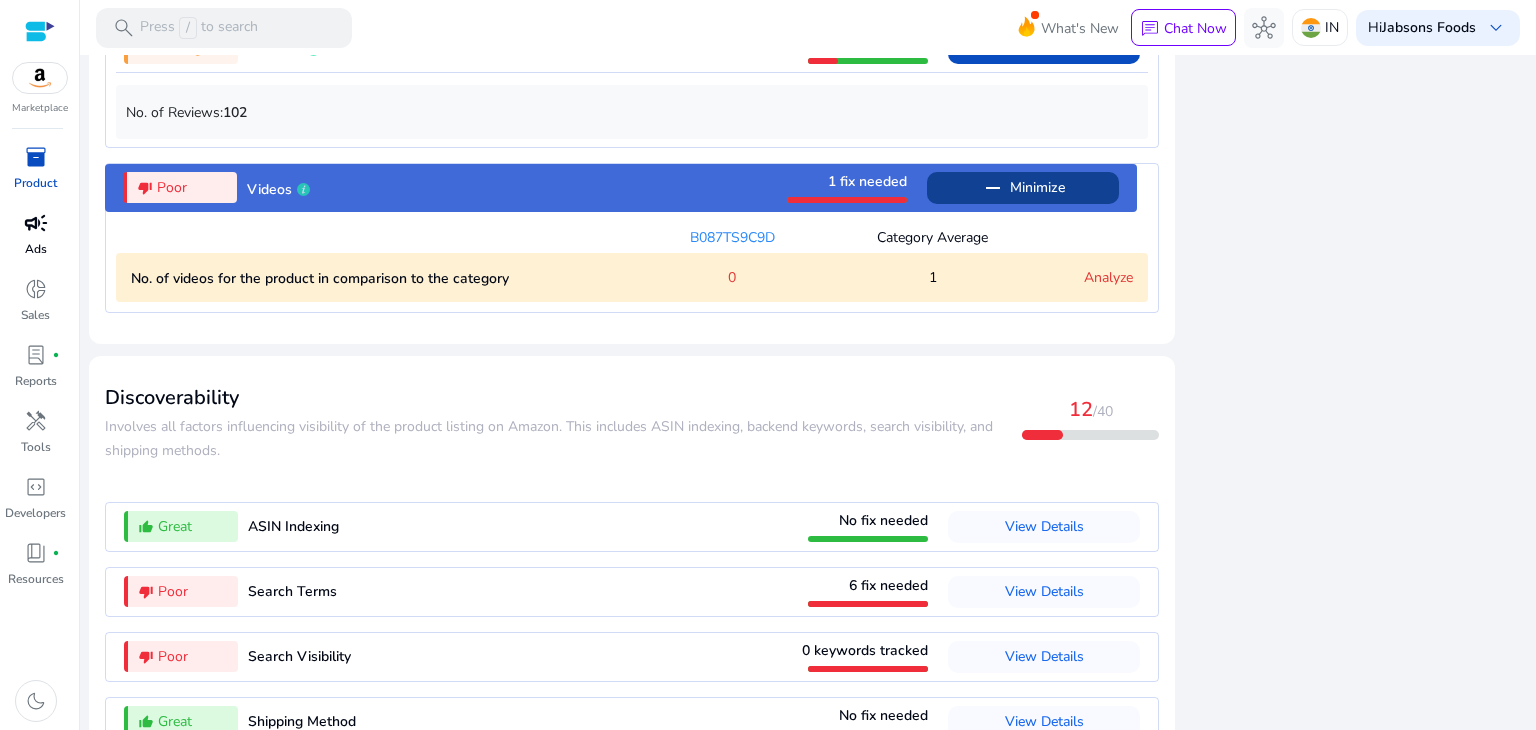 scroll, scrollTop: 1999, scrollLeft: 0, axis: vertical 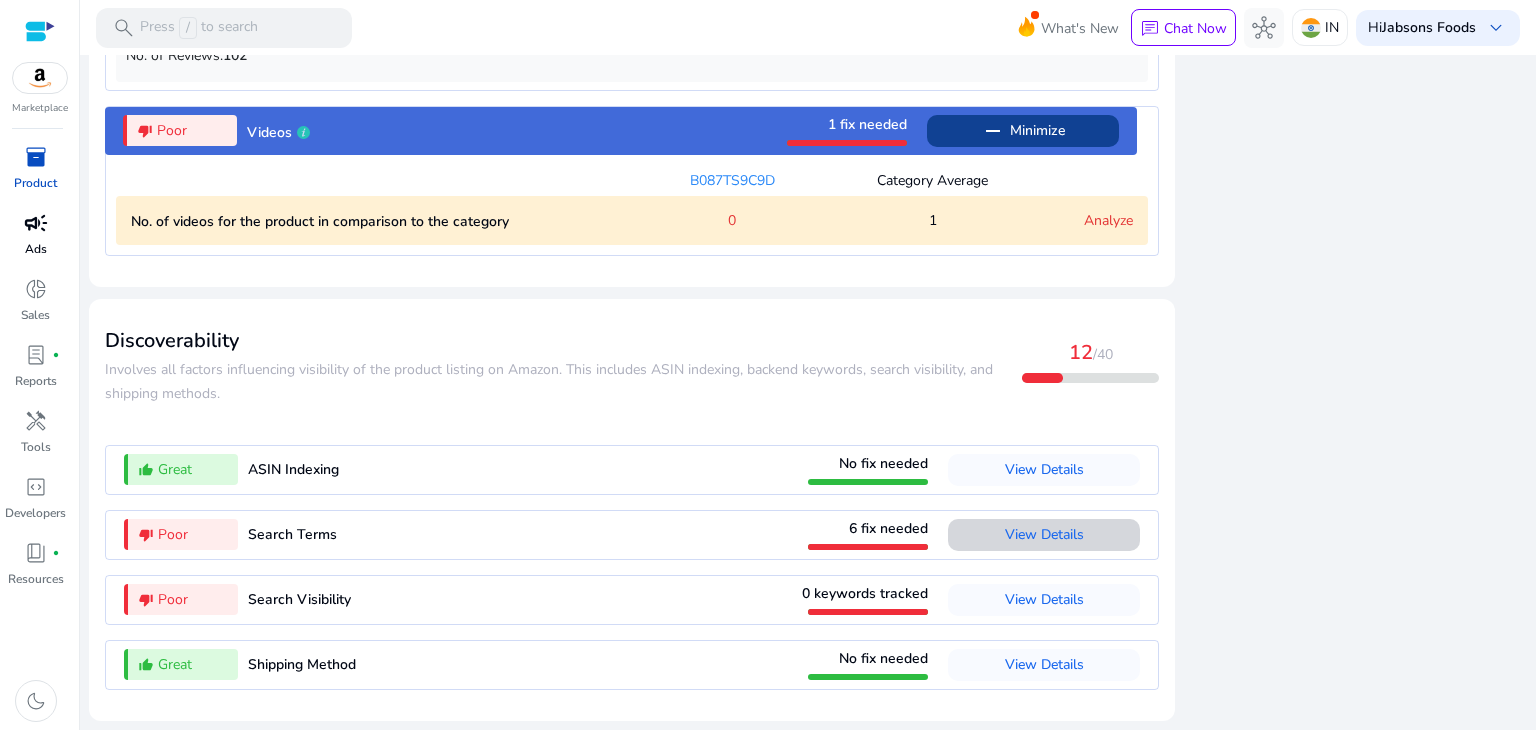 click on "View Details" at bounding box center [1044, 534] 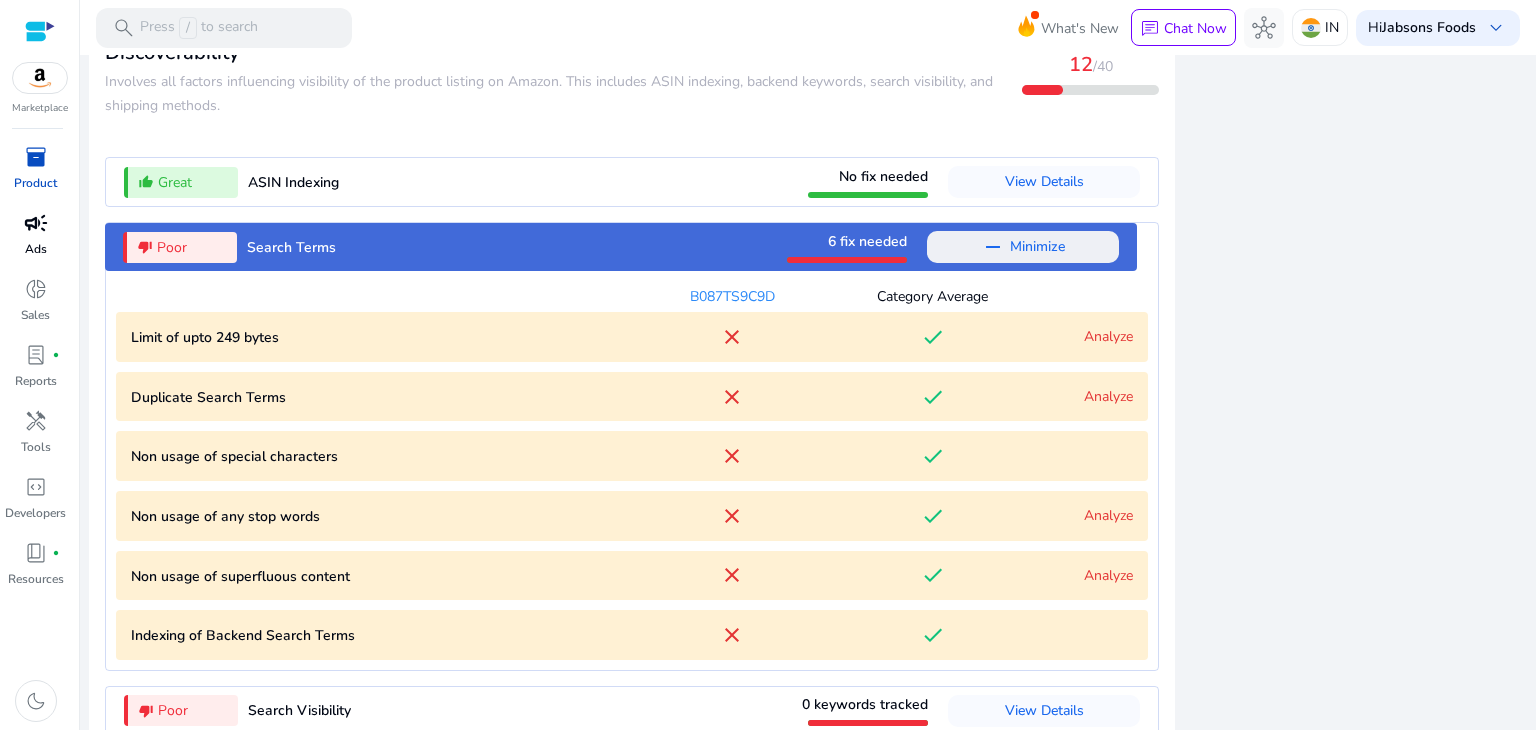 scroll, scrollTop: 2296, scrollLeft: 0, axis: vertical 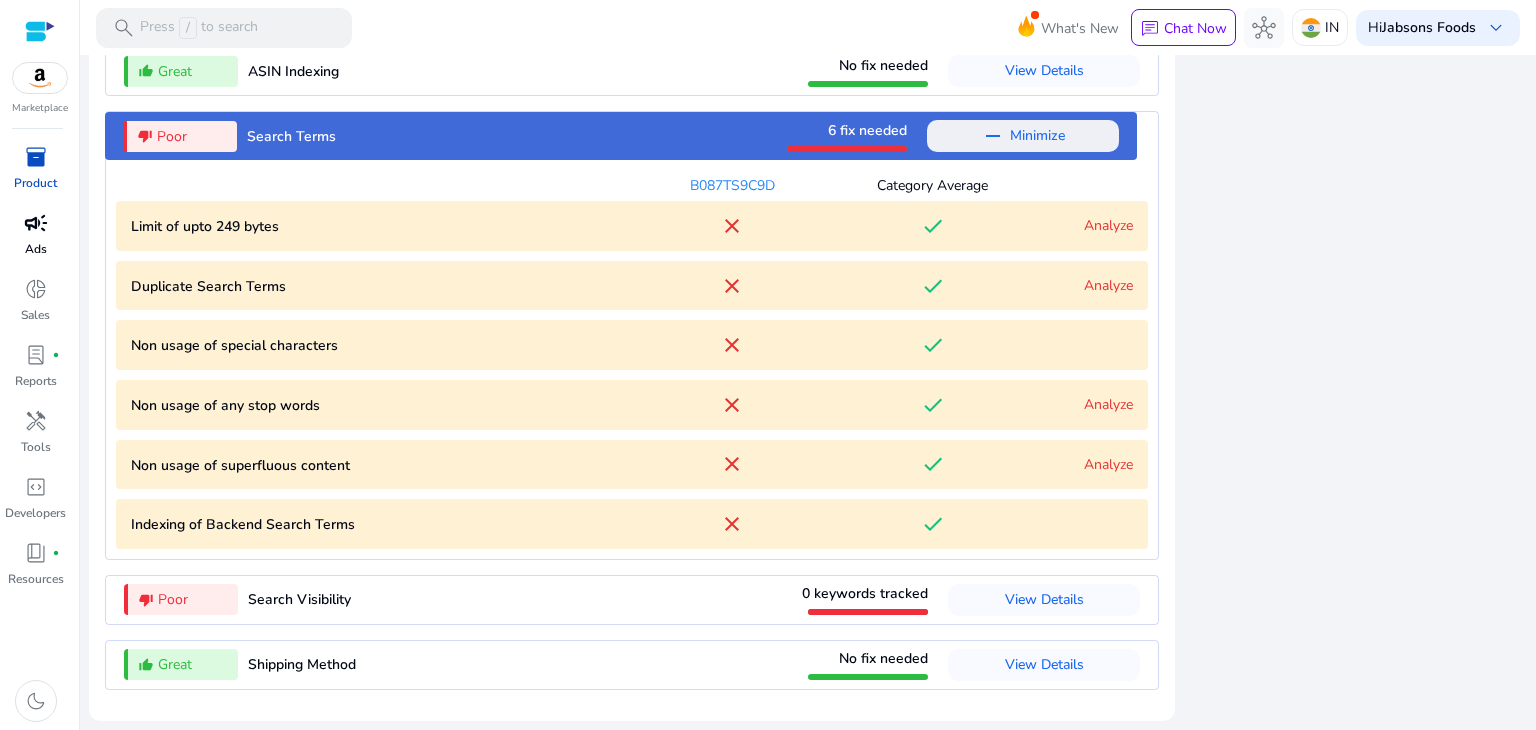 click on "Analyze" at bounding box center (1108, 225) 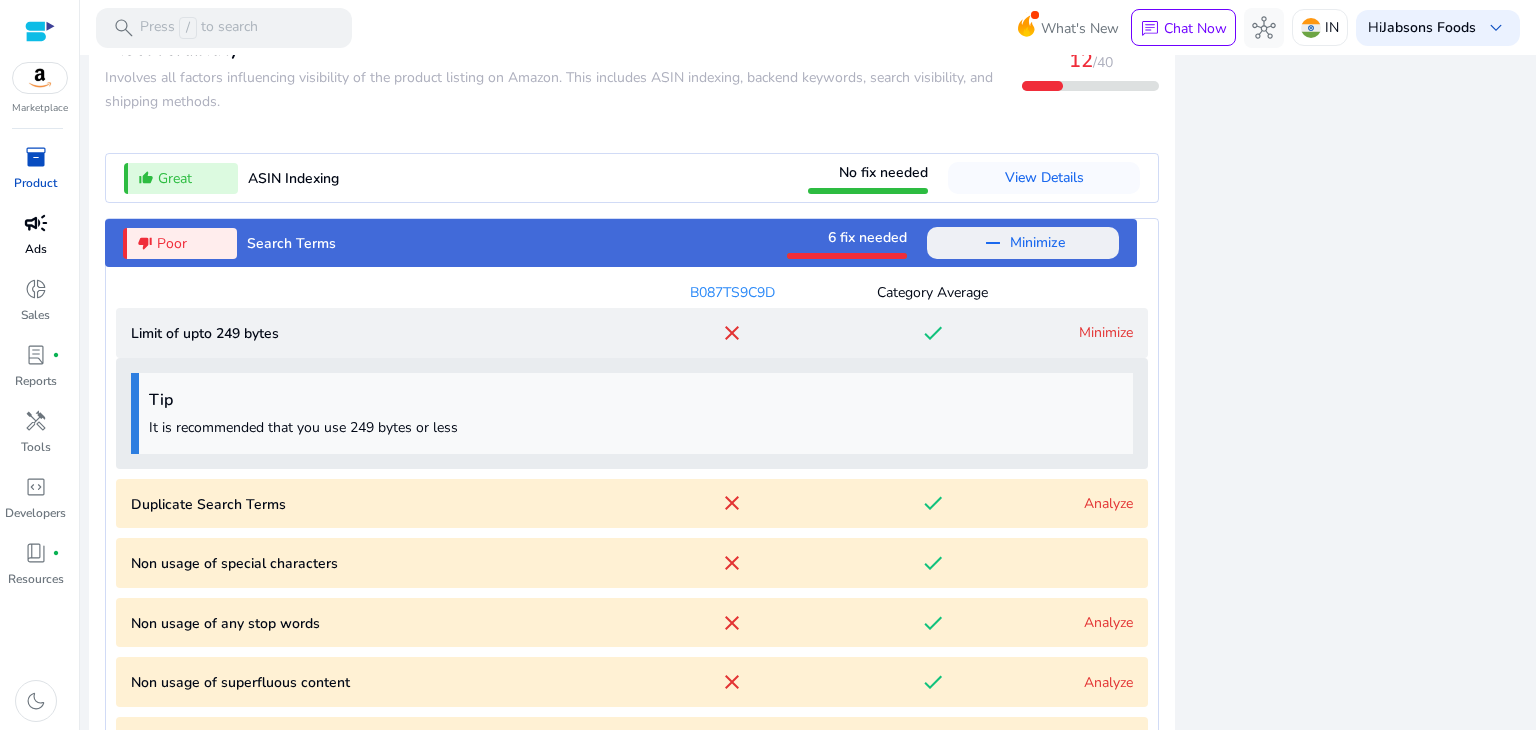 scroll, scrollTop: 2190, scrollLeft: 0, axis: vertical 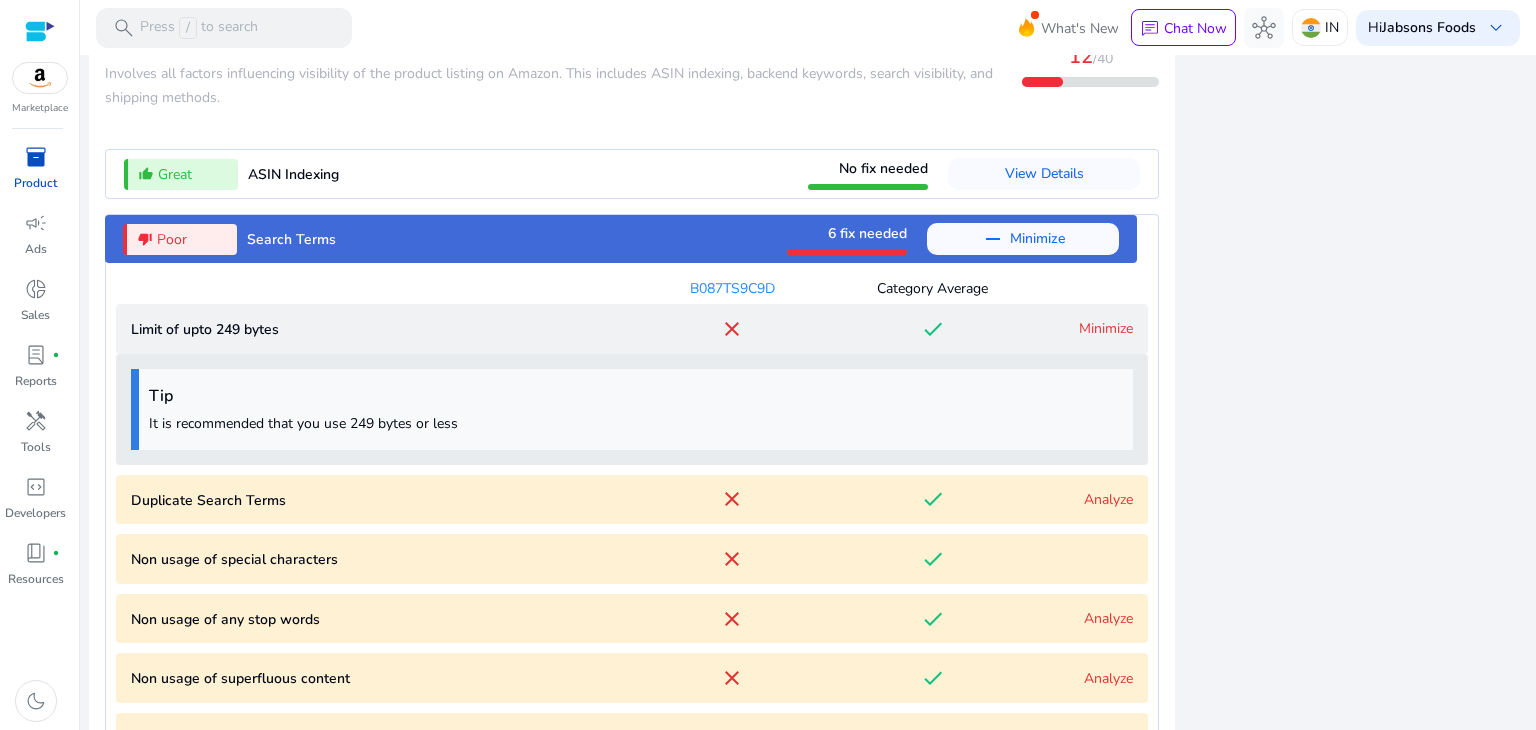click on "Analyze" at bounding box center [1083, 499] 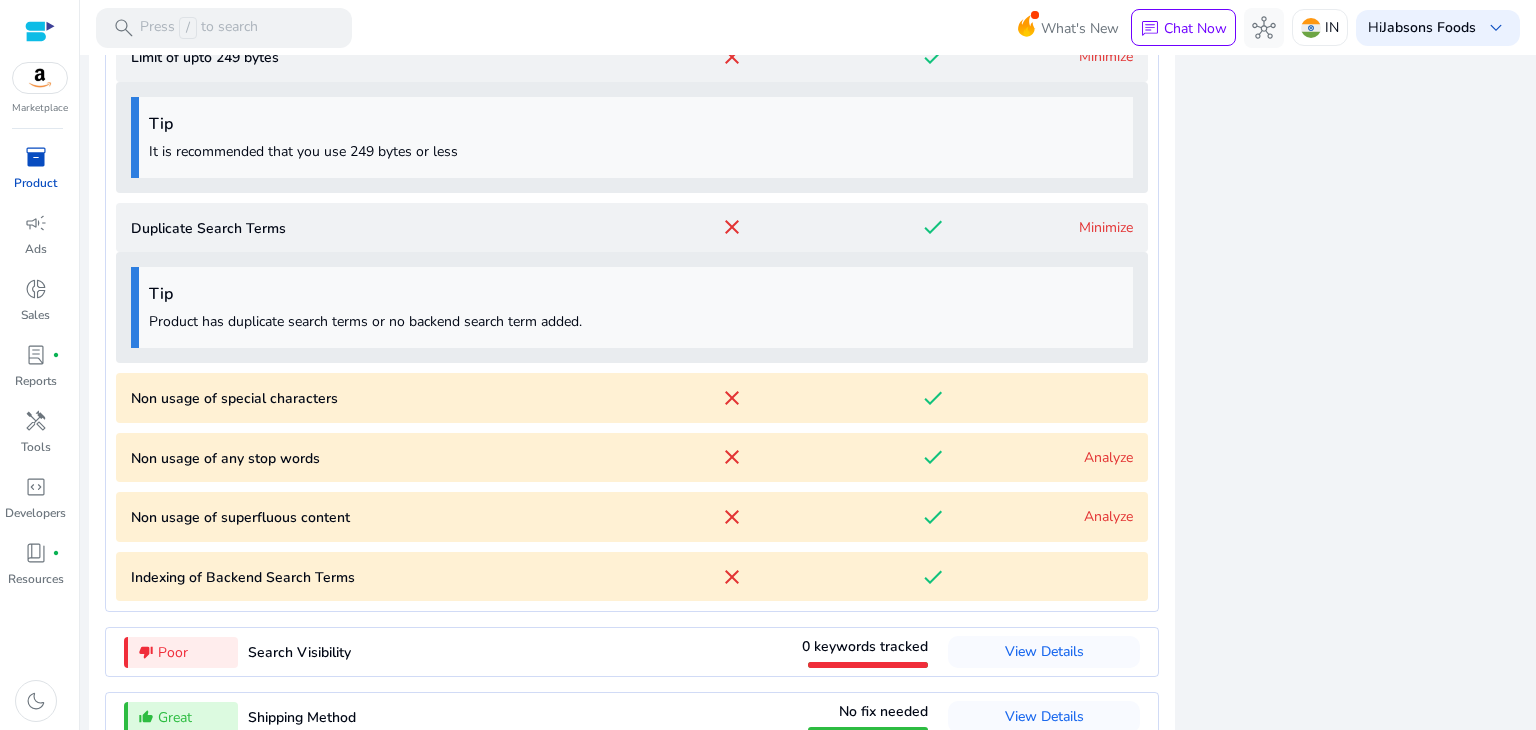 scroll, scrollTop: 2465, scrollLeft: 0, axis: vertical 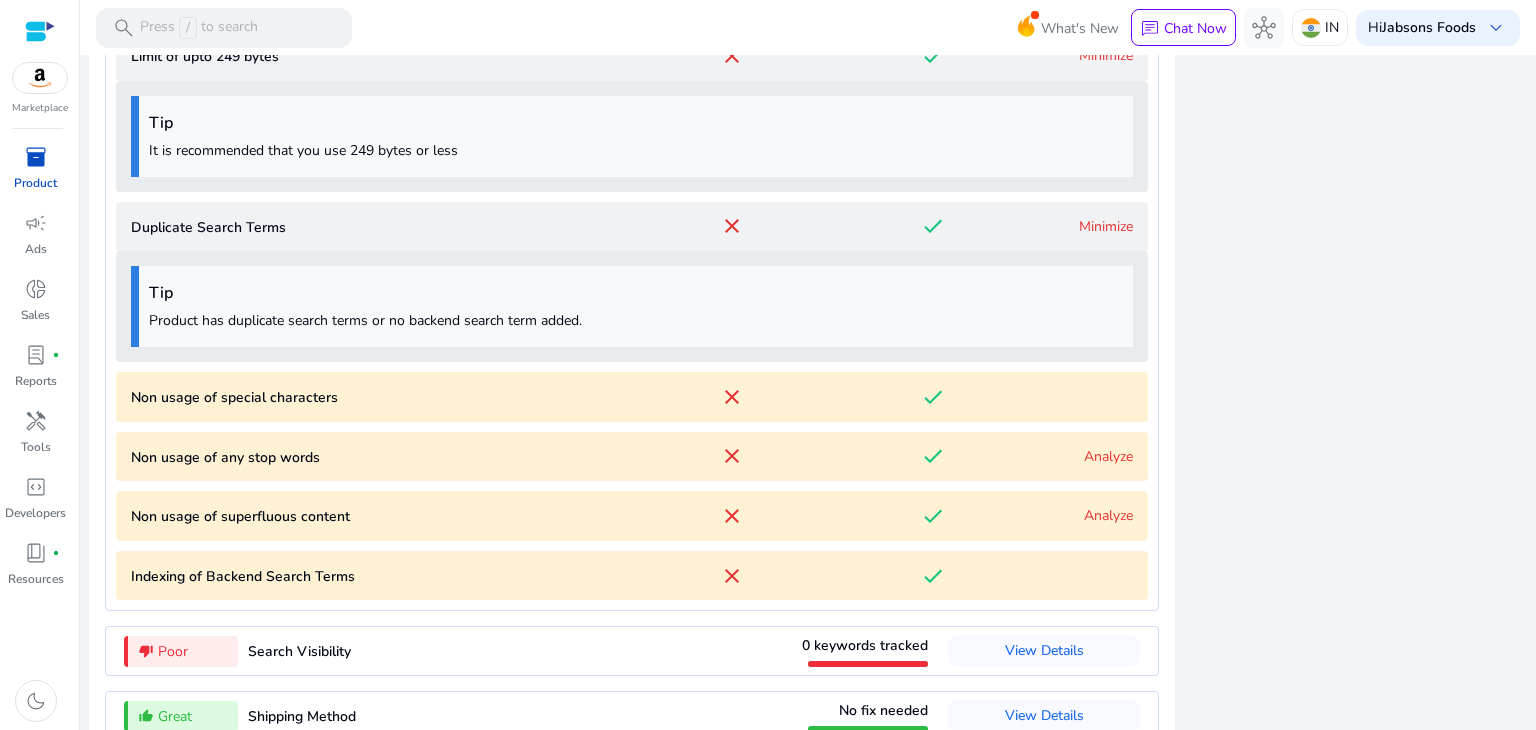 click on "Analyze" at bounding box center [1108, 456] 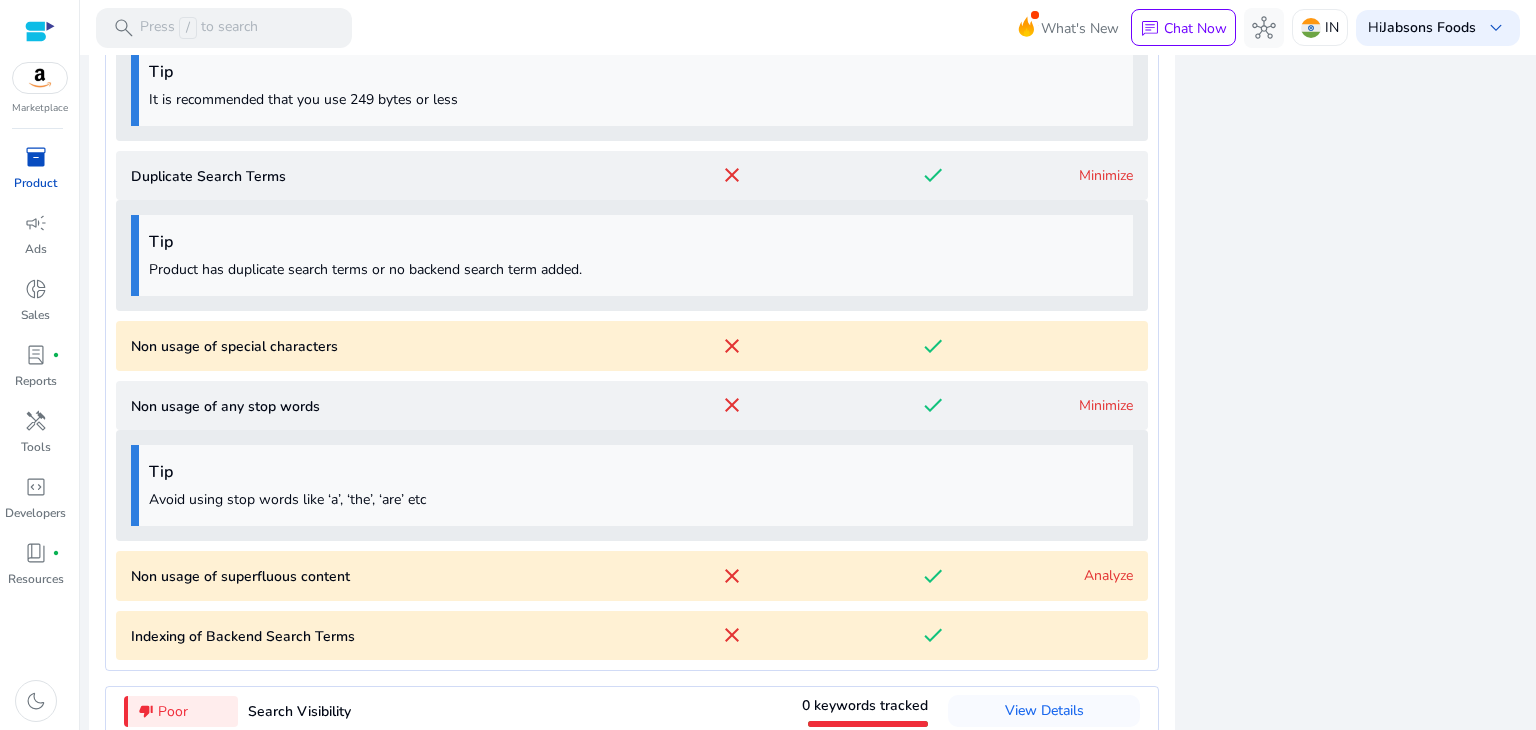 scroll, scrollTop: 2629, scrollLeft: 0, axis: vertical 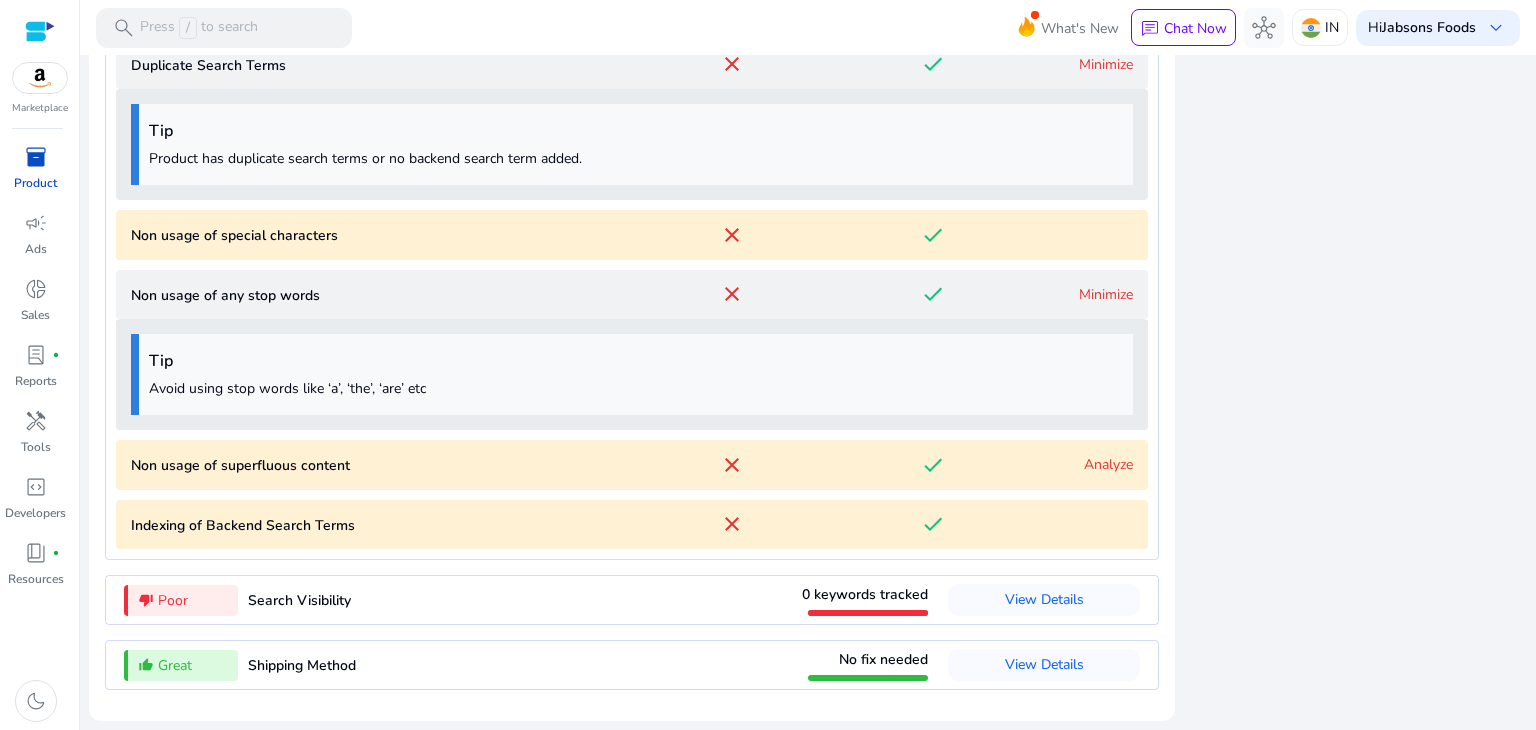 click on "done" at bounding box center [932, 235] 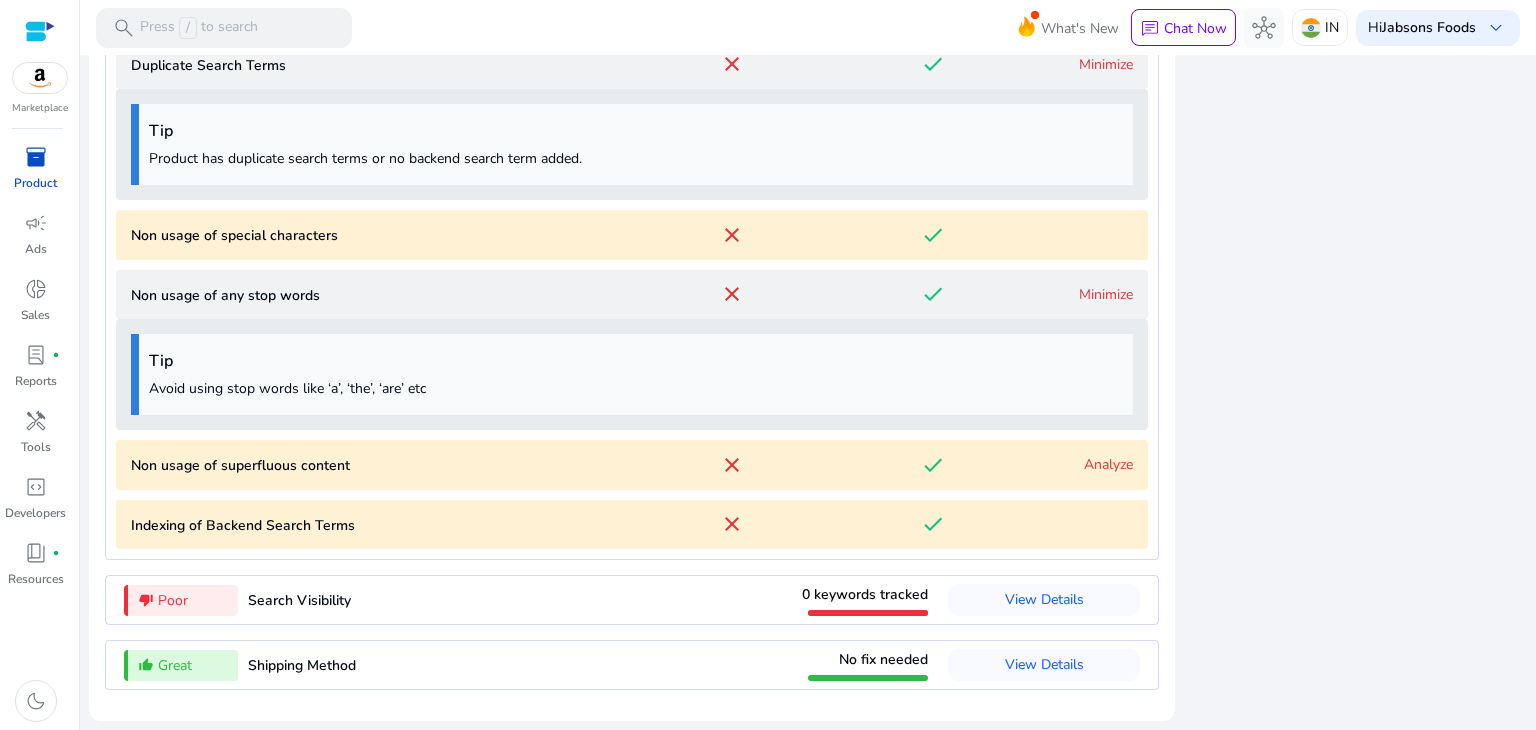 click on "Non usage of special characters close done" at bounding box center [632, 235] 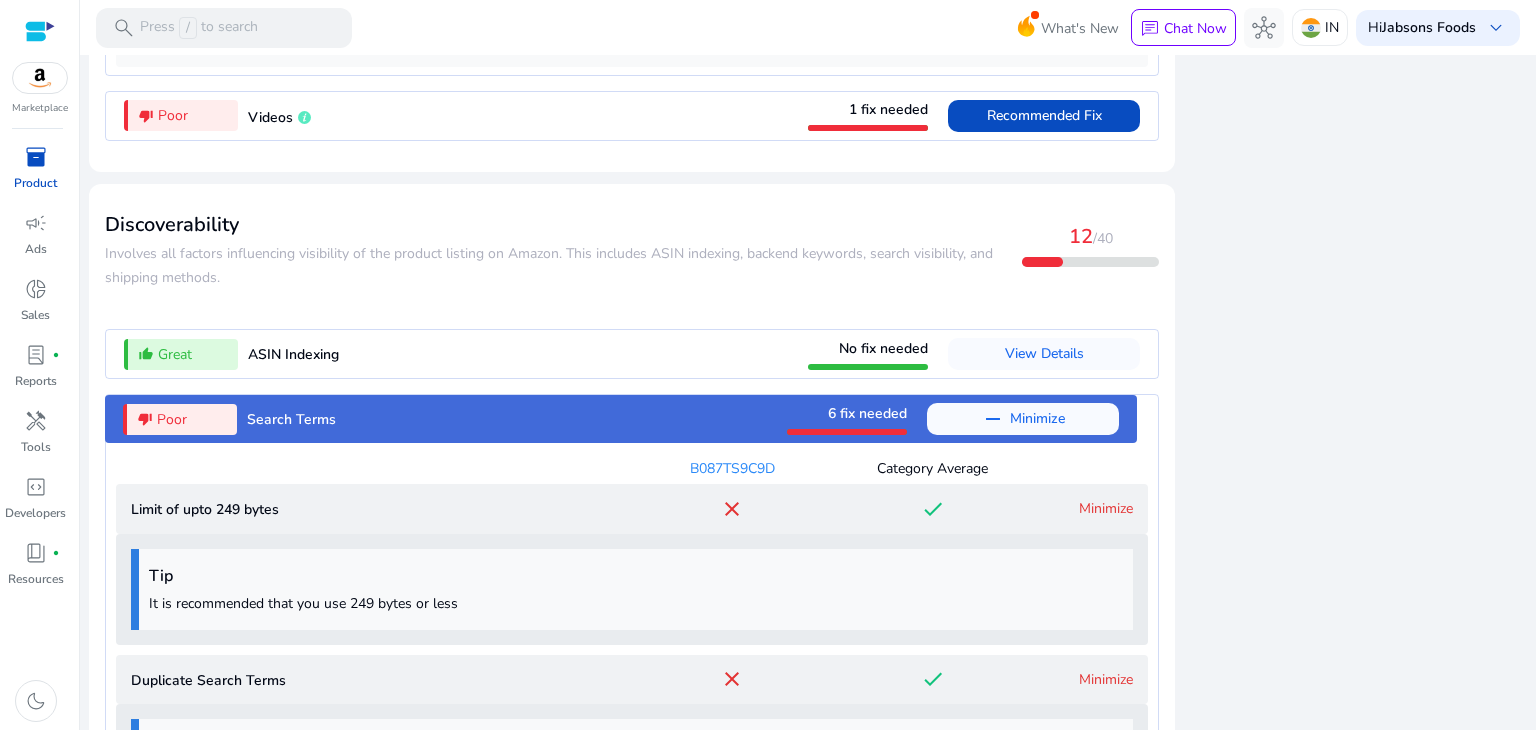 scroll, scrollTop: 2629, scrollLeft: 0, axis: vertical 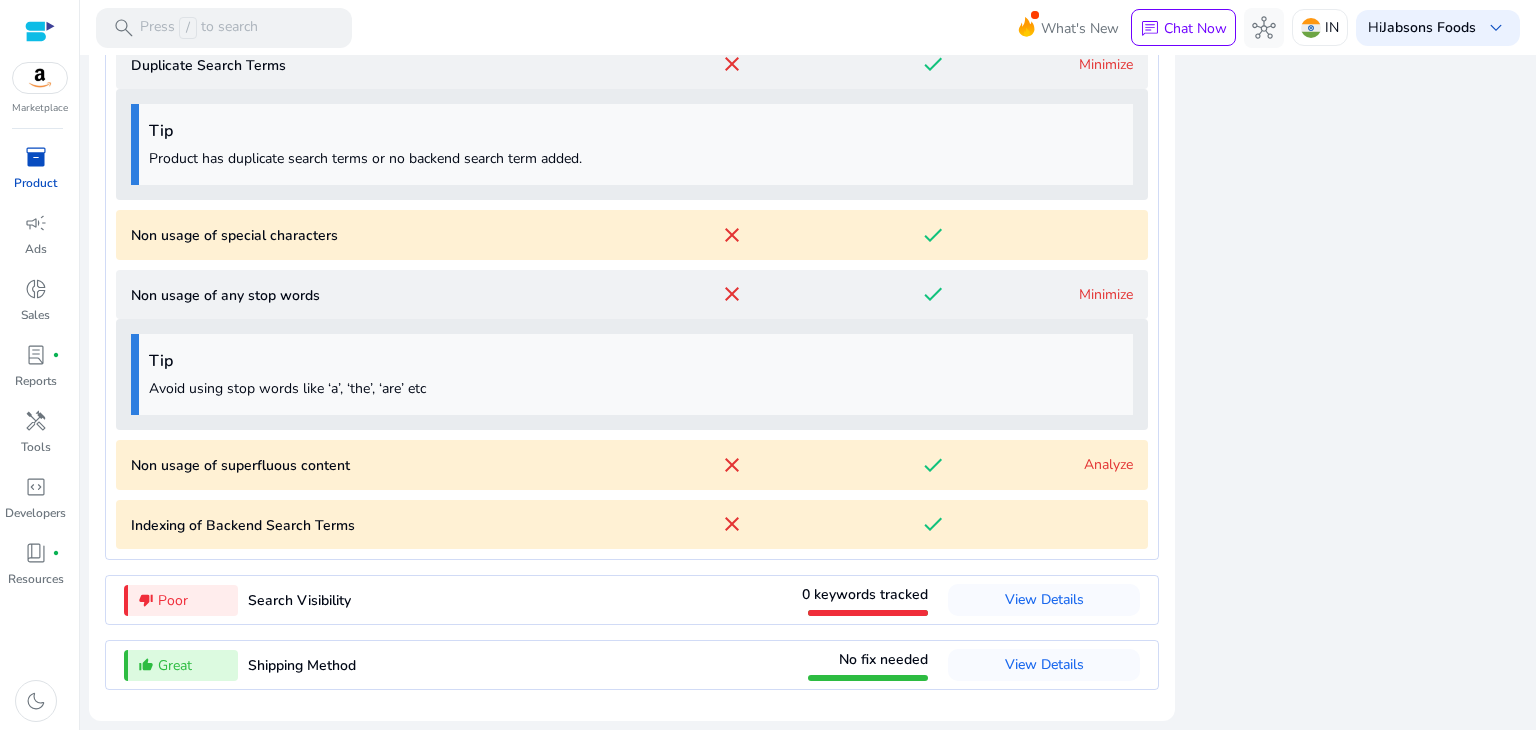 click on "Analyze" at bounding box center [1108, 464] 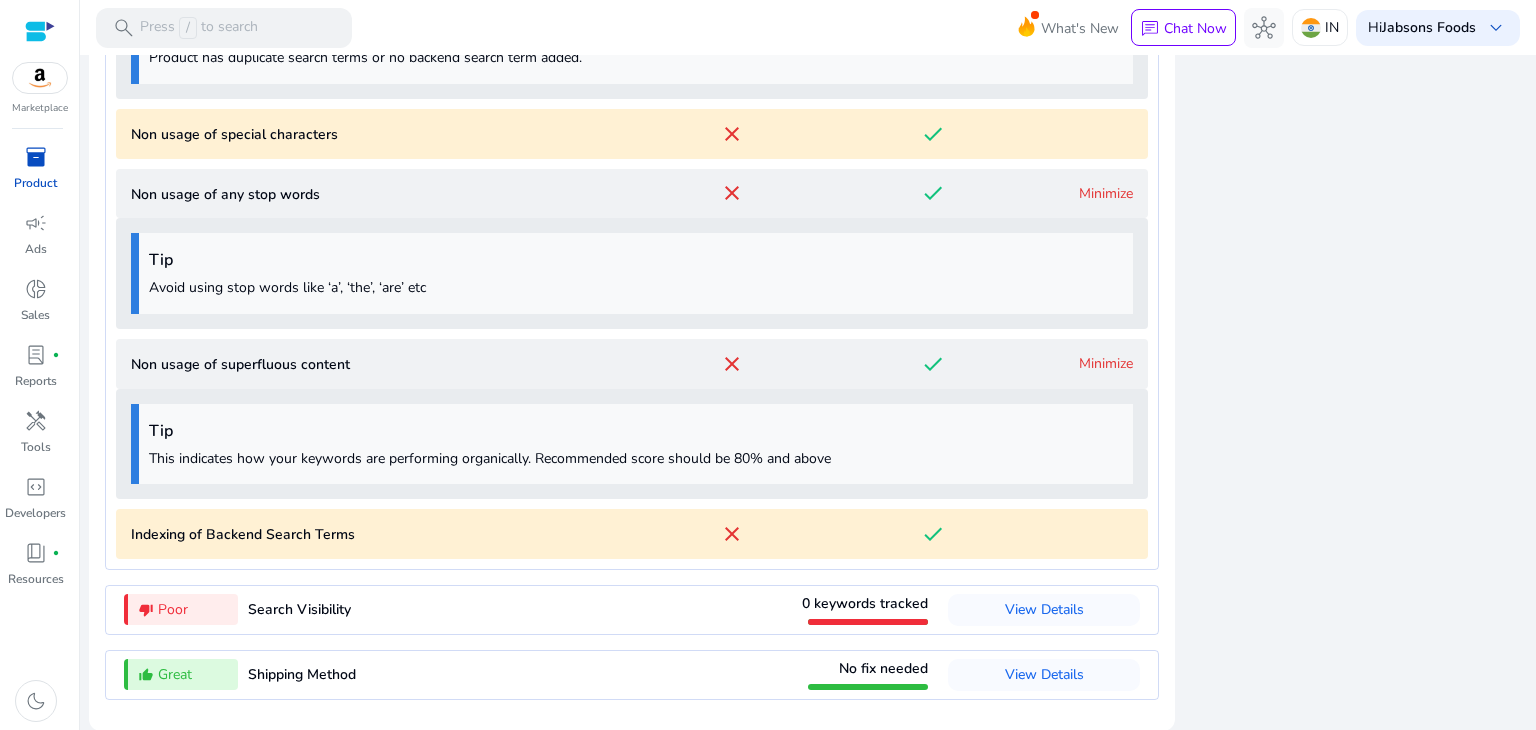 scroll, scrollTop: 2740, scrollLeft: 0, axis: vertical 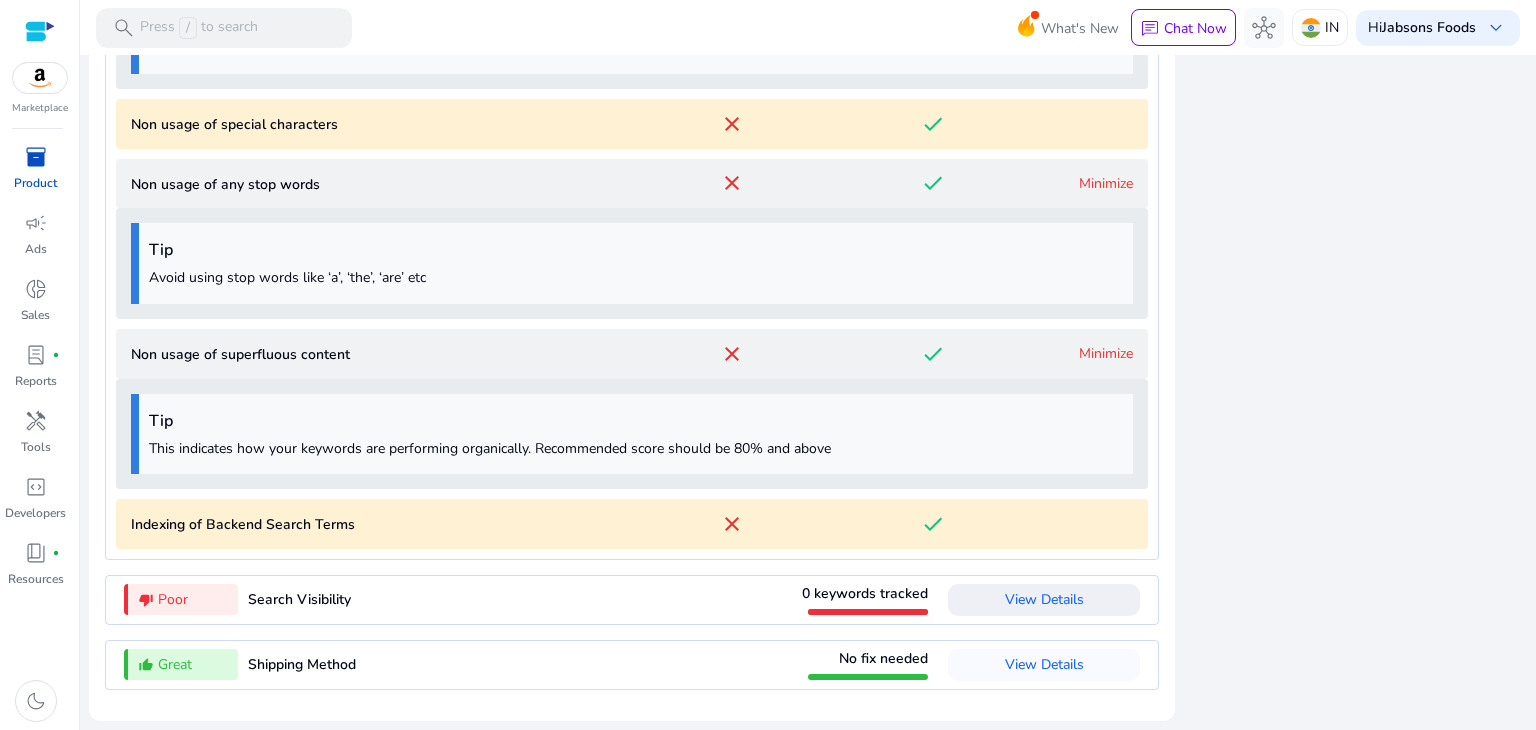click on "View Details" at bounding box center [1044, 599] 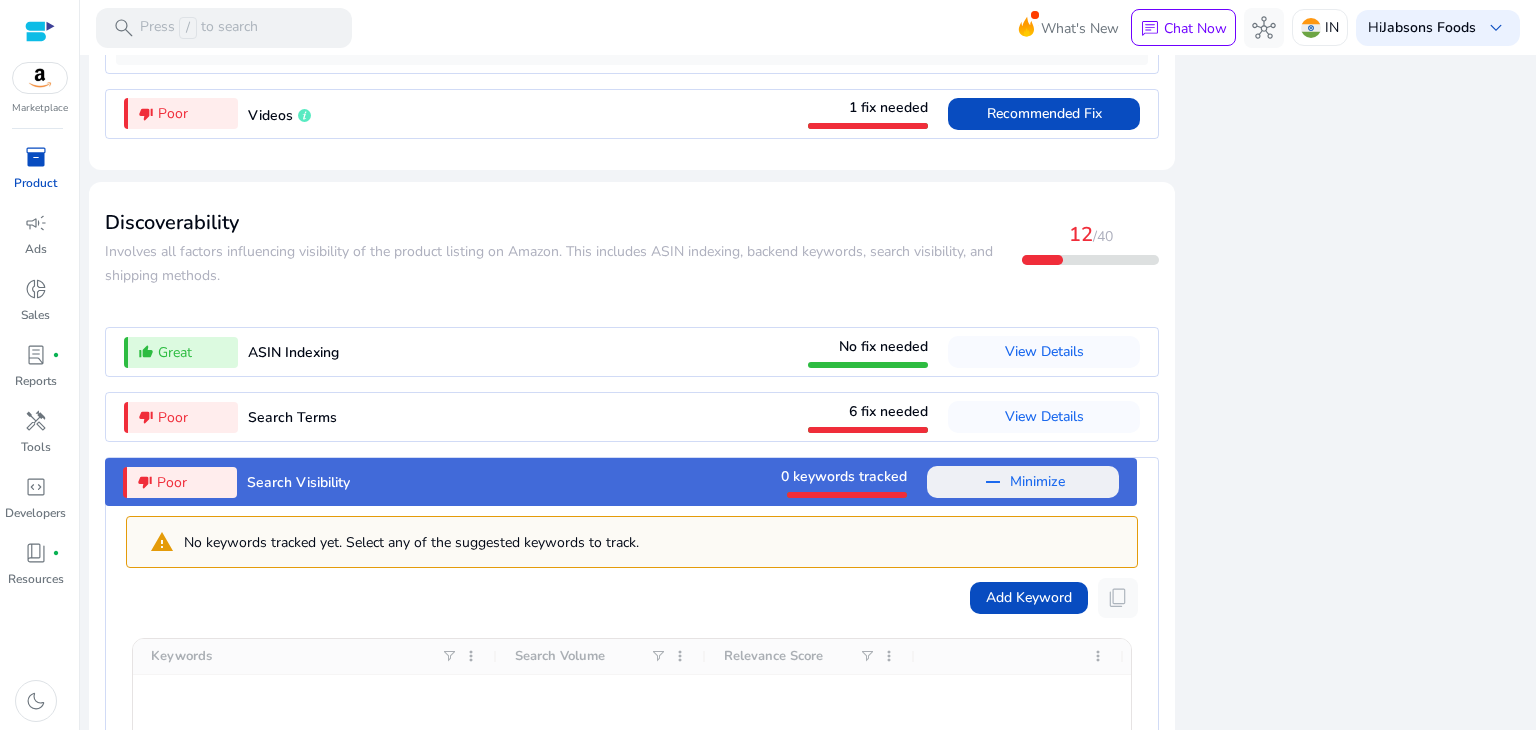 scroll, scrollTop: 2006, scrollLeft: 0, axis: vertical 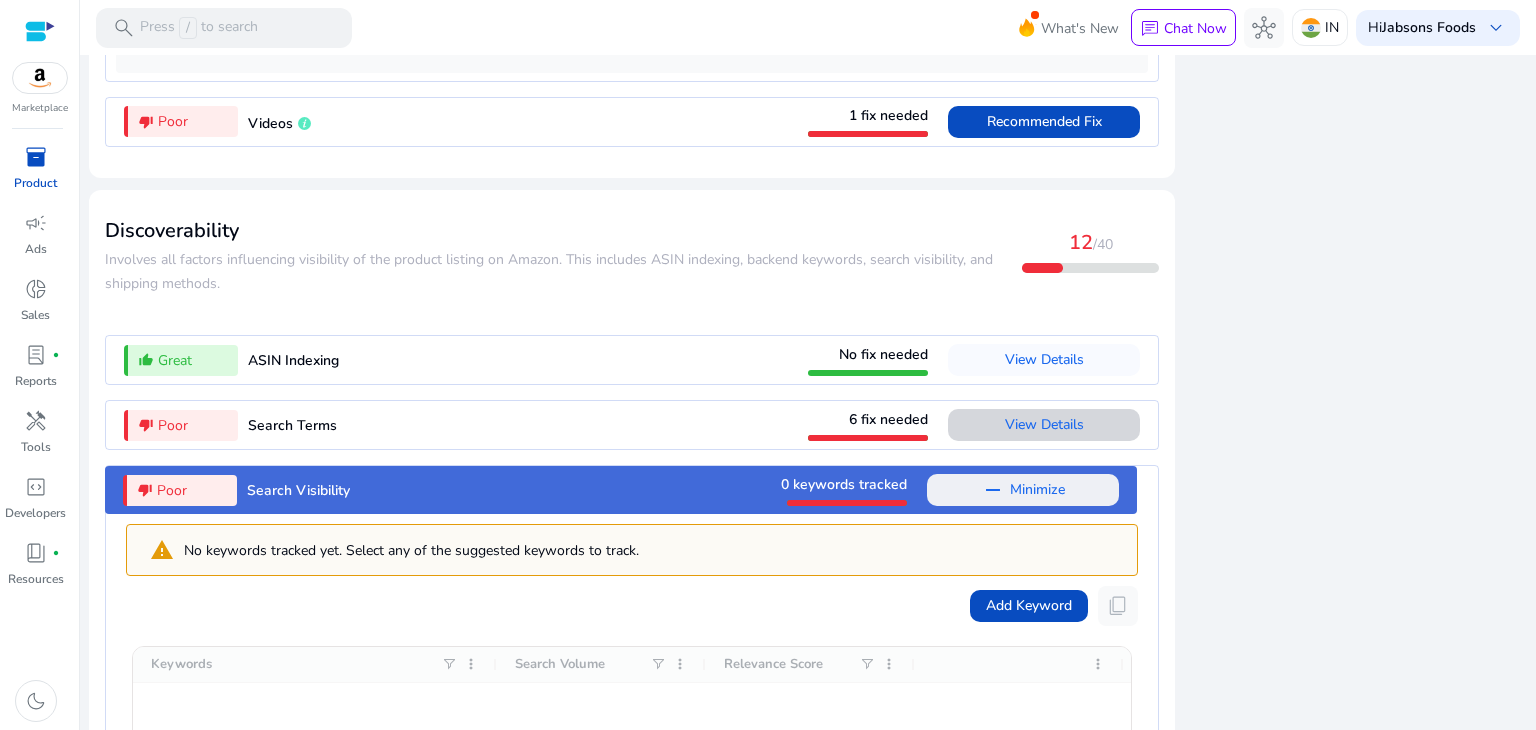 click on "View Details" at bounding box center (1044, 424) 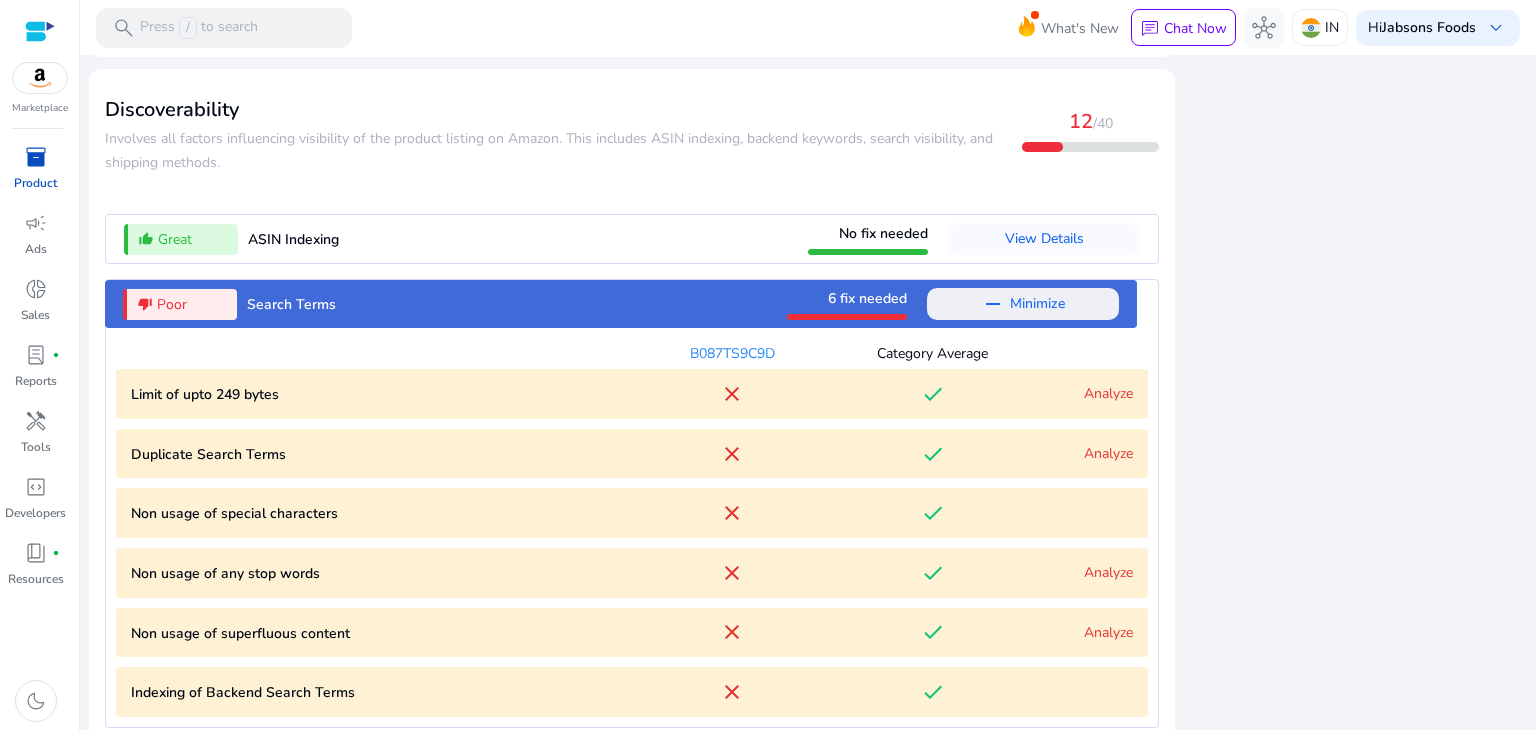 scroll, scrollTop: 2296, scrollLeft: 0, axis: vertical 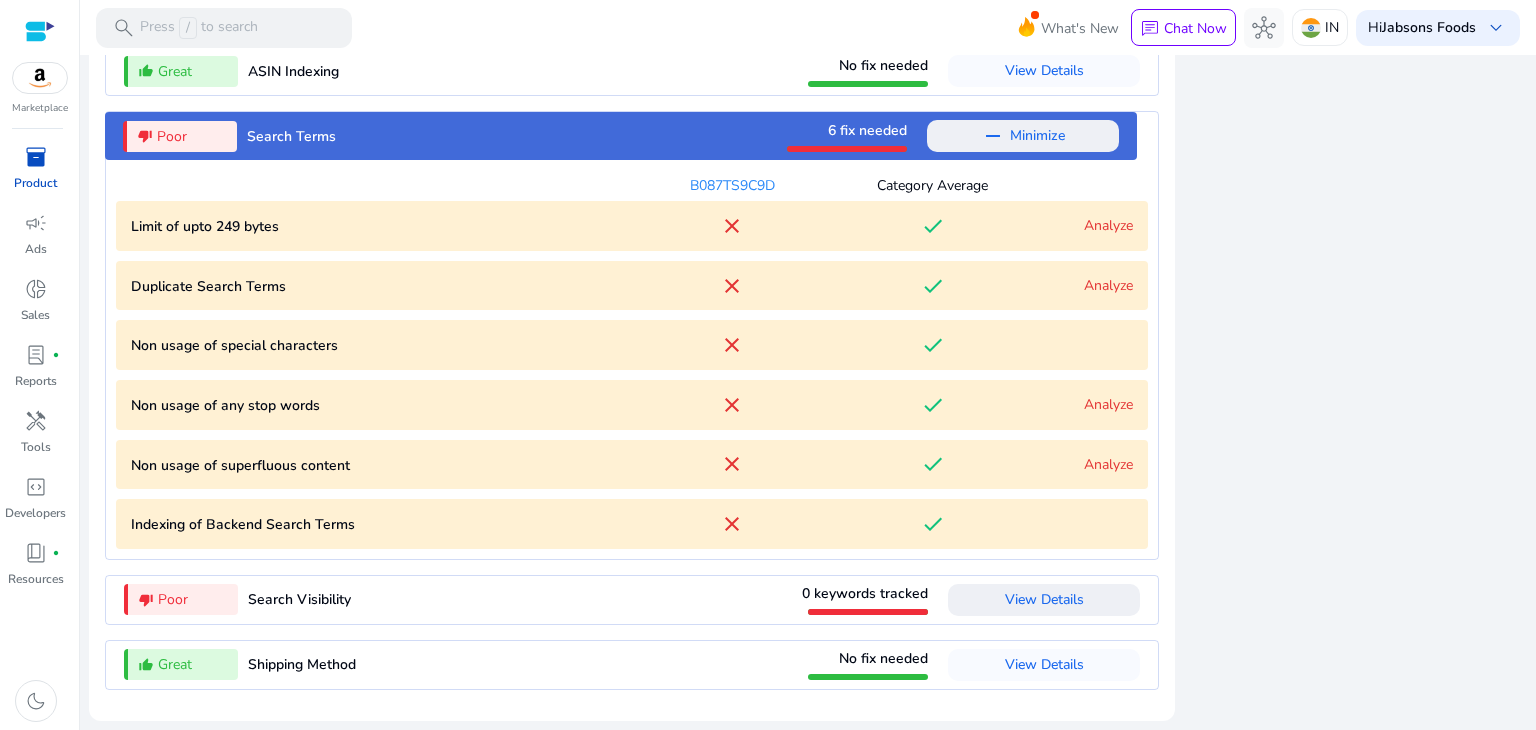 click on "Analyze" at bounding box center (1108, 225) 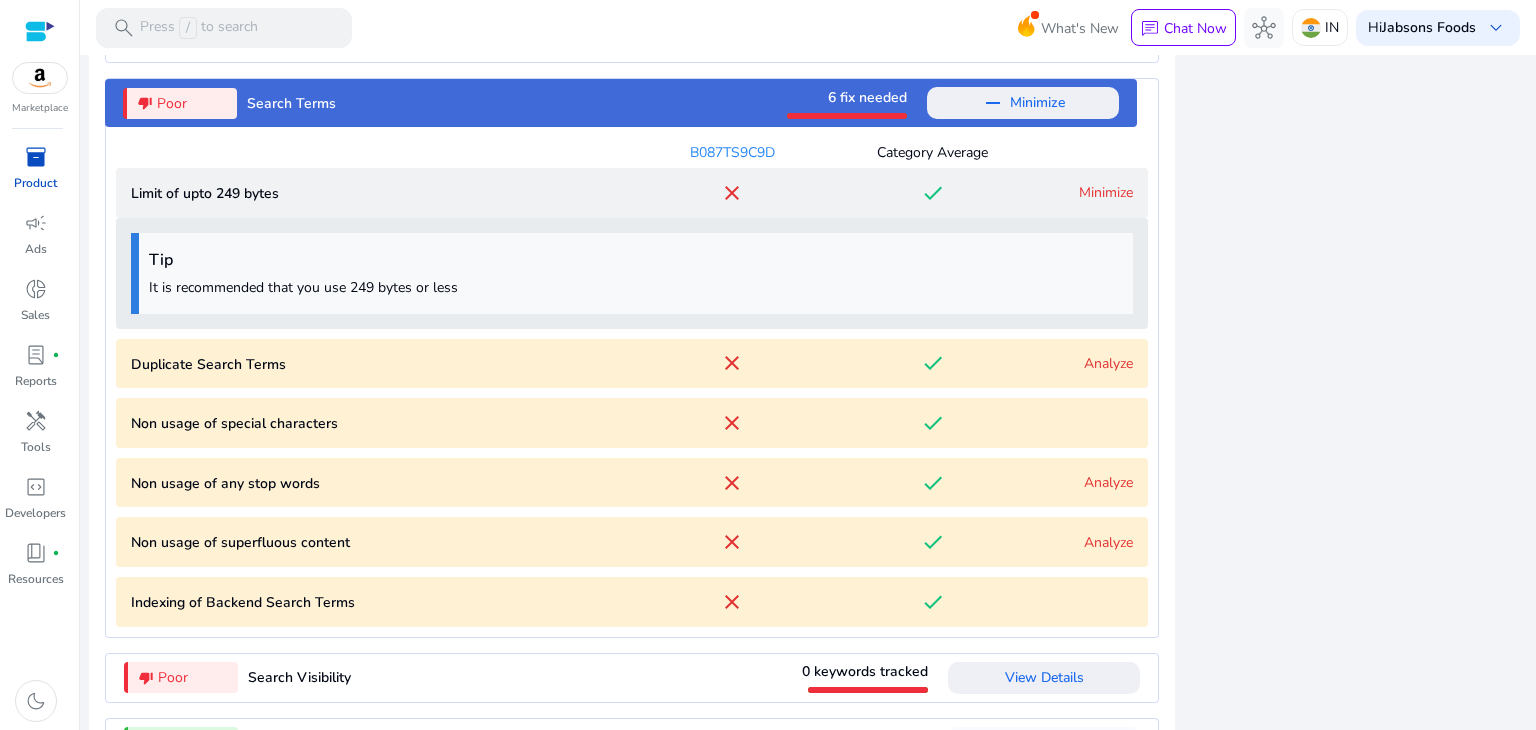 scroll, scrollTop: 2298, scrollLeft: 0, axis: vertical 